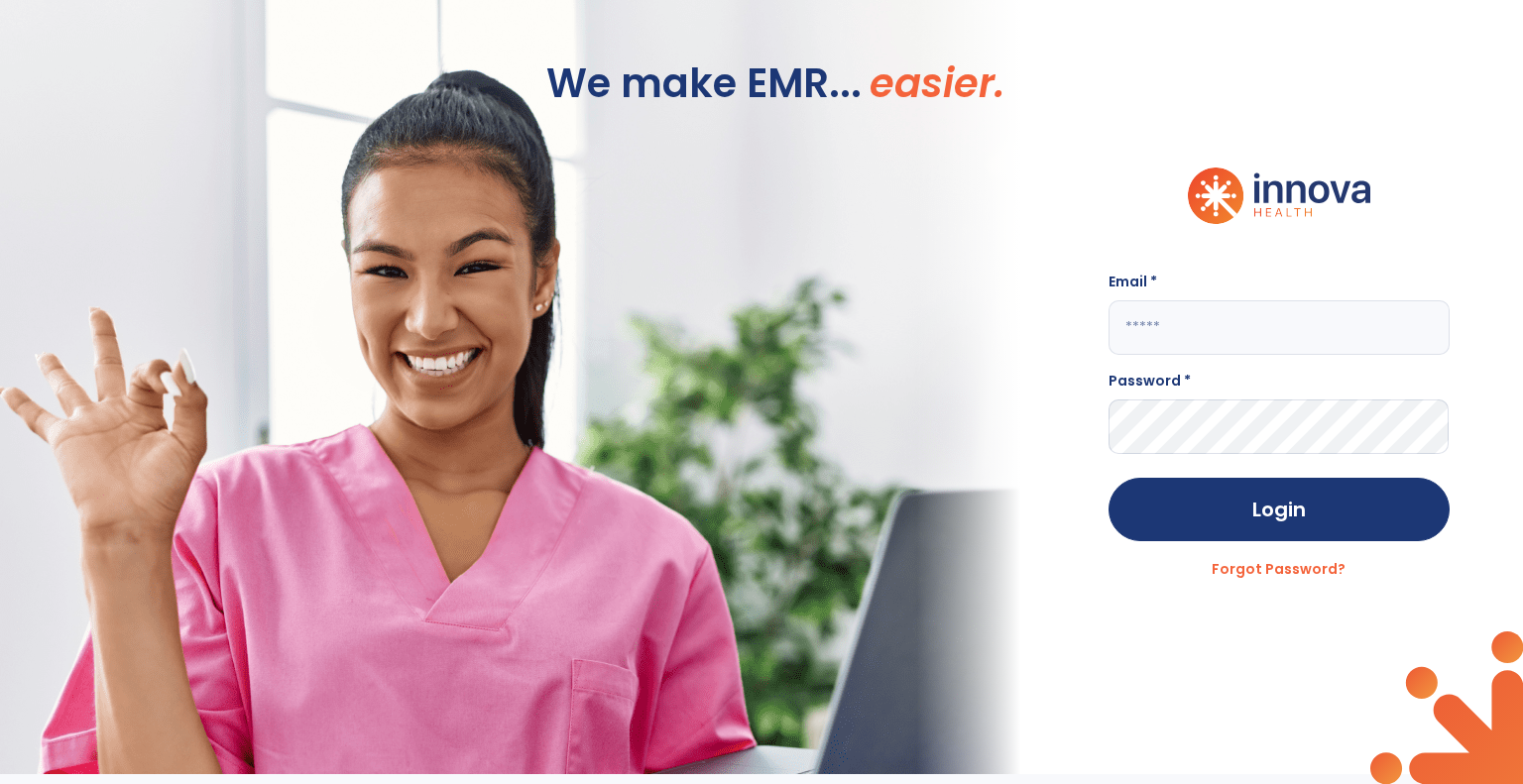 scroll, scrollTop: 0, scrollLeft: 0, axis: both 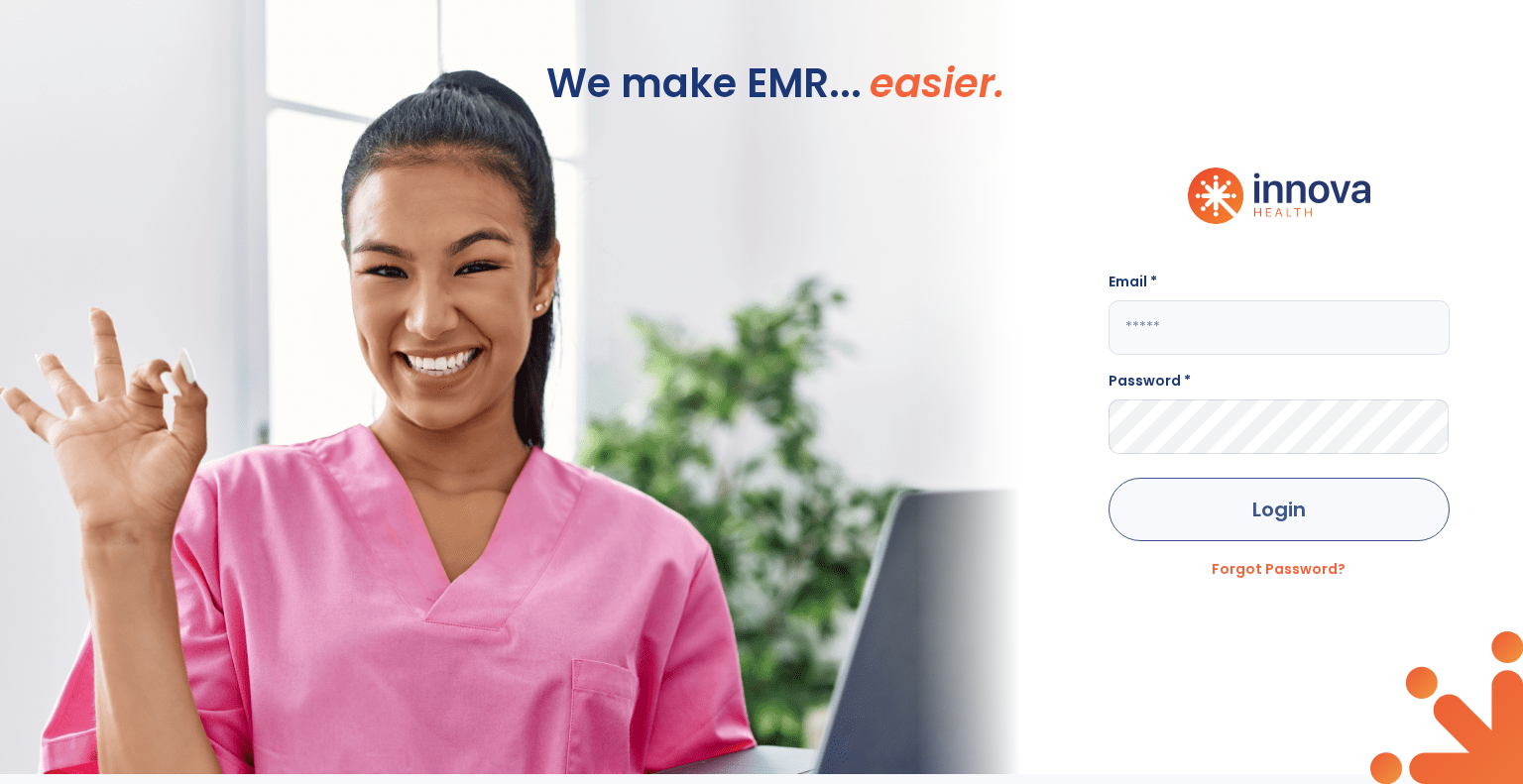 type on "**********" 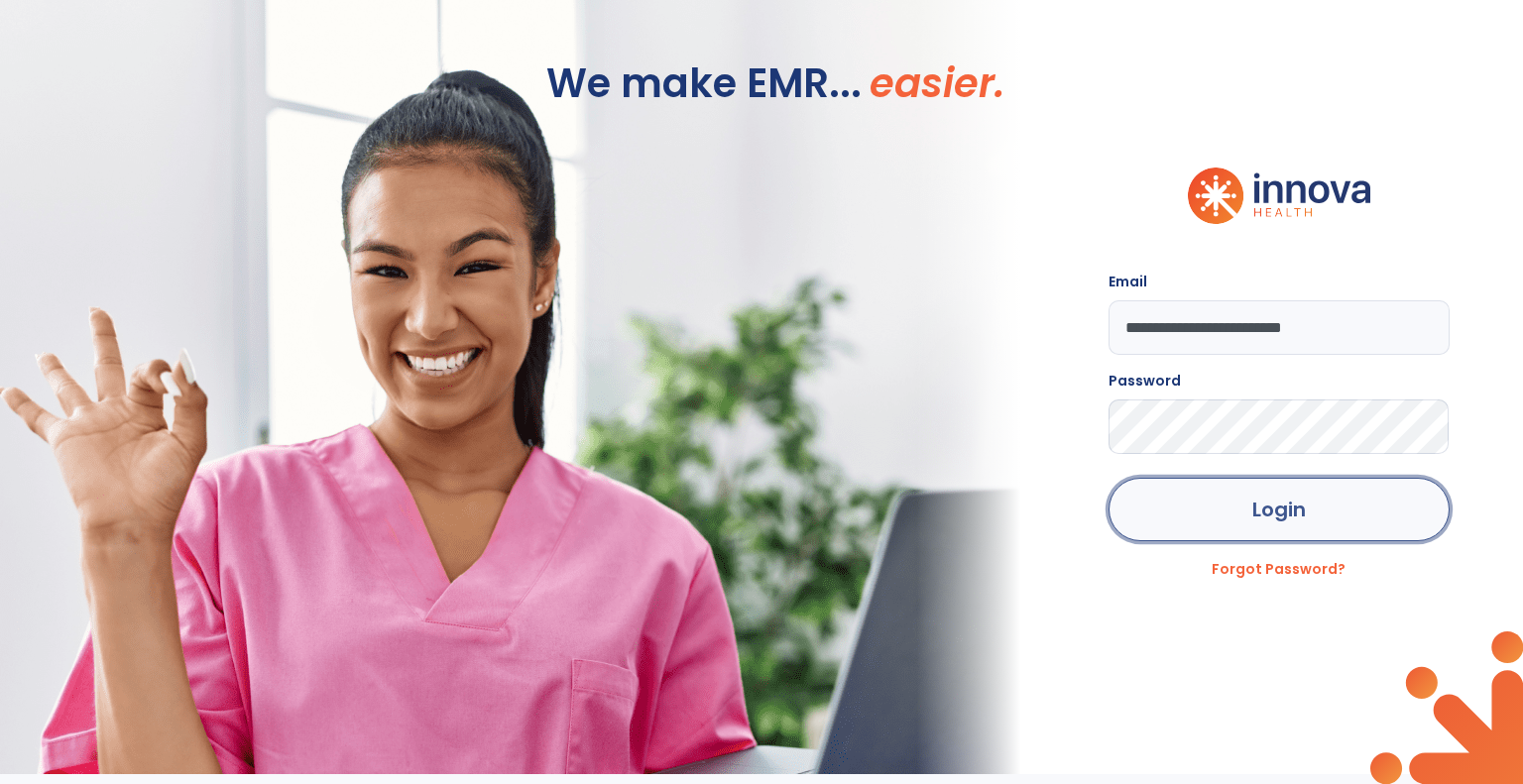 click on "Login" 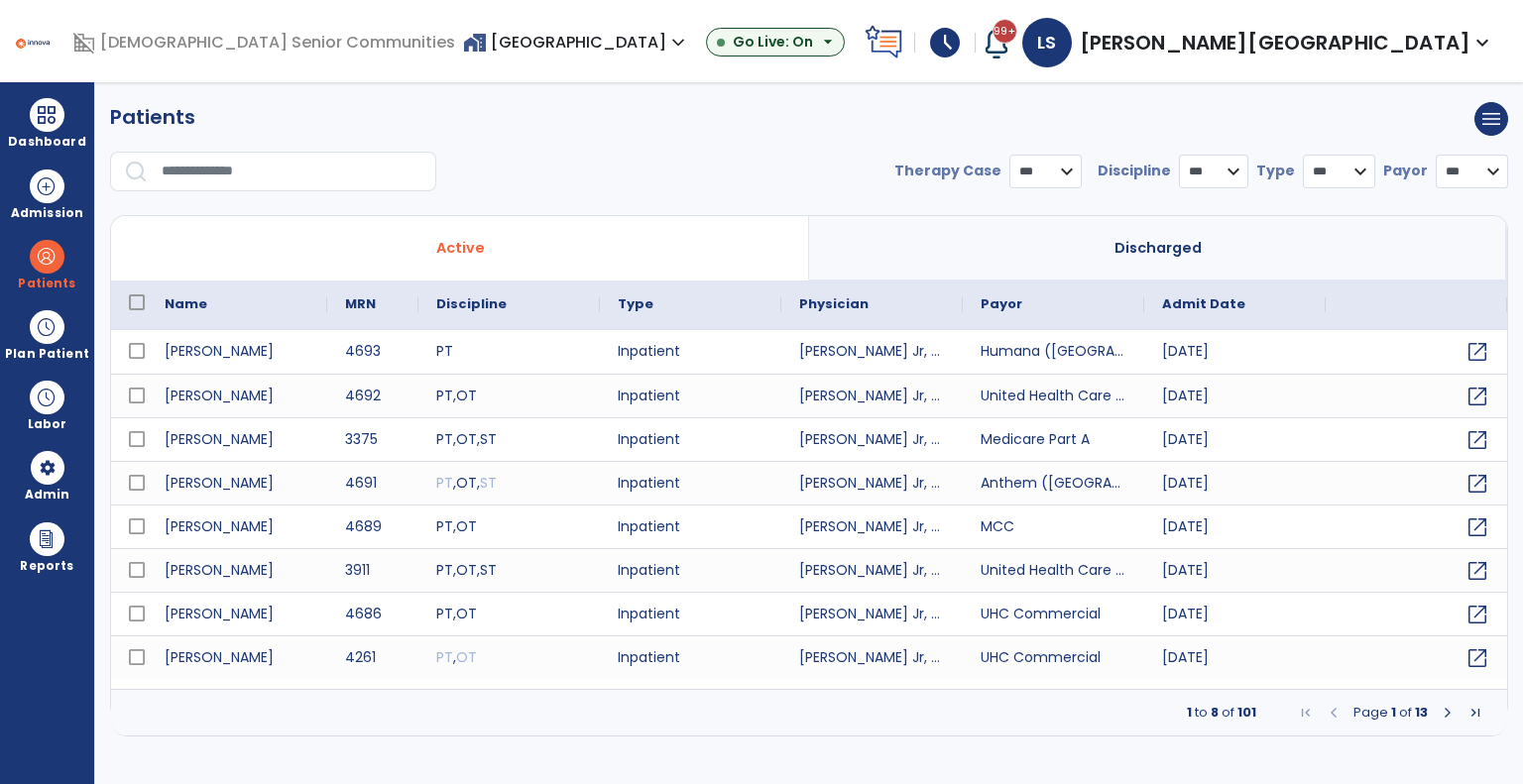 select on "***" 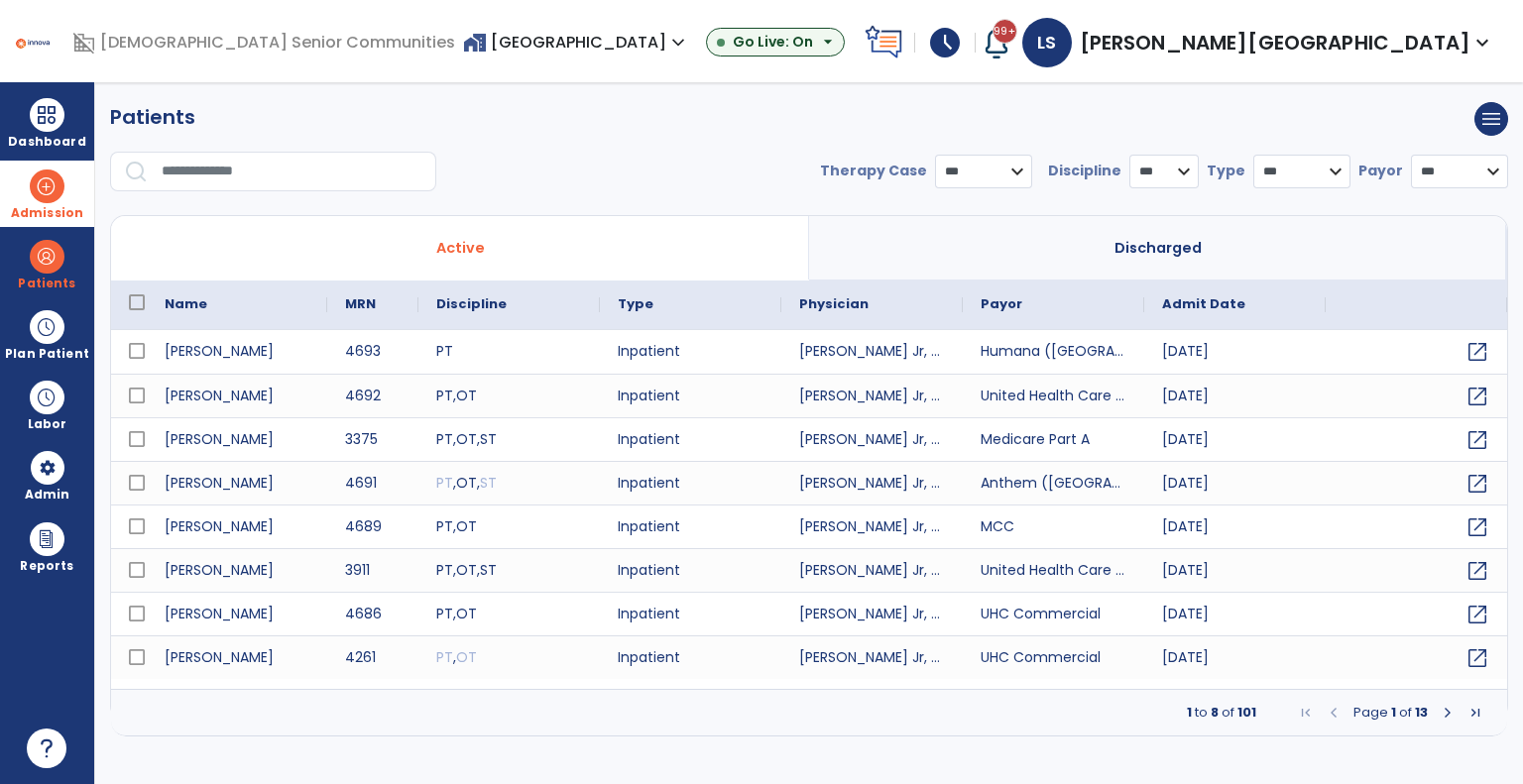 drag, startPoint x: 55, startPoint y: 142, endPoint x: 91, endPoint y: 169, distance: 45 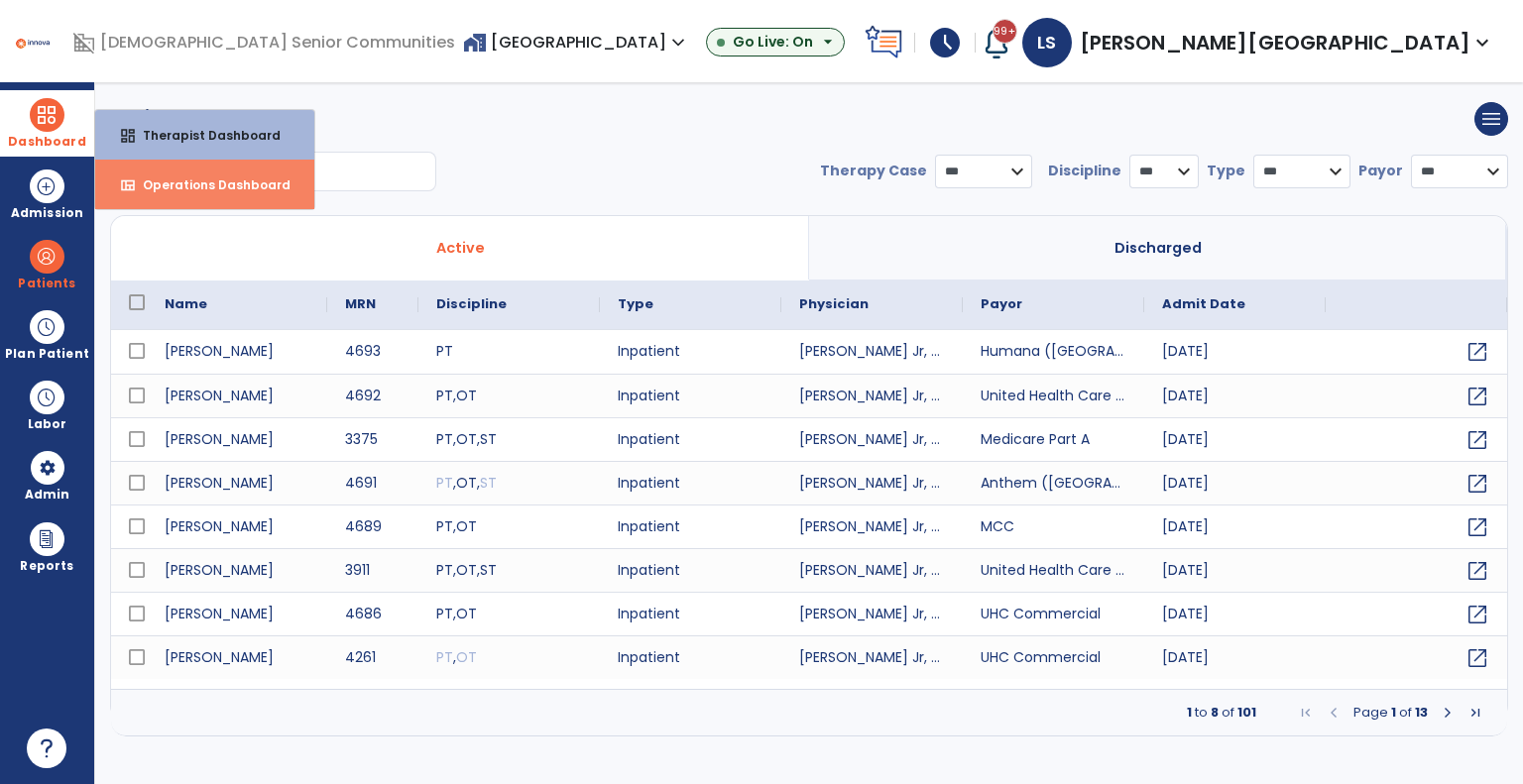 click on "view_quilt  Operations Dashboard" at bounding box center [204, 184] 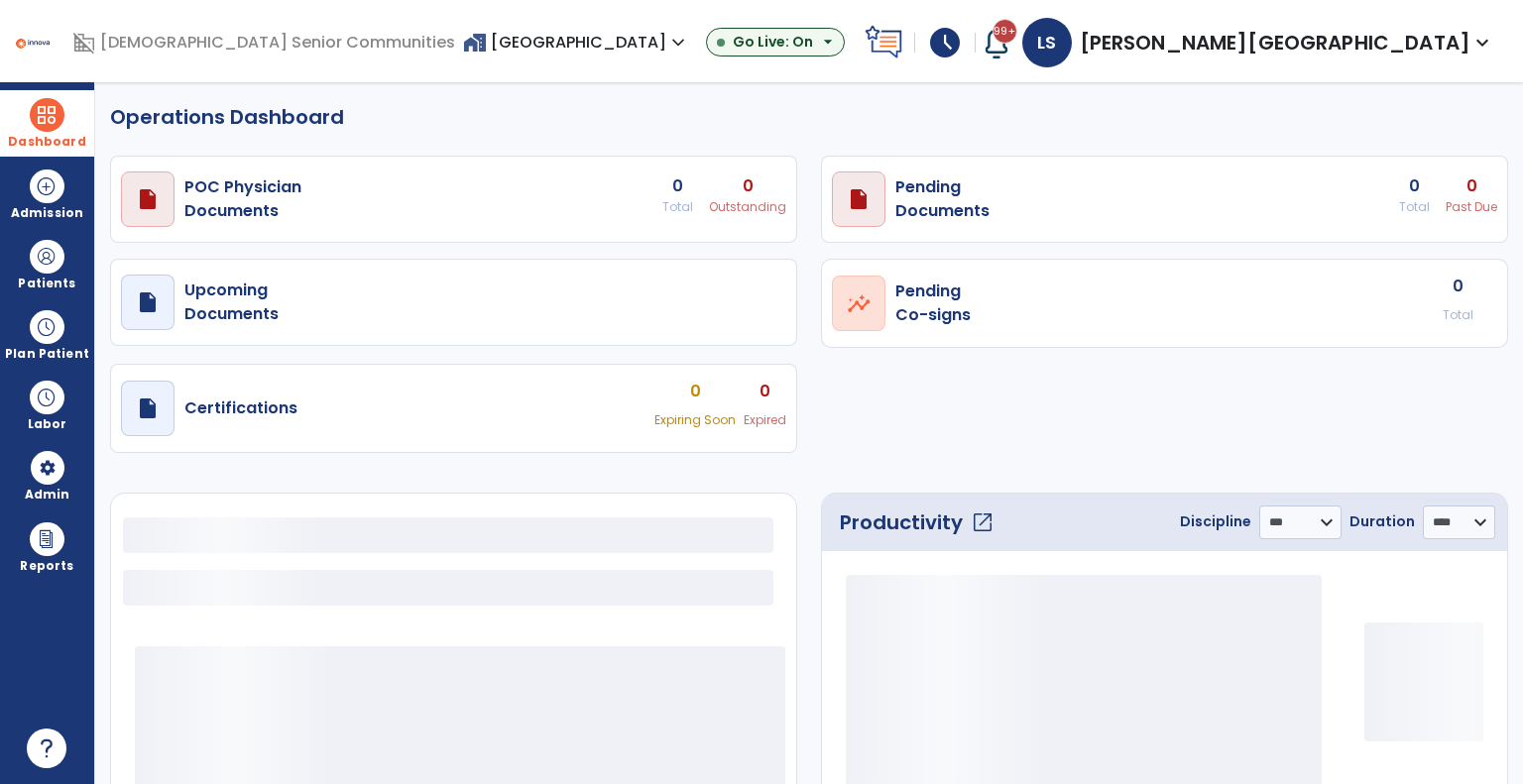 select on "***" 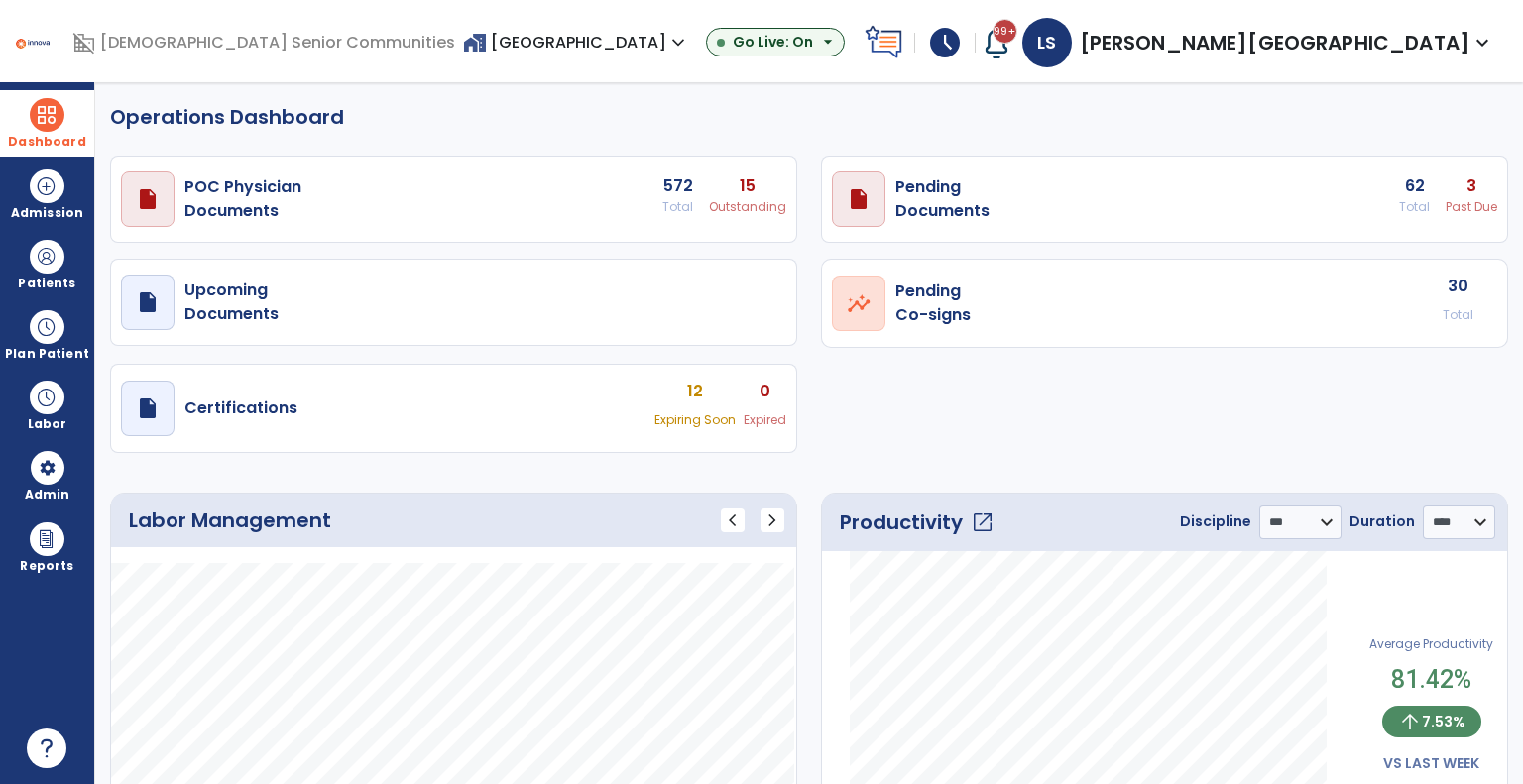 click on "Past Due" at bounding box center [748, 207] 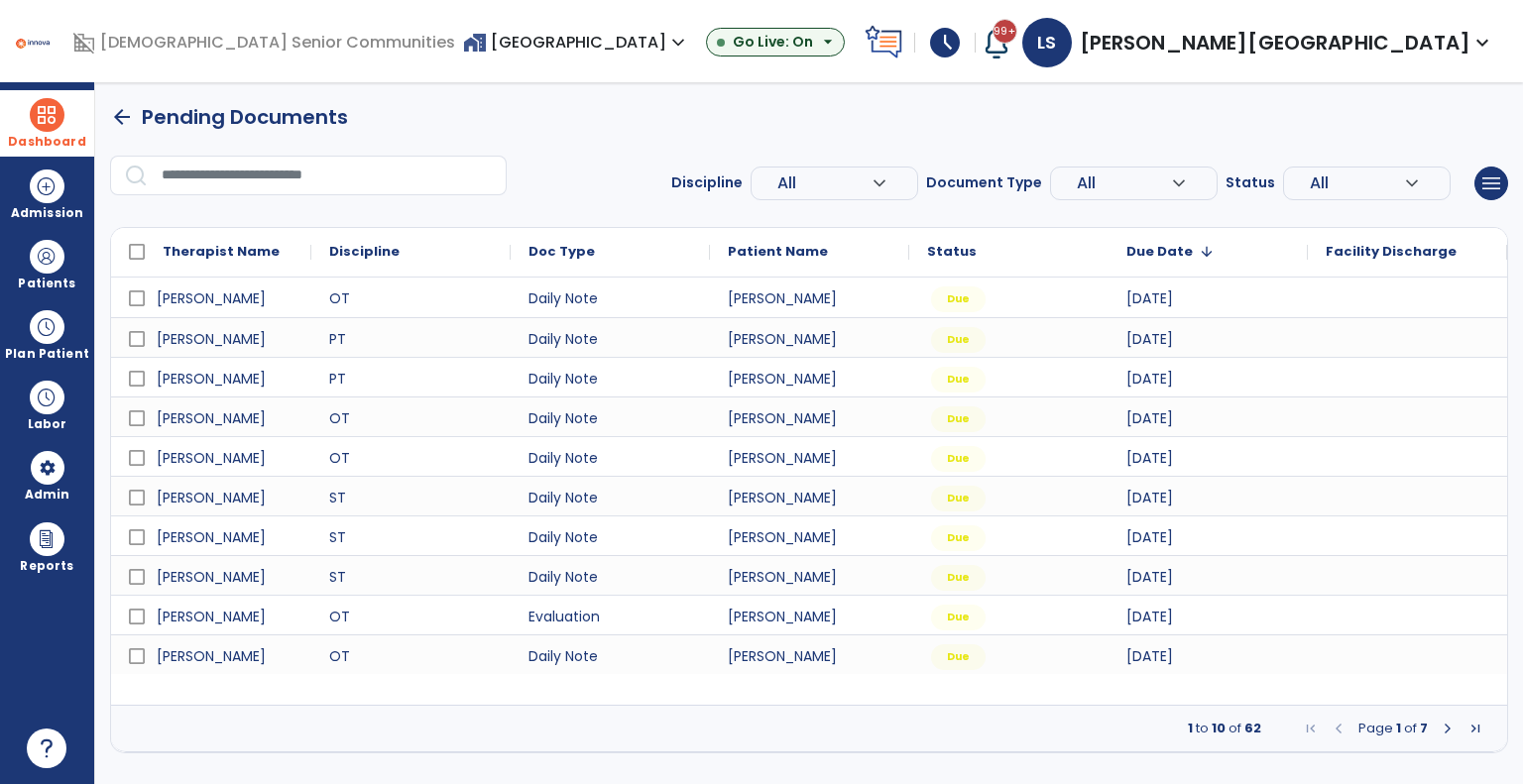 drag, startPoint x: 1347, startPoint y: 189, endPoint x: 1294, endPoint y: 253, distance: 83.09633 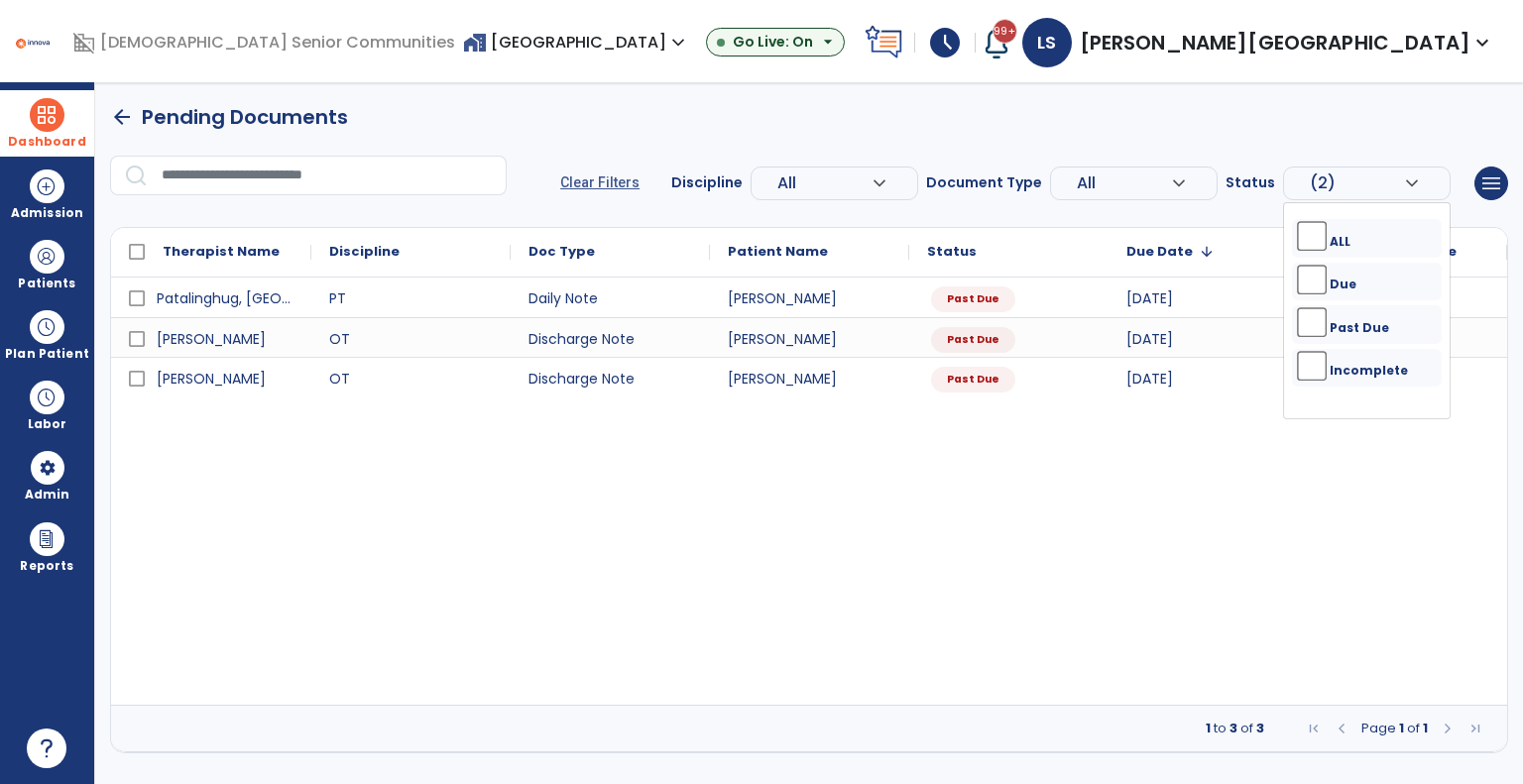 click on "arrow_back   Pending Documents" at bounding box center (809, 117) 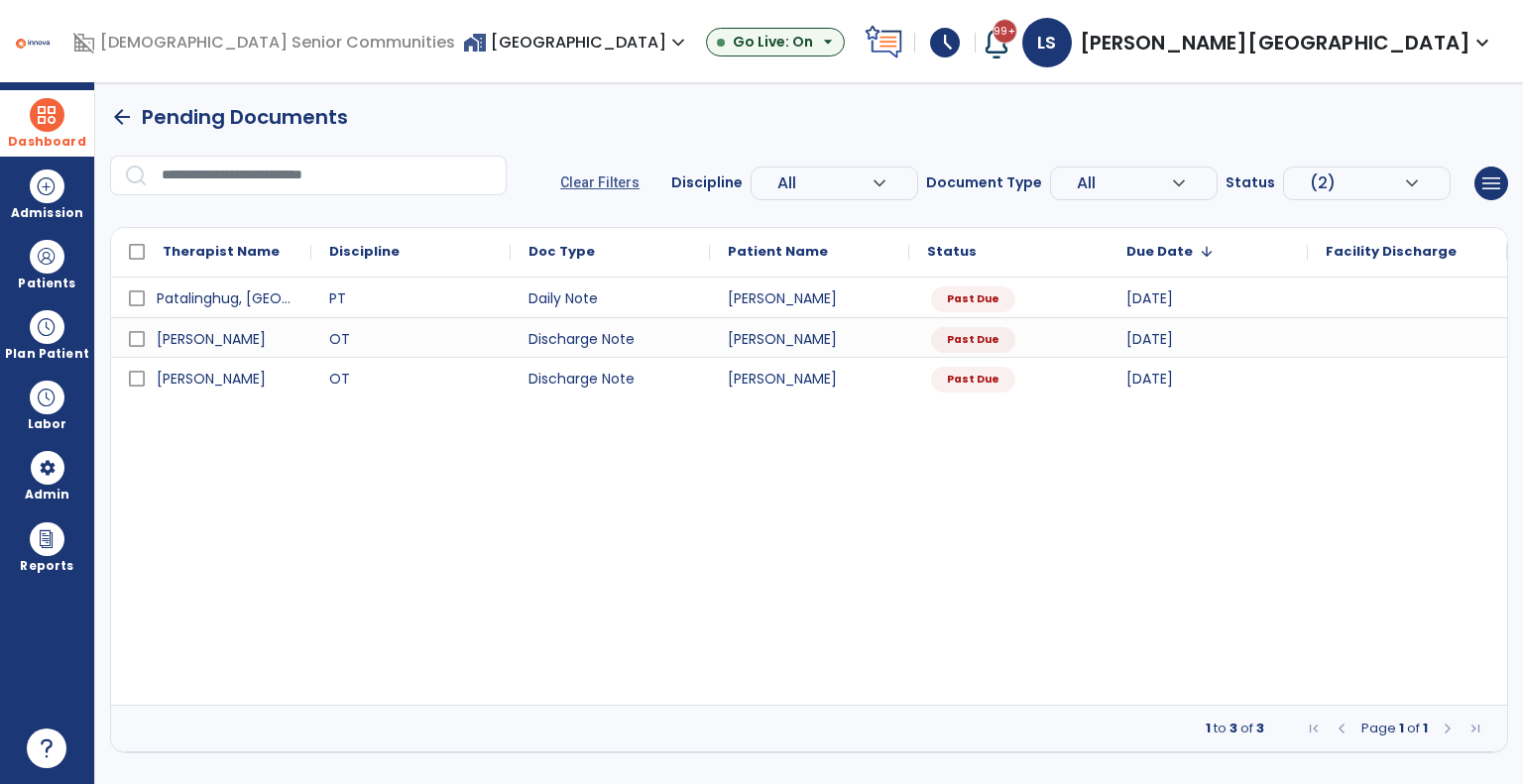 click on "home_work   [GEOGRAPHIC_DATA]   expand_more" at bounding box center [576, 42] 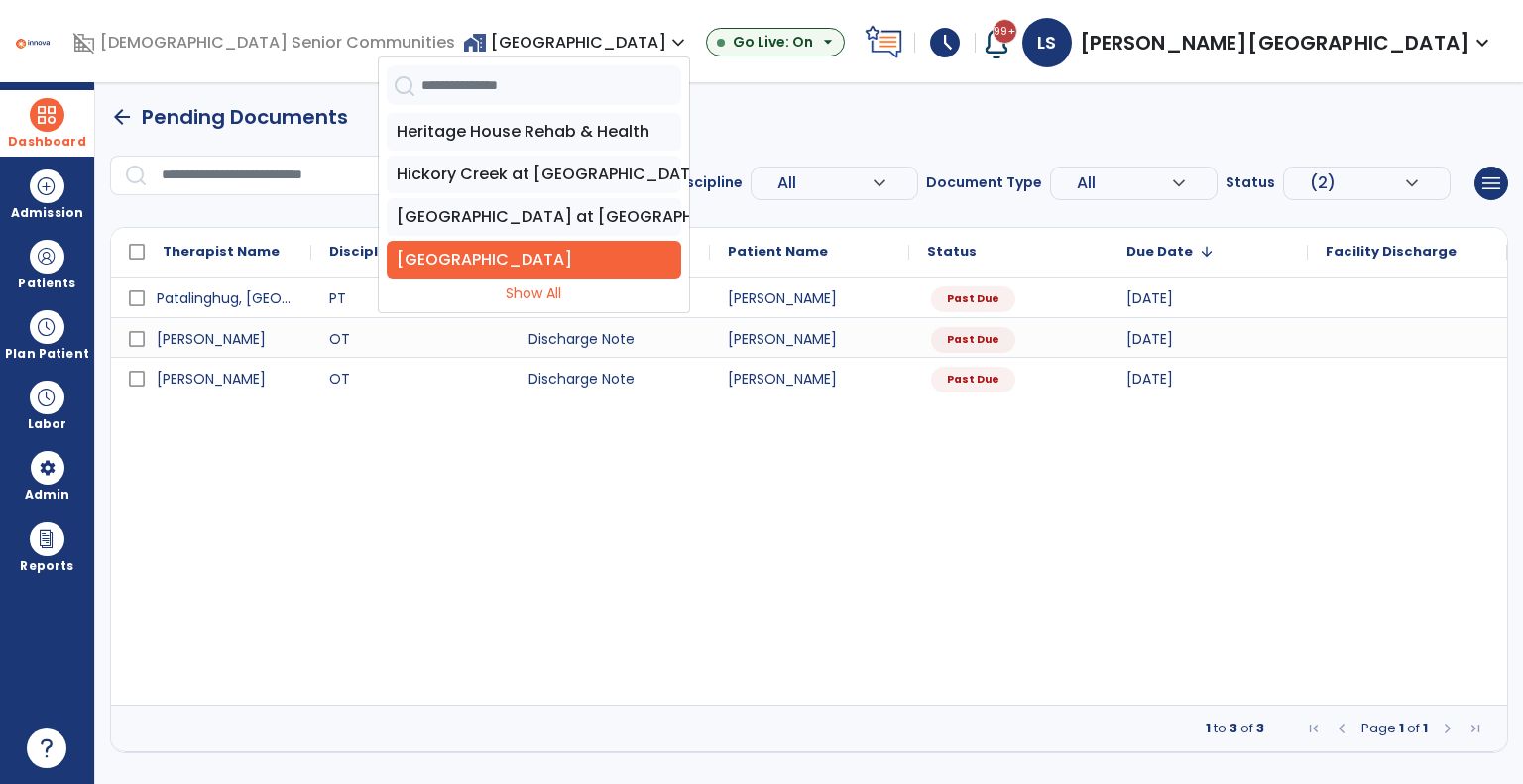 click on "arrow_back   Pending Documents" at bounding box center [809, 117] 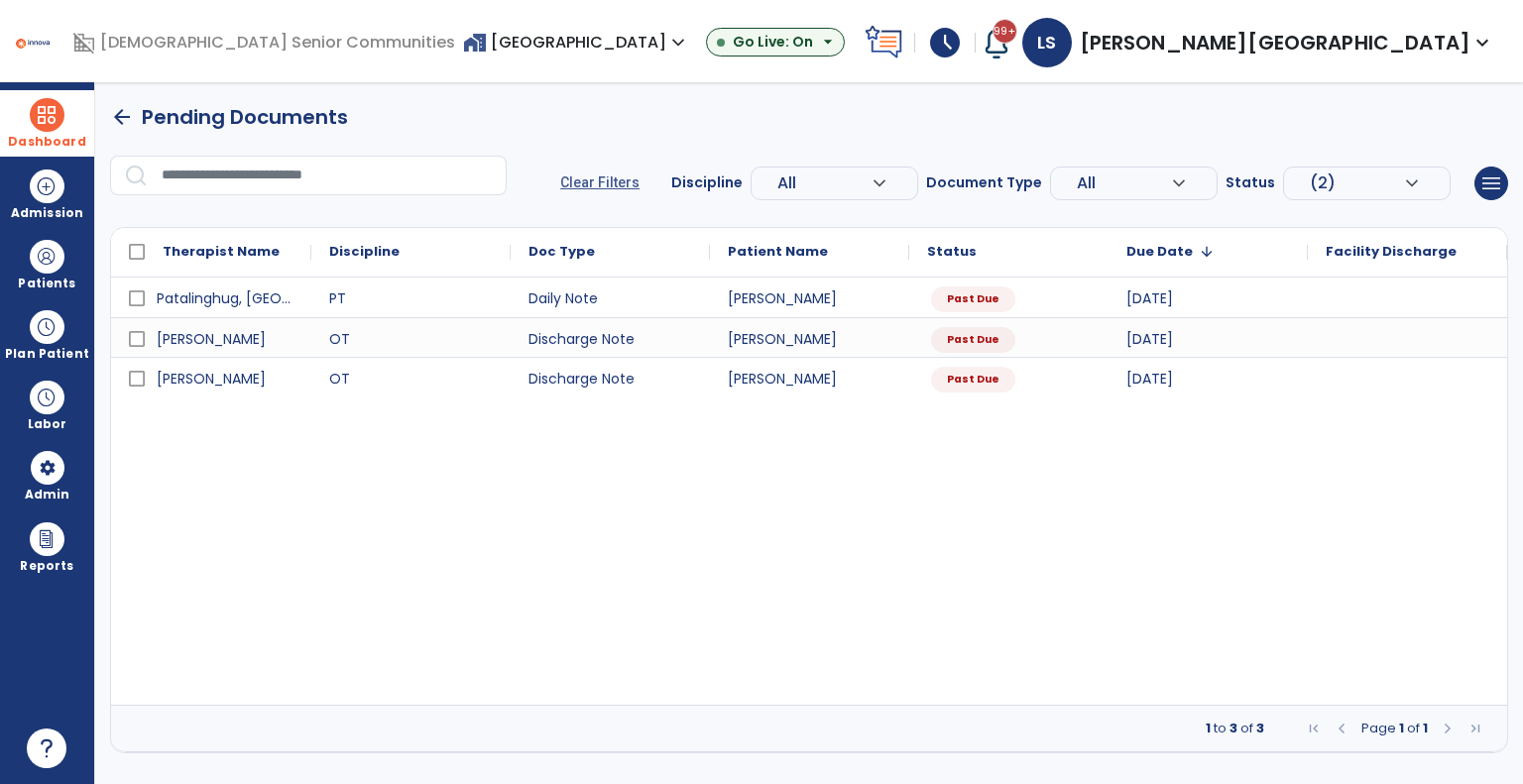 click on "home_work   [GEOGRAPHIC_DATA]   expand_more" at bounding box center [576, 42] 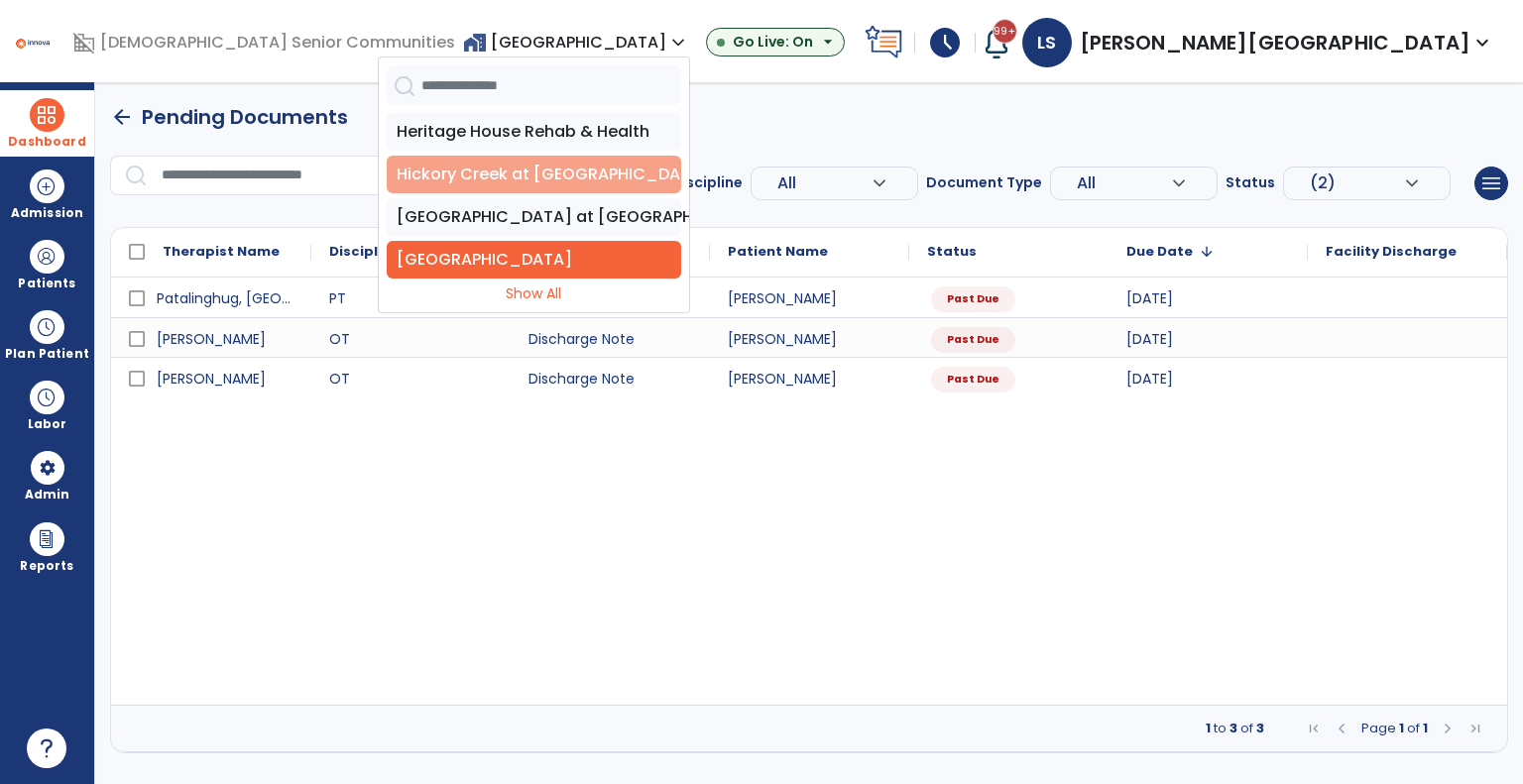 click on "Hickory Creek at [GEOGRAPHIC_DATA]" at bounding box center [533, 174] 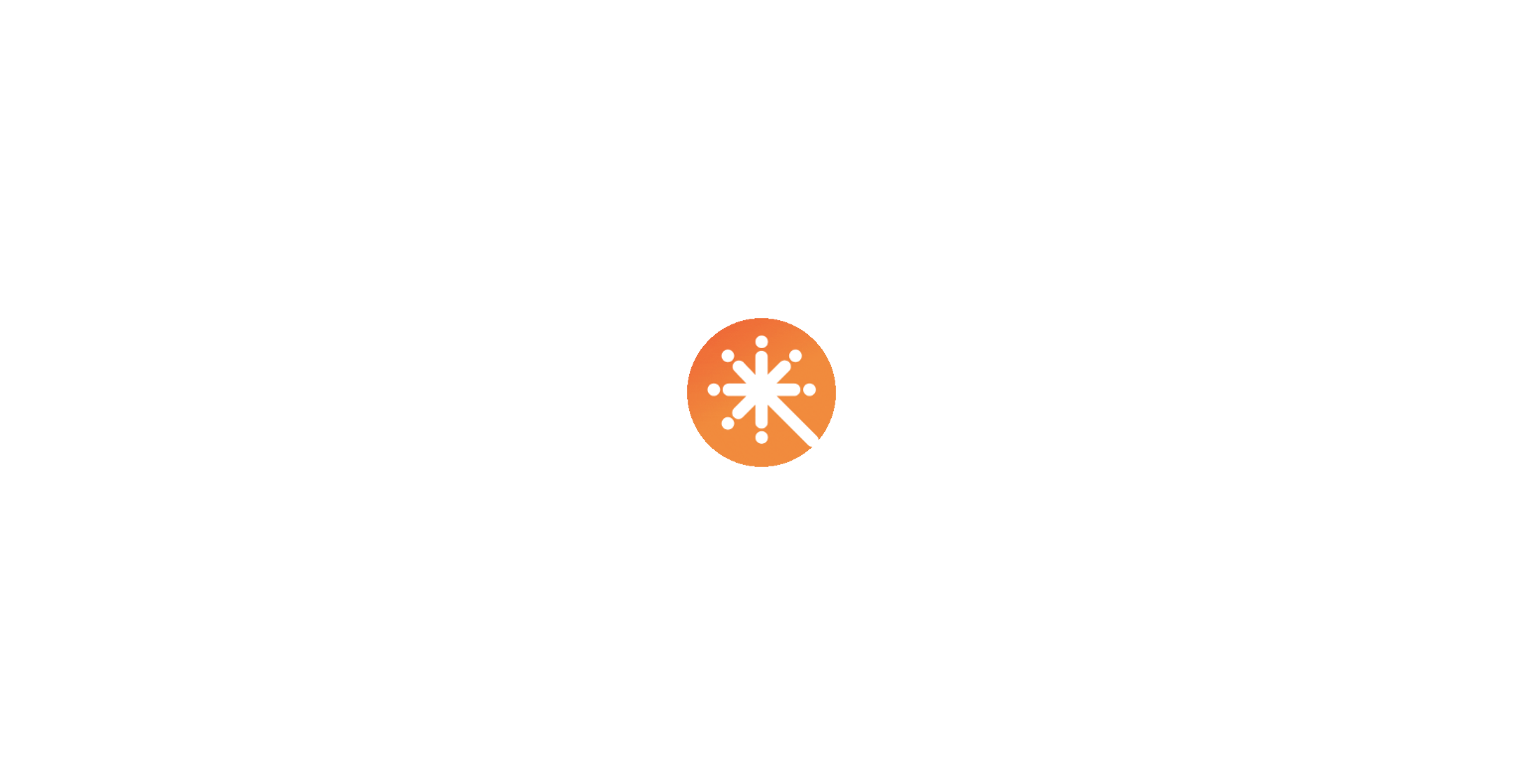 scroll, scrollTop: 0, scrollLeft: 0, axis: both 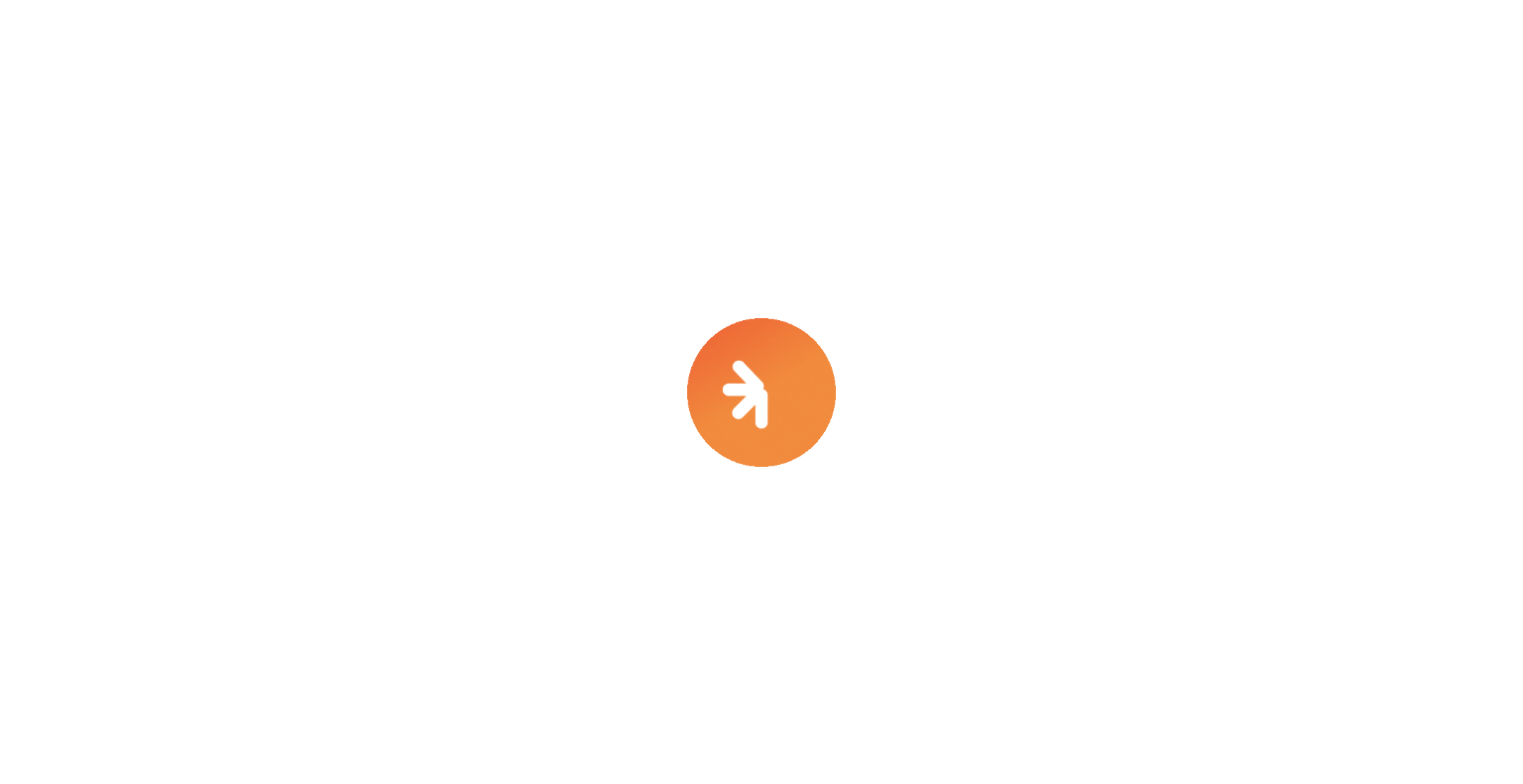 select on "***" 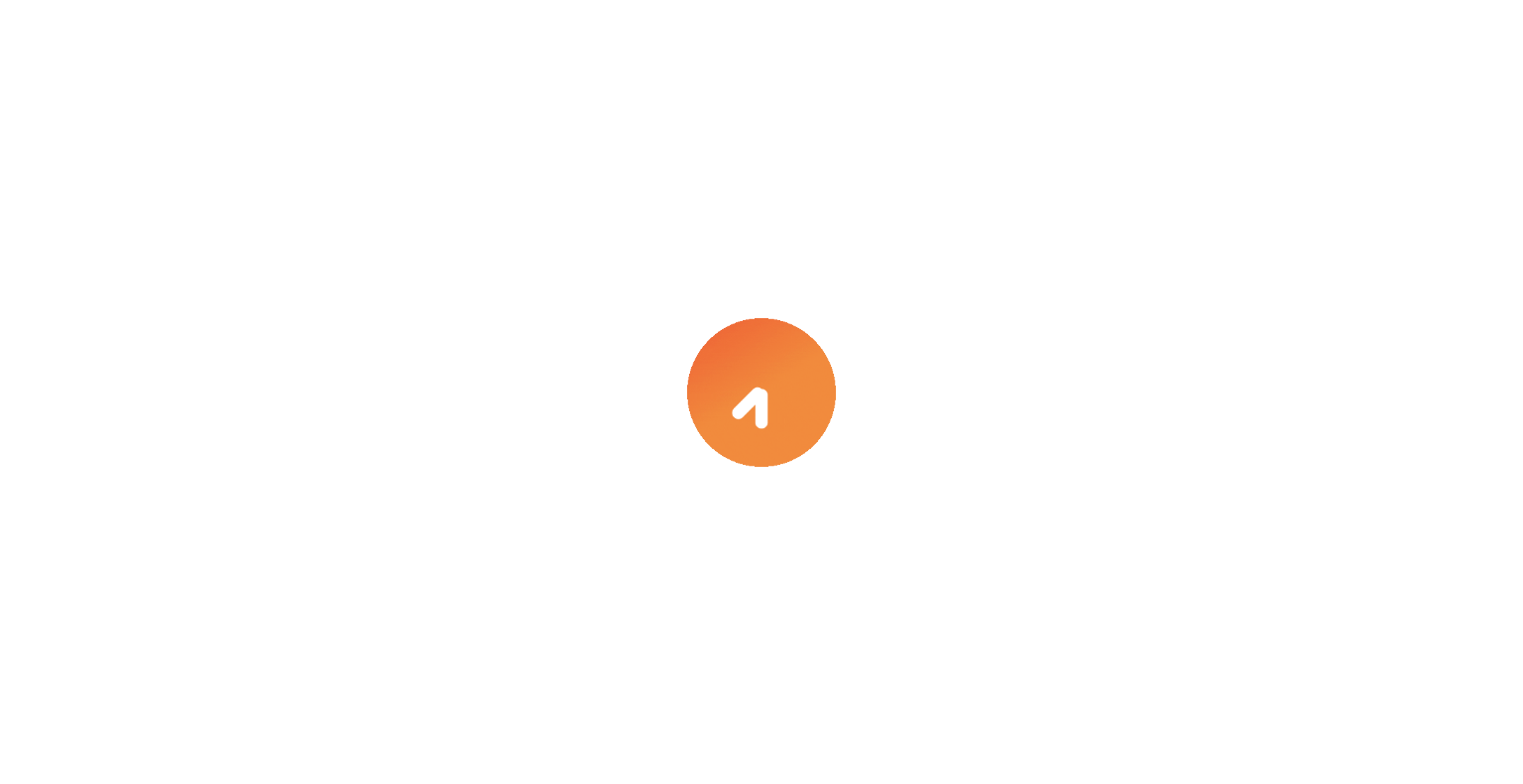 select on "****" 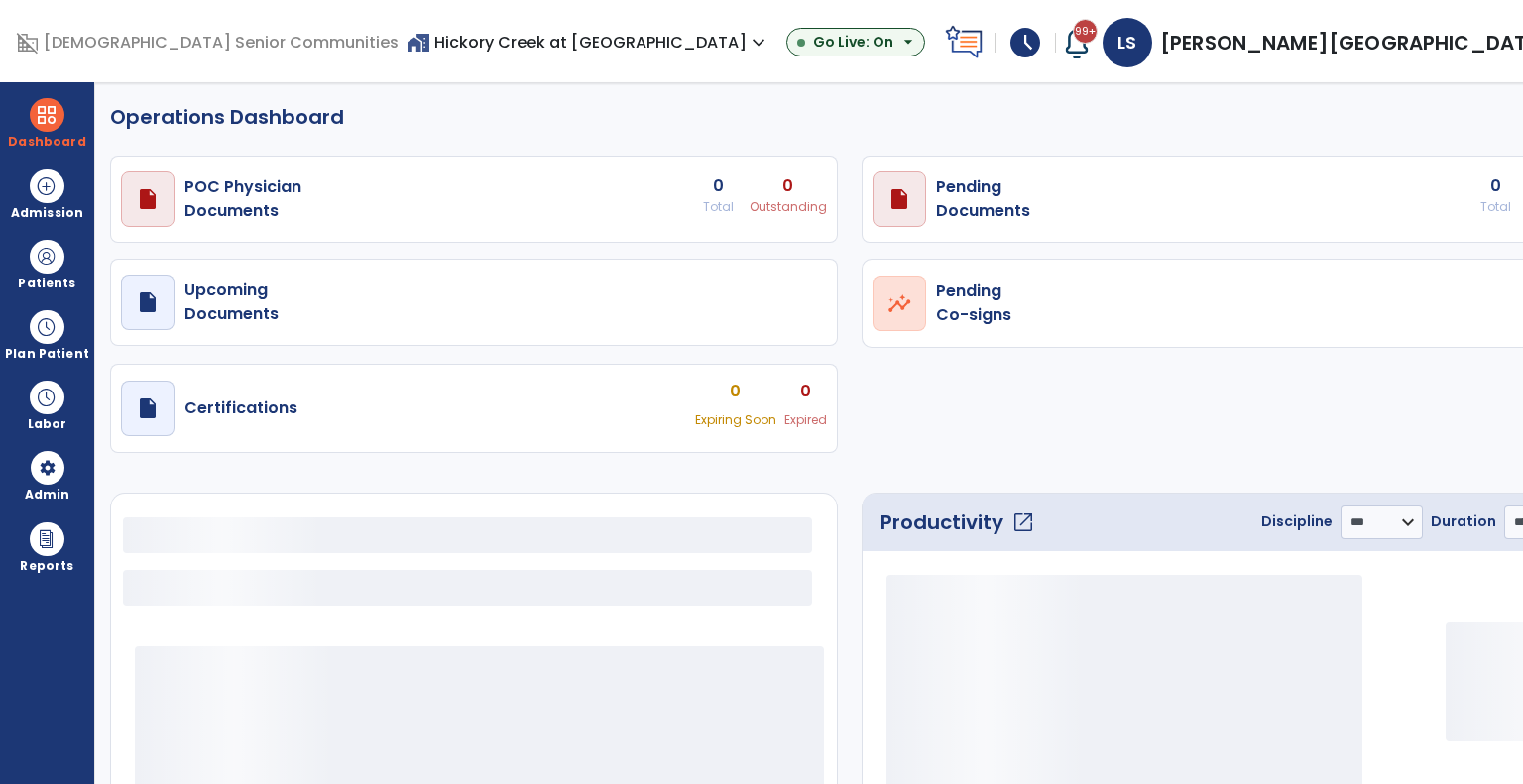 click on "Dashboard" at bounding box center (47, 142) 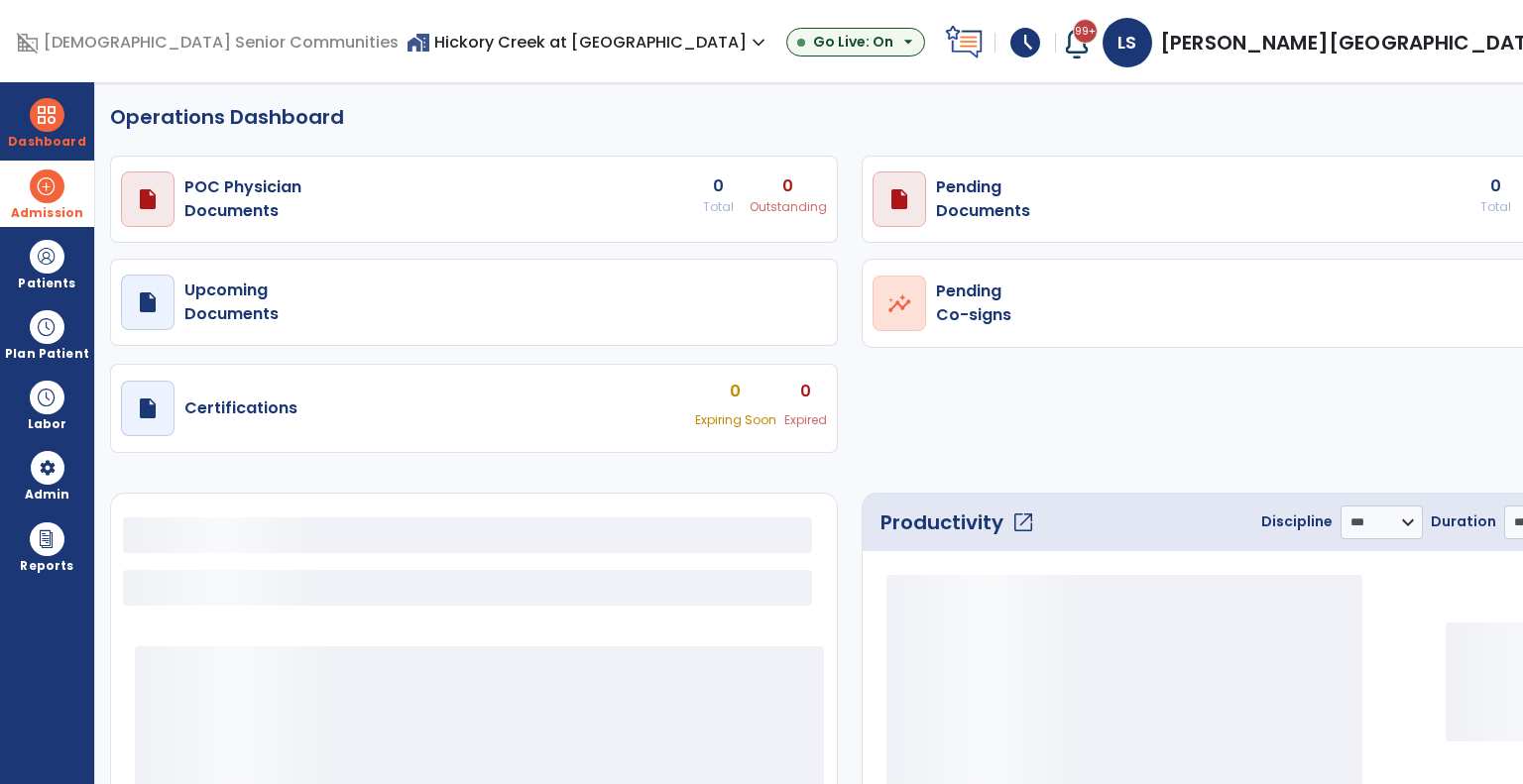 select on "***" 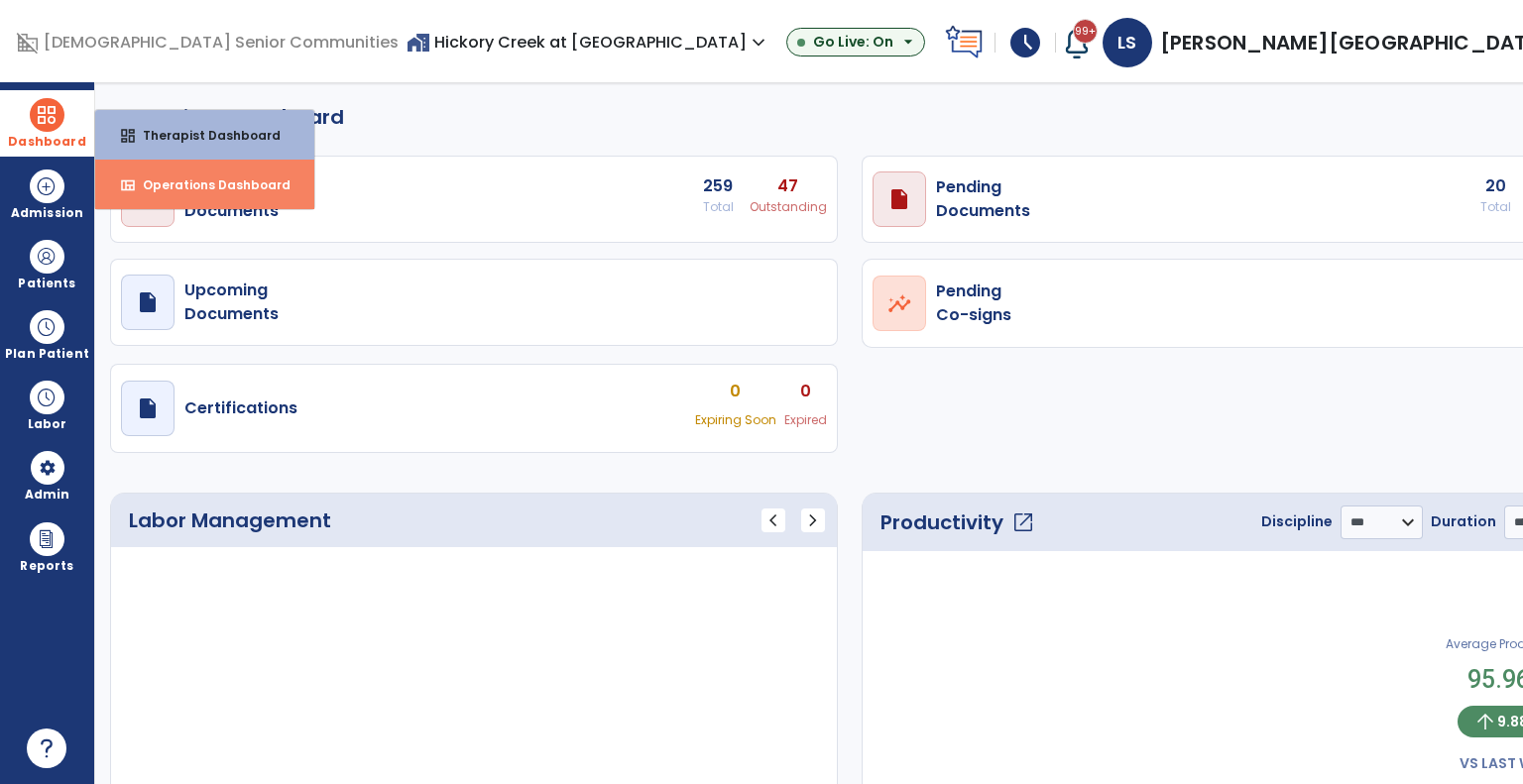 click on "Operations Dashboard" at bounding box center [208, 184] 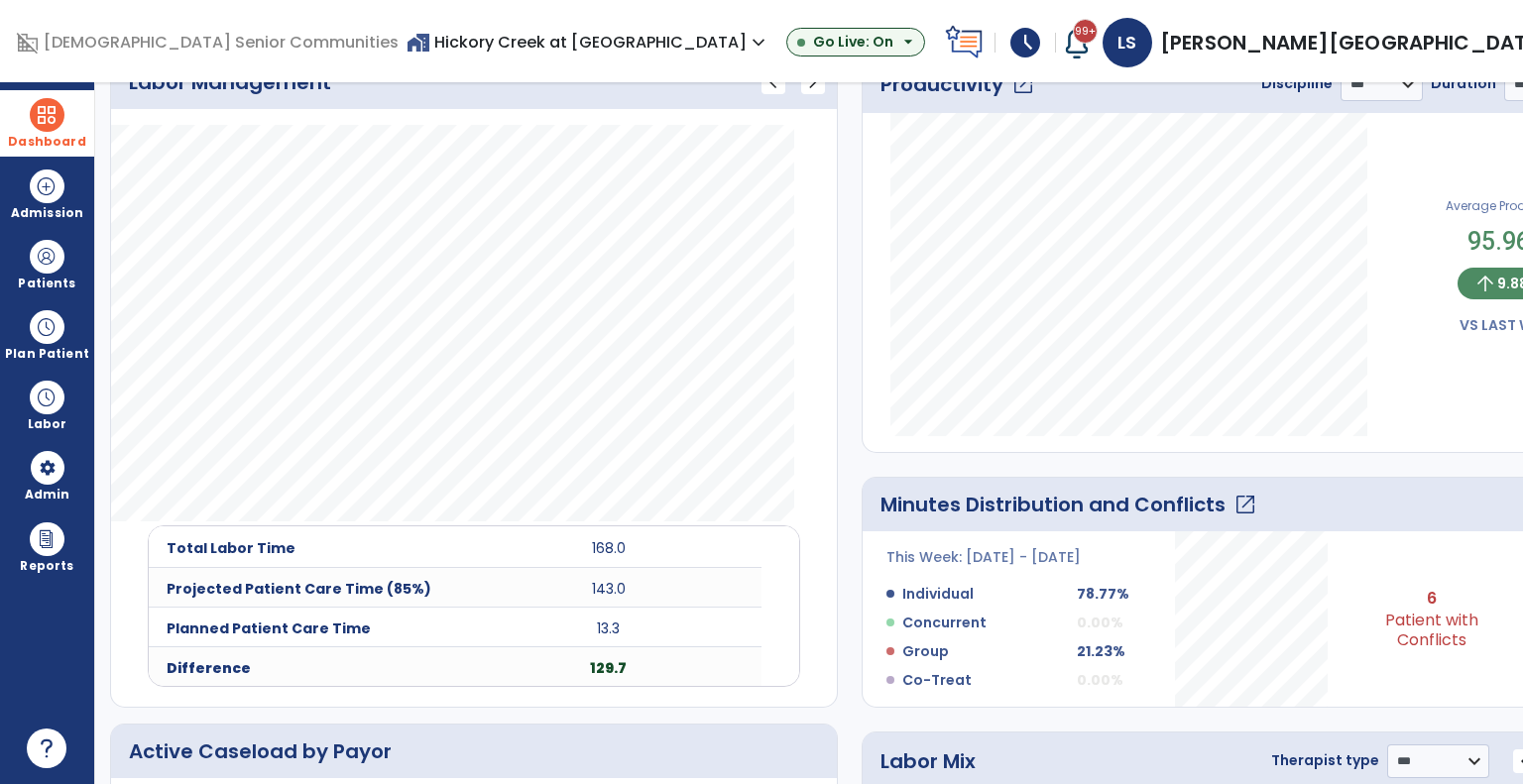 scroll, scrollTop: 595, scrollLeft: 0, axis: vertical 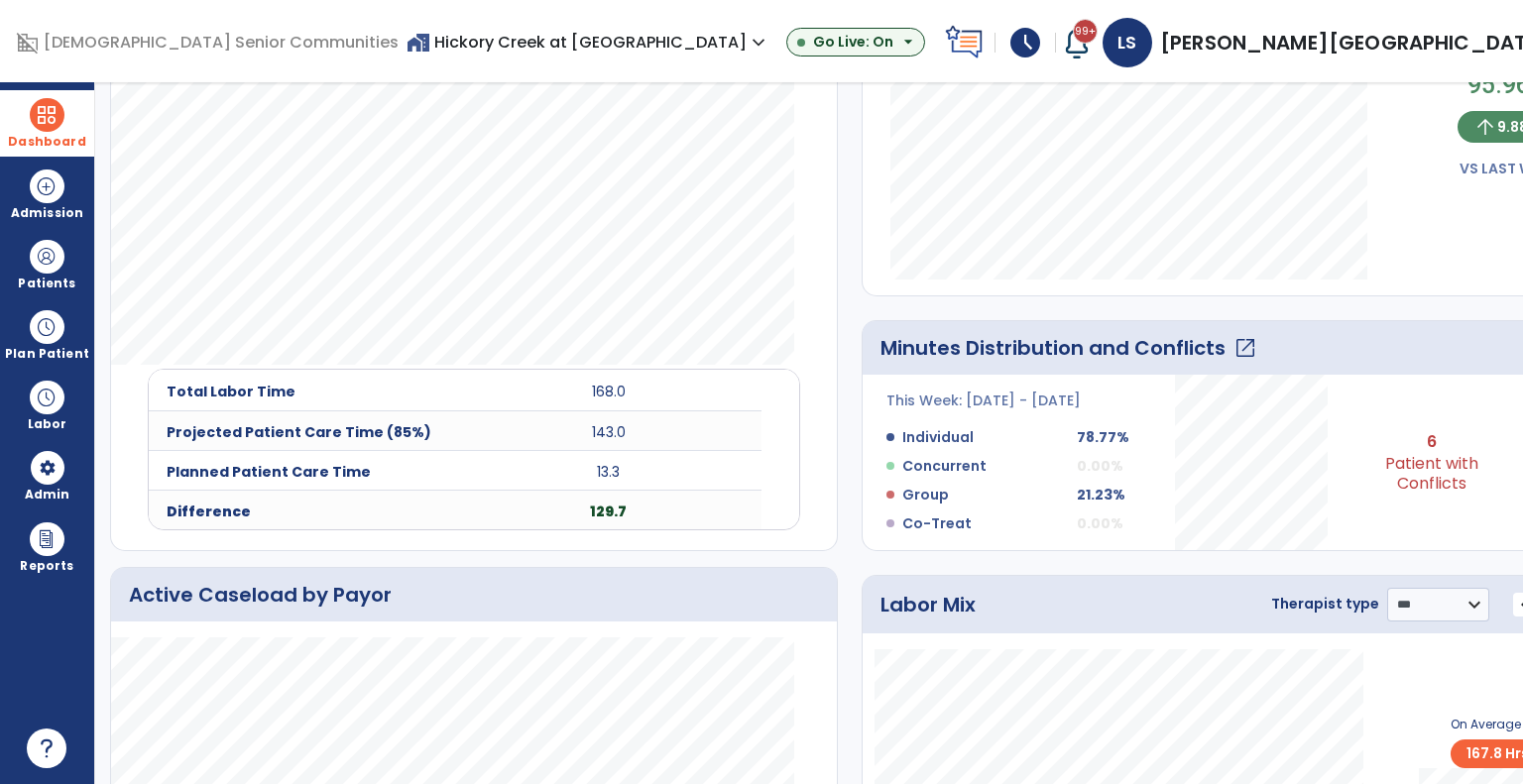 click on "open_in_new" 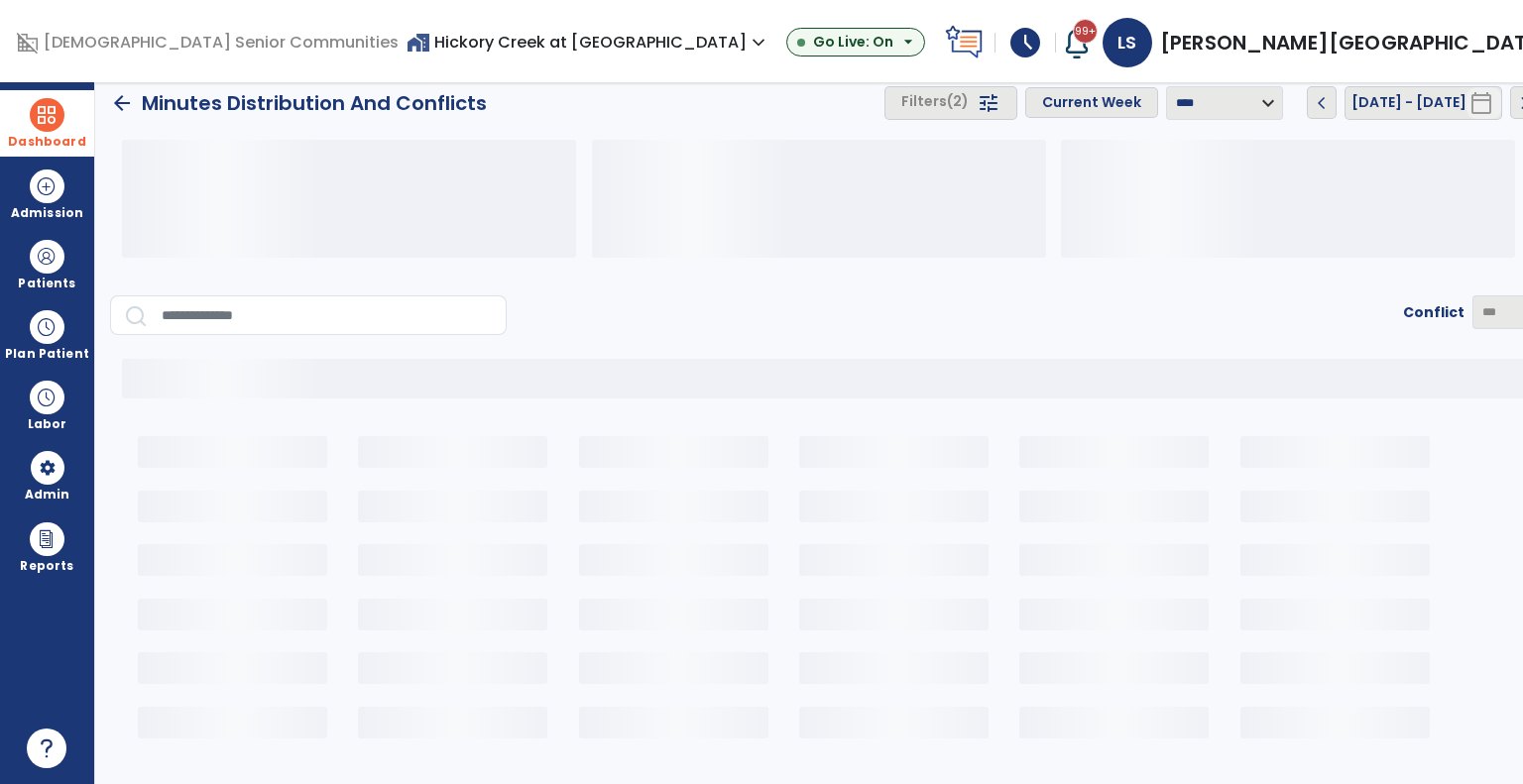scroll, scrollTop: 8, scrollLeft: 0, axis: vertical 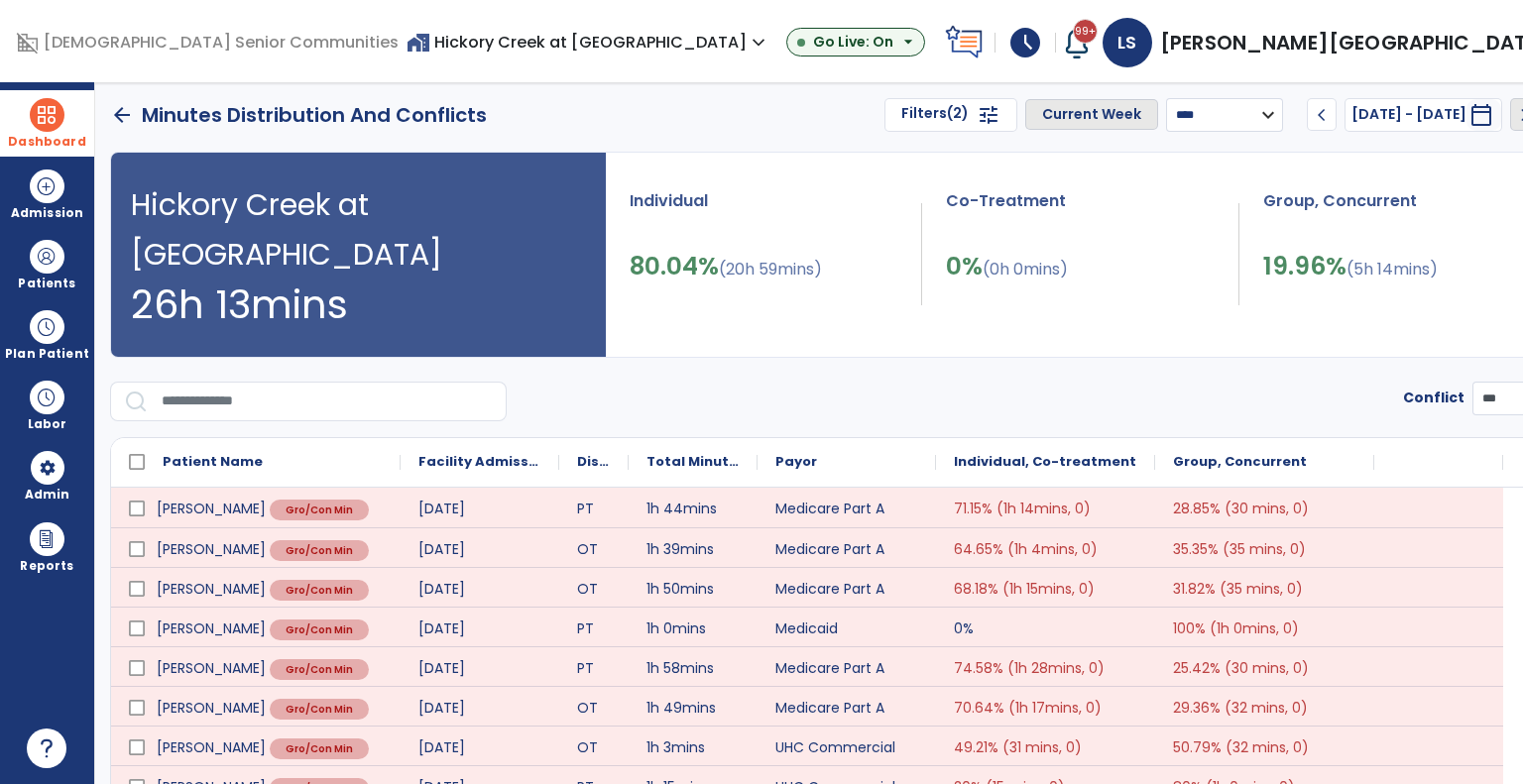 click on "**********" at bounding box center (1225, 115) 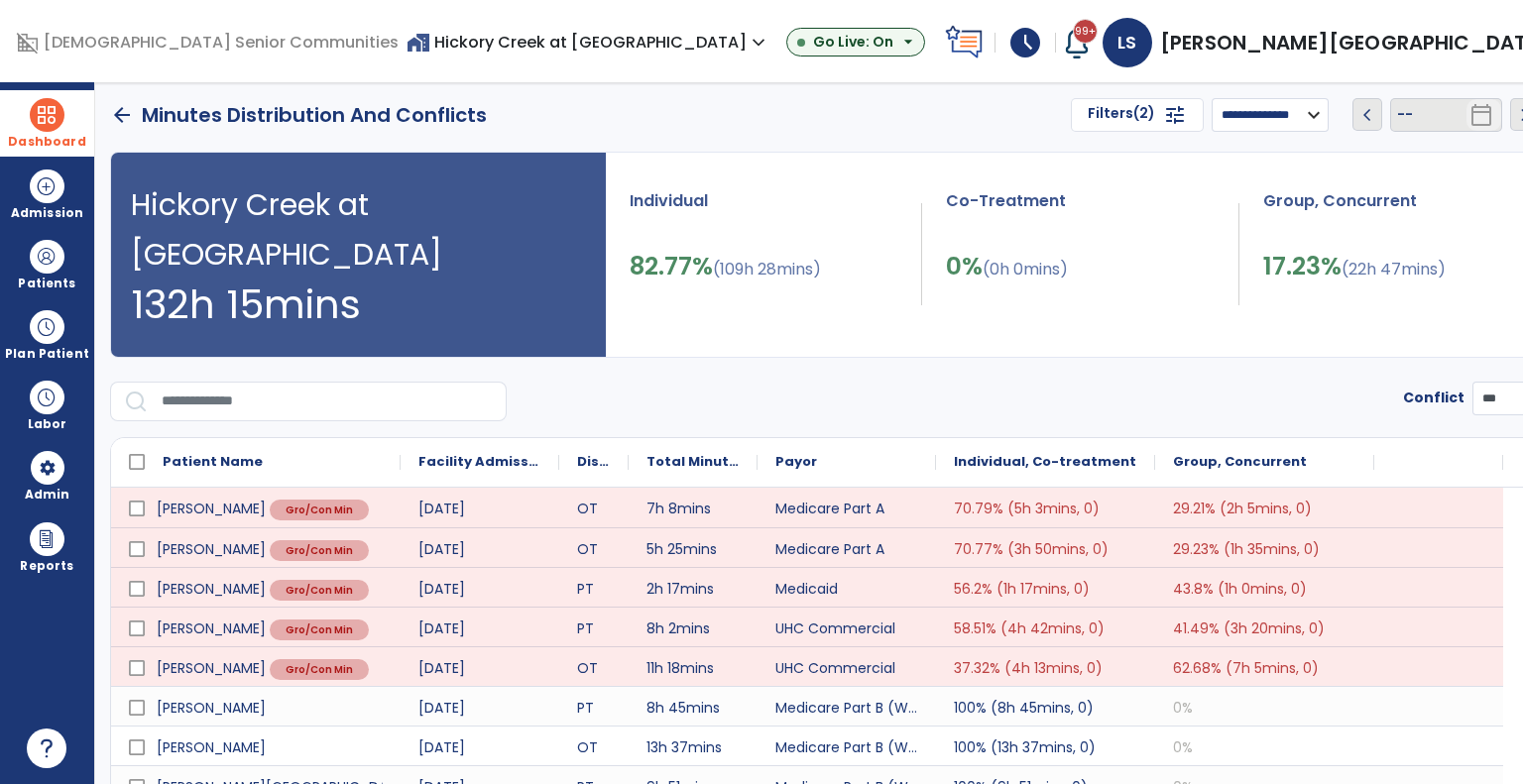 click on "Filters  (2)" at bounding box center [1121, 115] 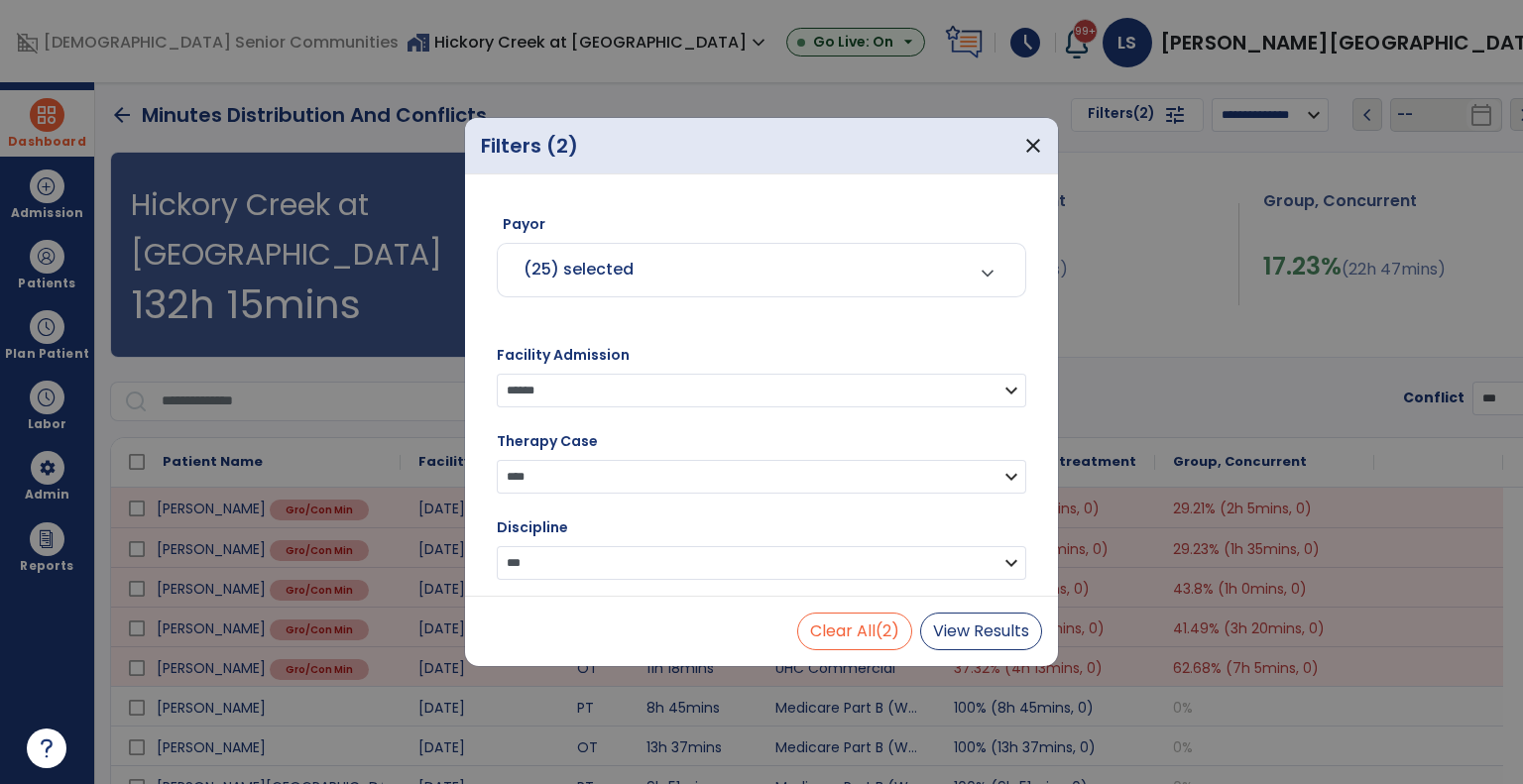 click on "(25) selected" at bounding box center [737, 270] 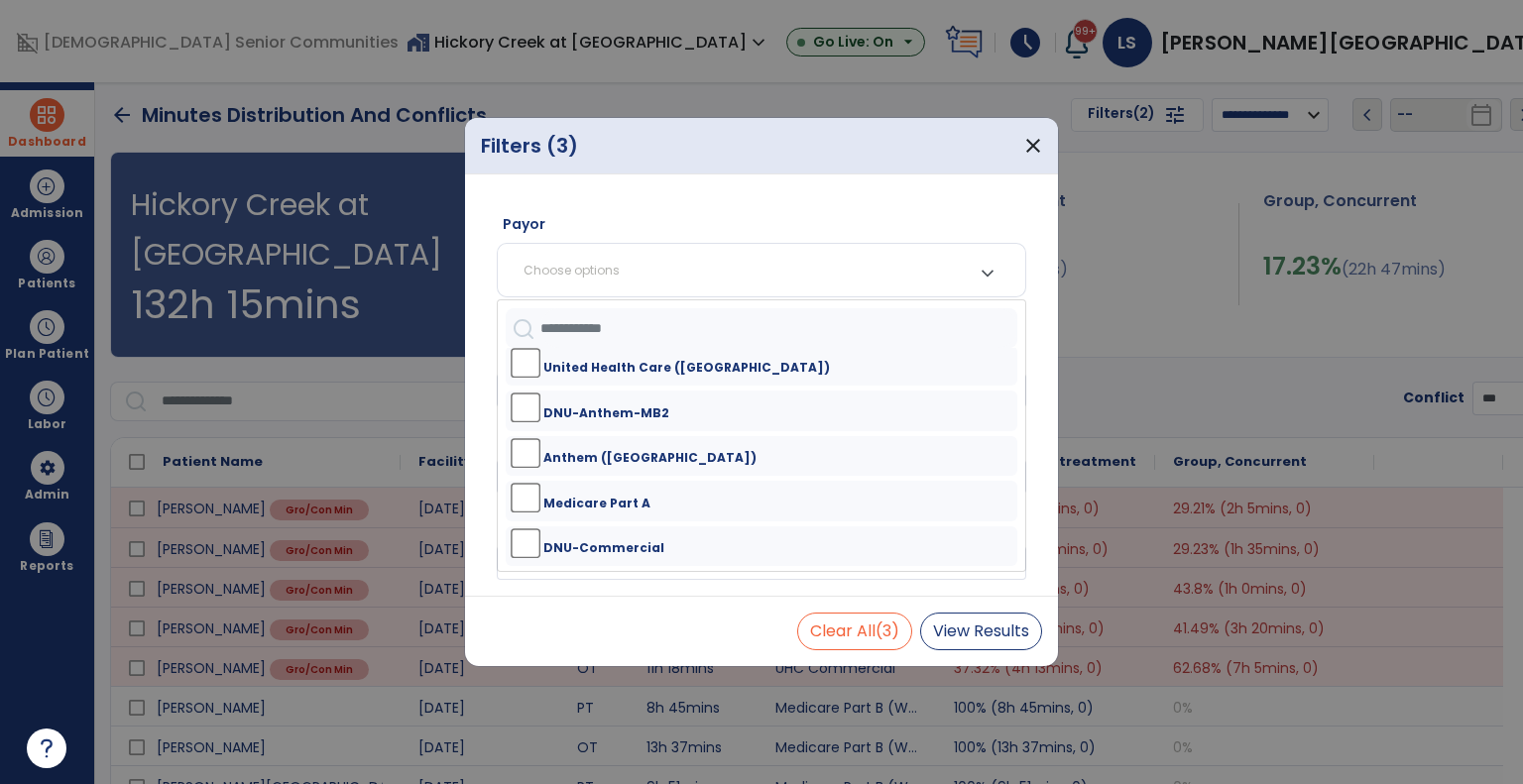 scroll, scrollTop: 694, scrollLeft: 0, axis: vertical 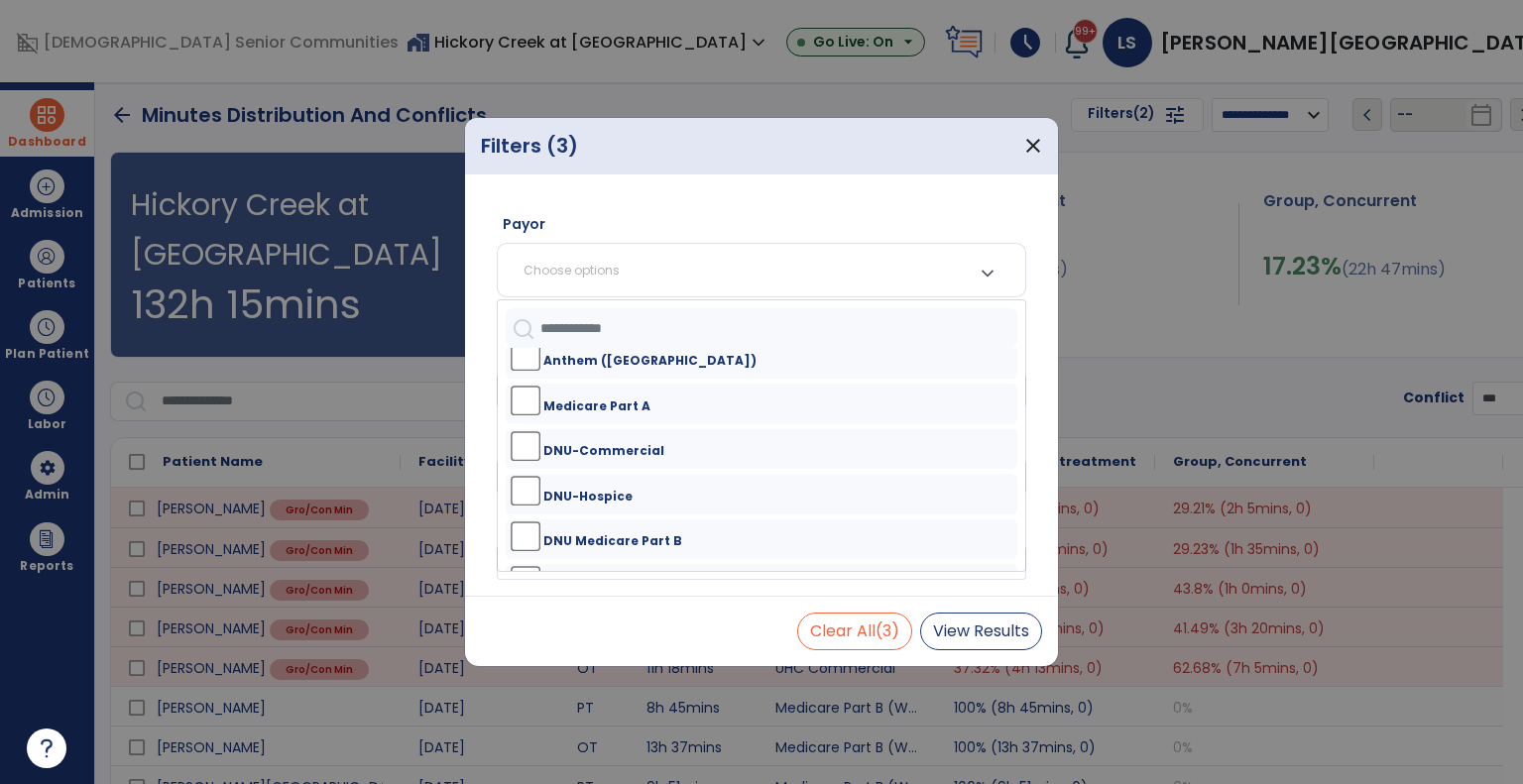 click on "Medicare Part A" at bounding box center (597, 406) 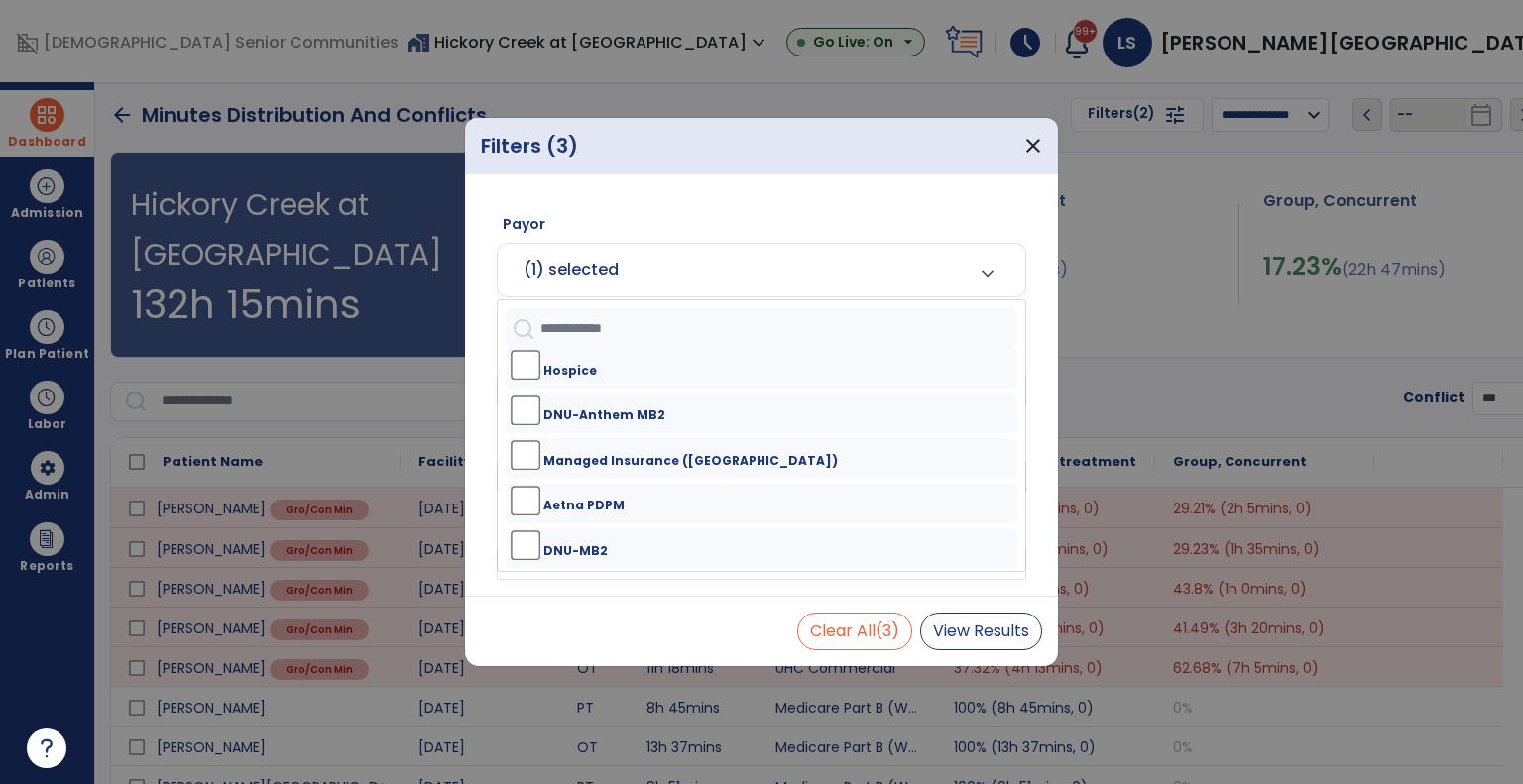 scroll, scrollTop: 912, scrollLeft: 0, axis: vertical 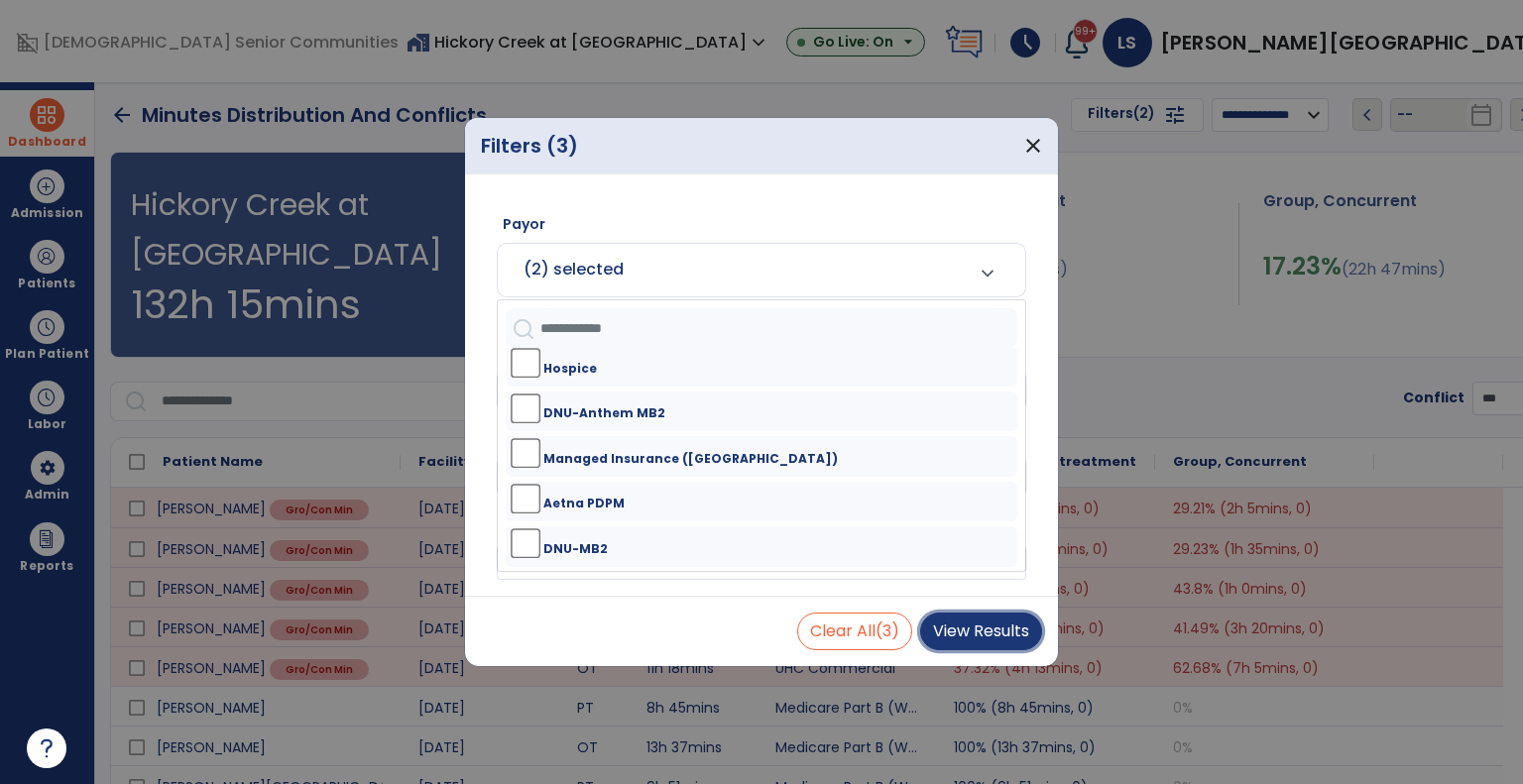 click on "View Results" at bounding box center (981, 631) 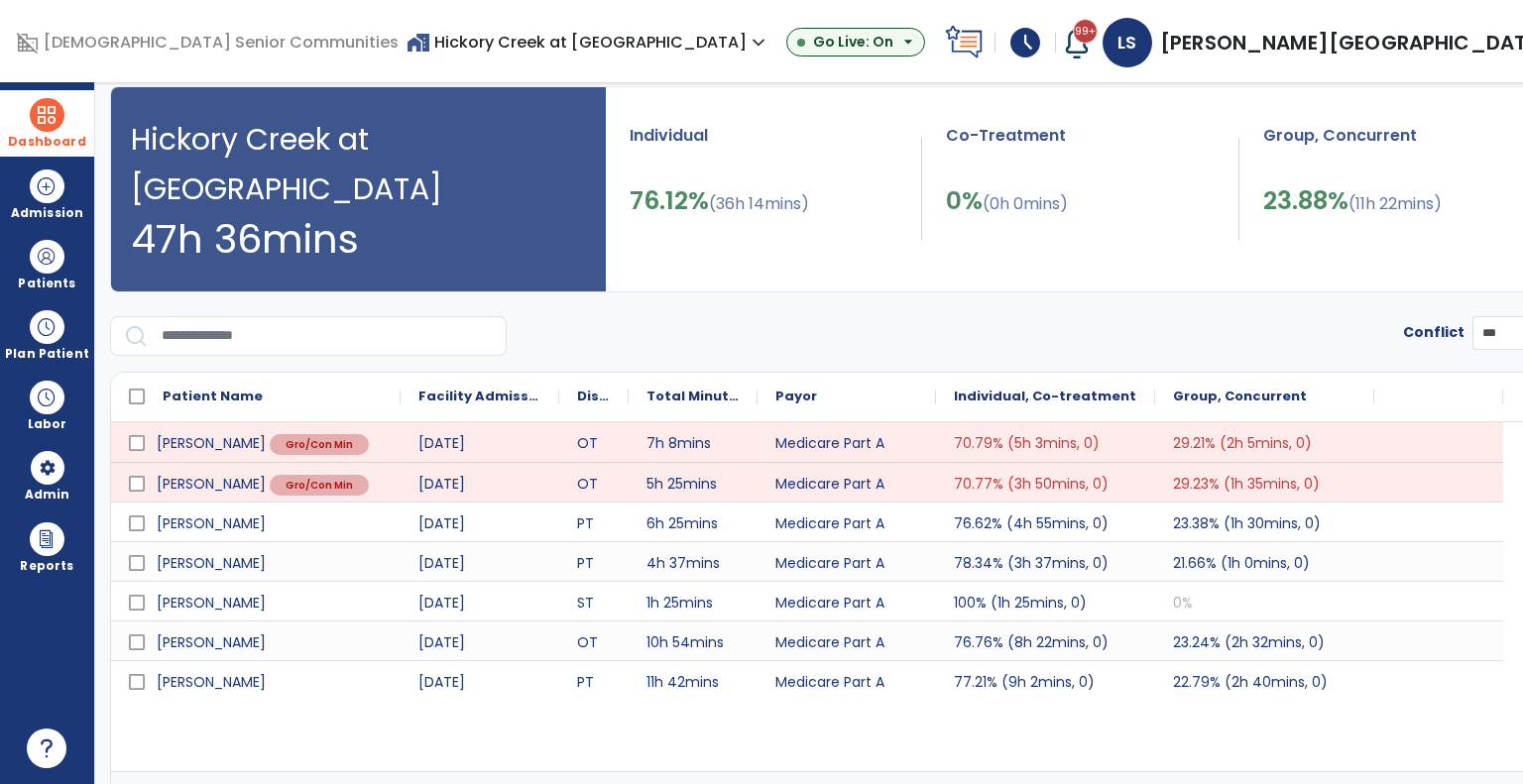 scroll, scrollTop: 107, scrollLeft: 0, axis: vertical 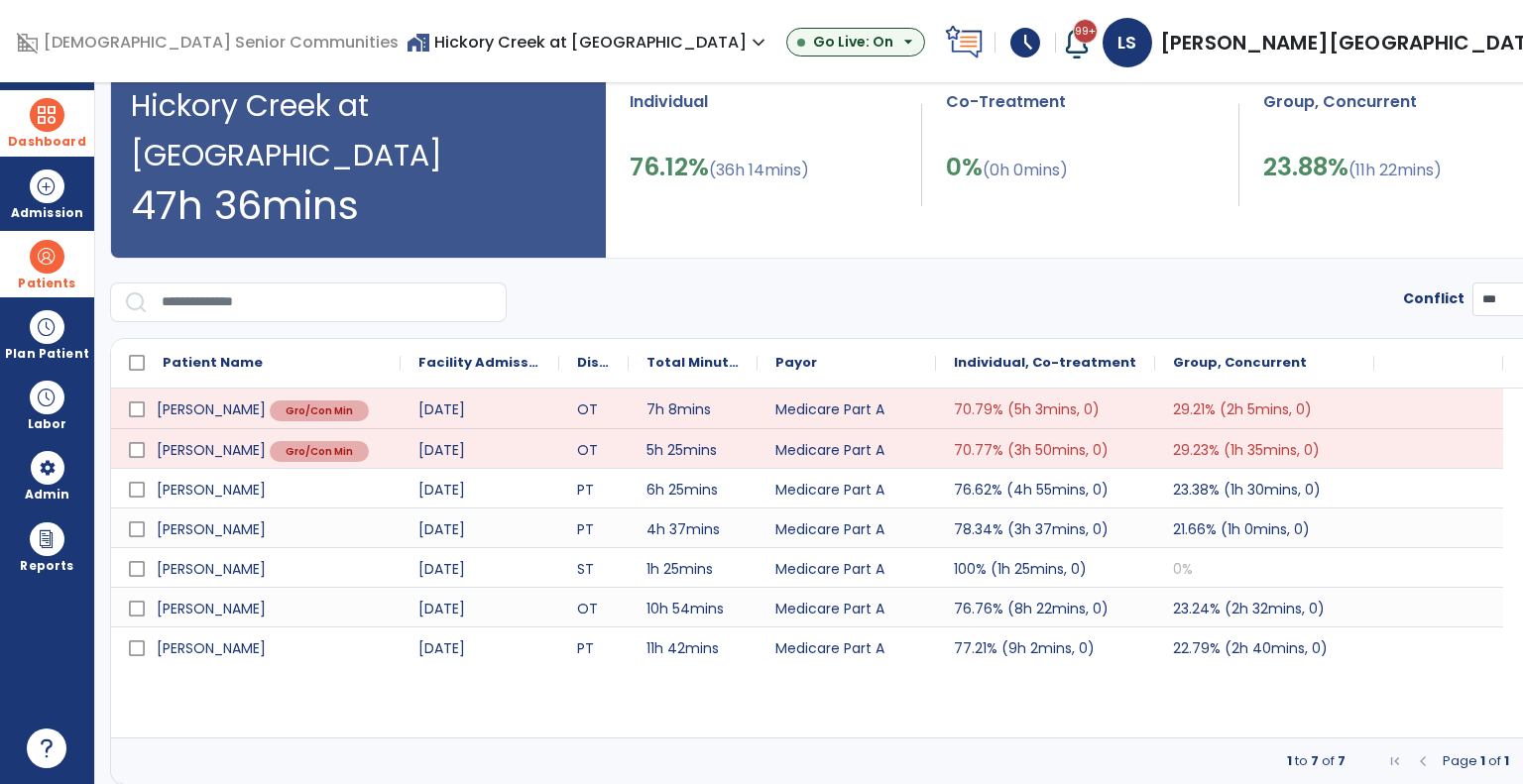 click on "Patients" at bounding box center (47, 283) 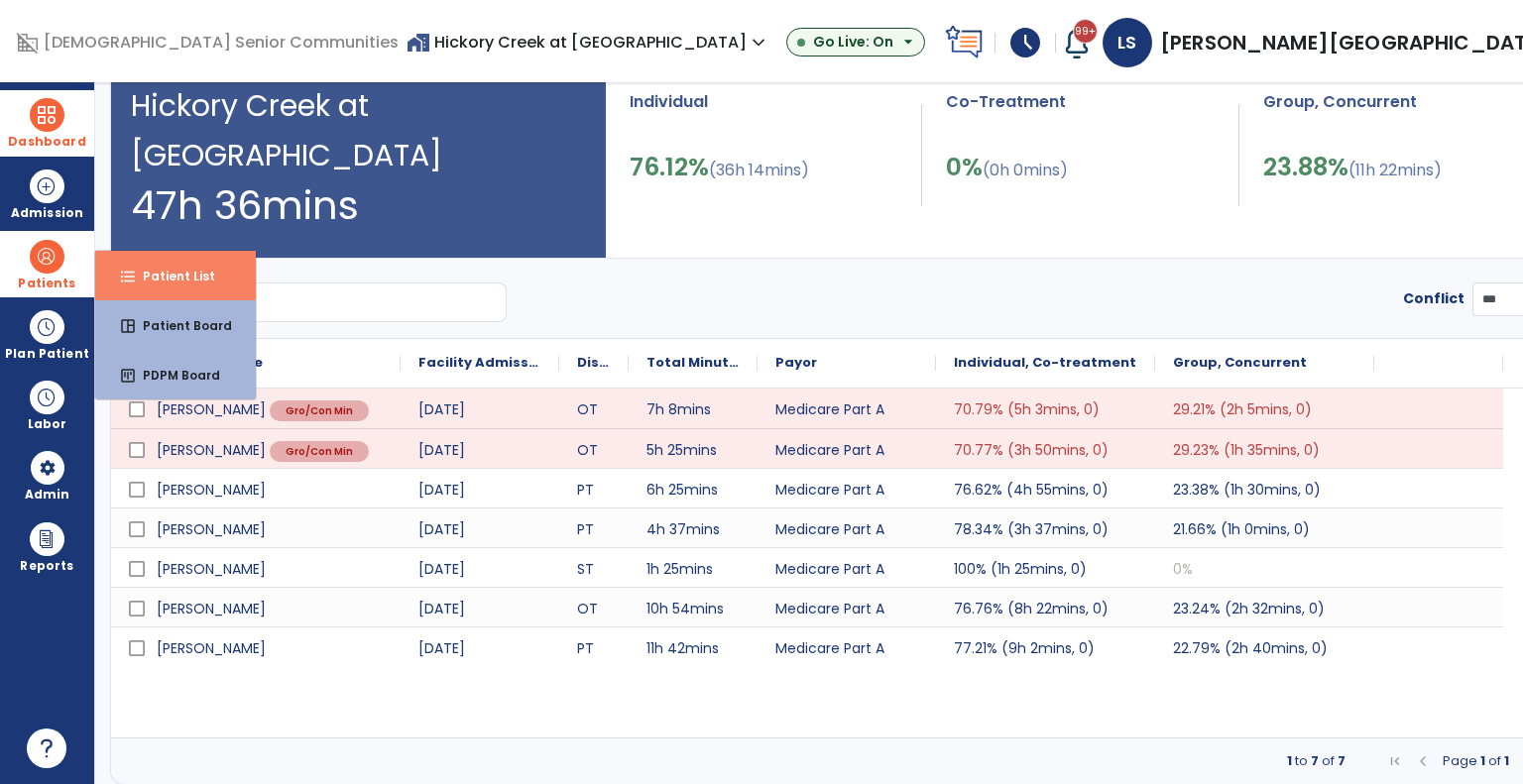 click on "format_list_bulleted  Patient List" at bounding box center (176, 276) 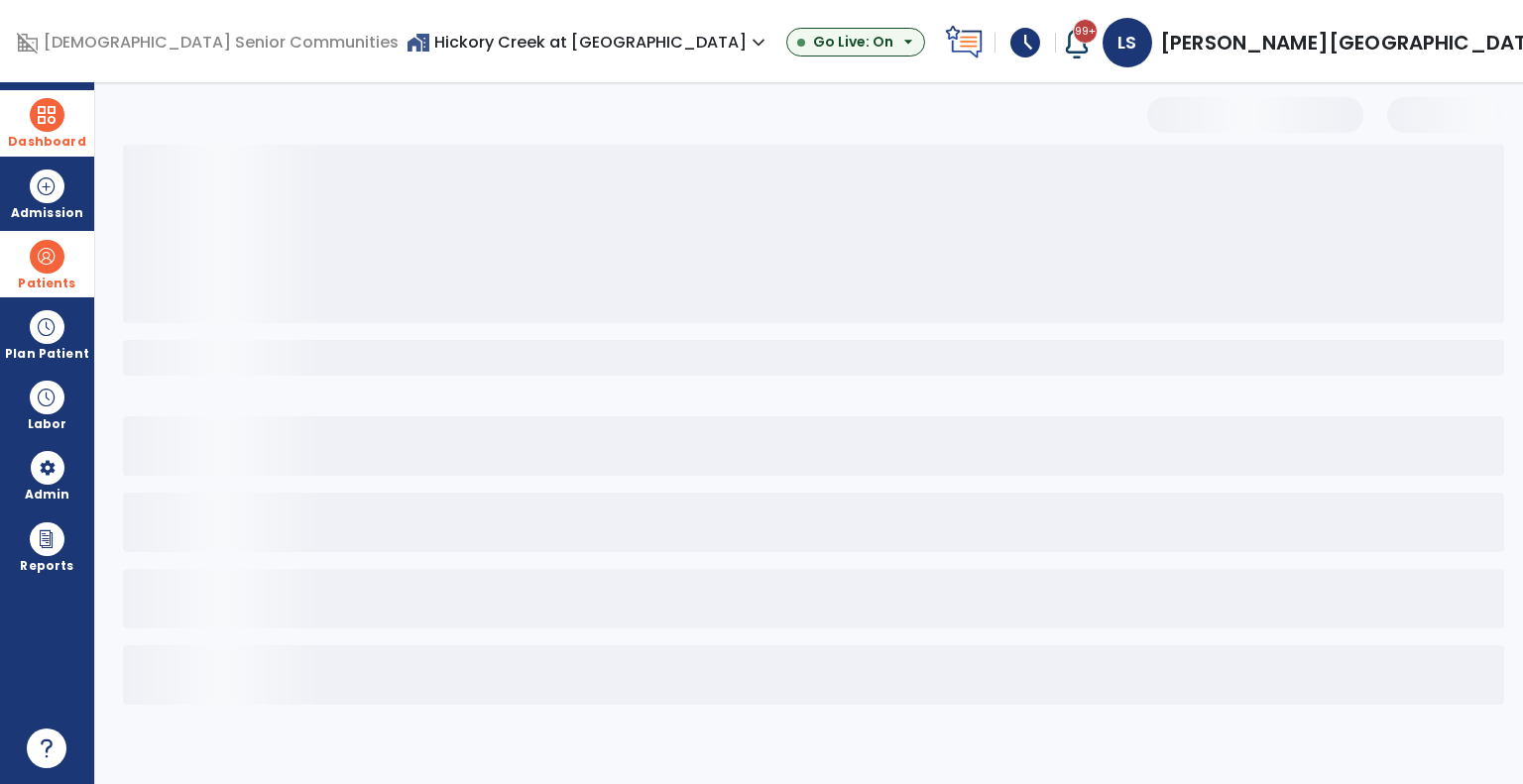 scroll, scrollTop: 0, scrollLeft: 0, axis: both 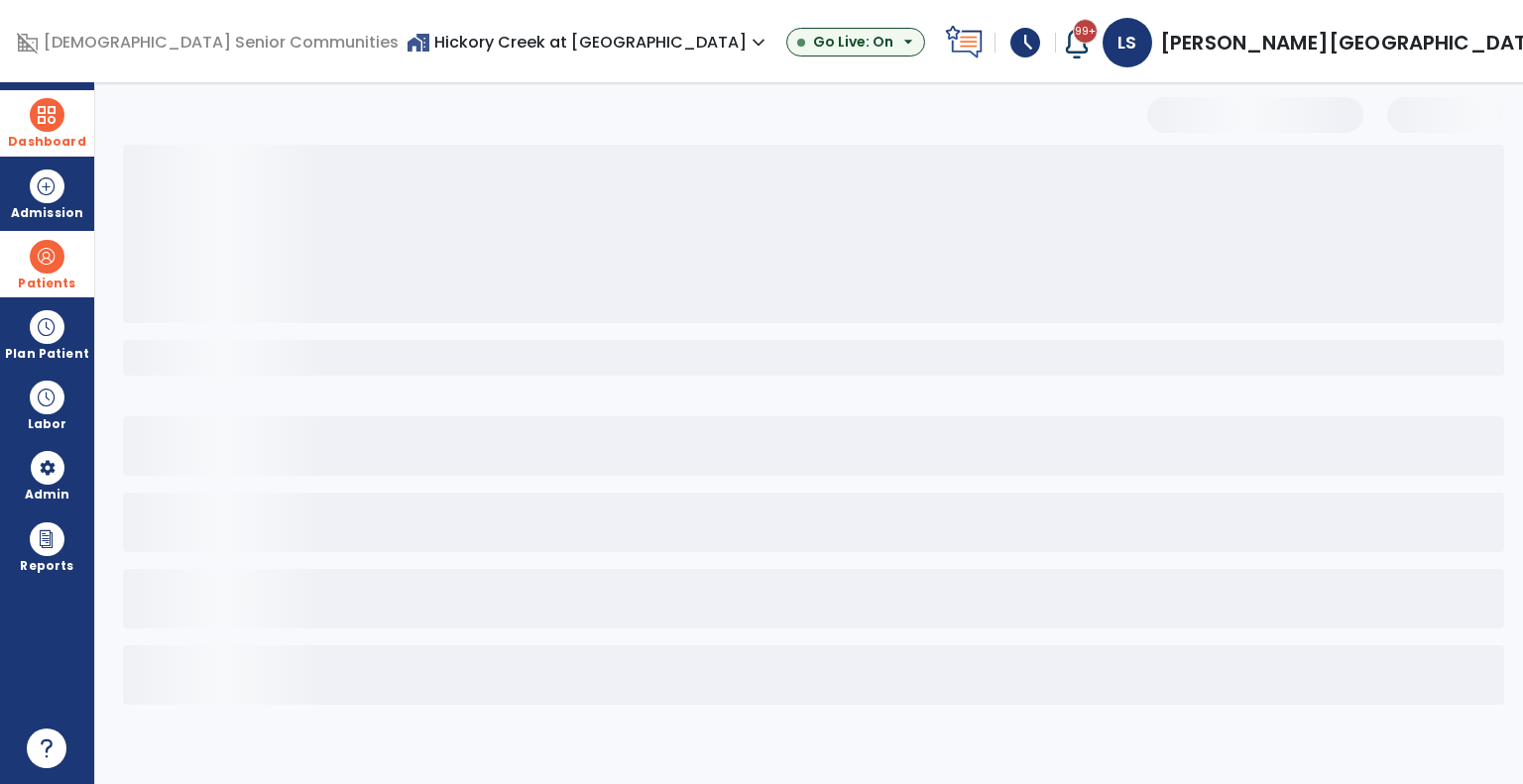 select on "***" 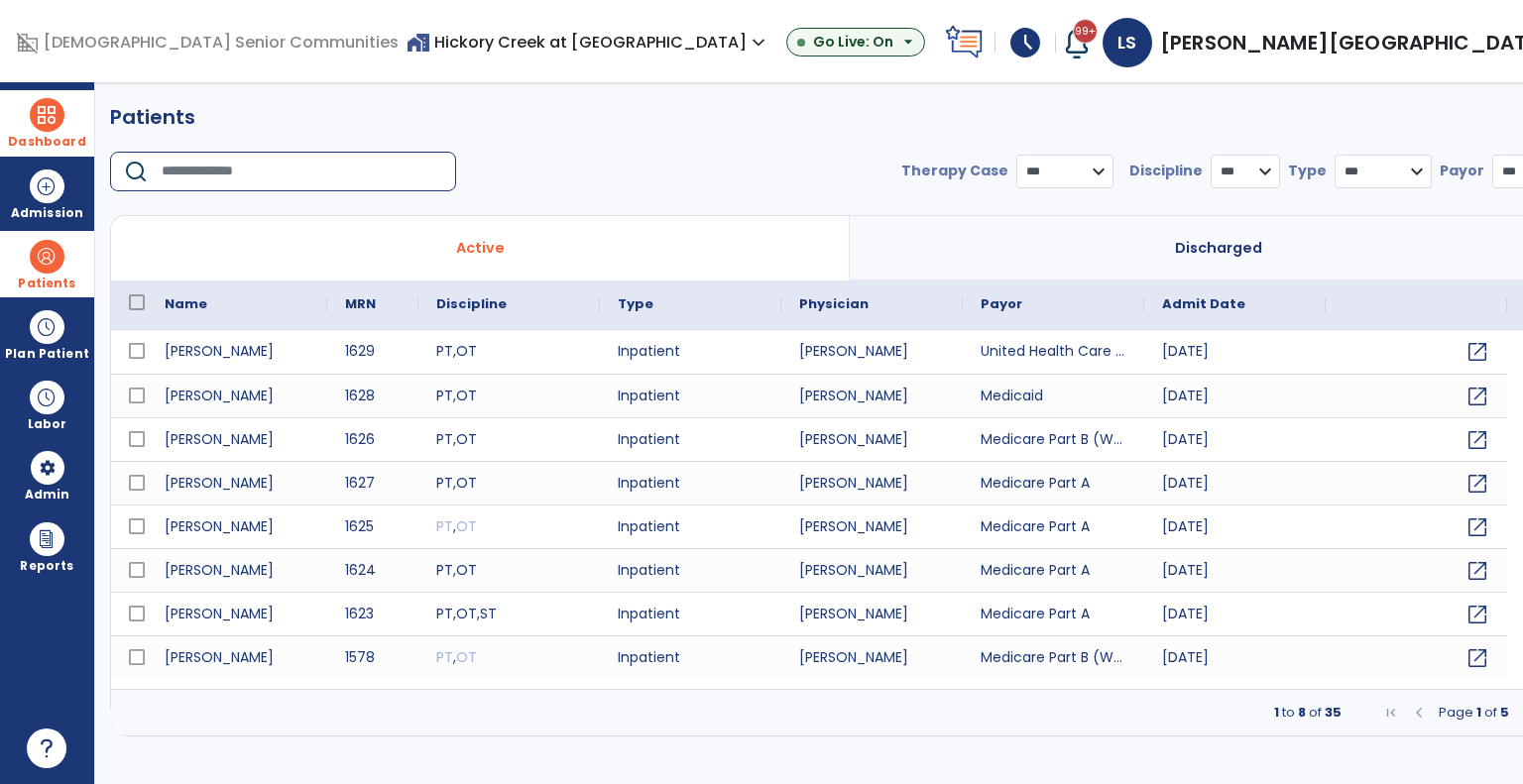 click at bounding box center [301, 171] 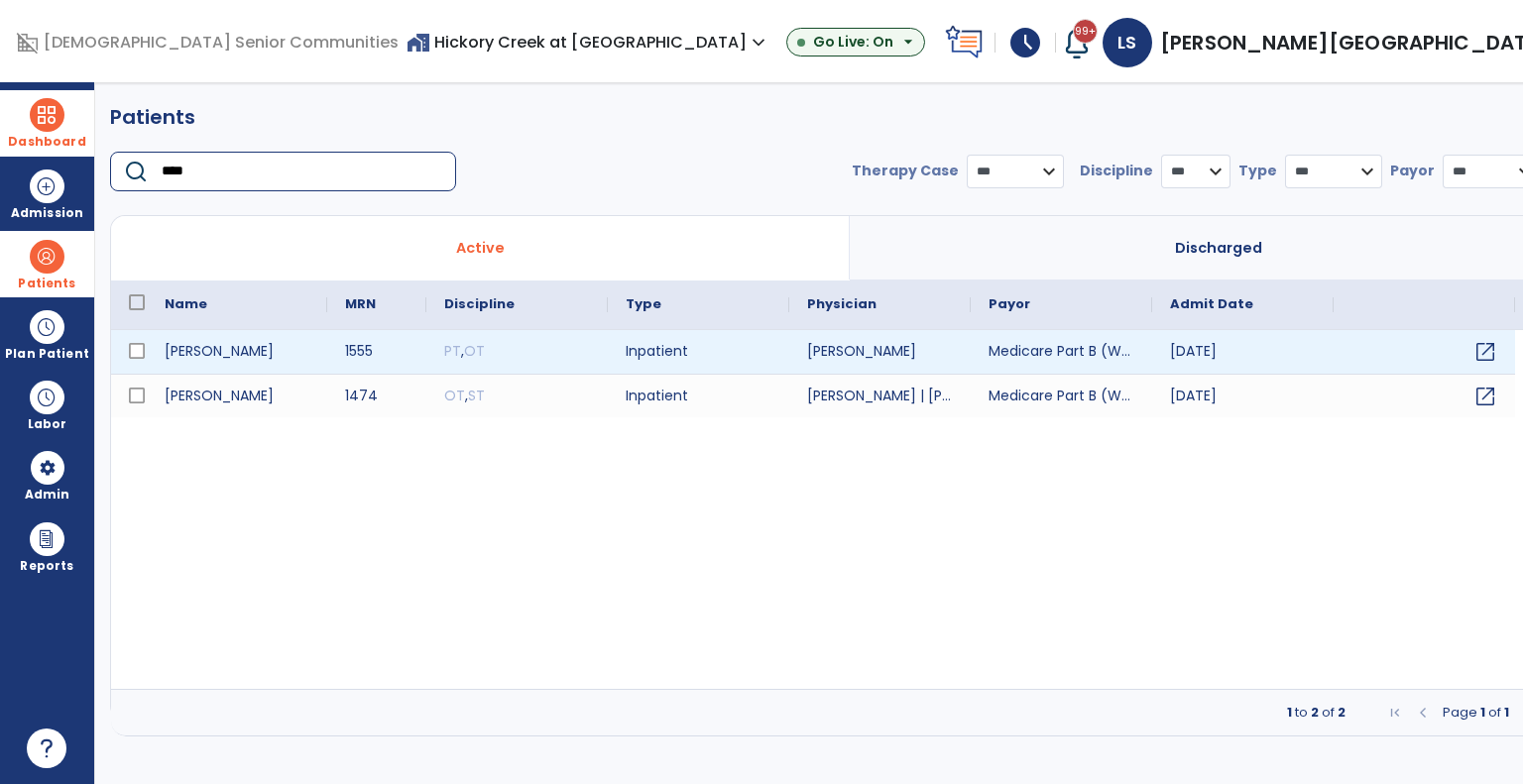 type on "****" 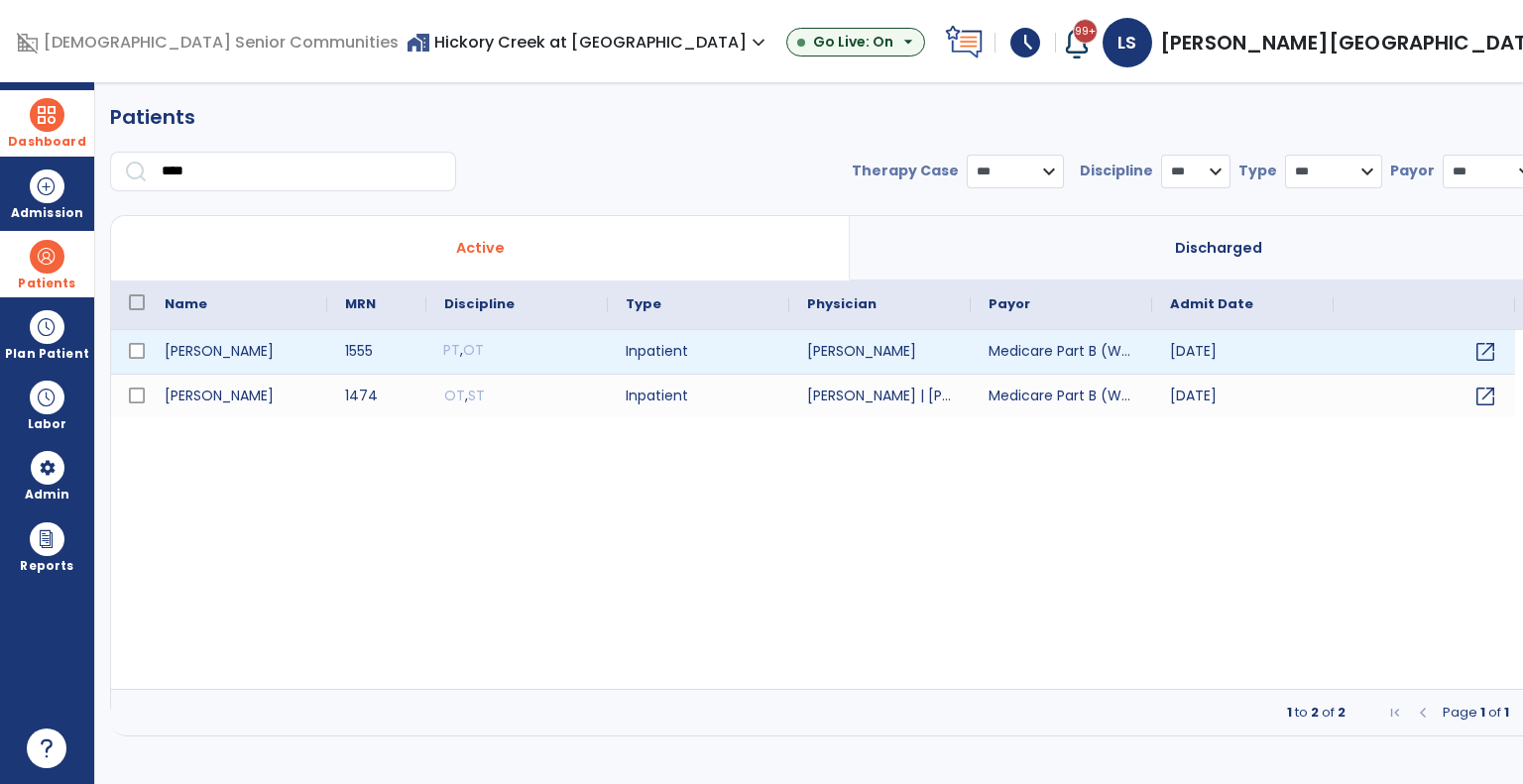click on "PT , OT" at bounding box center [517, 352] 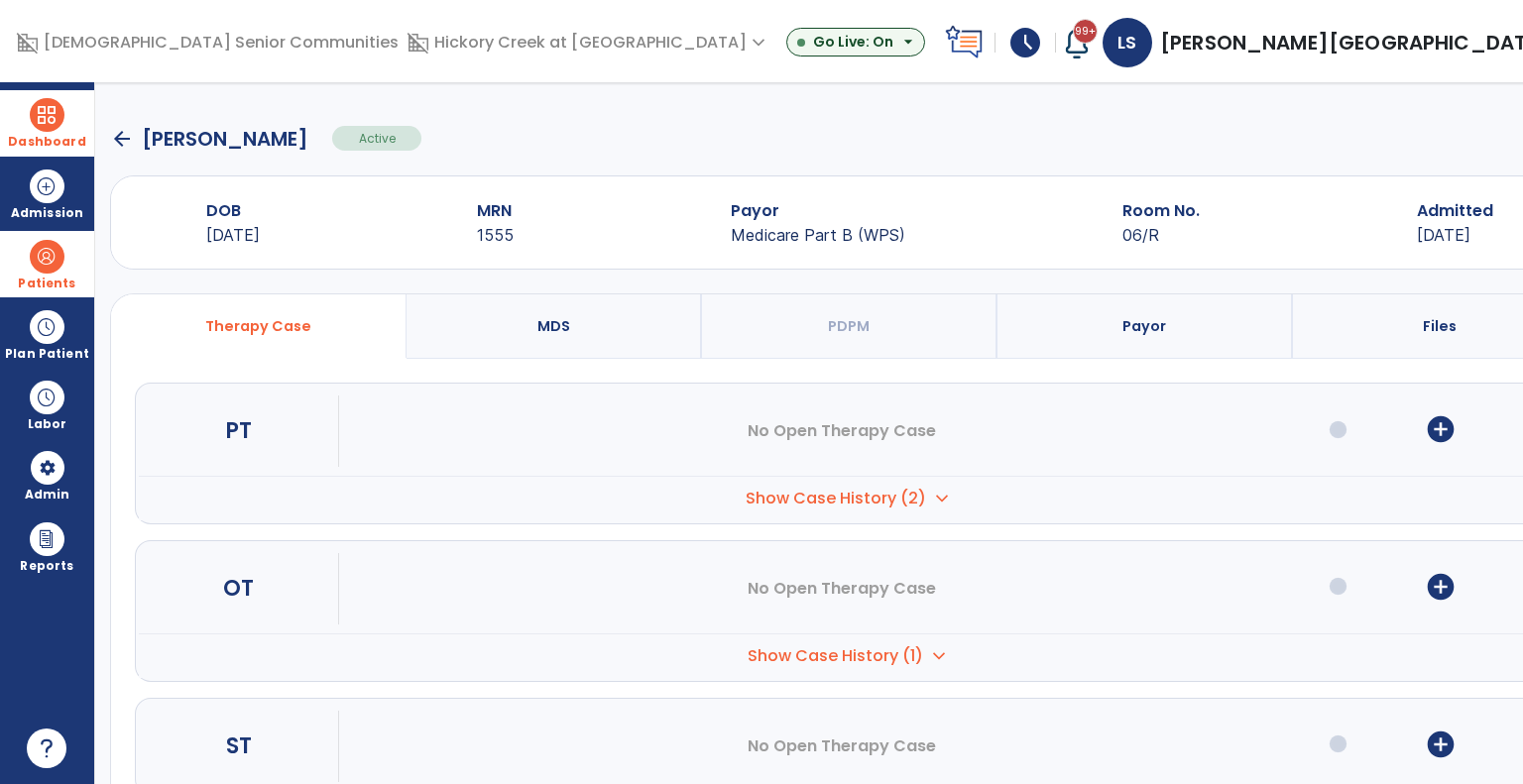 click on "add_circle" at bounding box center (1441, 744) 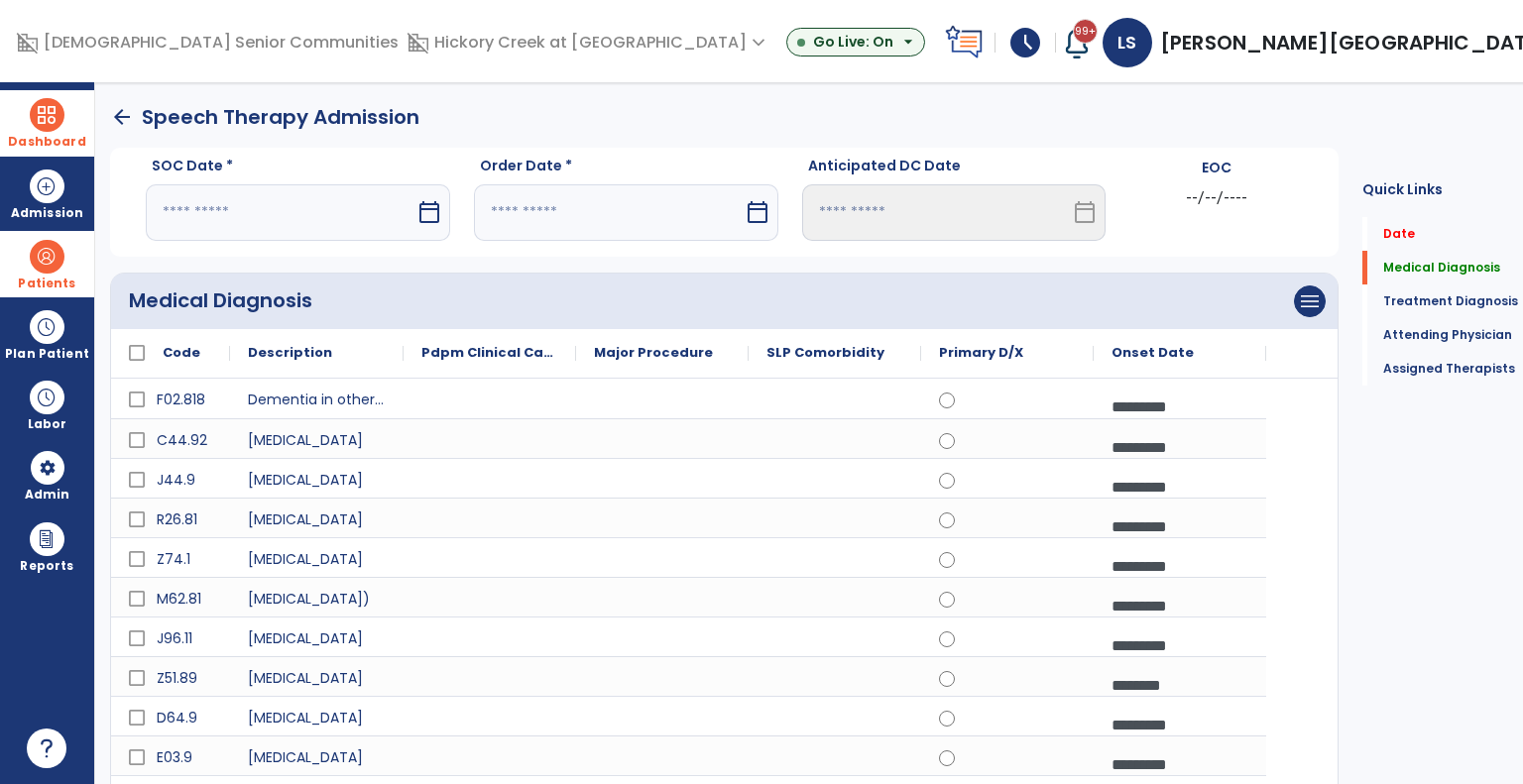 drag, startPoint x: 360, startPoint y: 217, endPoint x: 334, endPoint y: 238, distance: 33.42155 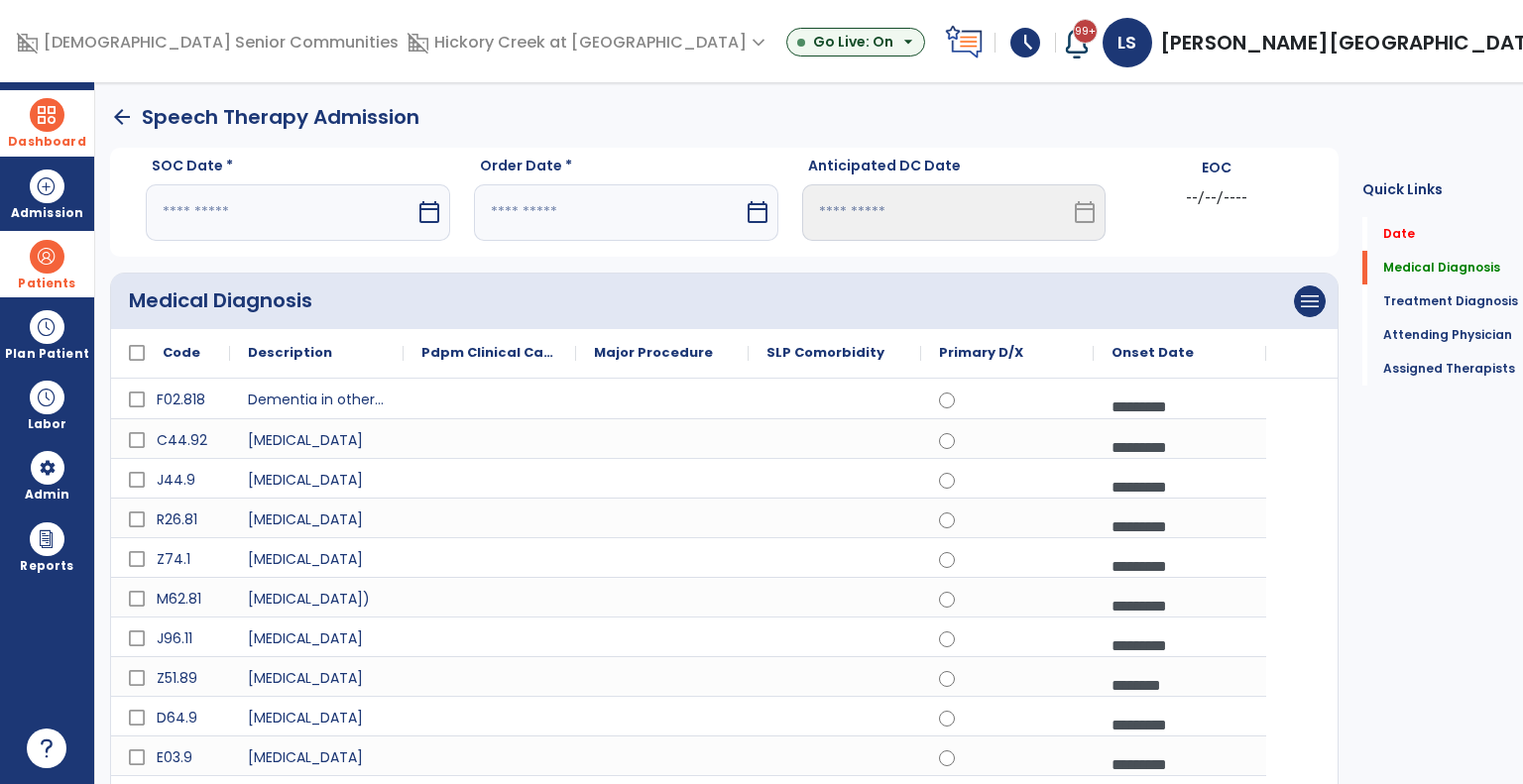 select on "*" 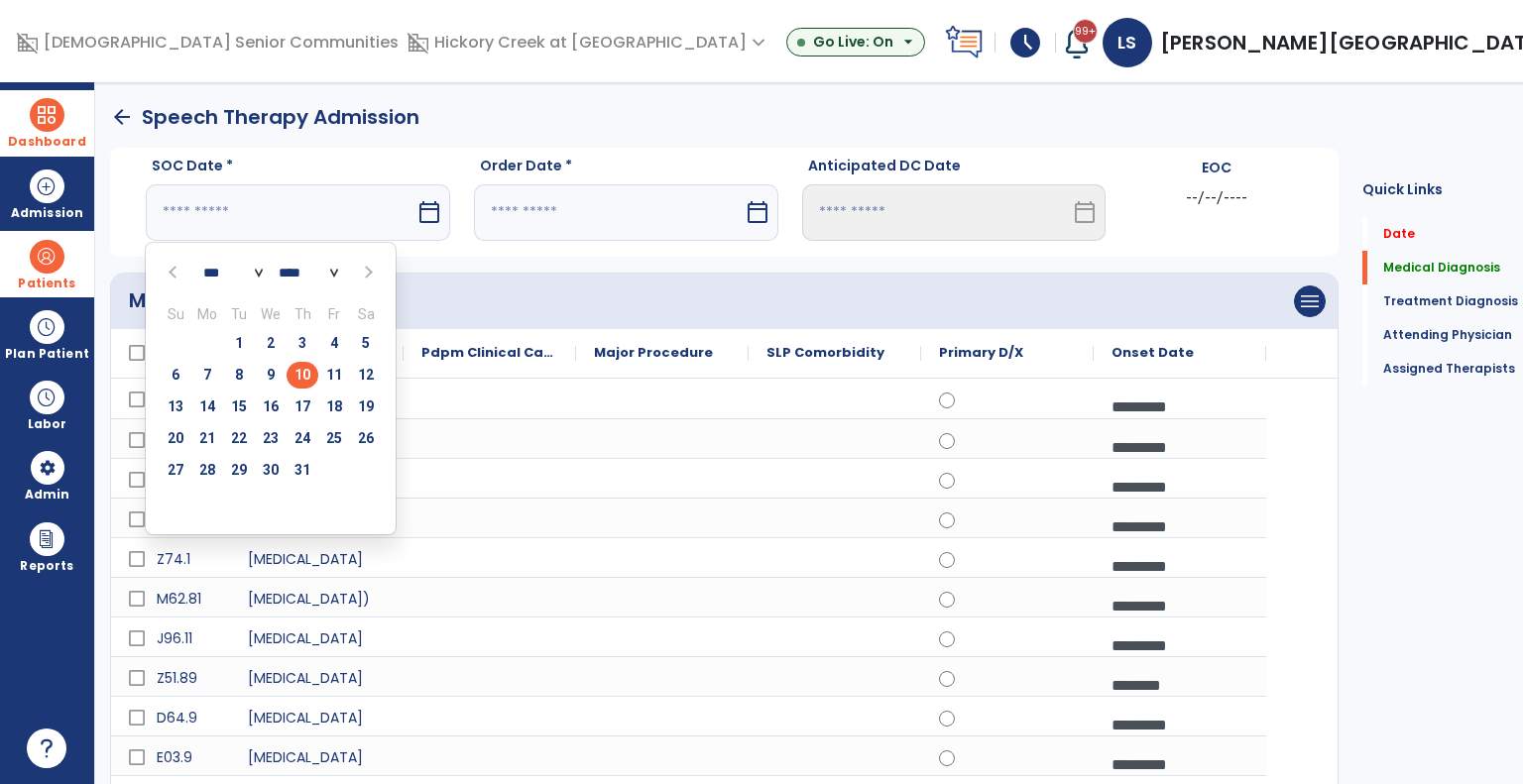 click on "10" at bounding box center [302, 375] 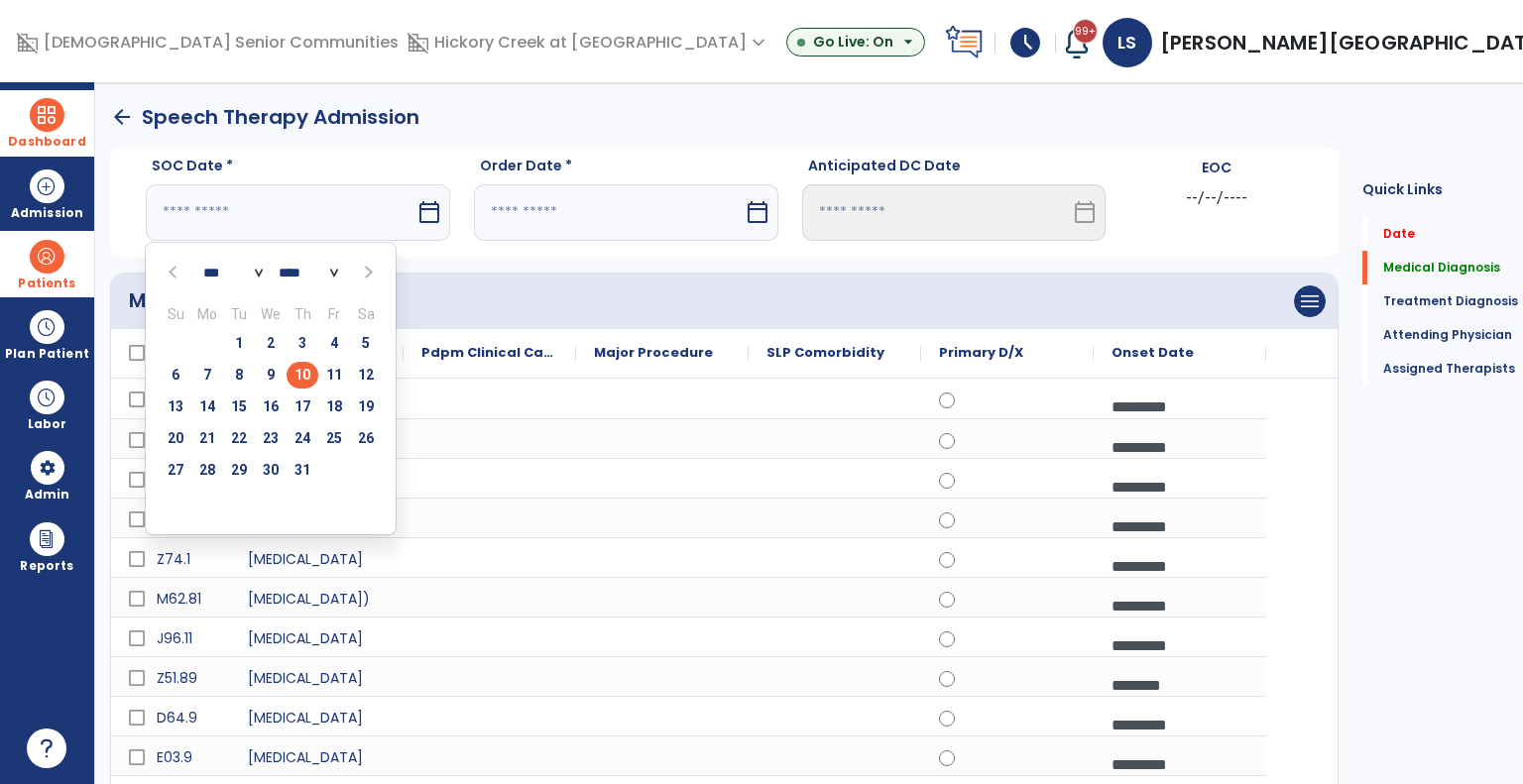type on "*********" 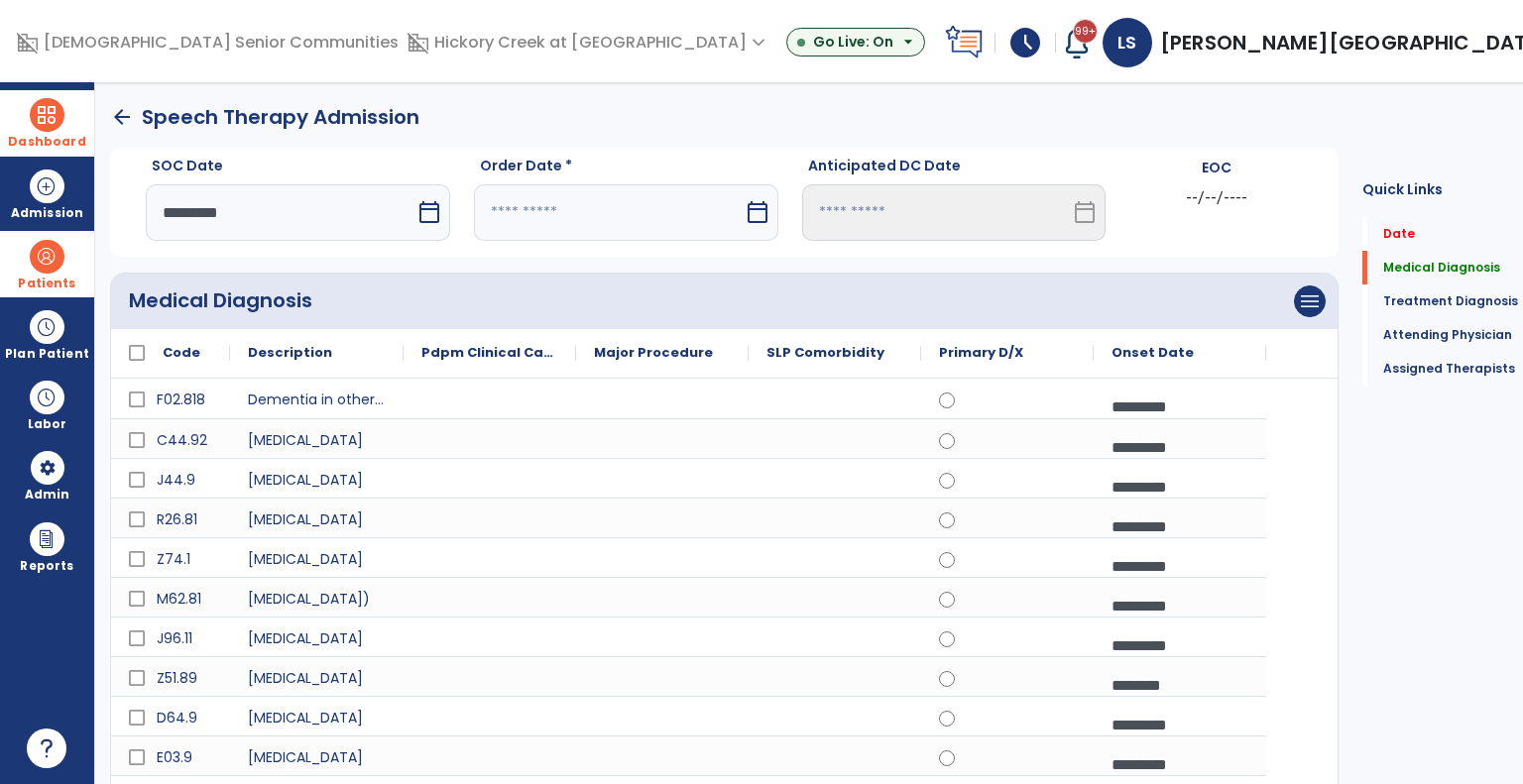 click at bounding box center [609, 212] 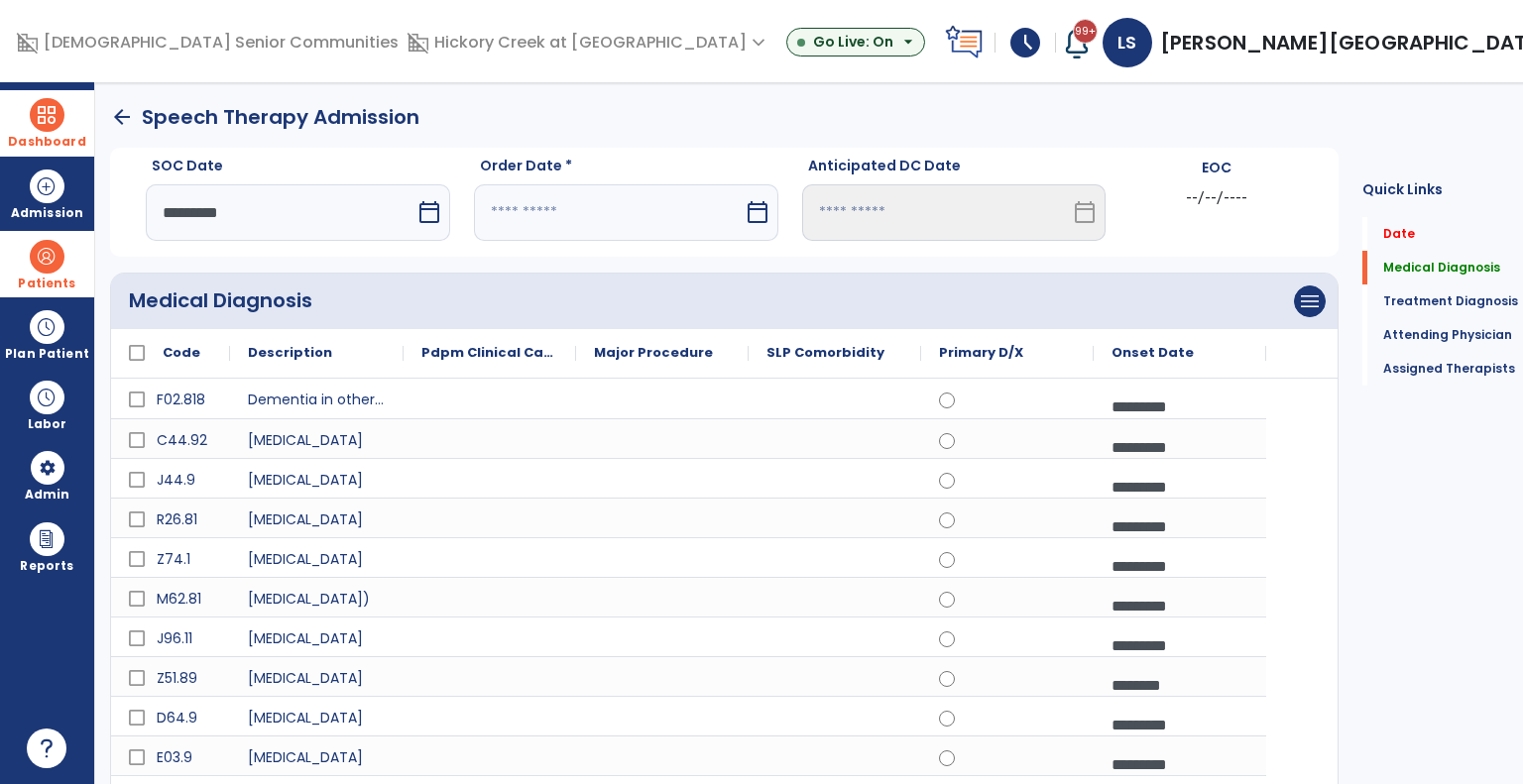 select on "*" 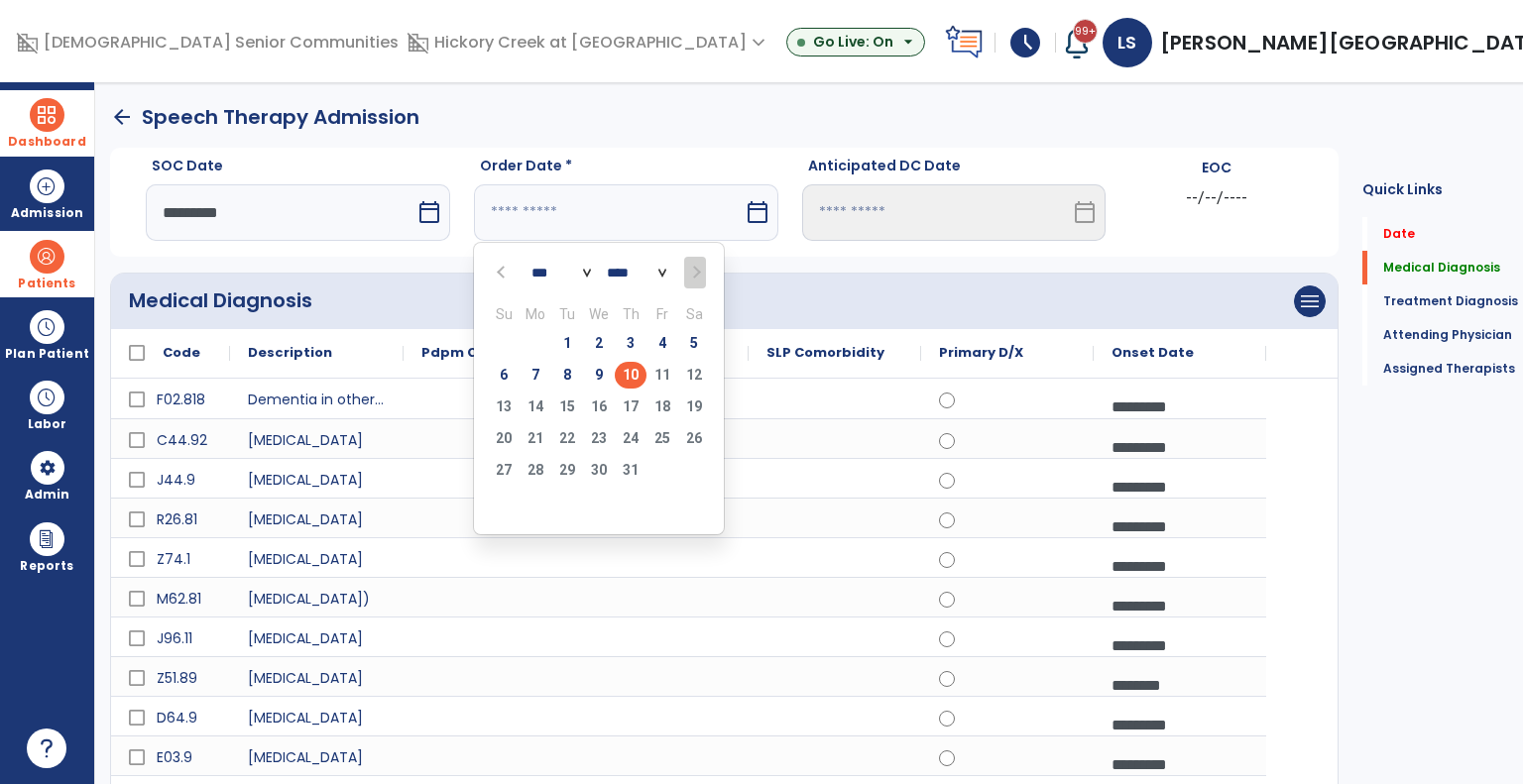 click on "10" at bounding box center [631, 375] 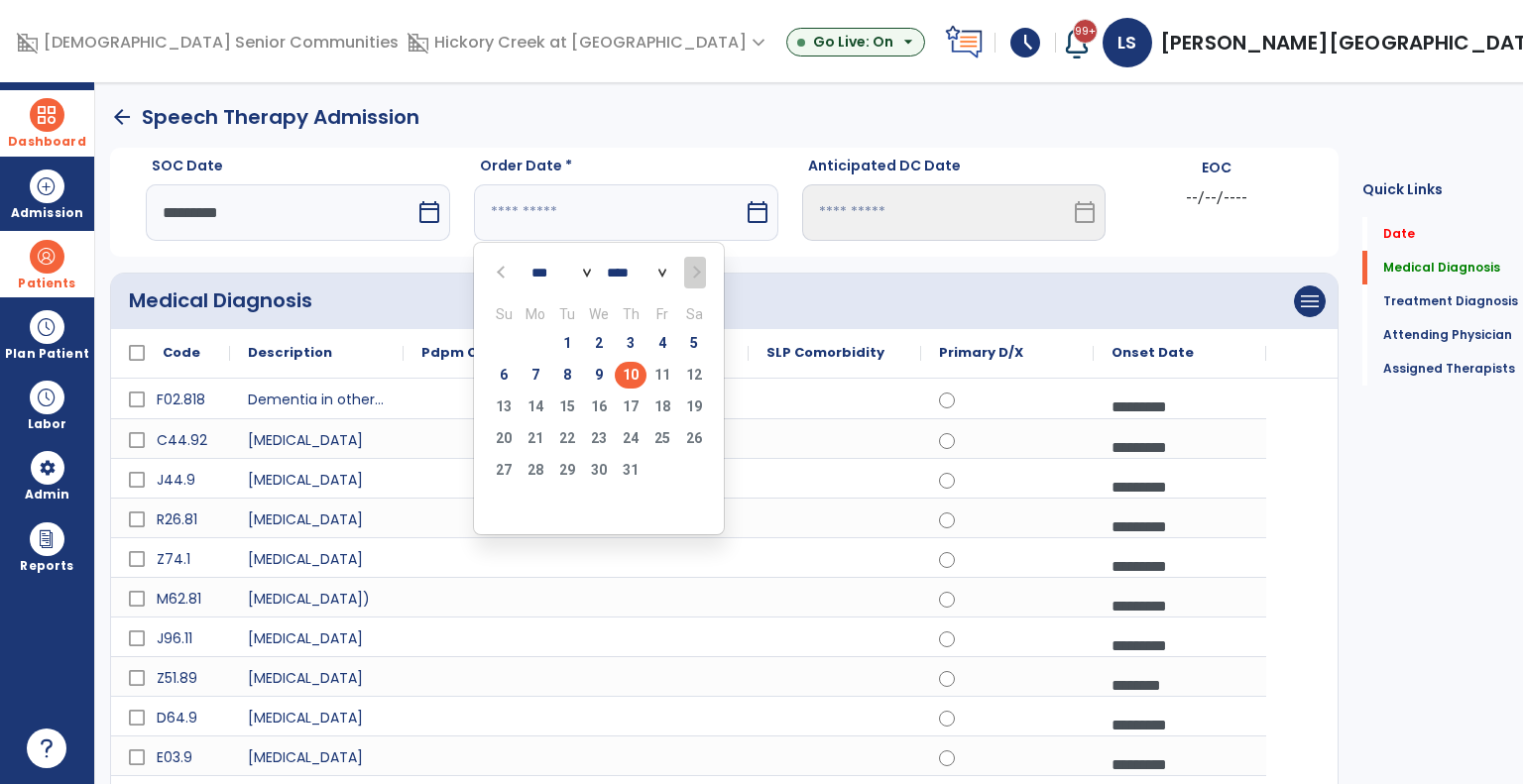 type on "*********" 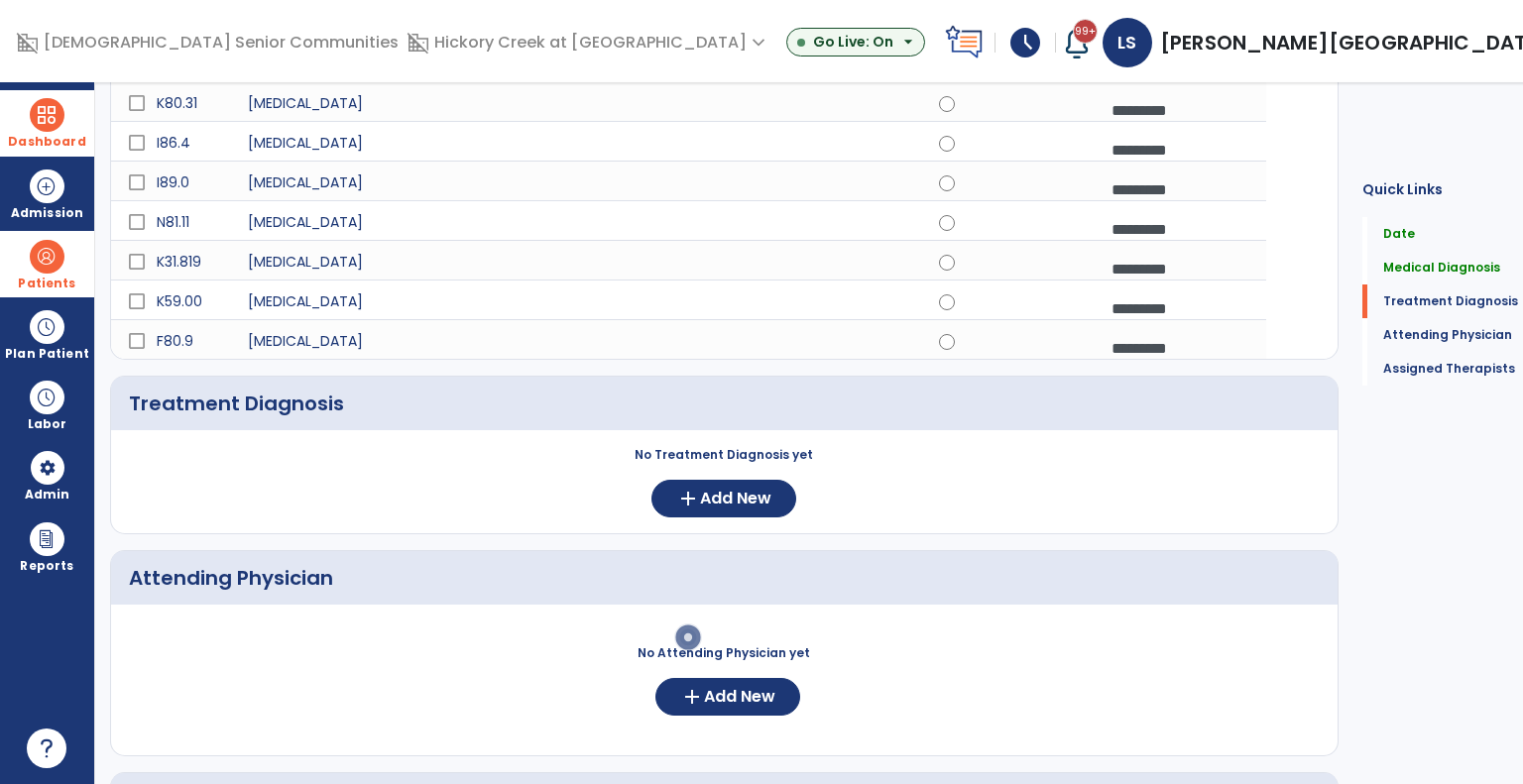 scroll, scrollTop: 1487, scrollLeft: 0, axis: vertical 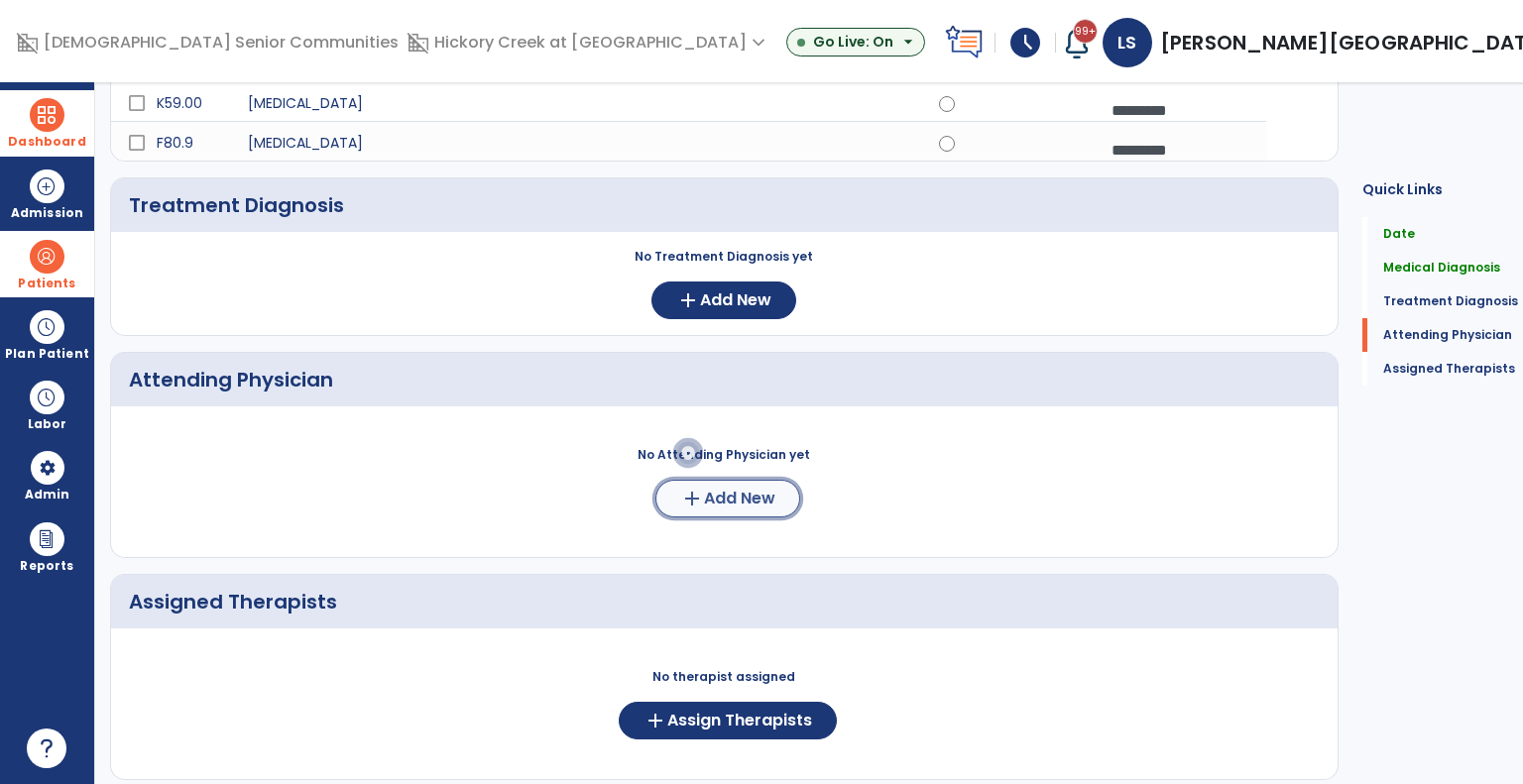 click on "add" 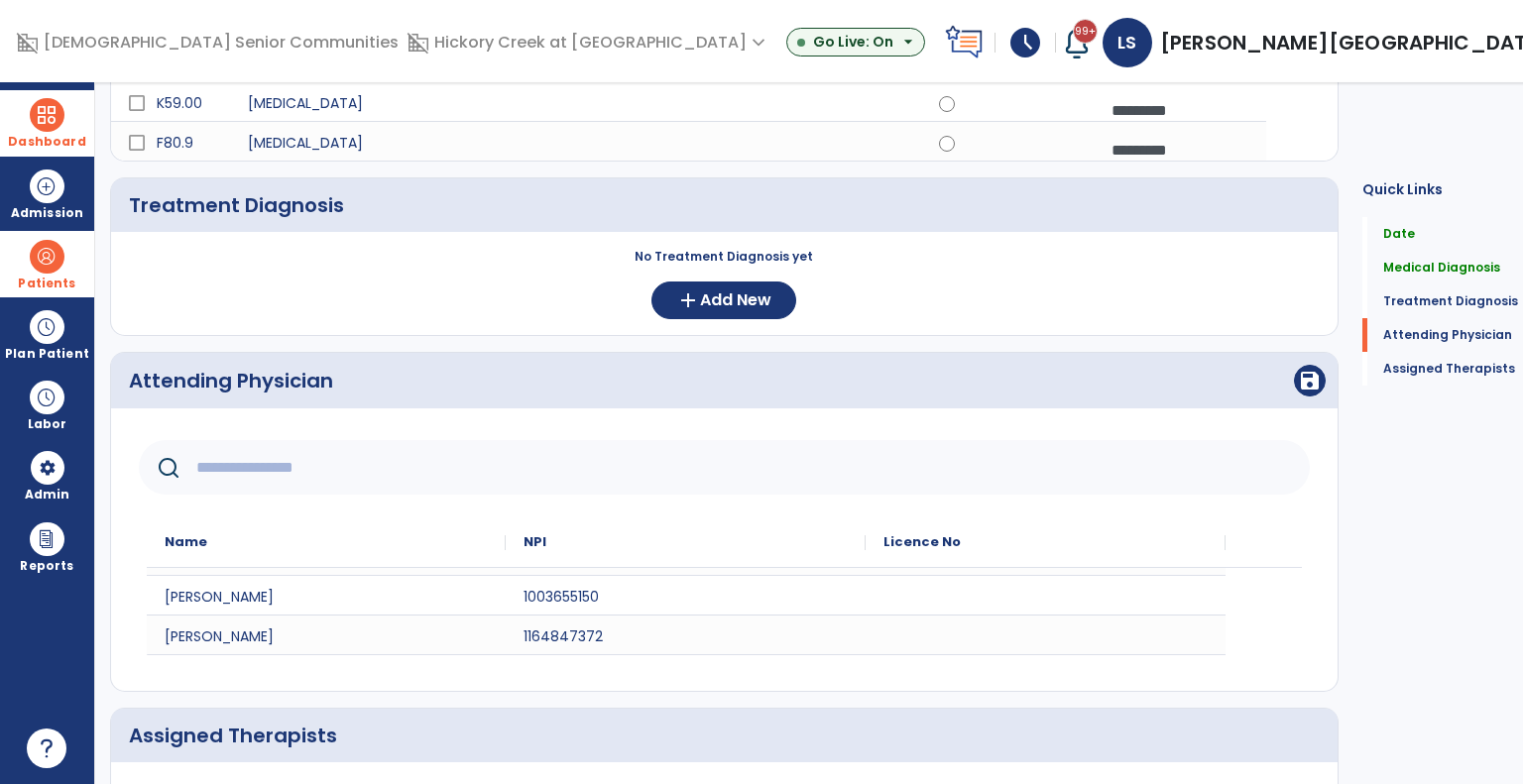 scroll, scrollTop: 99, scrollLeft: 0, axis: vertical 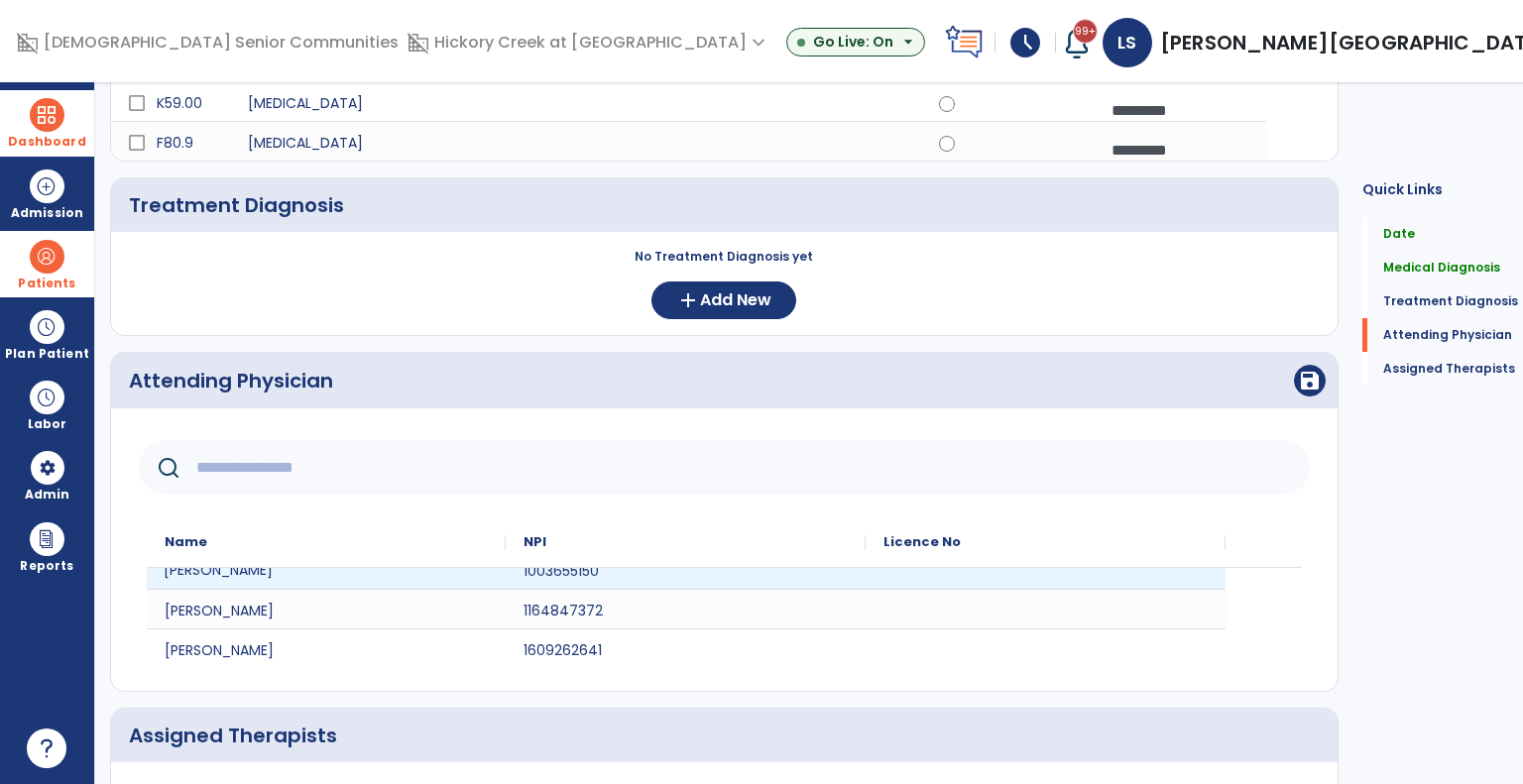 click on "Tasha Martin" 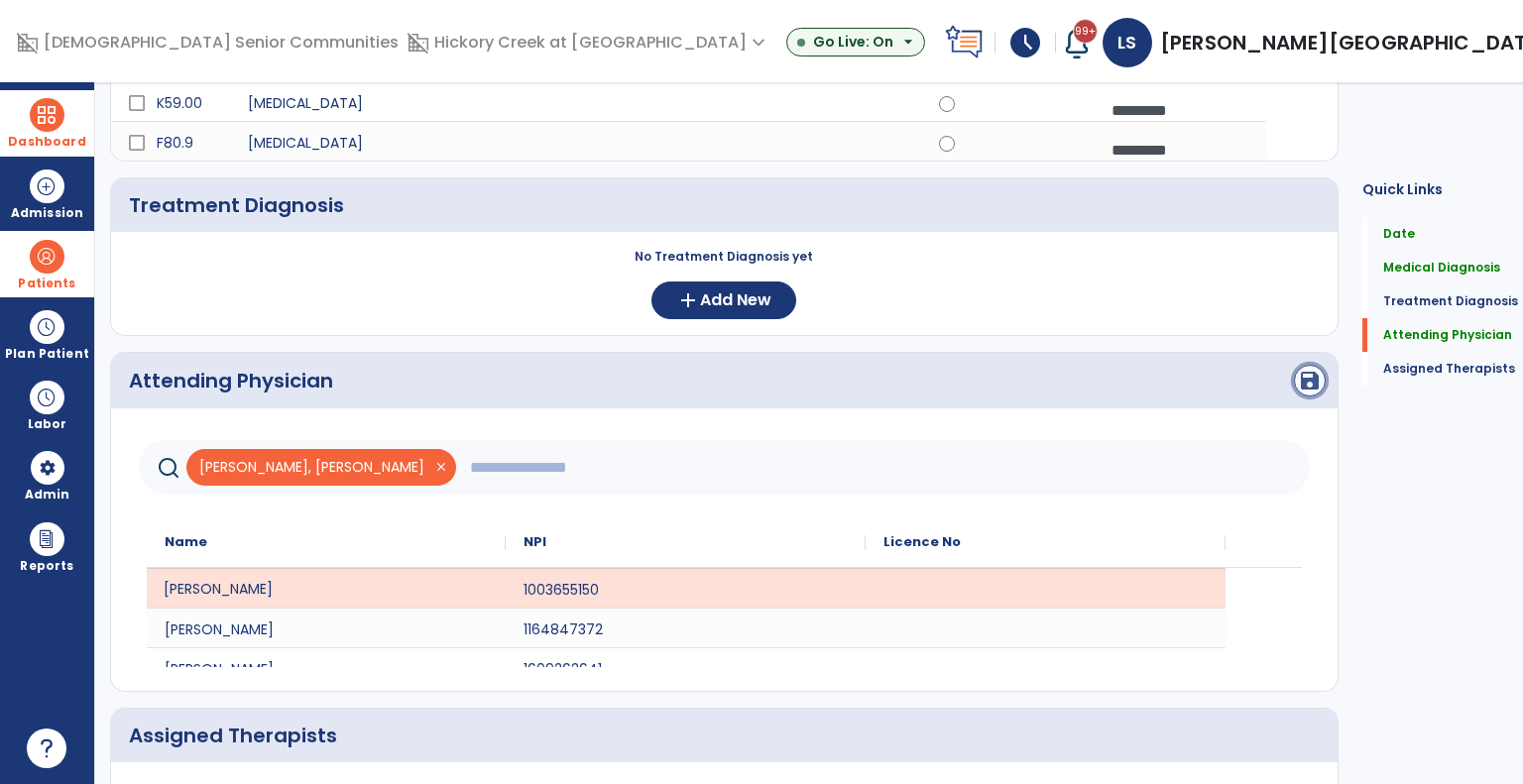 click on "save" 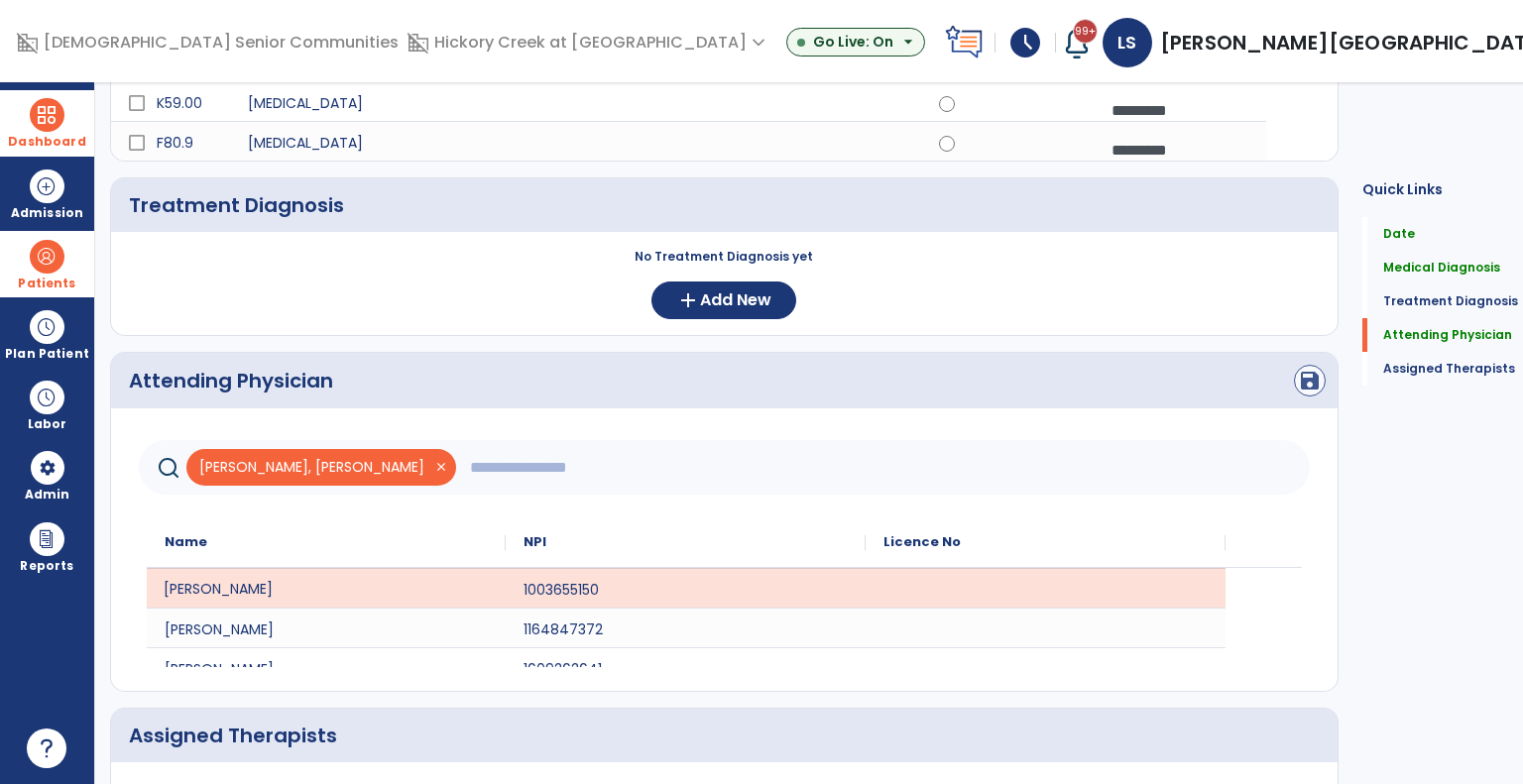 scroll, scrollTop: 0, scrollLeft: 0, axis: both 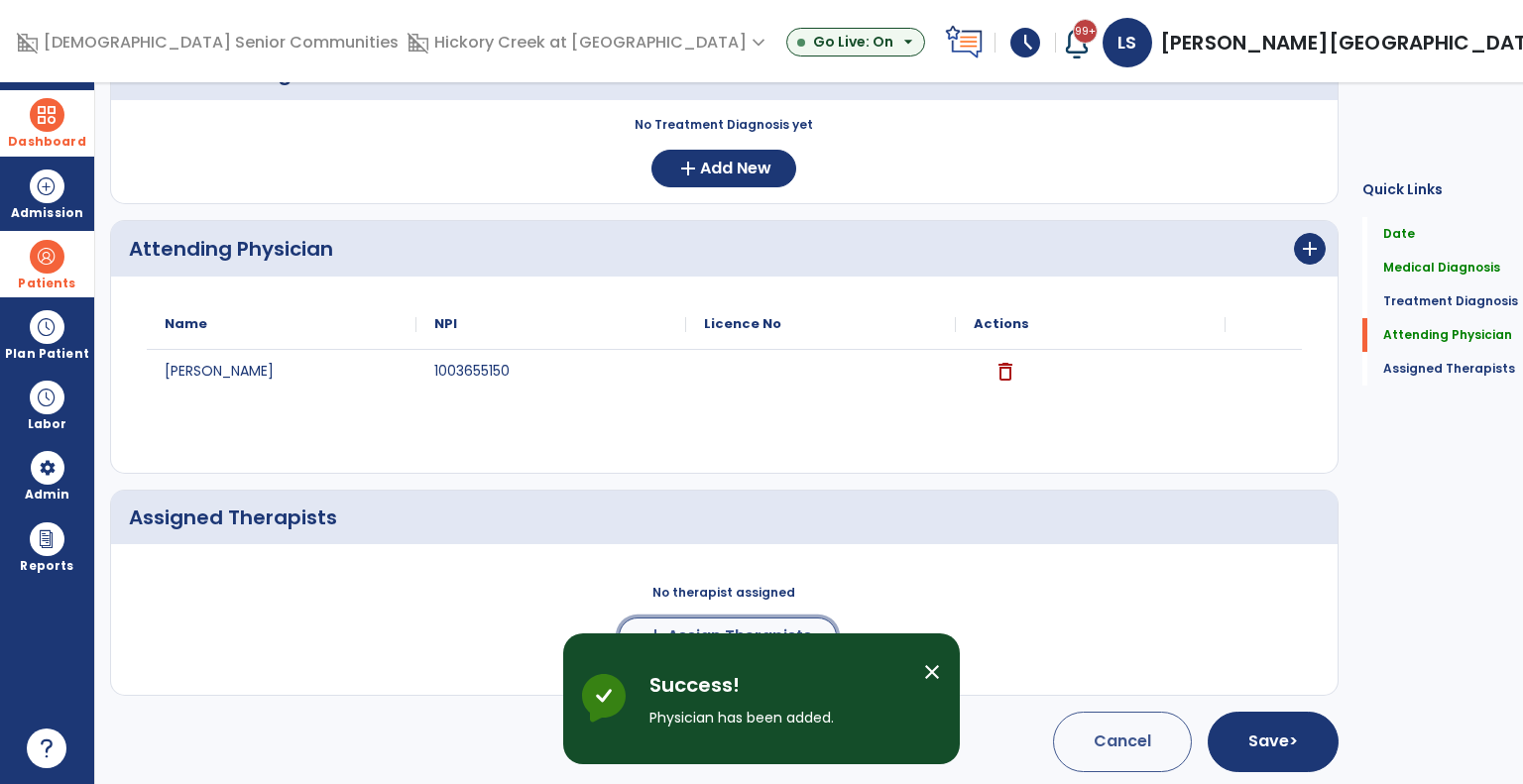 click on "add  Assign Therapists" 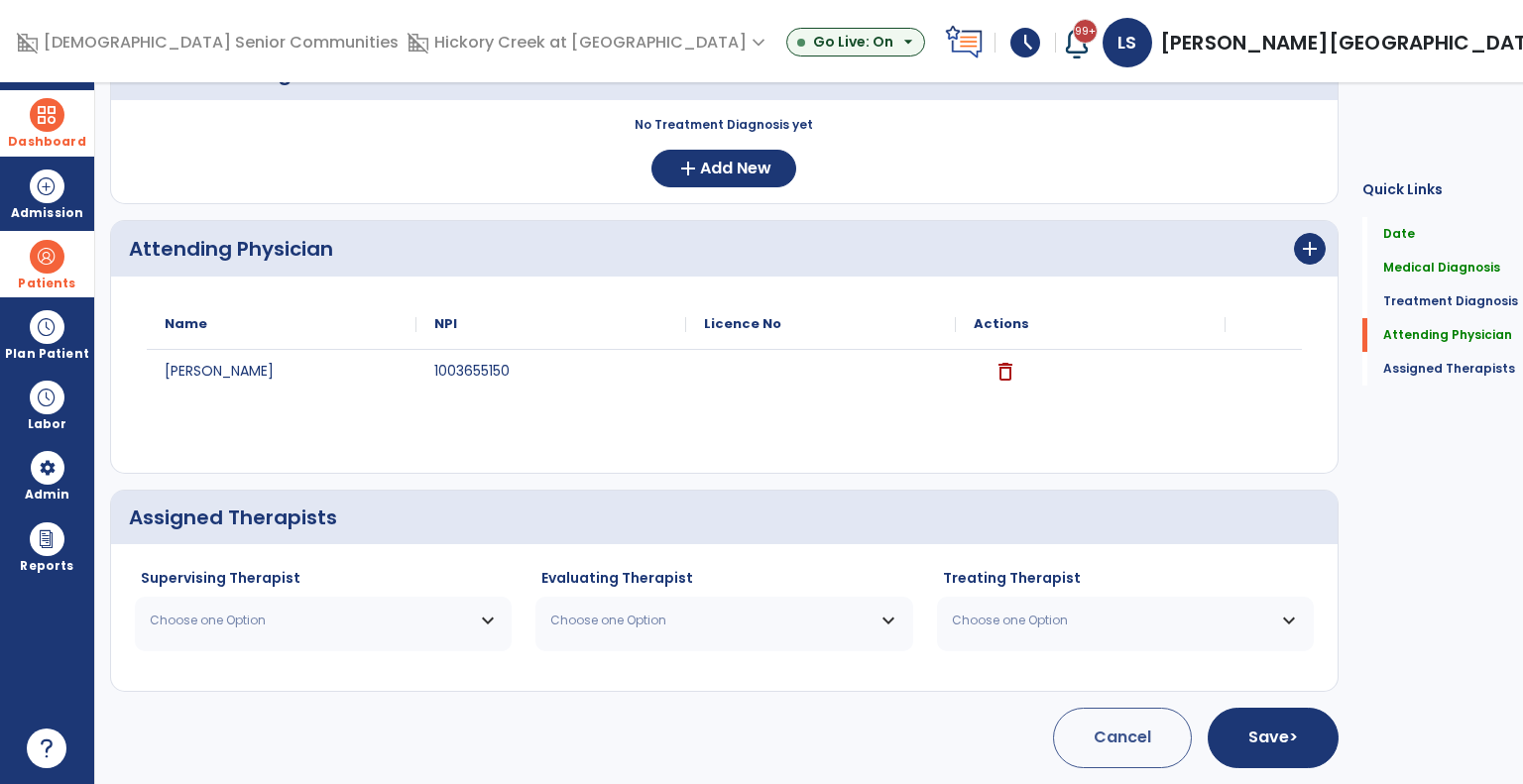 scroll, scrollTop: 1615, scrollLeft: 0, axis: vertical 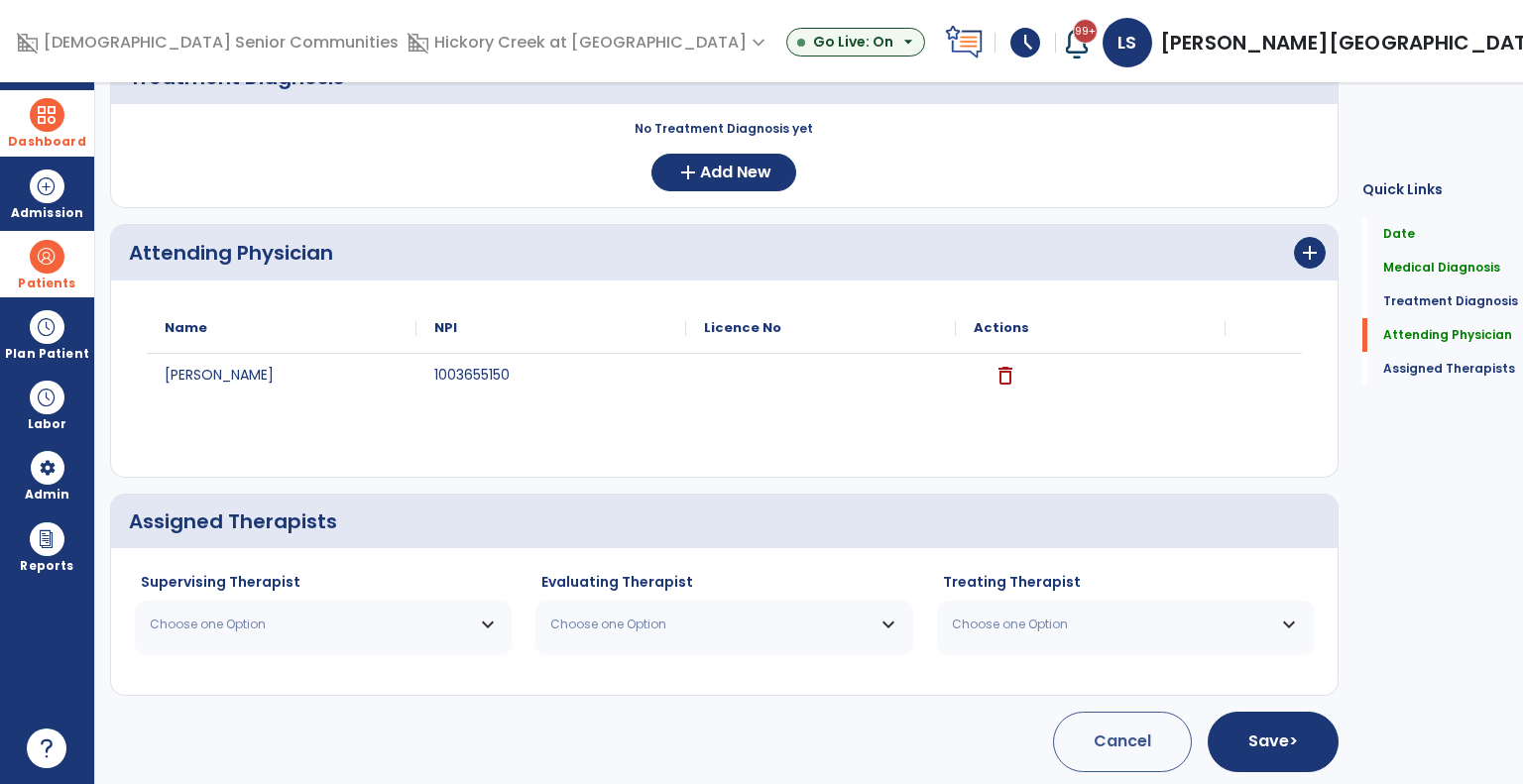 click on "Choose one Option" at bounding box center [323, 624] 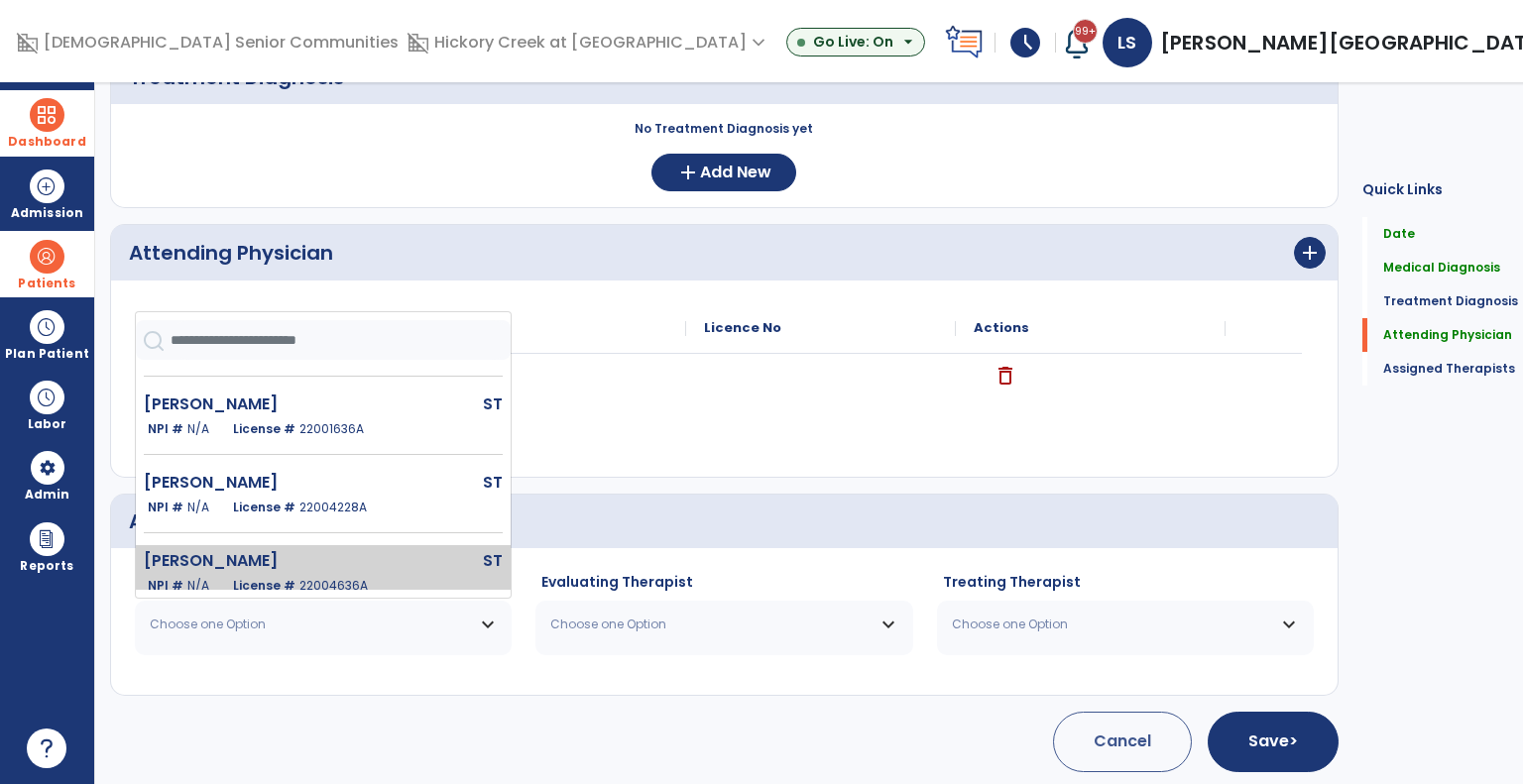 scroll, scrollTop: 90, scrollLeft: 0, axis: vertical 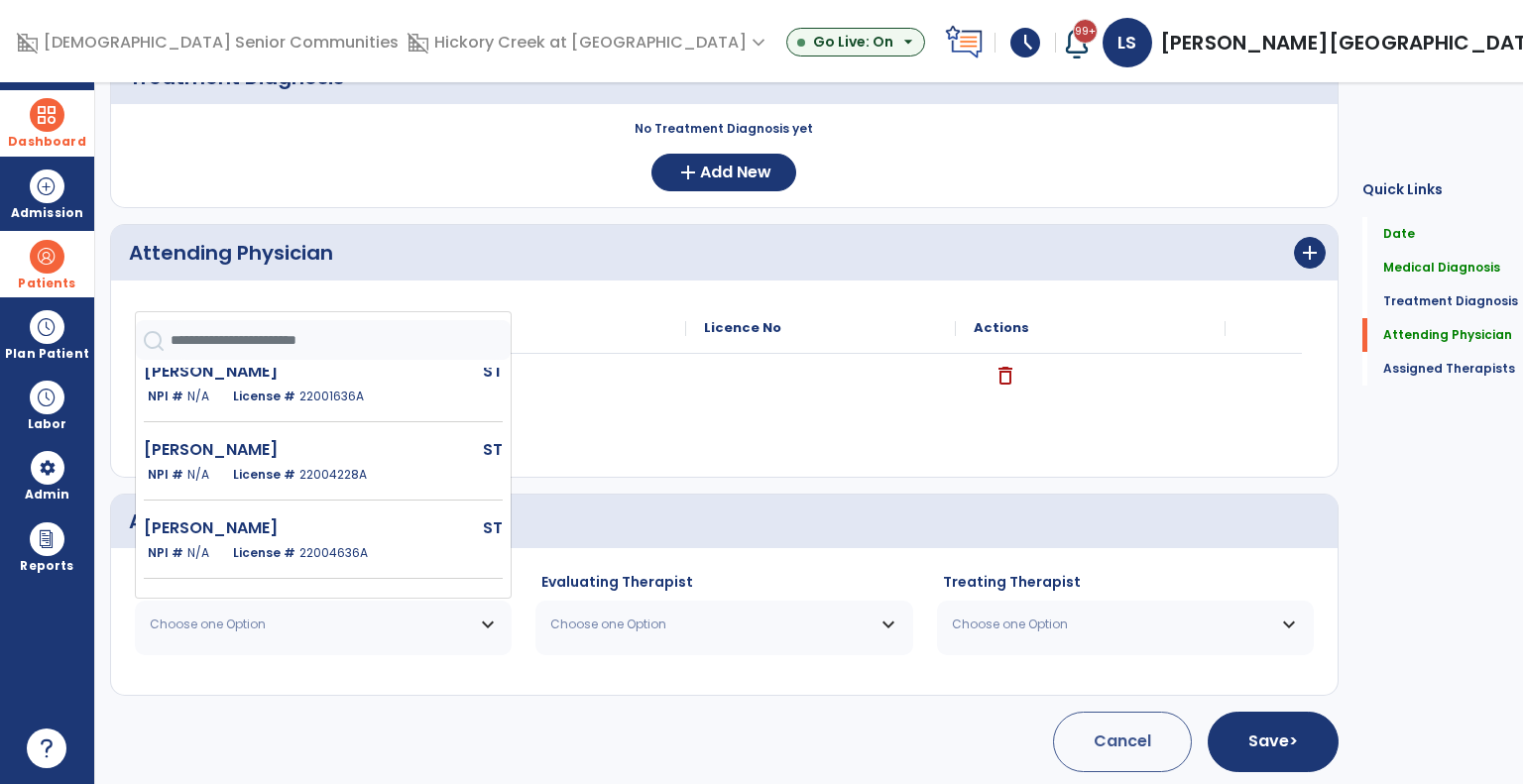 drag, startPoint x: 346, startPoint y: 548, endPoint x: 472, endPoint y: 585, distance: 131.32 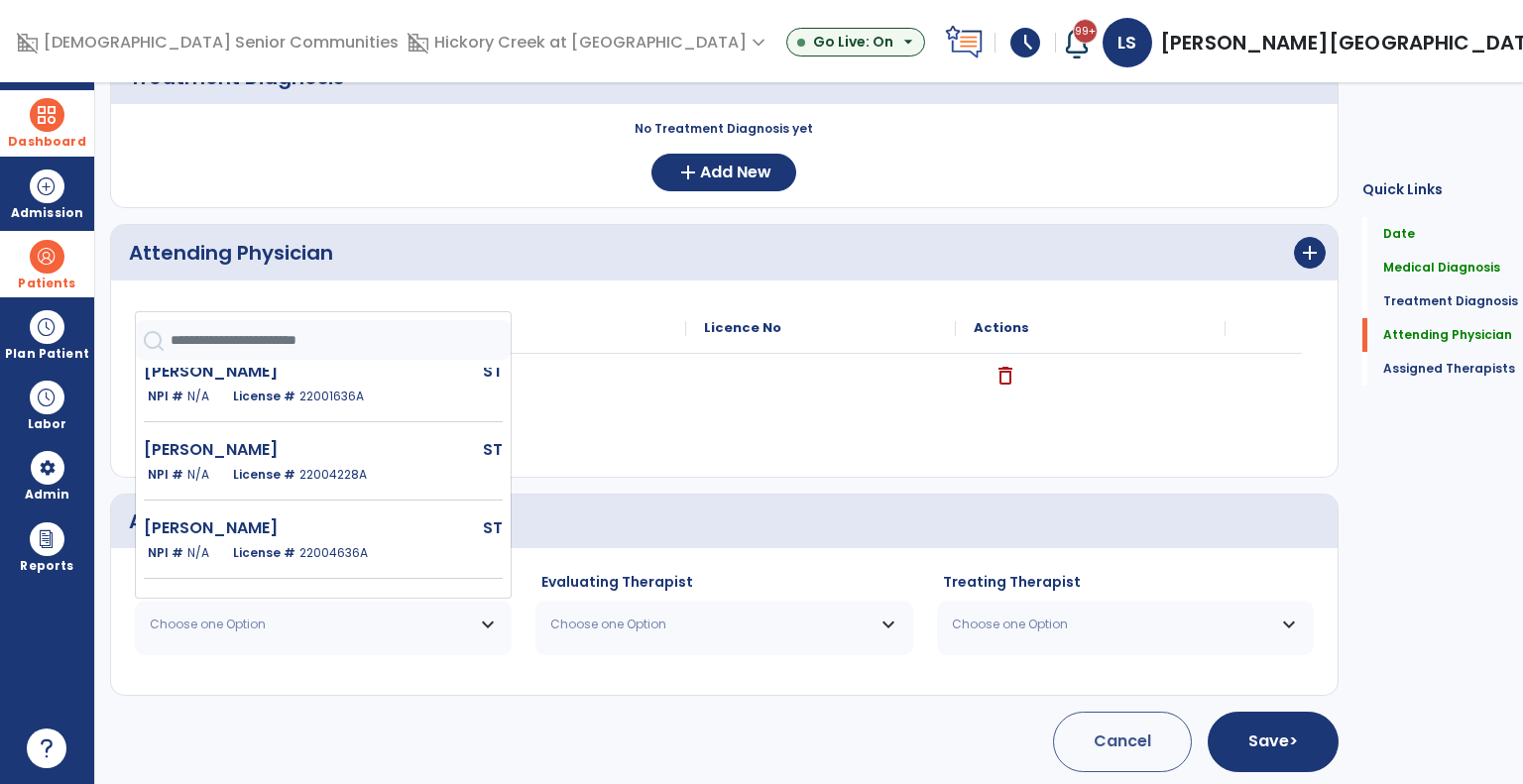 click on "22004636A" 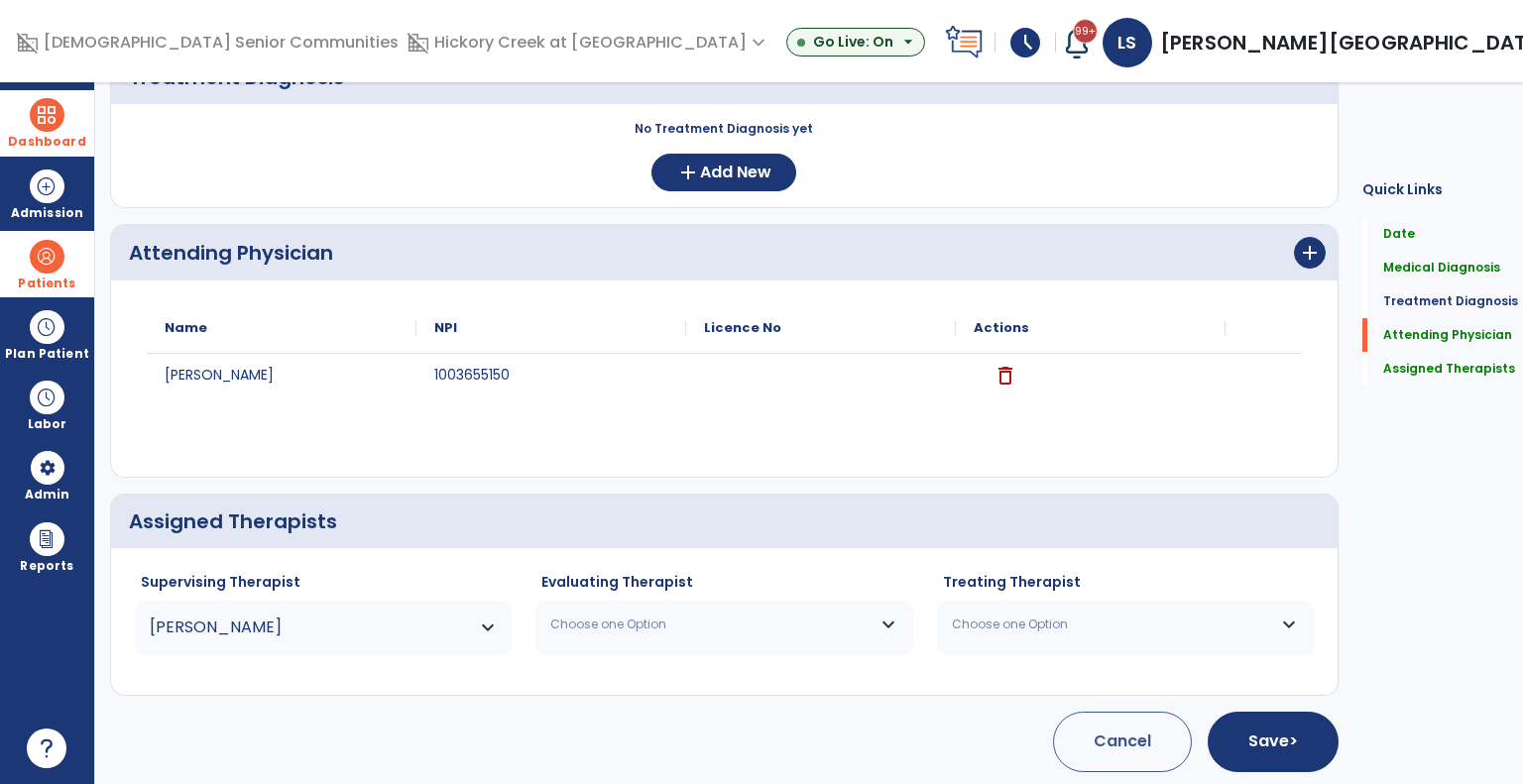 drag, startPoint x: 556, startPoint y: 625, endPoint x: 571, endPoint y: 607, distance: 23.430749 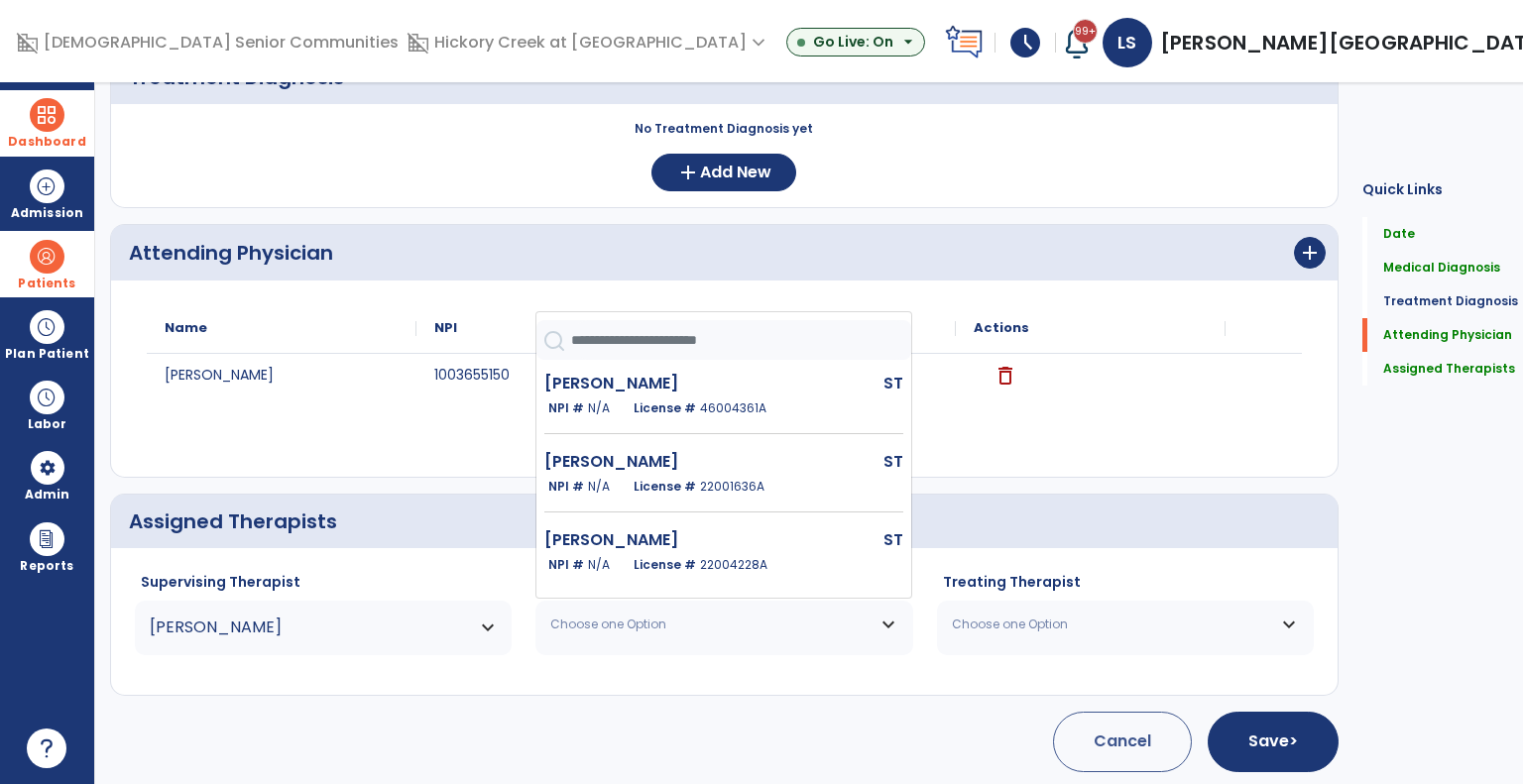 scroll, scrollTop: 90, scrollLeft: 0, axis: vertical 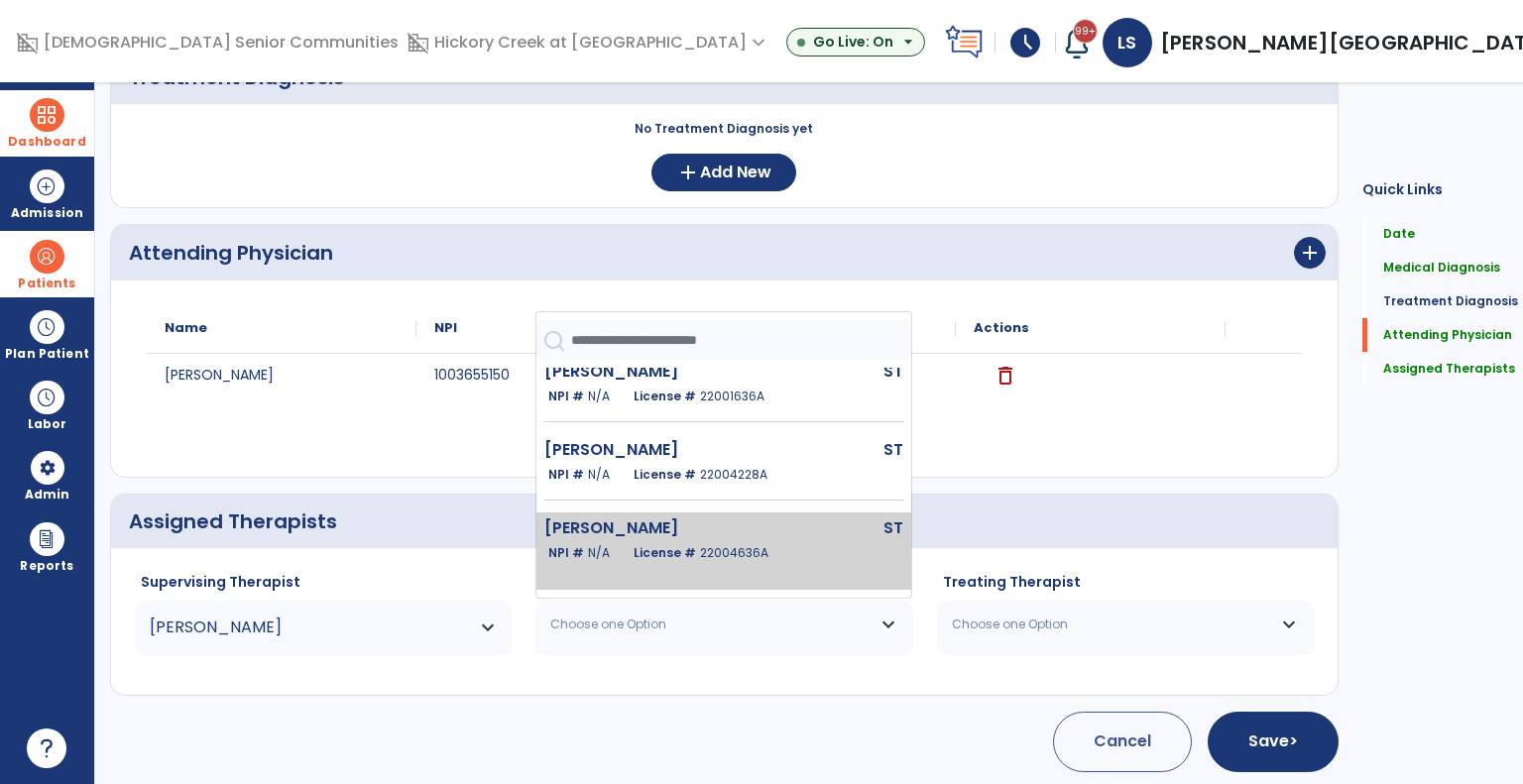 click on "Monohon Joni  ST   NPI #  N/A   License #  22004636A" 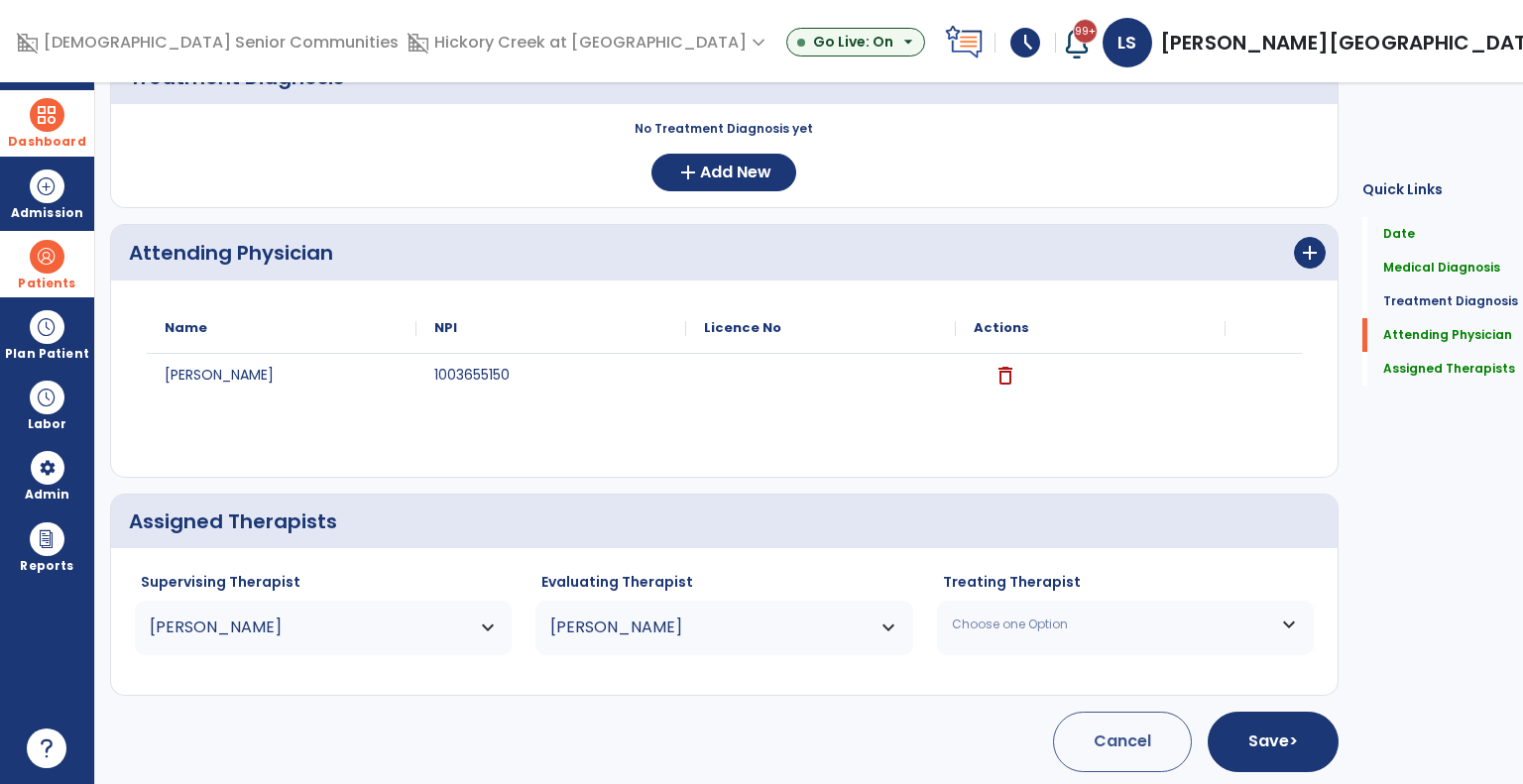 click on "Choose one Option" at bounding box center (1113, 624) 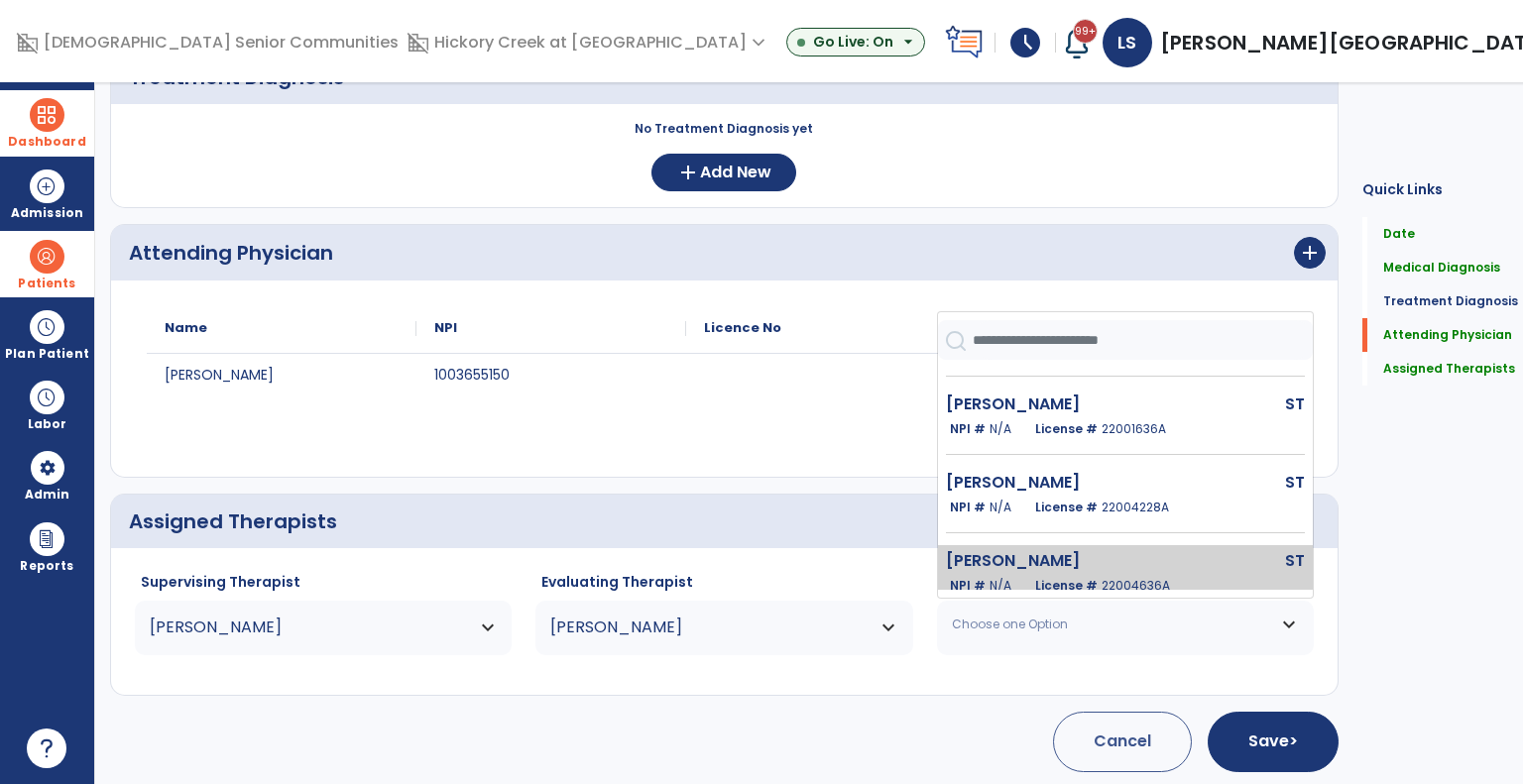 scroll, scrollTop: 90, scrollLeft: 0, axis: vertical 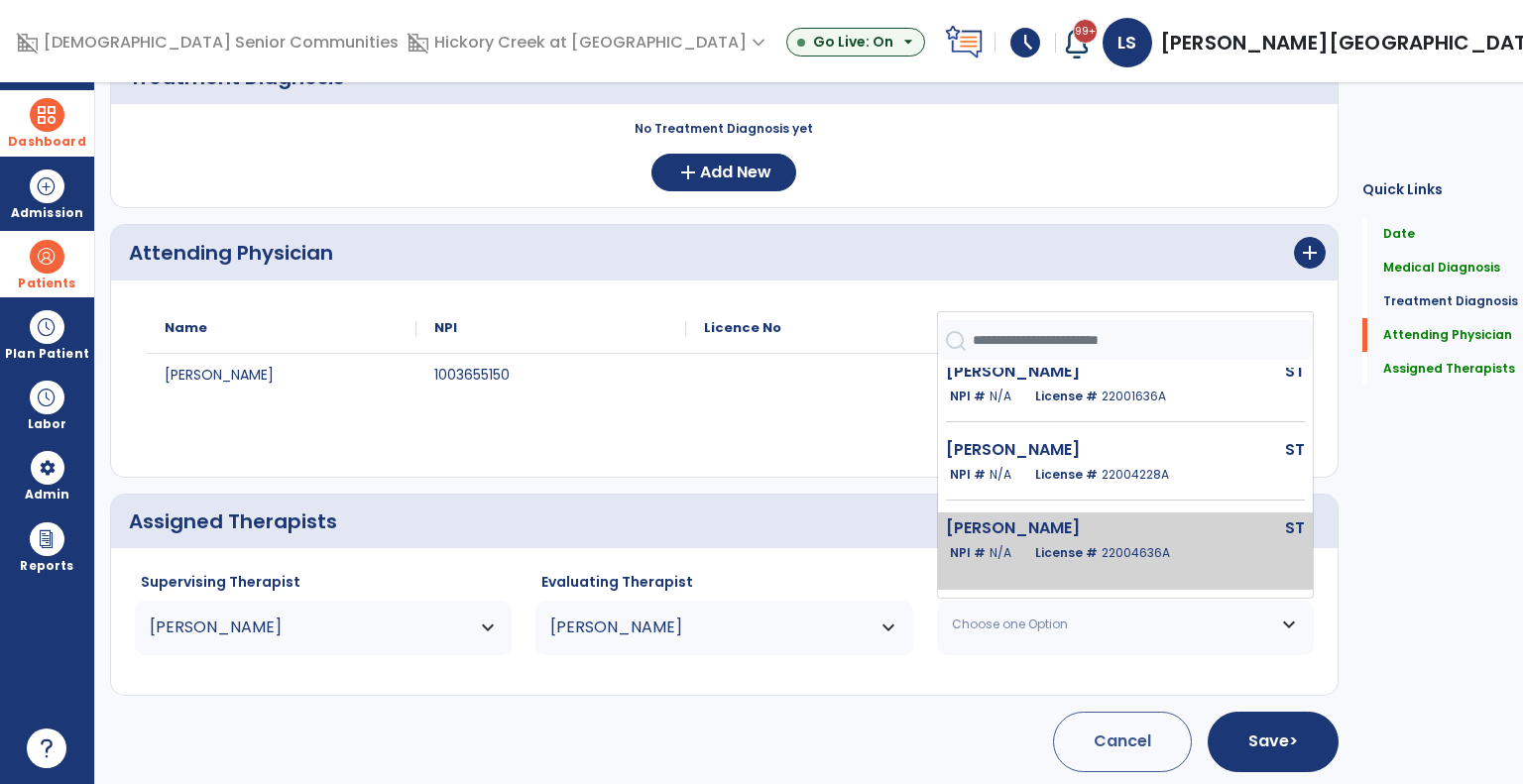 click on "Monohon Joni  ST   NPI #  N/A   License #  22004636A" 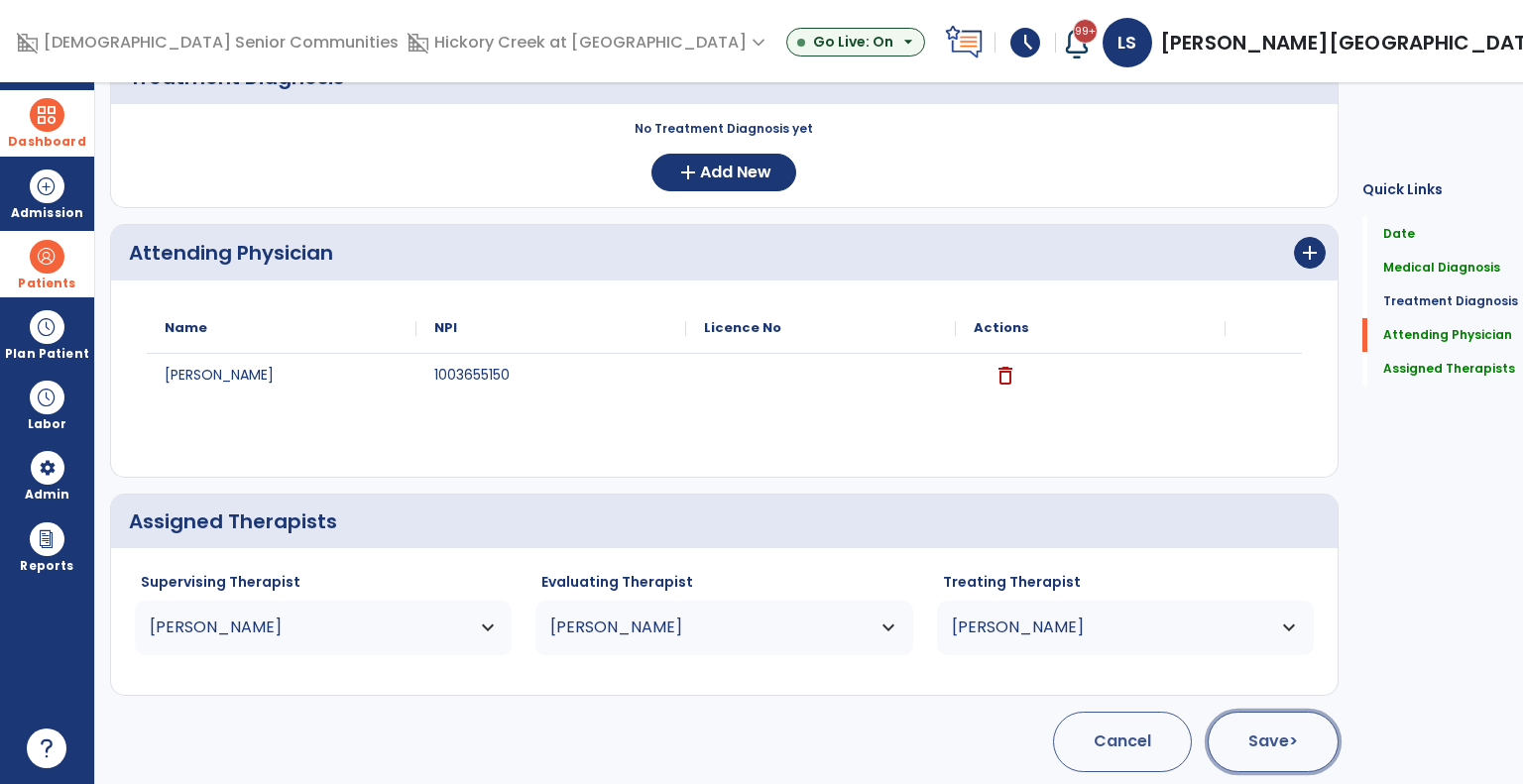 click on "Save  >" 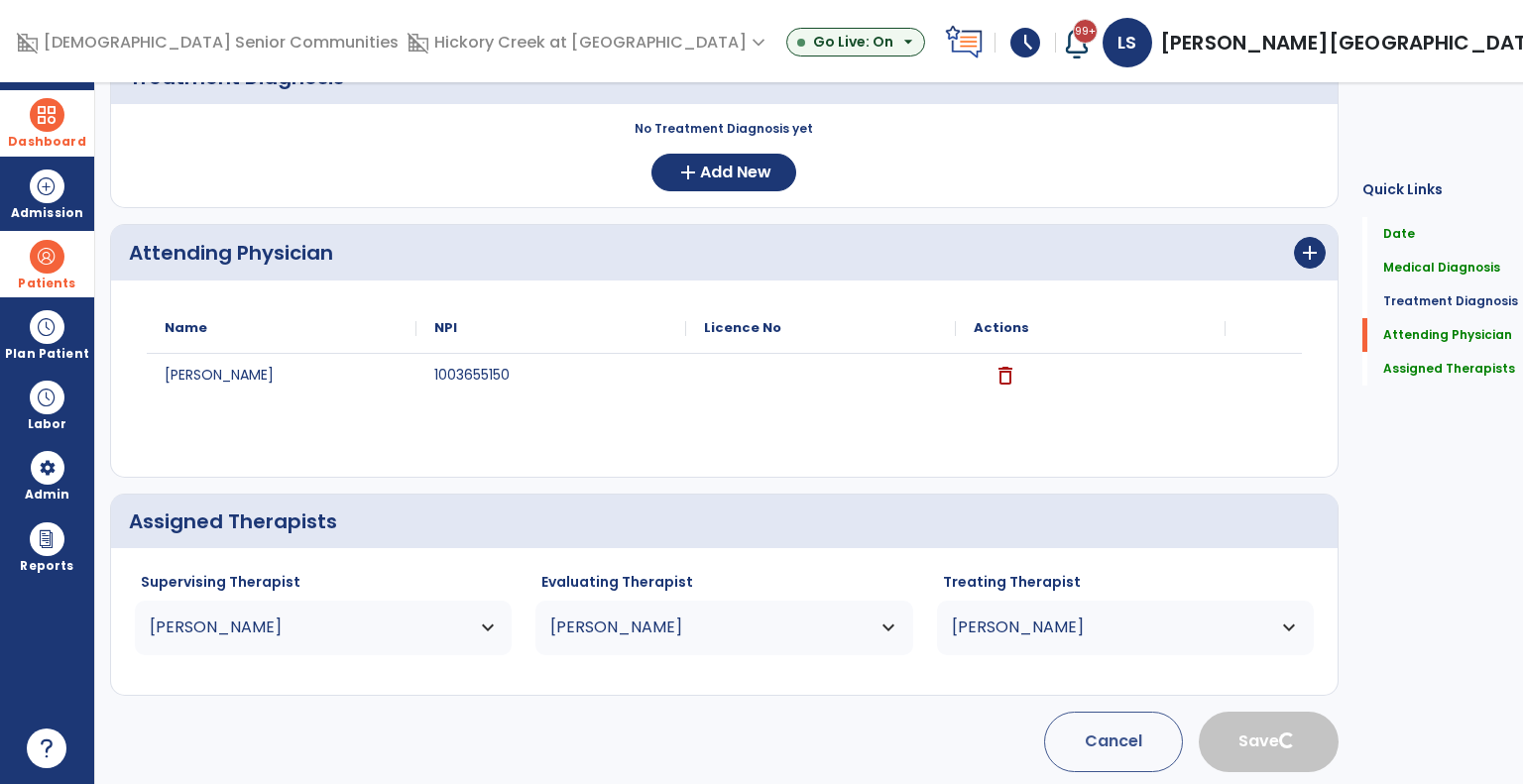 type 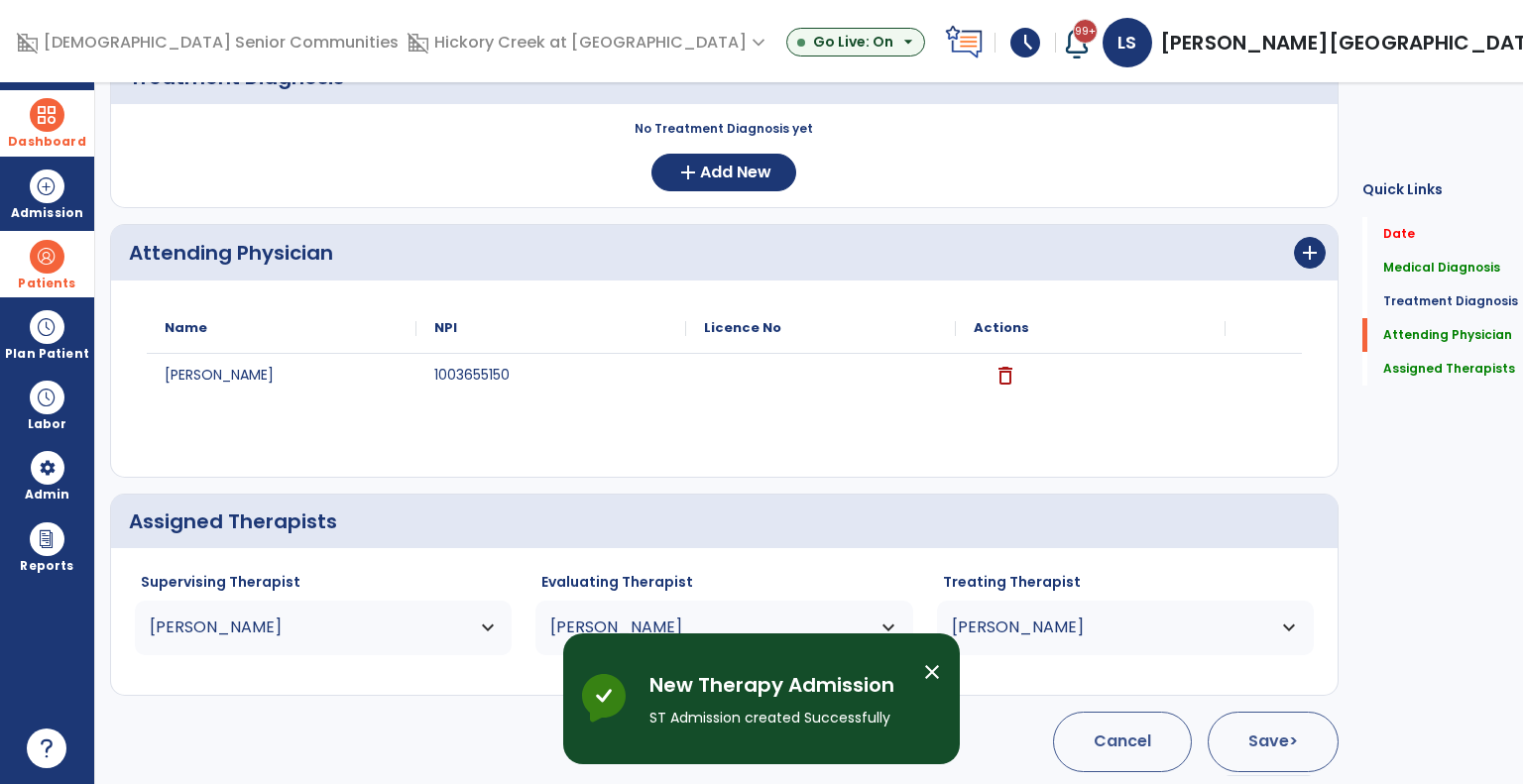 scroll, scrollTop: 56, scrollLeft: 0, axis: vertical 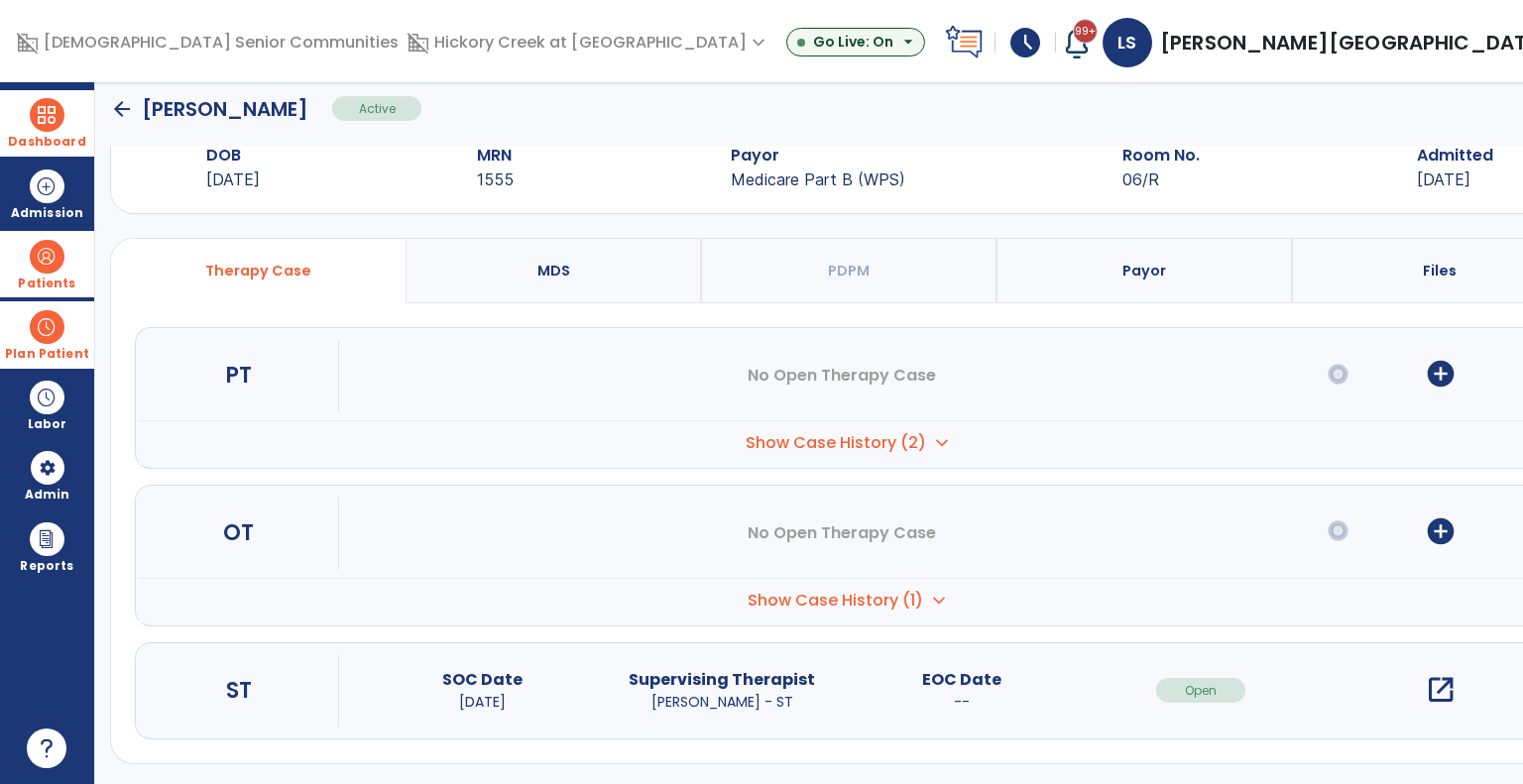 click on "Plan Patient" at bounding box center (47, 264) 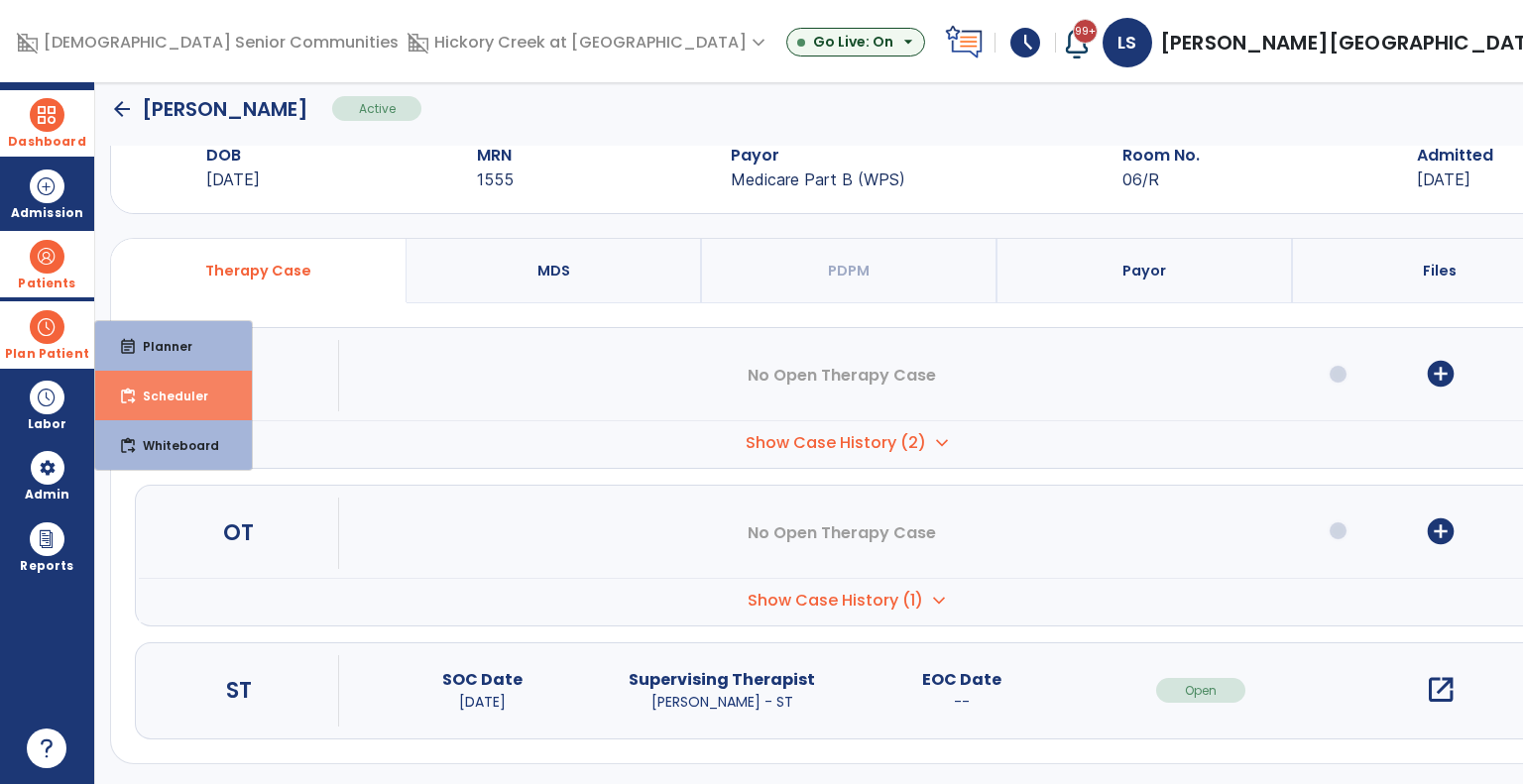 click on "Scheduler" at bounding box center [168, 395] 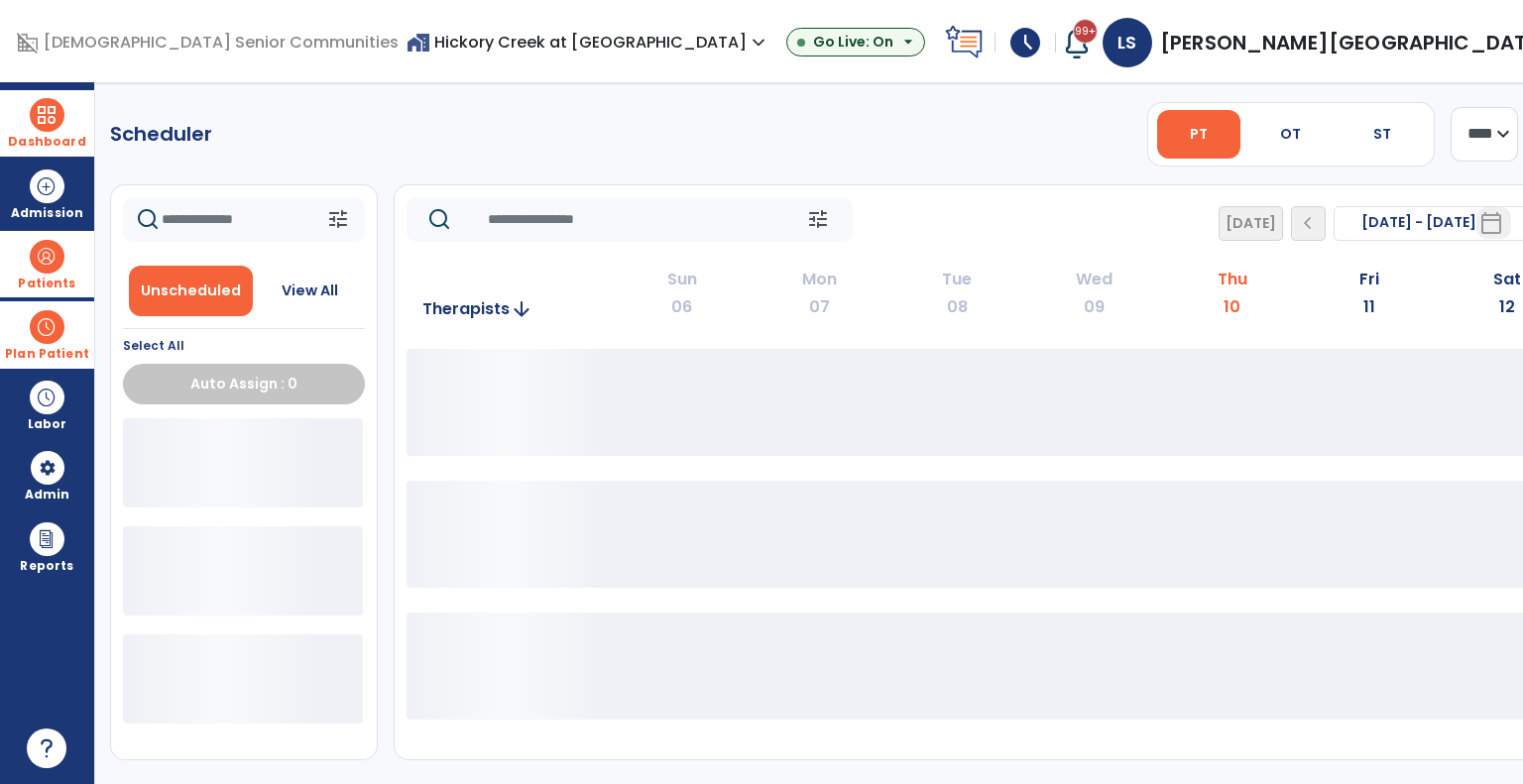 scroll, scrollTop: 0, scrollLeft: 0, axis: both 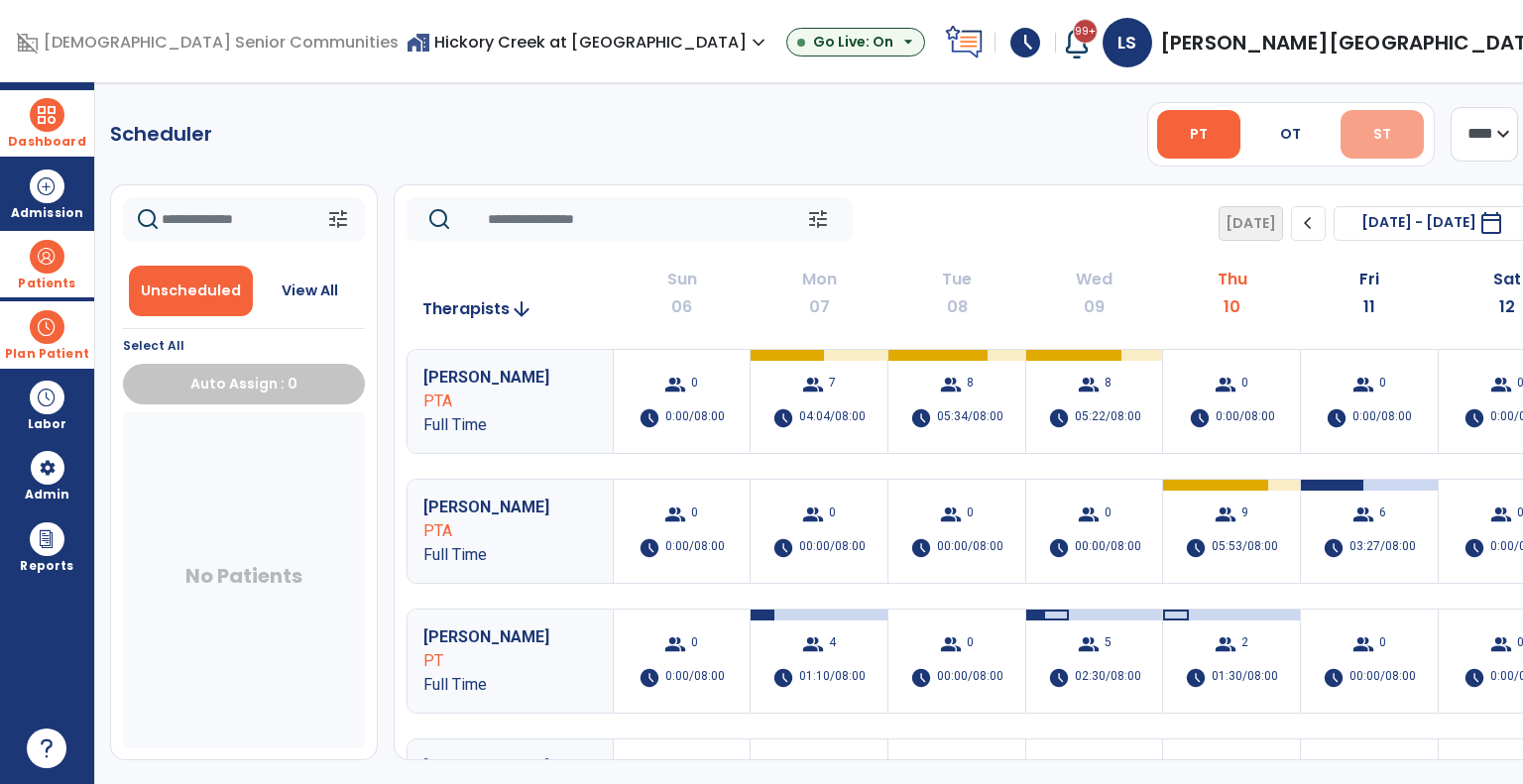 click on "ST" at bounding box center [1382, 134] 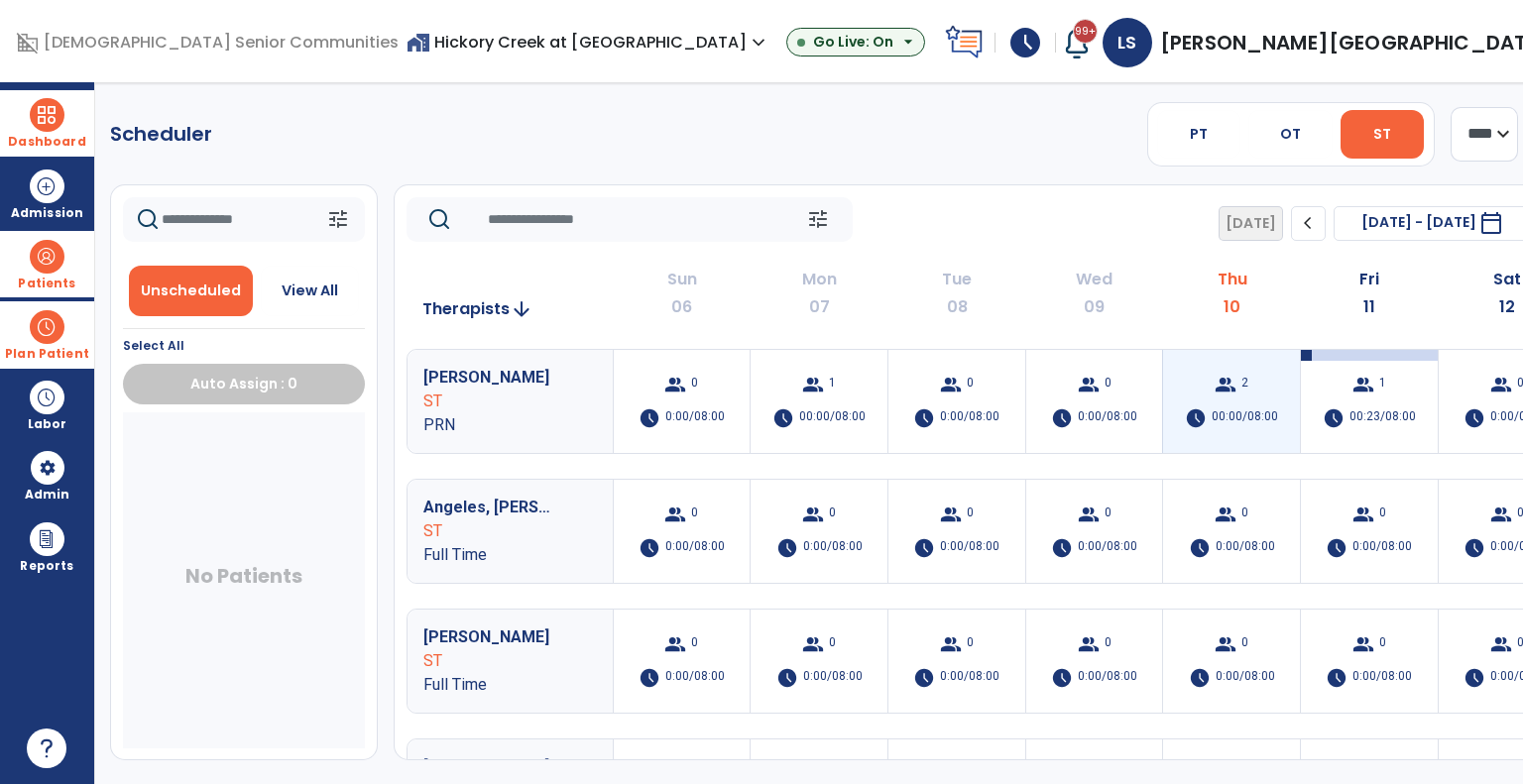 click on "group  2  schedule  00:00/08:00" at bounding box center [1231, 401] 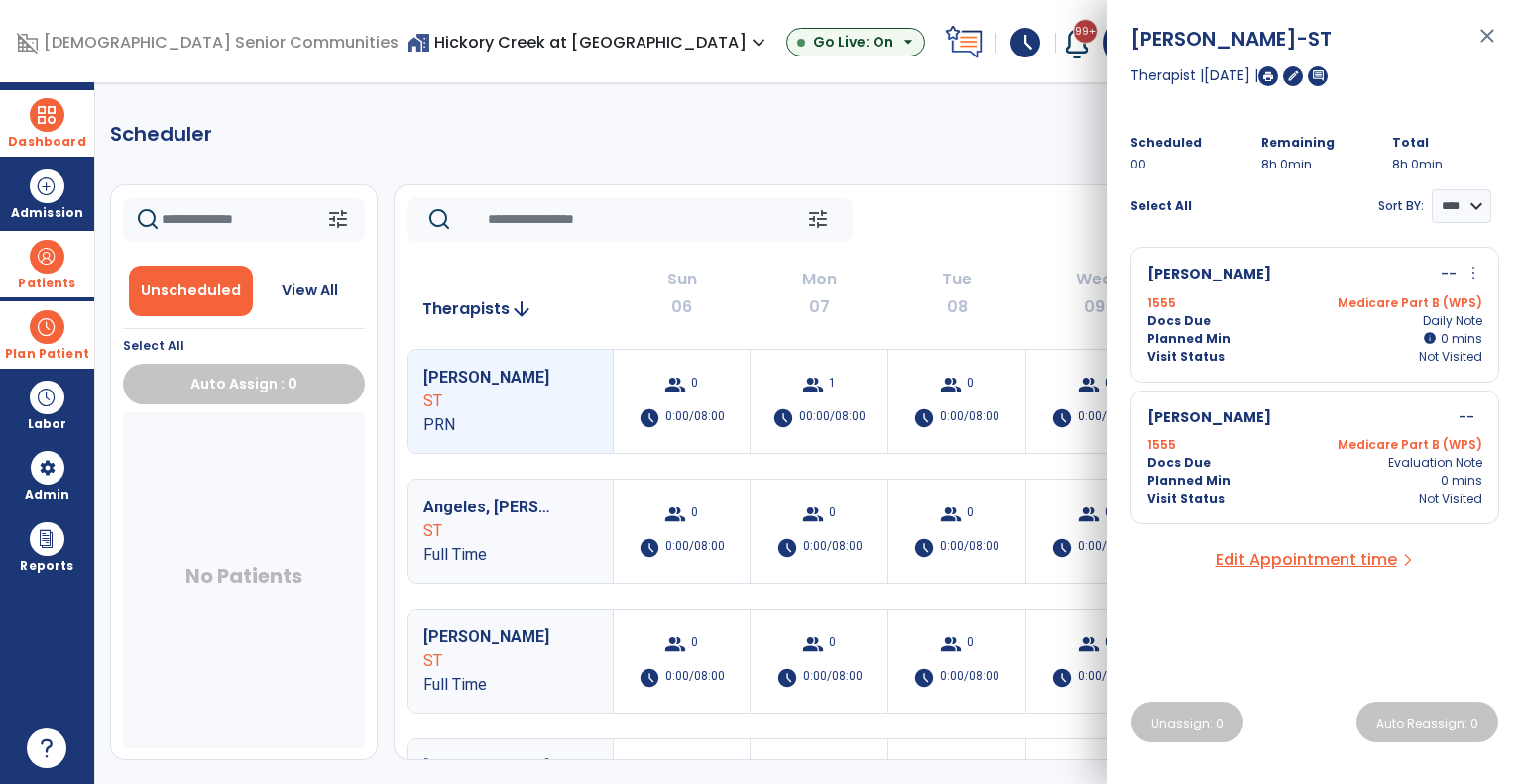 click on "tune   Today  chevron_left Jul 6, 2025 - Jul 12, 2025  *********  calendar_today  chevron_right" 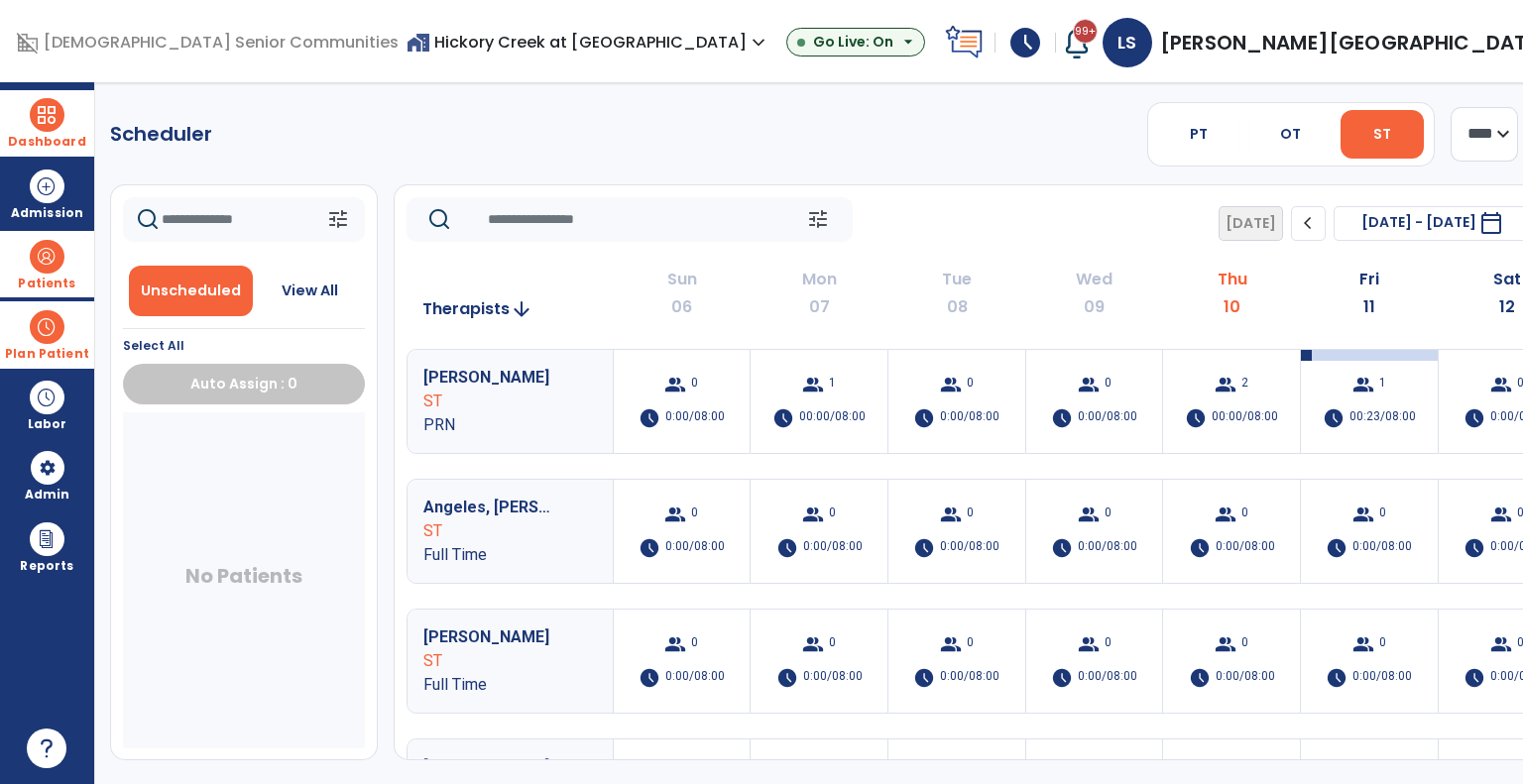 click at bounding box center (47, 257) 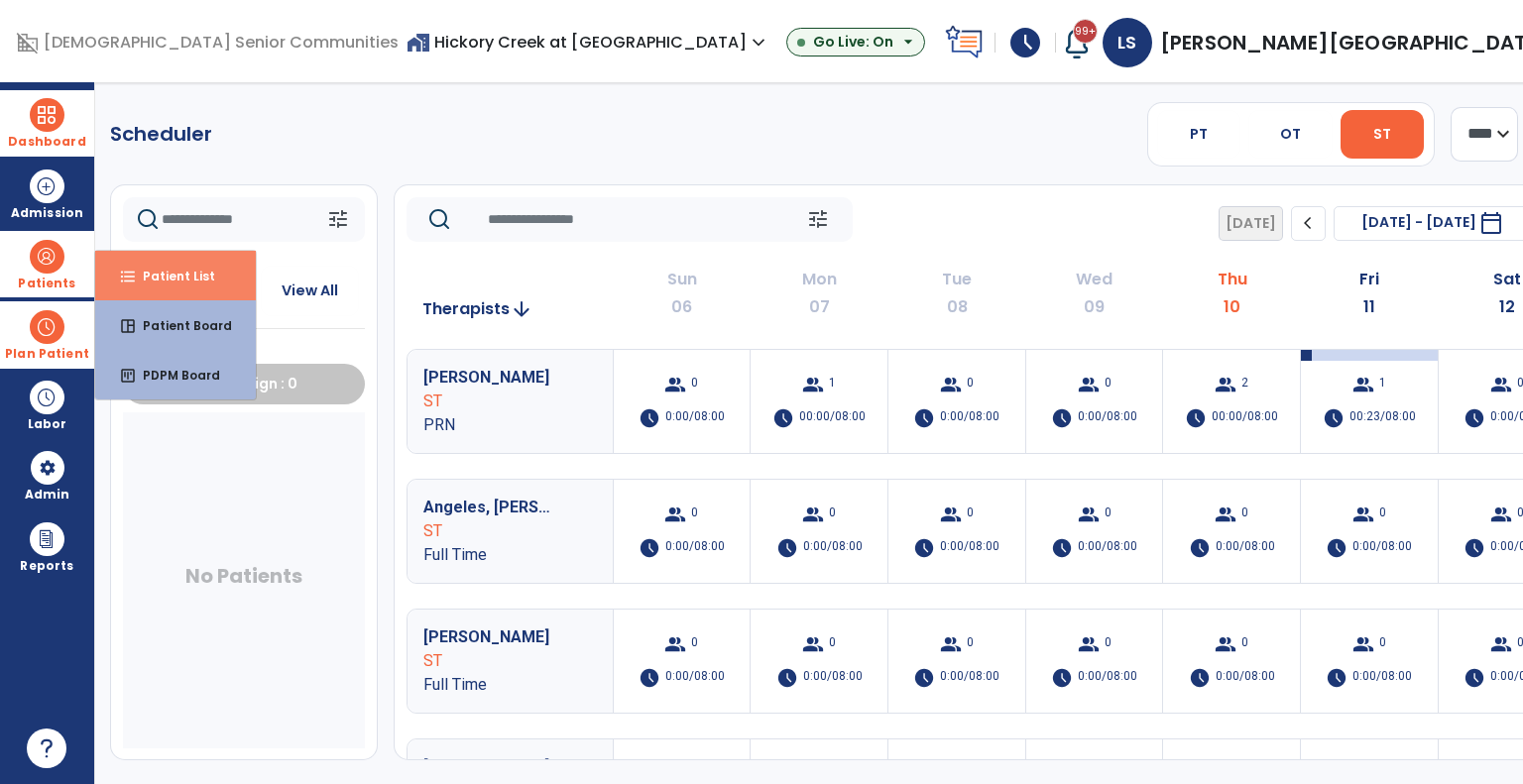 click on "Patient List" at bounding box center [171, 276] 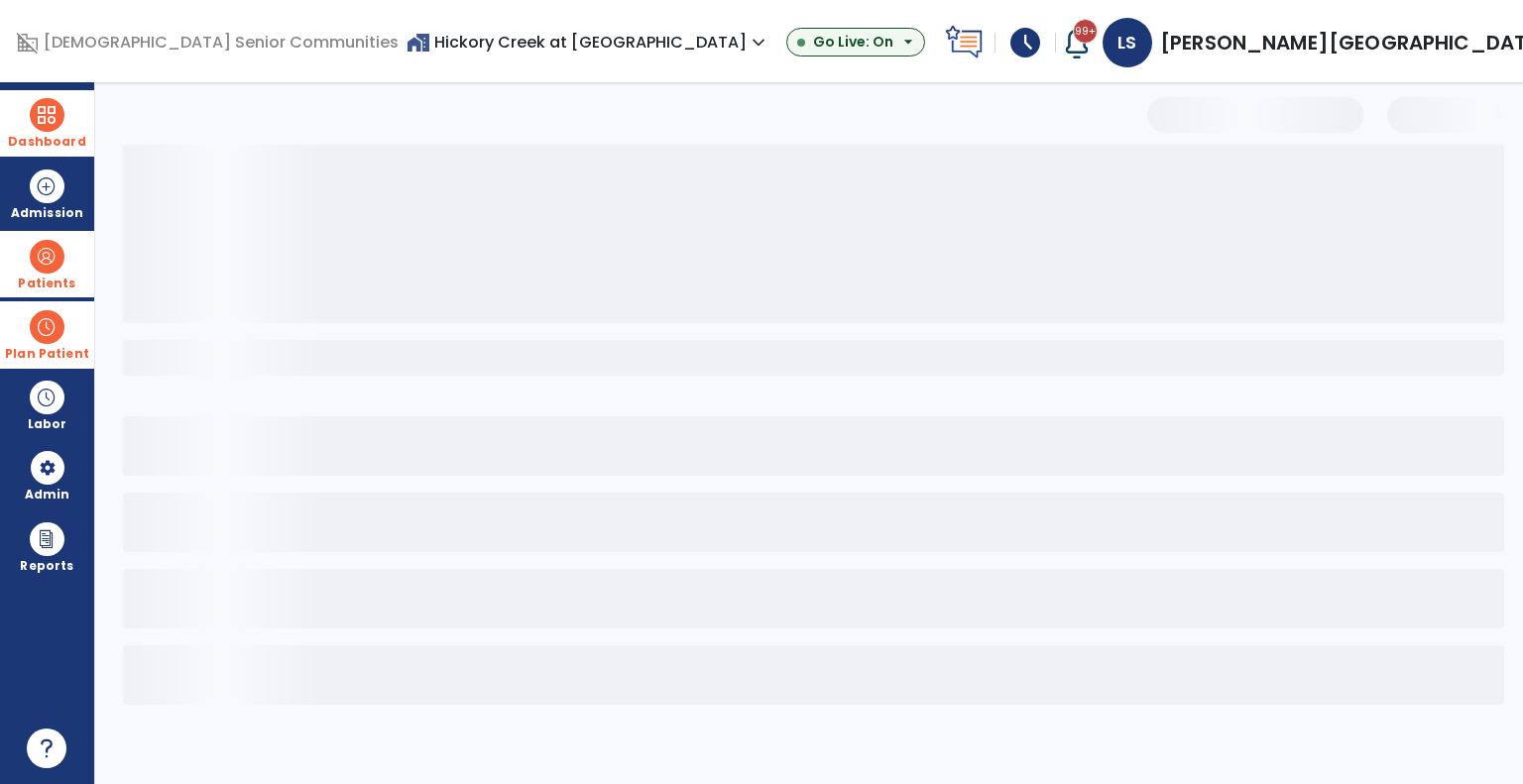 select on "***" 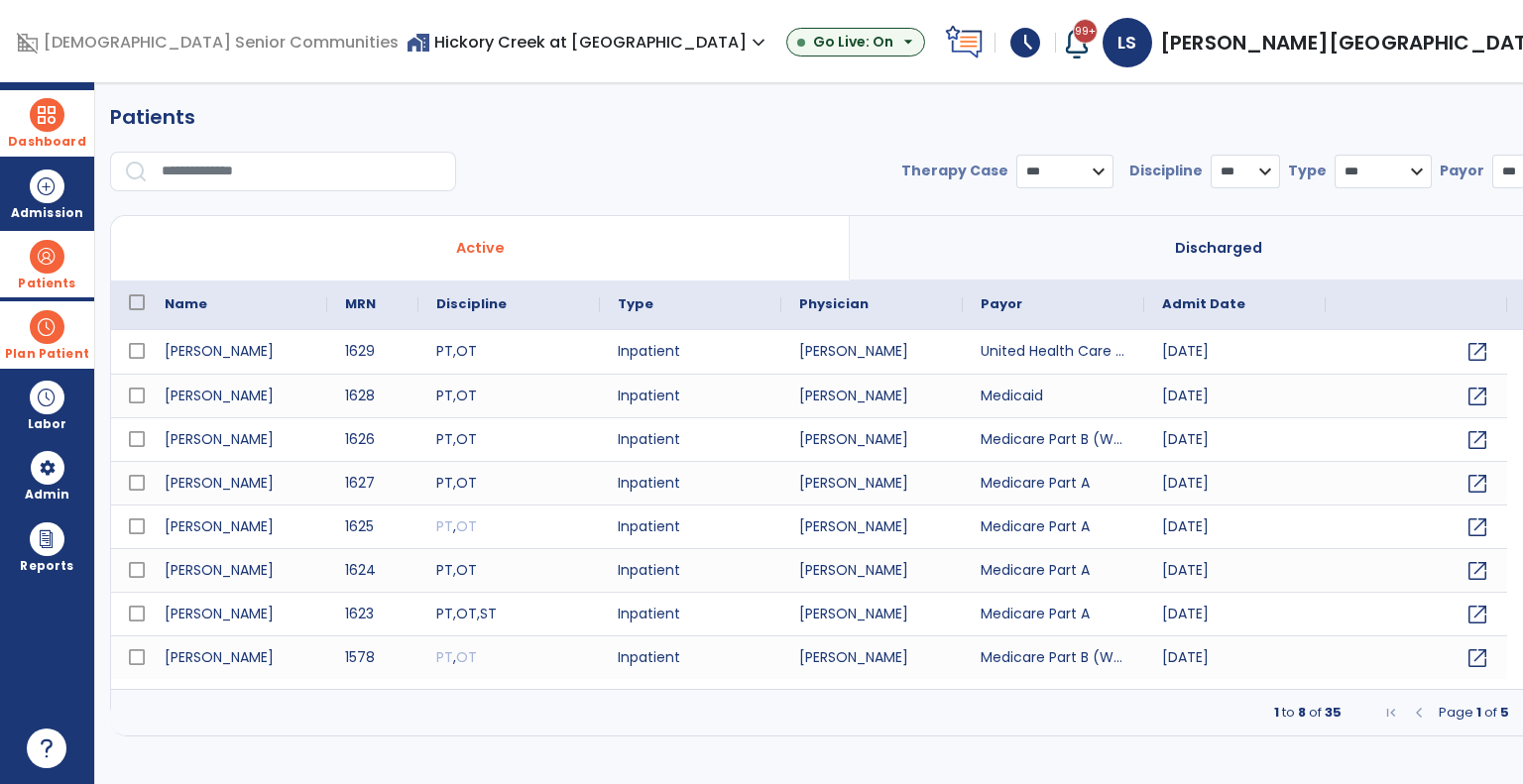 click at bounding box center (301, 171) 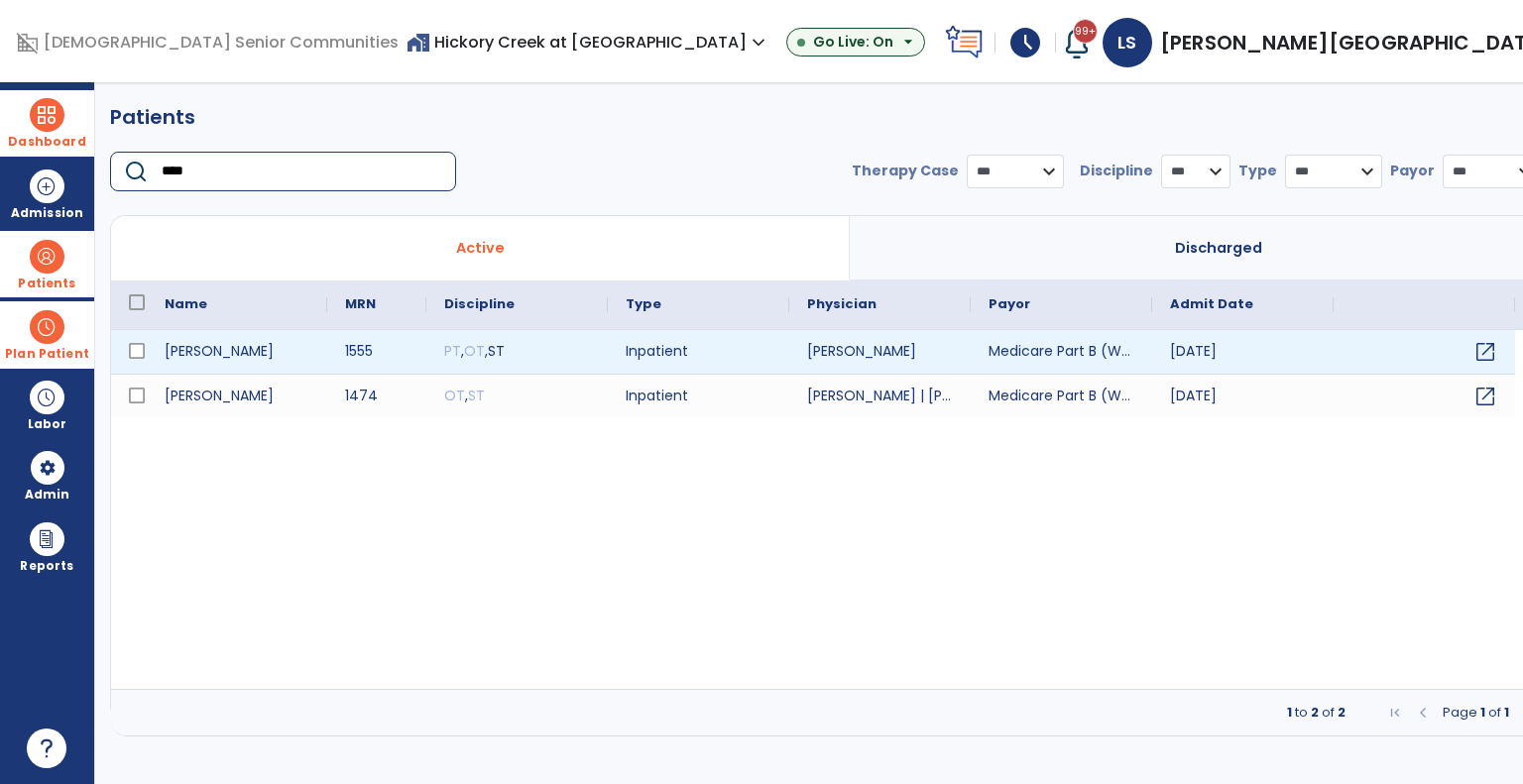 type on "****" 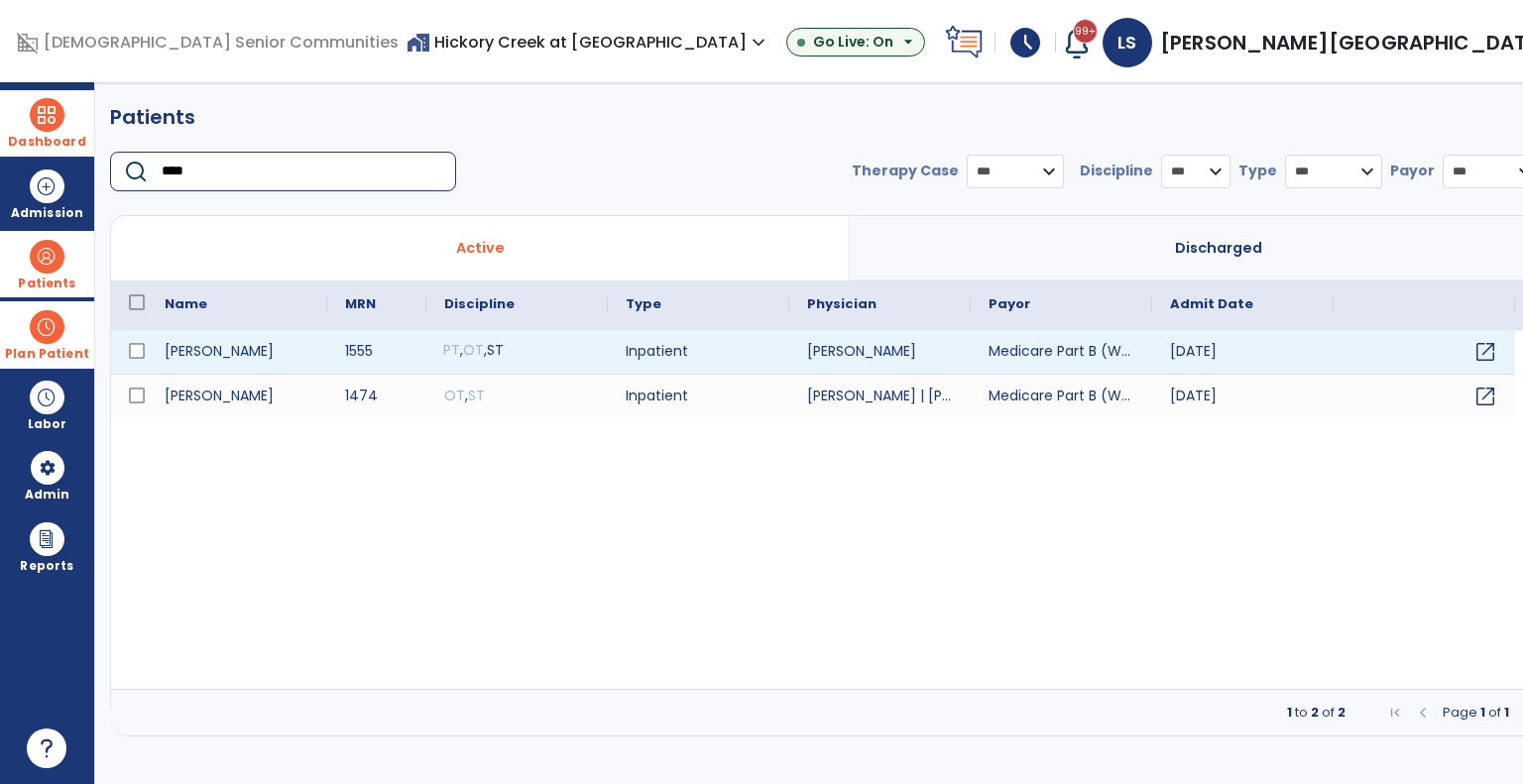 click on "PT" at bounding box center [451, 350] 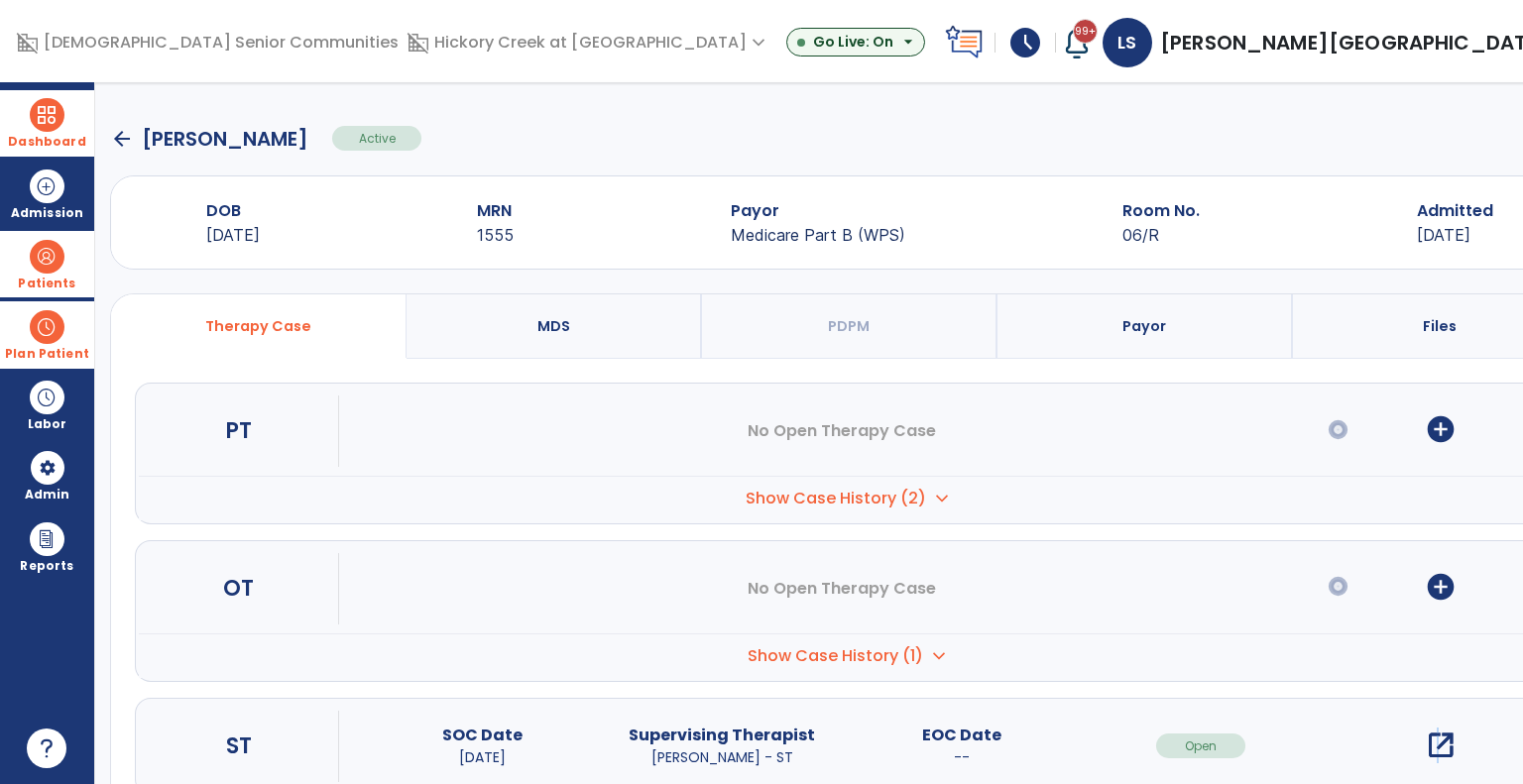 click on "open_in_new" at bounding box center [1441, 745] 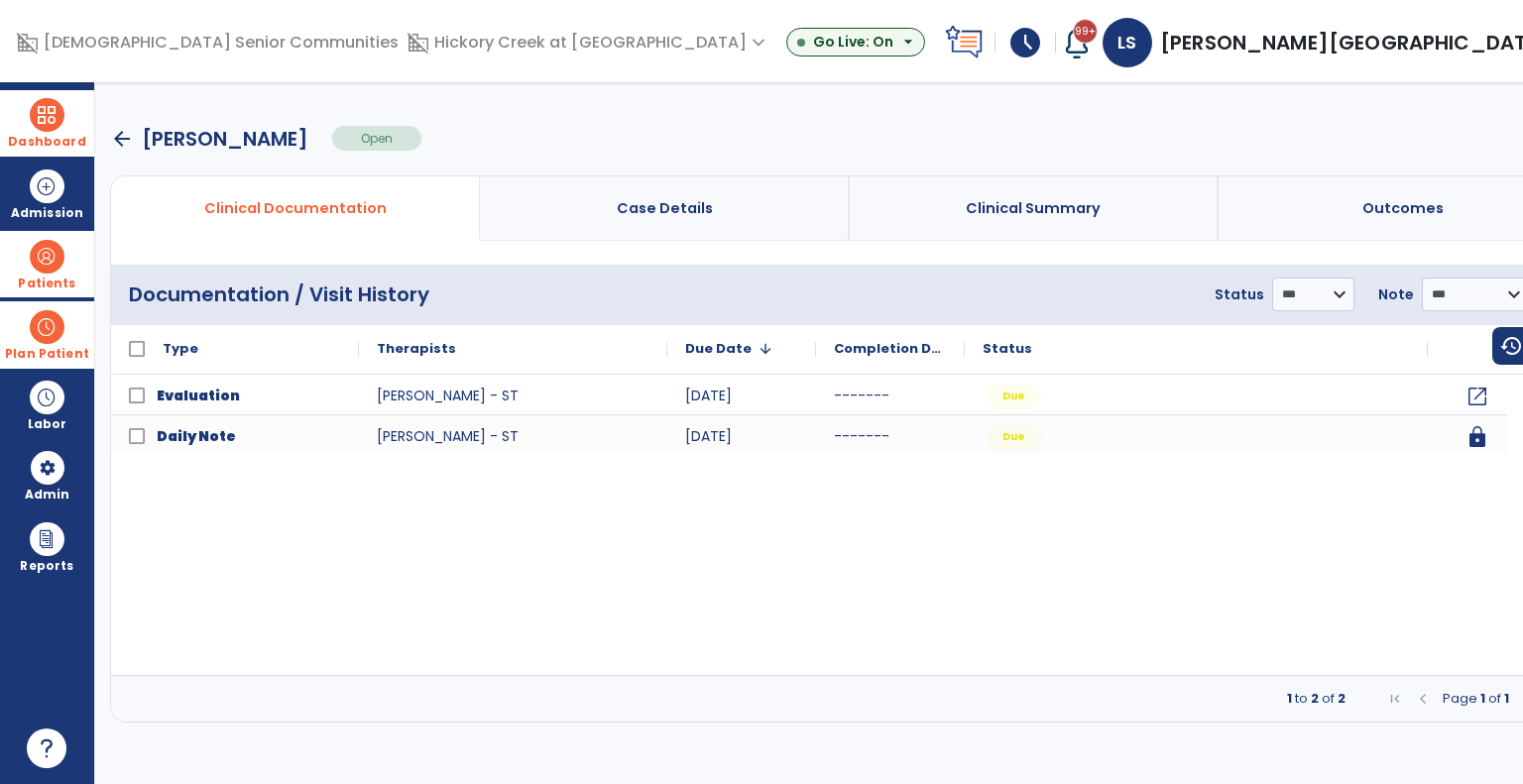 drag, startPoint x: 1483, startPoint y: 145, endPoint x: 1468, endPoint y: 153, distance: 17 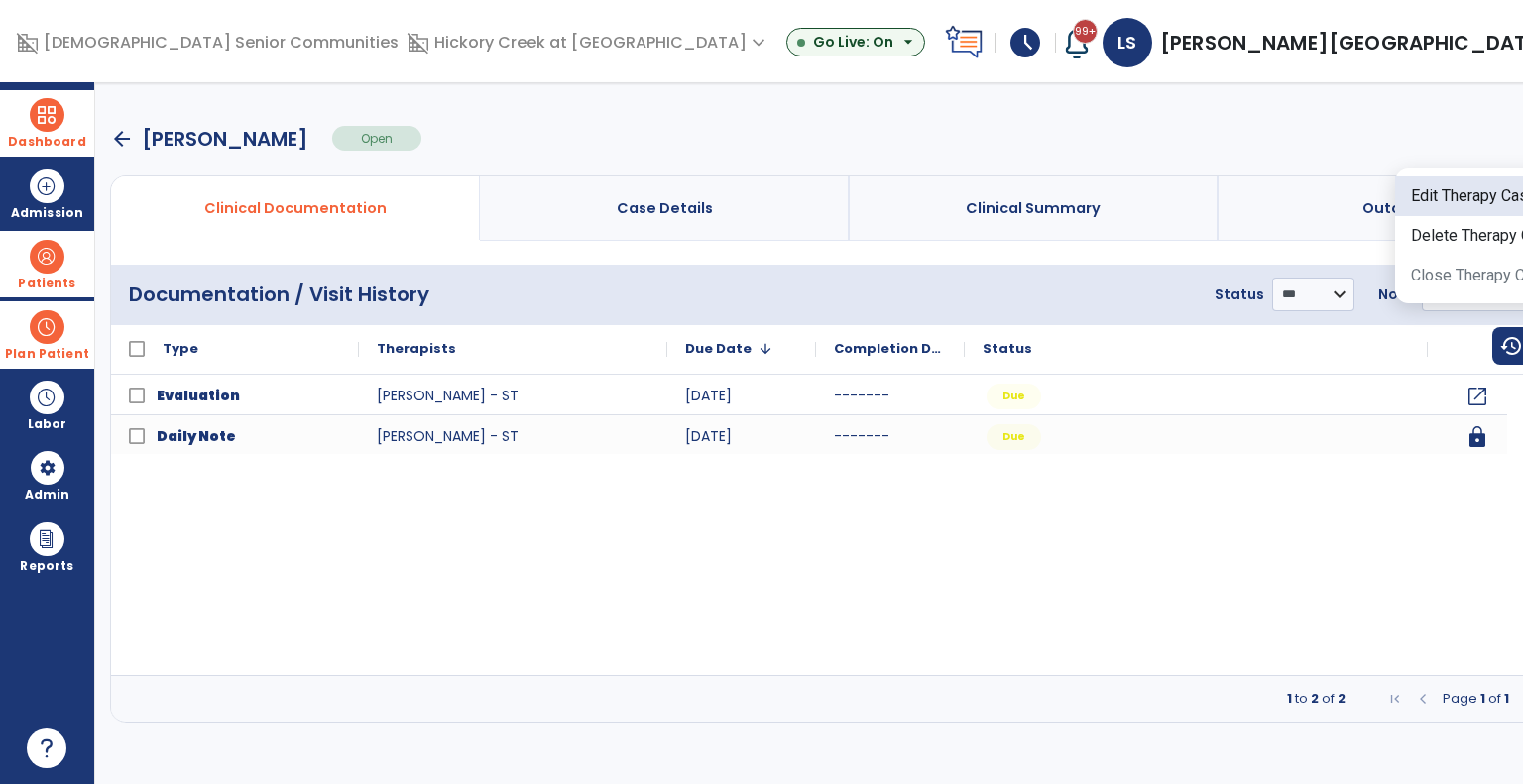 click on "Edit Therapy Case" at bounding box center [1492, 196] 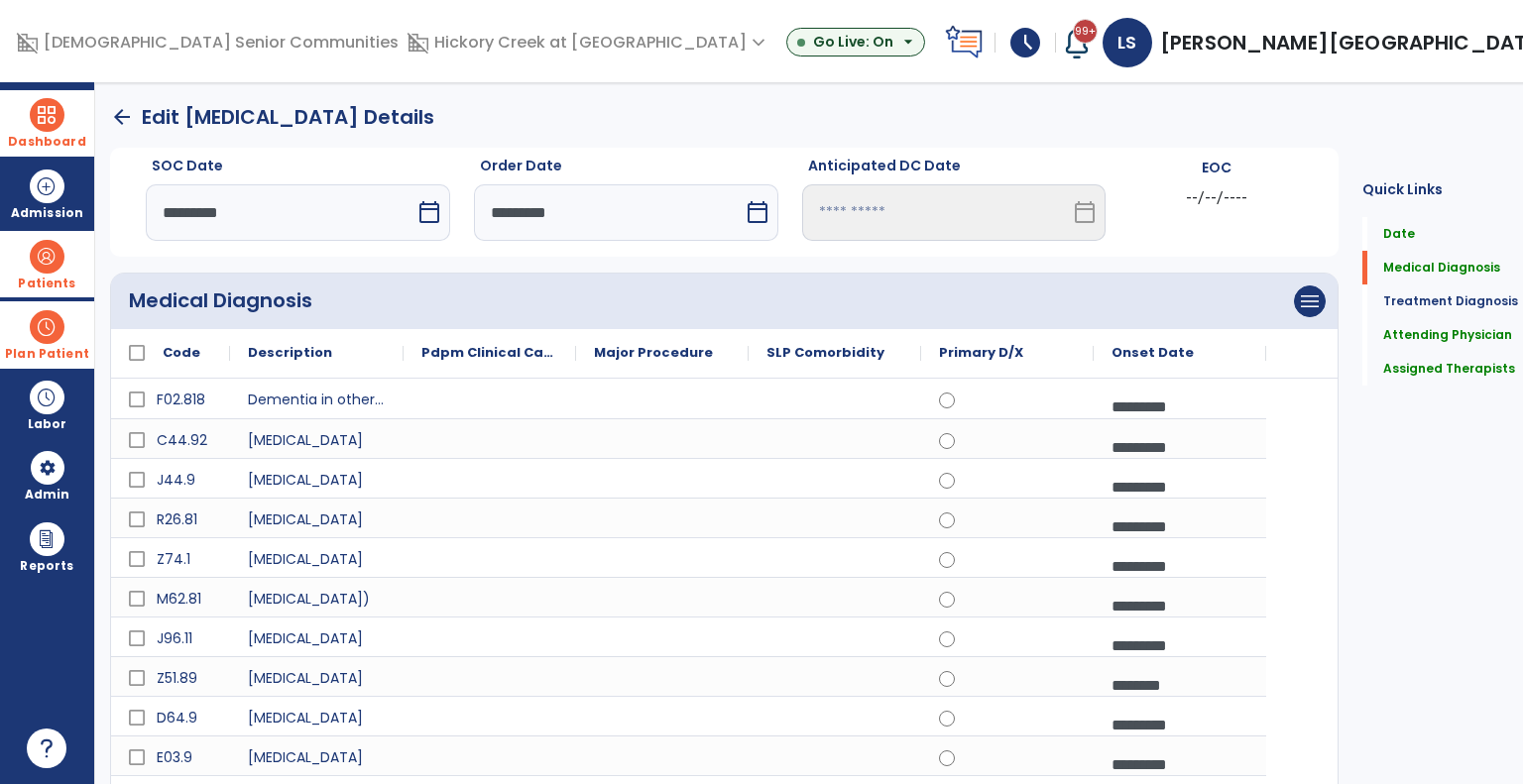 click on "*********" at bounding box center (281, 212) 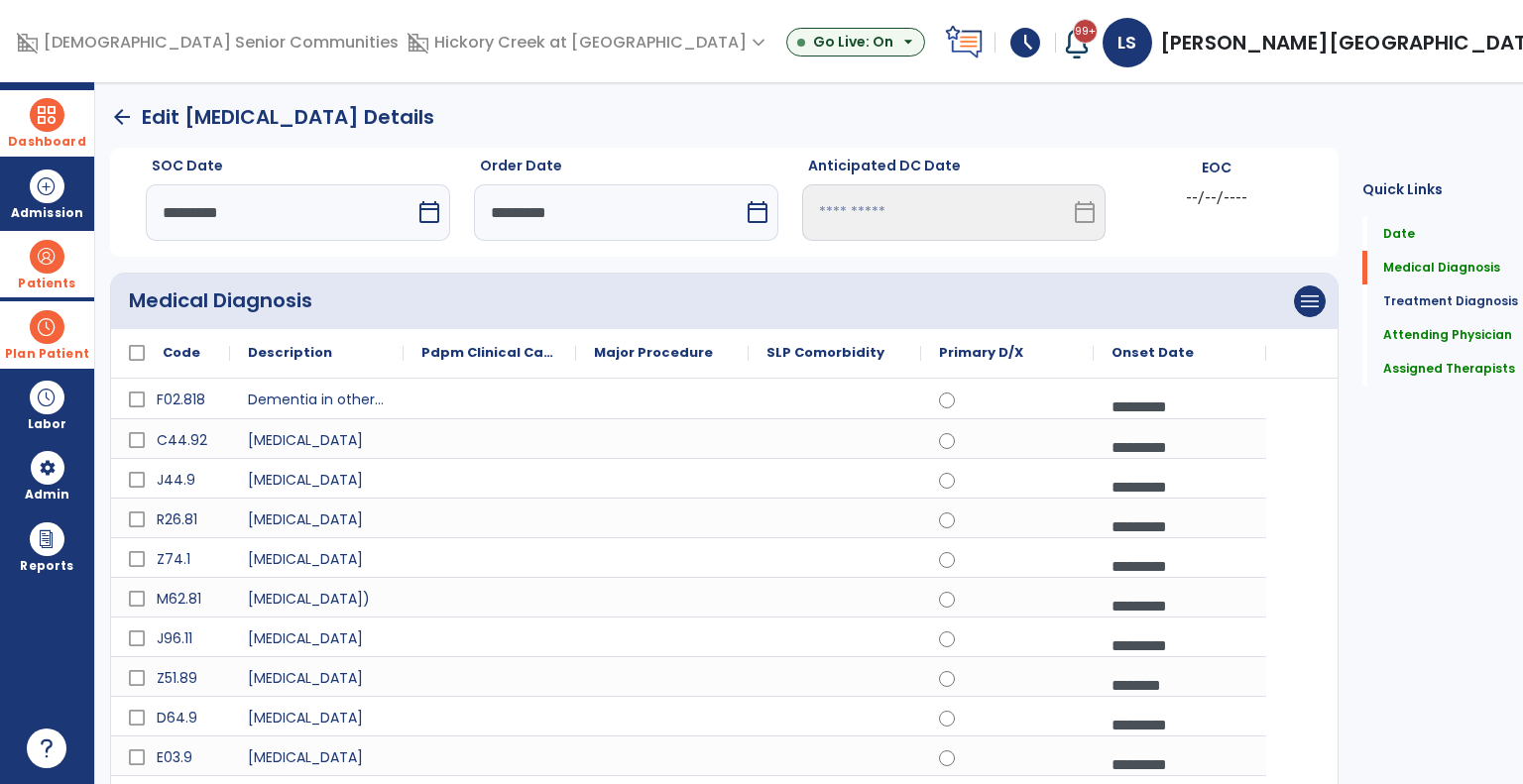 select on "*" 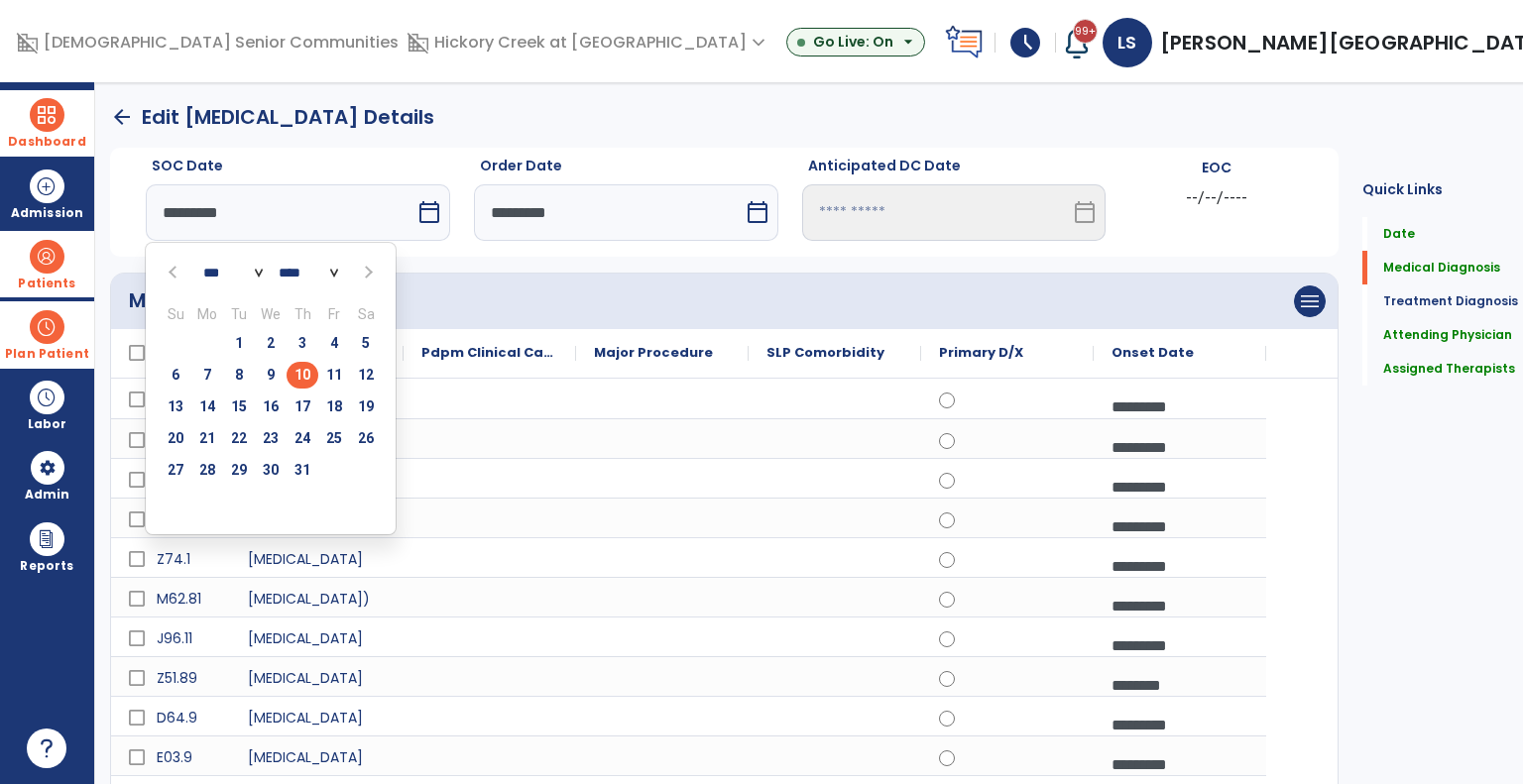 drag, startPoint x: 321, startPoint y: 364, endPoint x: 365, endPoint y: 346, distance: 47.539457 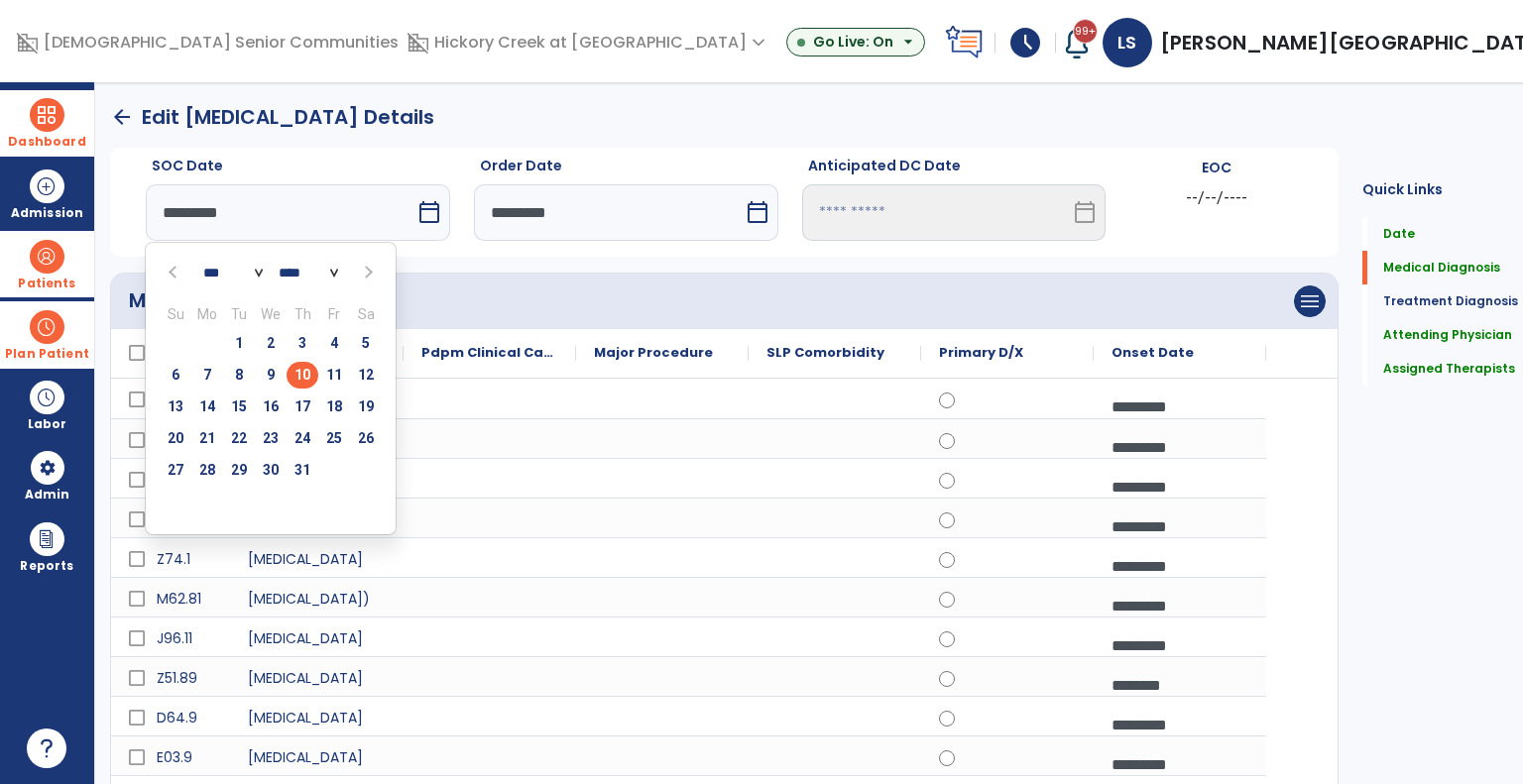 type on "*********" 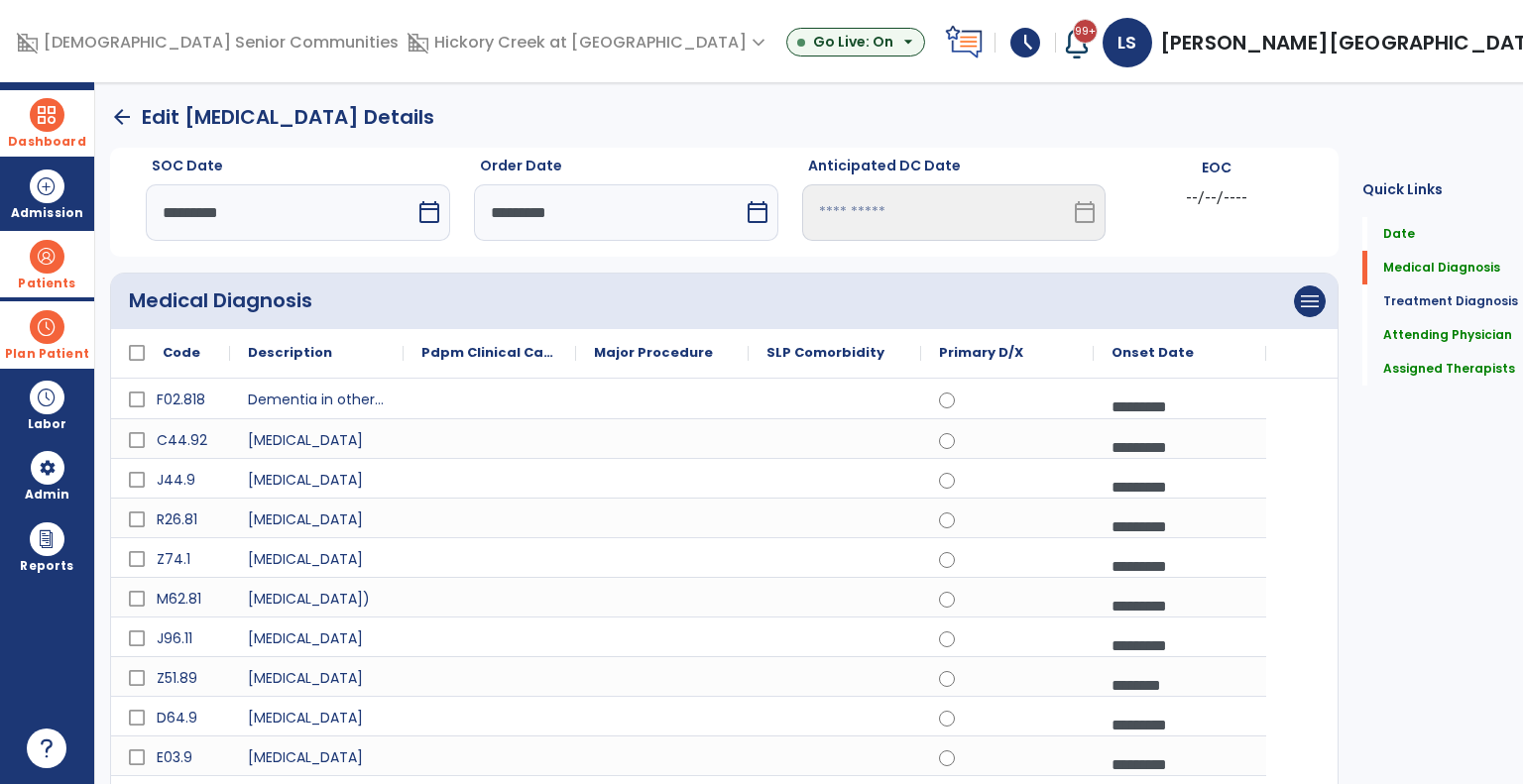 click on "*********" at bounding box center (609, 212) 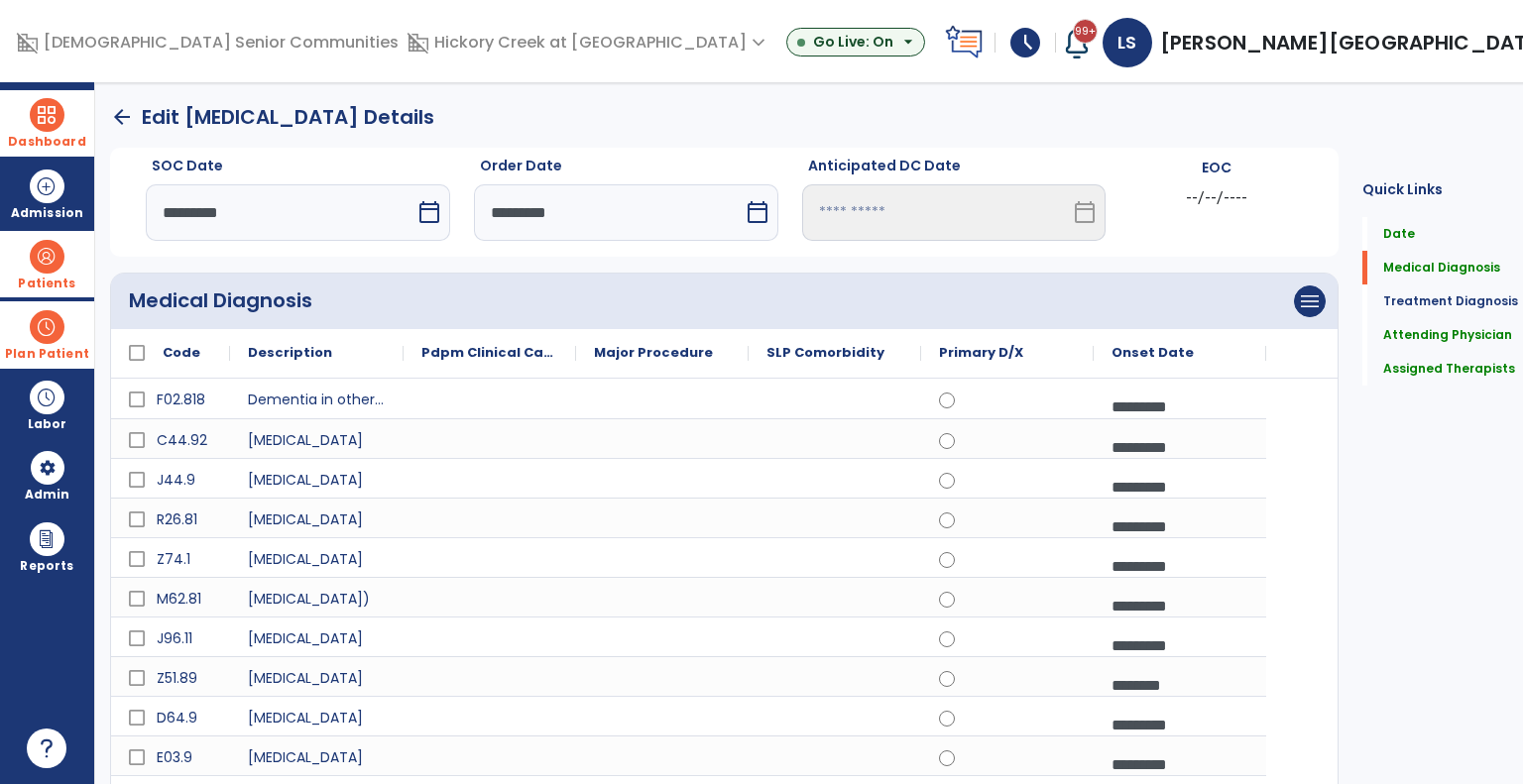 select on "*" 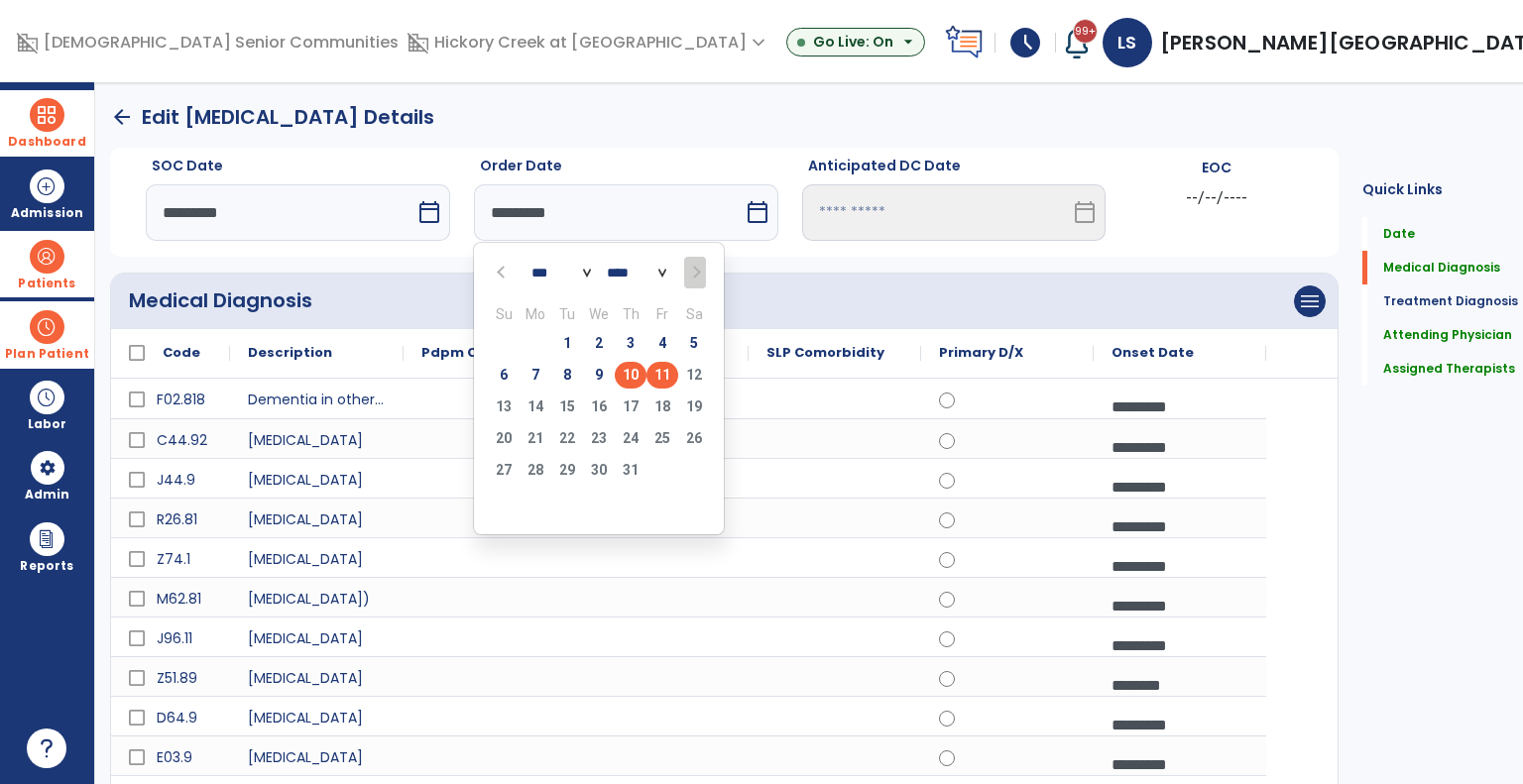 click on "11" at bounding box center (662, 375) 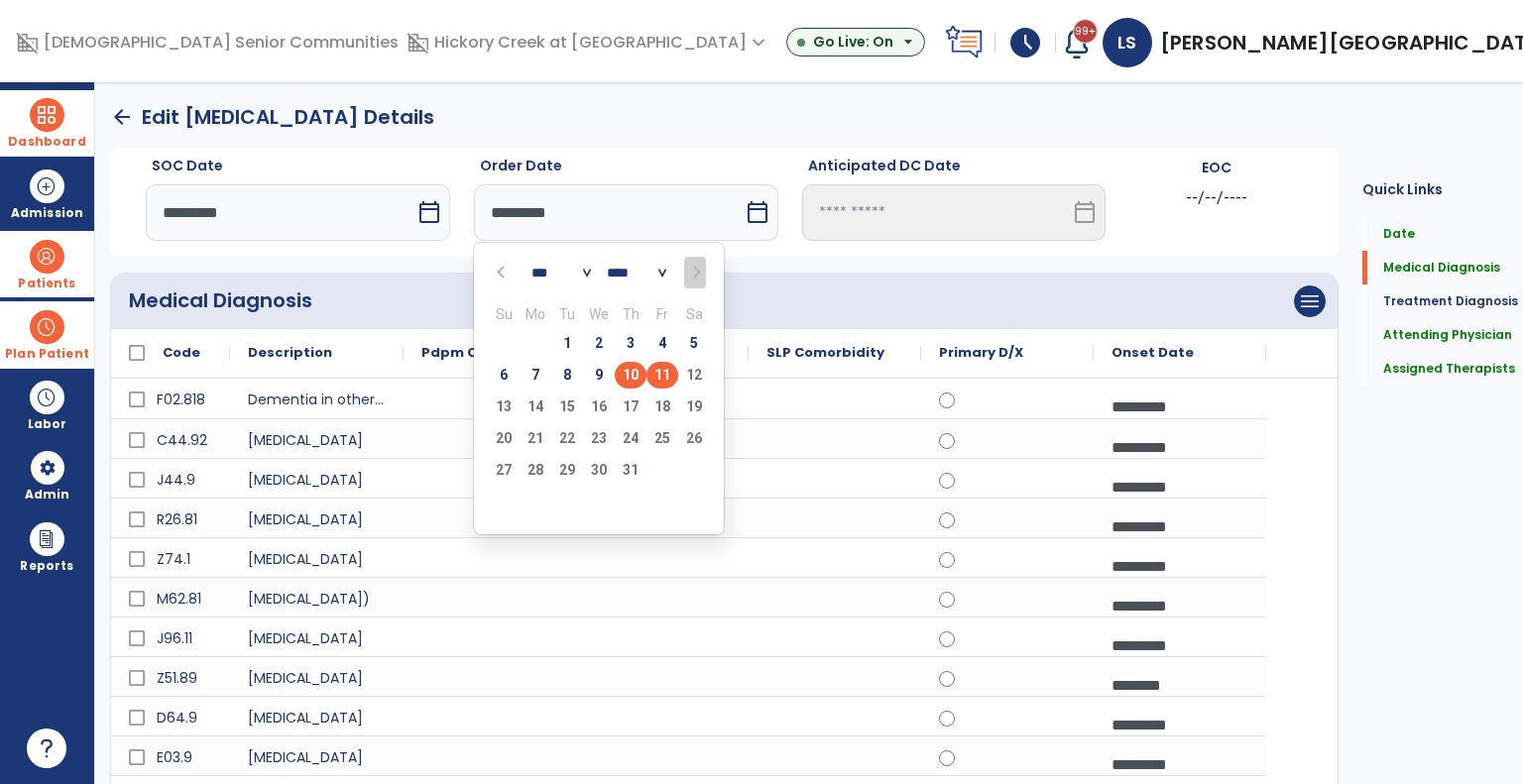 type on "*********" 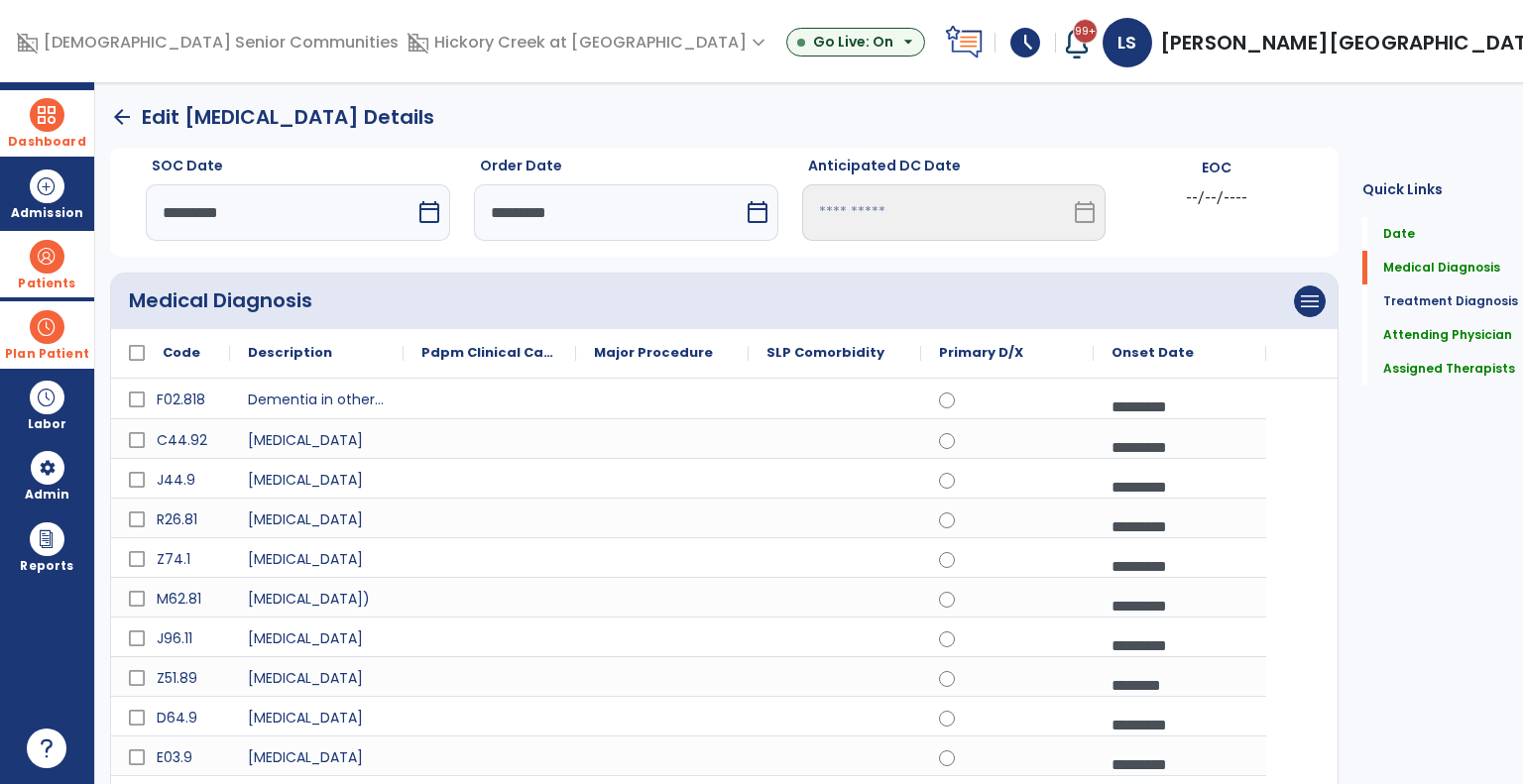scroll, scrollTop: 1615, scrollLeft: 0, axis: vertical 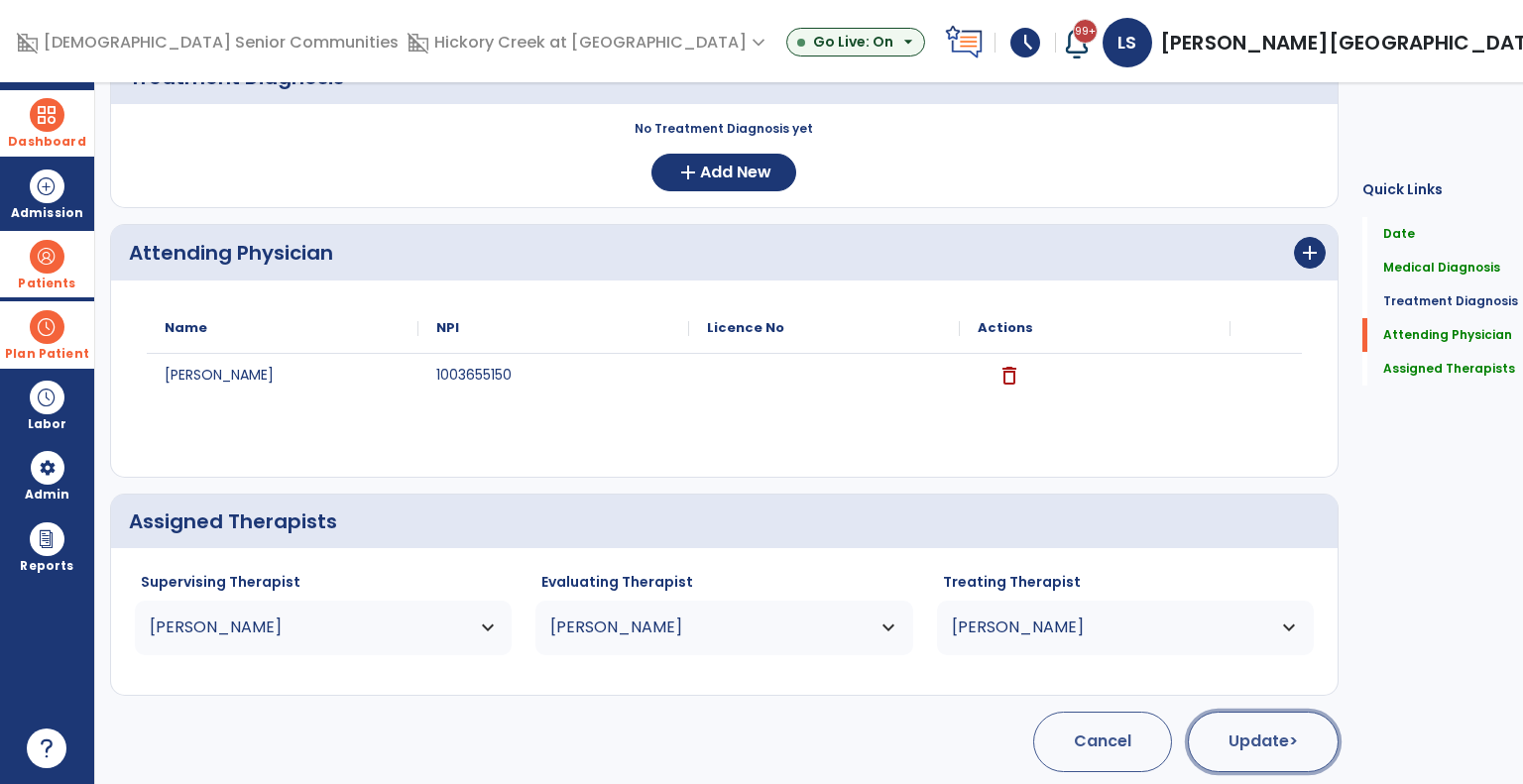 click on ">" 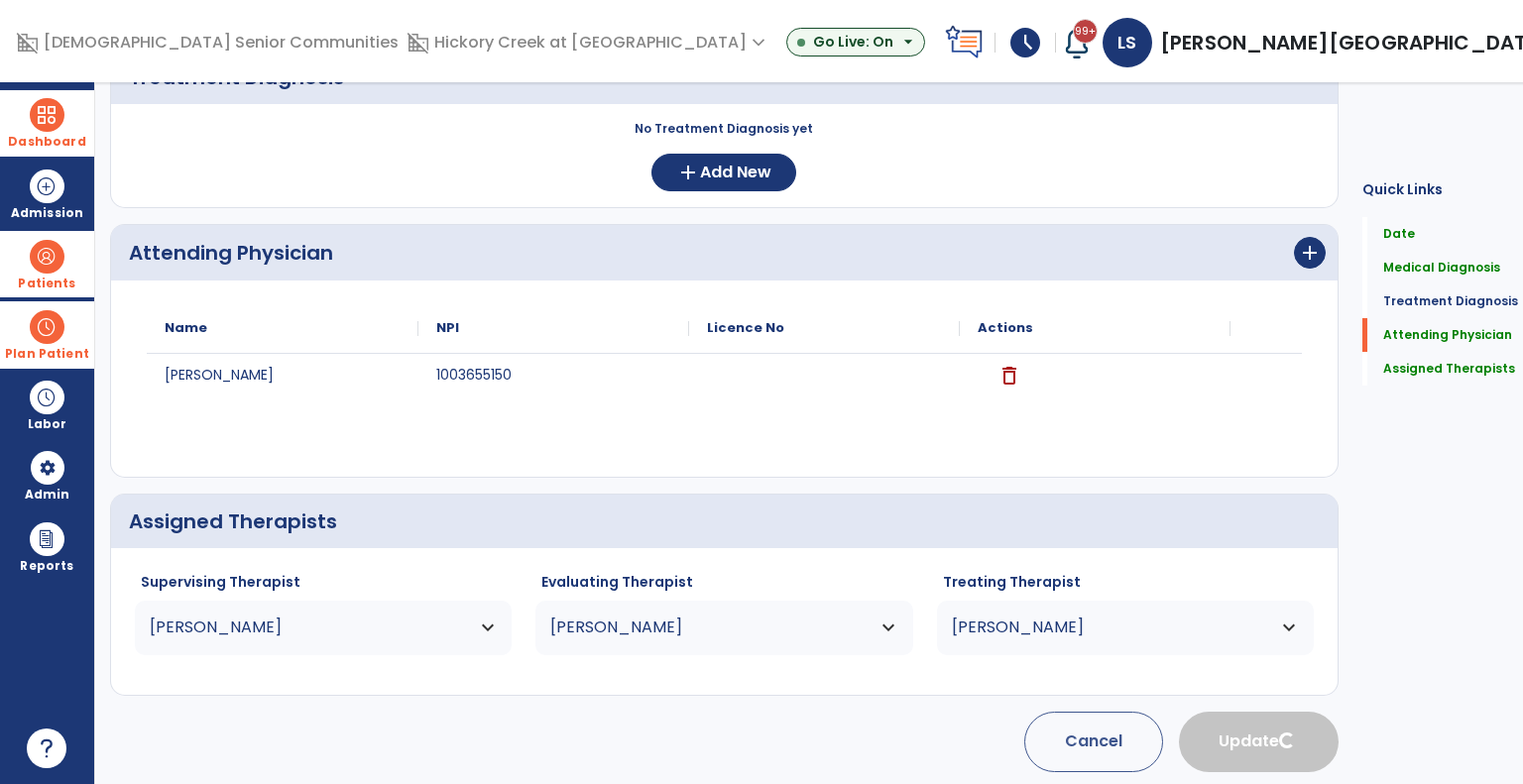 scroll, scrollTop: 0, scrollLeft: 0, axis: both 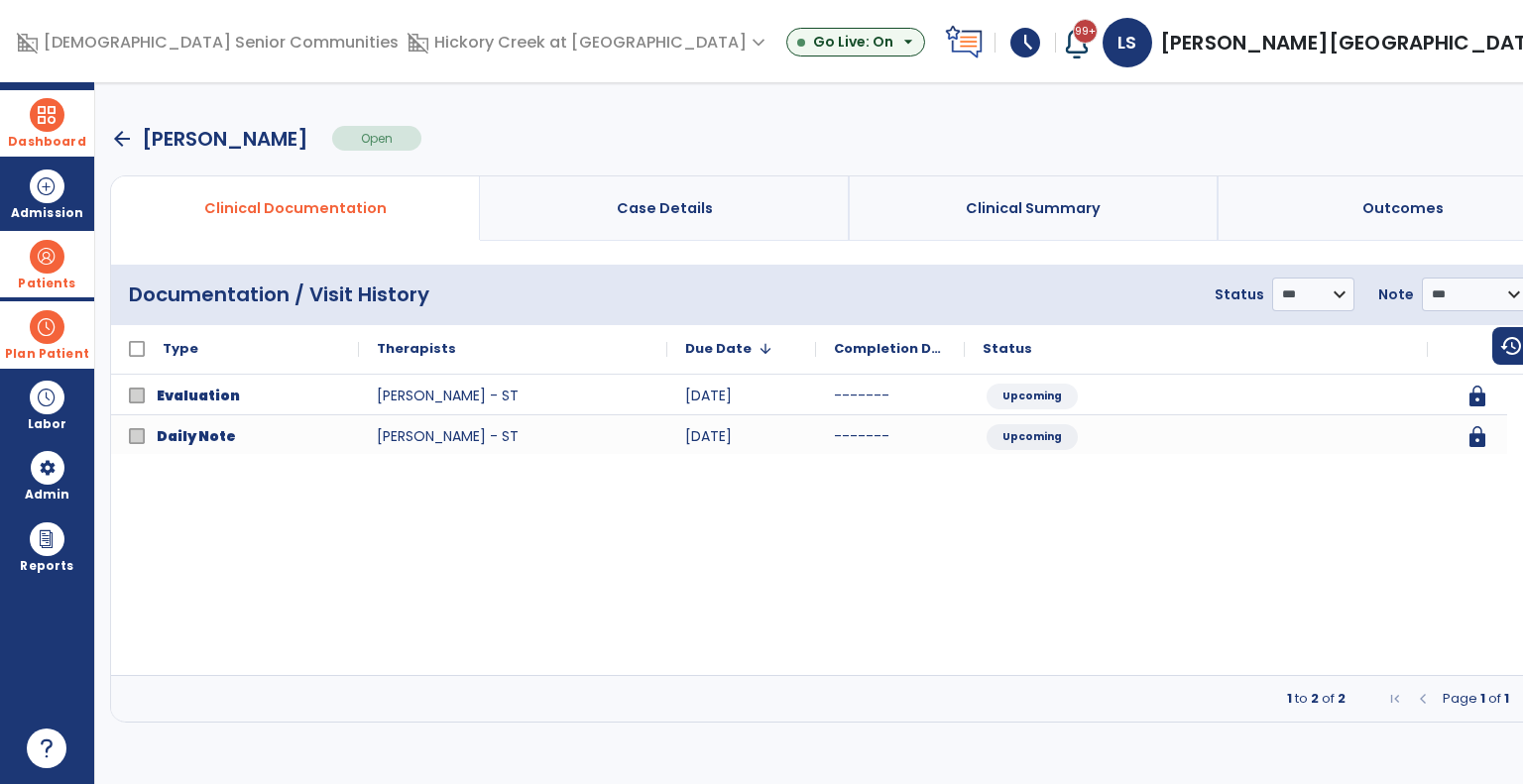 click at bounding box center (47, 327) 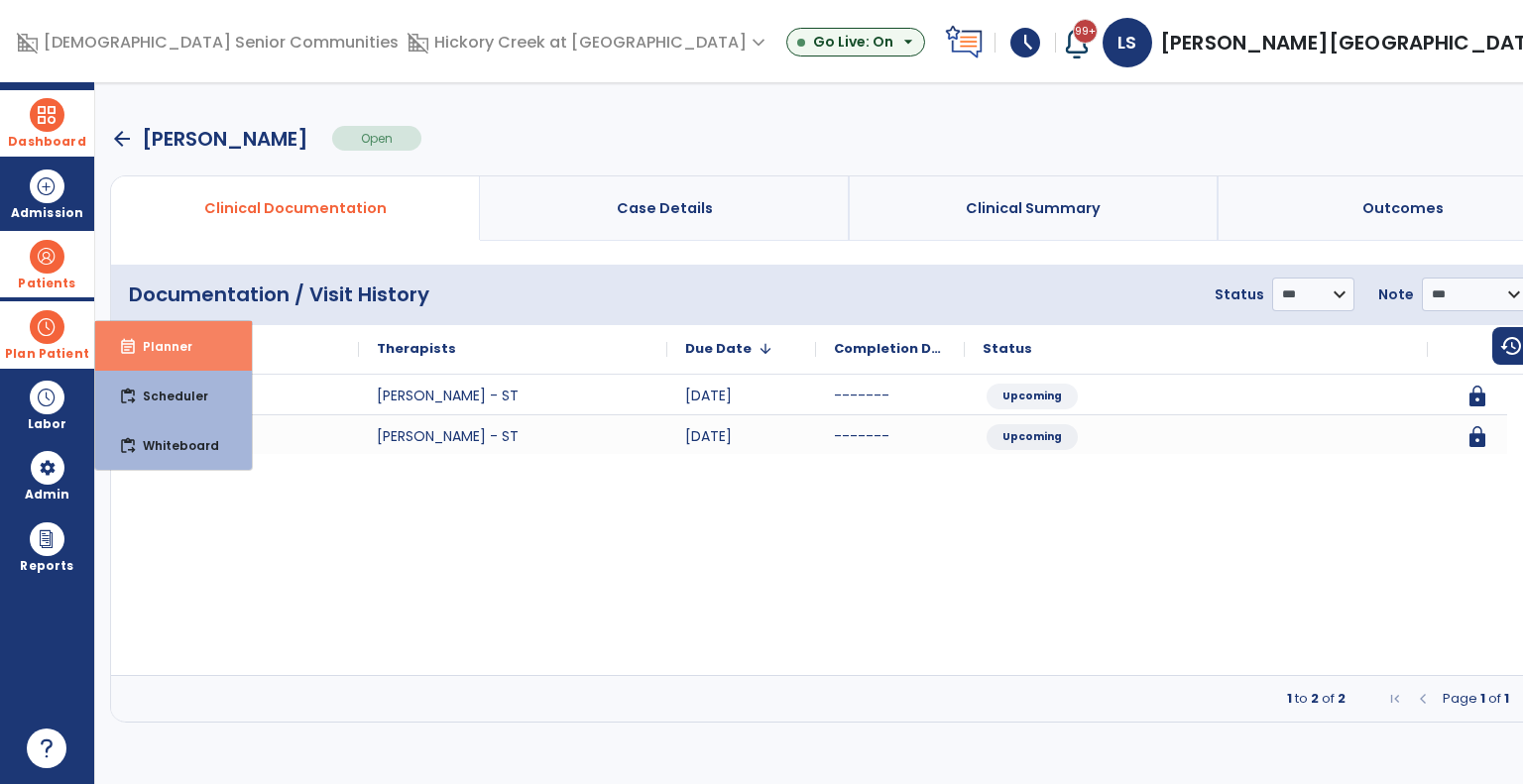 click on "Planner" at bounding box center [160, 346] 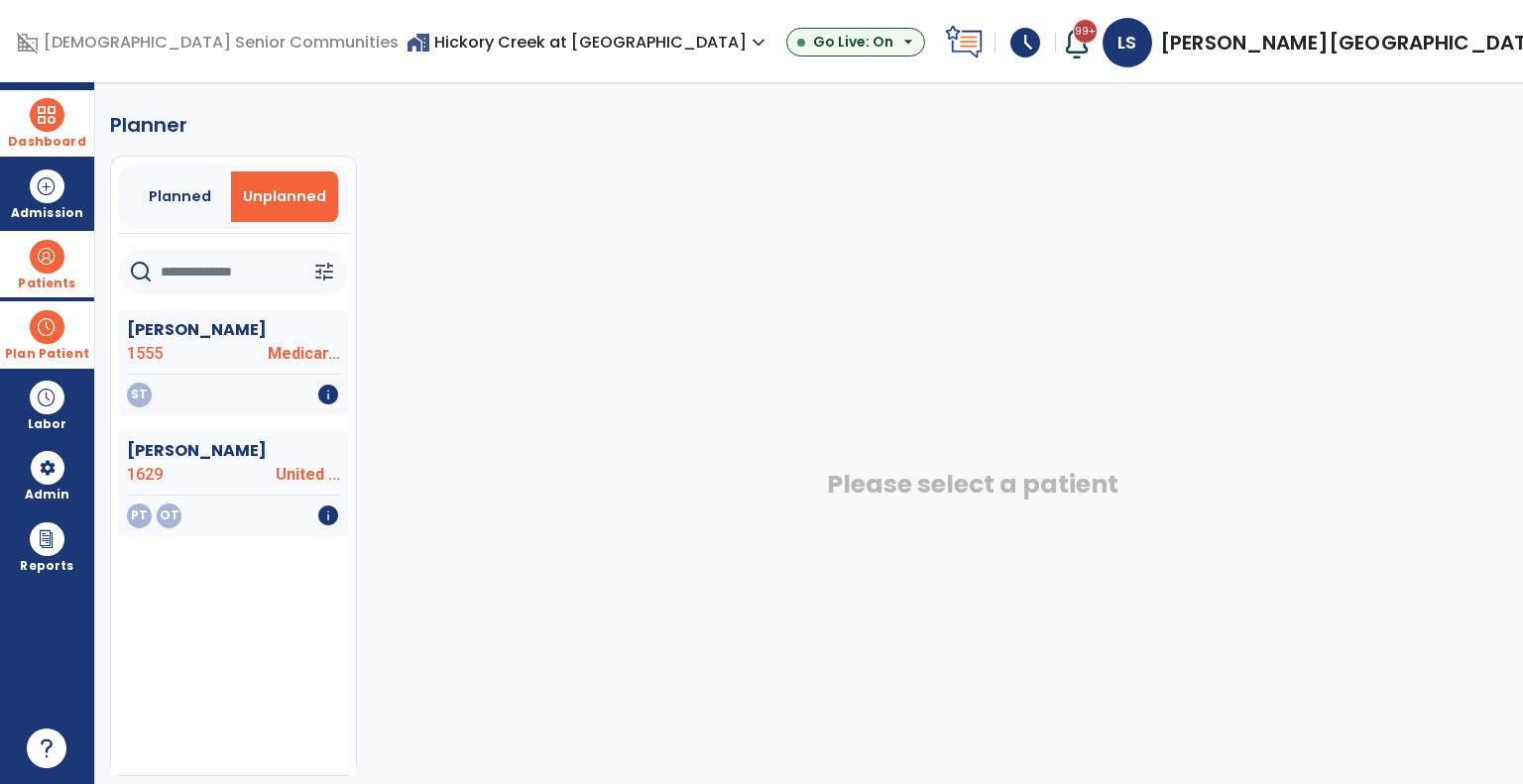 click on "Planned   Unplanned" at bounding box center [233, 196] 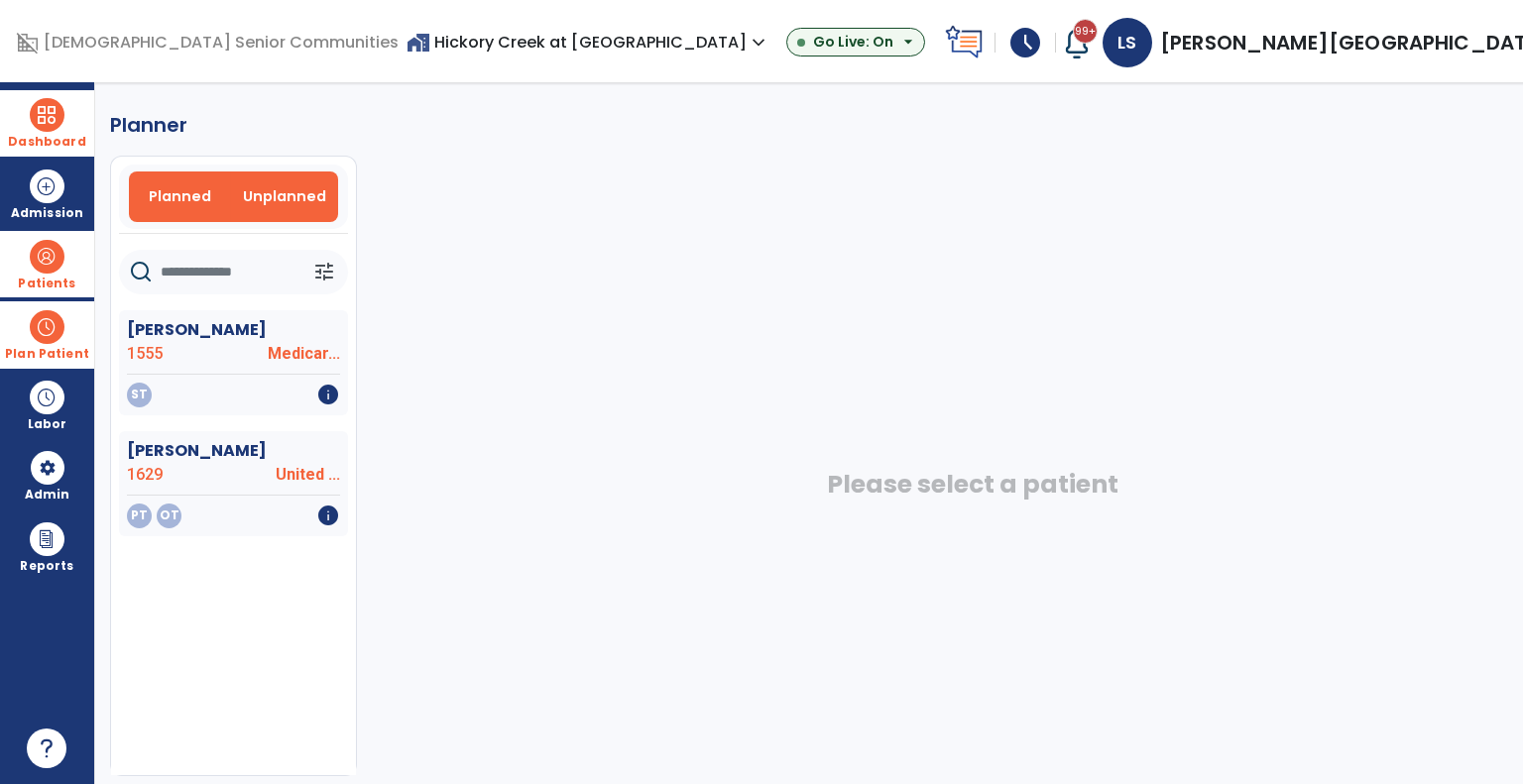 click on "Planned" at bounding box center [179, 196] 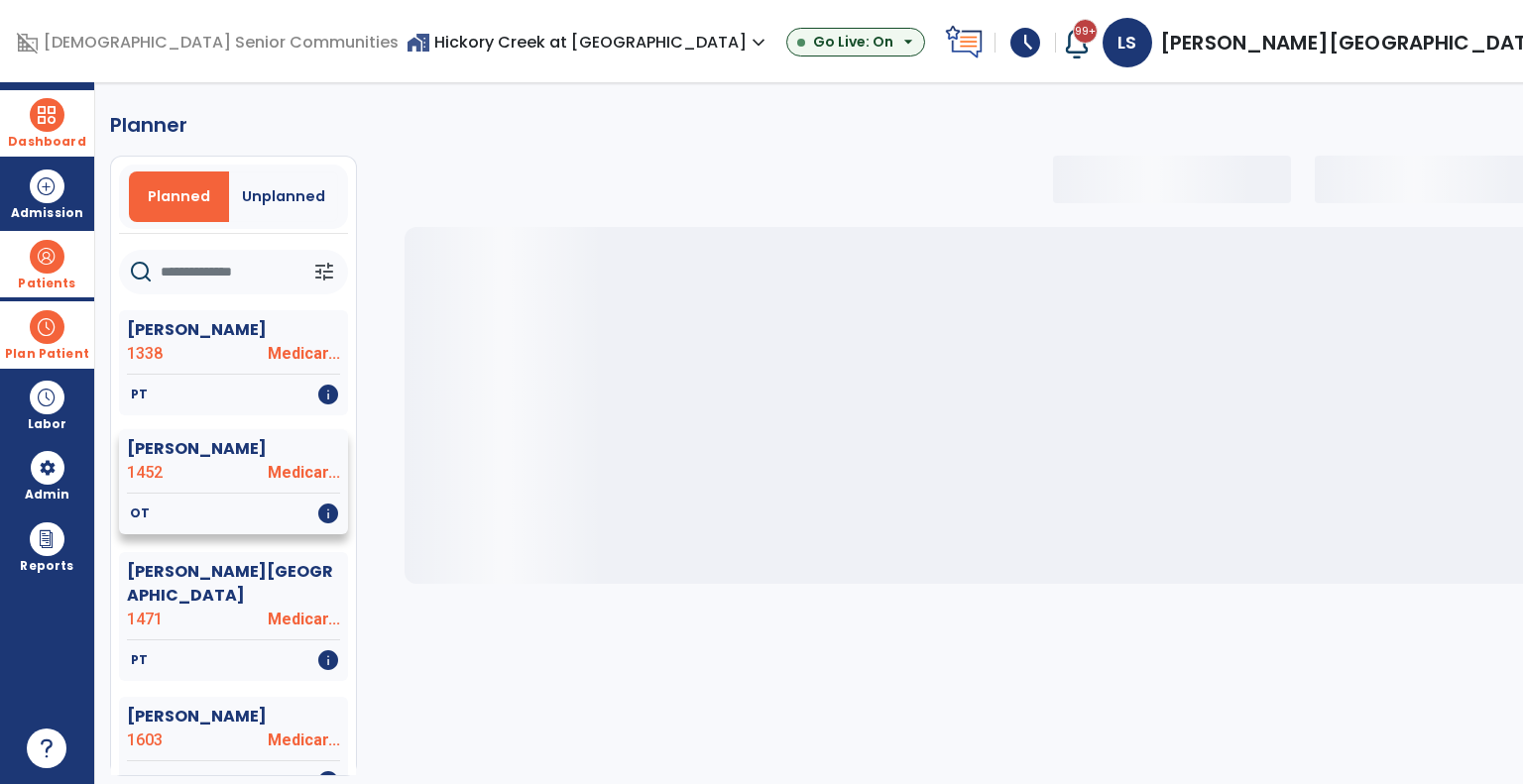 select on "***" 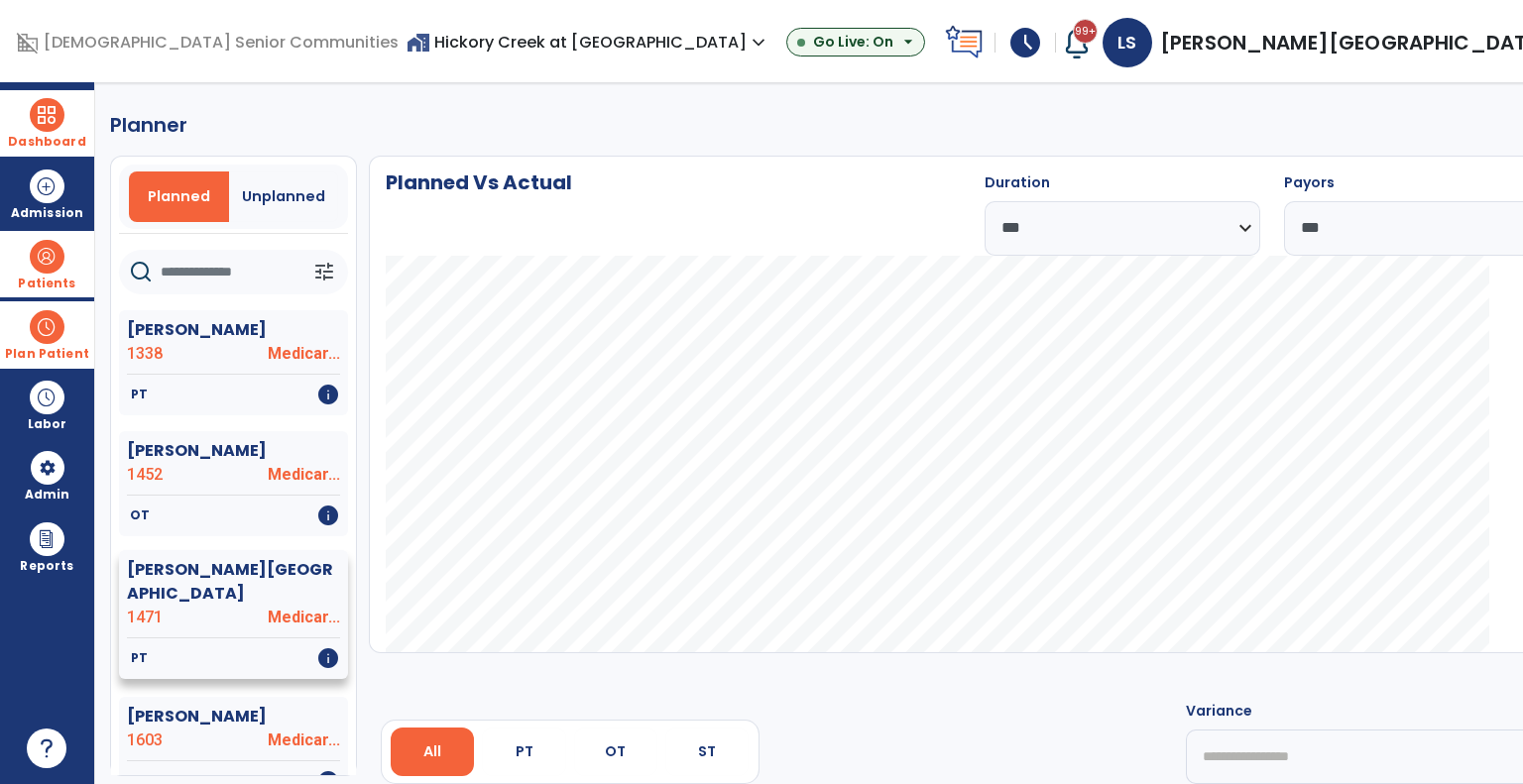 click on "1471" 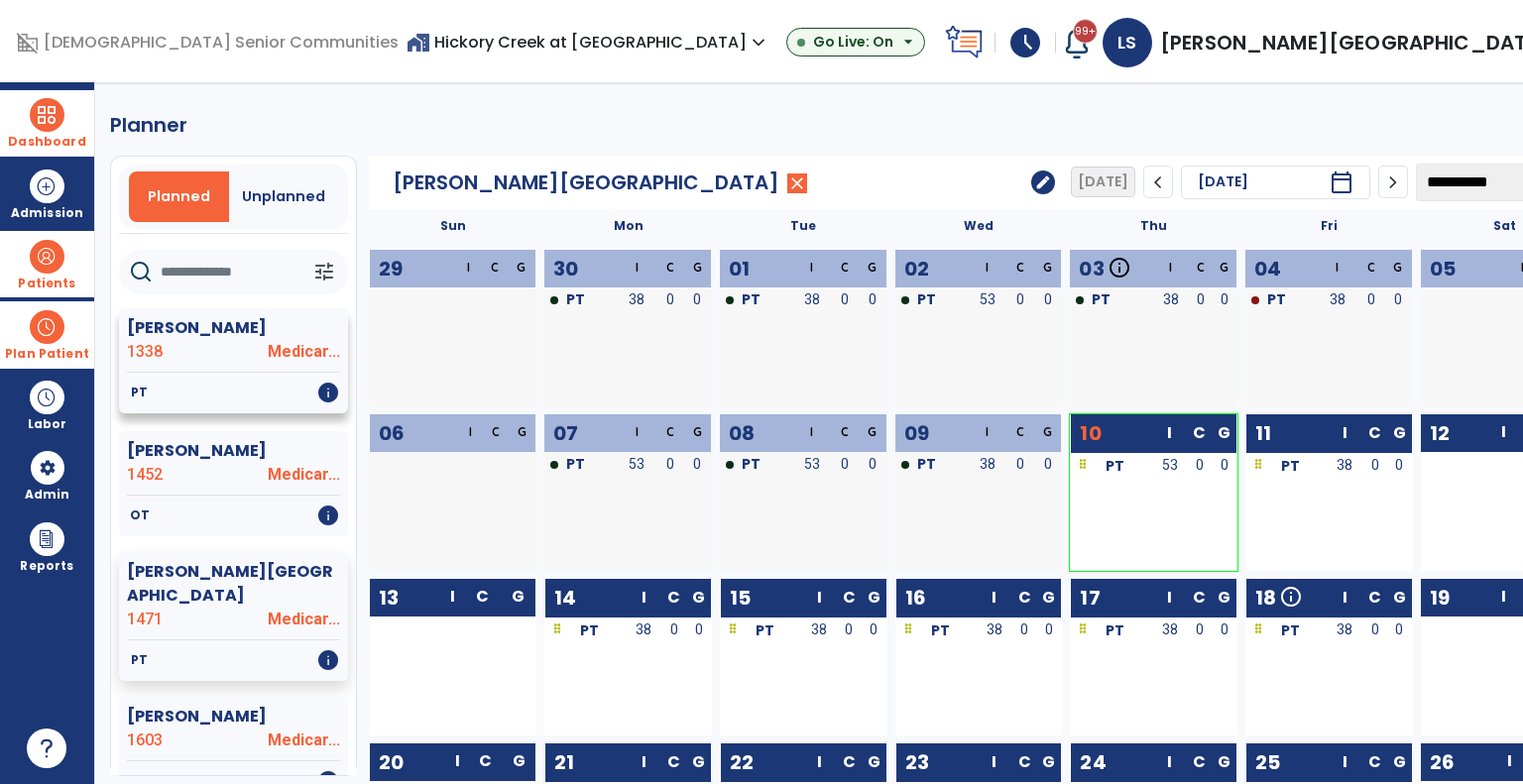 click on "PT   info" 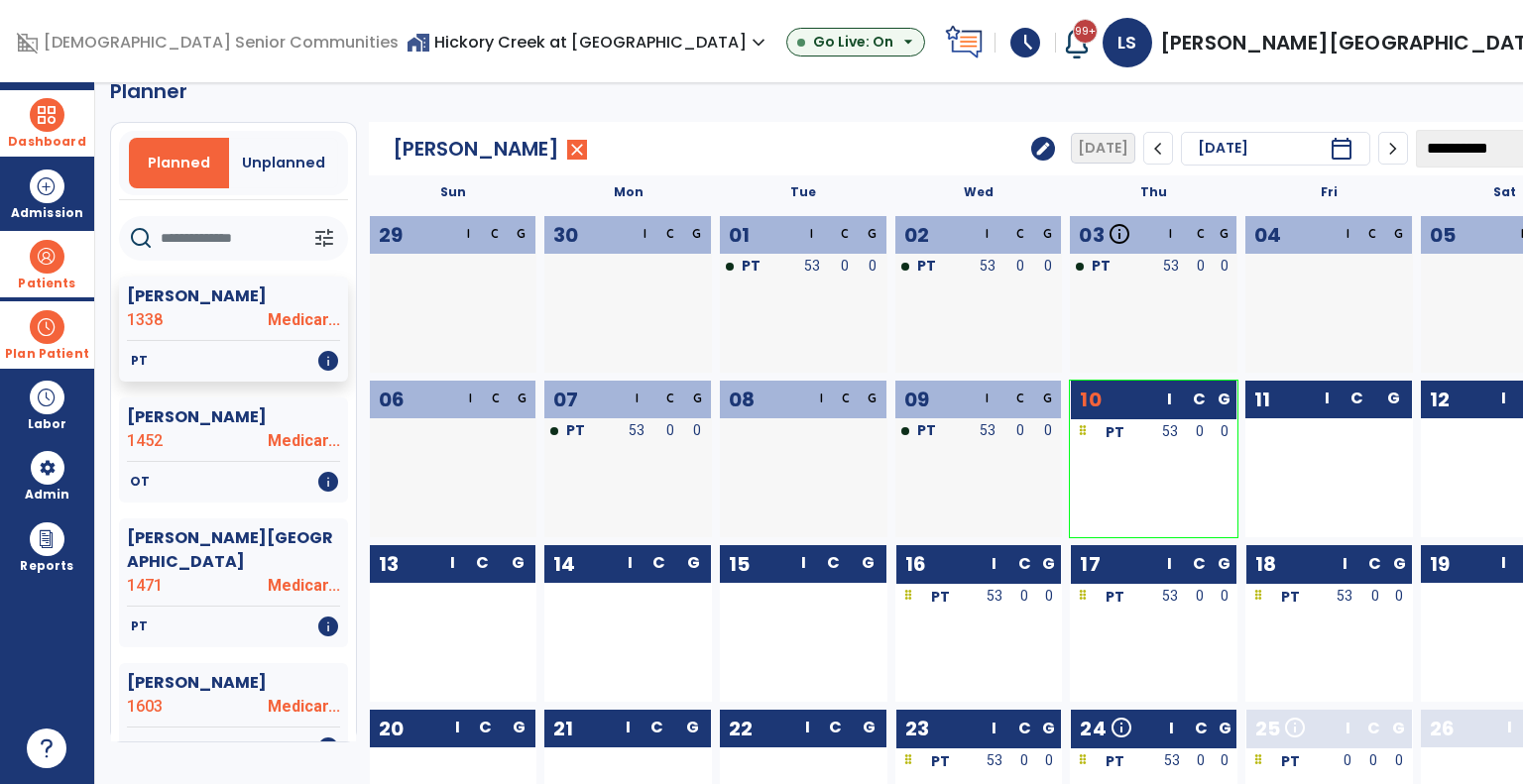 scroll, scrollTop: 0, scrollLeft: 0, axis: both 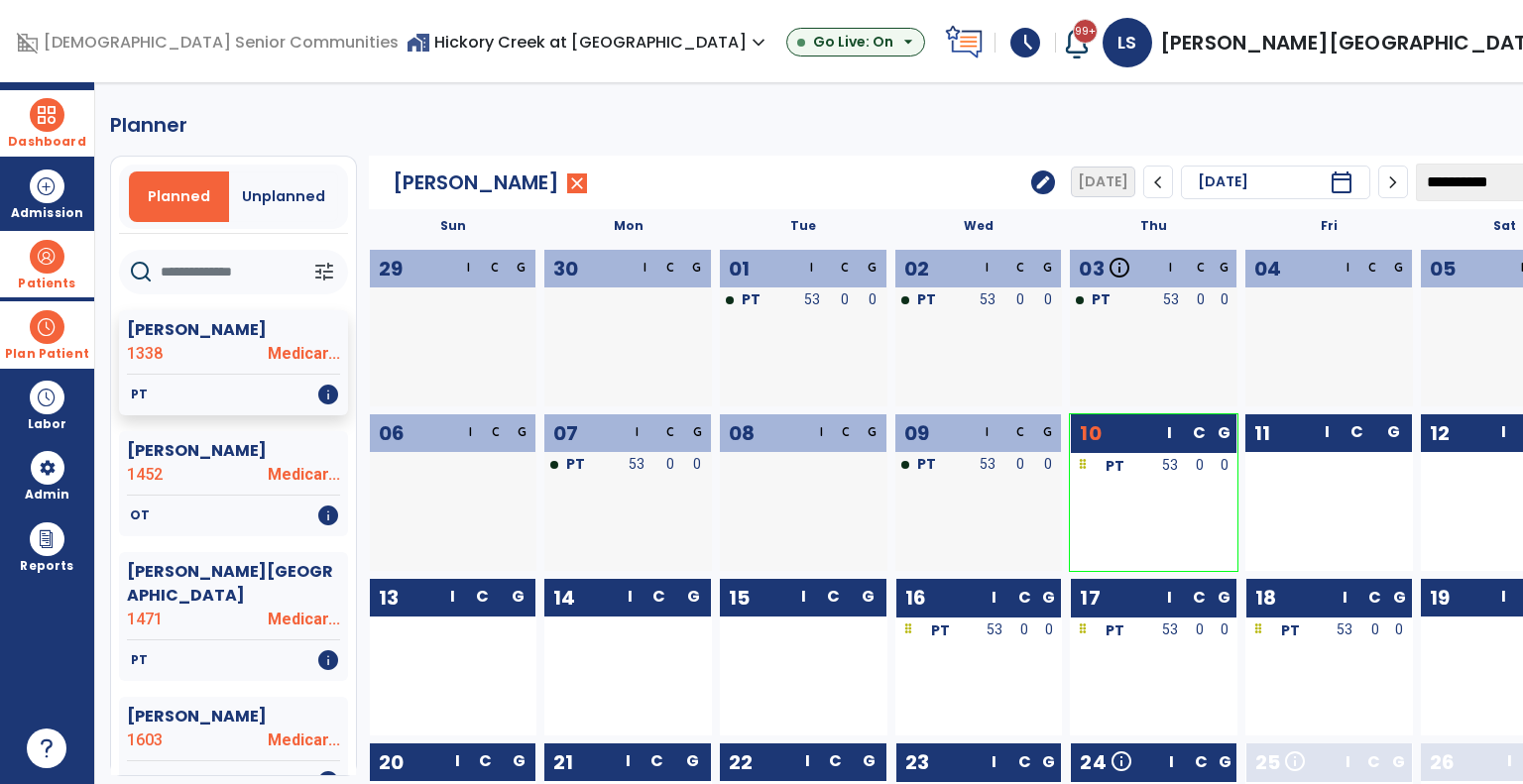 click on "edit" 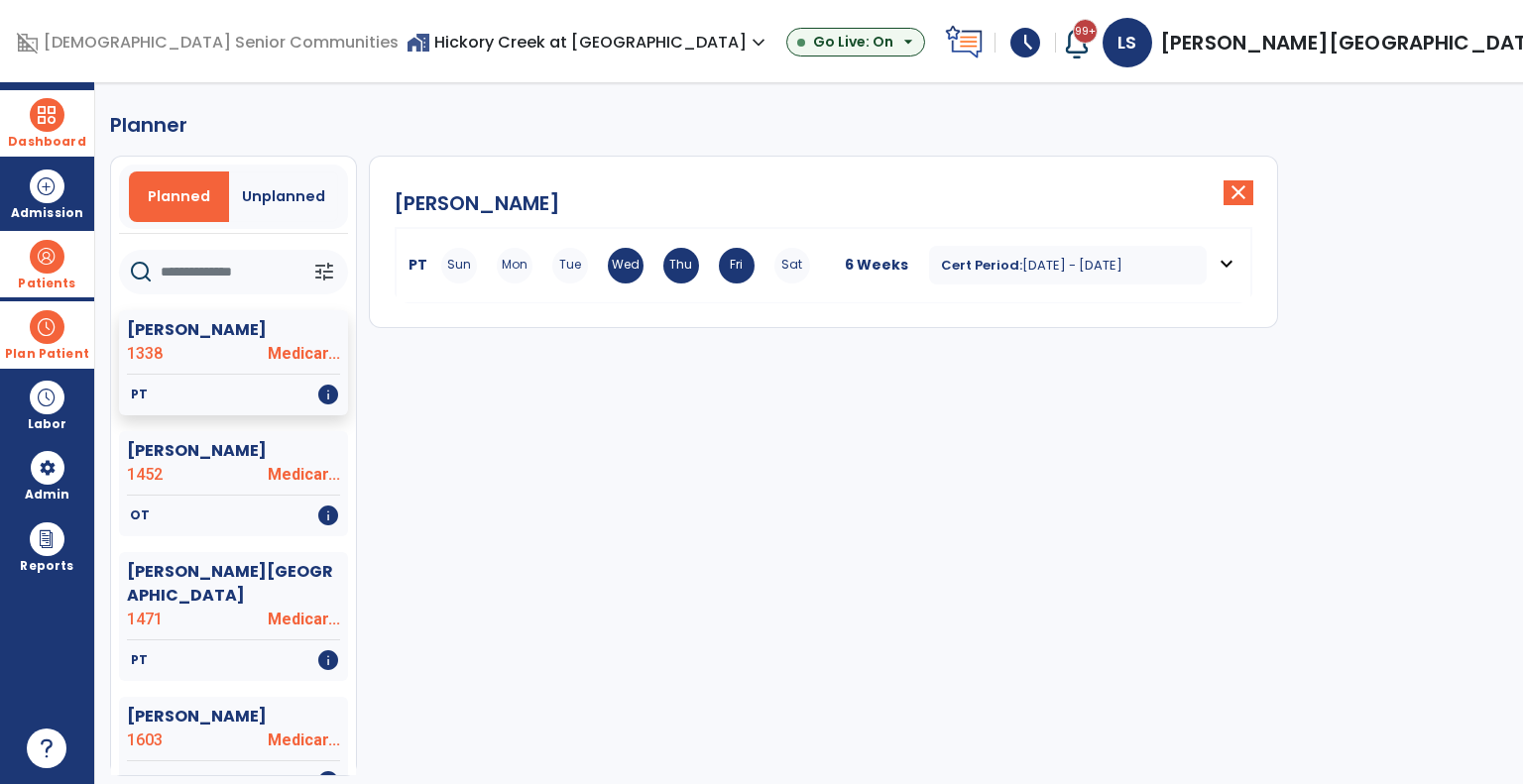 click on "Fri" at bounding box center [737, 266] 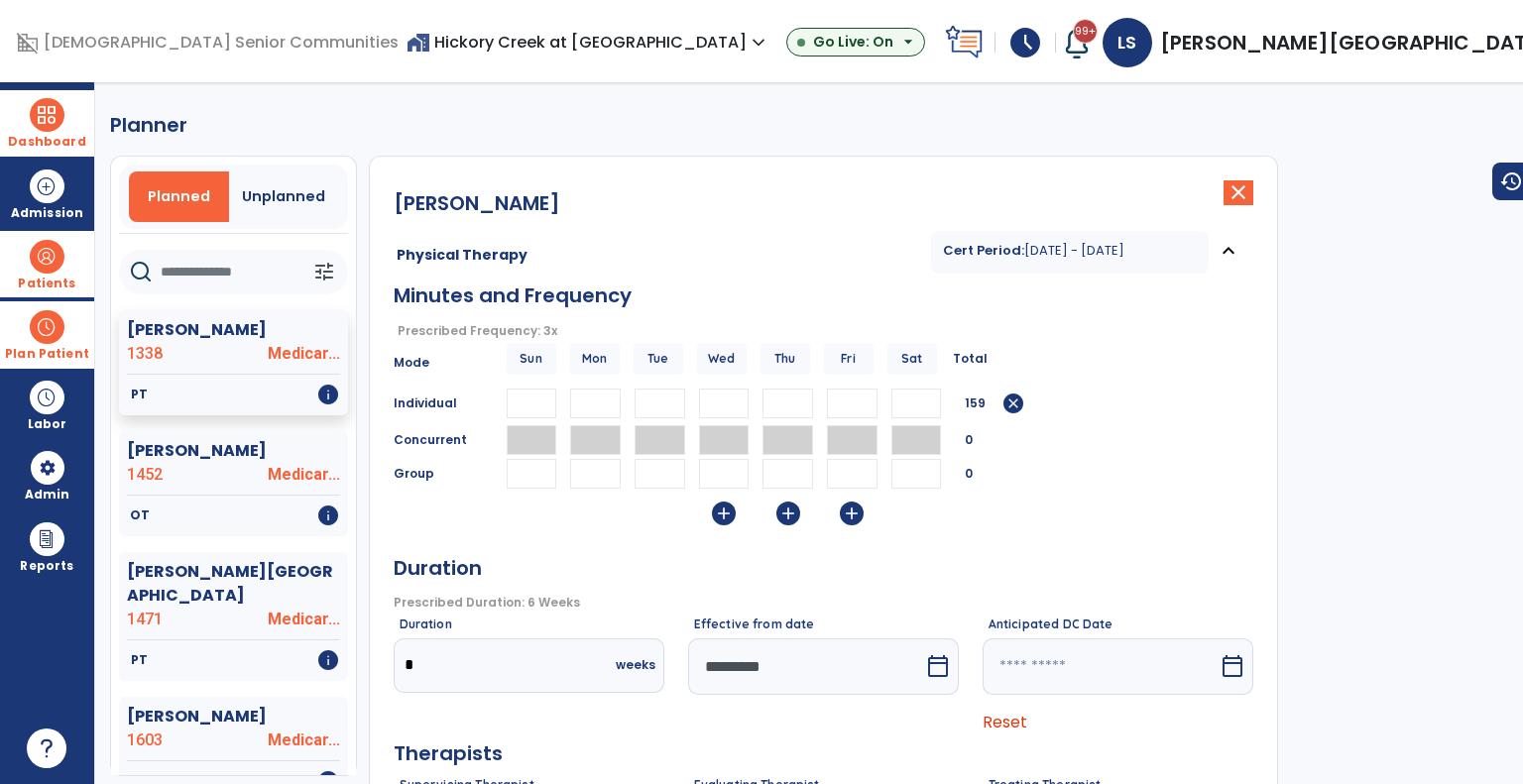 click on "*********" at bounding box center (806, 666) 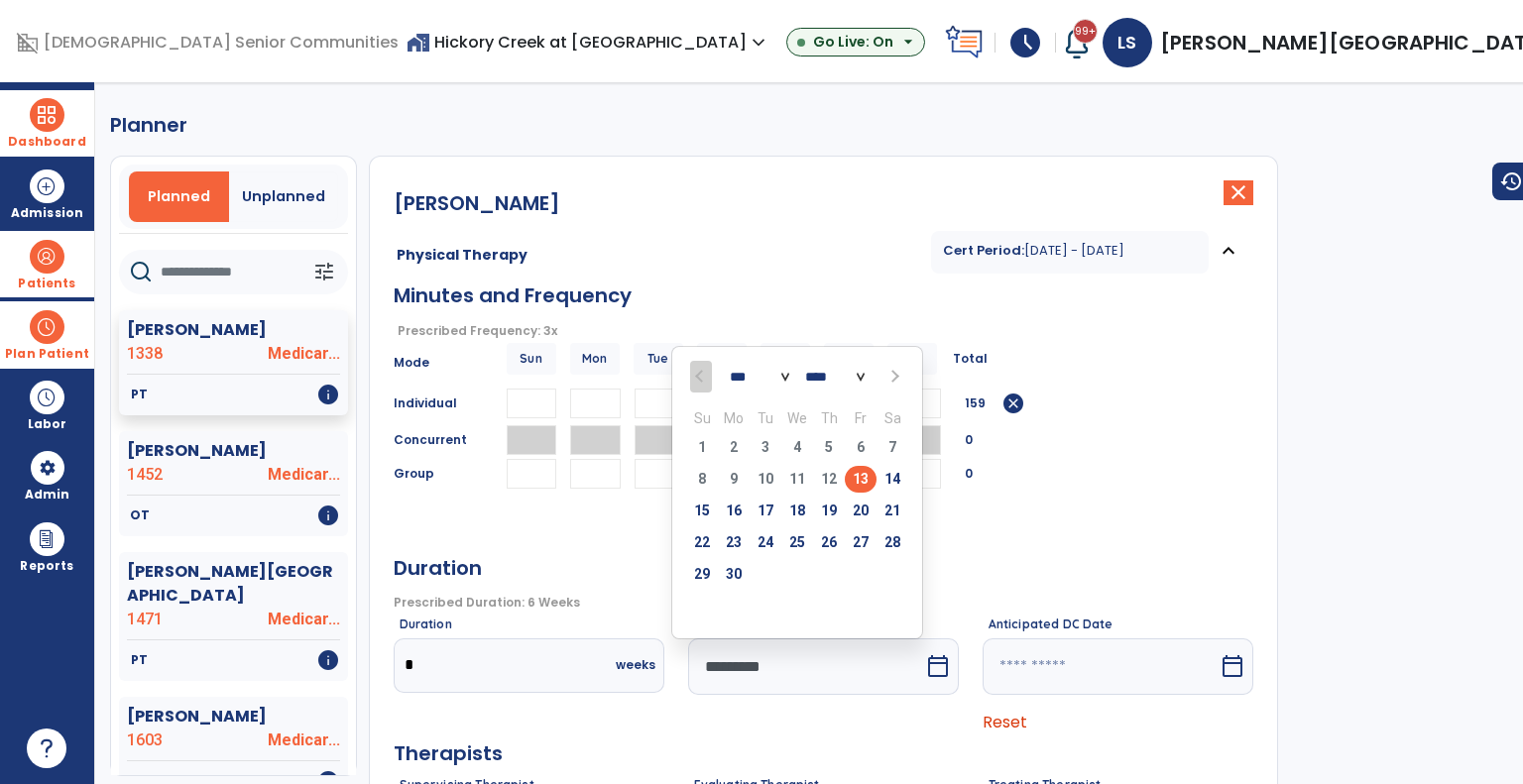 click on "*** ***" at bounding box center [760, 377] 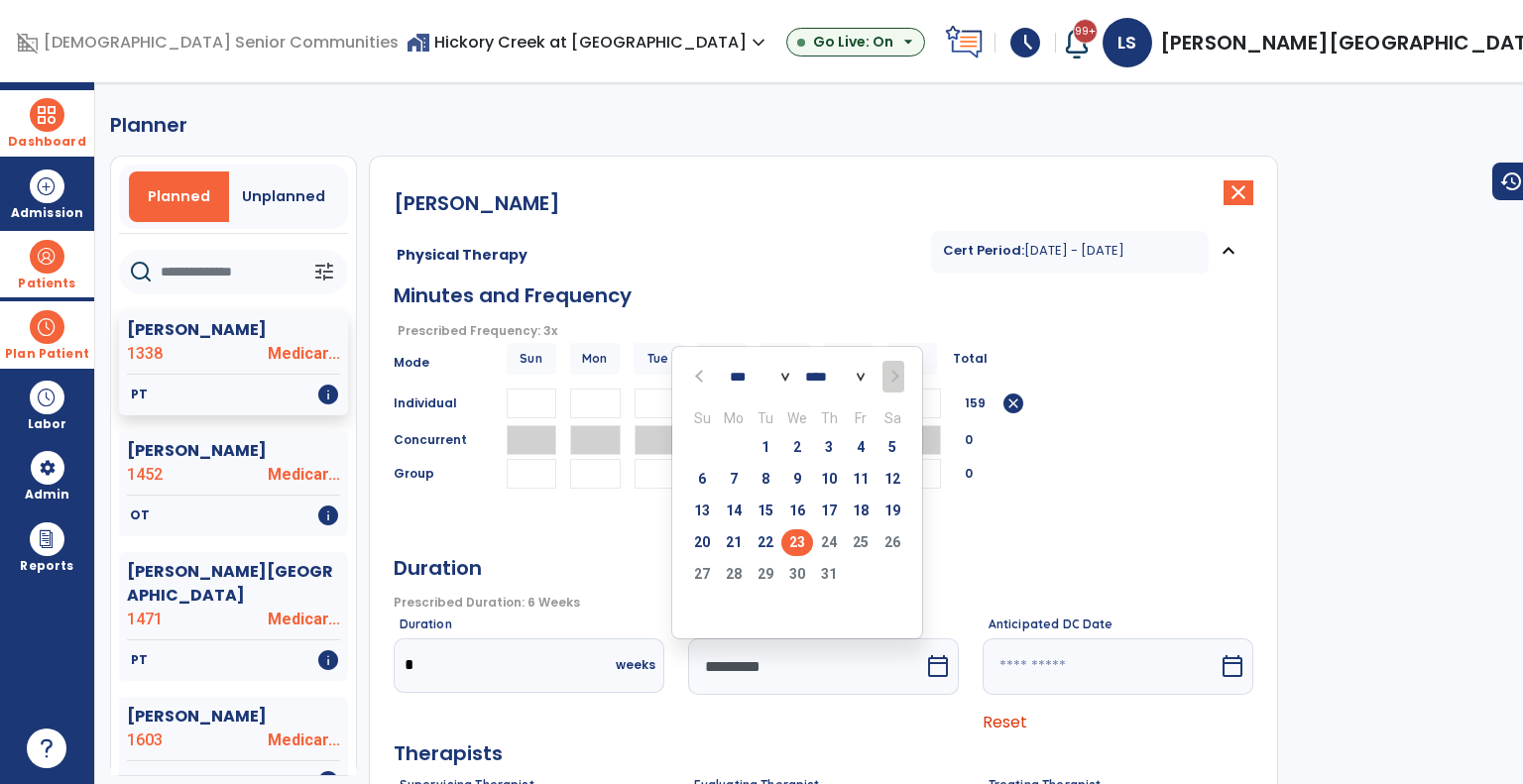 click on "23" at bounding box center [797, 542] 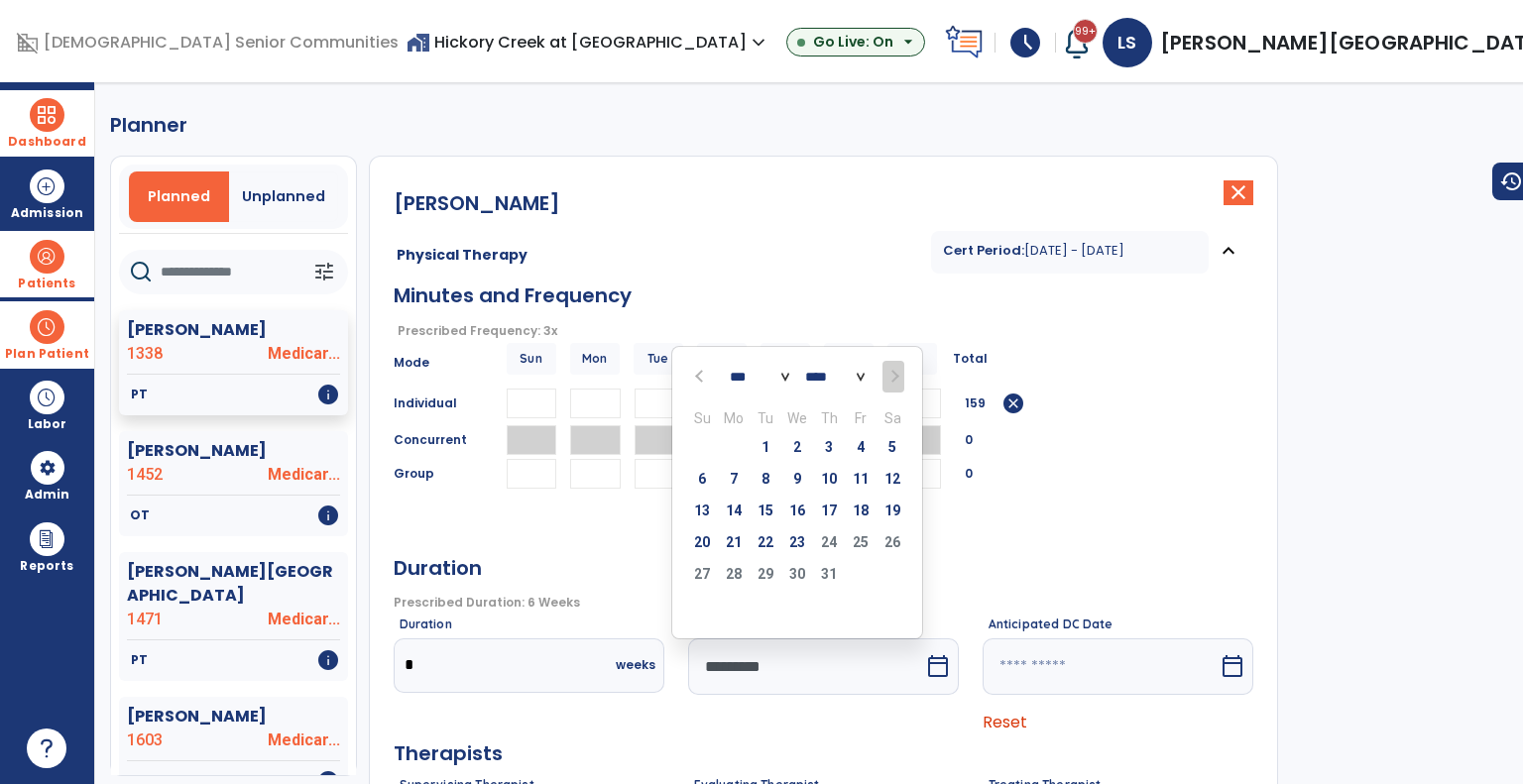 type on "*********" 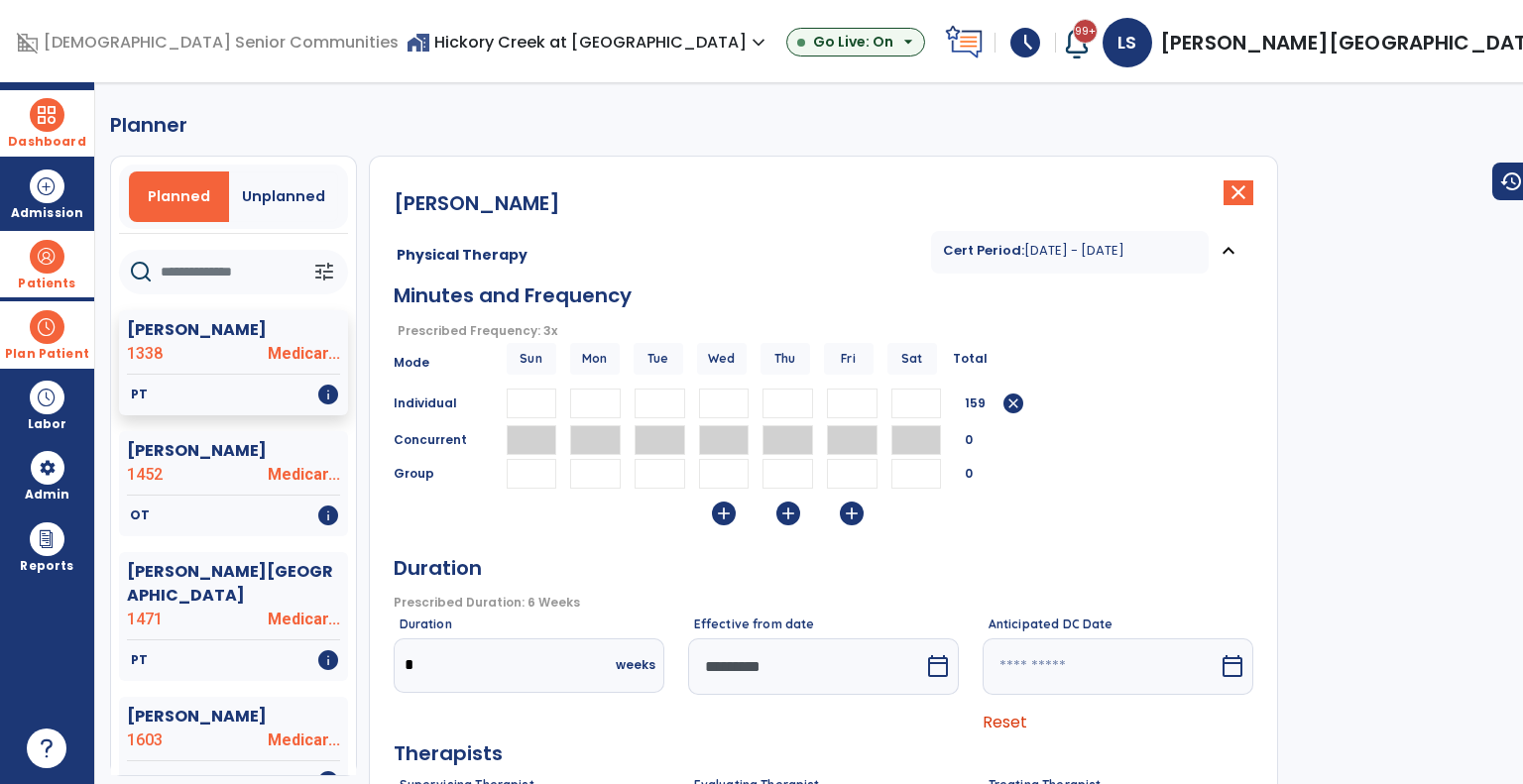 click at bounding box center (1101, 666) 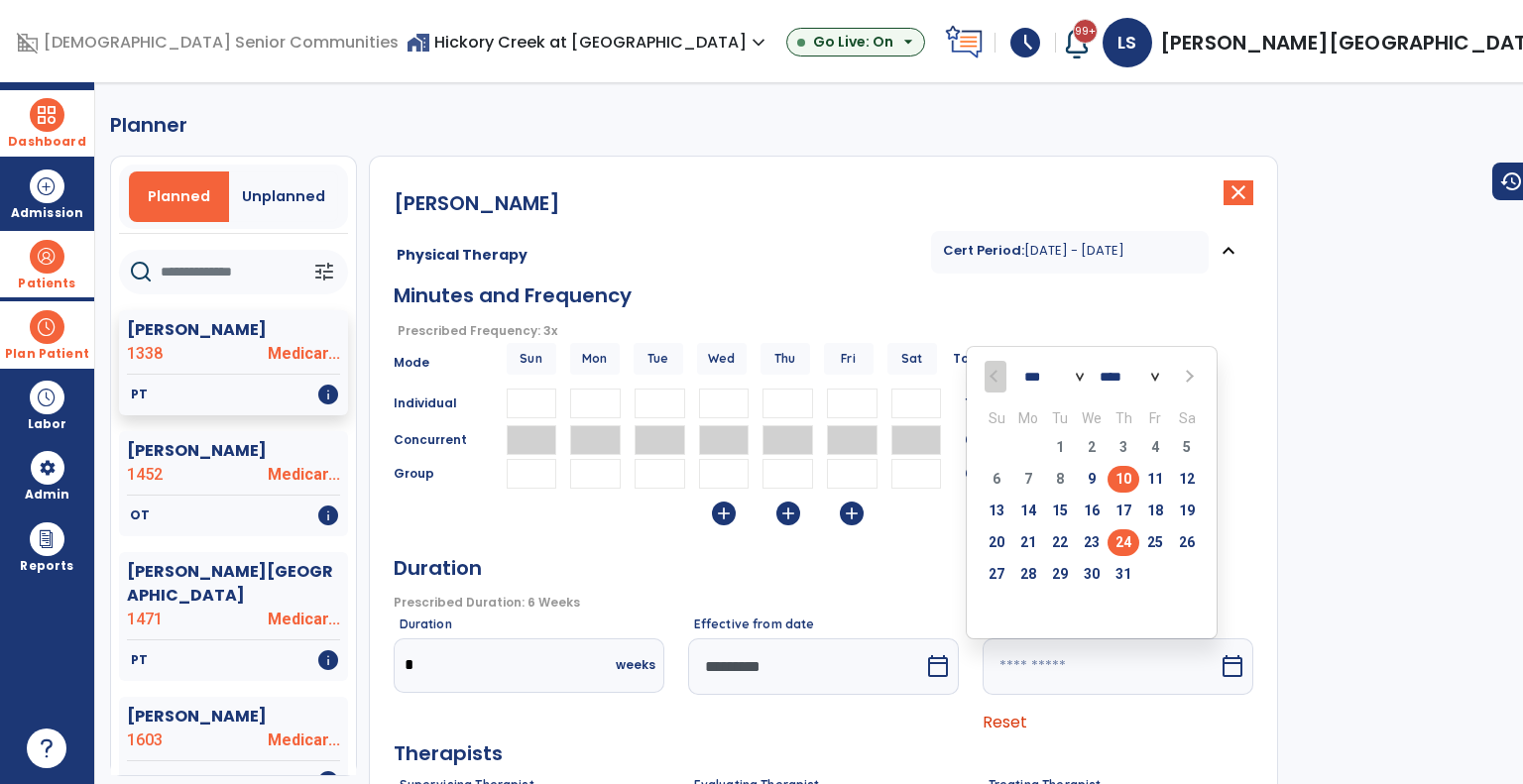 click on "24" at bounding box center (1123, 542) 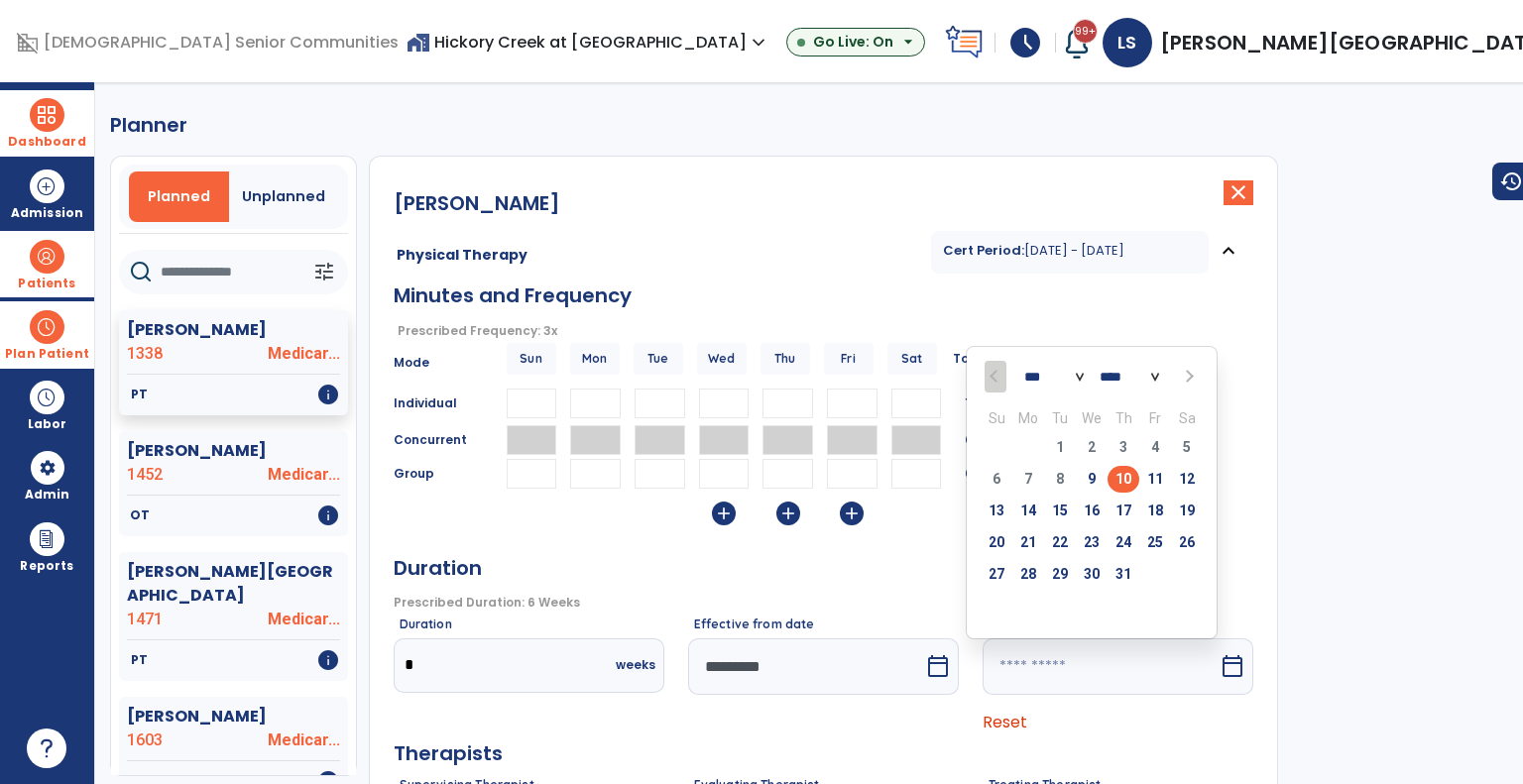 type on "*********" 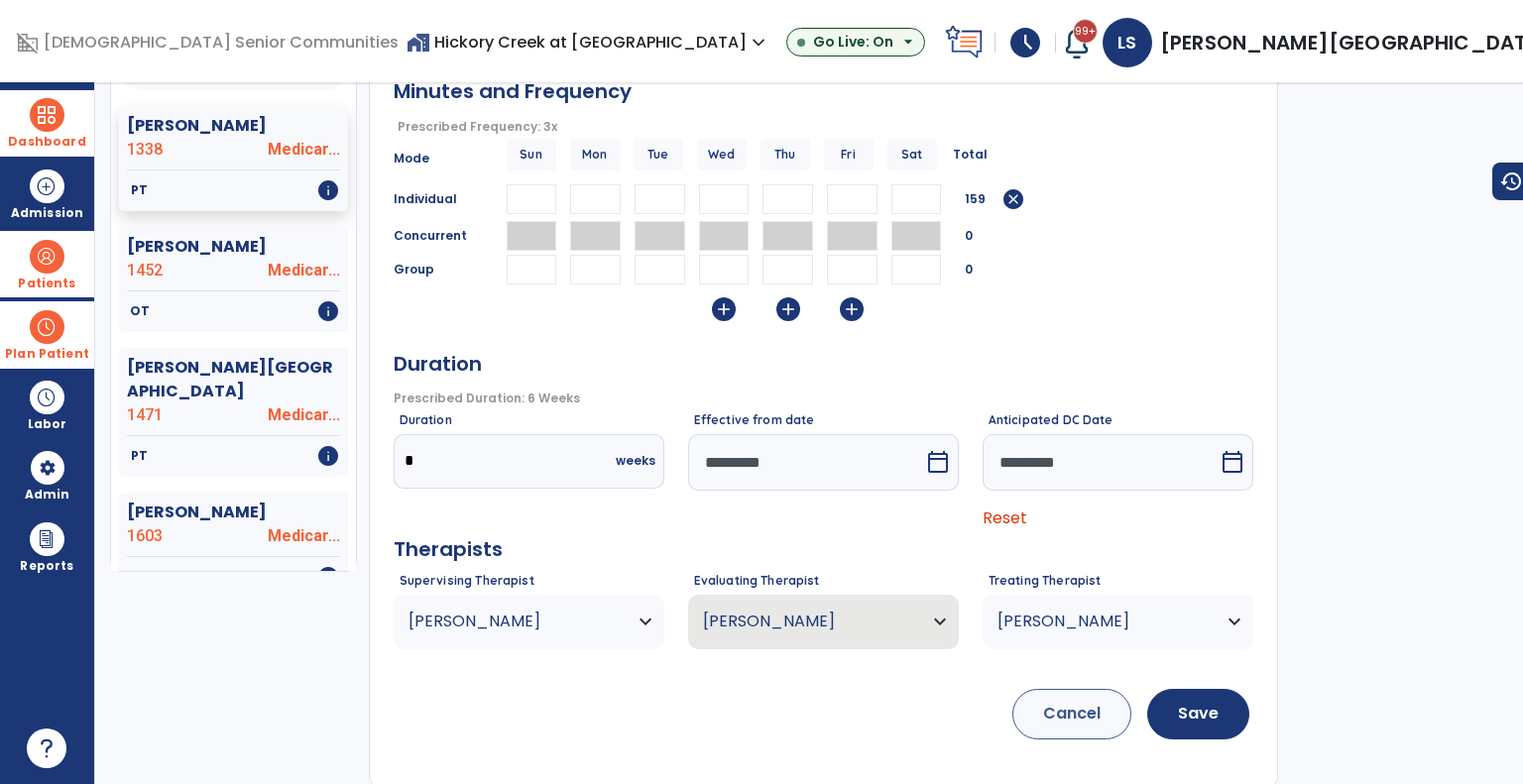 scroll, scrollTop: 206, scrollLeft: 0, axis: vertical 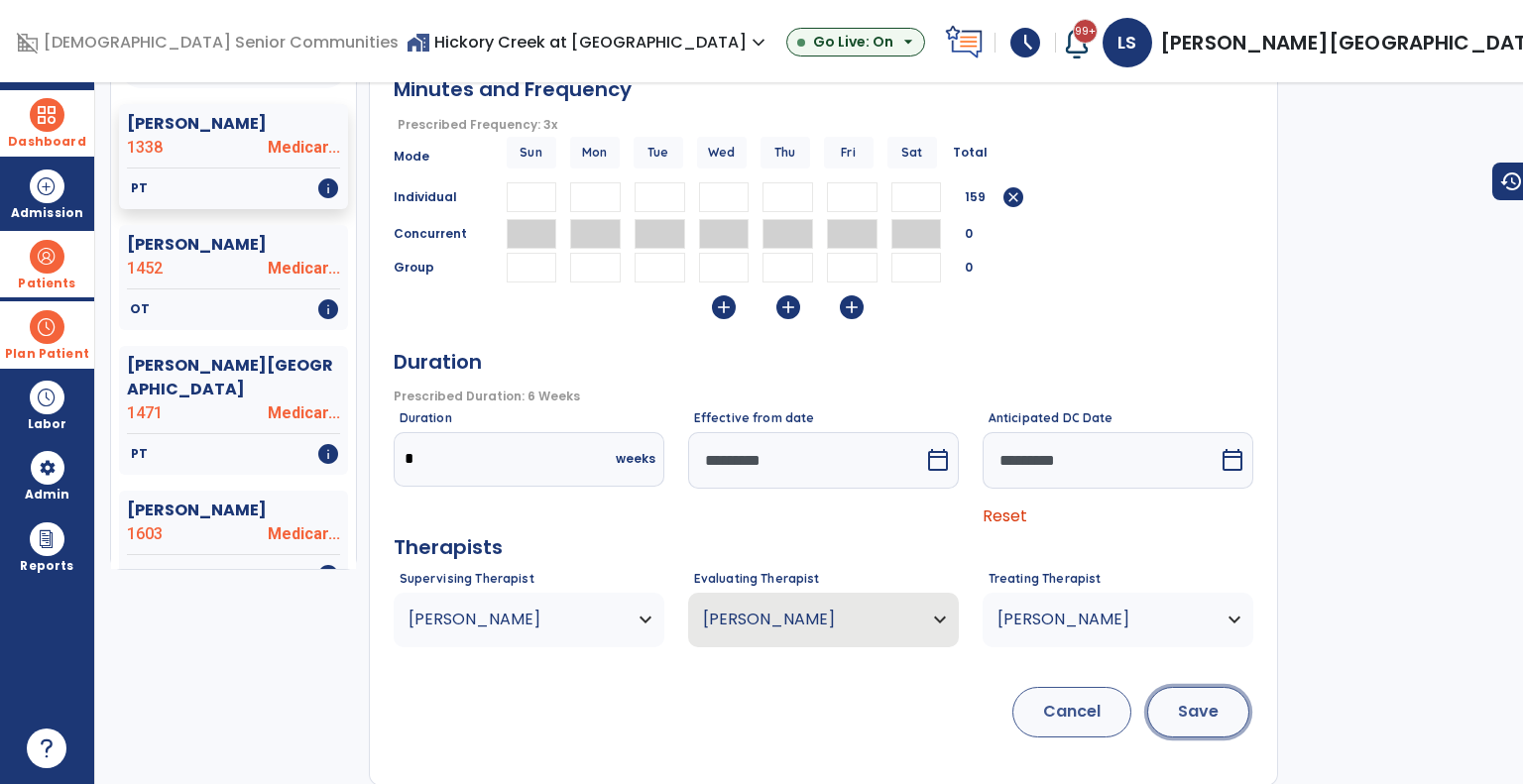 click on "Save" at bounding box center (1198, 712) 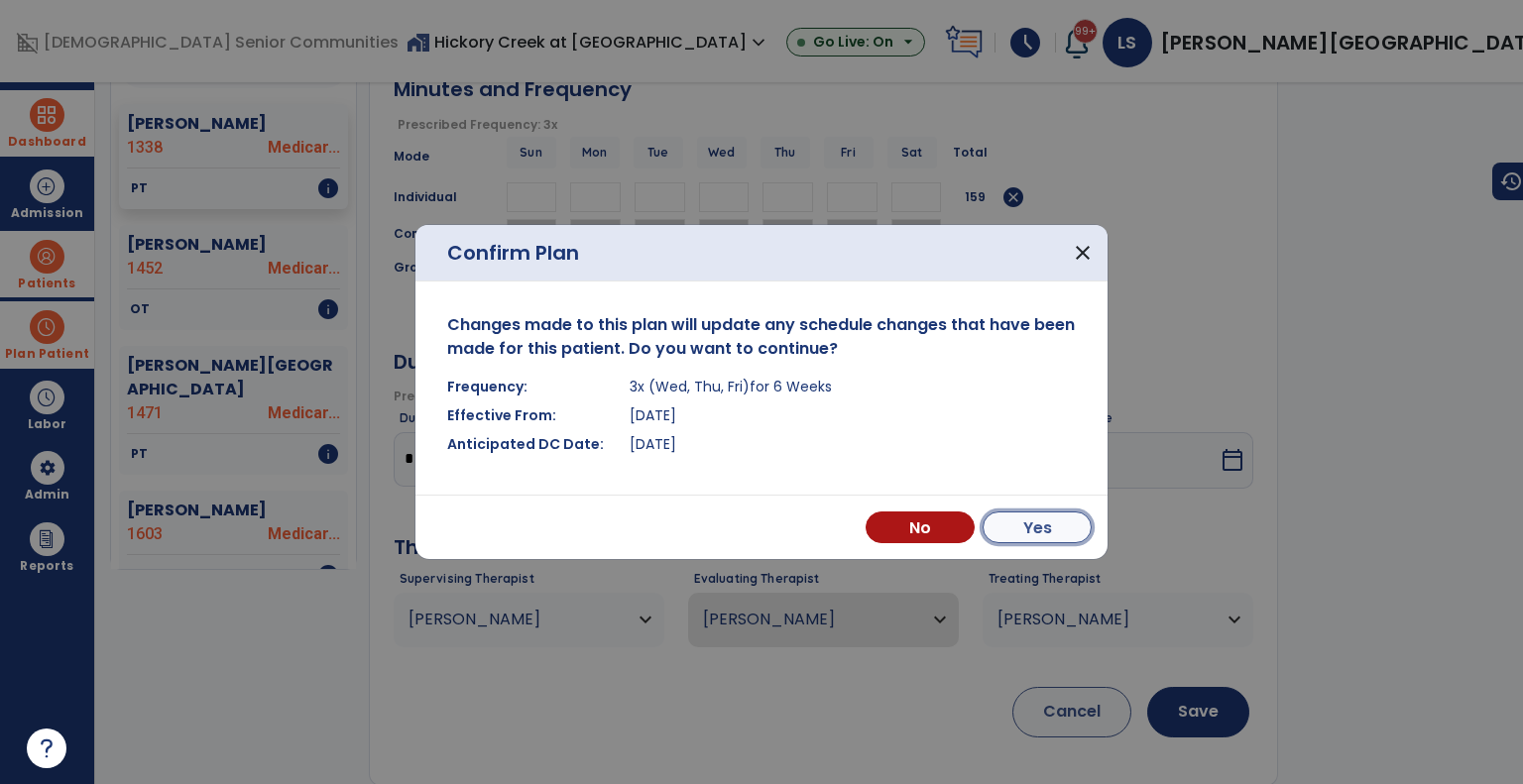 click on "Yes" at bounding box center [1037, 527] 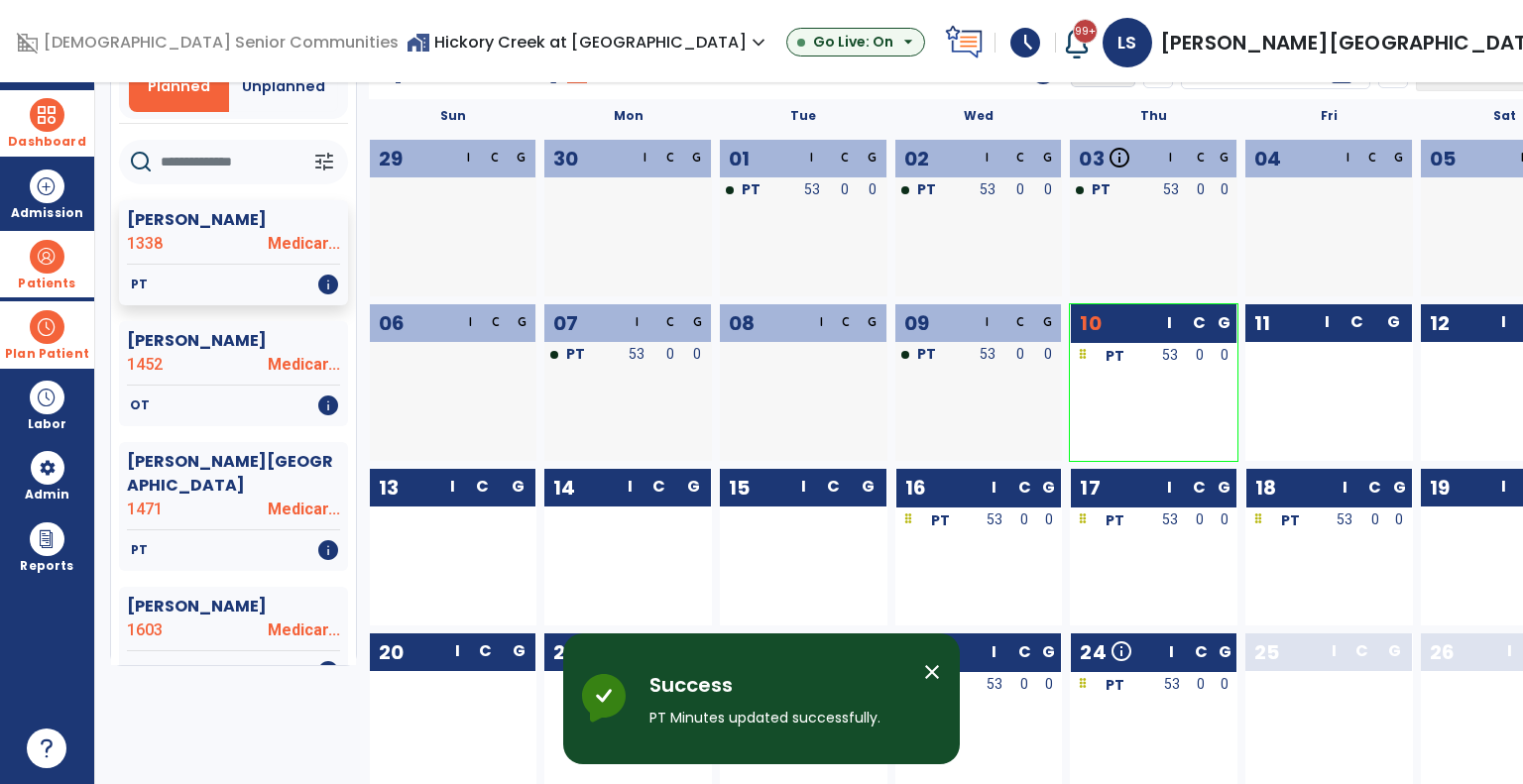 scroll, scrollTop: 0, scrollLeft: 0, axis: both 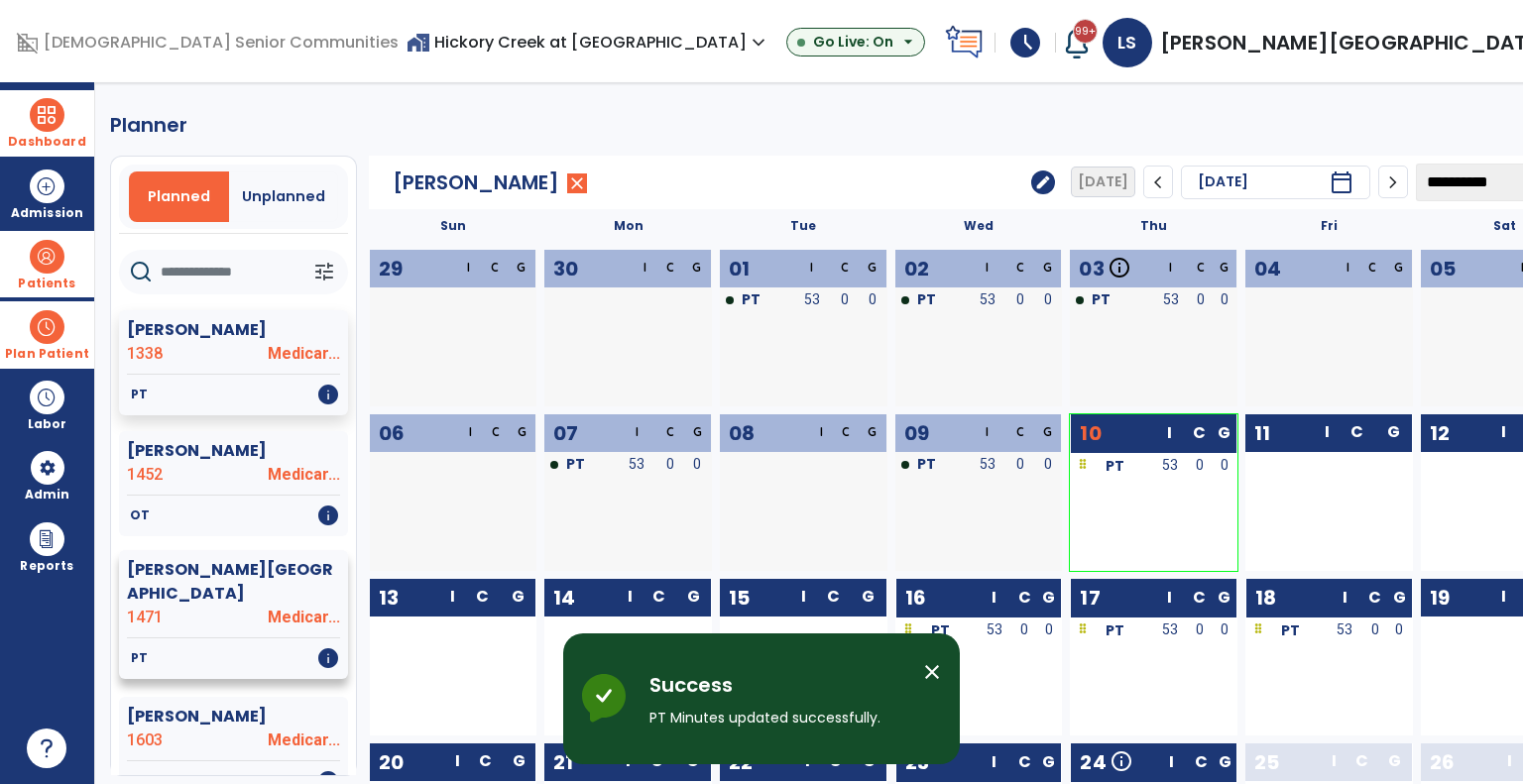 click on "Carey, Buford" 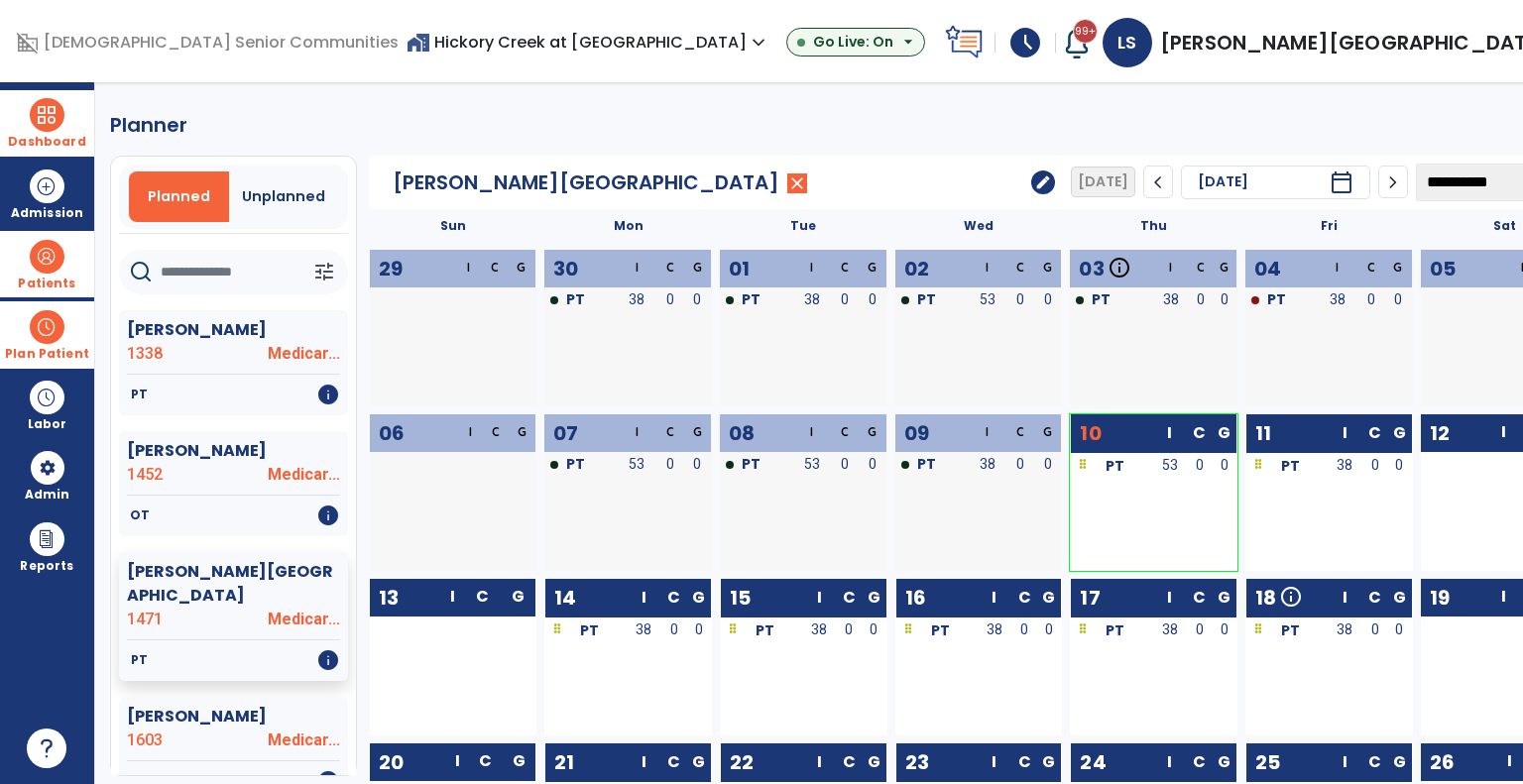 click on "edit" 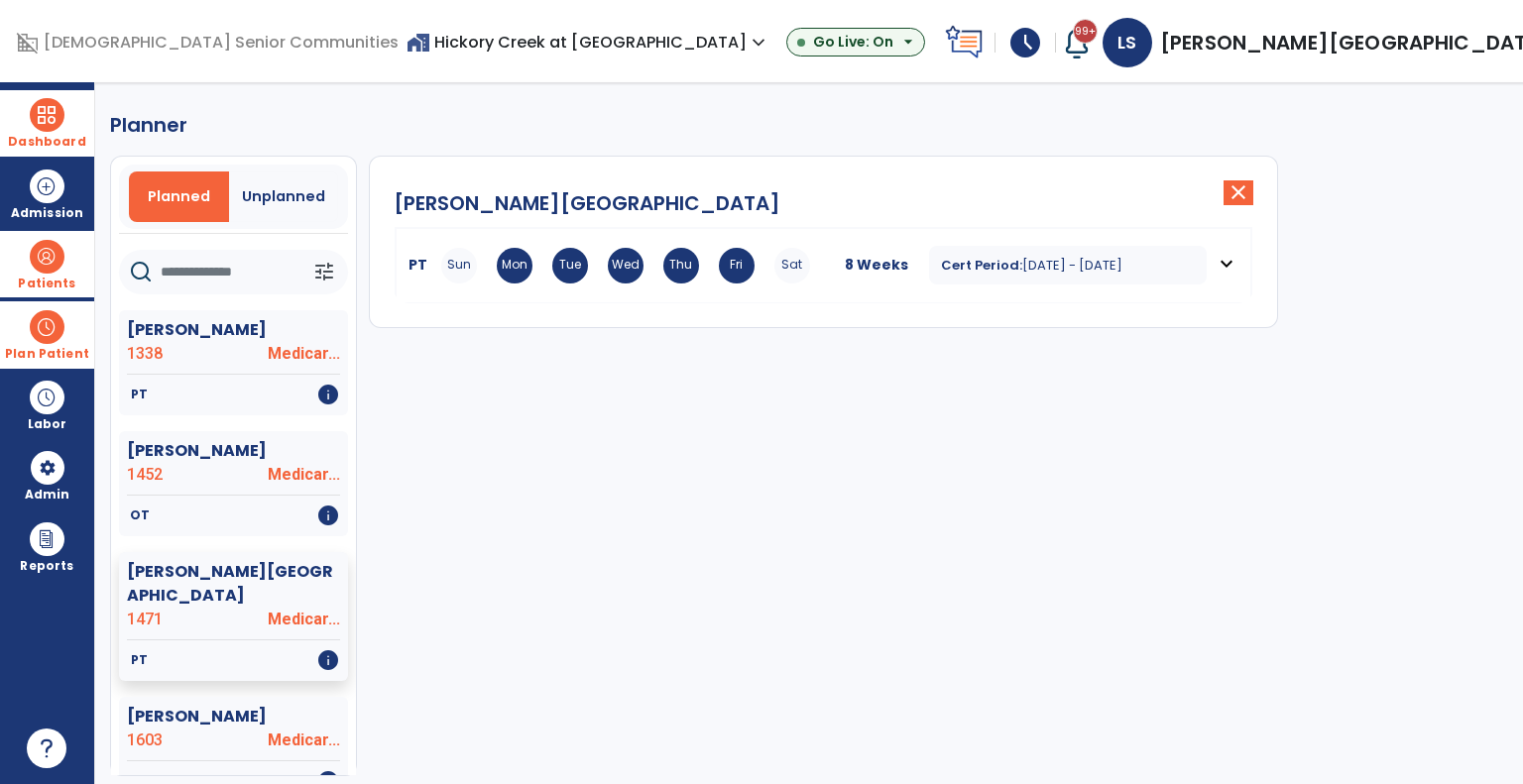 click on "Wed" at bounding box center [626, 266] 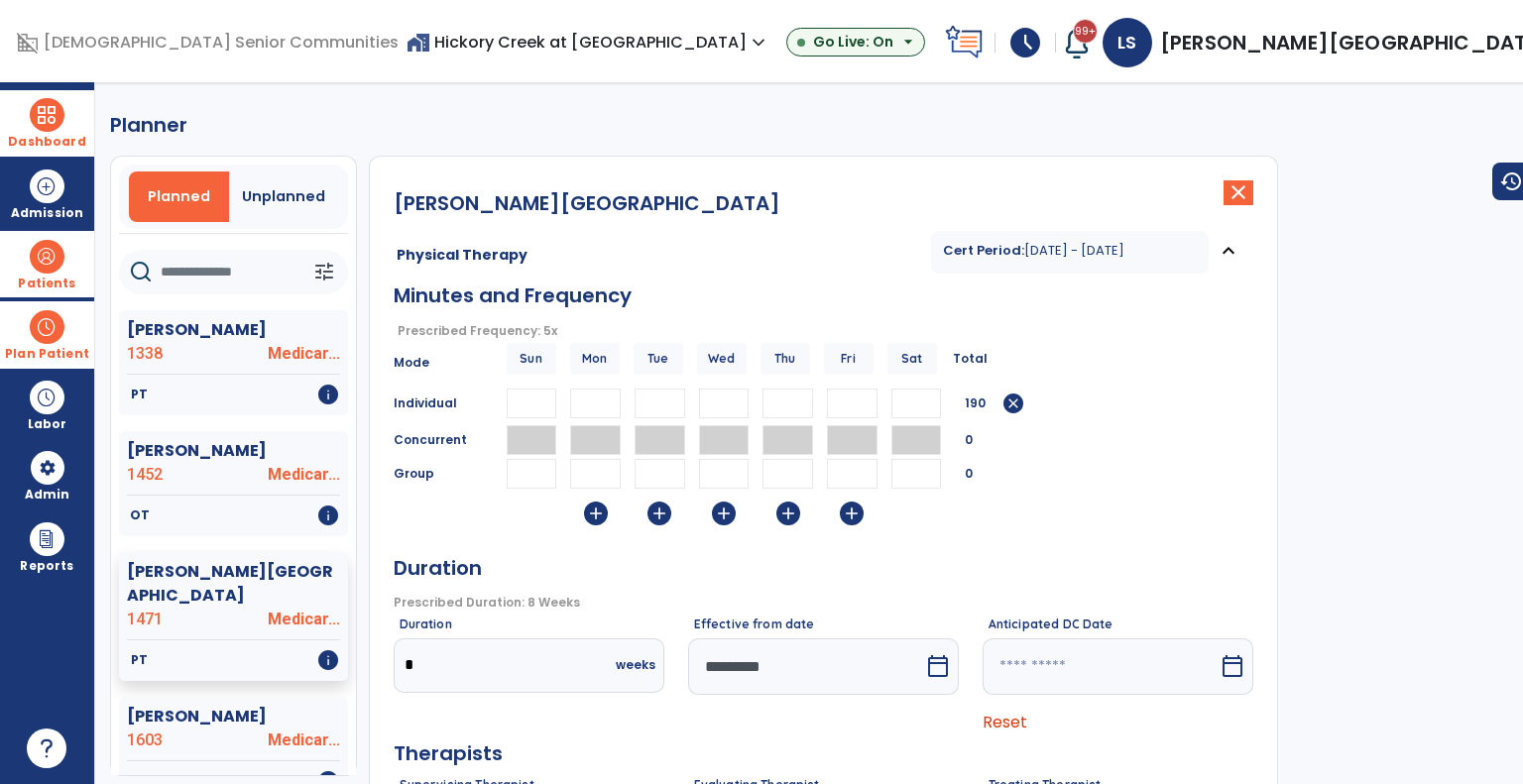 click on "*********" at bounding box center [806, 666] 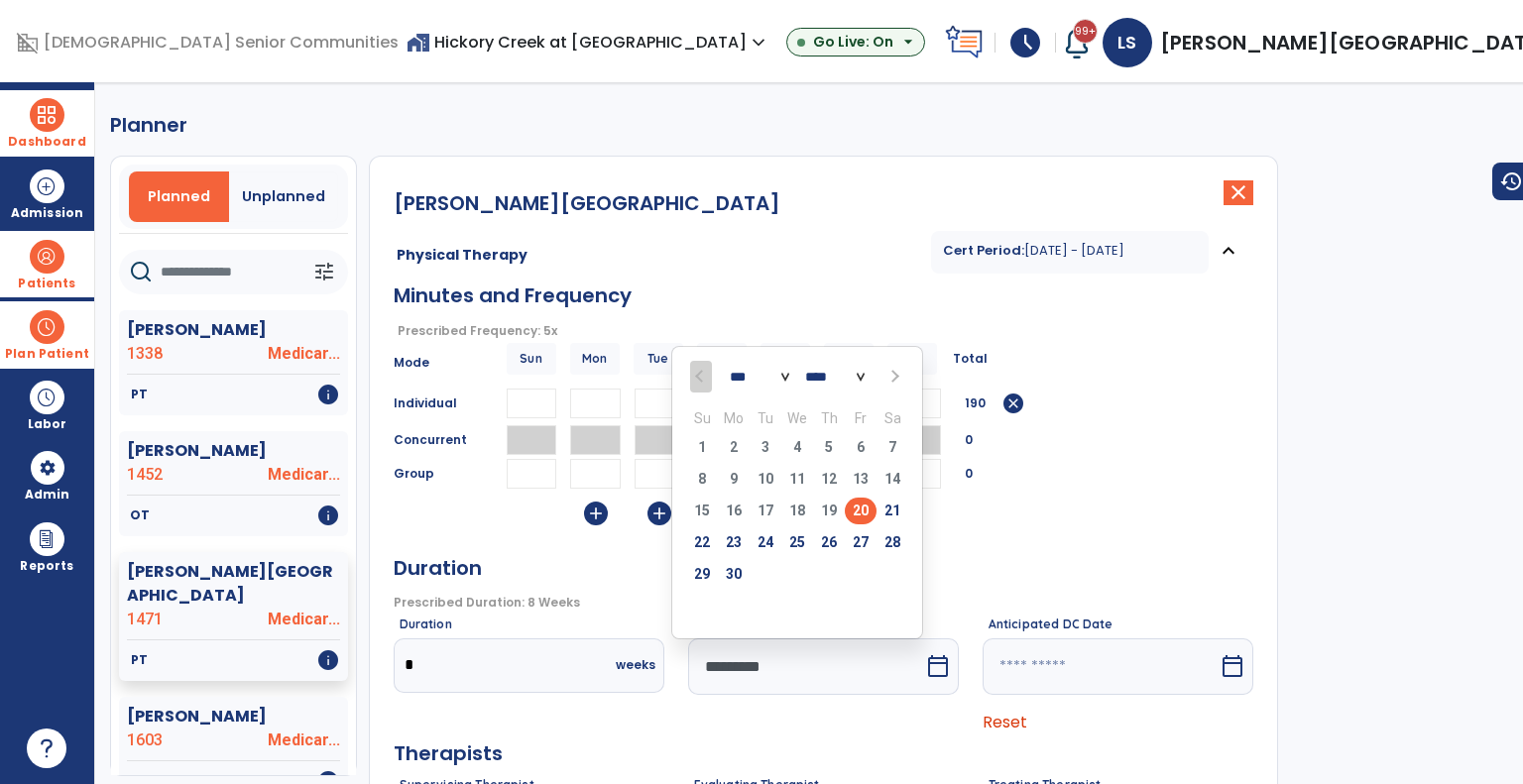 click on "*** *** ***" at bounding box center [760, 377] 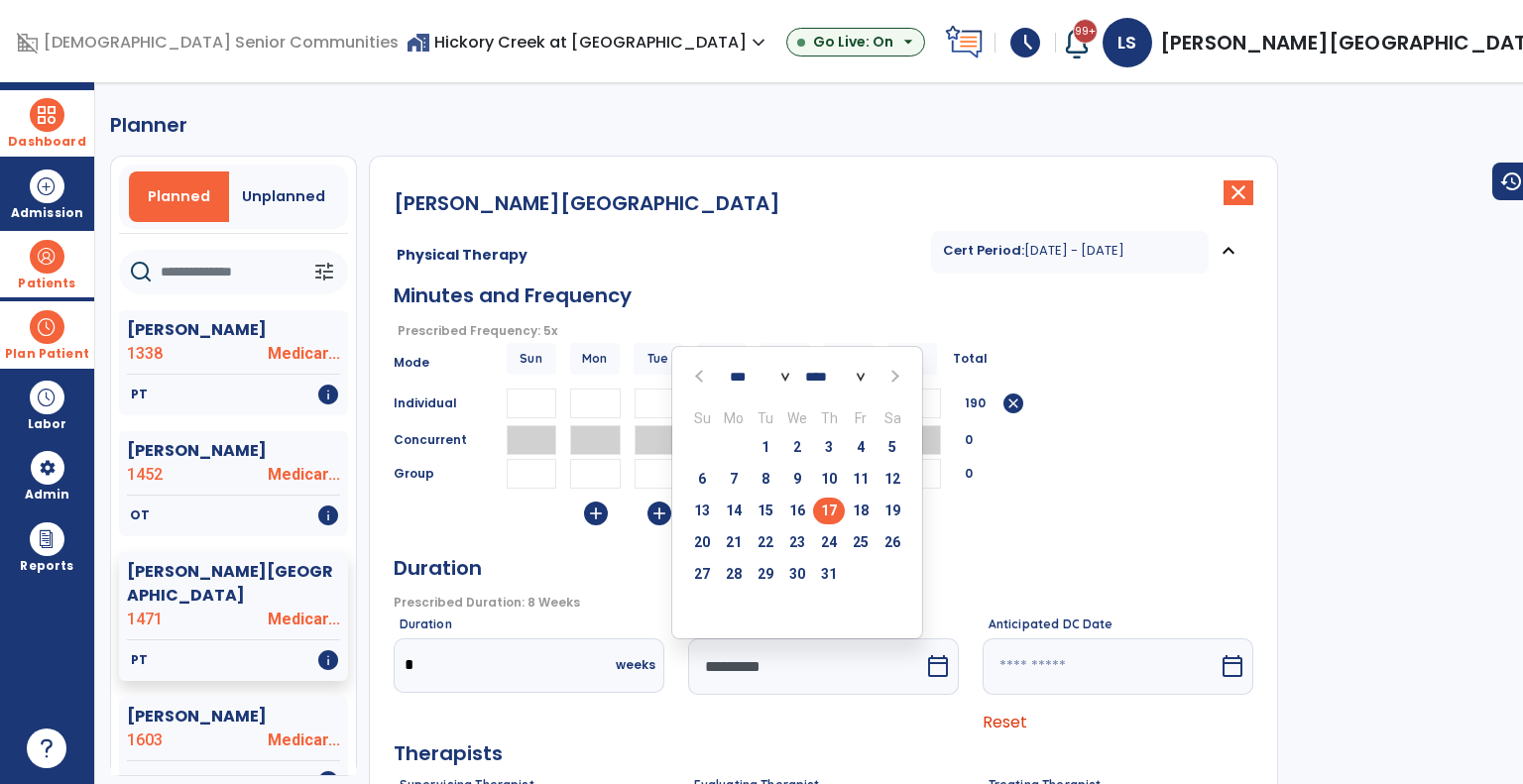 click on "17" at bounding box center (829, 510) 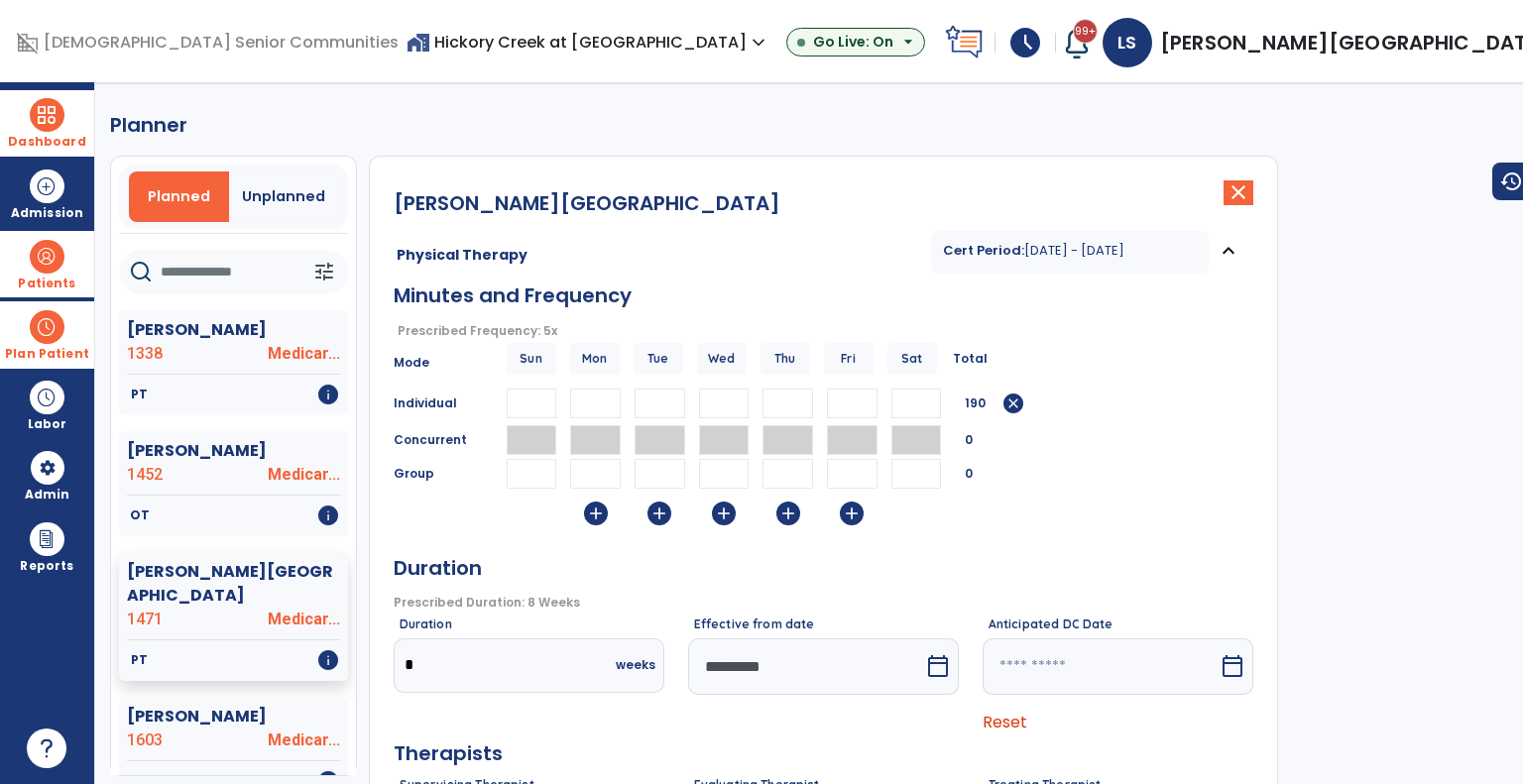 drag, startPoint x: 983, startPoint y: 681, endPoint x: 999, endPoint y: 665, distance: 22.627417 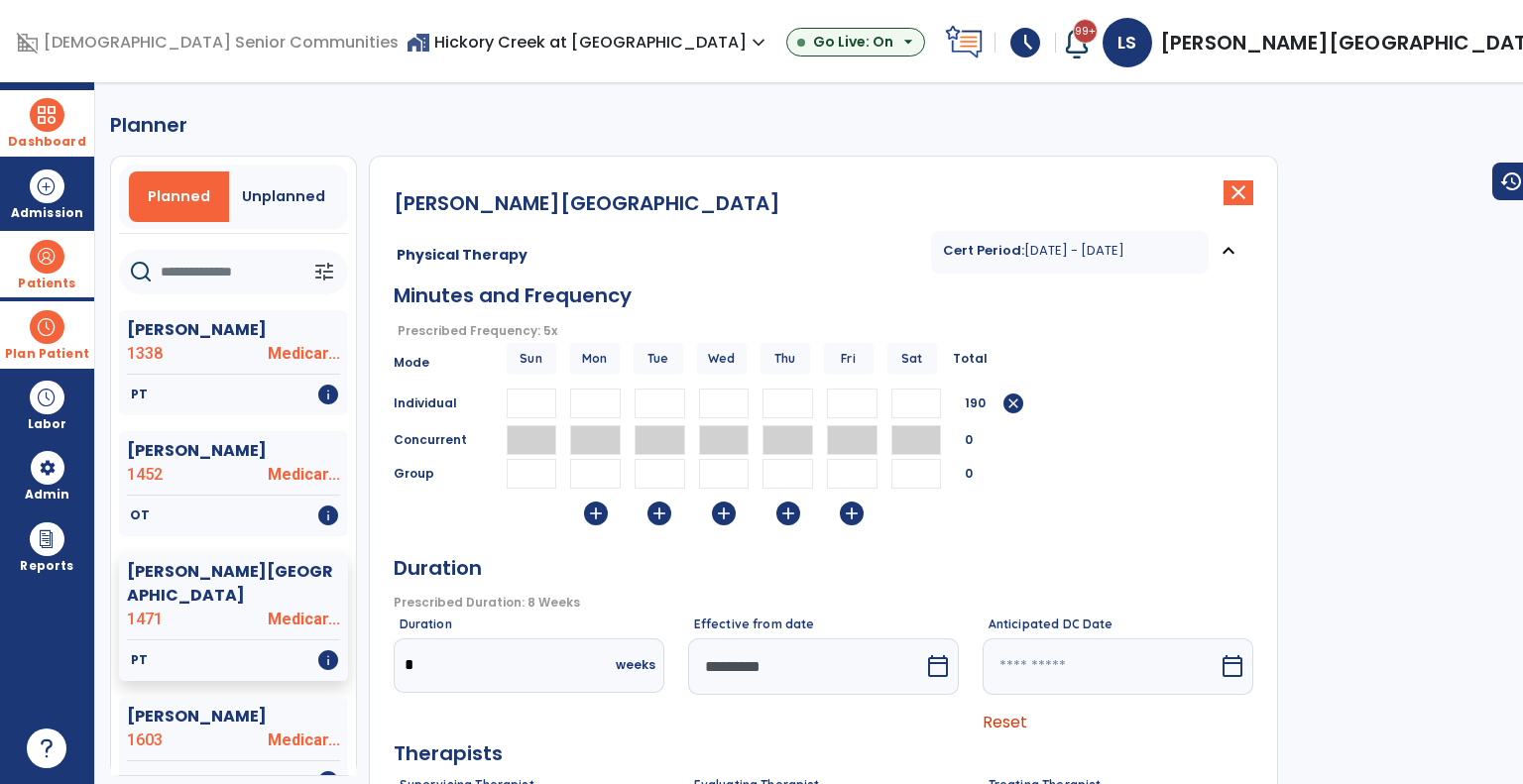 click at bounding box center [1101, 666] 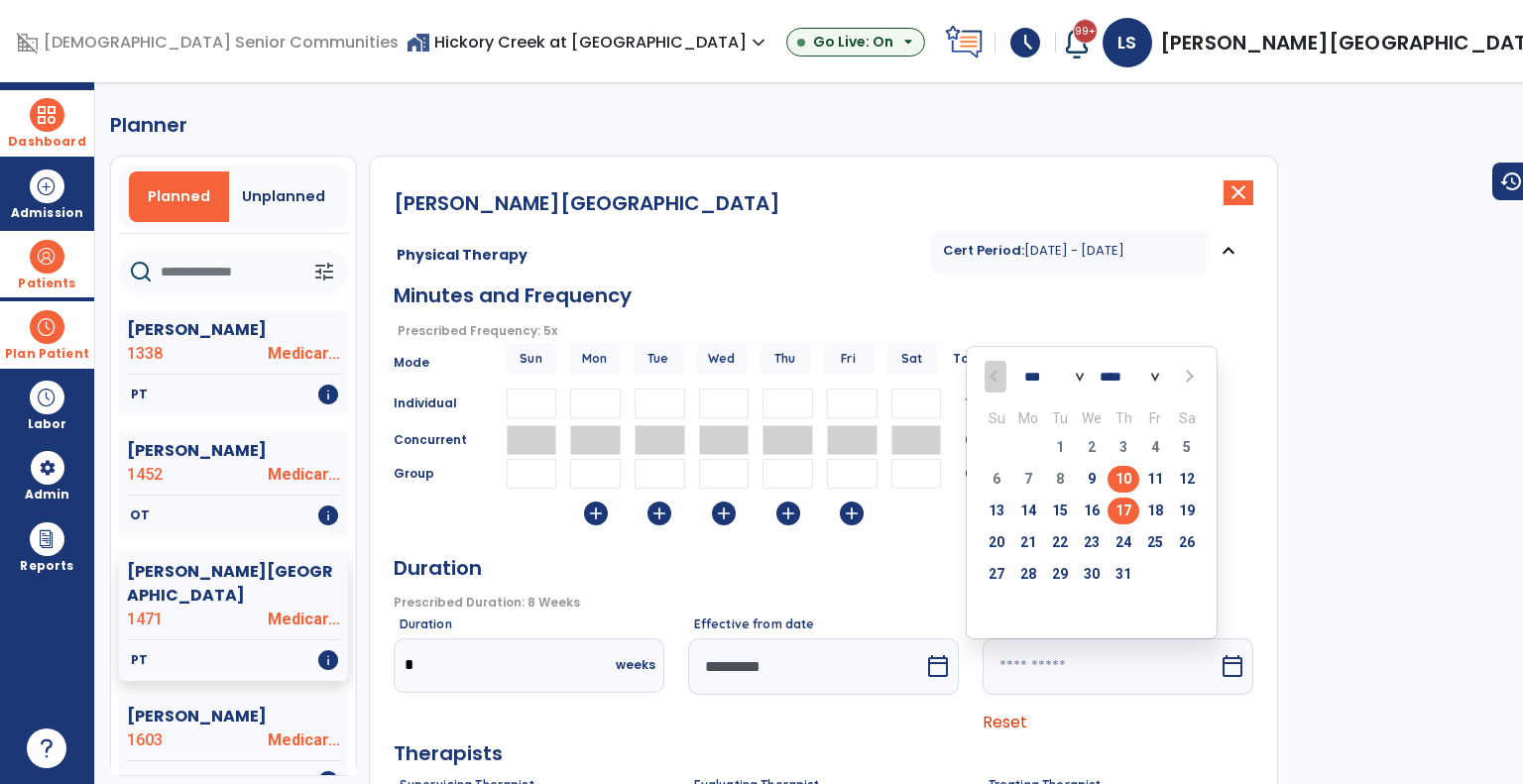 click on "17" at bounding box center [1123, 510] 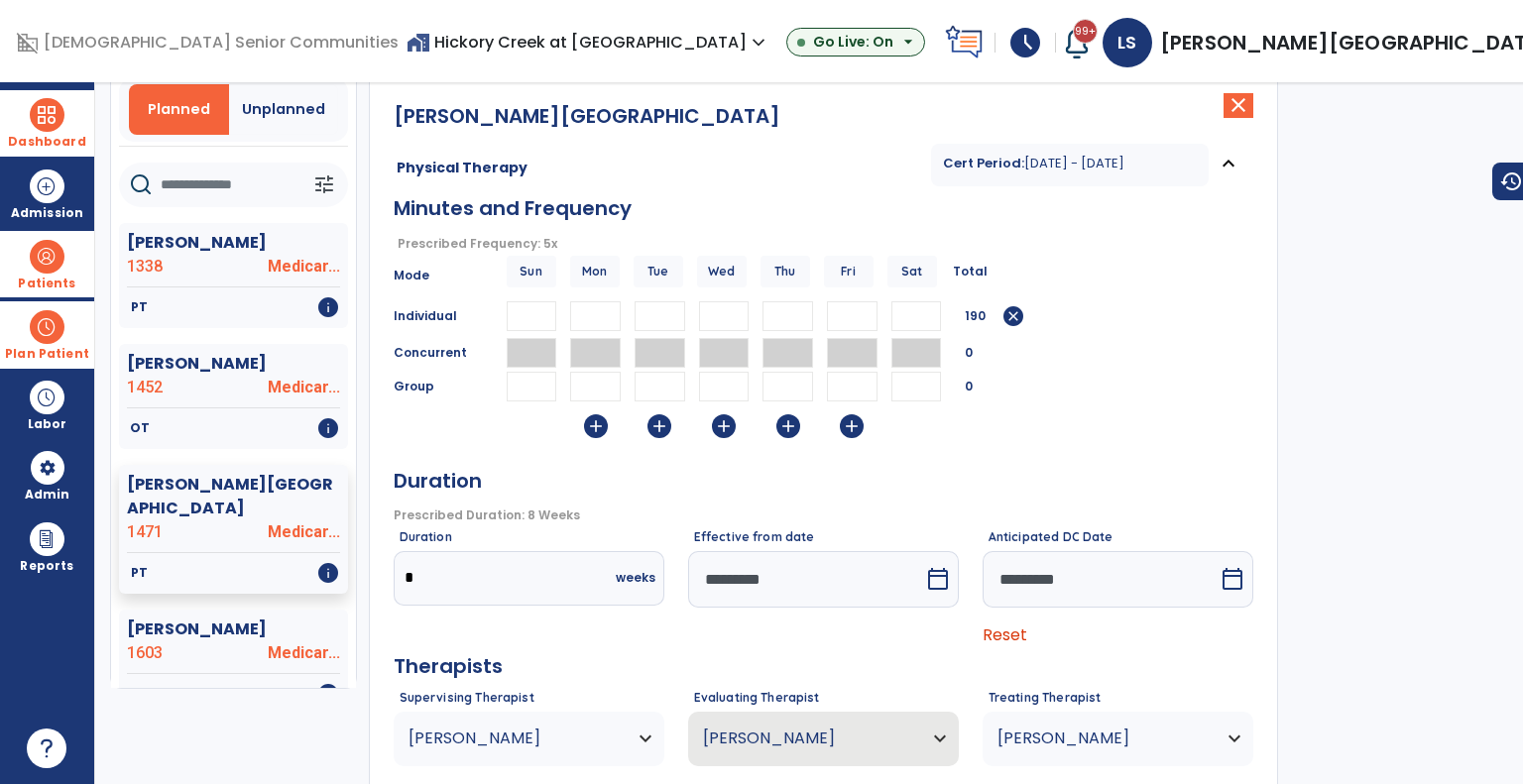 scroll, scrollTop: 206, scrollLeft: 0, axis: vertical 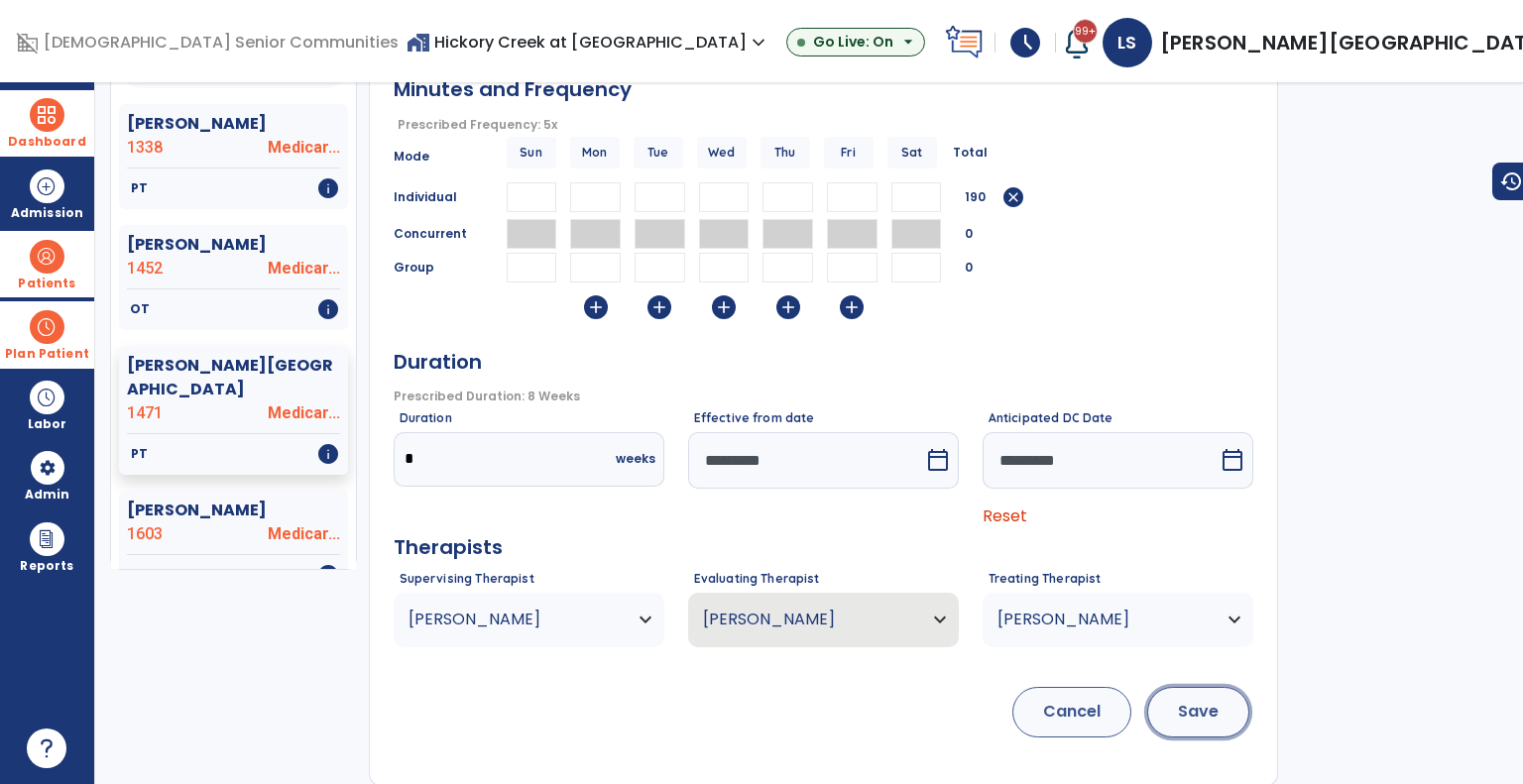 click on "Save" at bounding box center [1198, 712] 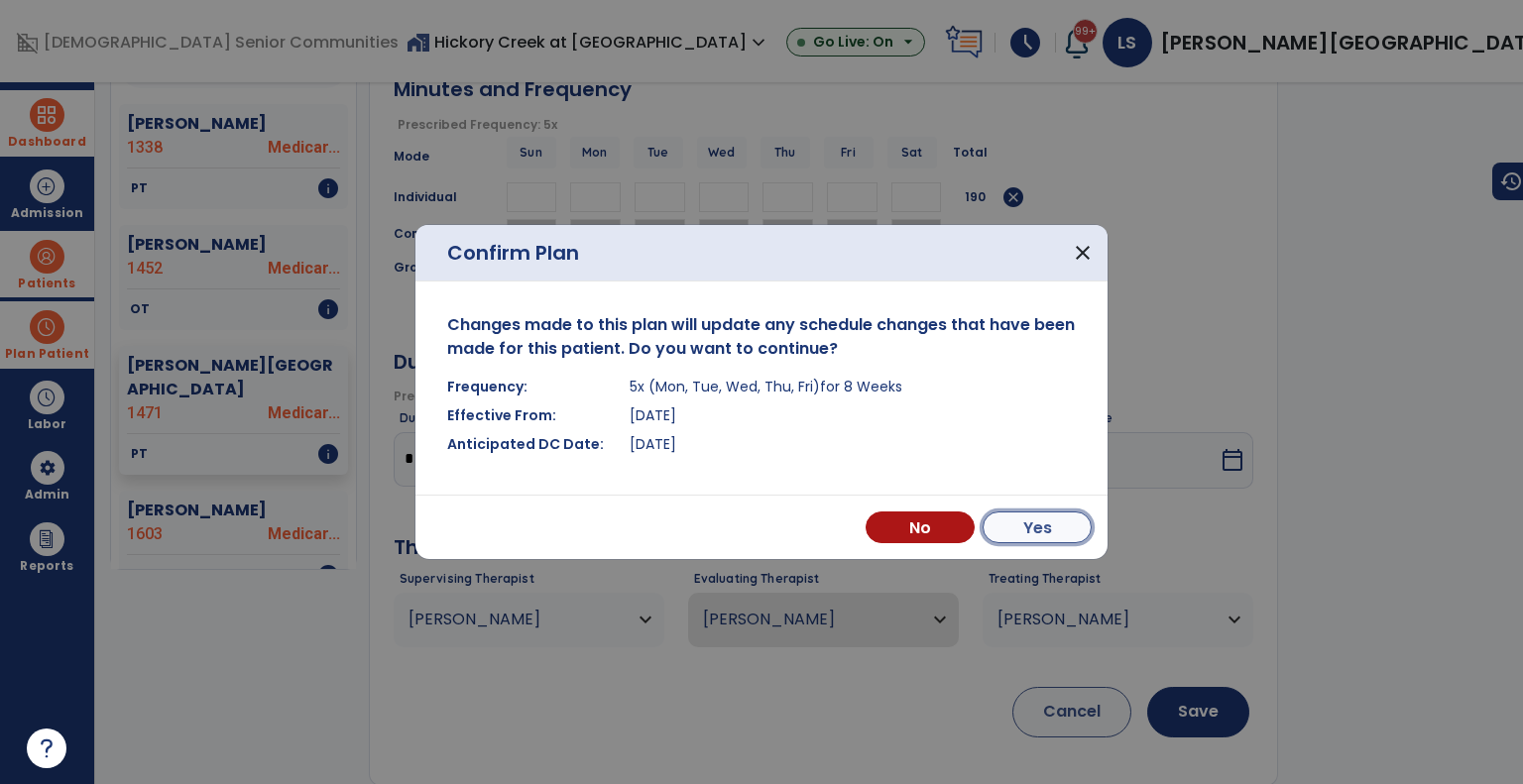 click on "Yes" at bounding box center [1037, 527] 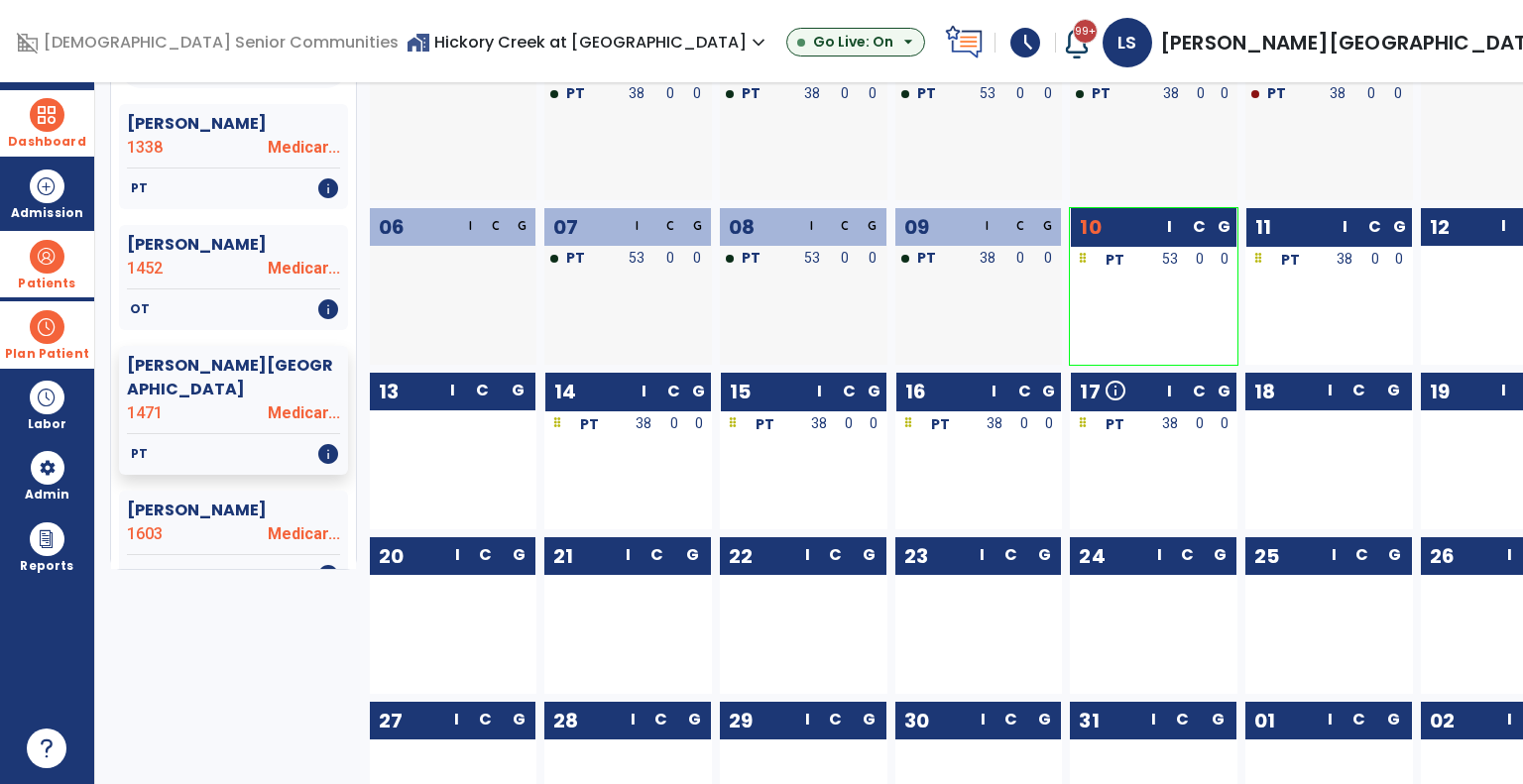 click on "home_work   Hickory Creek at Connersville   expand_more" at bounding box center [588, 42] 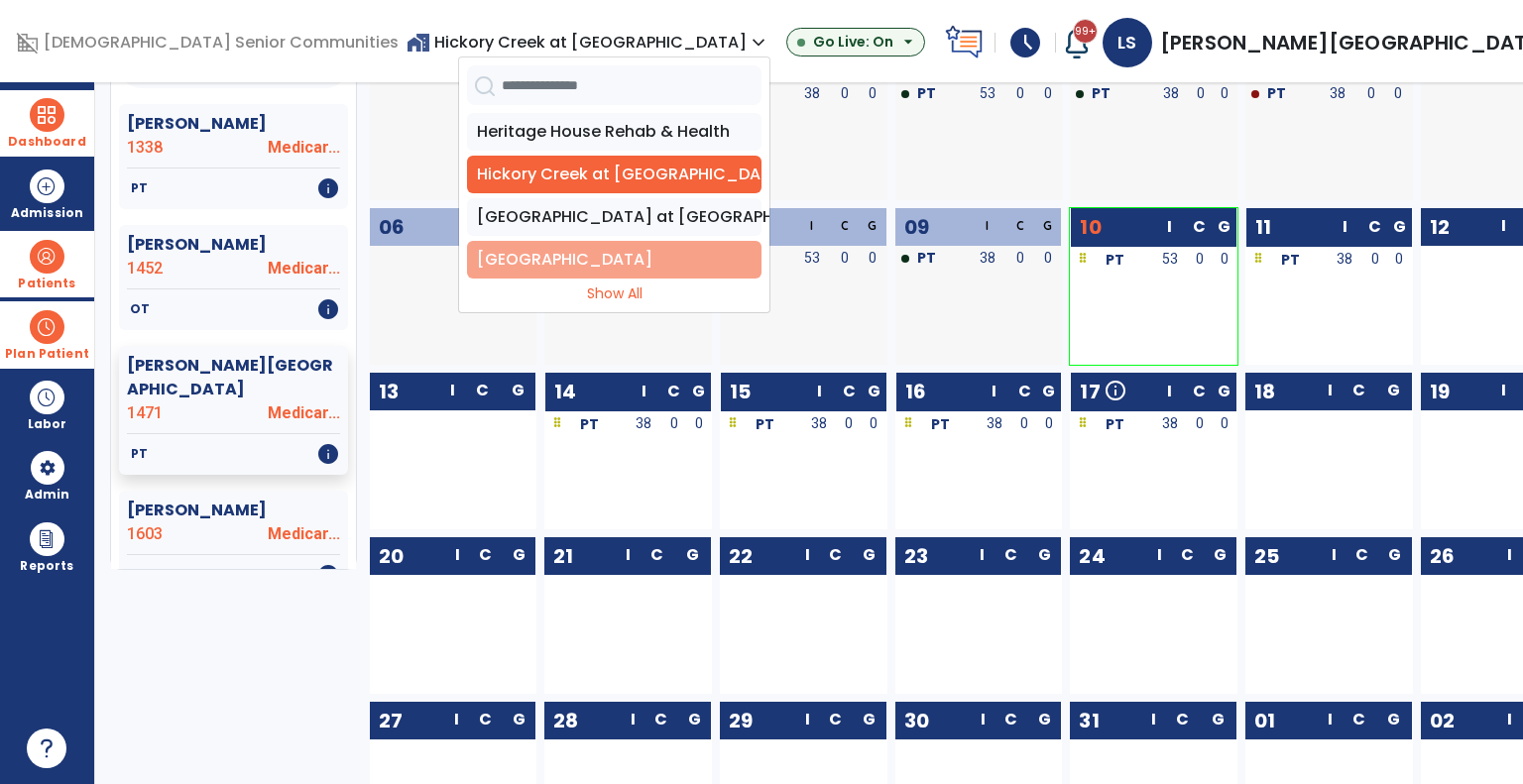 click on "[GEOGRAPHIC_DATA]" at bounding box center (614, 260) 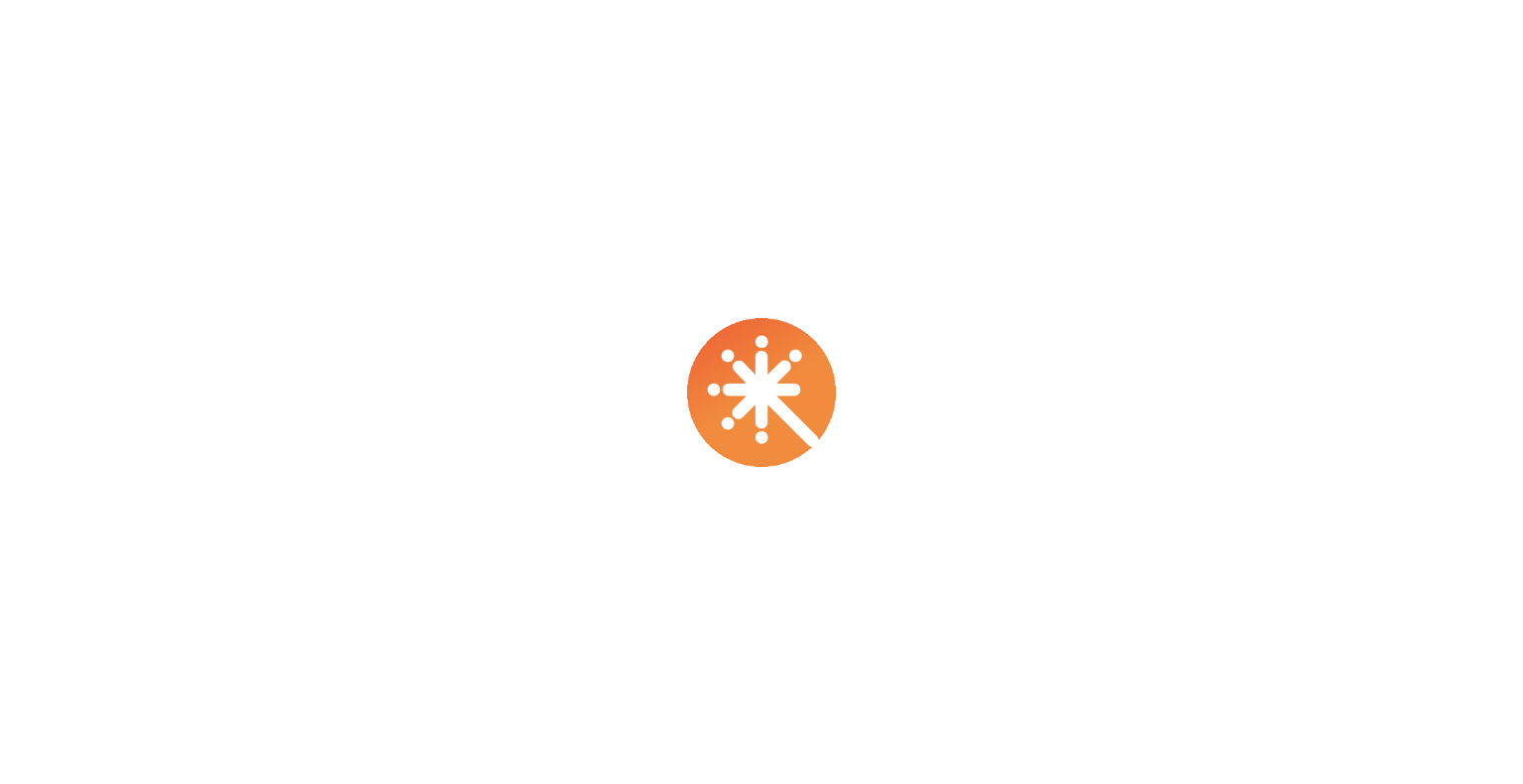 scroll, scrollTop: 0, scrollLeft: 0, axis: both 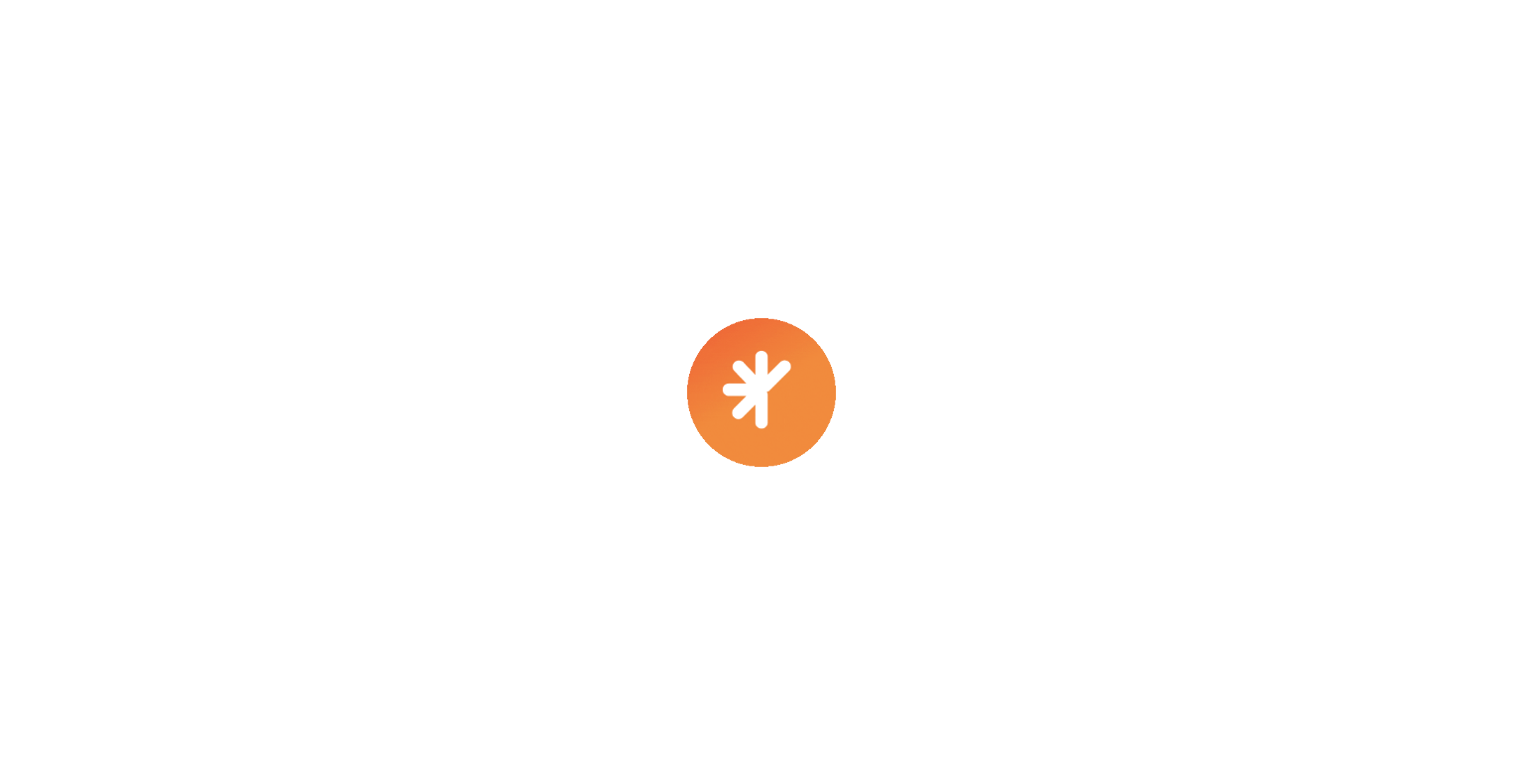 select on "***" 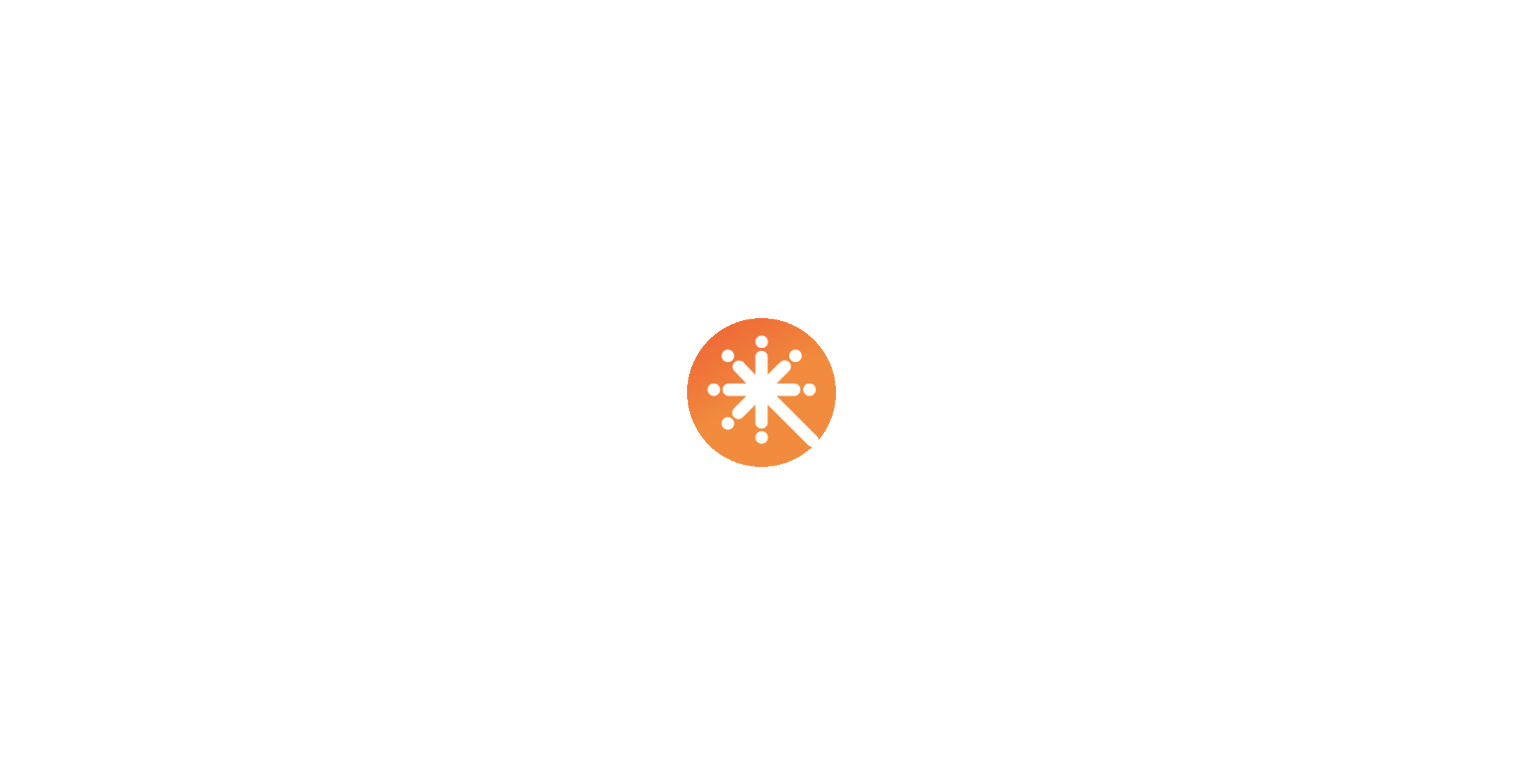 select on "****" 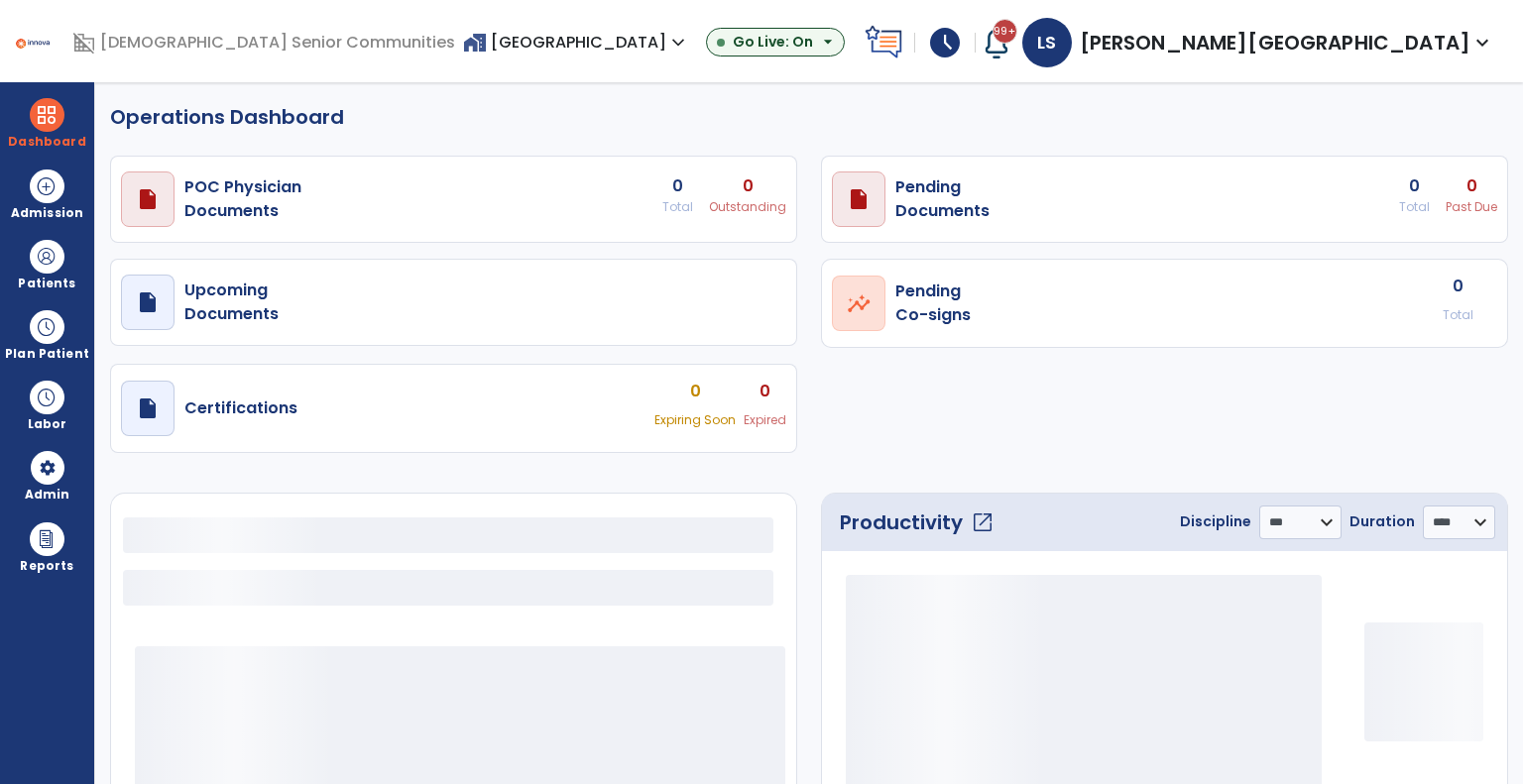 select on "***" 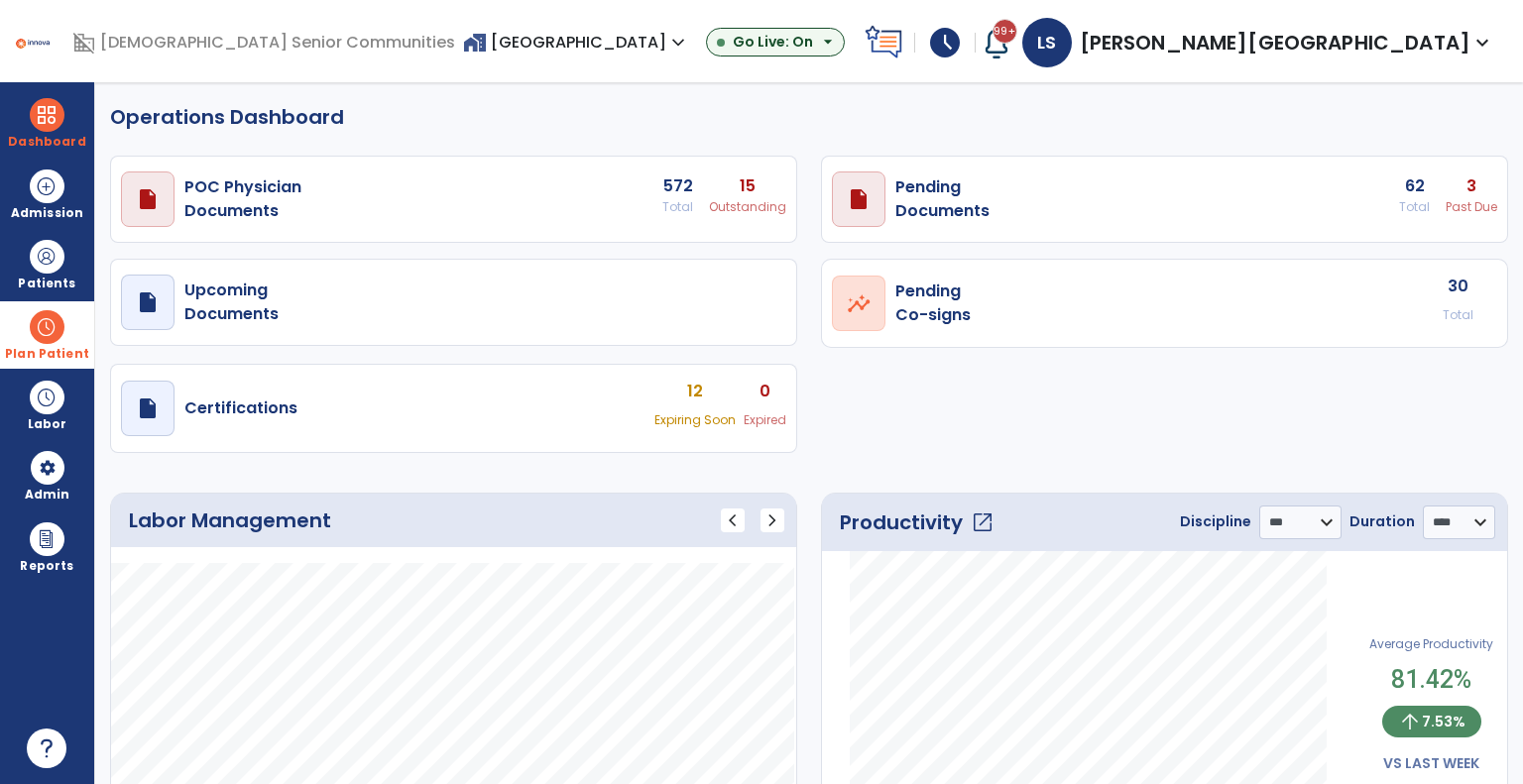 click on "Plan Patient" at bounding box center [47, 283] 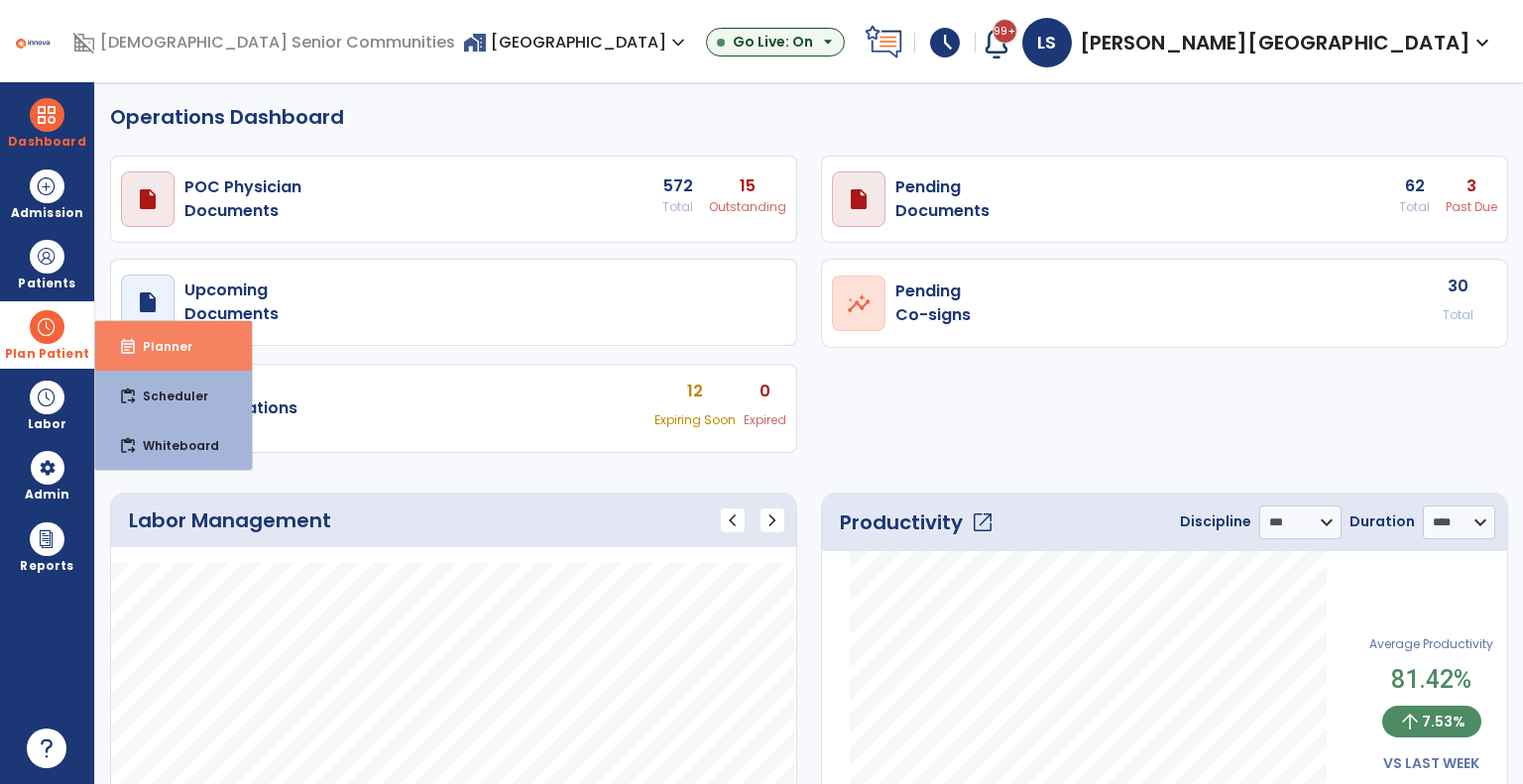 click on "event_note" at bounding box center [128, 347] 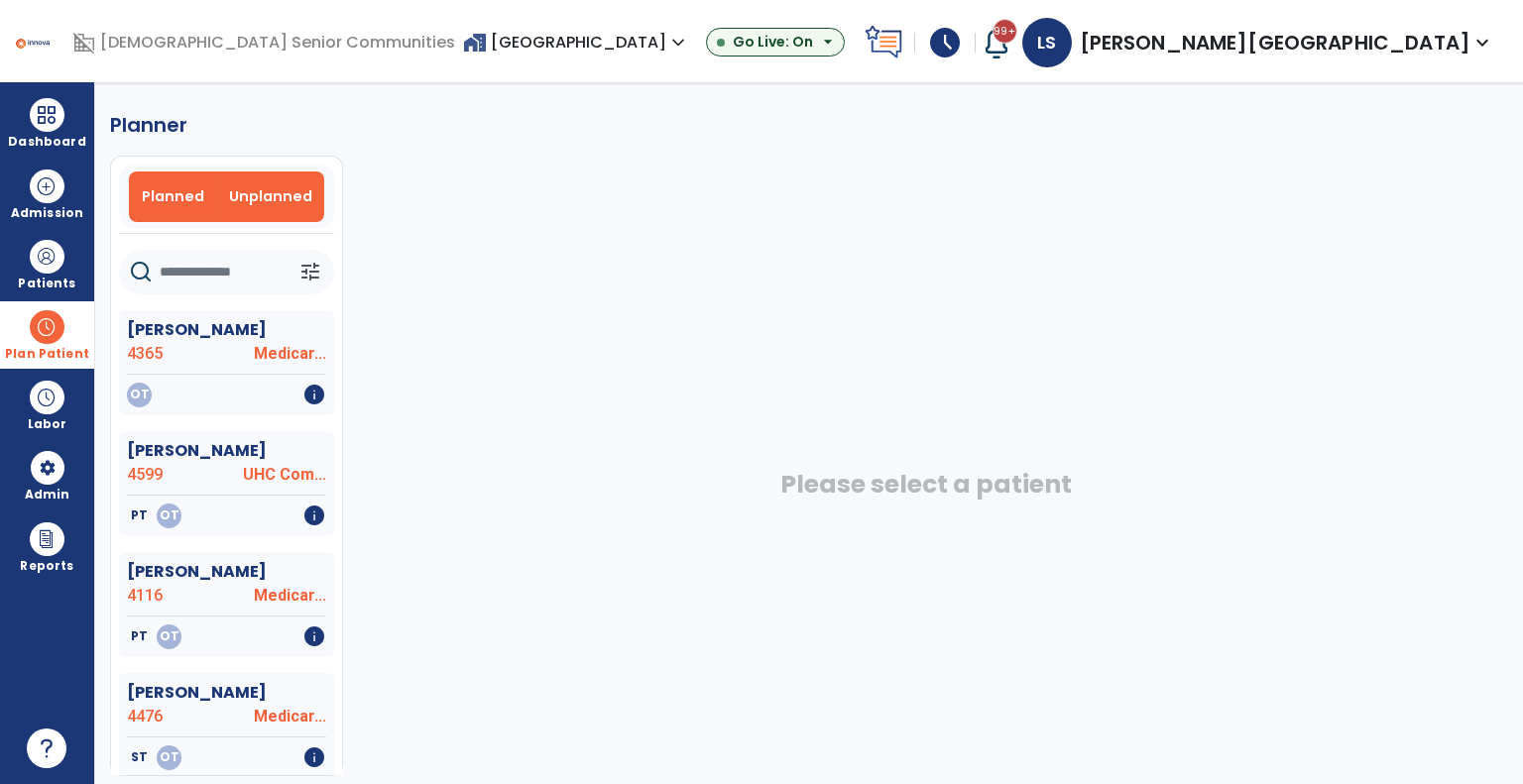click on "Planned" at bounding box center (173, 196) 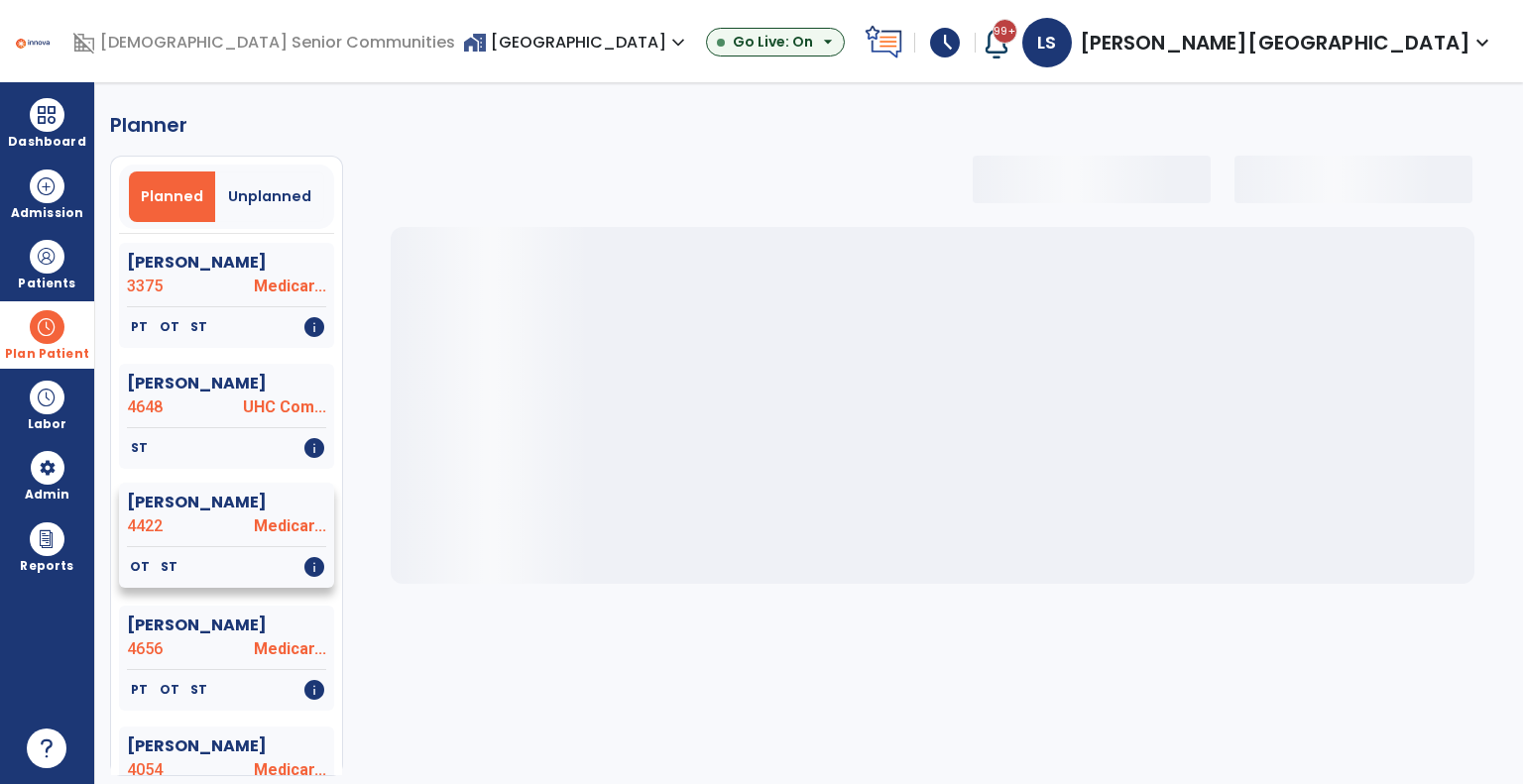 select on "***" 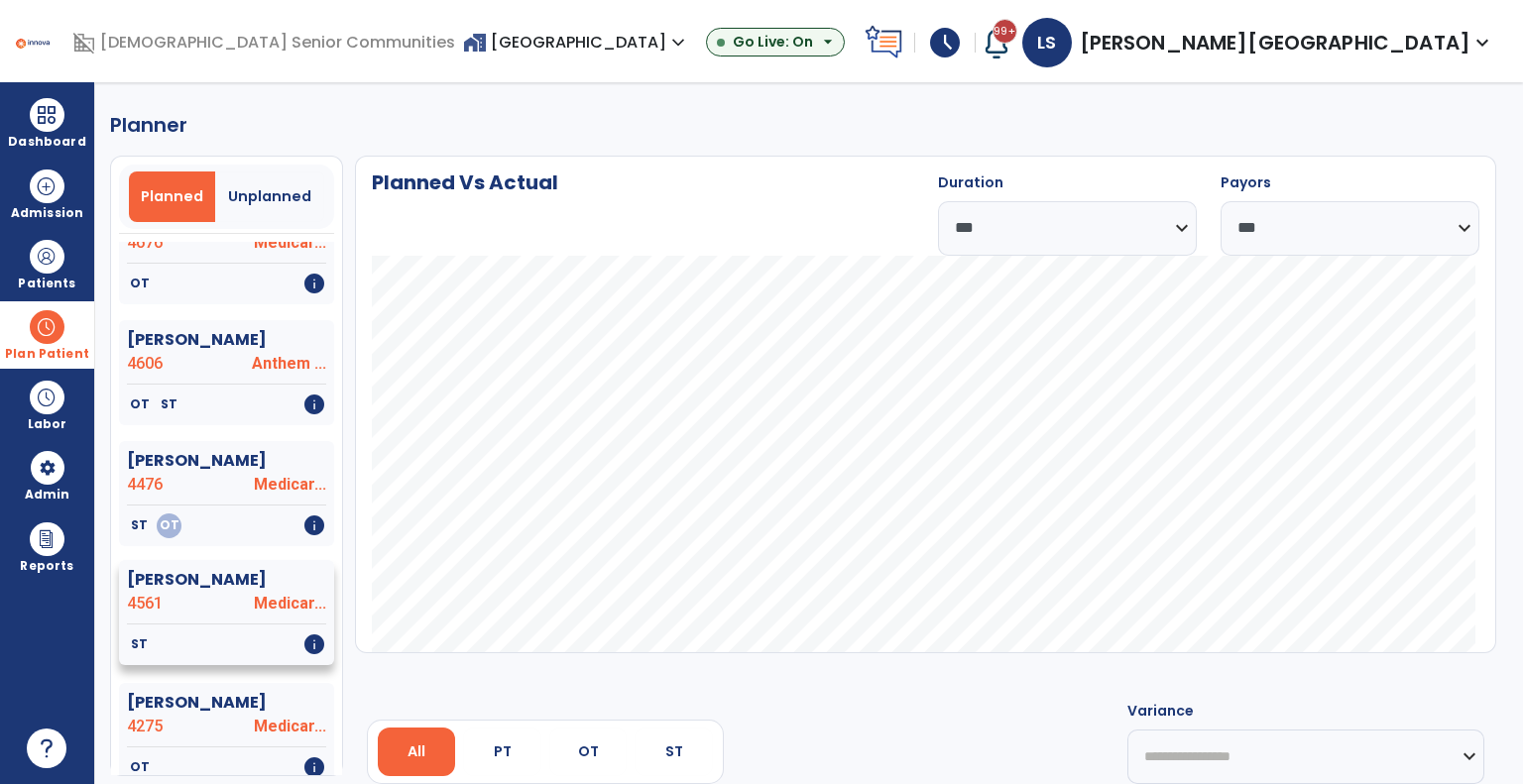 scroll, scrollTop: 2775, scrollLeft: 0, axis: vertical 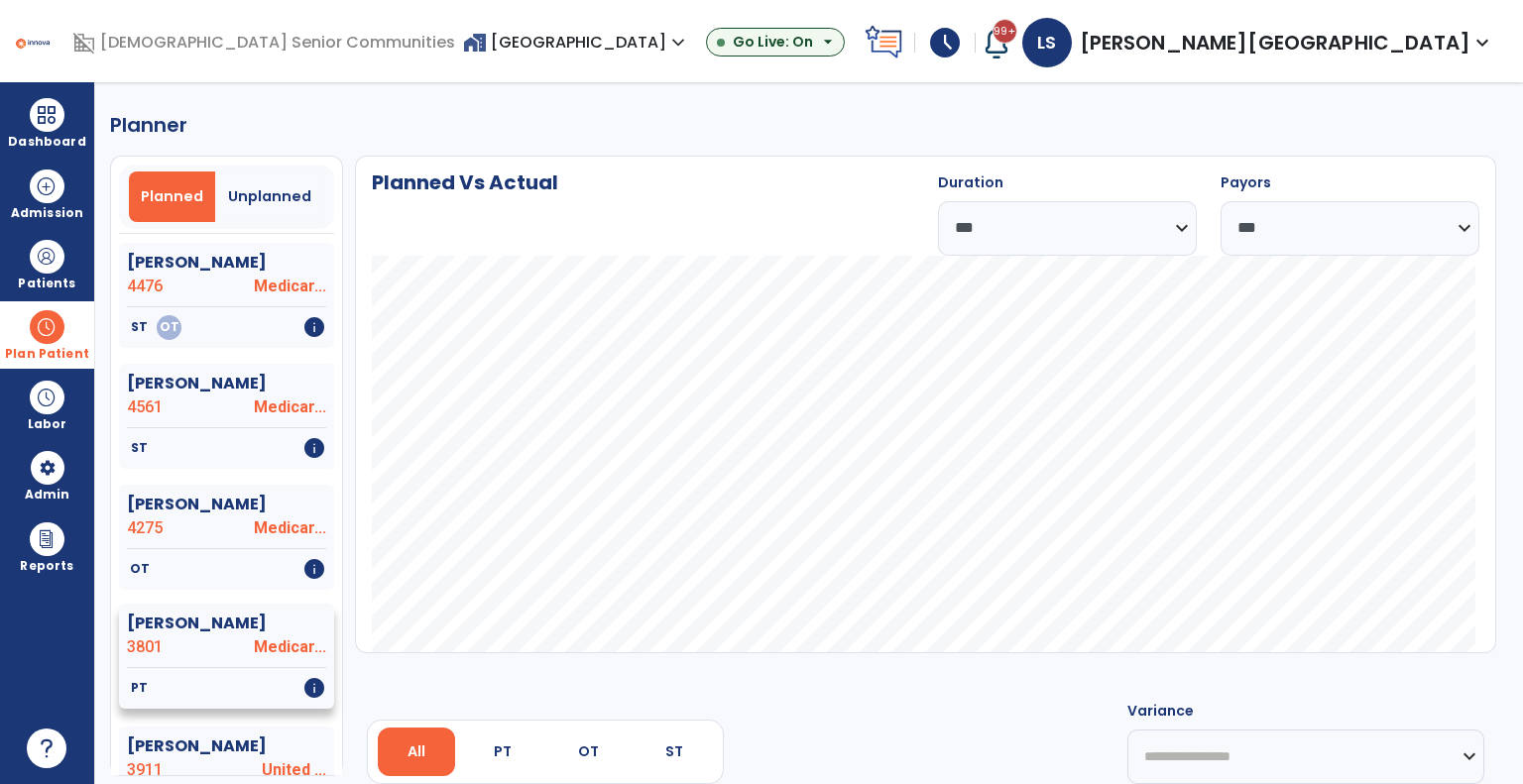 click on "PT   info" 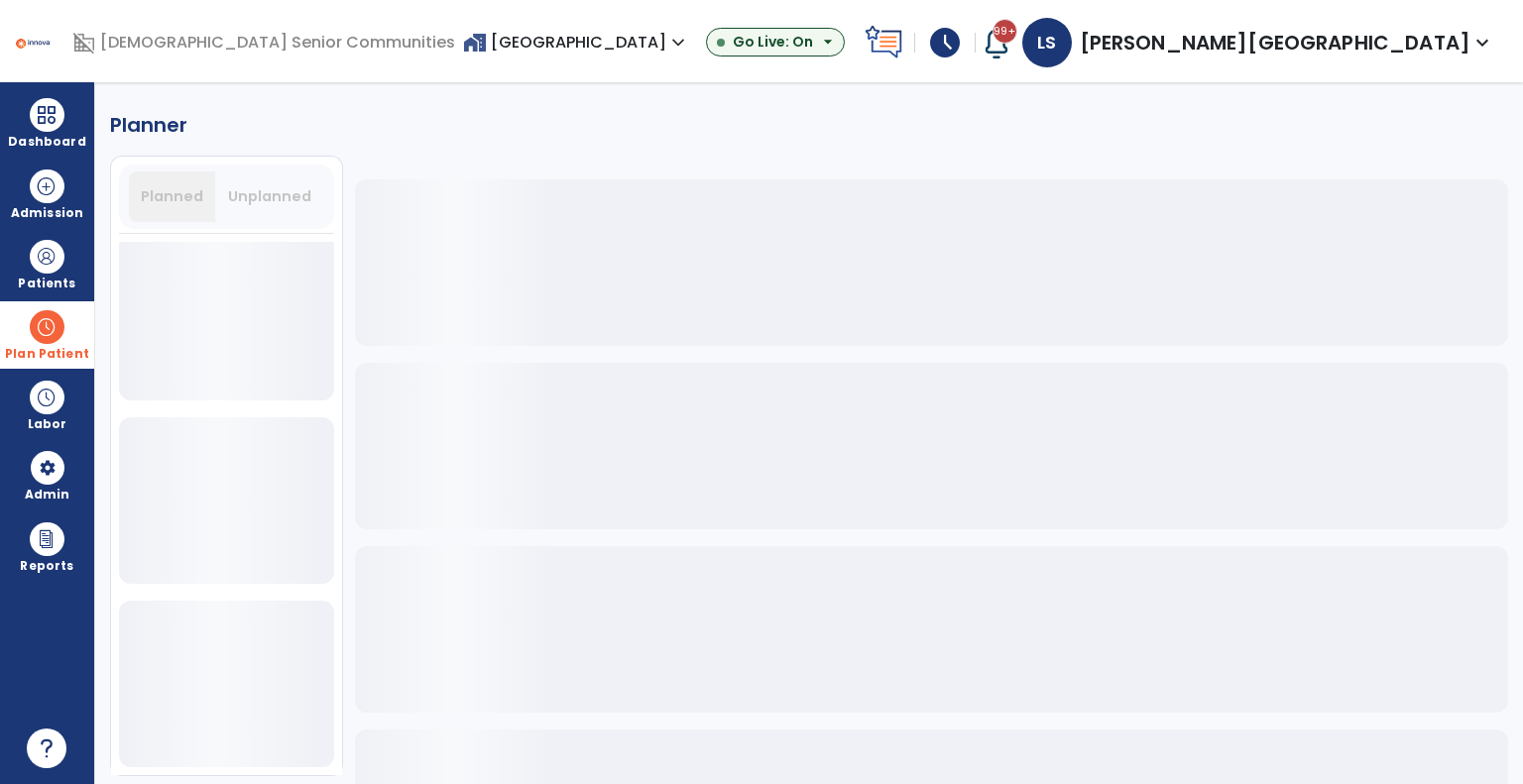 scroll, scrollTop: 2775, scrollLeft: 0, axis: vertical 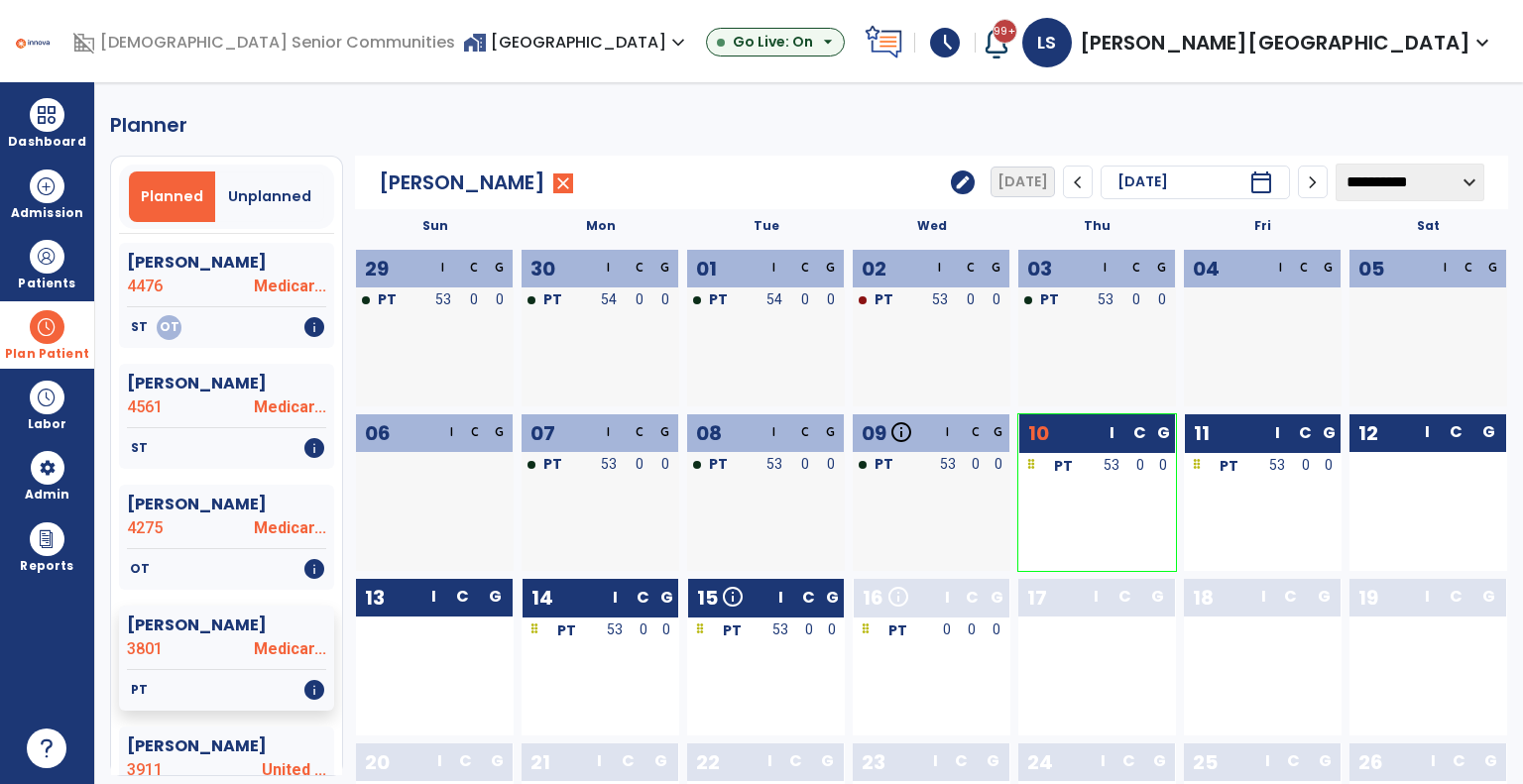click on "edit" 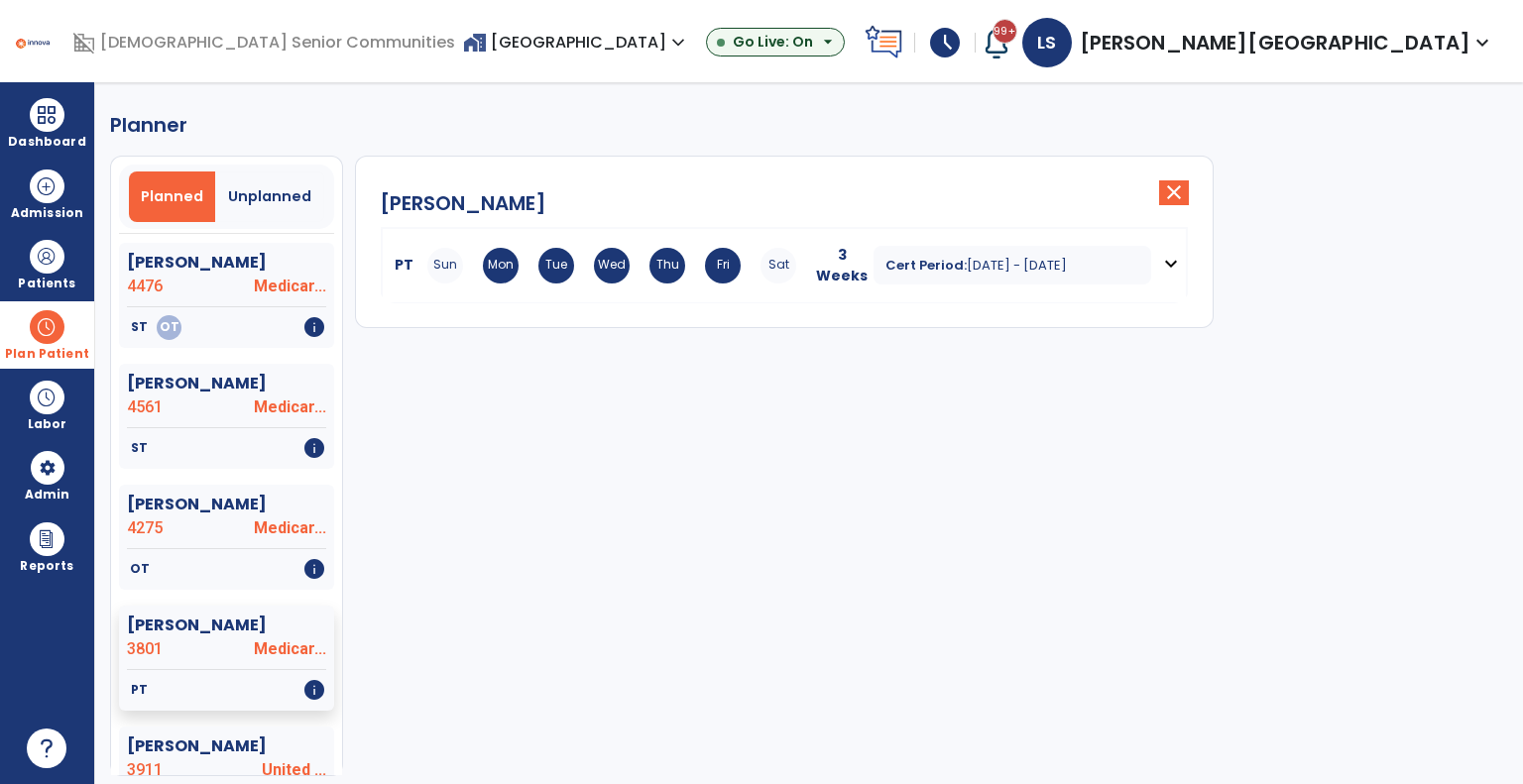 click on "Fri" at bounding box center [723, 266] 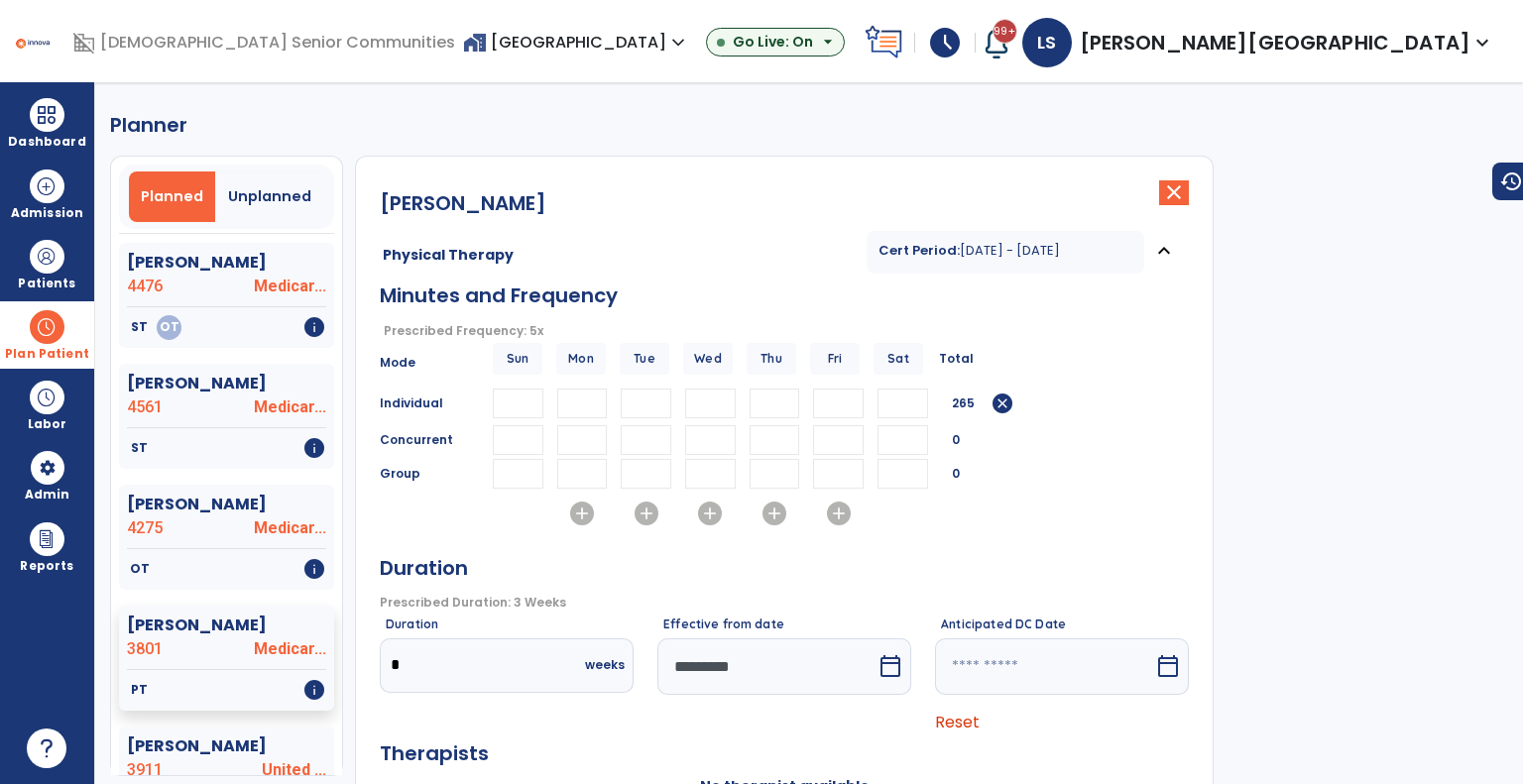 click on "*********" at bounding box center [766, 666] 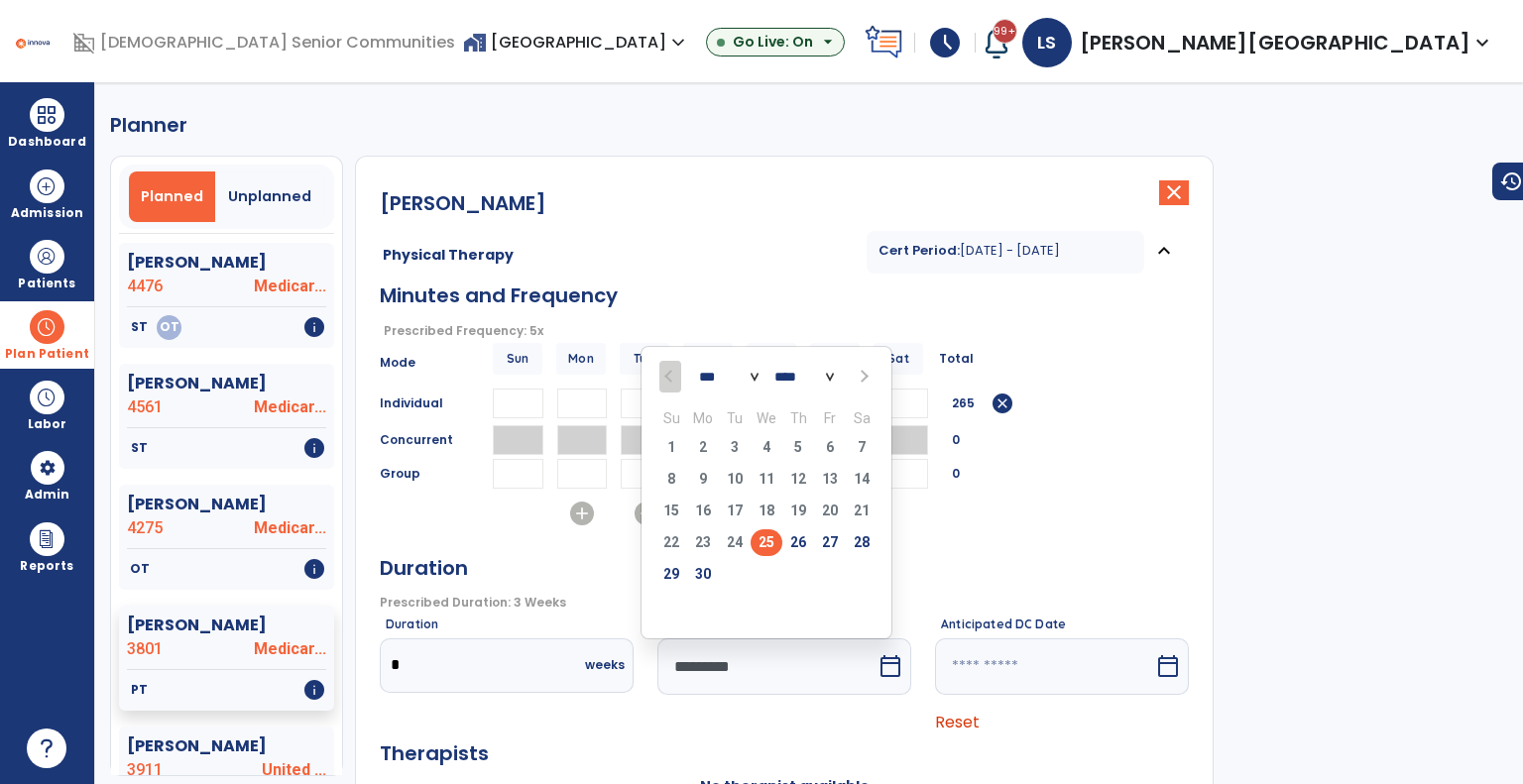 click on "*** ***" at bounding box center (729, 377) 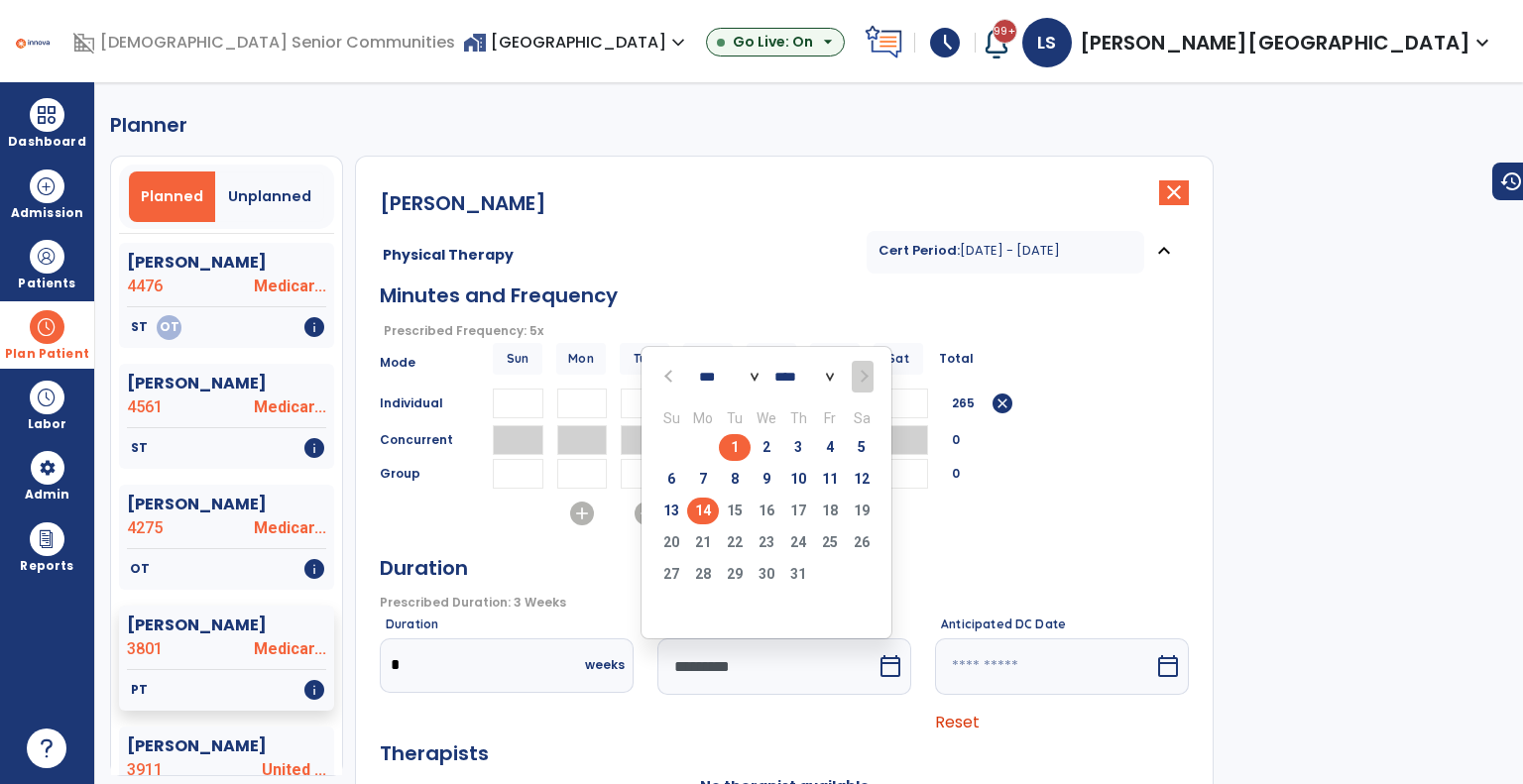 click on "14" at bounding box center (703, 510) 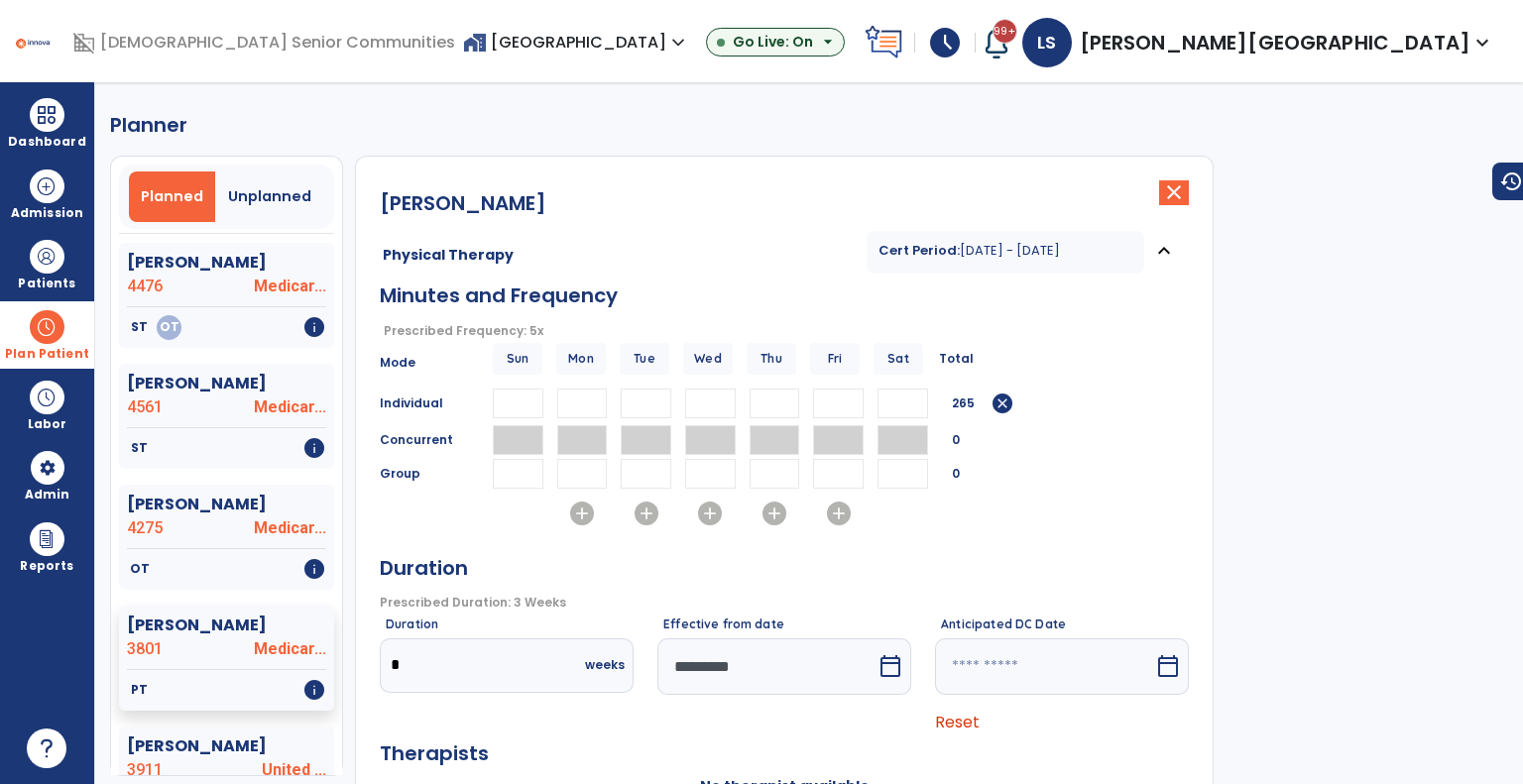 click at bounding box center [1044, 666] 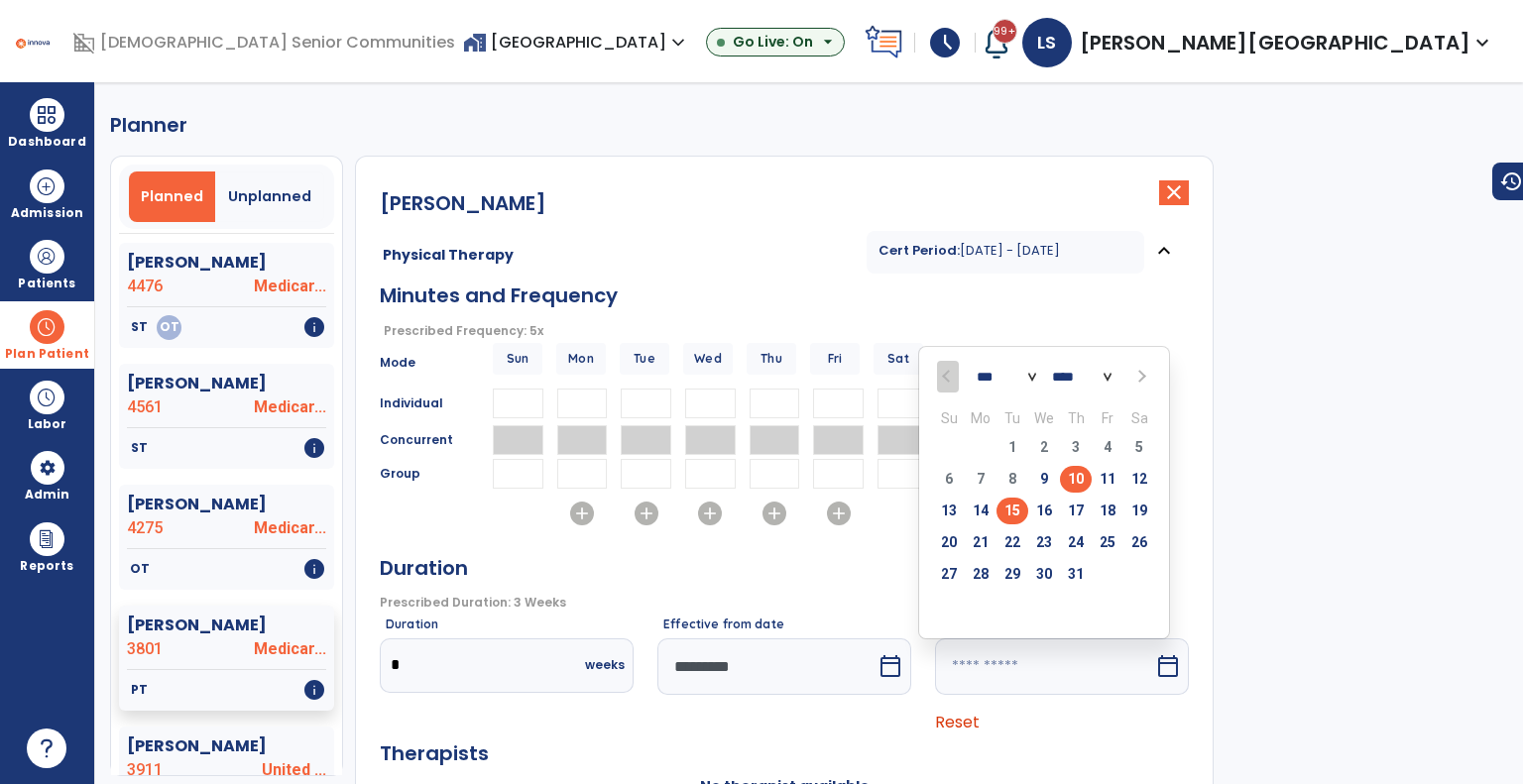 click on "15" at bounding box center (1012, 510) 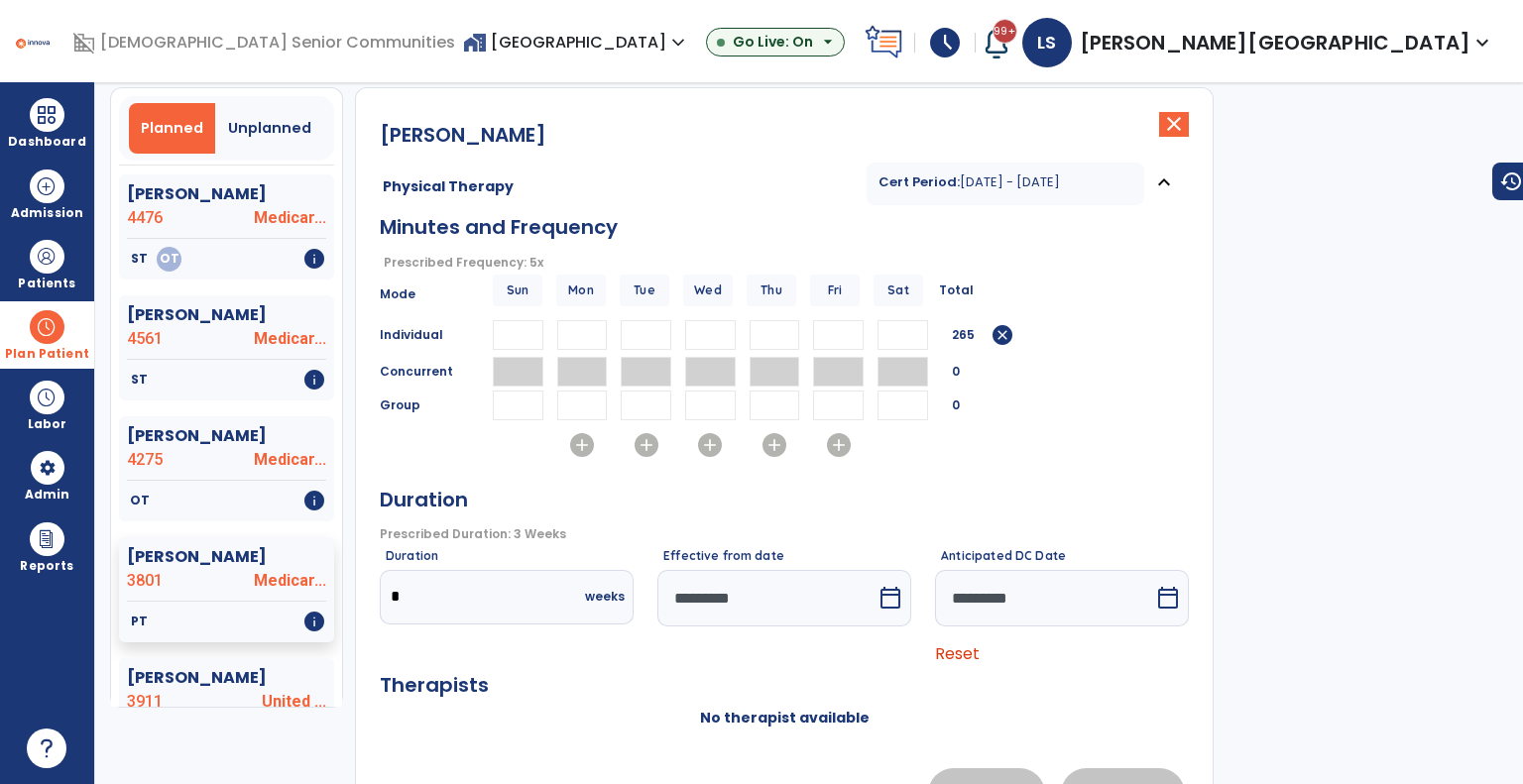 scroll, scrollTop: 150, scrollLeft: 0, axis: vertical 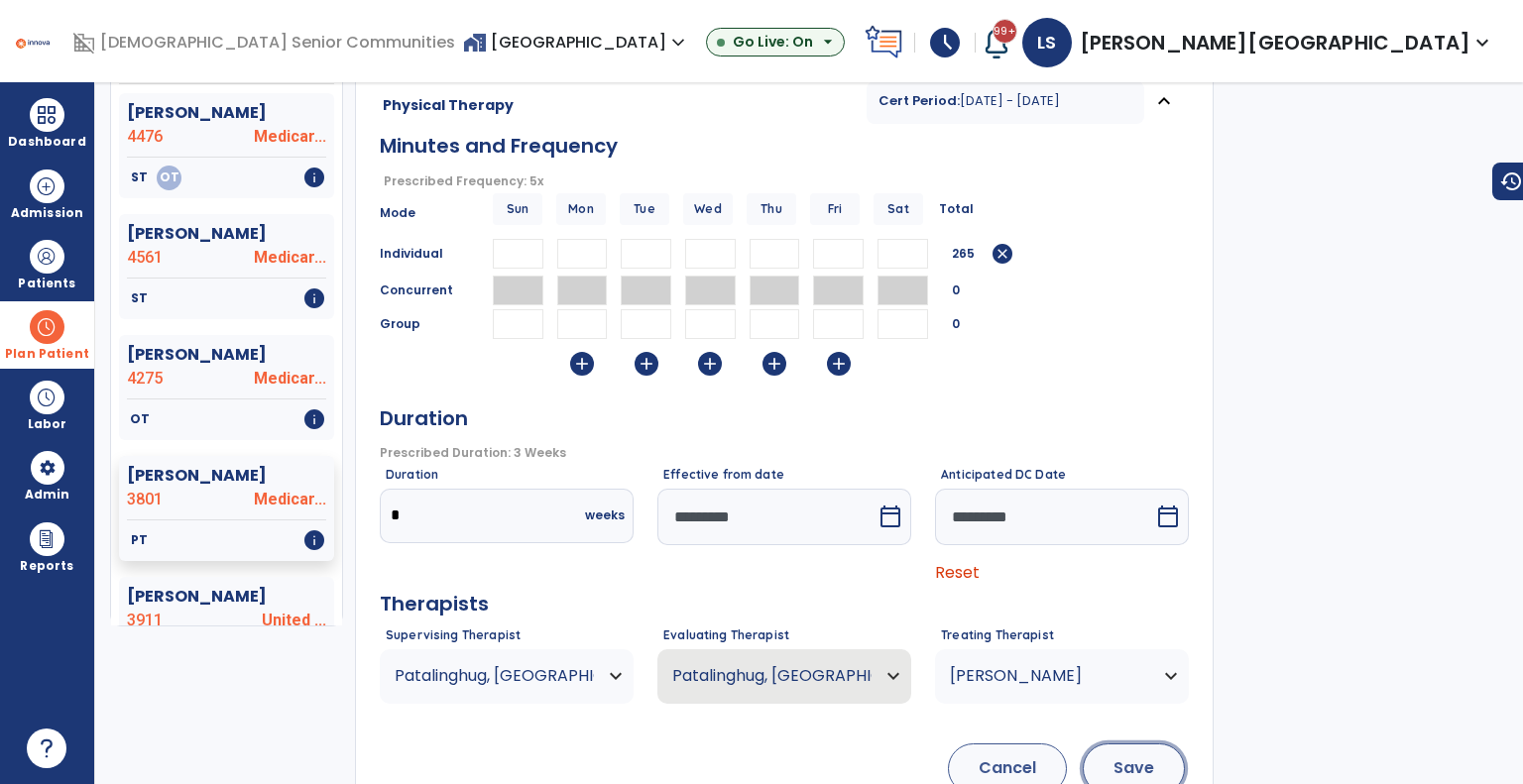 click on "Save" at bounding box center (1133, 768) 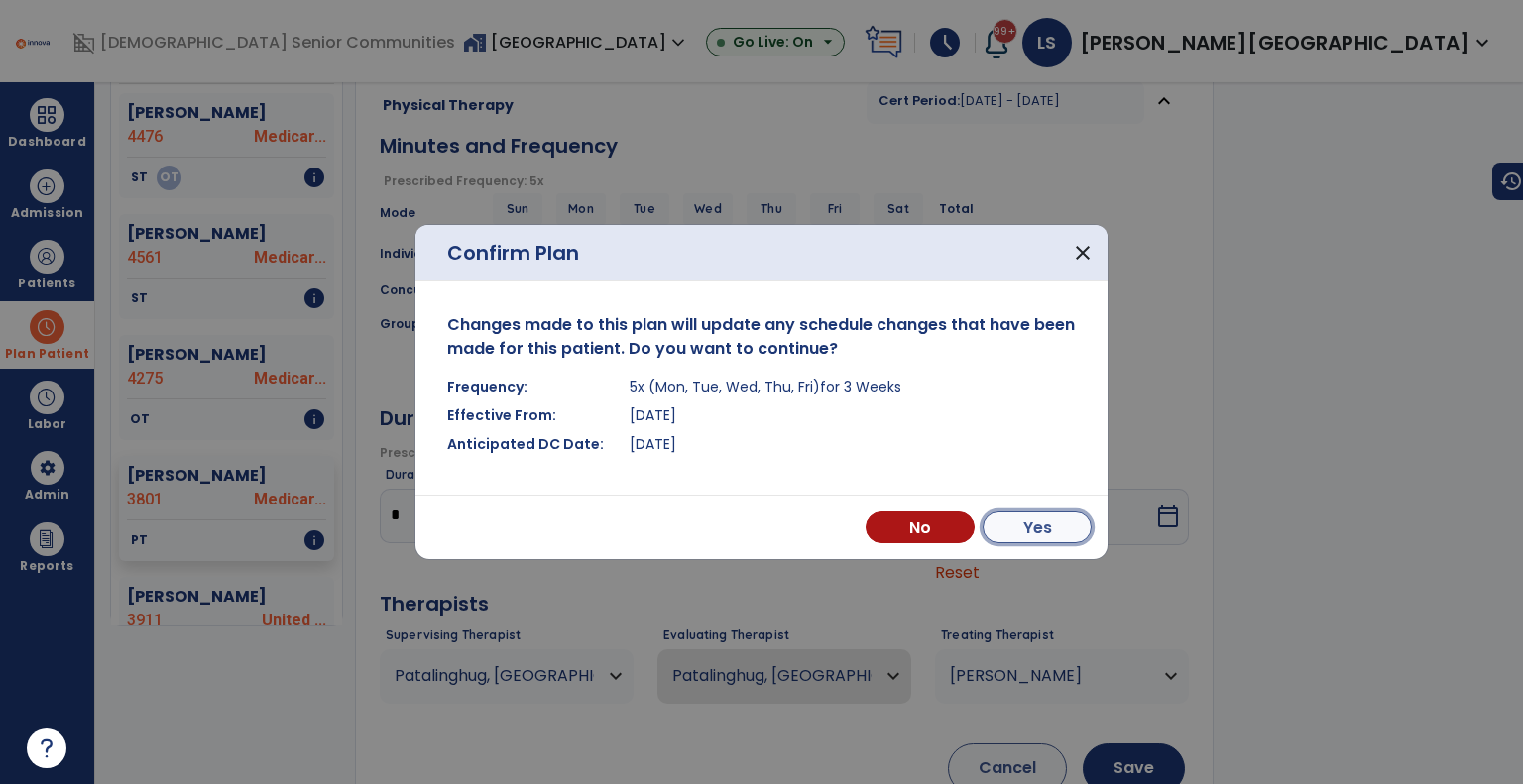 click on "Yes" at bounding box center (1037, 527) 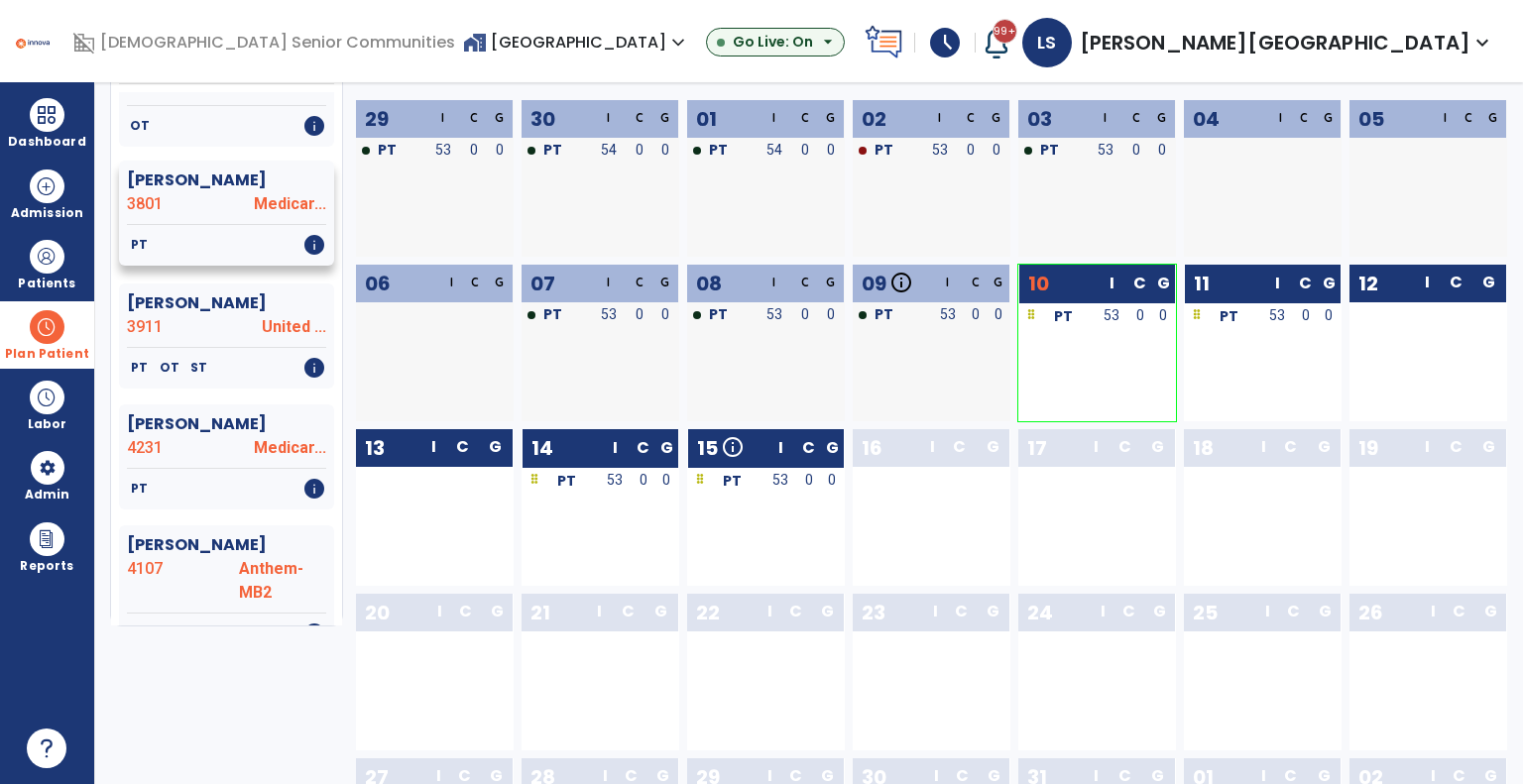 scroll, scrollTop: 3073, scrollLeft: 0, axis: vertical 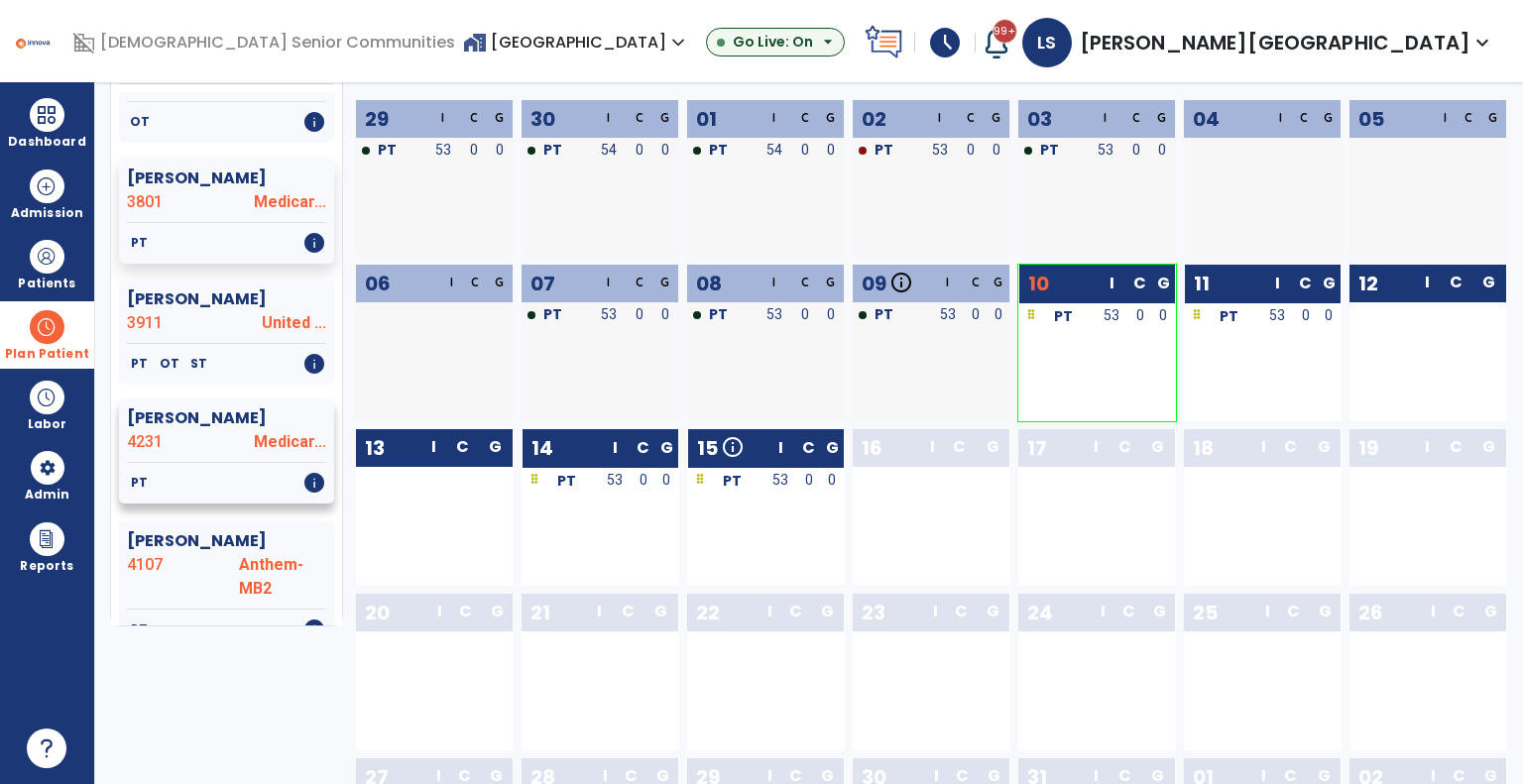 click on "PT   info" 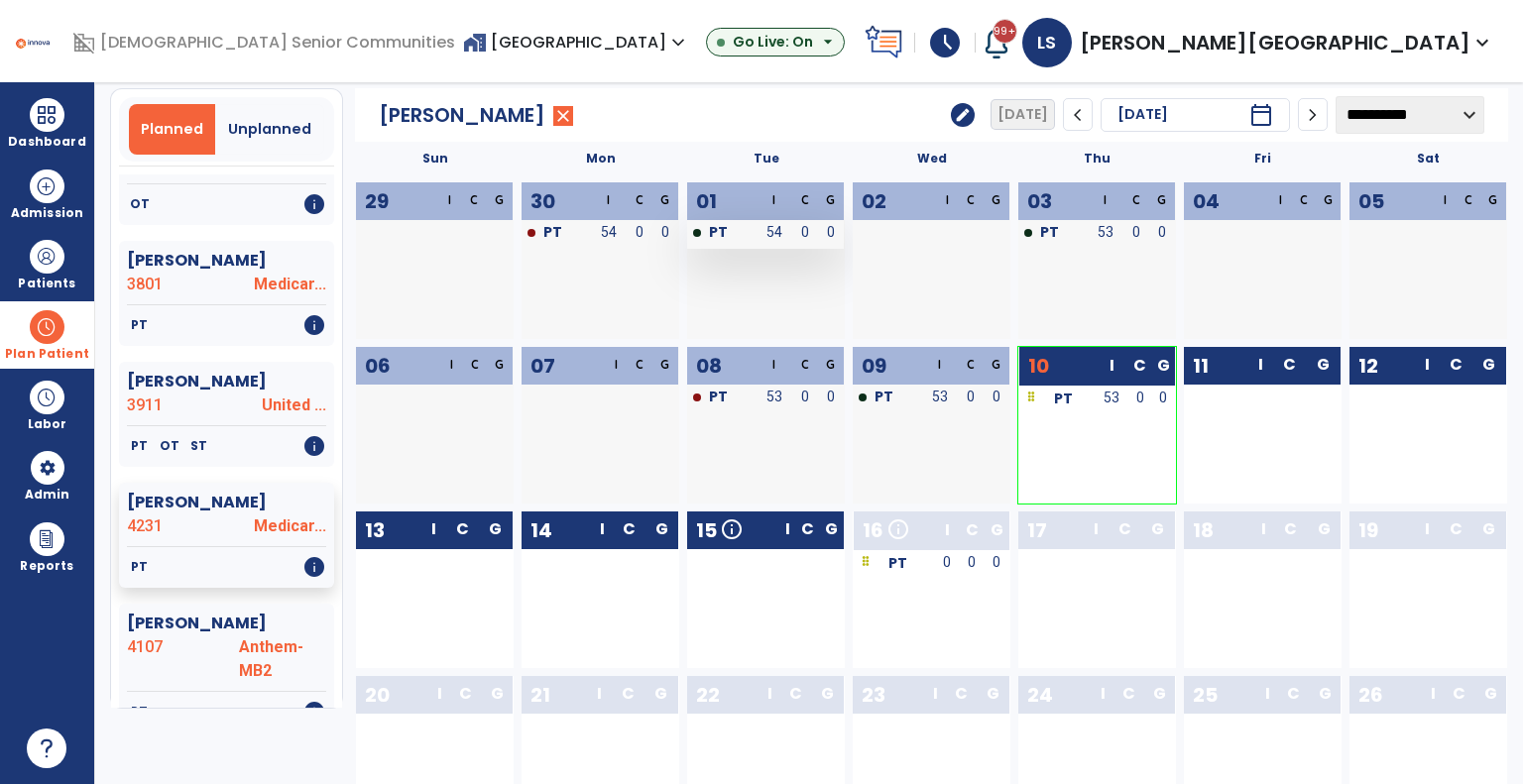 scroll, scrollTop: 0, scrollLeft: 0, axis: both 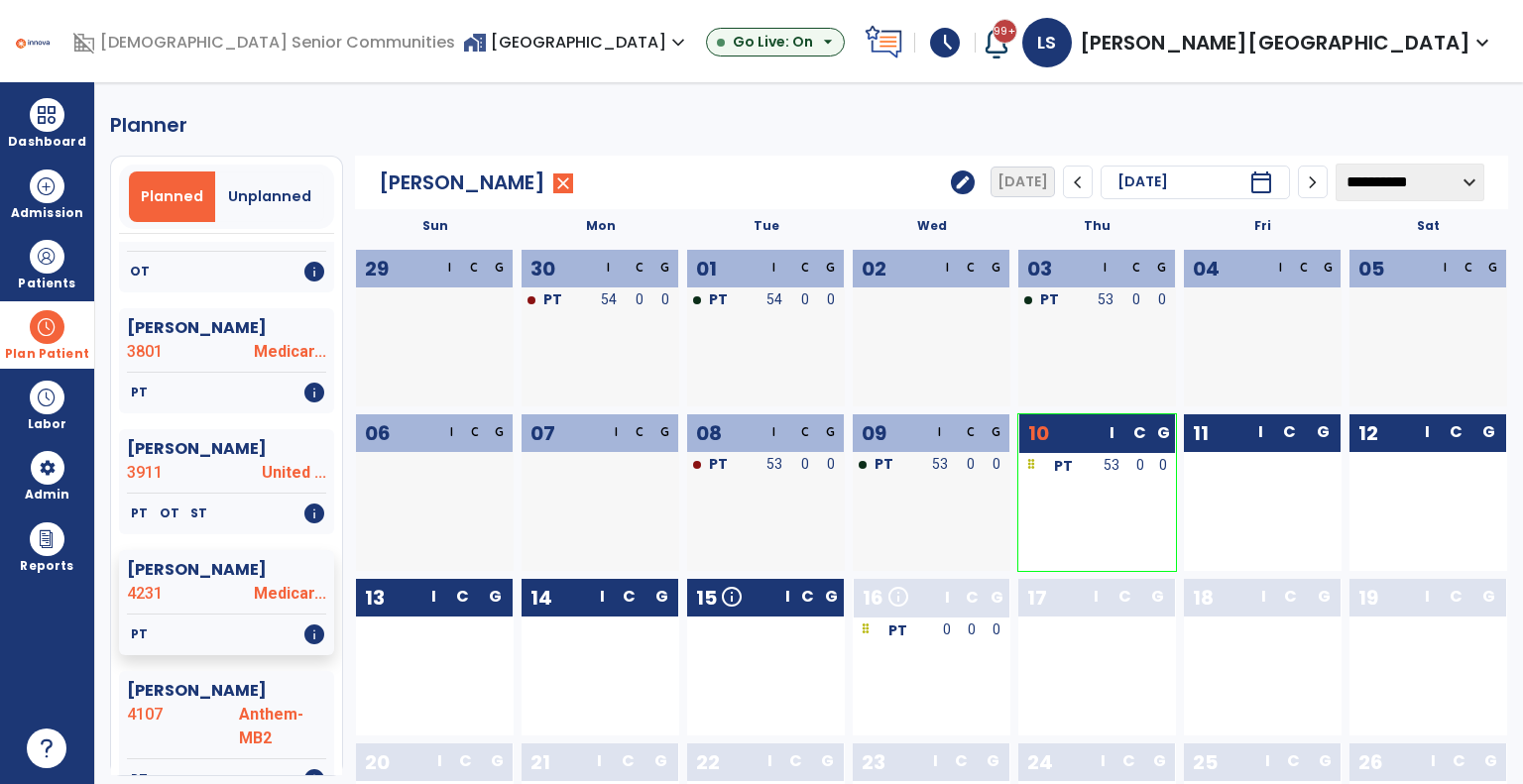 click on "edit" 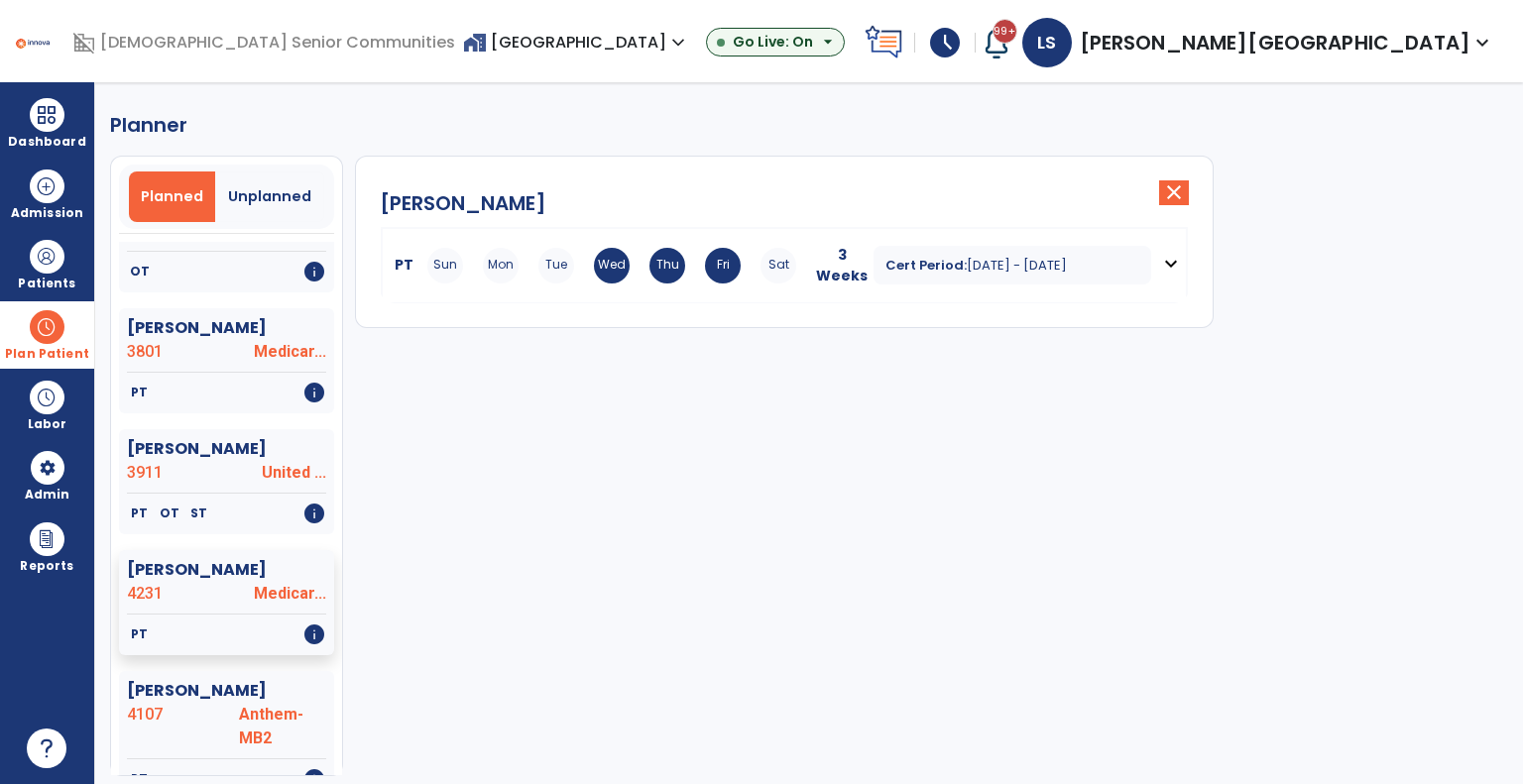 click on "Fri" at bounding box center [723, 266] 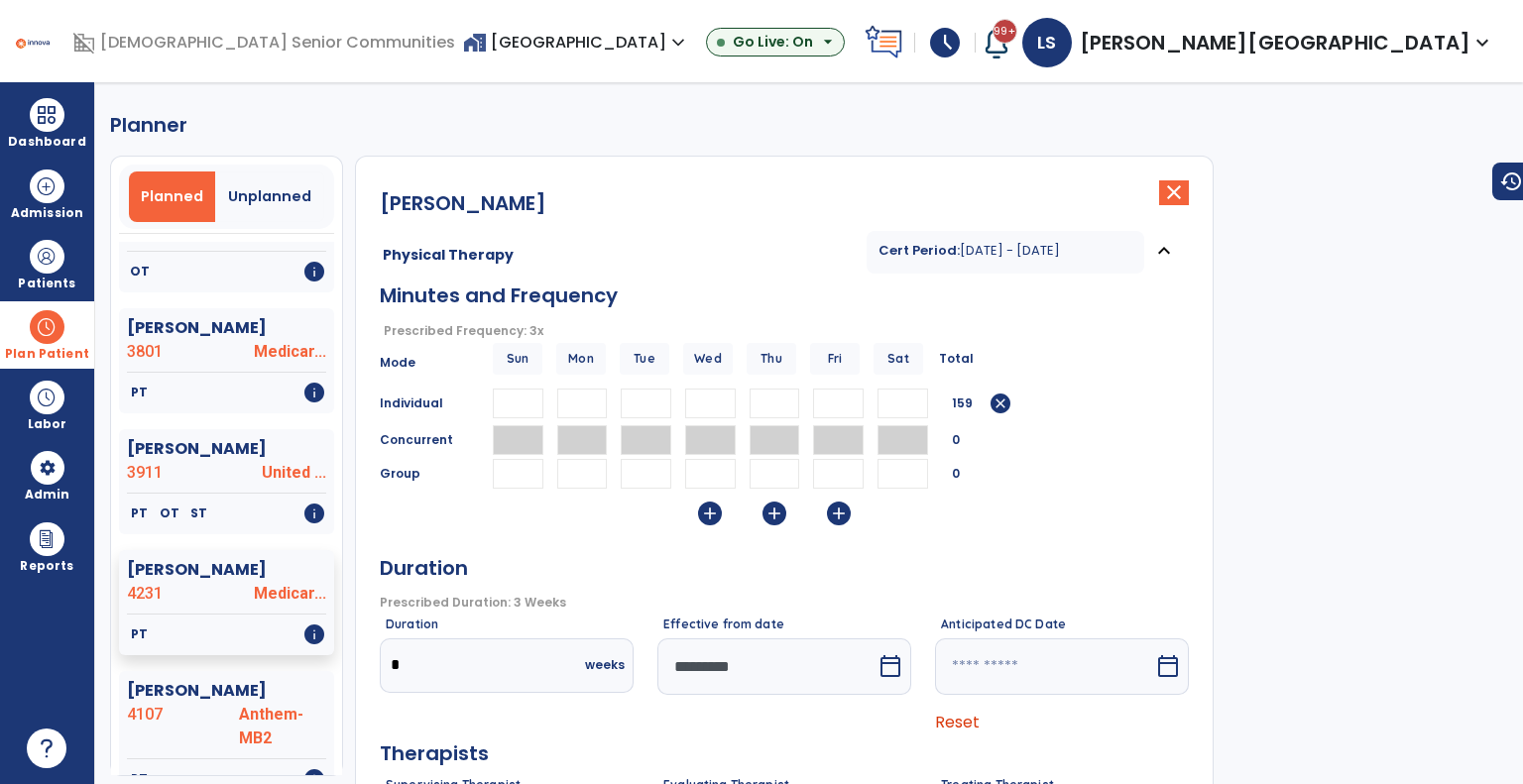 click on "*********" at bounding box center [766, 666] 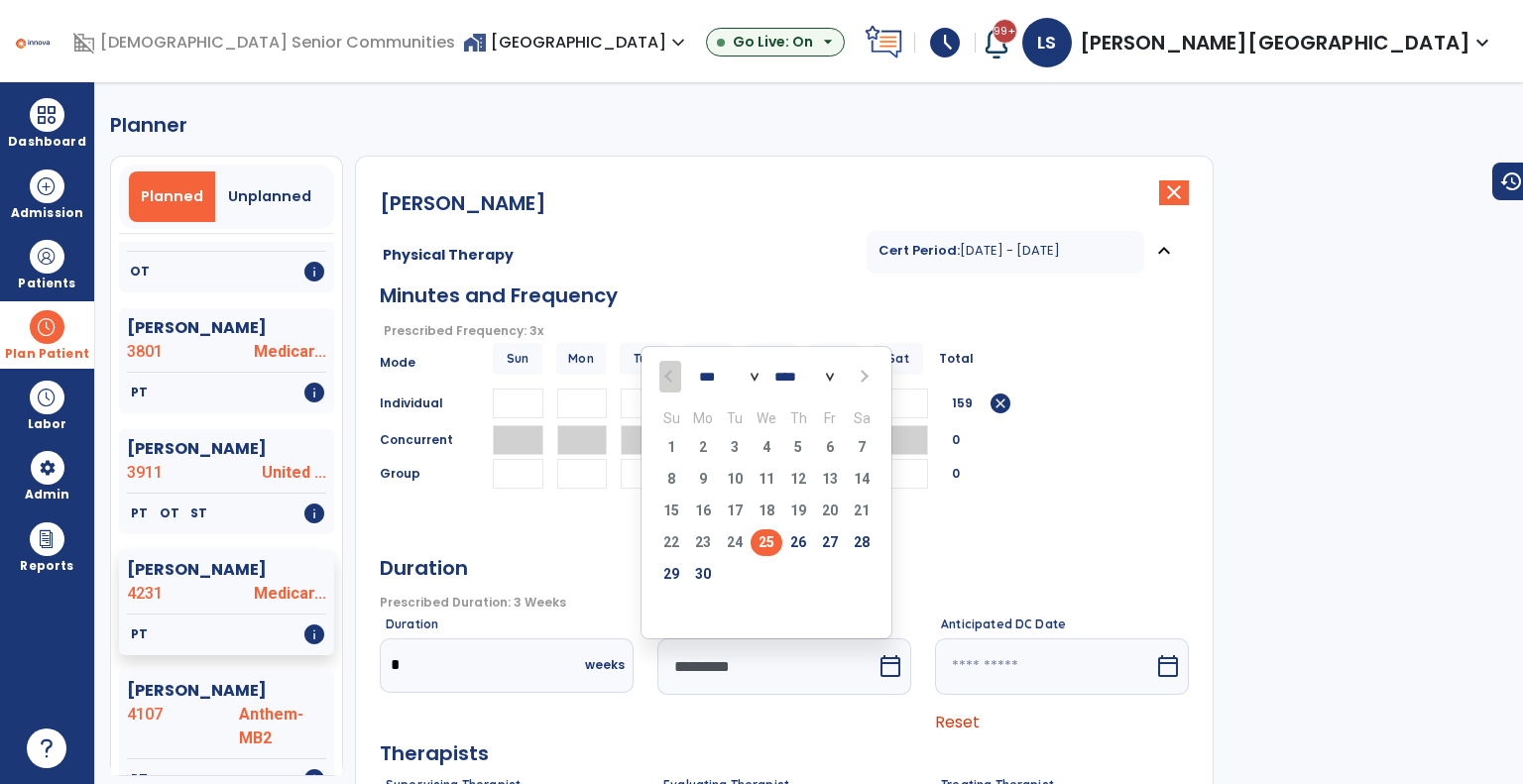 click on "*** ***" at bounding box center (729, 377) 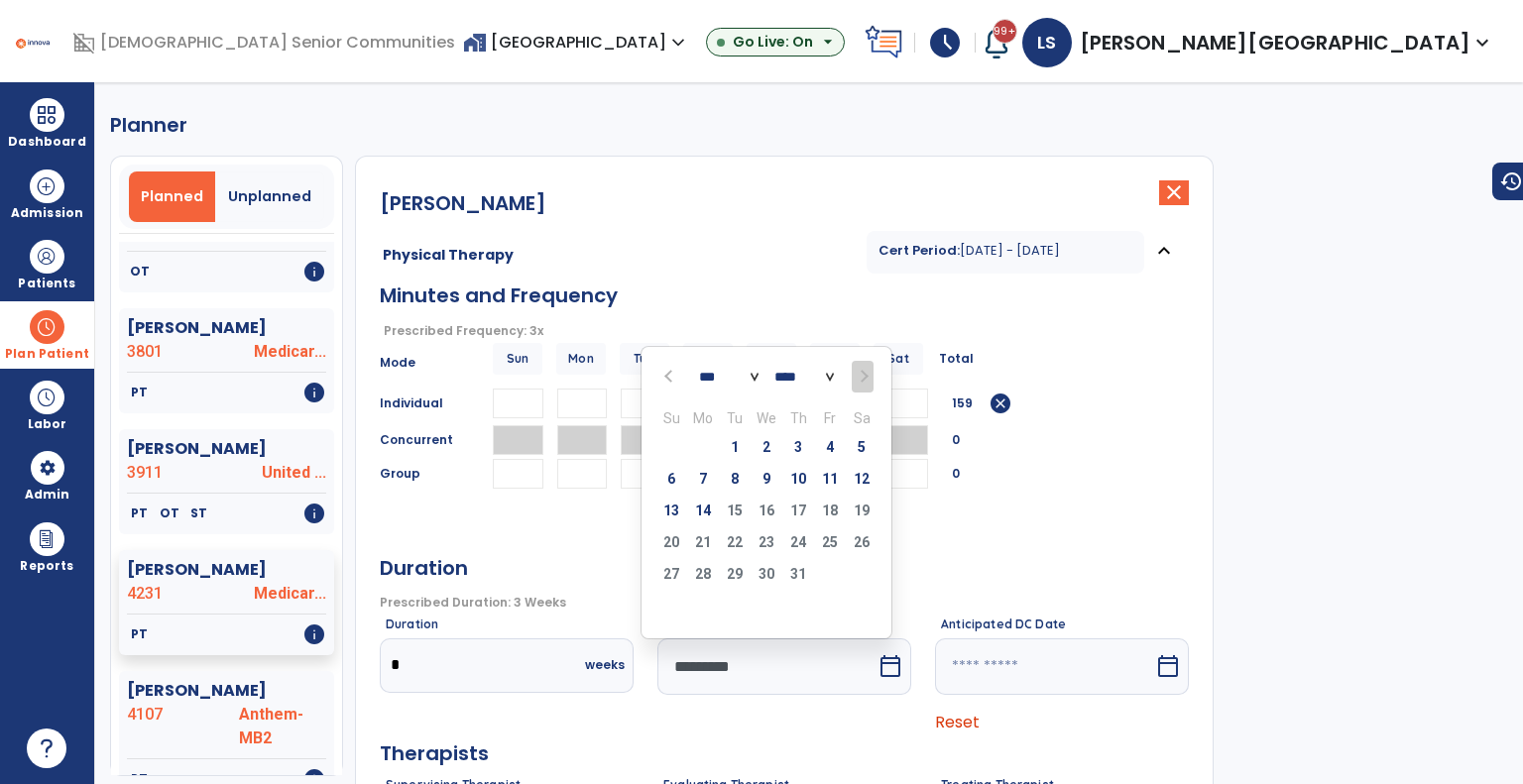 drag, startPoint x: 598, startPoint y: 522, endPoint x: 605, endPoint y: 487, distance: 35.69314 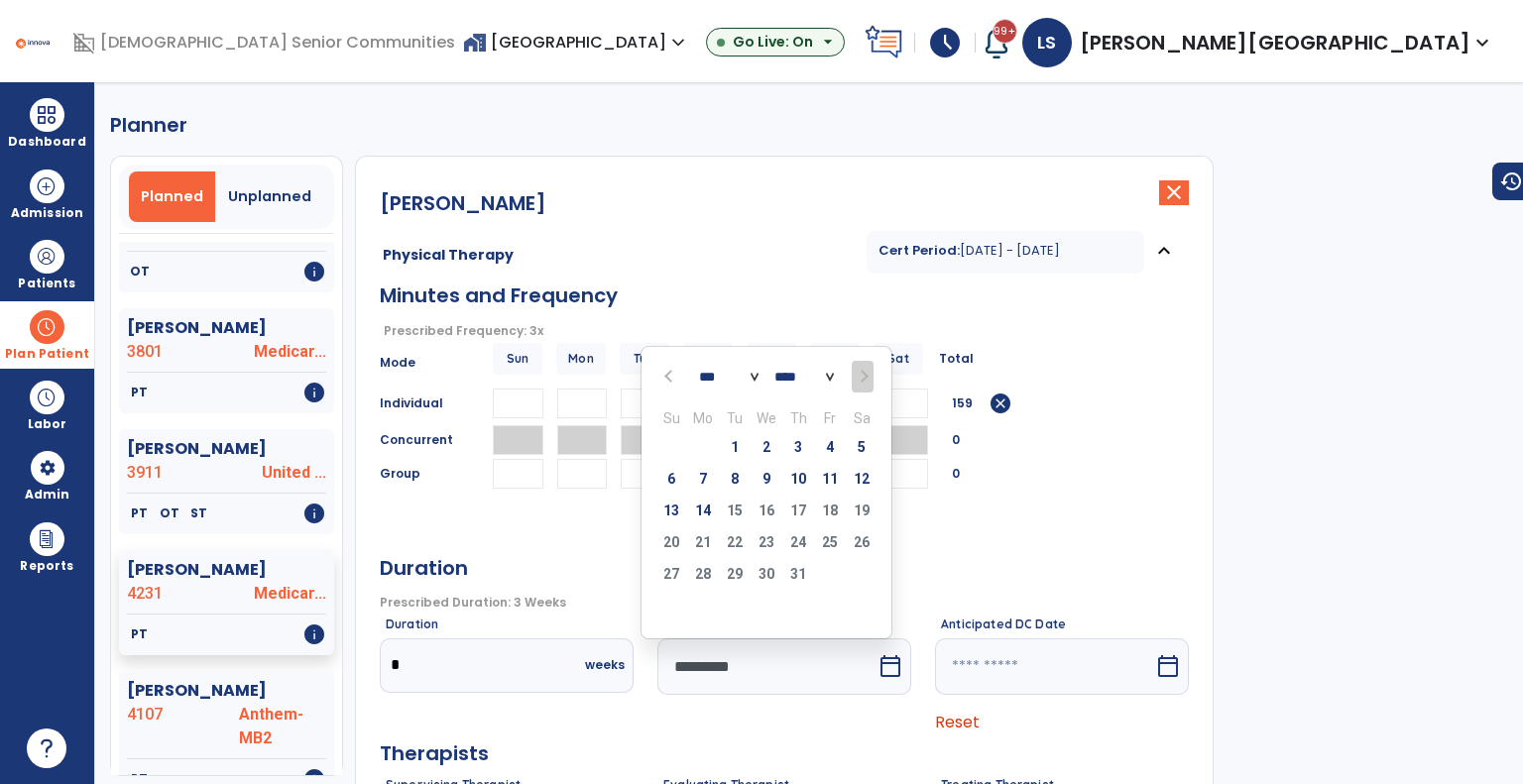 click at bounding box center [582, 515] 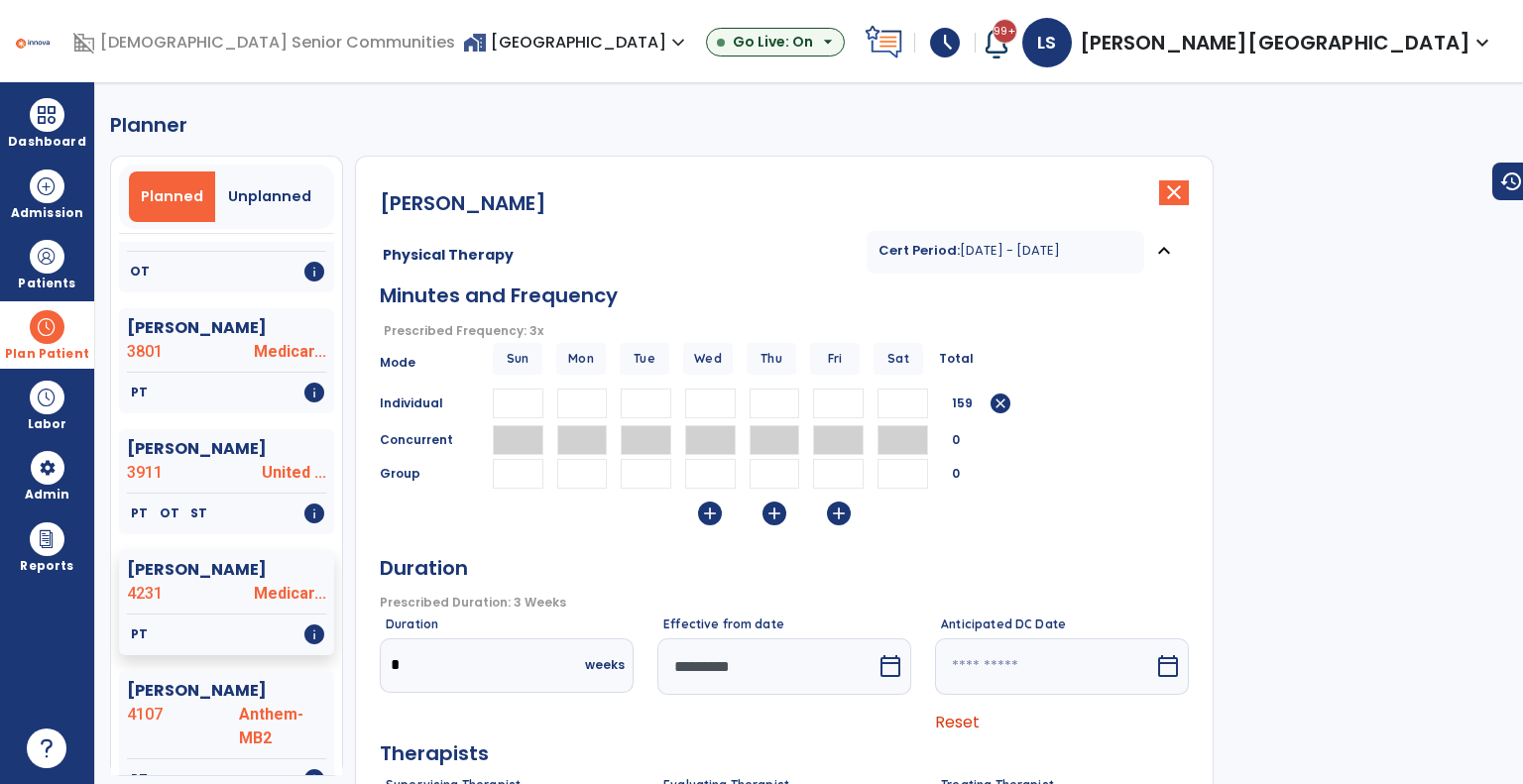 click at bounding box center [582, 403] 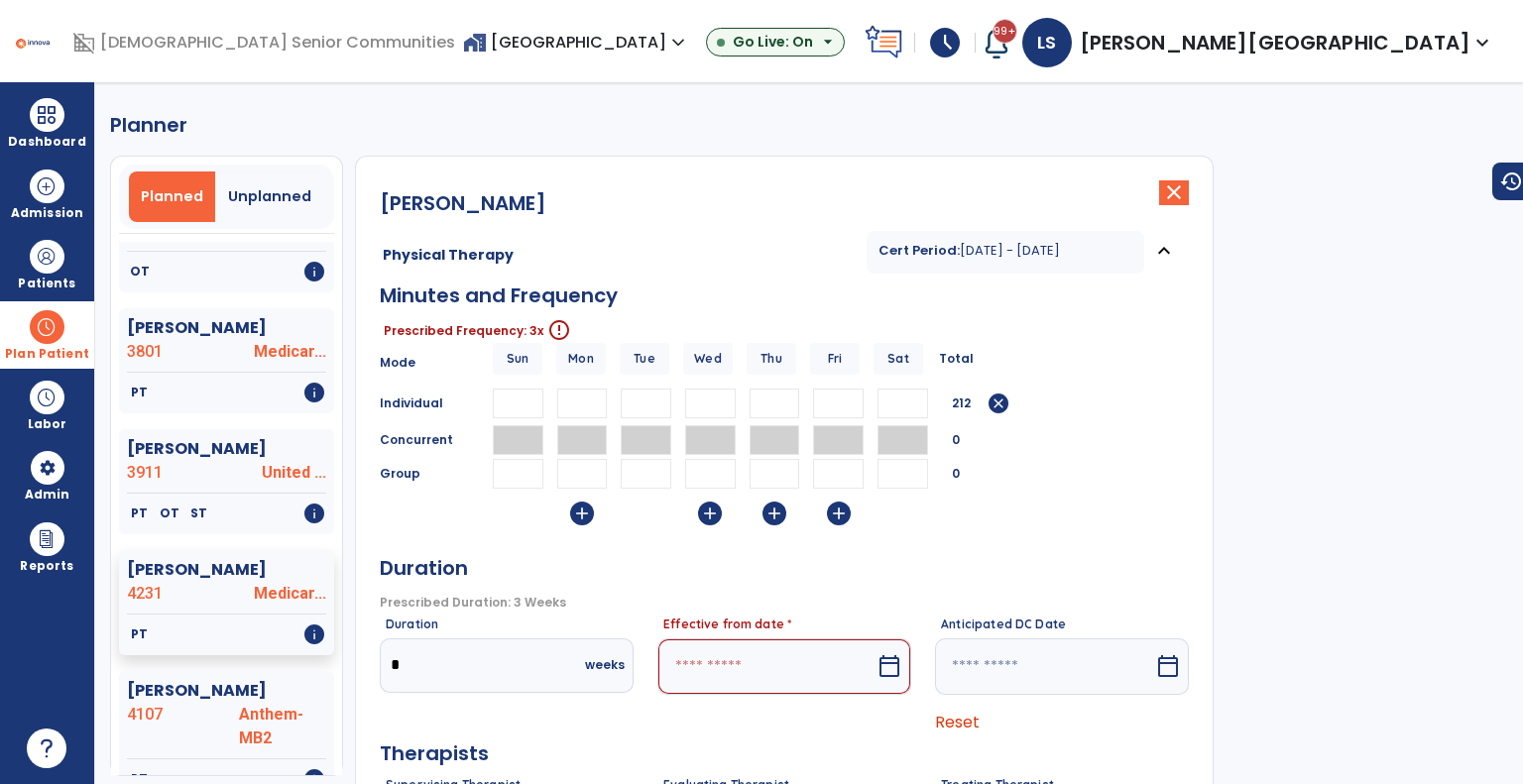 type on "**" 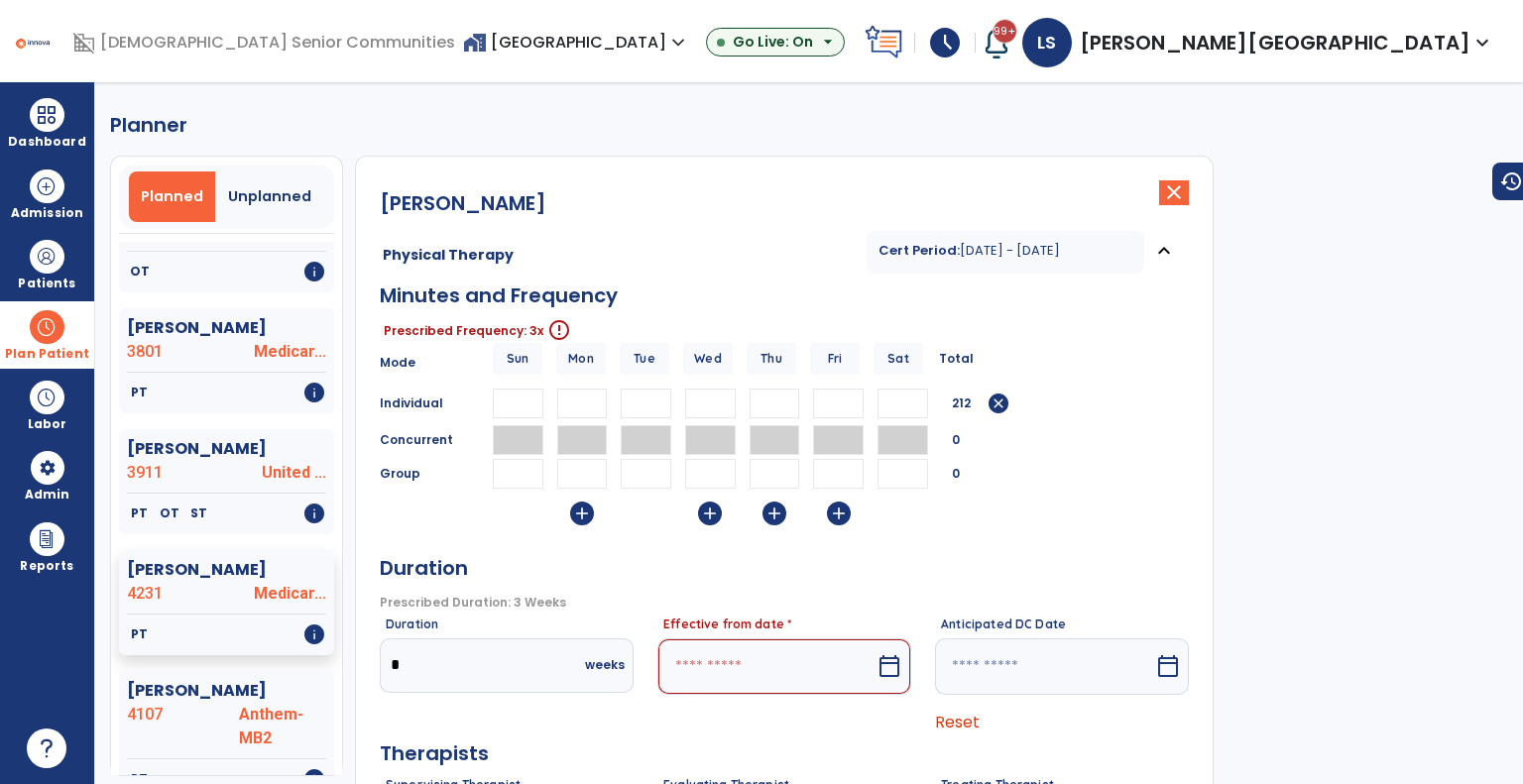click at bounding box center (645, 403) 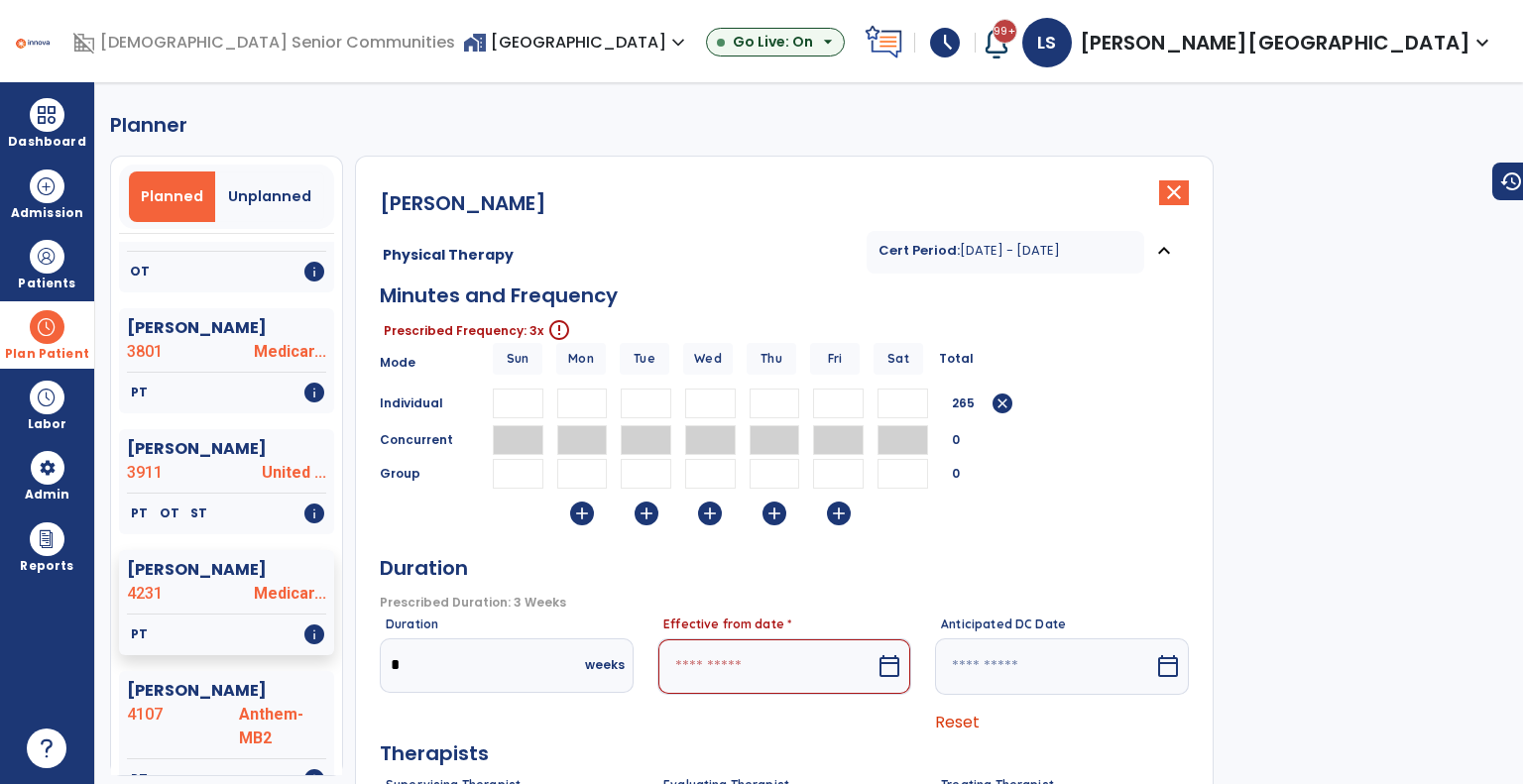 type on "**" 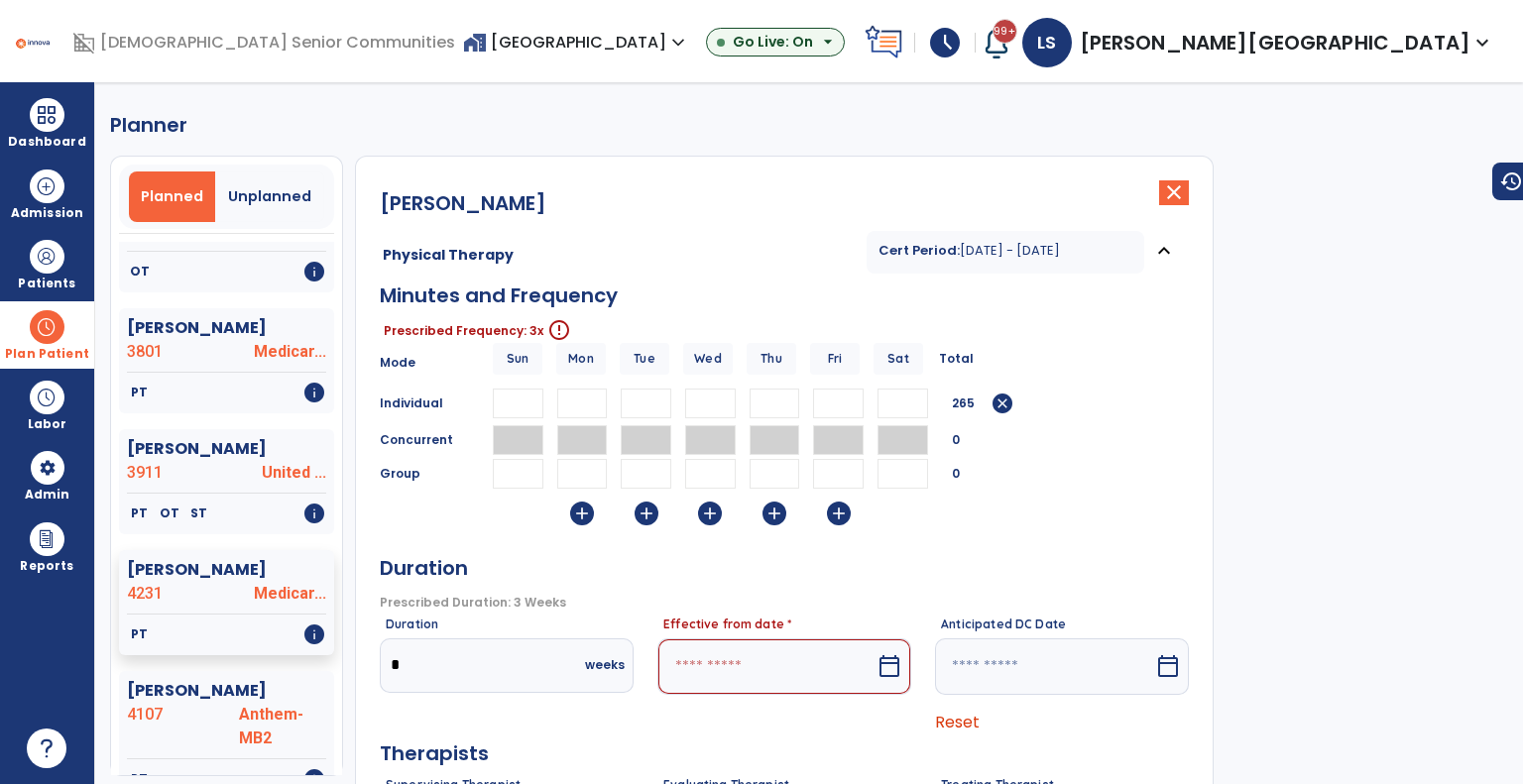 click on "**" at bounding box center (838, 403) 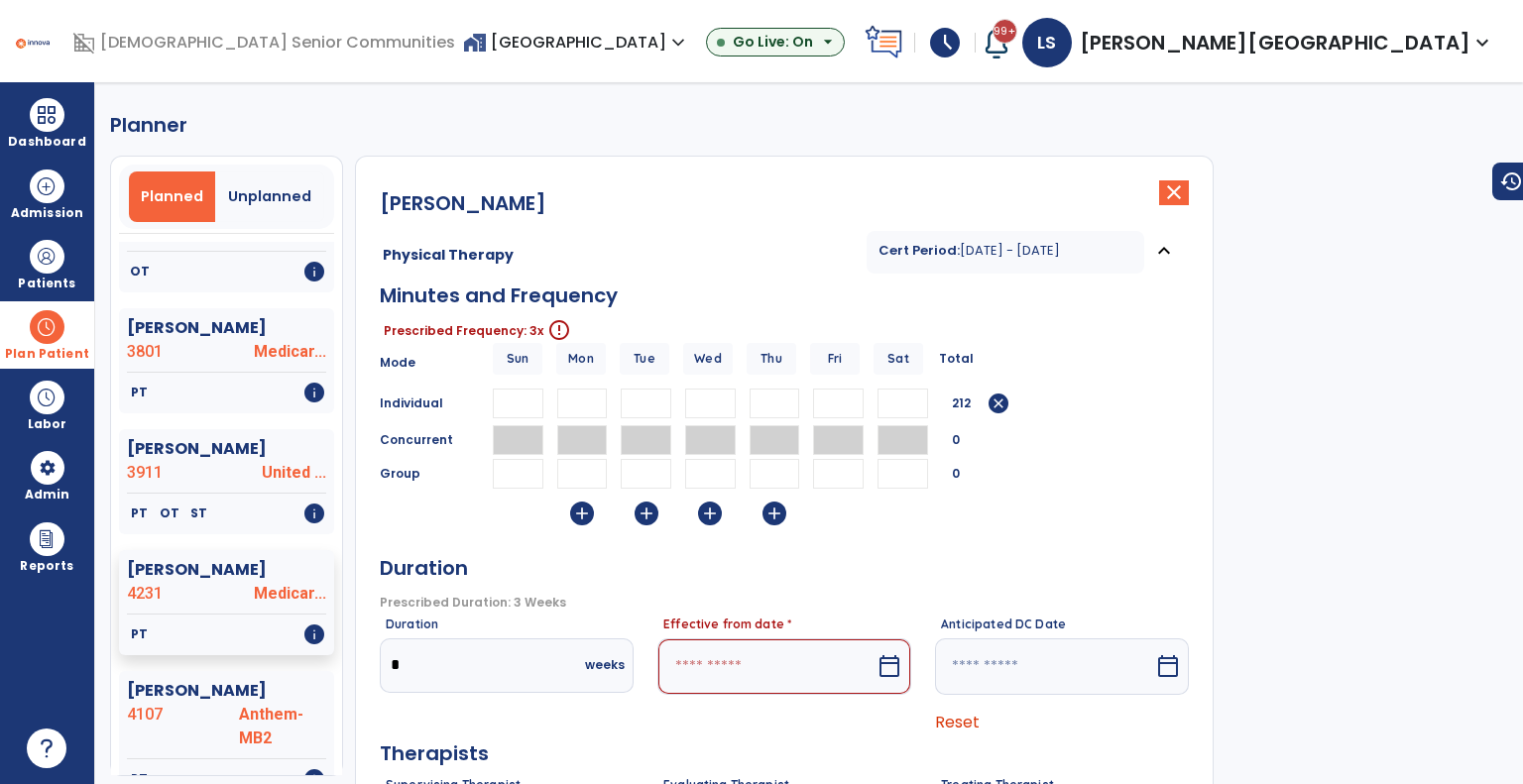 type 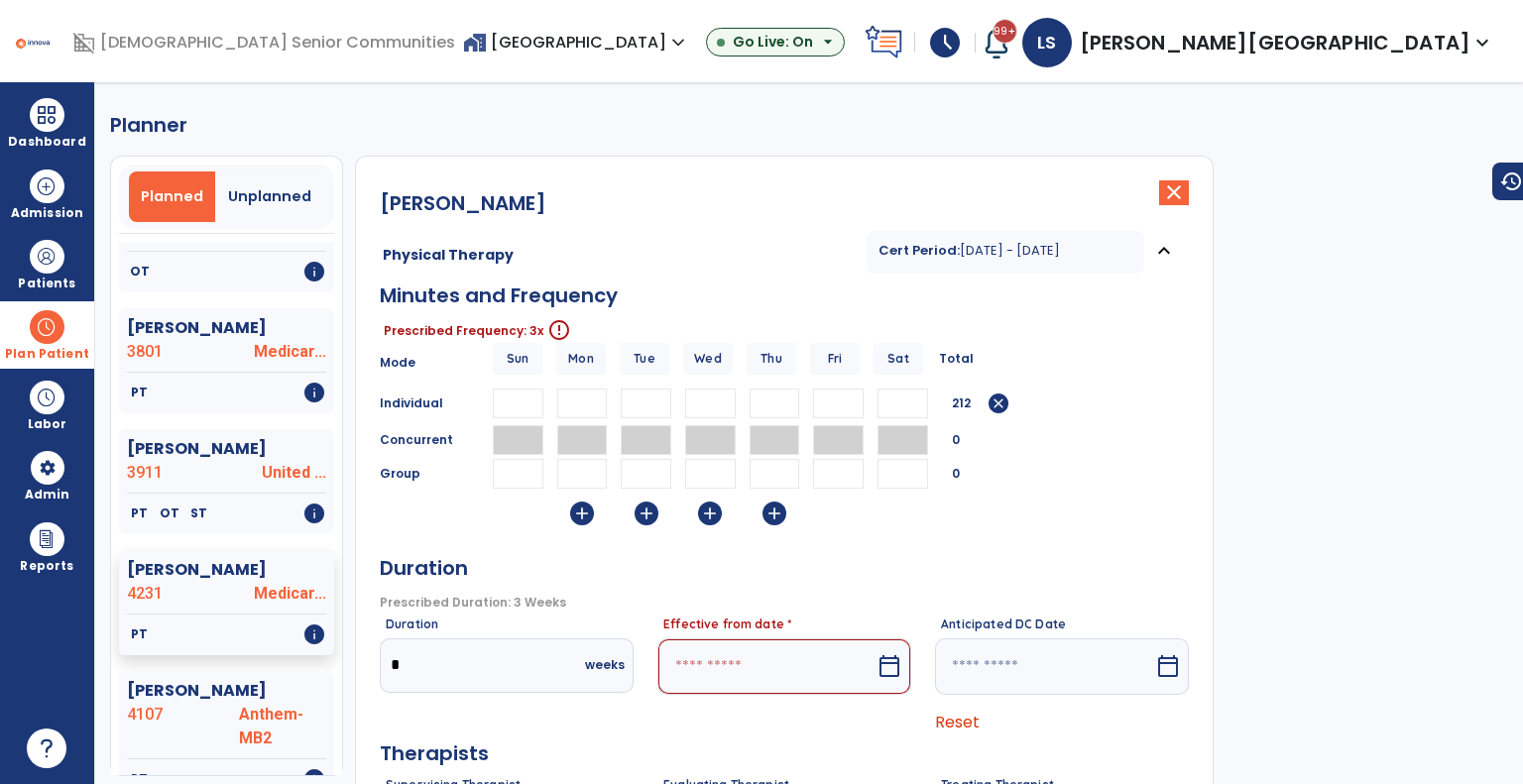 click on "**" at bounding box center (774, 403) 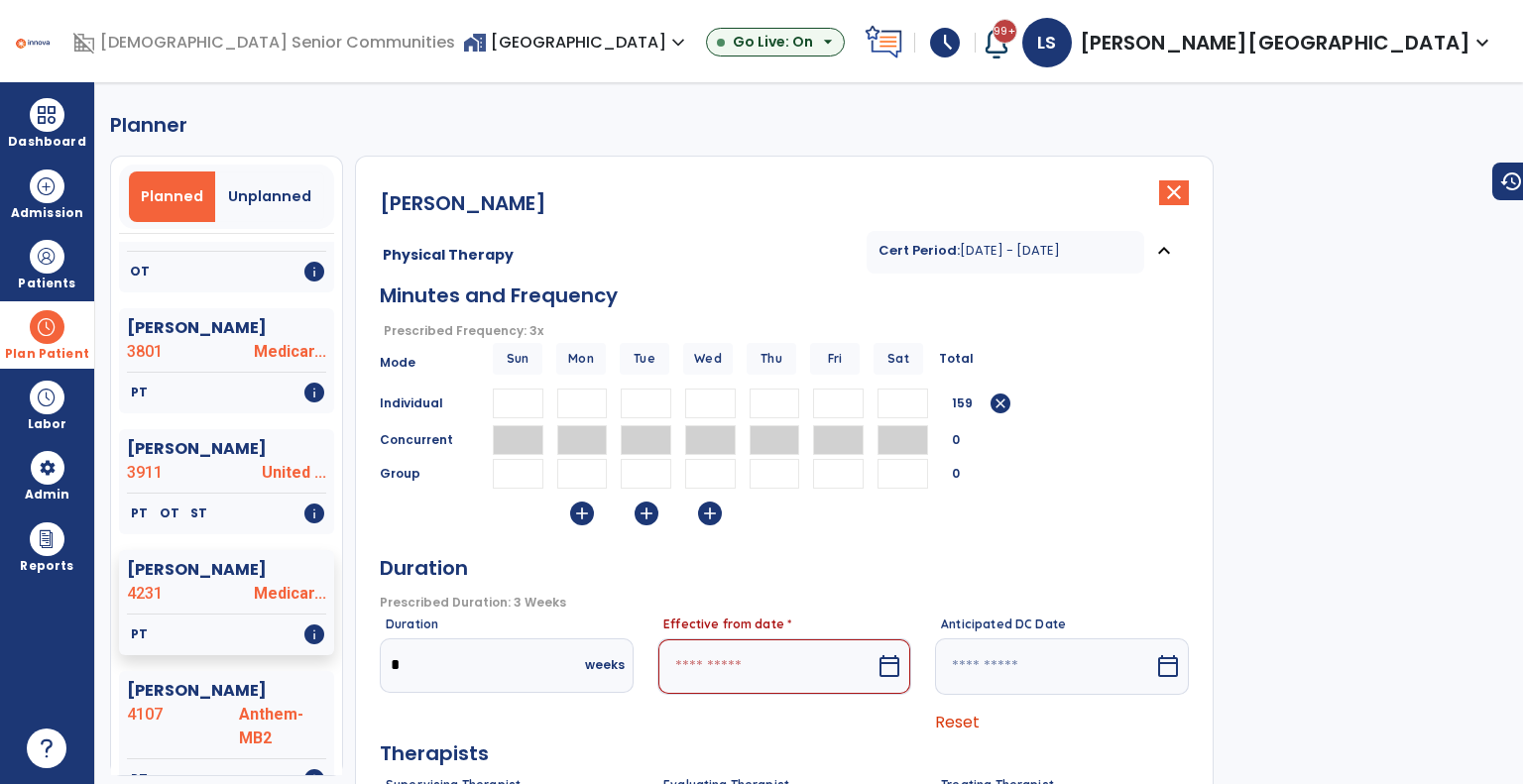 type 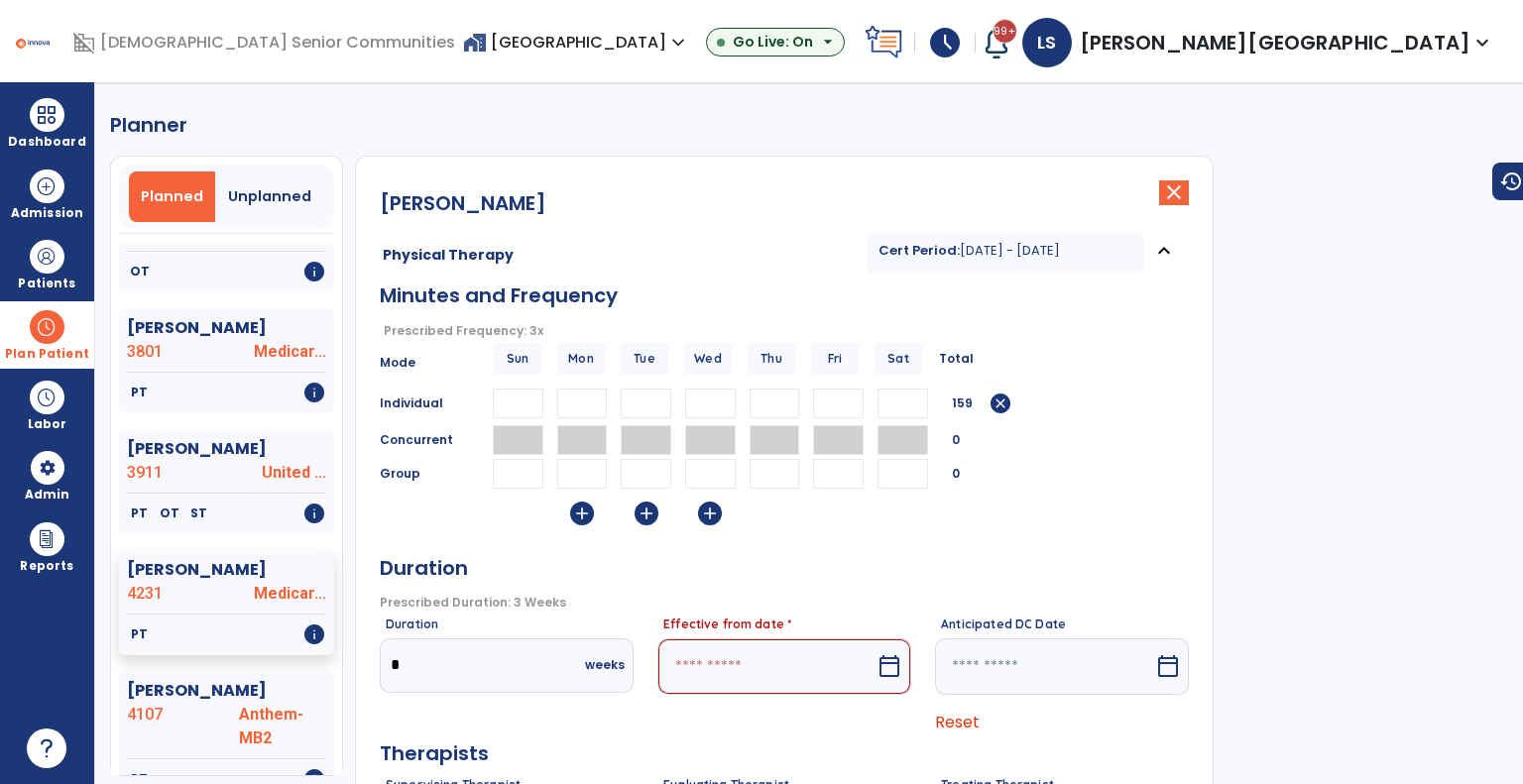click at bounding box center [766, 666] 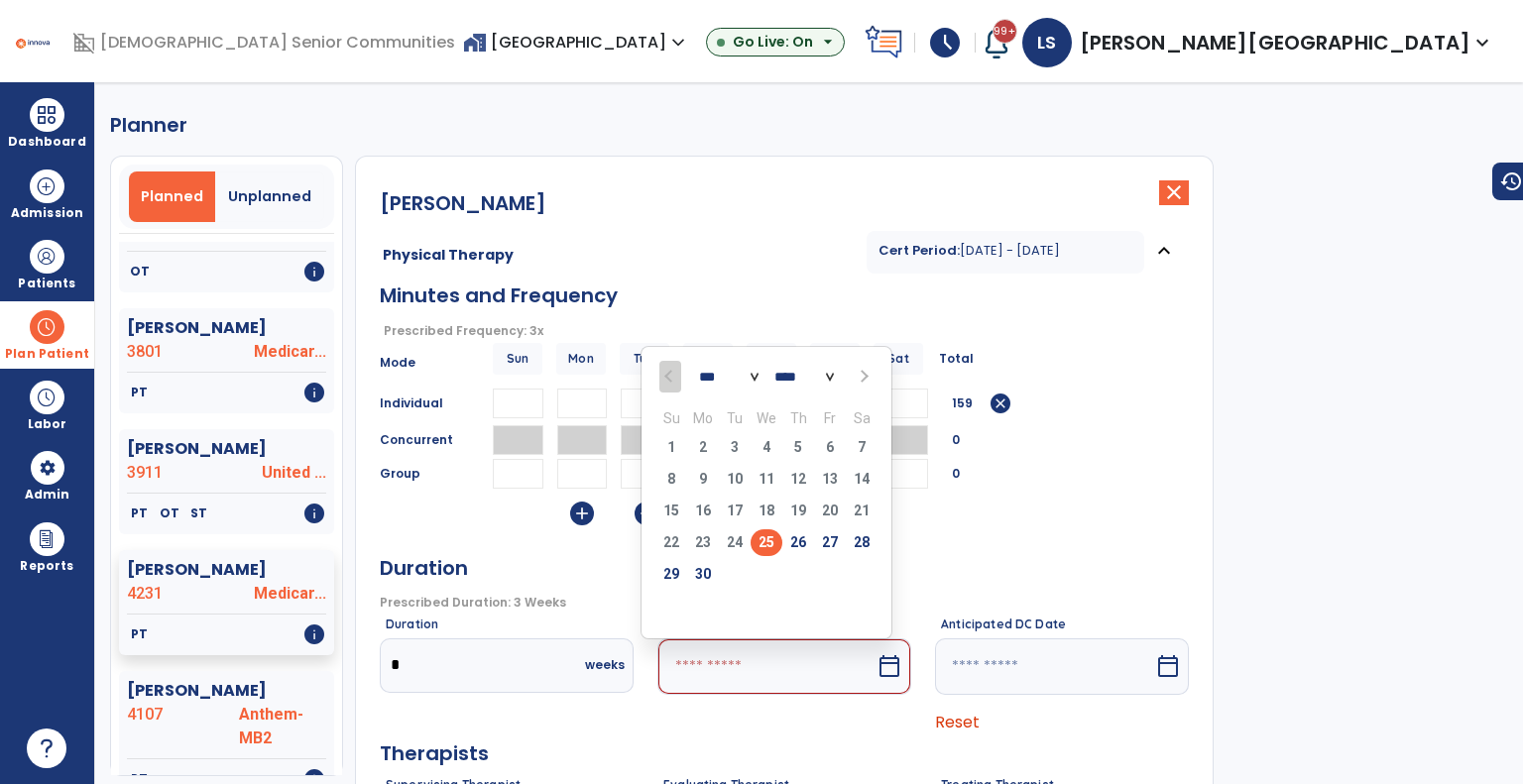 click on "*** ***" at bounding box center (729, 377) 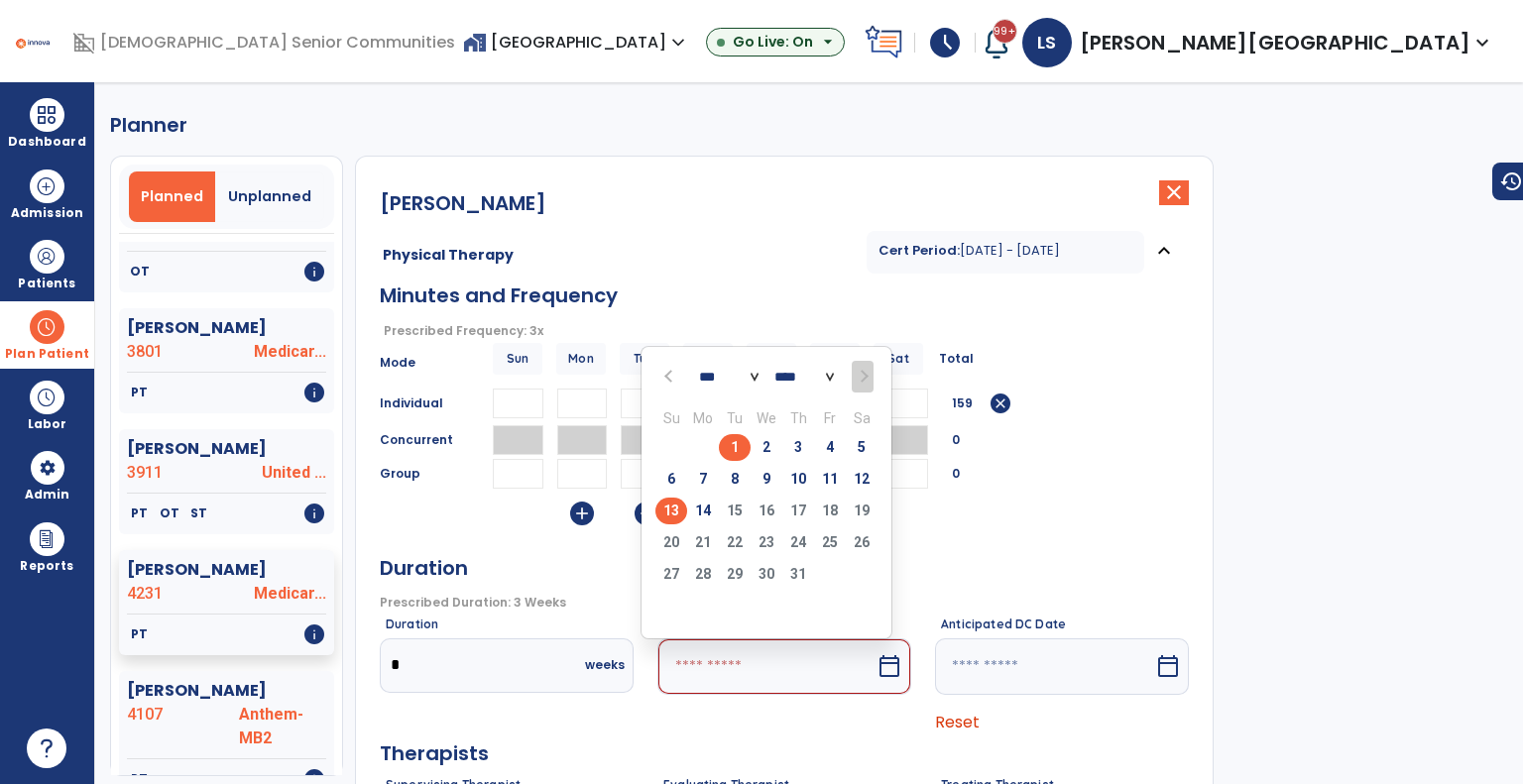 click on "13" at bounding box center (671, 510) 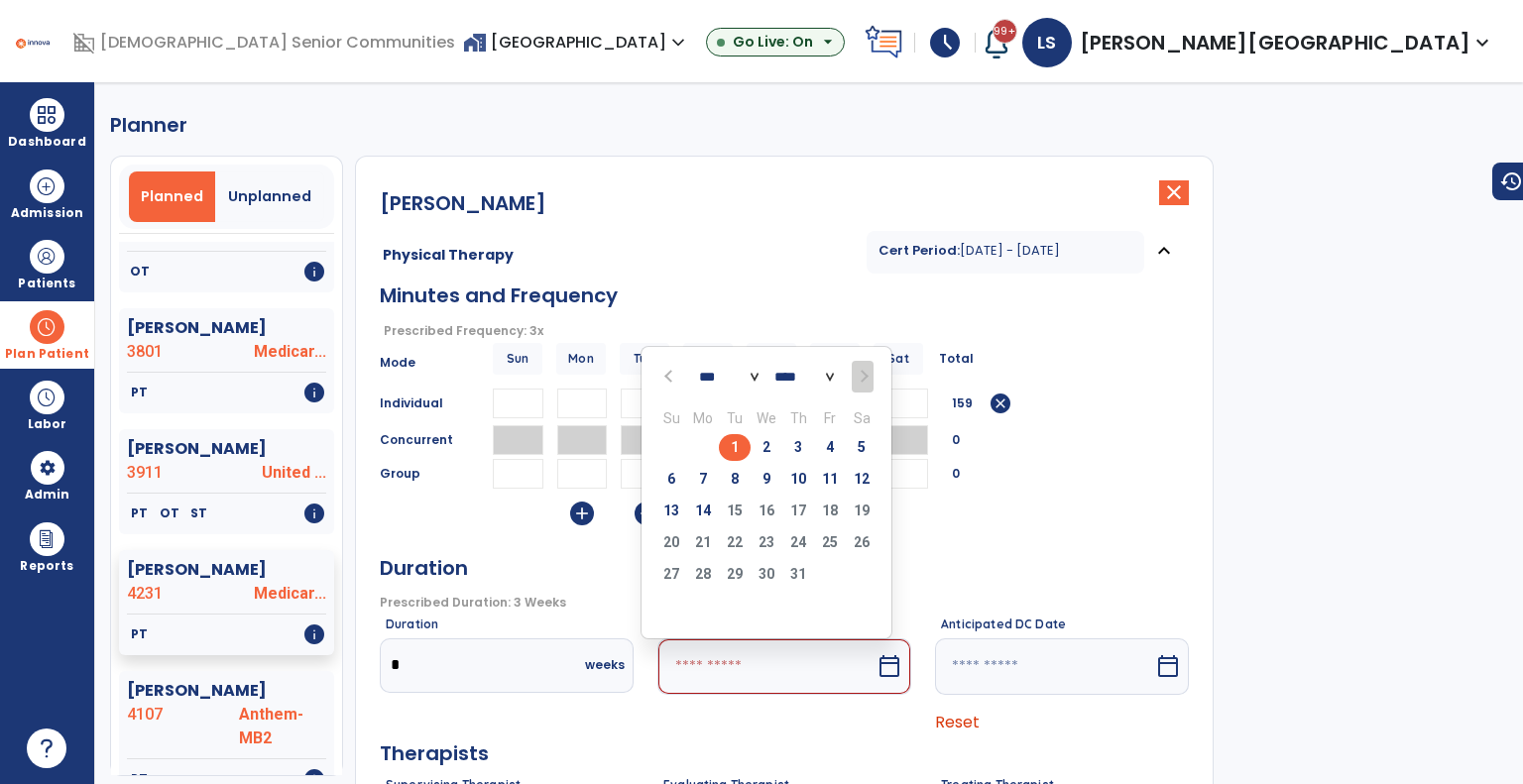 type on "*********" 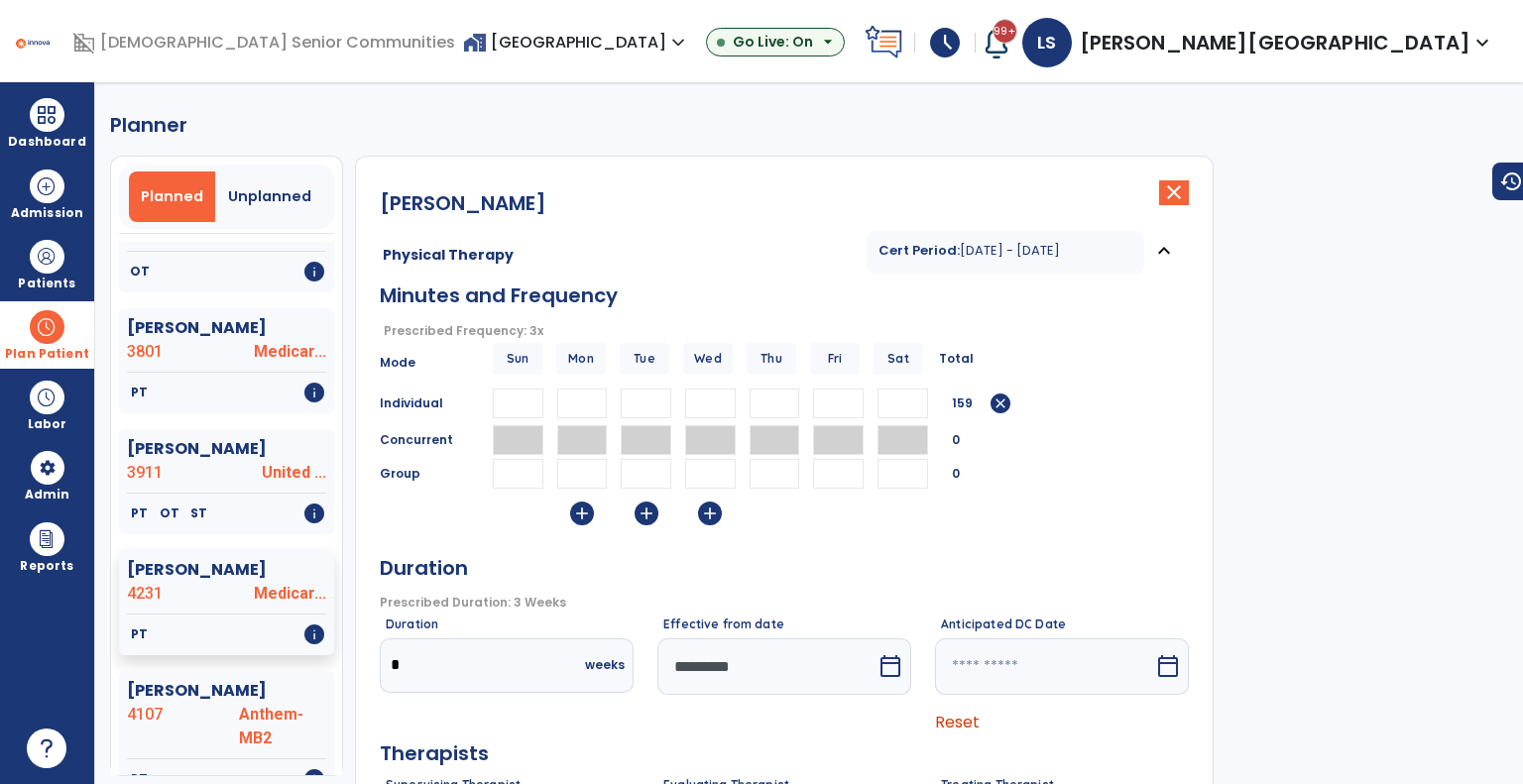 click at bounding box center [1044, 666] 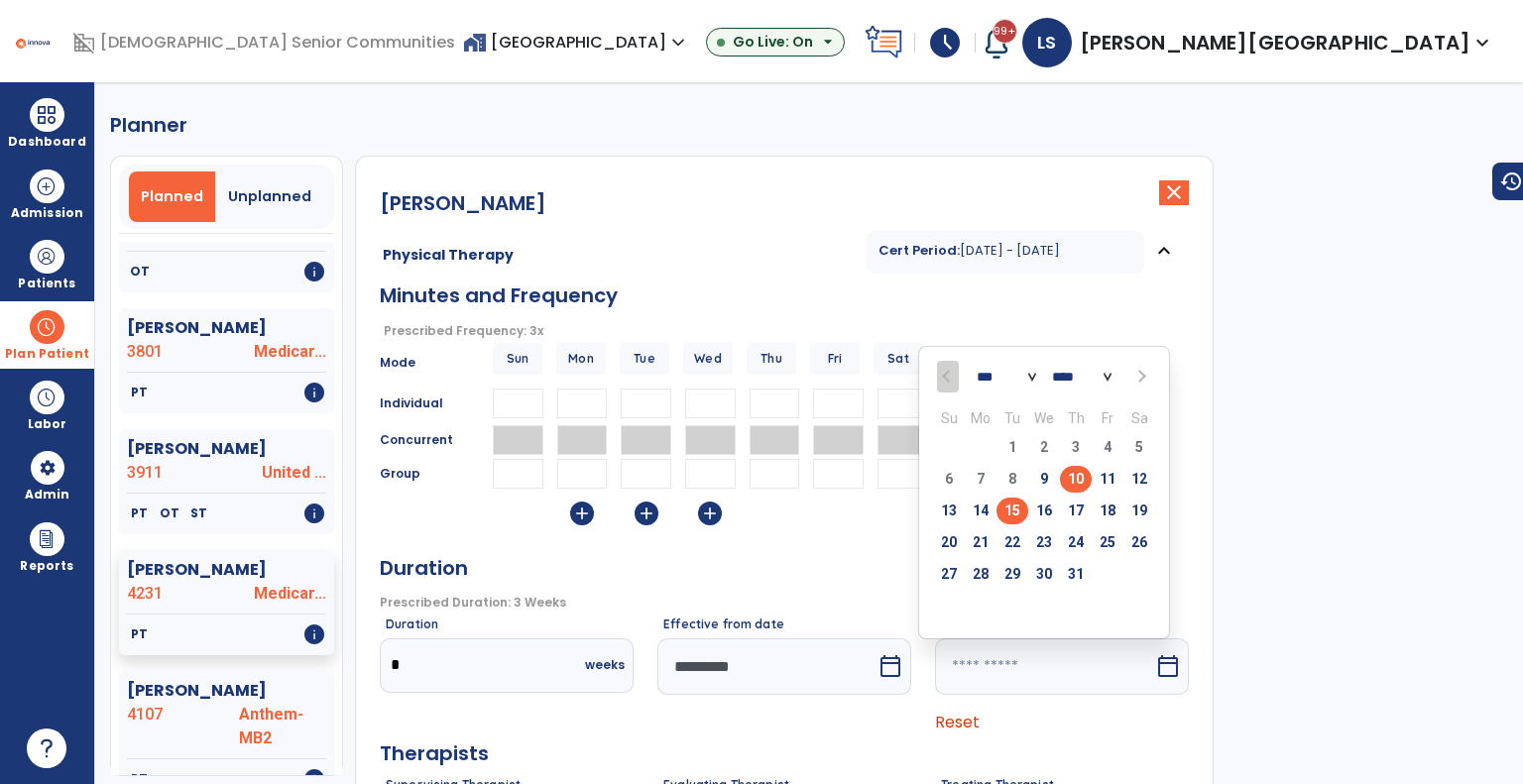 click on "15" at bounding box center [1012, 510] 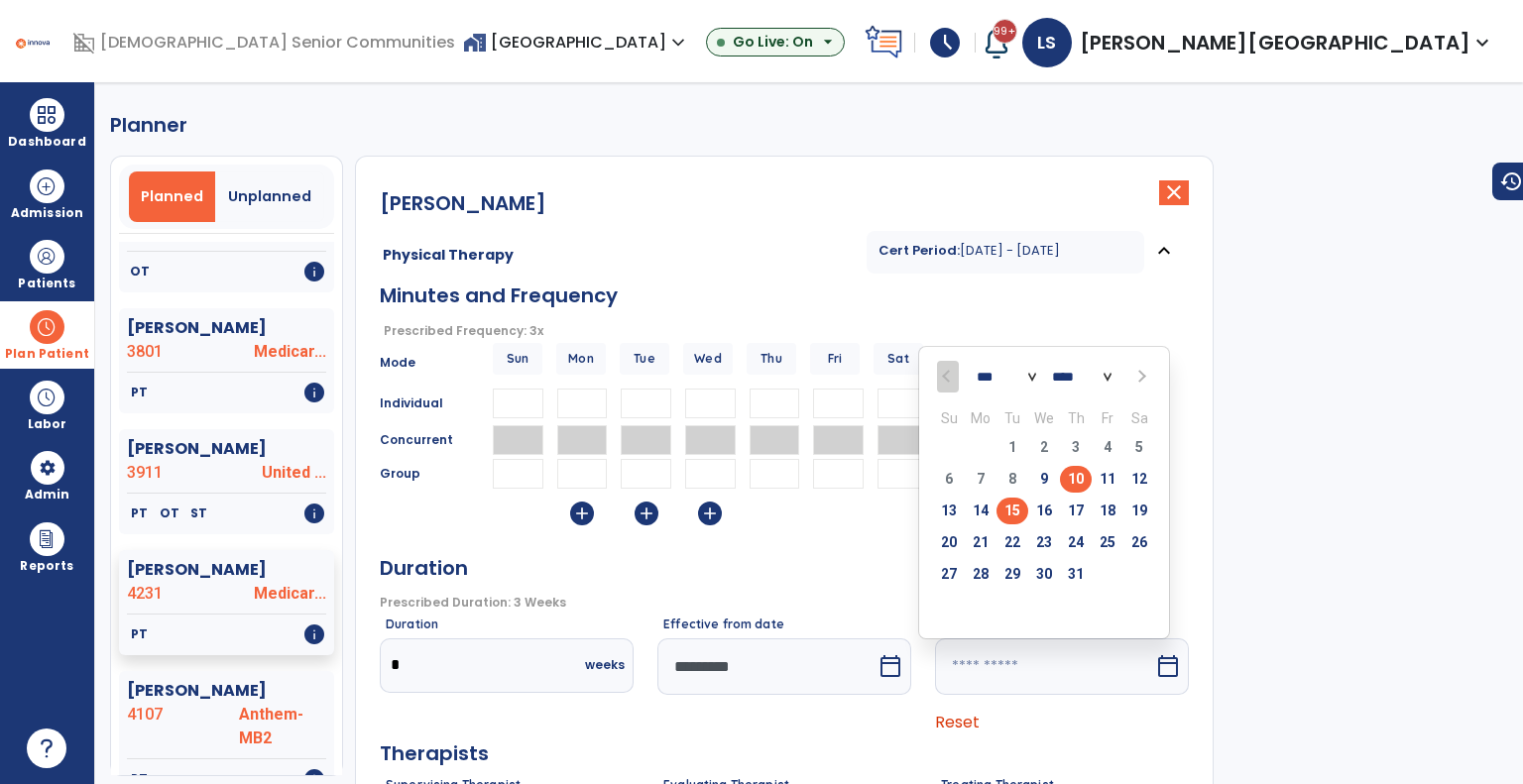 type on "*********" 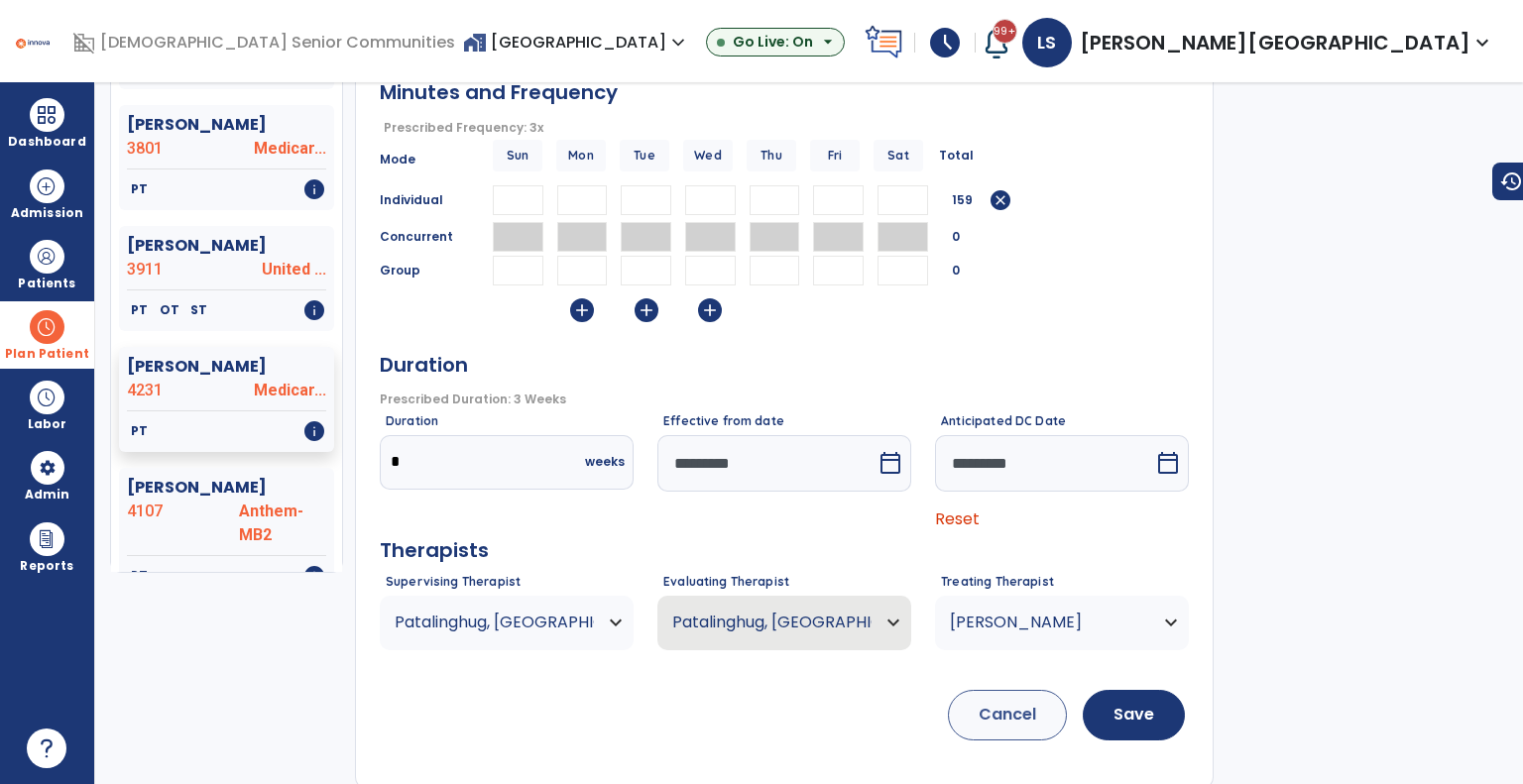 scroll, scrollTop: 206, scrollLeft: 0, axis: vertical 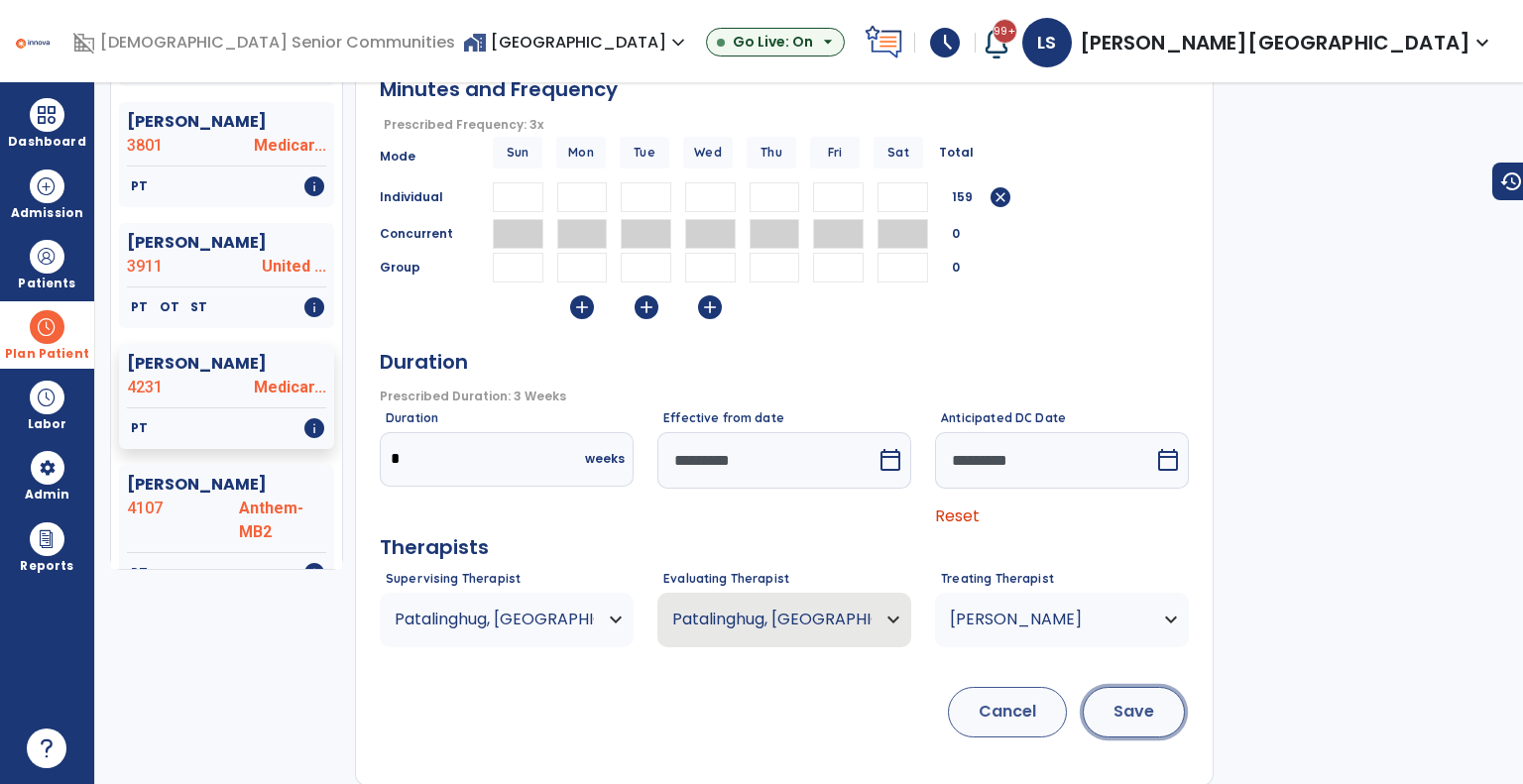 click on "Save" at bounding box center (1133, 712) 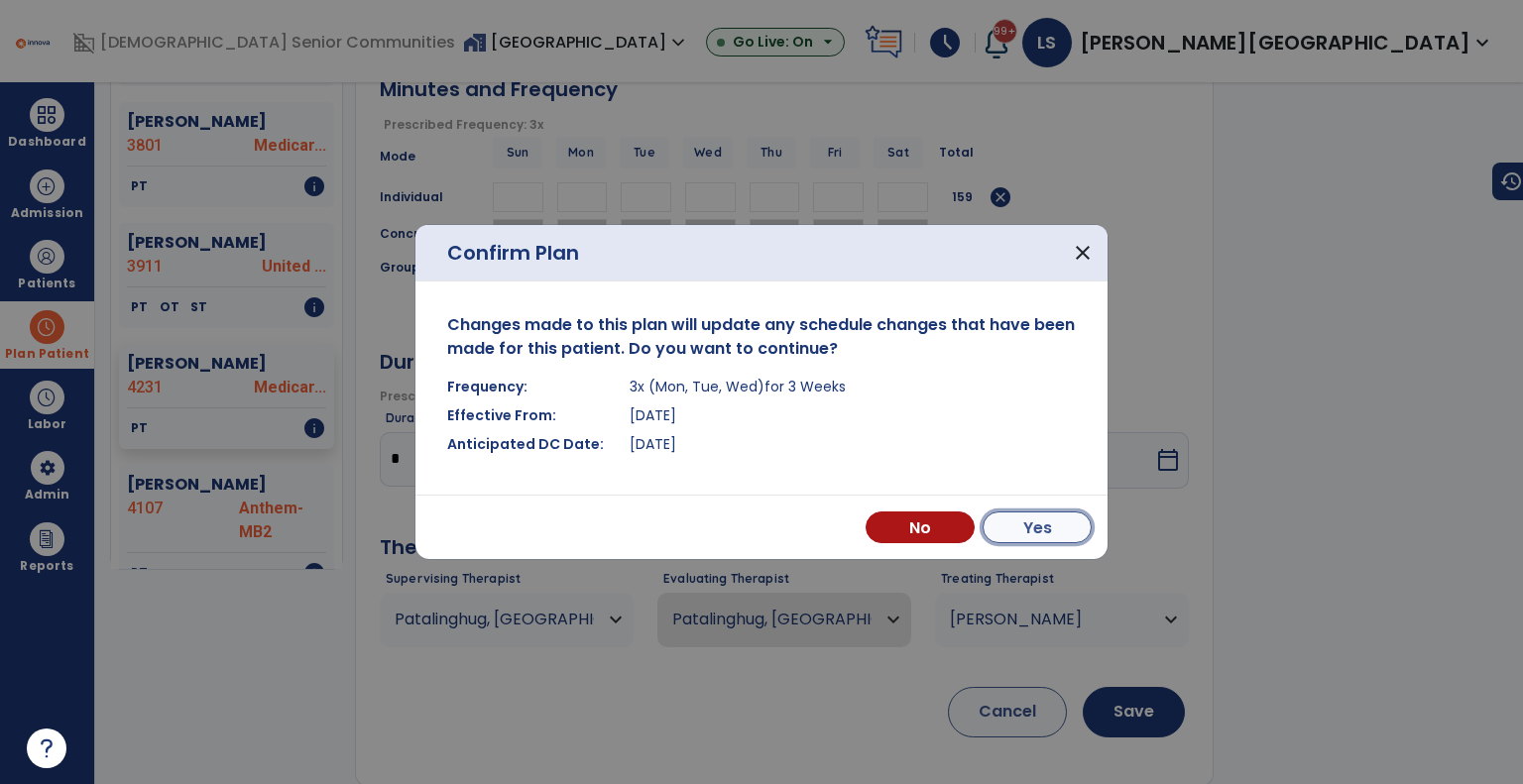 click on "Yes" at bounding box center [1037, 527] 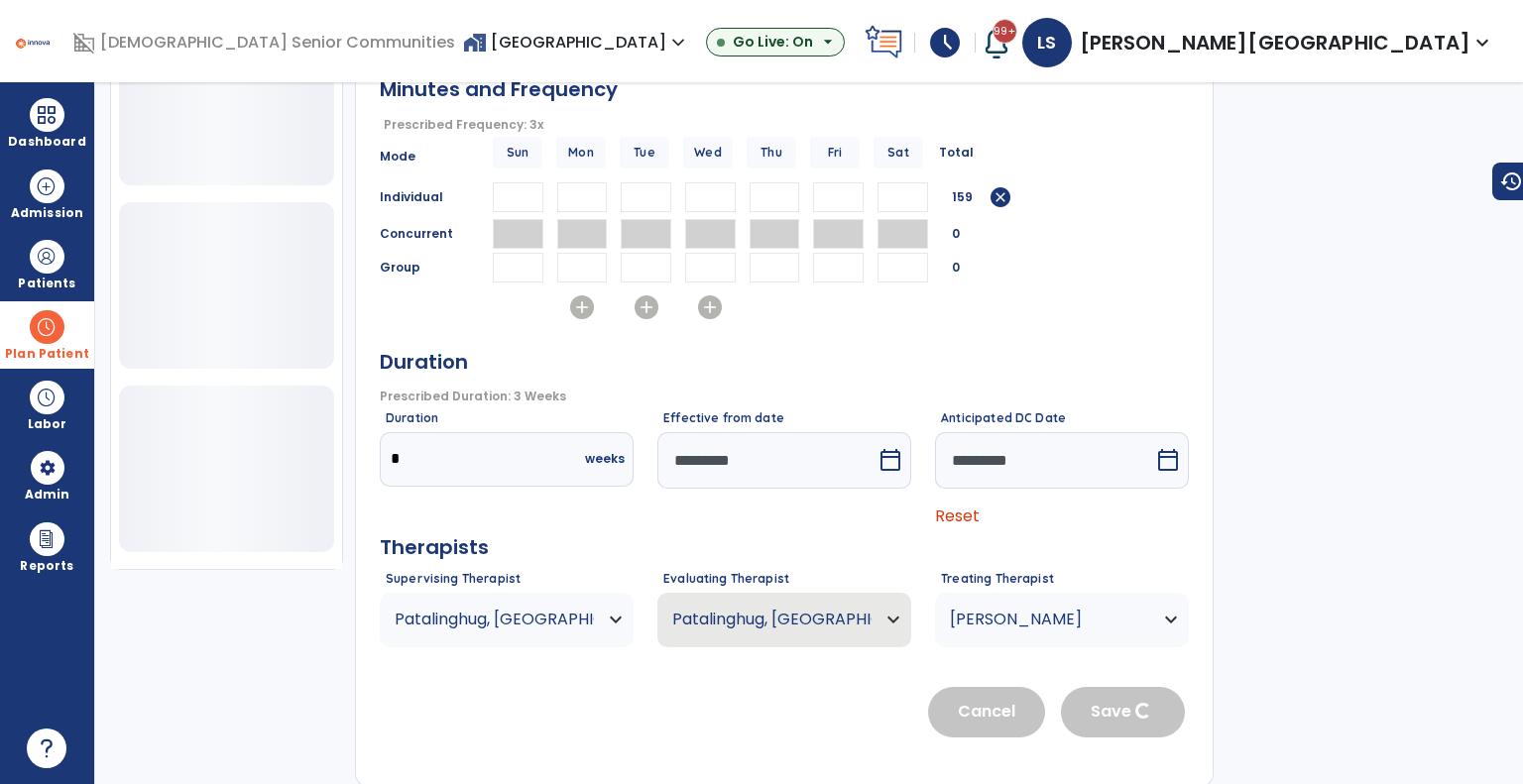 scroll, scrollTop: 650, scrollLeft: 0, axis: vertical 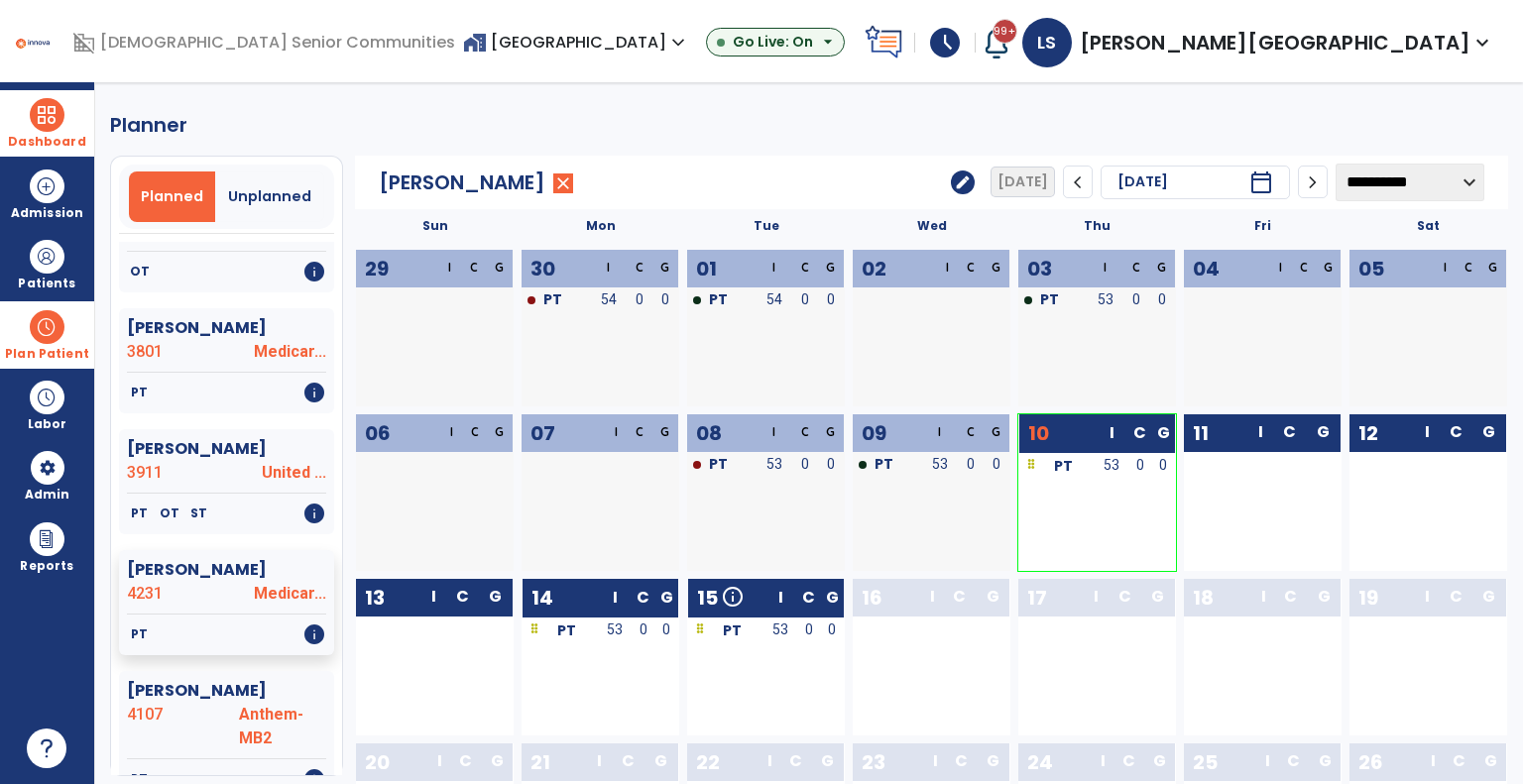 click on "Dashboard" at bounding box center [47, 123] 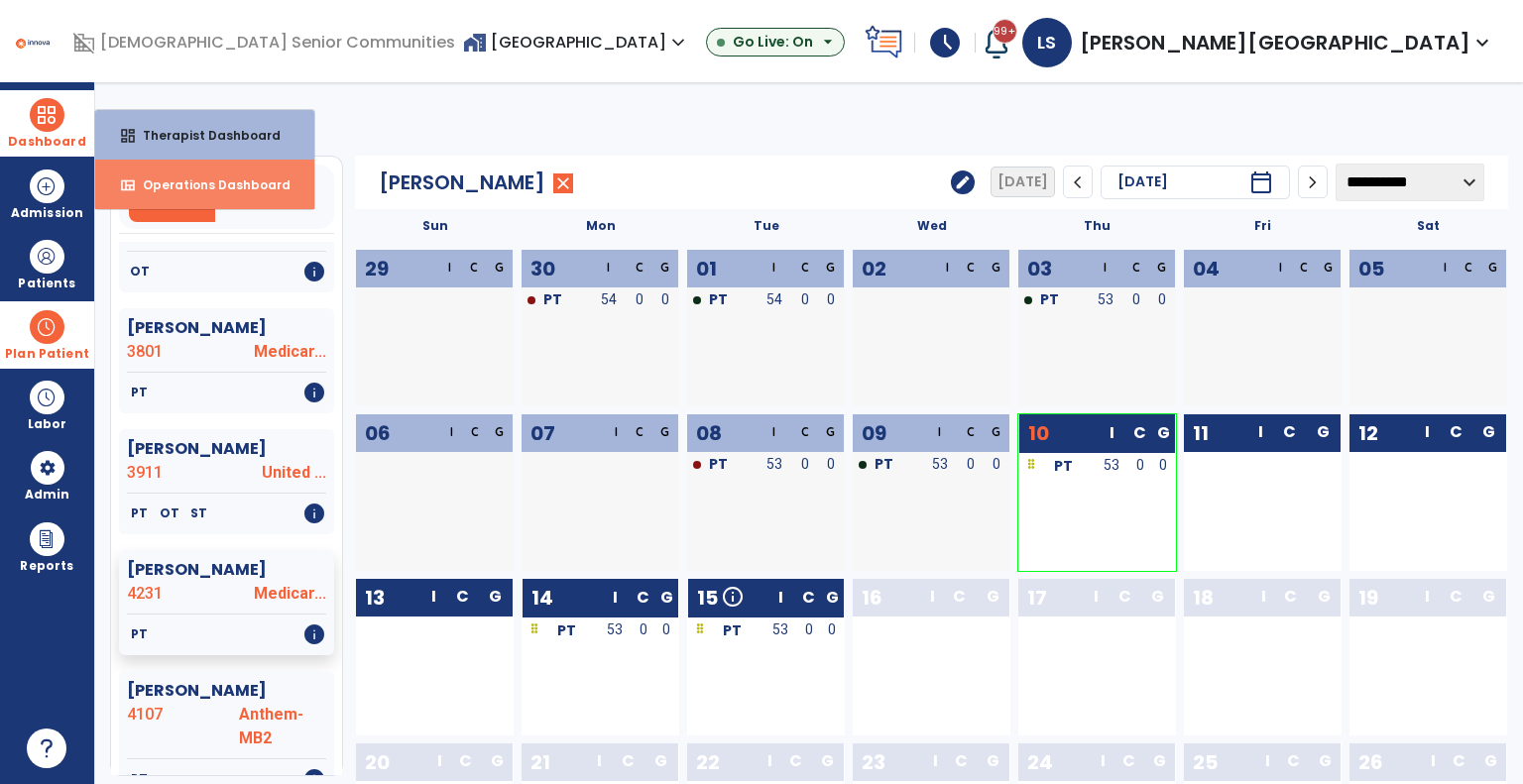click on "Operations Dashboard" at bounding box center (208, 184) 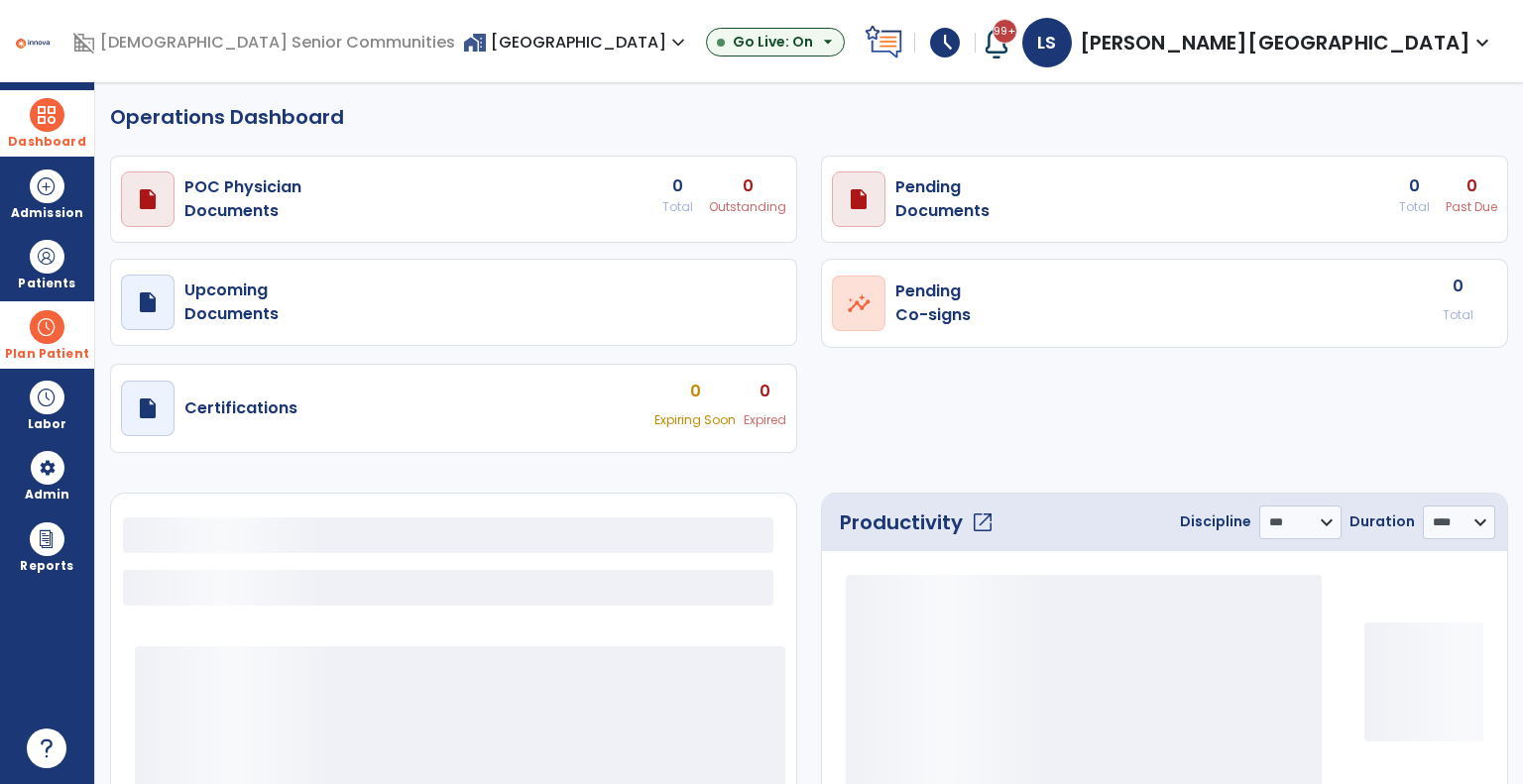 select on "***" 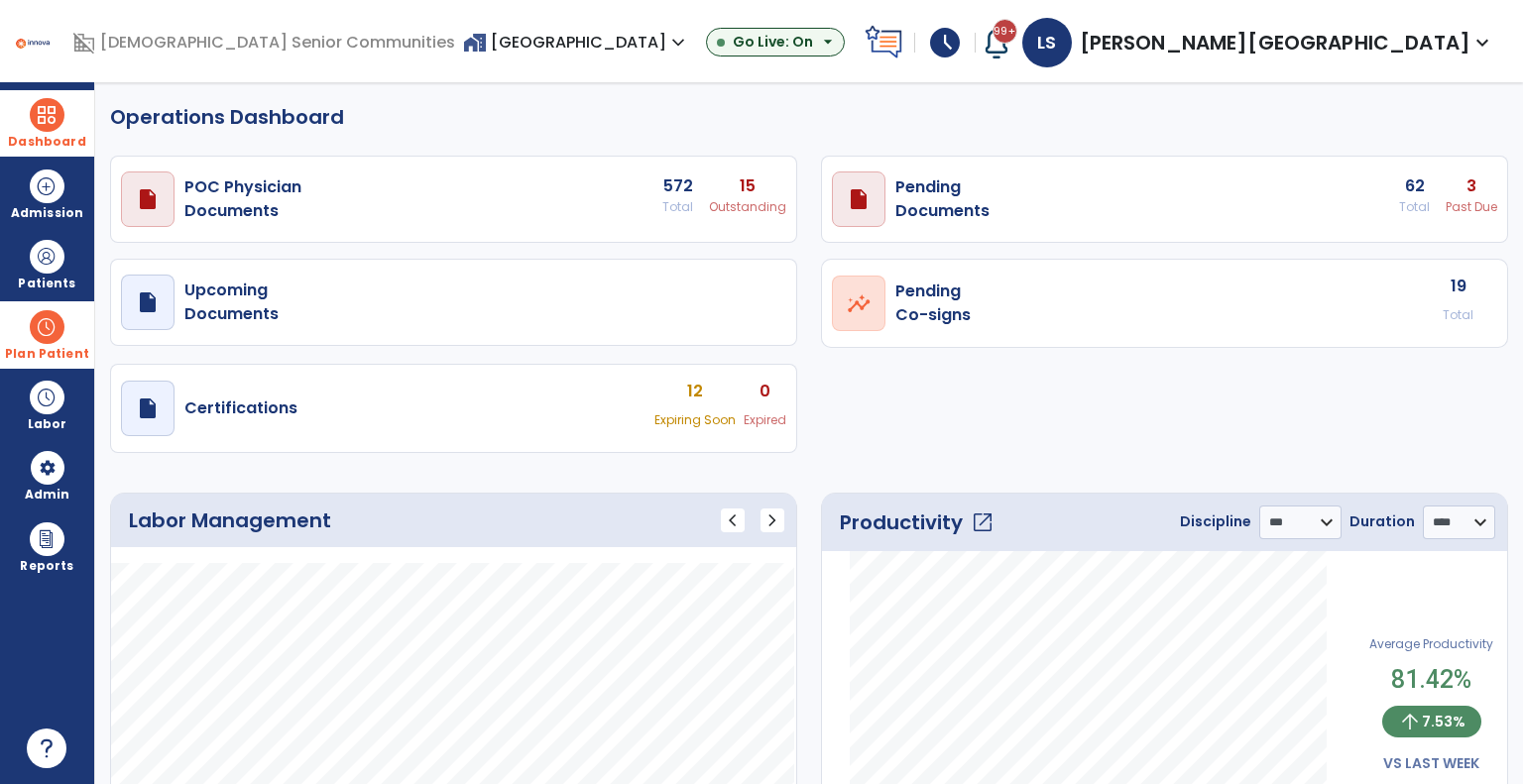 click on "Past Due" at bounding box center [748, 207] 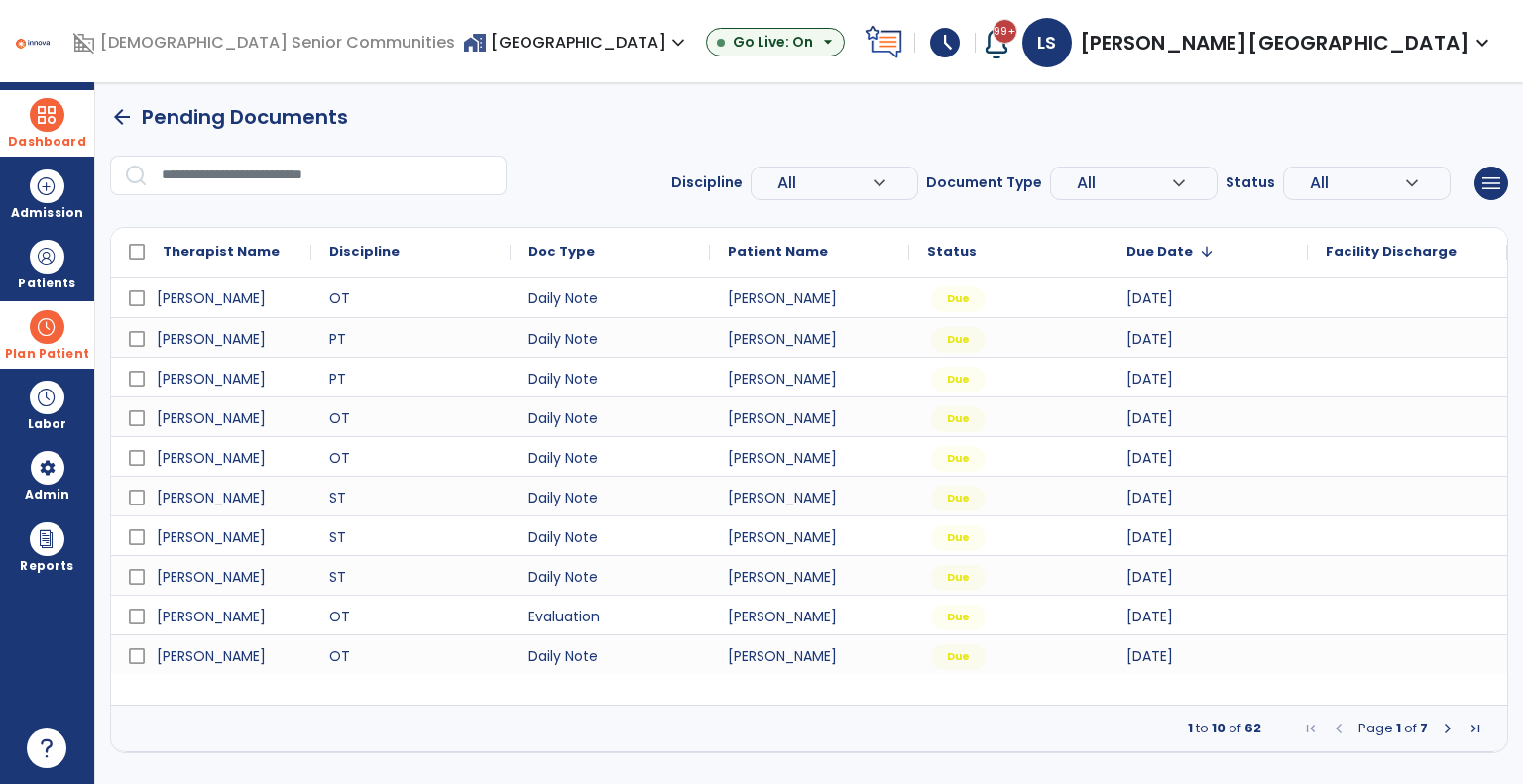 drag, startPoint x: 1391, startPoint y: 188, endPoint x: 1325, endPoint y: 222, distance: 74.24284 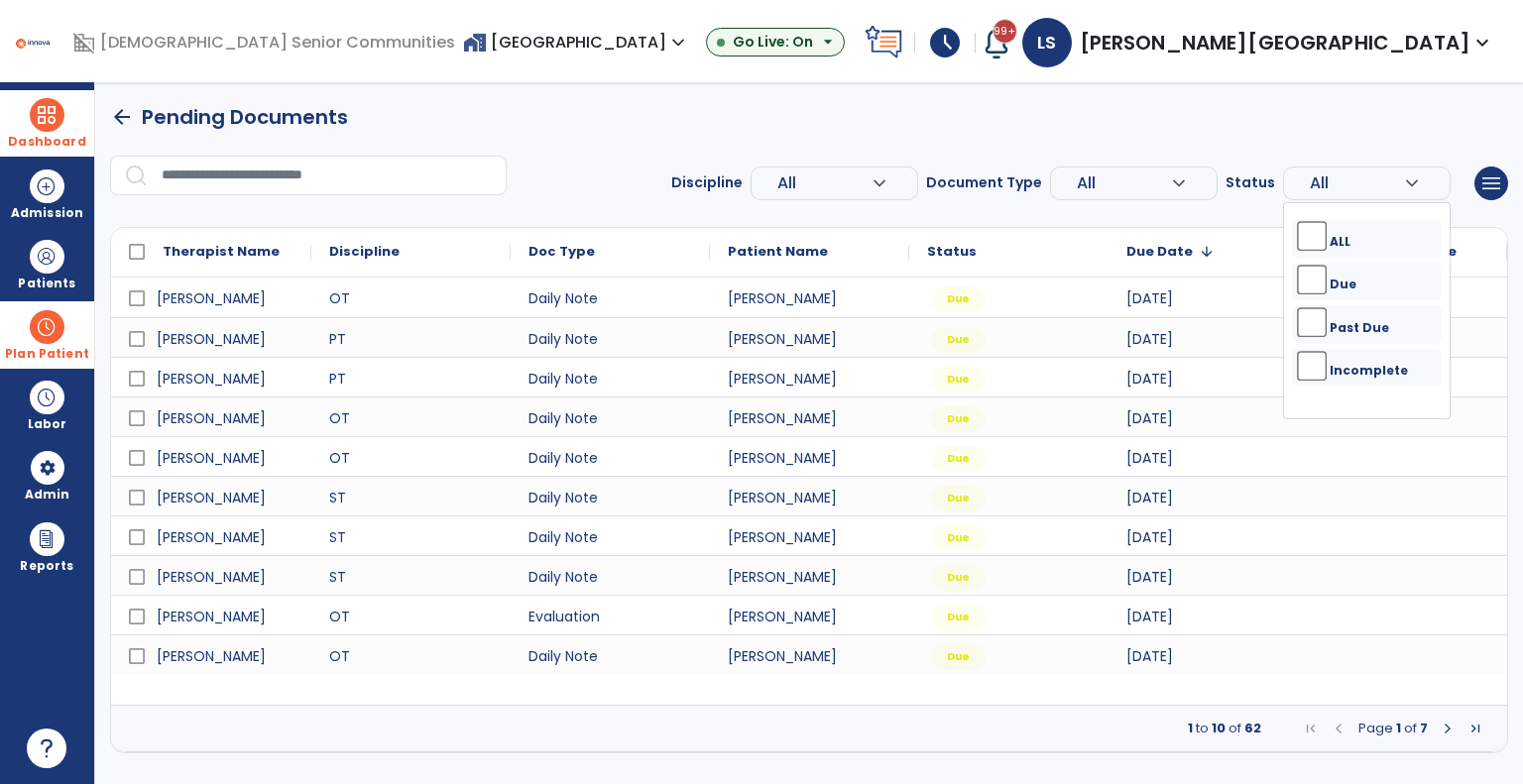 click on "Due" at bounding box center [1366, 280] 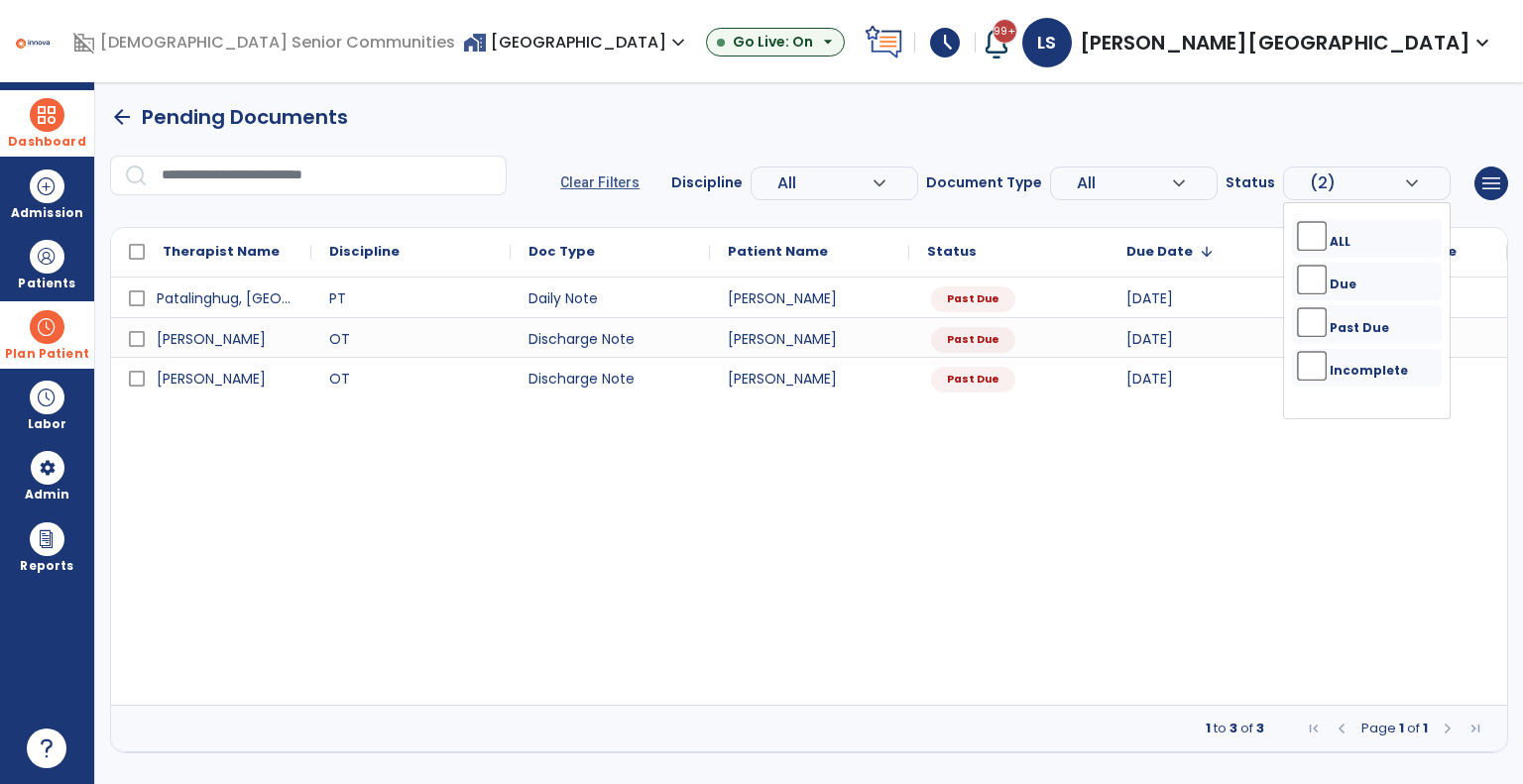 drag, startPoint x: 886, startPoint y: 128, endPoint x: 878, endPoint y: 122, distance: 10 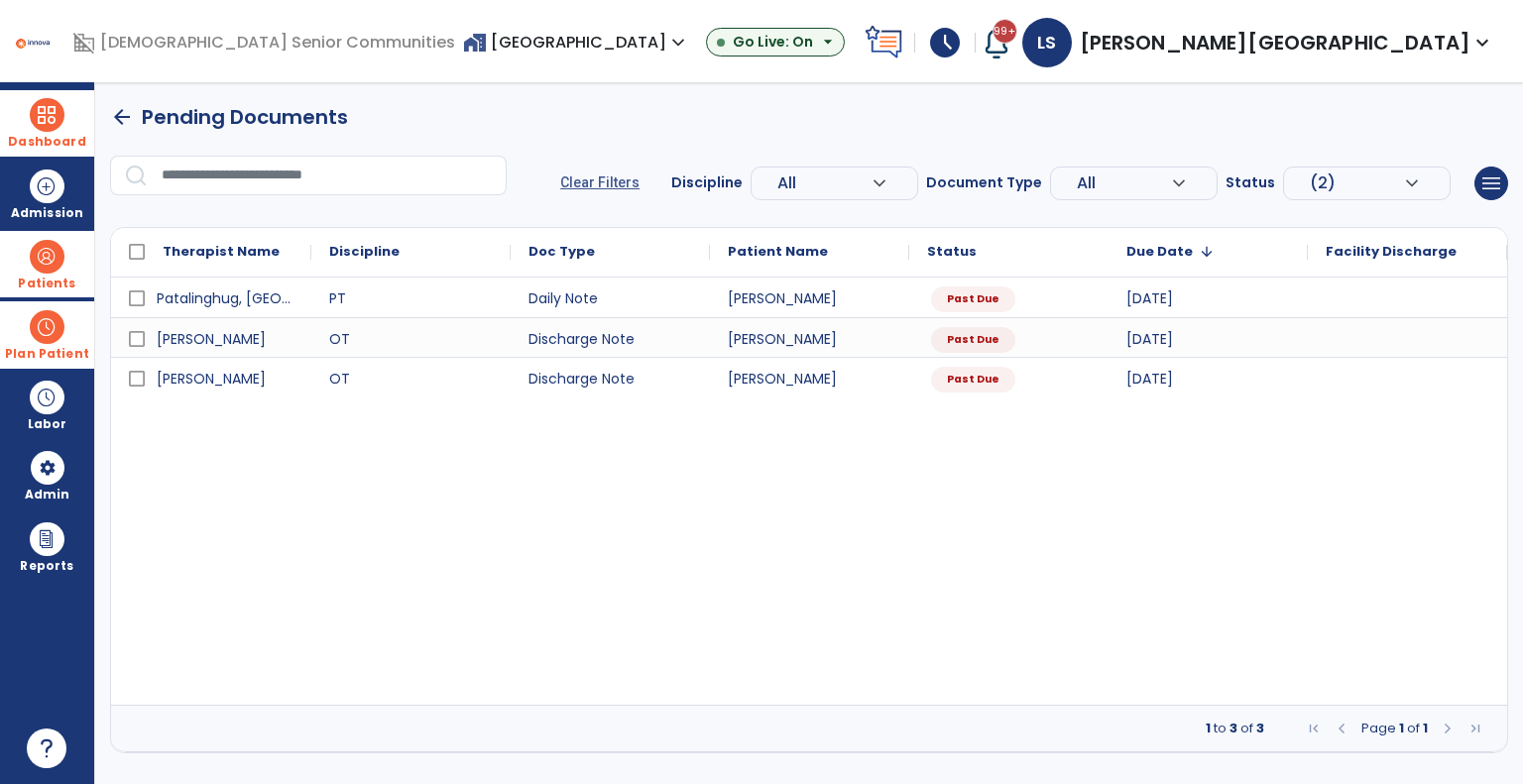 click at bounding box center [47, 257] 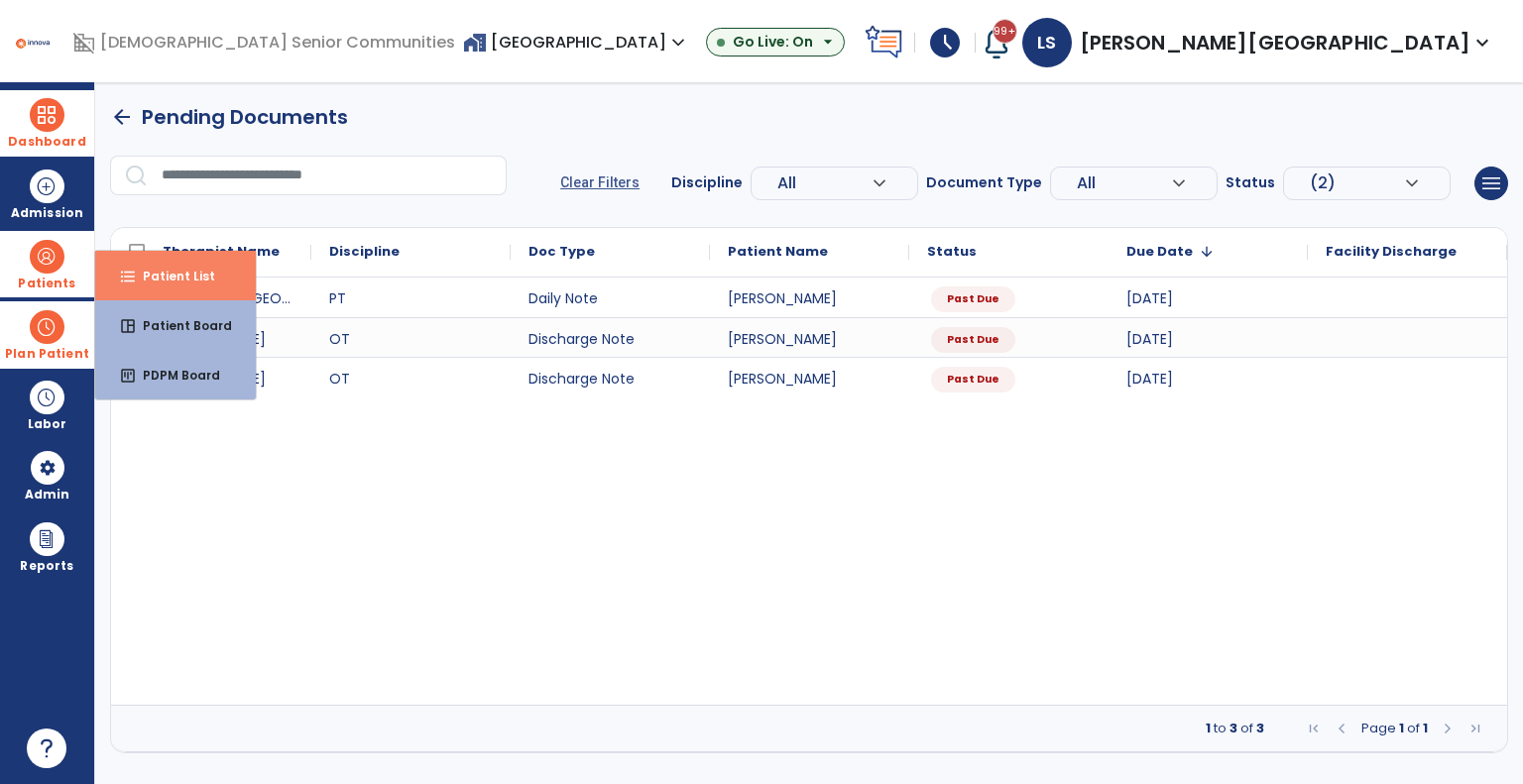 click on "format_list_bulleted  Patient List" at bounding box center [176, 276] 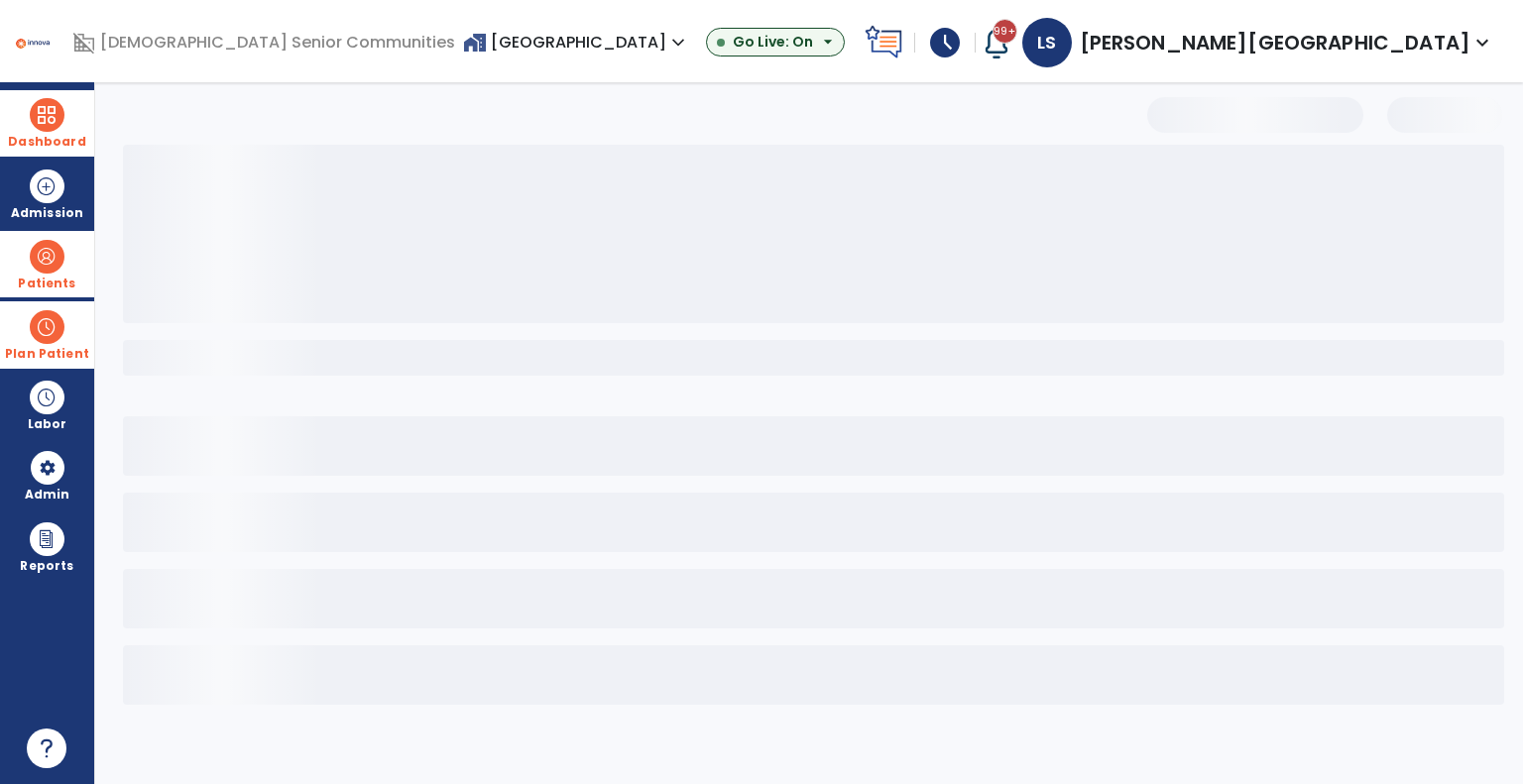 select on "***" 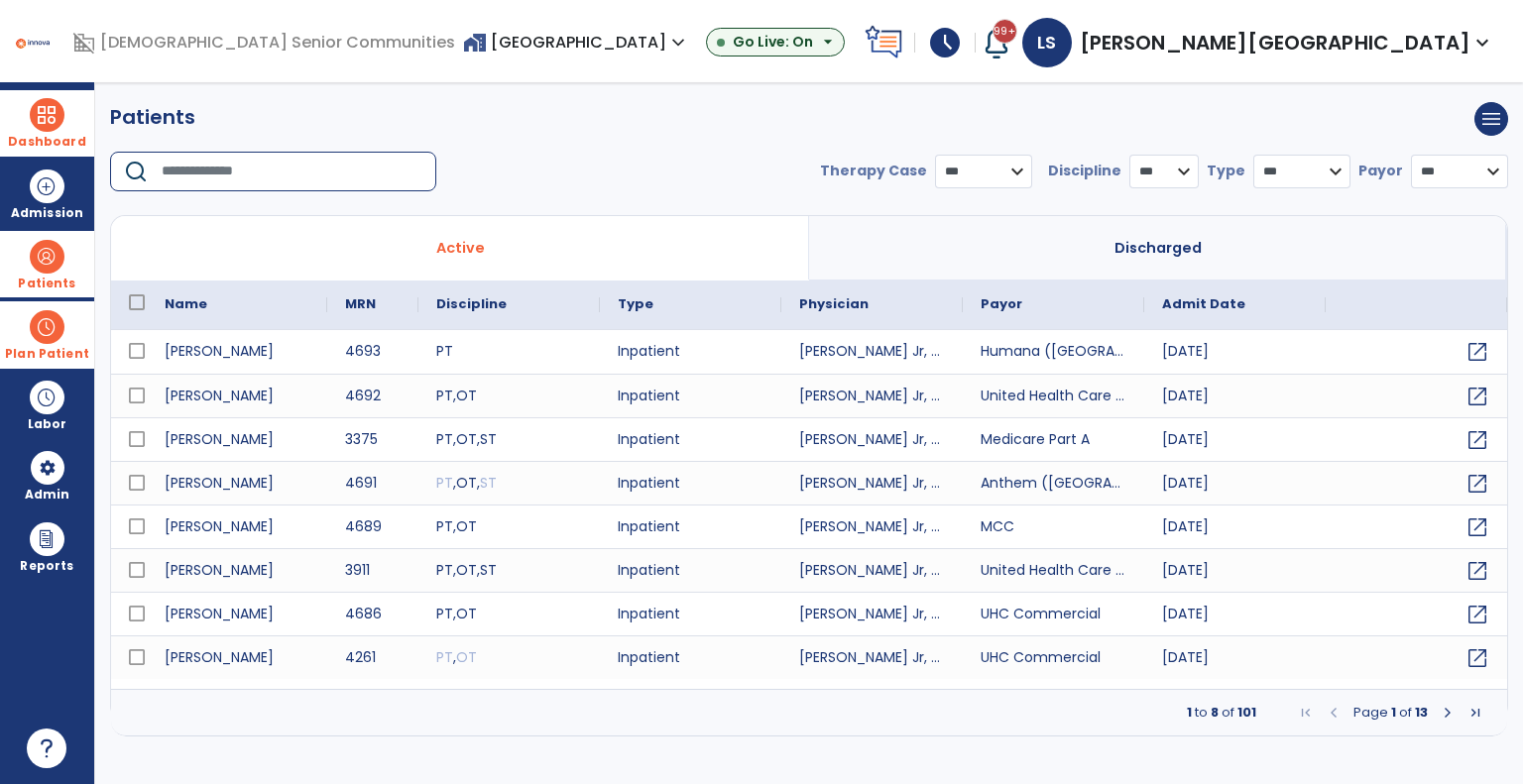 click at bounding box center [292, 171] 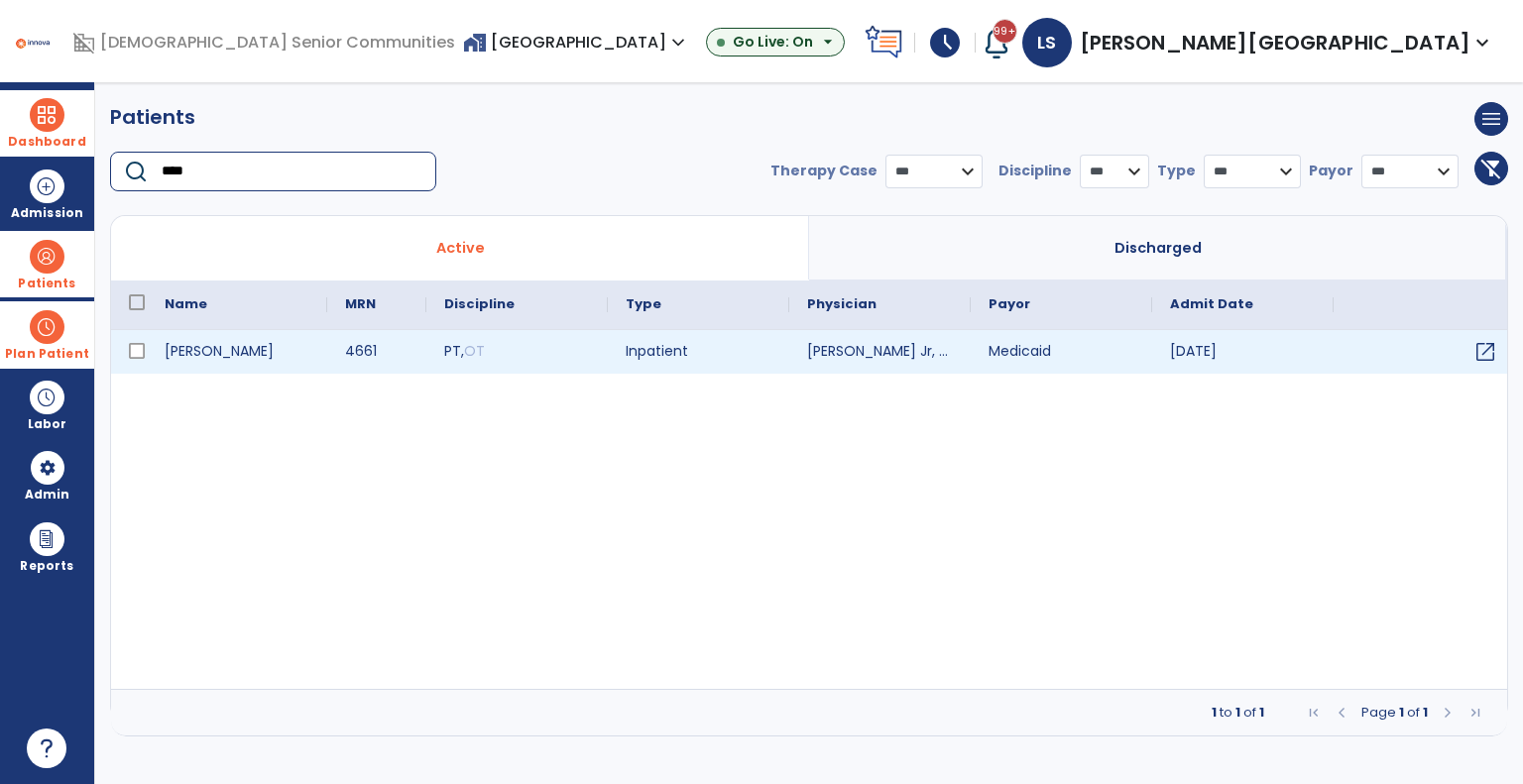 type on "****" 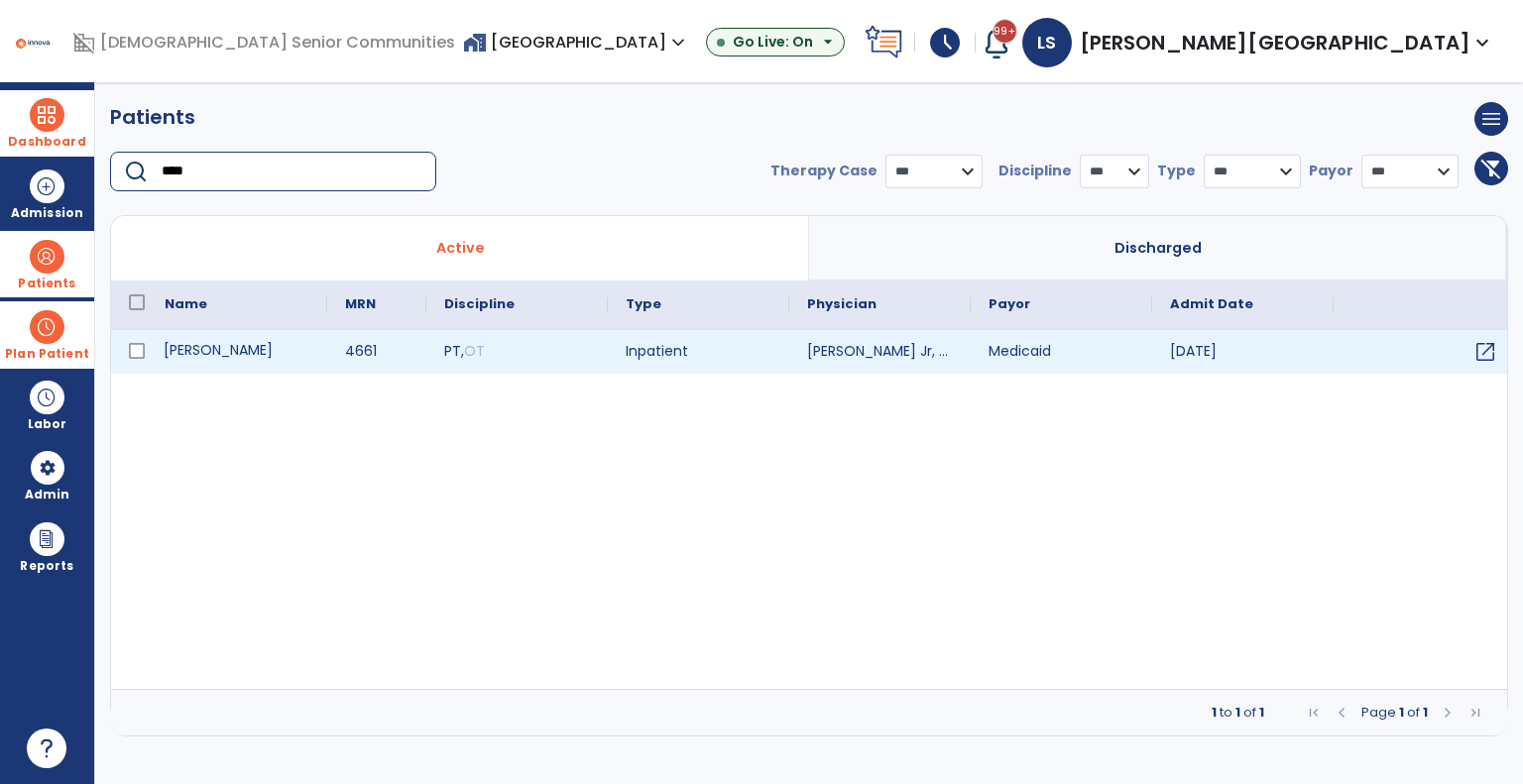 click on "Chesnut, William" at bounding box center [237, 352] 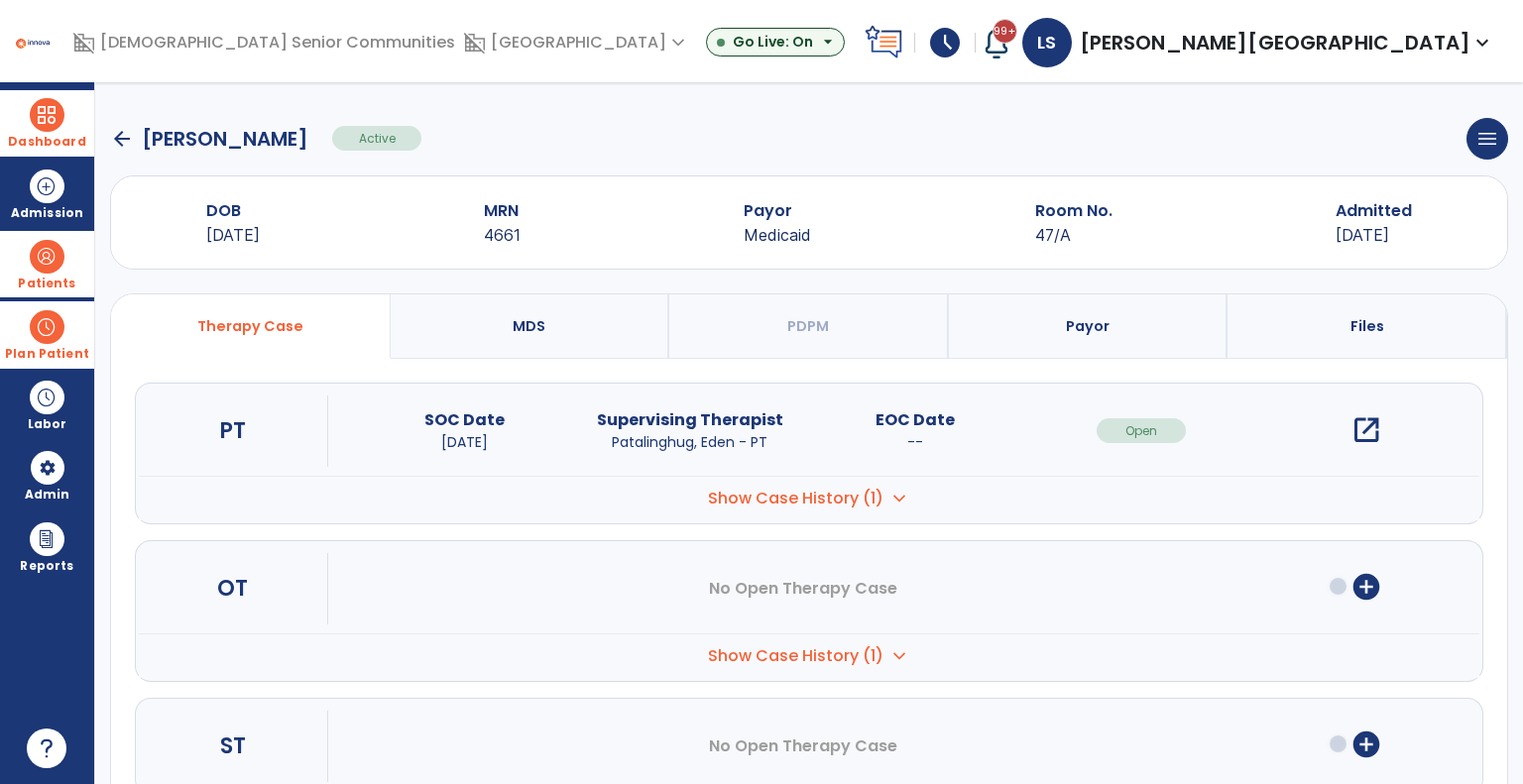 click on "open_in_new" at bounding box center [1366, 430] 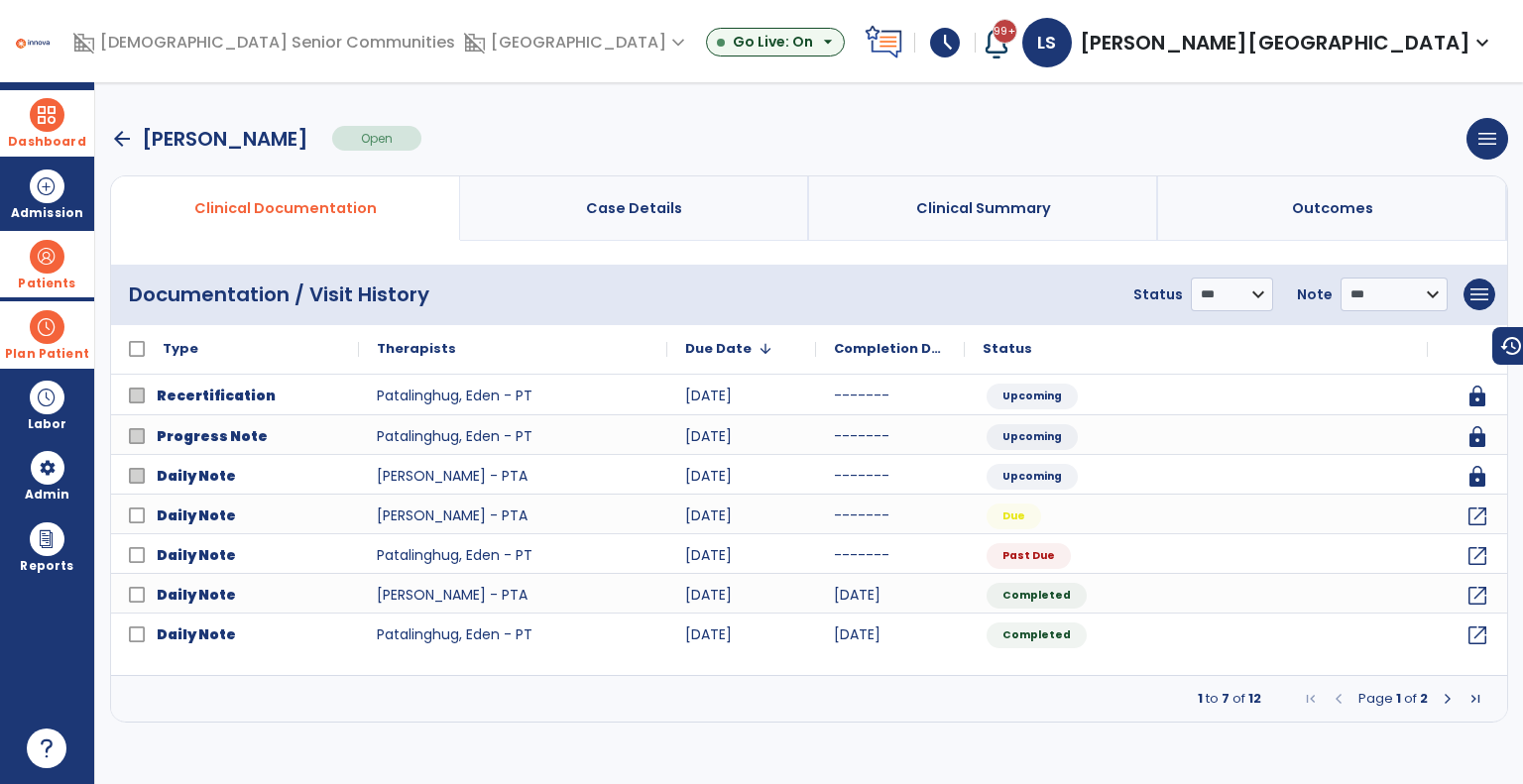 click on "Dashboard" at bounding box center (47, 123) 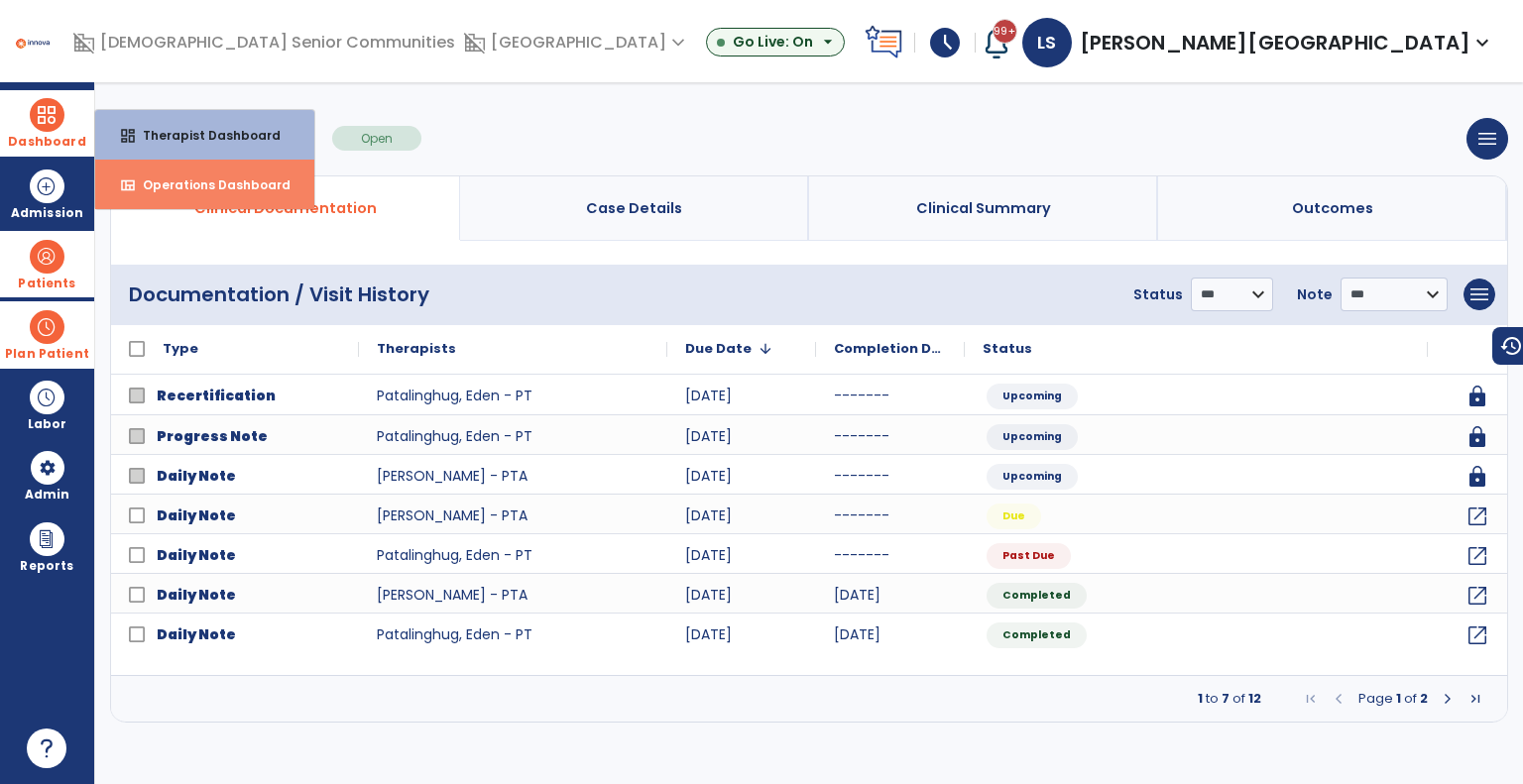 click on "view_quilt  Operations Dashboard" at bounding box center [204, 184] 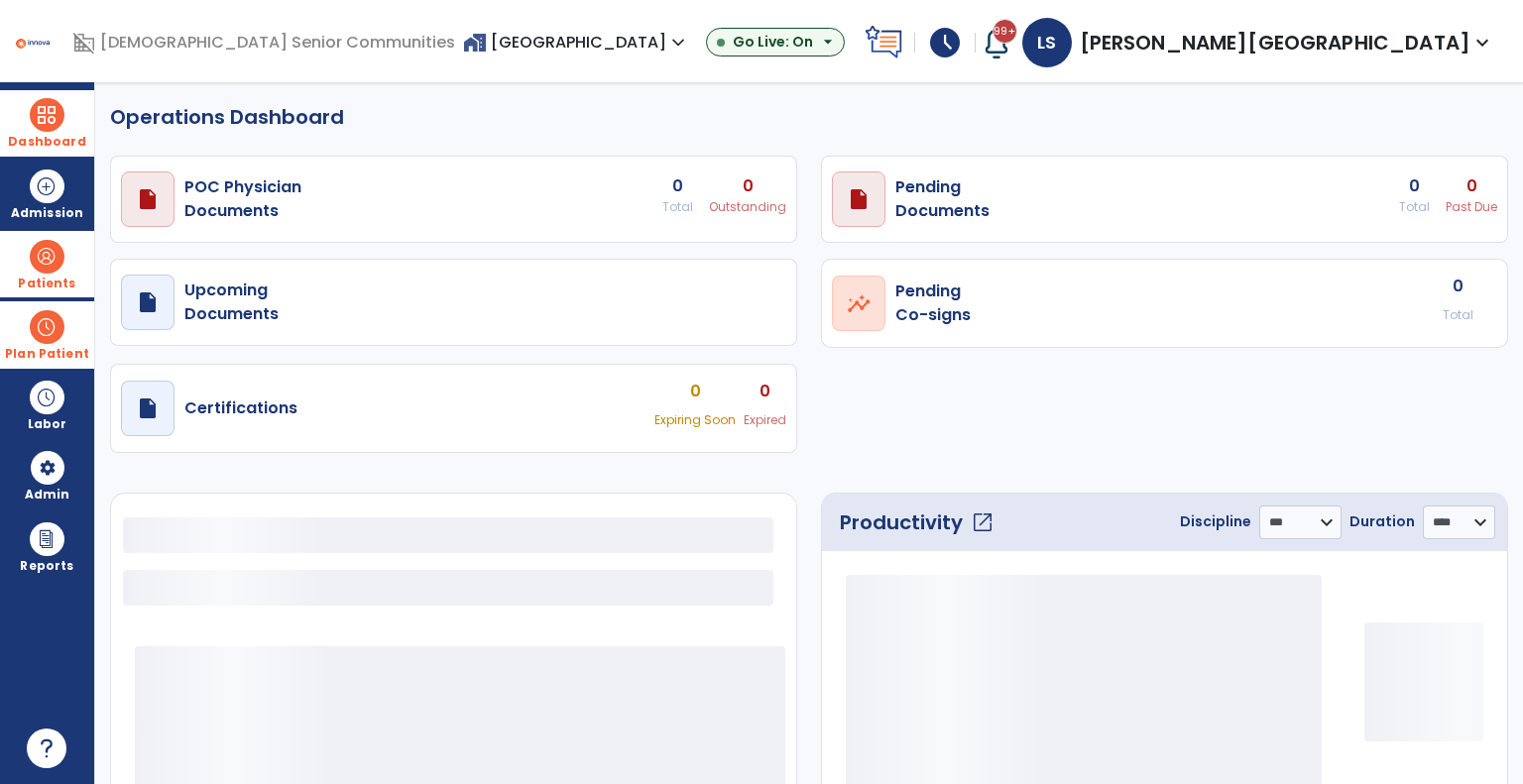 select on "***" 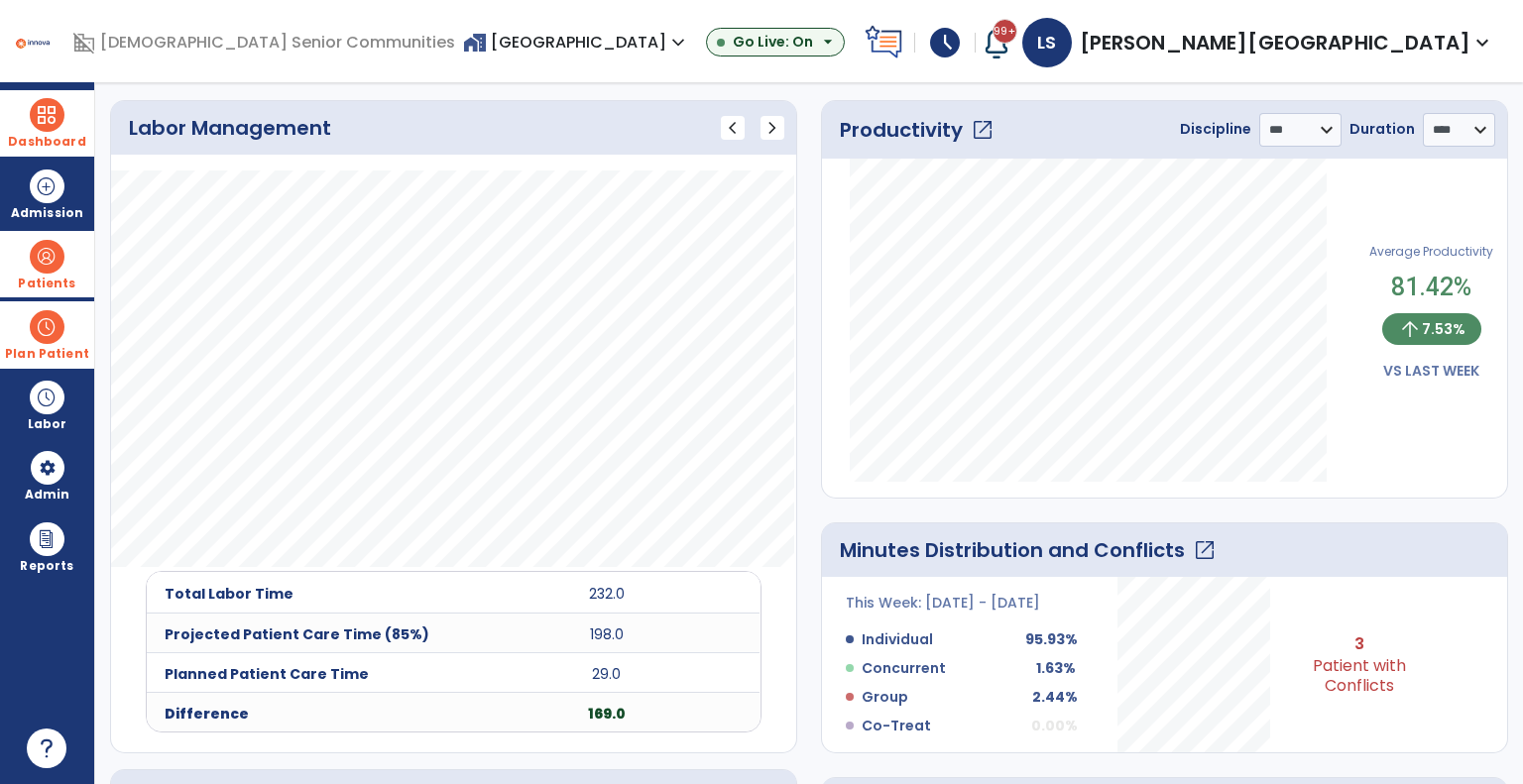 scroll, scrollTop: 496, scrollLeft: 0, axis: vertical 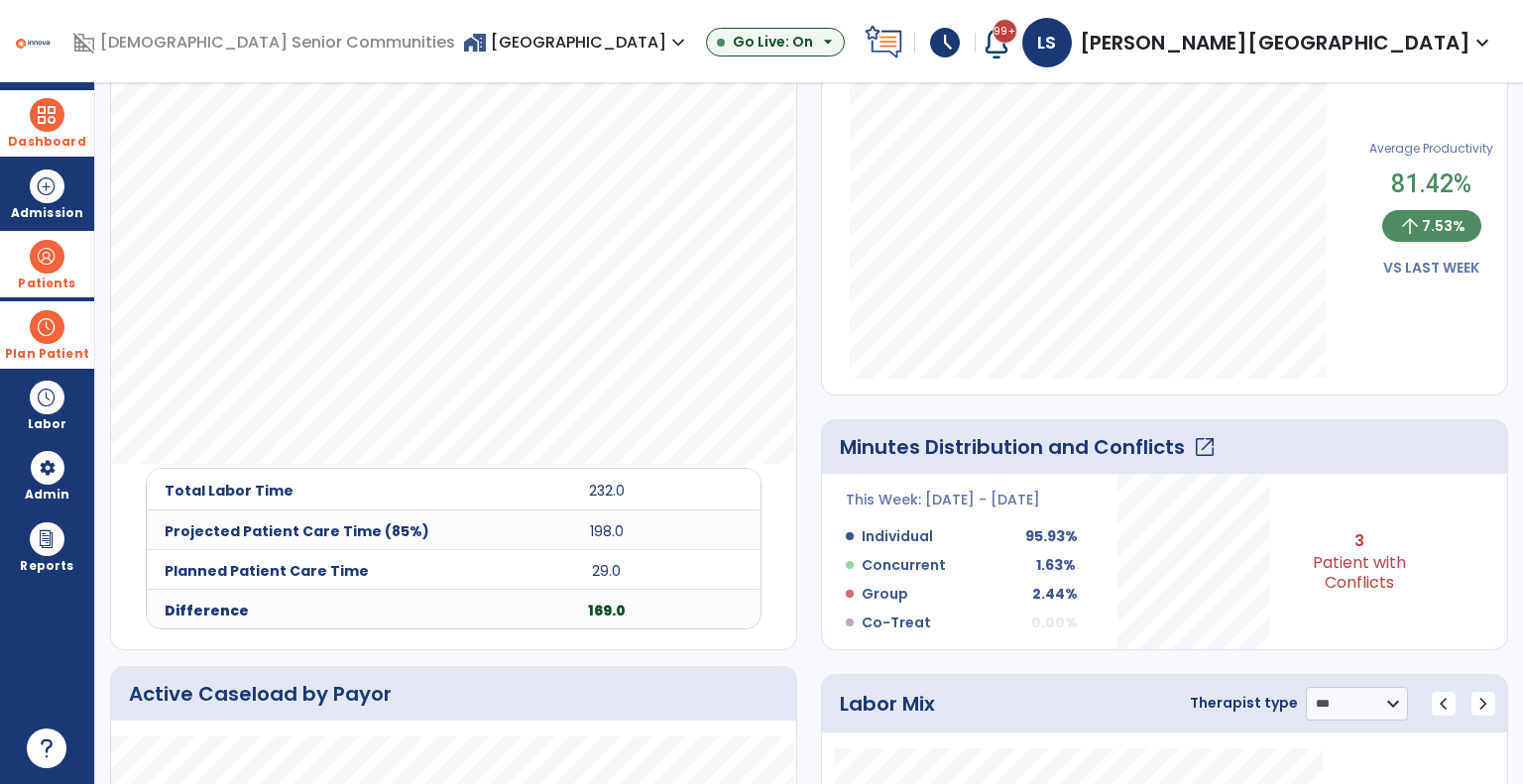 click on "open_in_new" 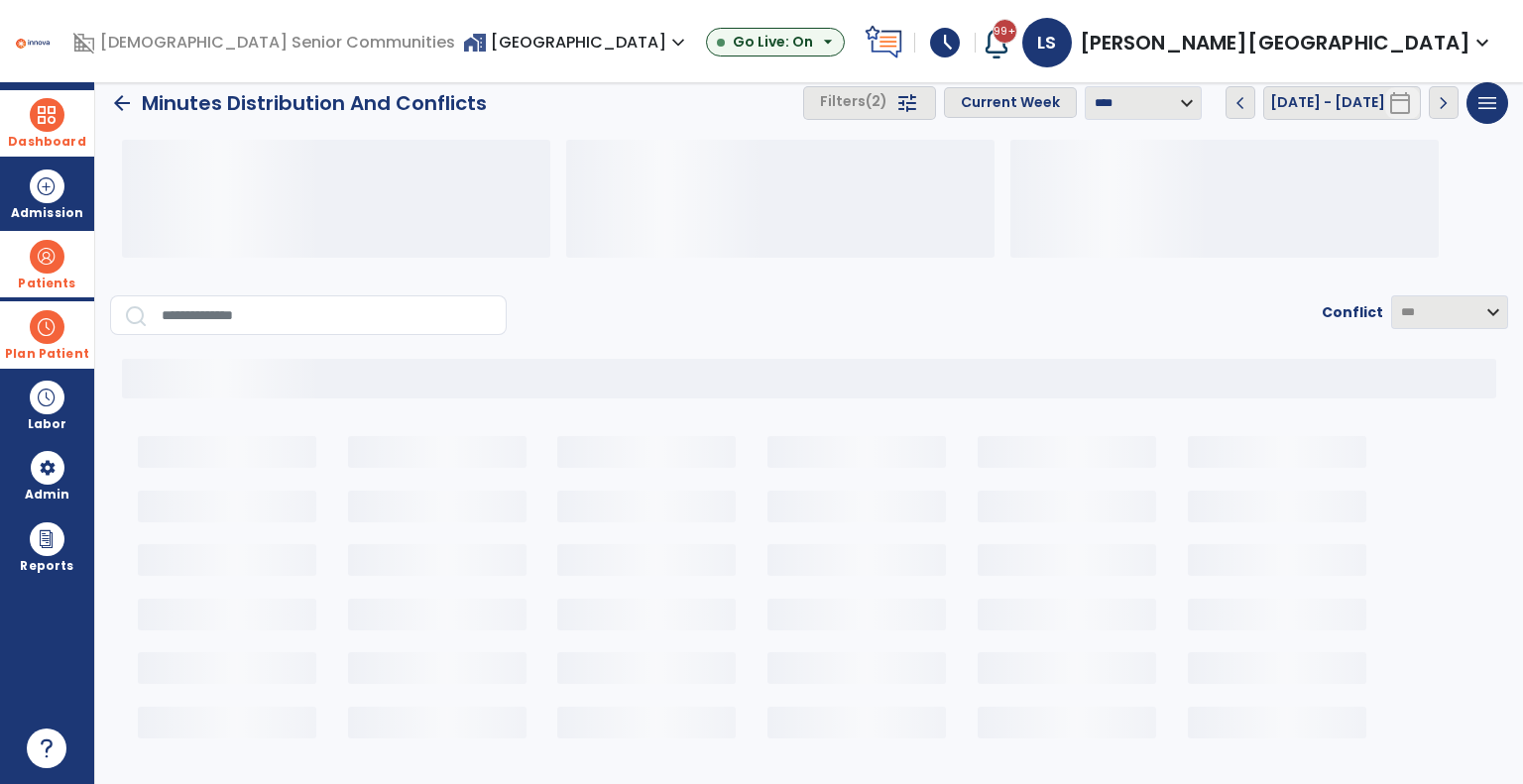 scroll, scrollTop: 8, scrollLeft: 0, axis: vertical 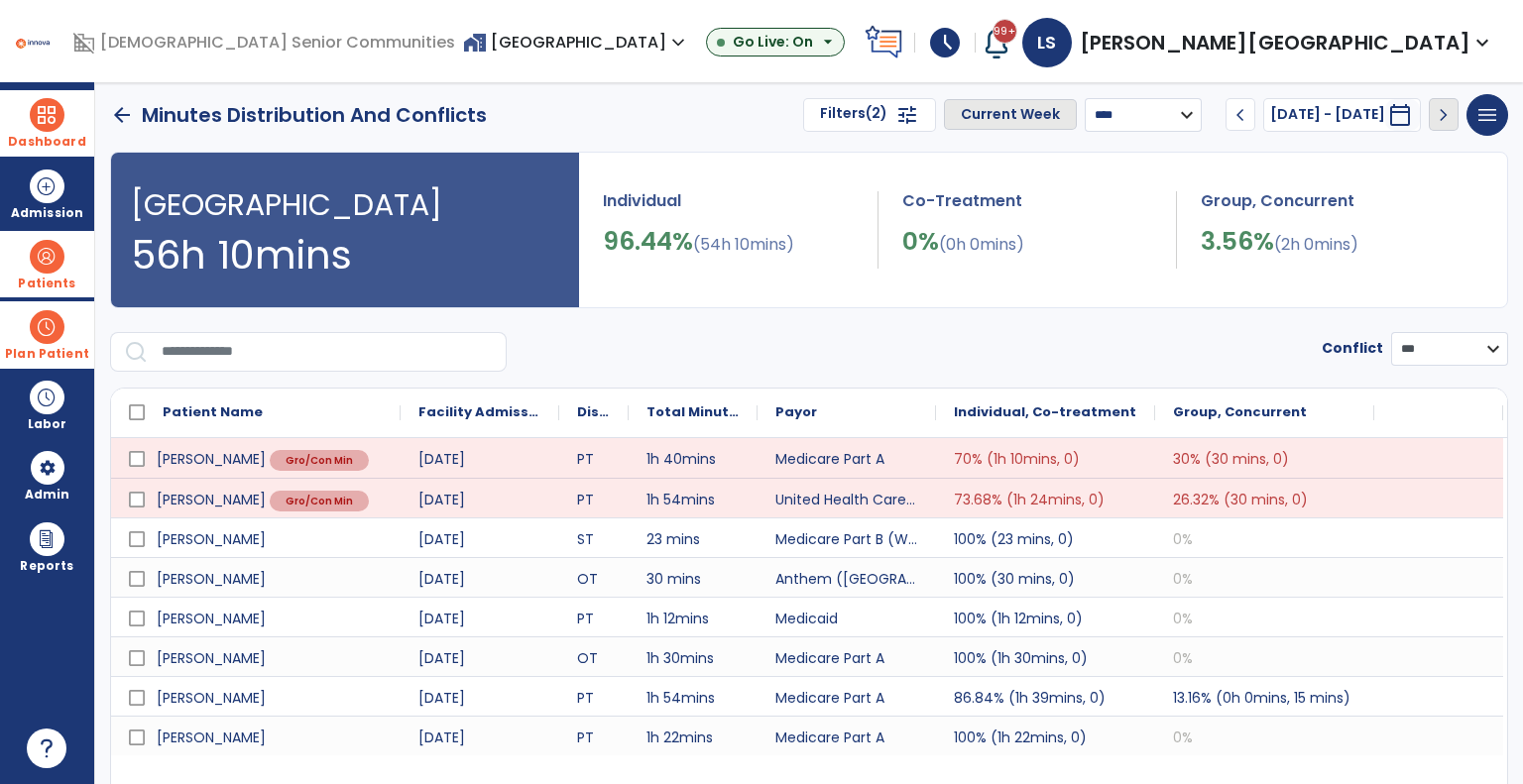 click on "**********" at bounding box center (1143, 115) 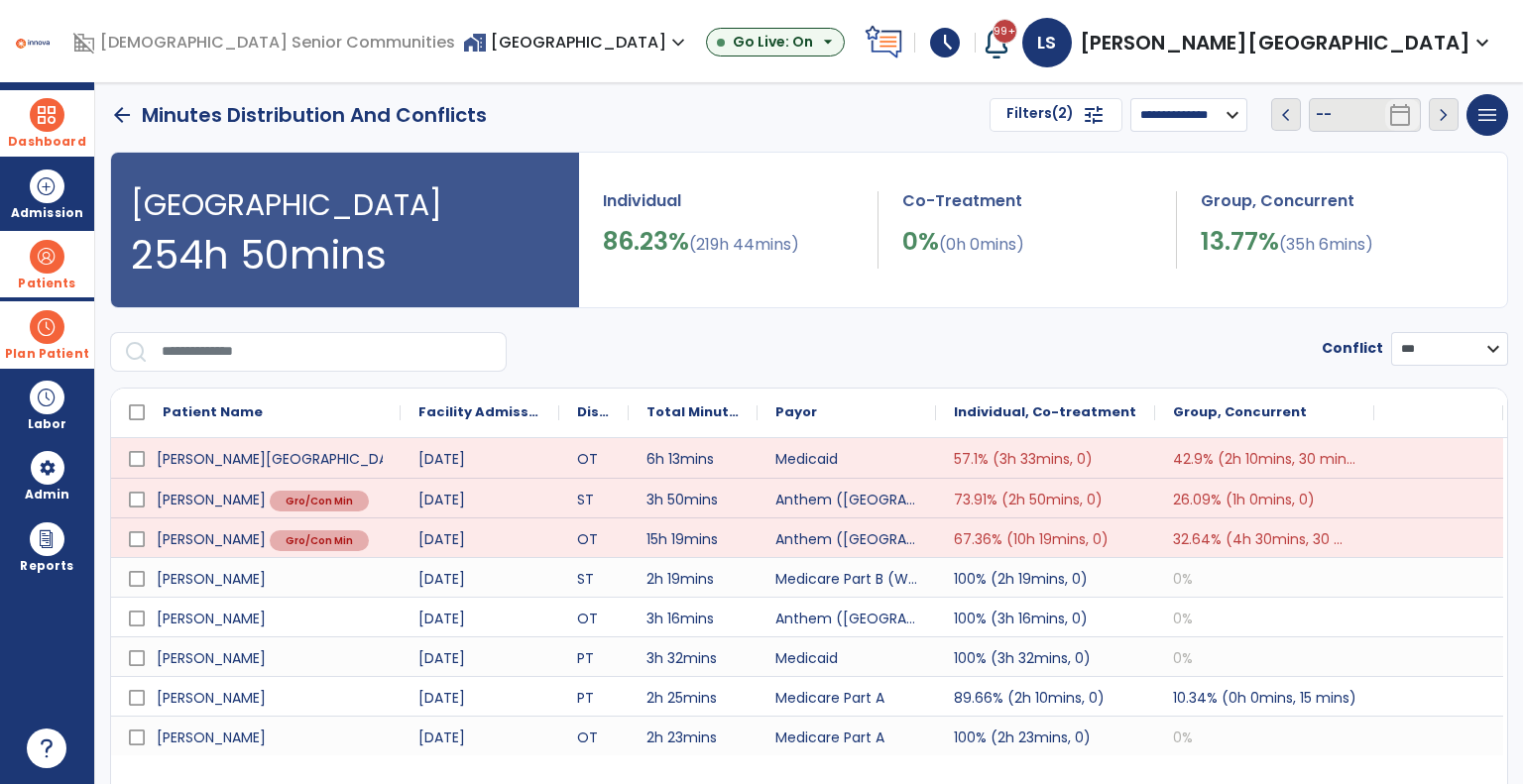 click on "Filters  (2)" at bounding box center (1040, 115) 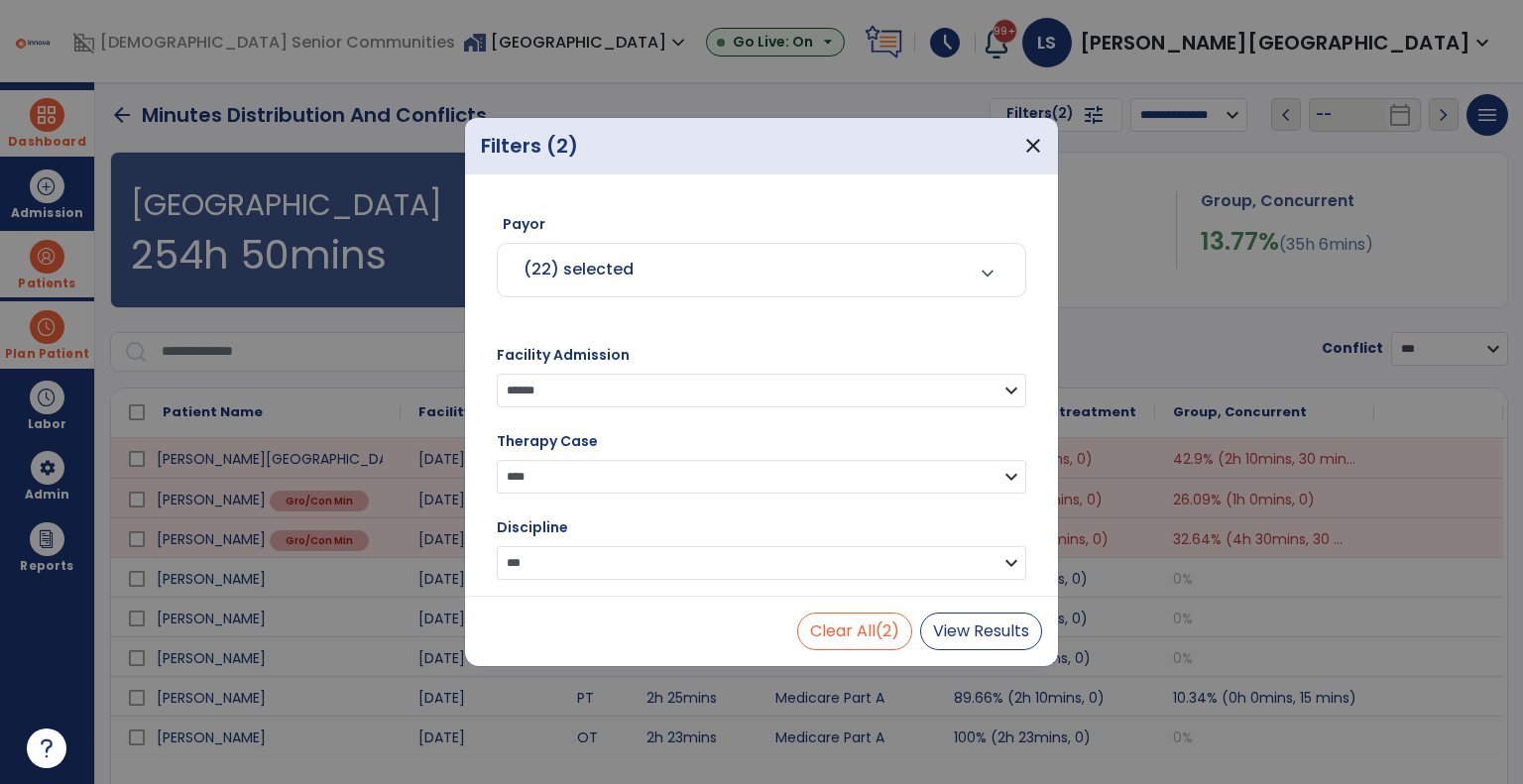 click on "(22) selected  expand_more" at bounding box center [762, 270] 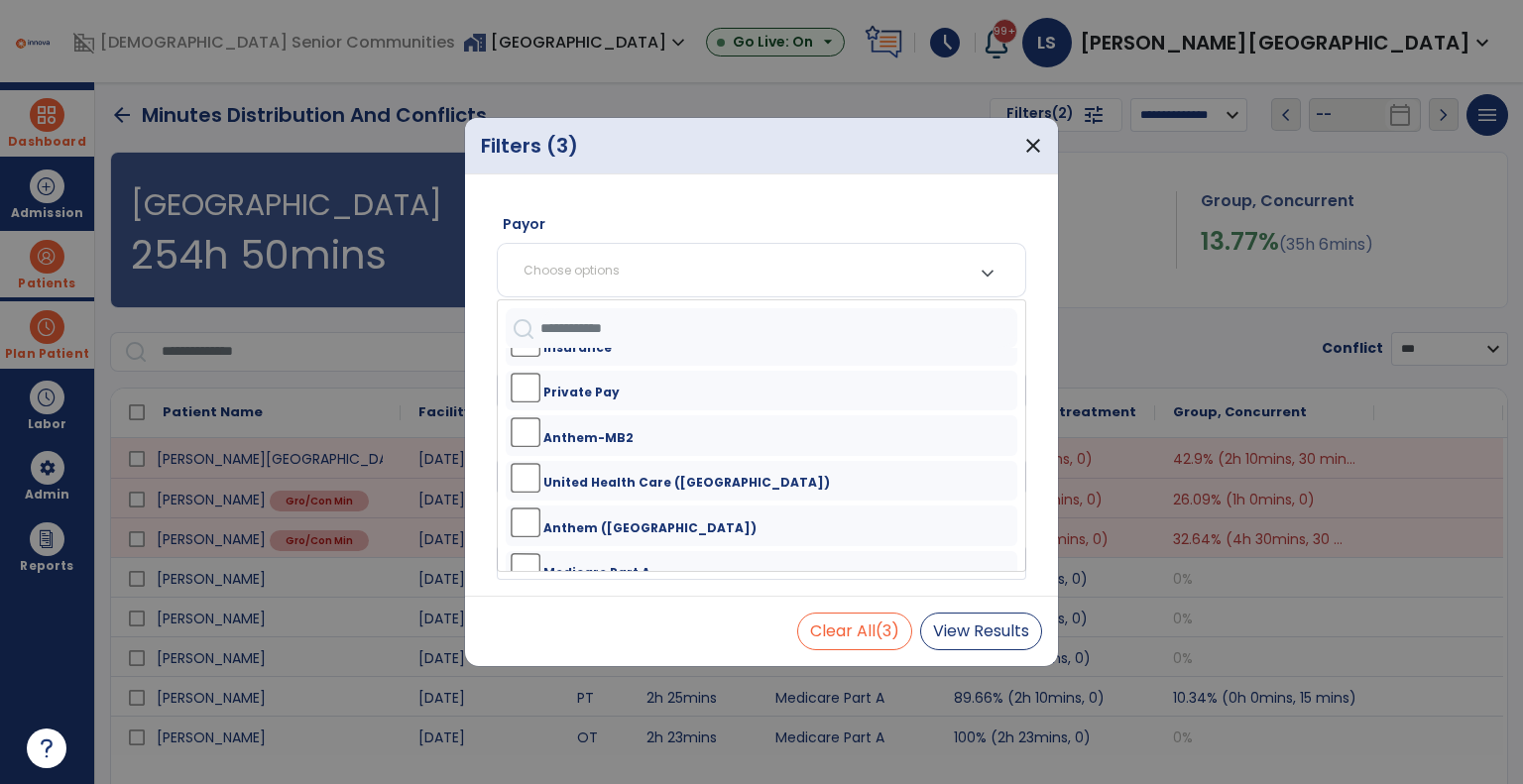 scroll, scrollTop: 496, scrollLeft: 0, axis: vertical 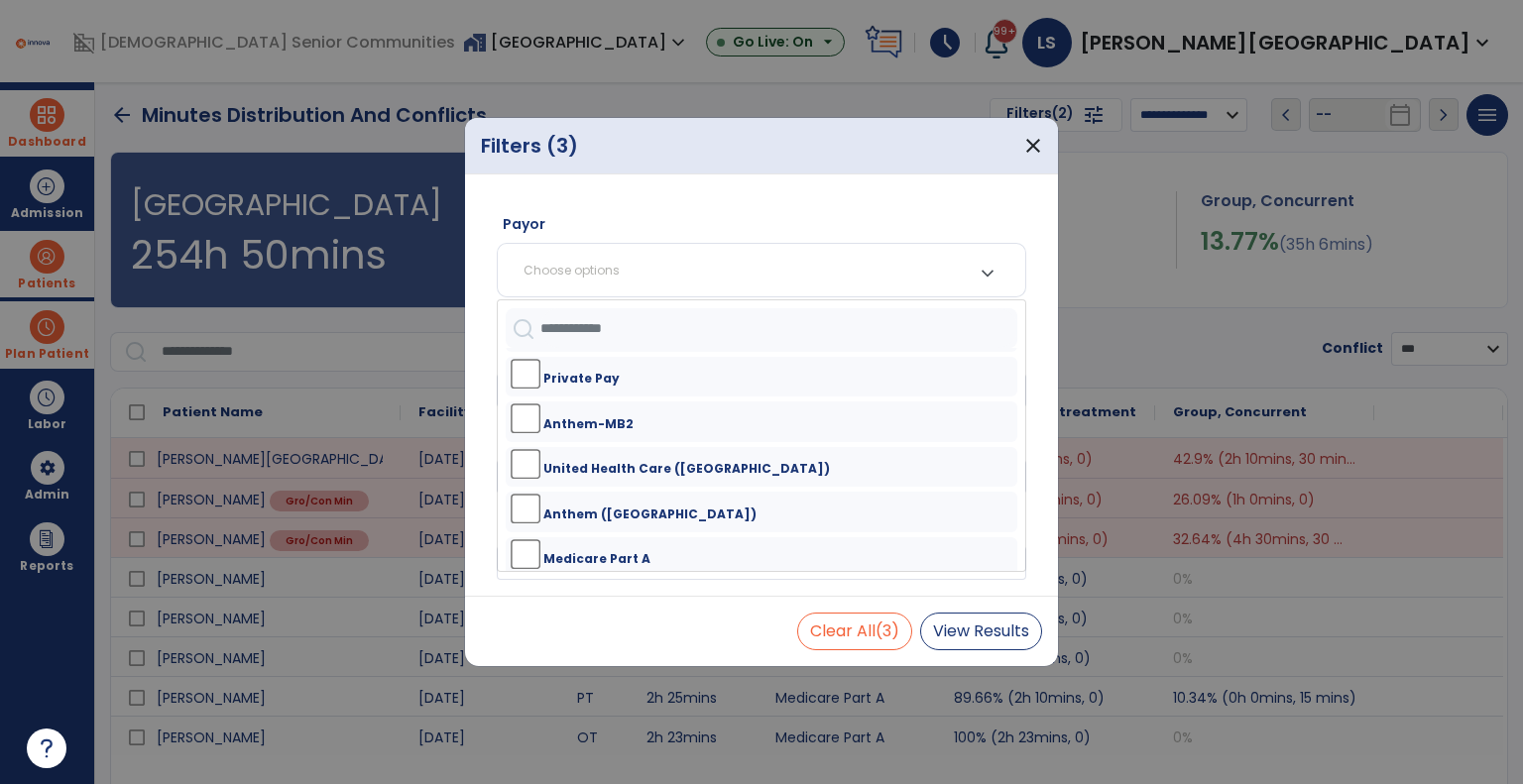 click on "Medicare Part A" at bounding box center (597, 559) 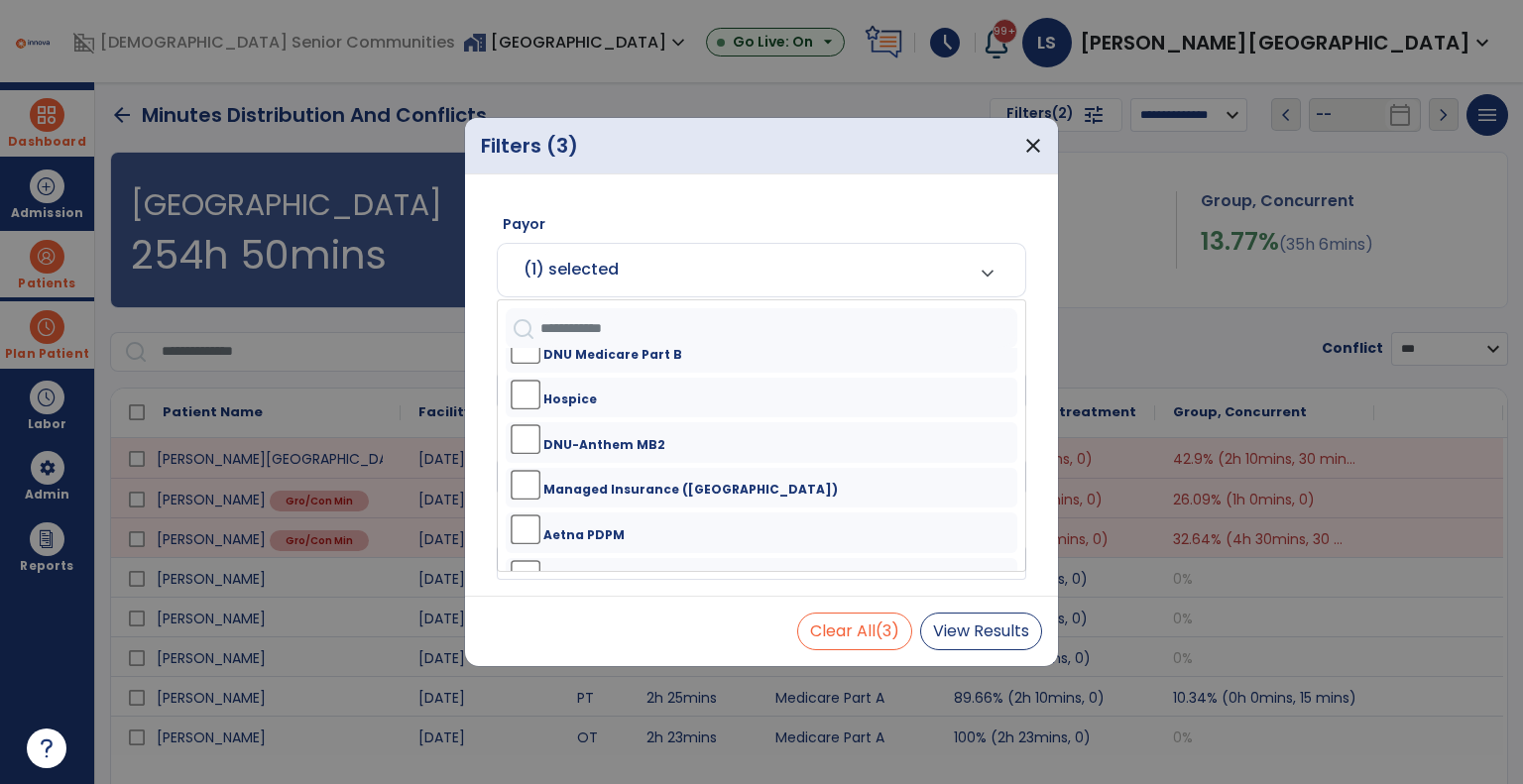 scroll, scrollTop: 784, scrollLeft: 0, axis: vertical 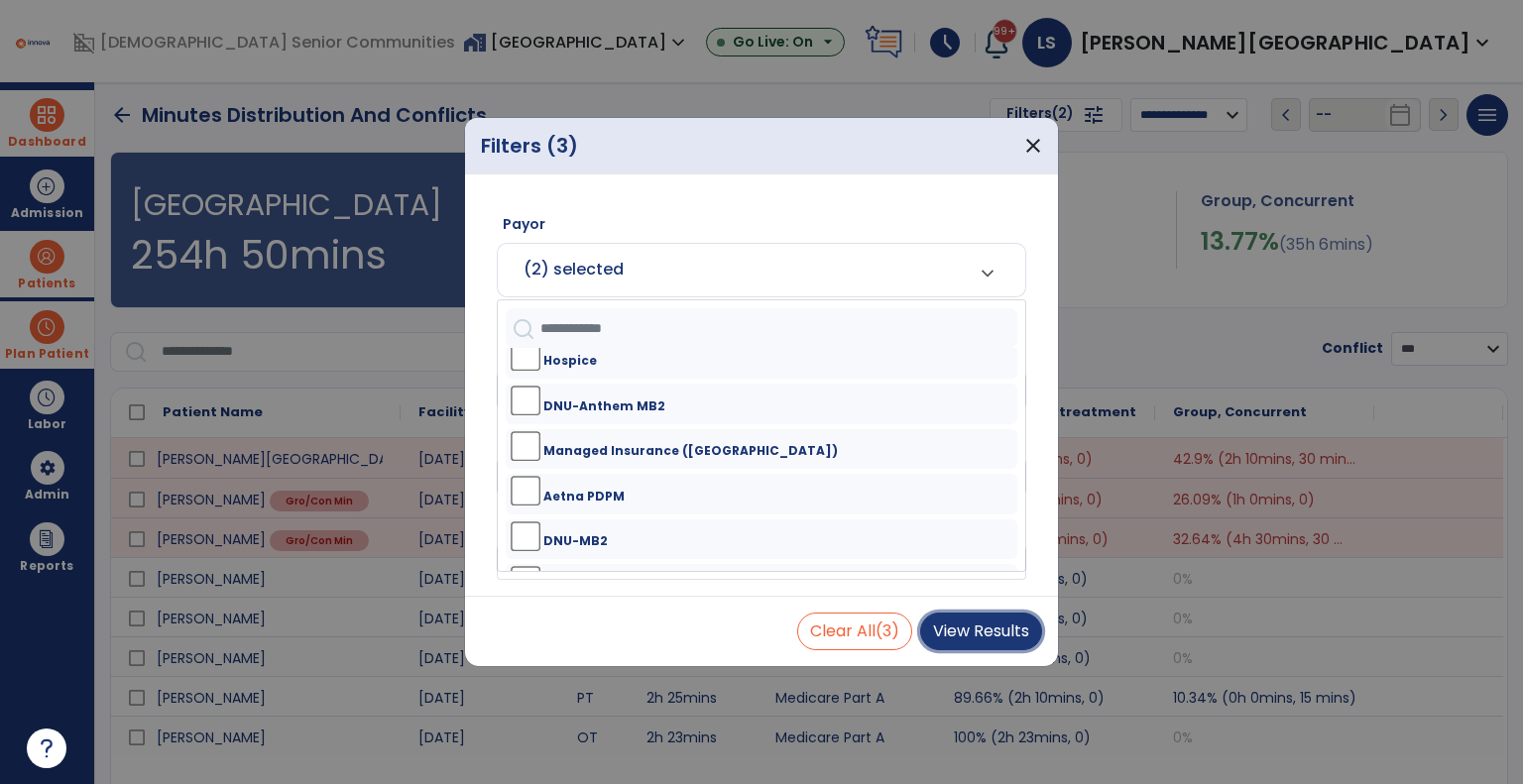 click on "View Results" at bounding box center (981, 631) 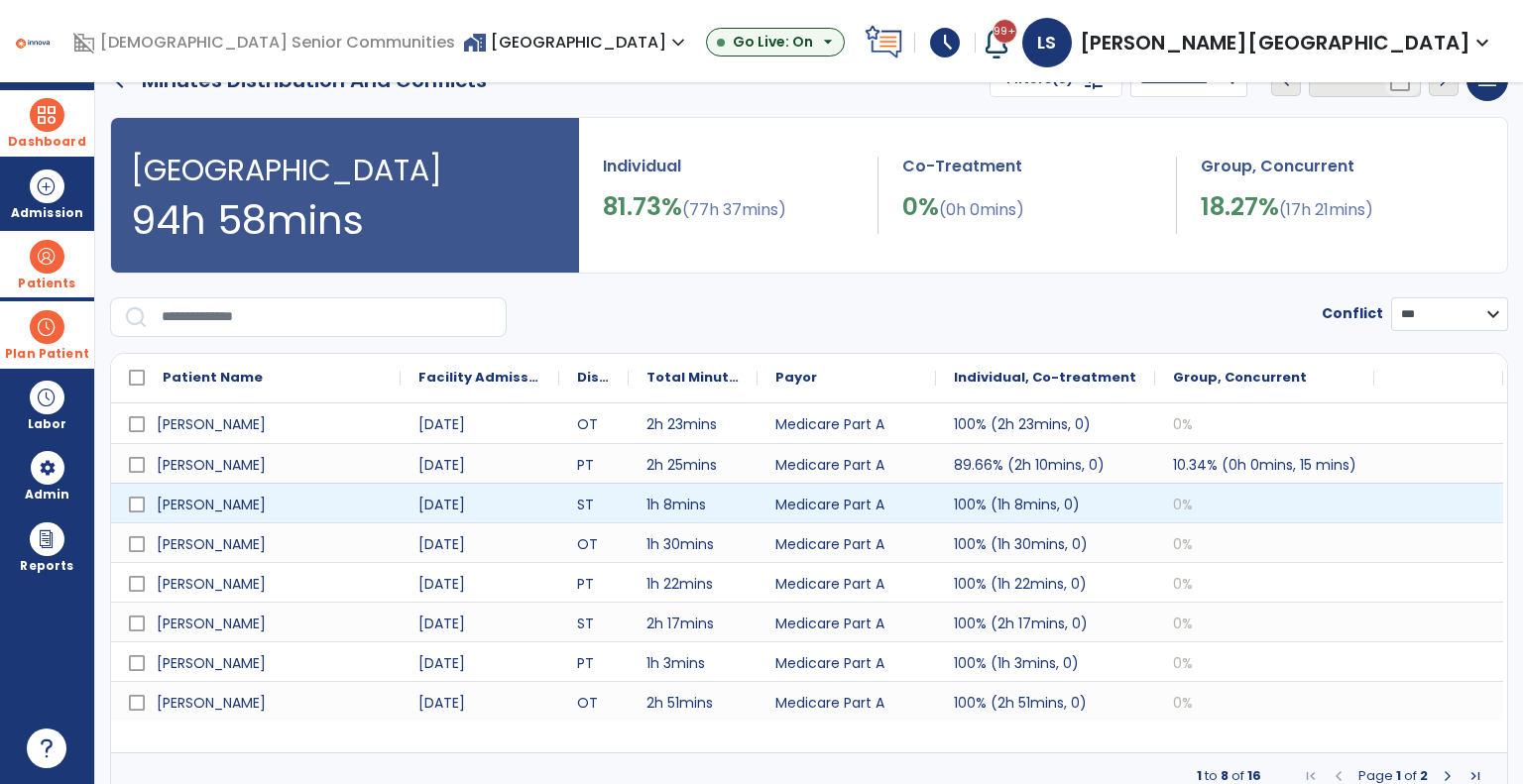 scroll, scrollTop: 57, scrollLeft: 0, axis: vertical 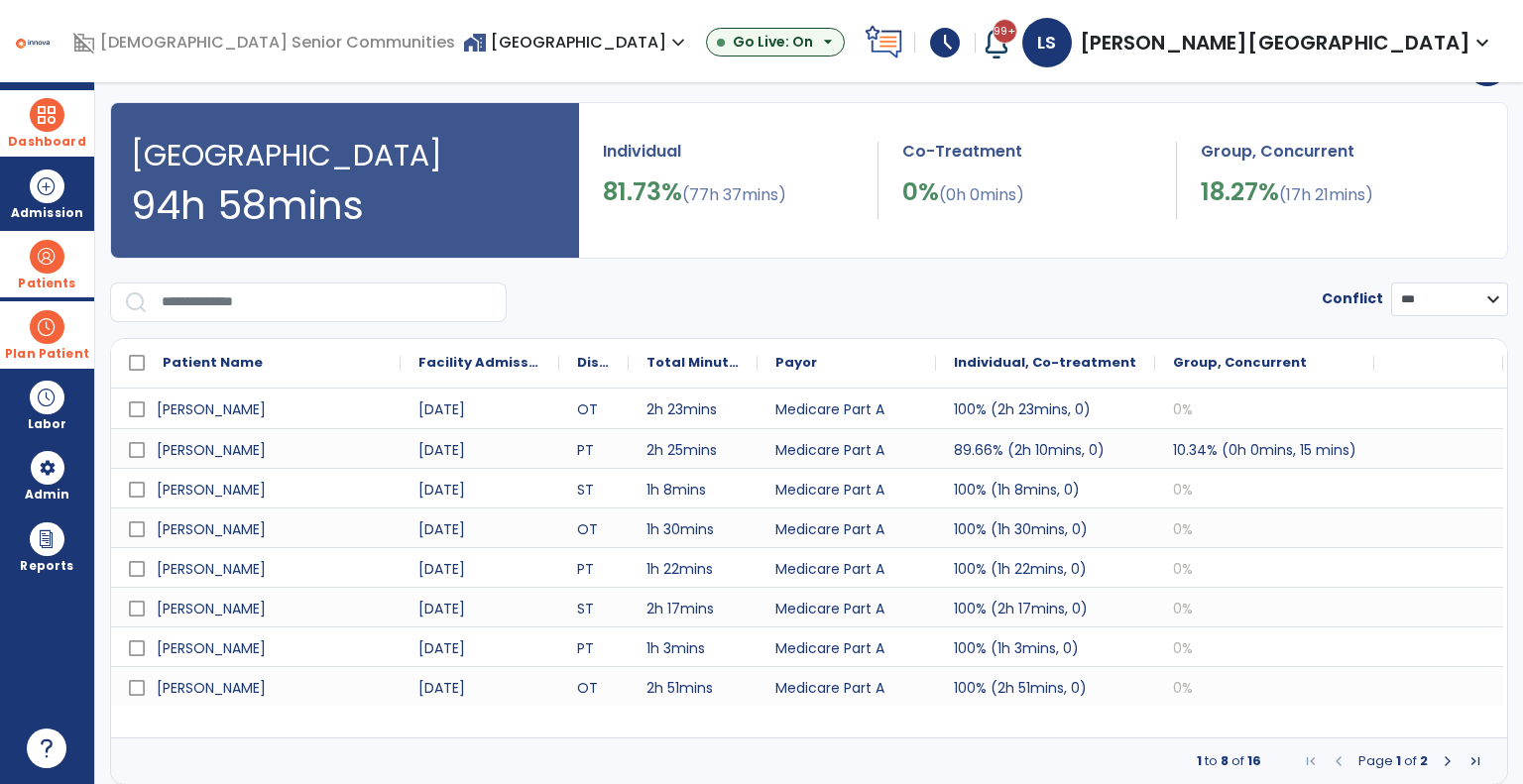click at bounding box center [1448, 761] 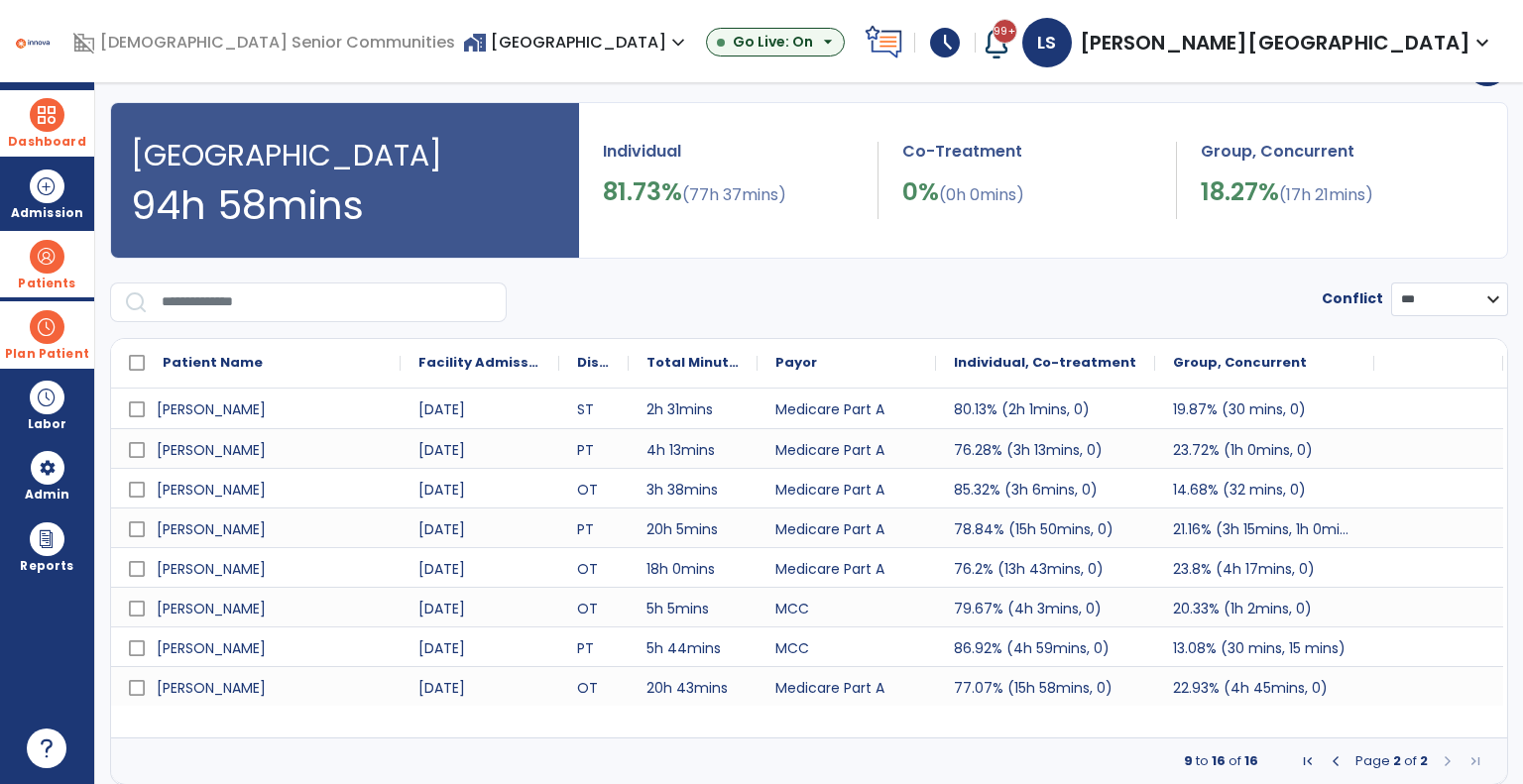 click on "home_work   Rosebud Village   expand_more" at bounding box center (576, 42) 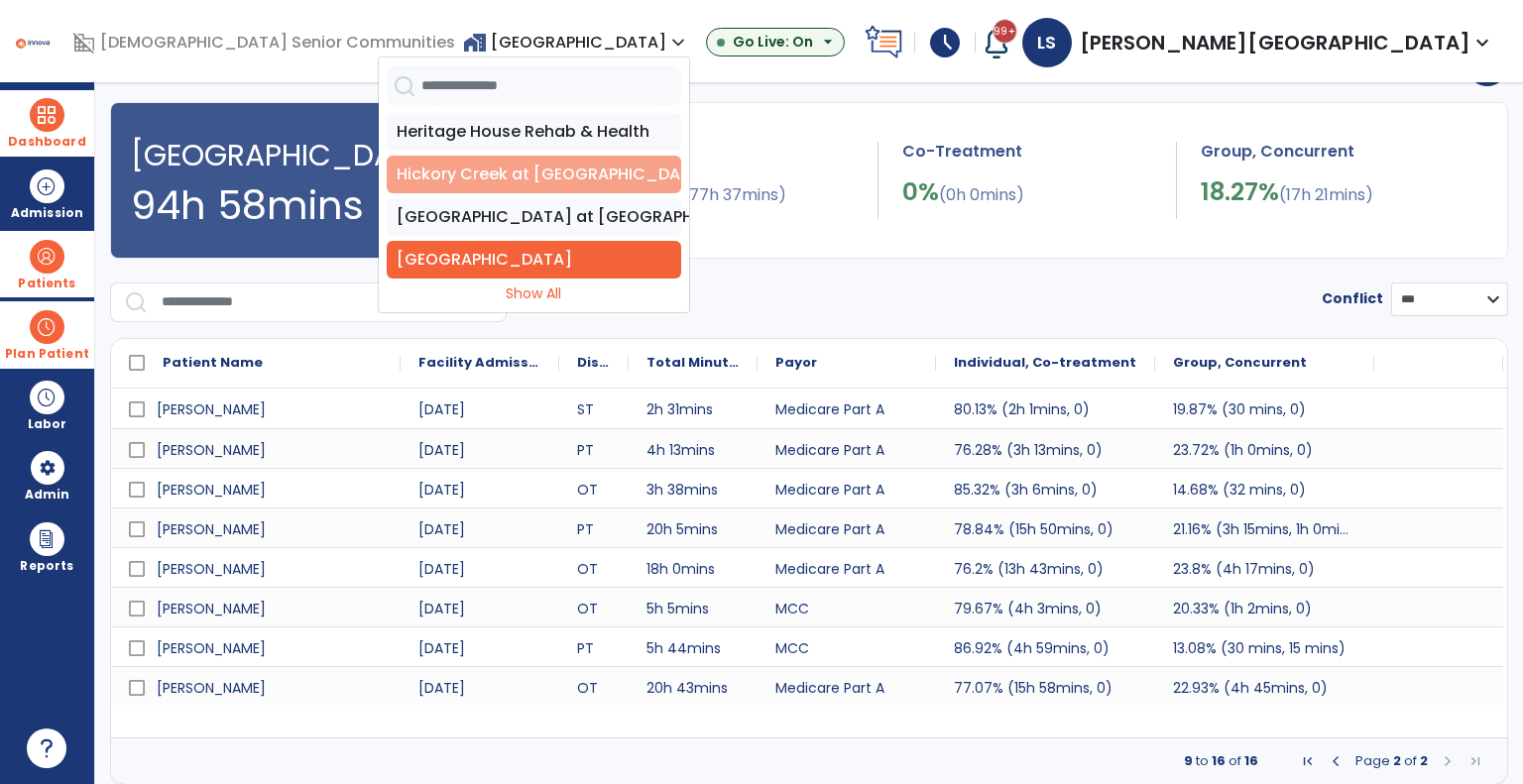 click on "Hickory Creek at [GEOGRAPHIC_DATA]" at bounding box center (533, 174) 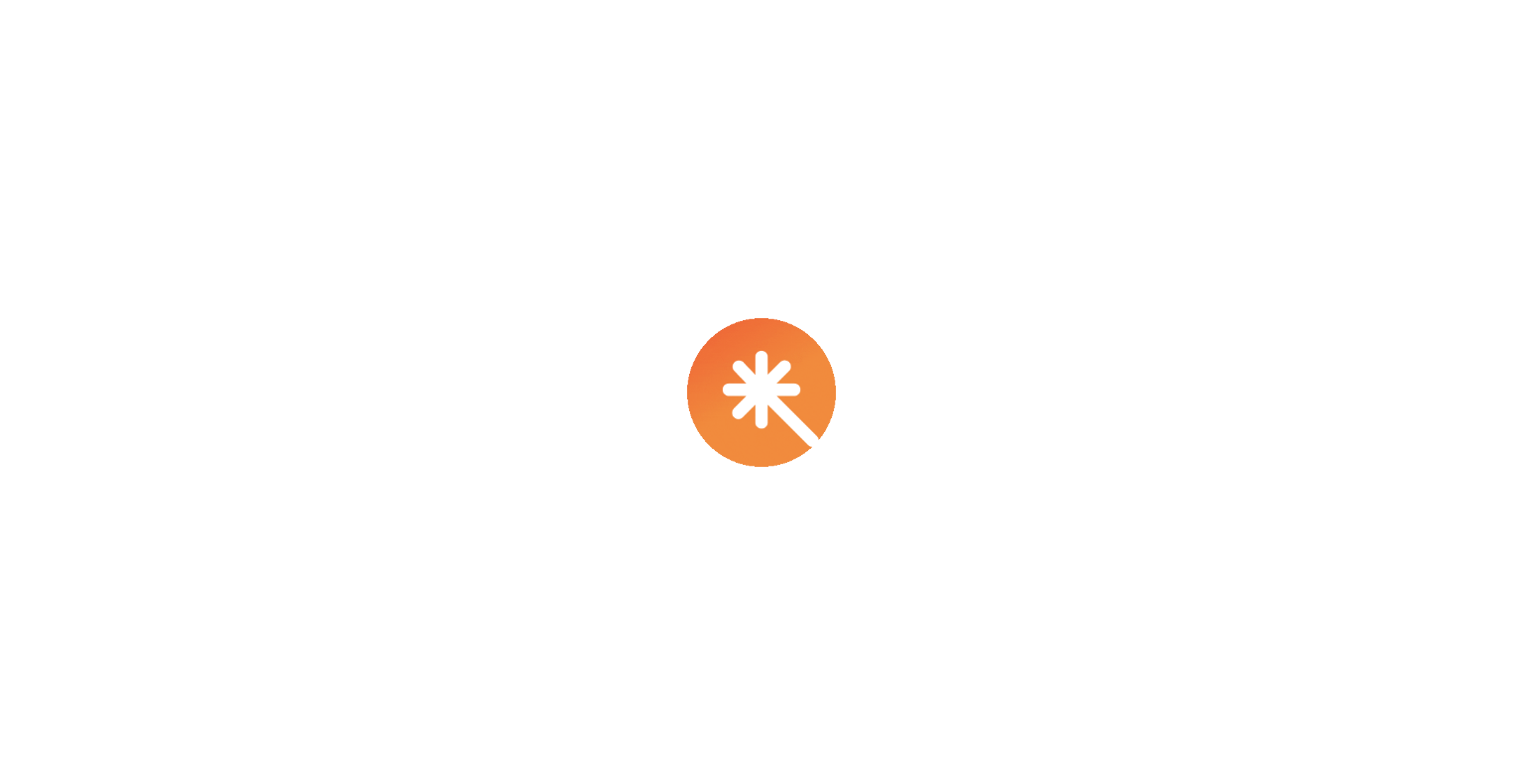 scroll, scrollTop: 0, scrollLeft: 0, axis: both 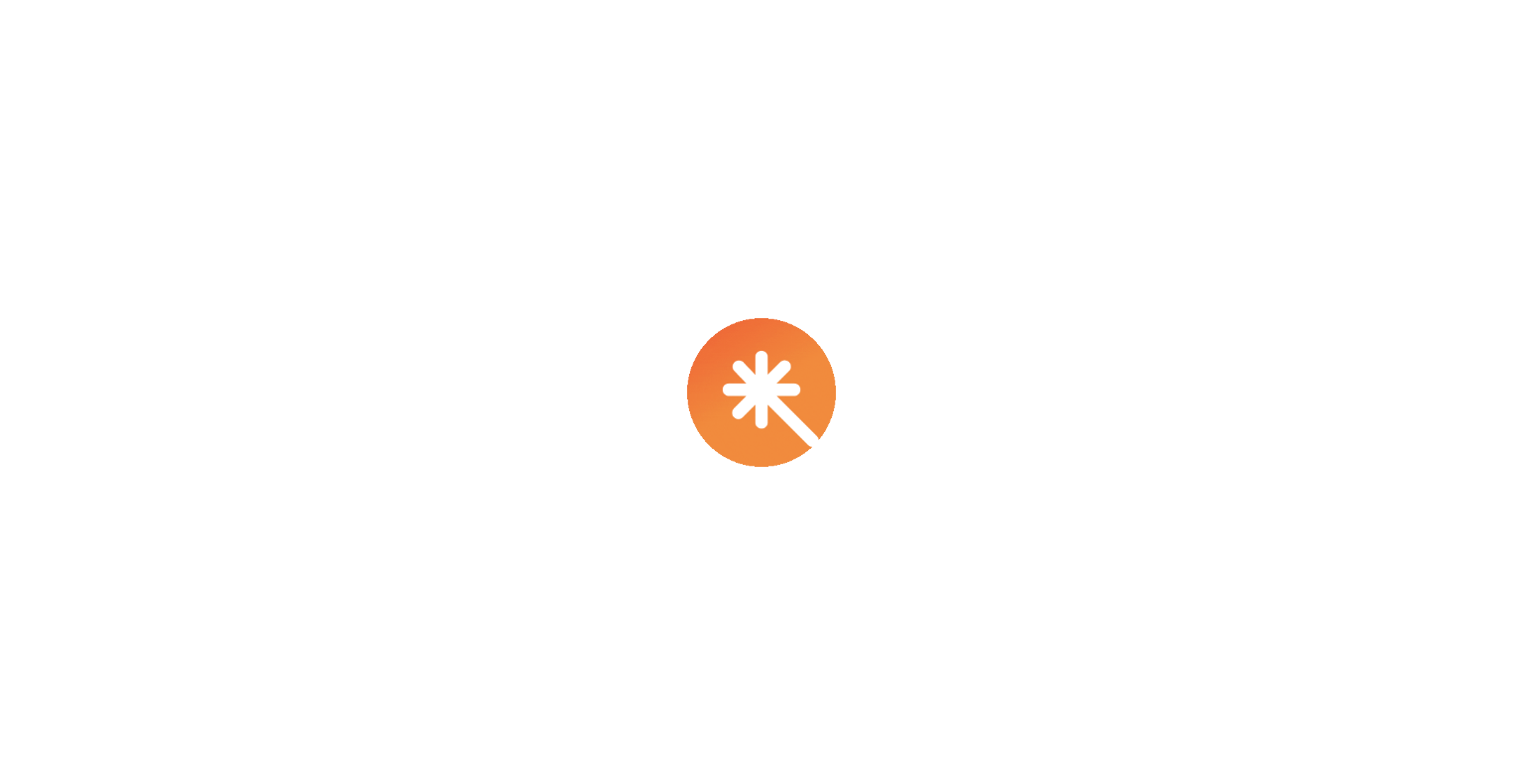 select on "***" 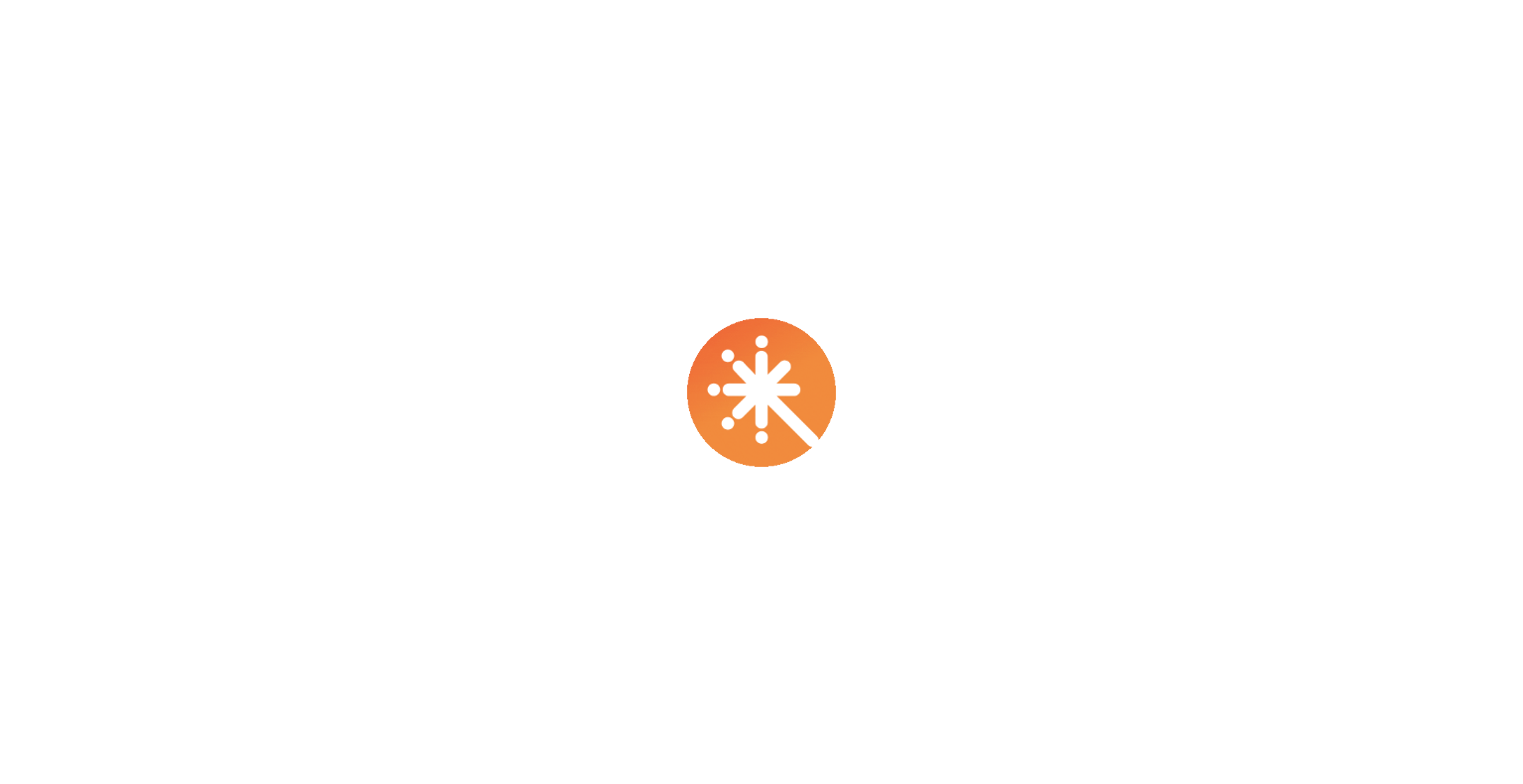 select on "****" 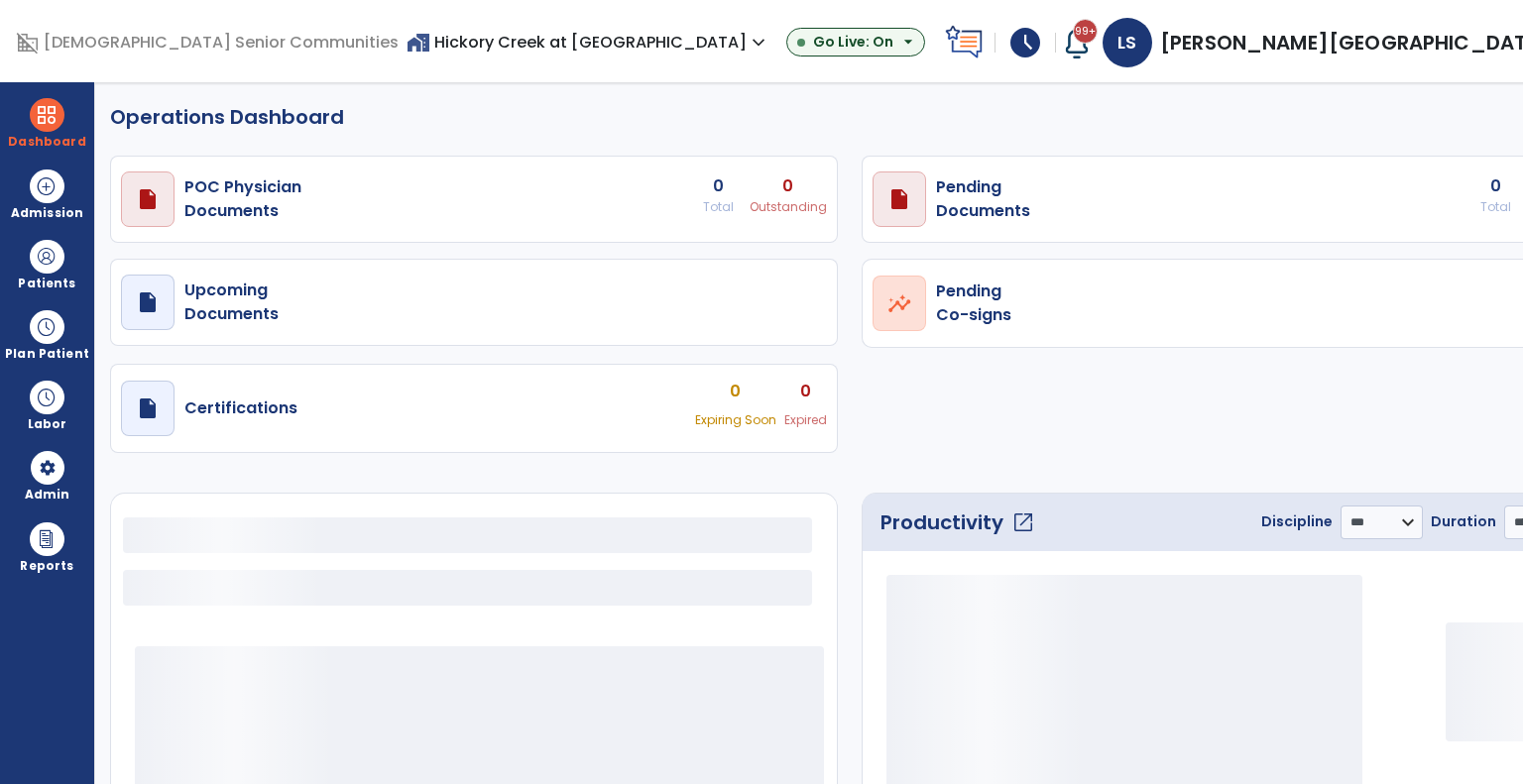 select on "***" 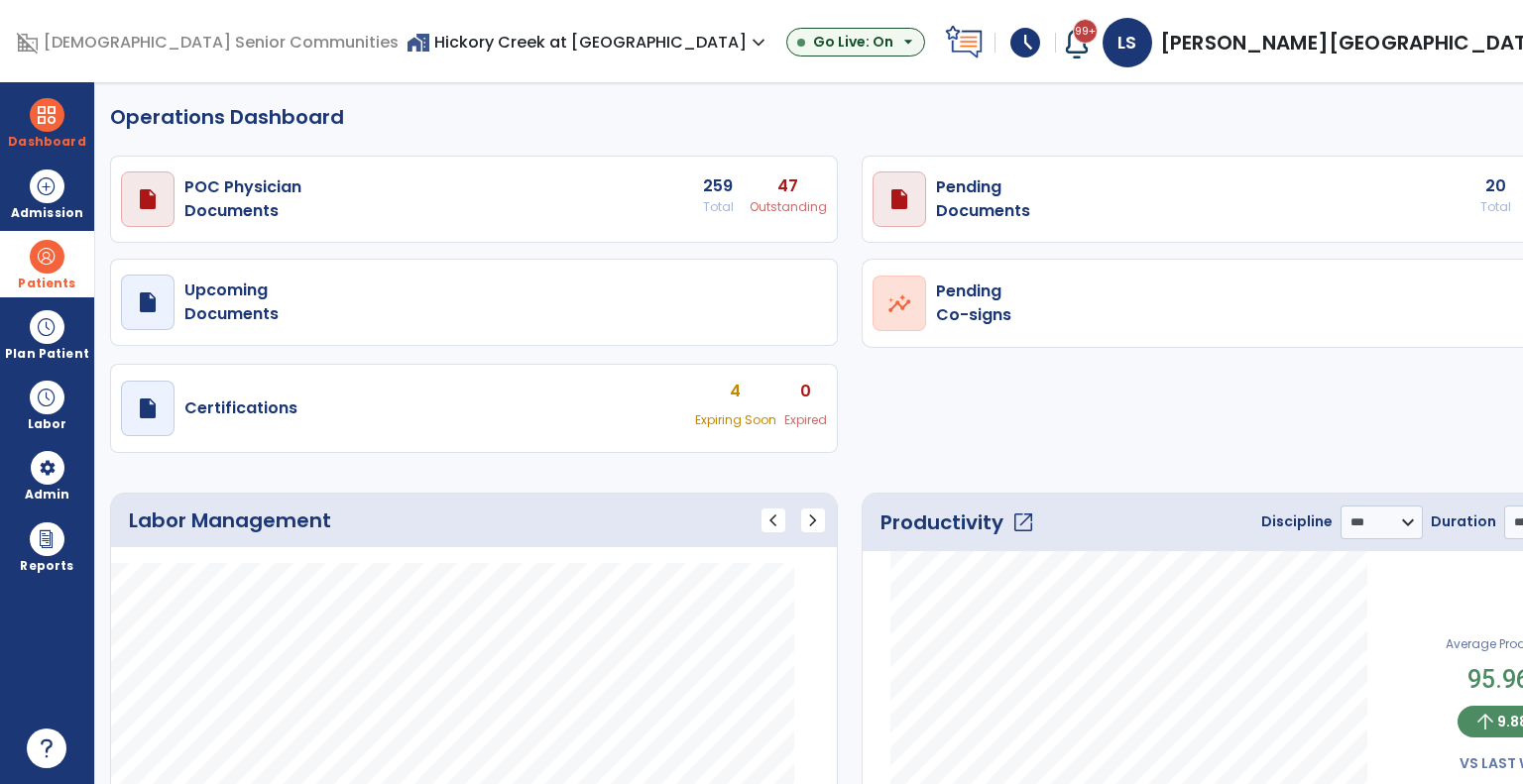 click on "Patients" at bounding box center (47, 283) 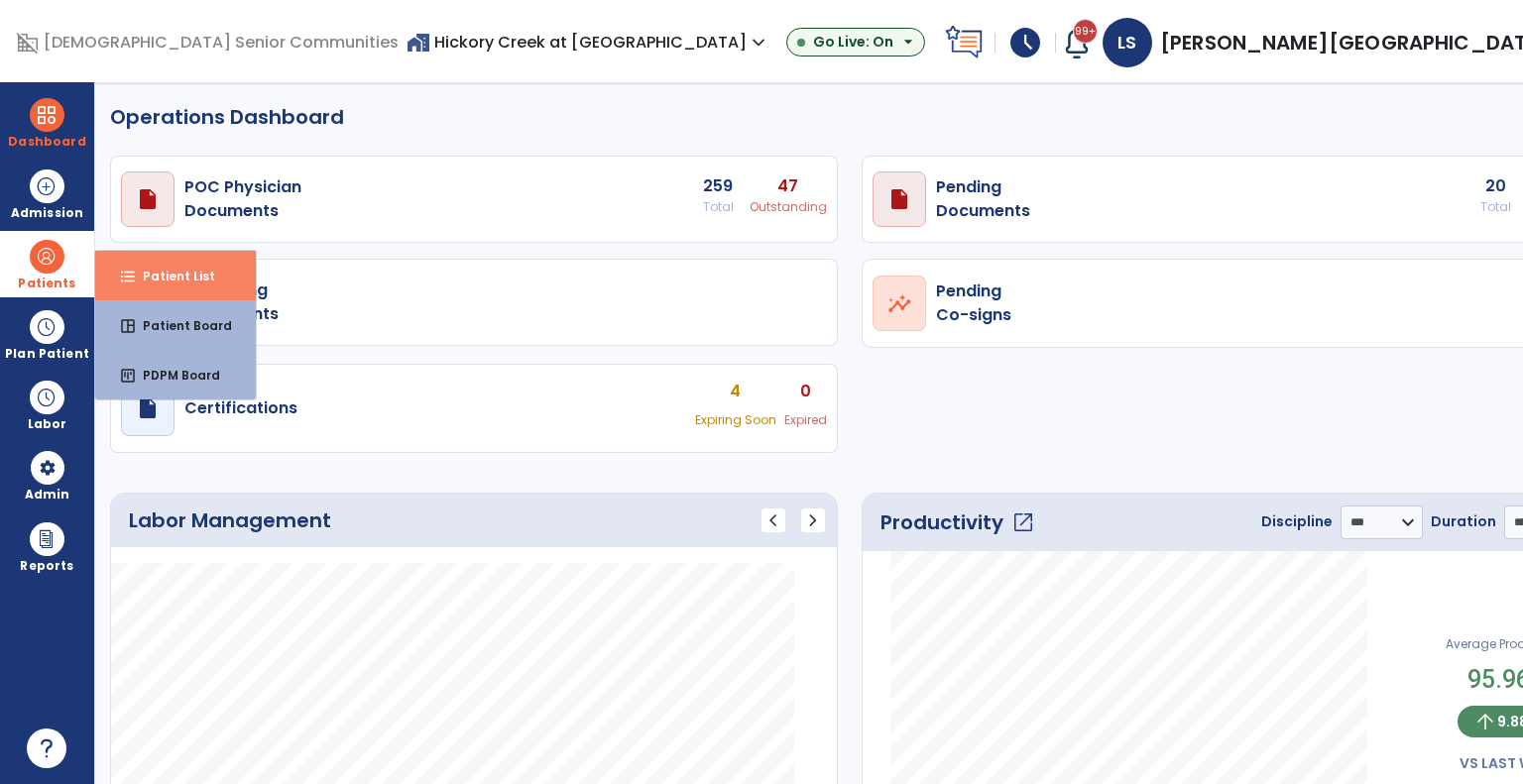 click on "format_list_bulleted  Patient List" at bounding box center (176, 276) 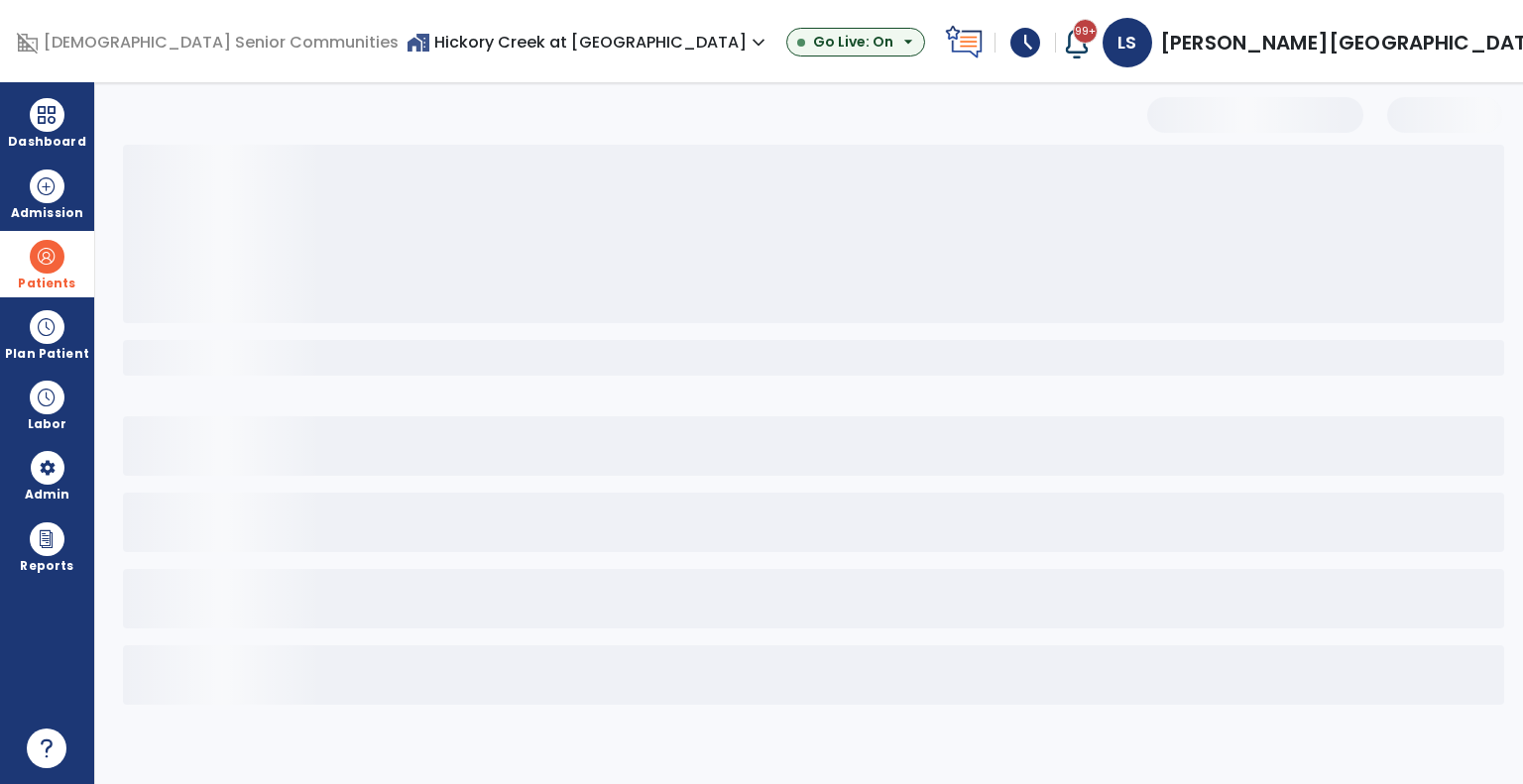 select on "***" 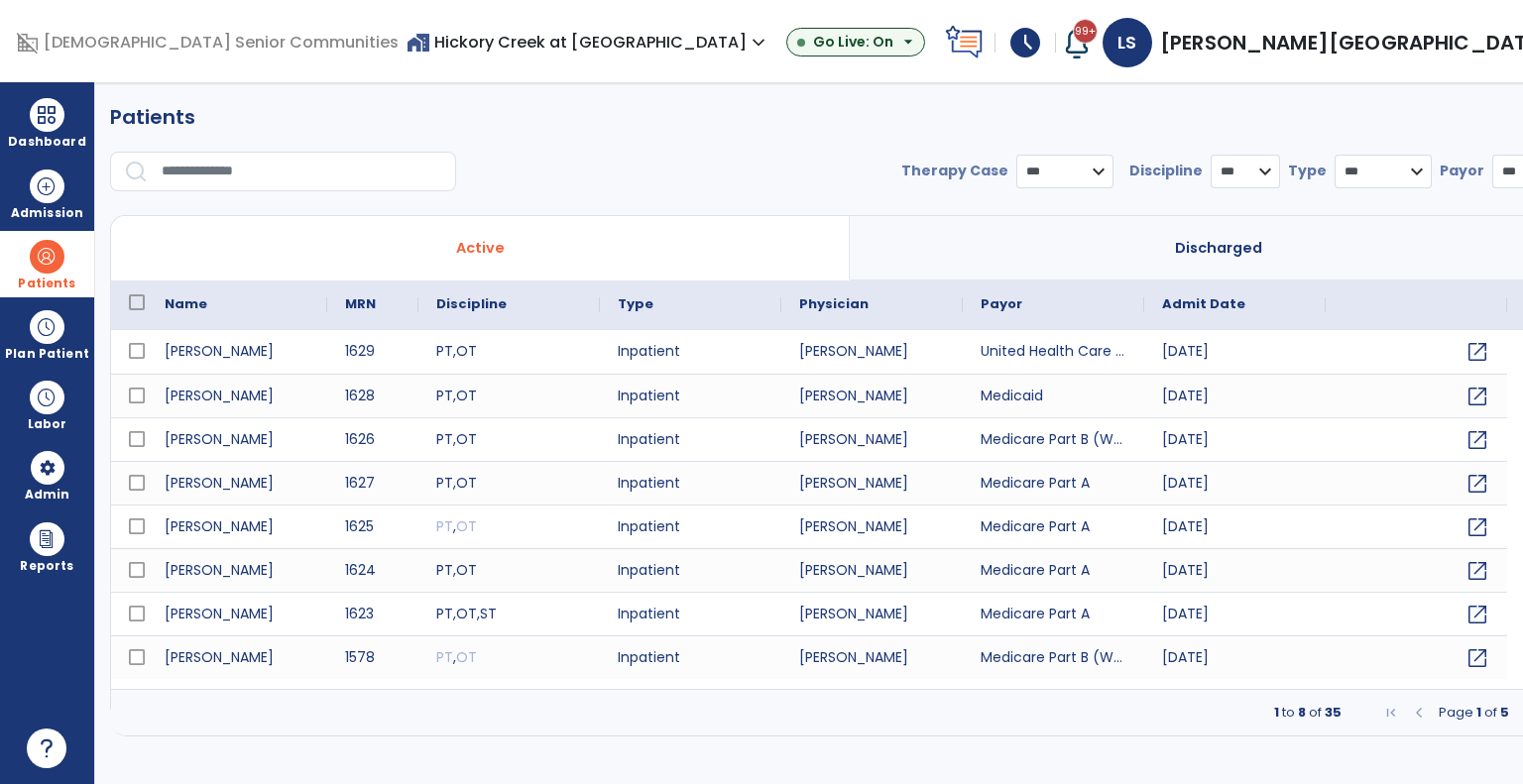 click at bounding box center [1529, 713] 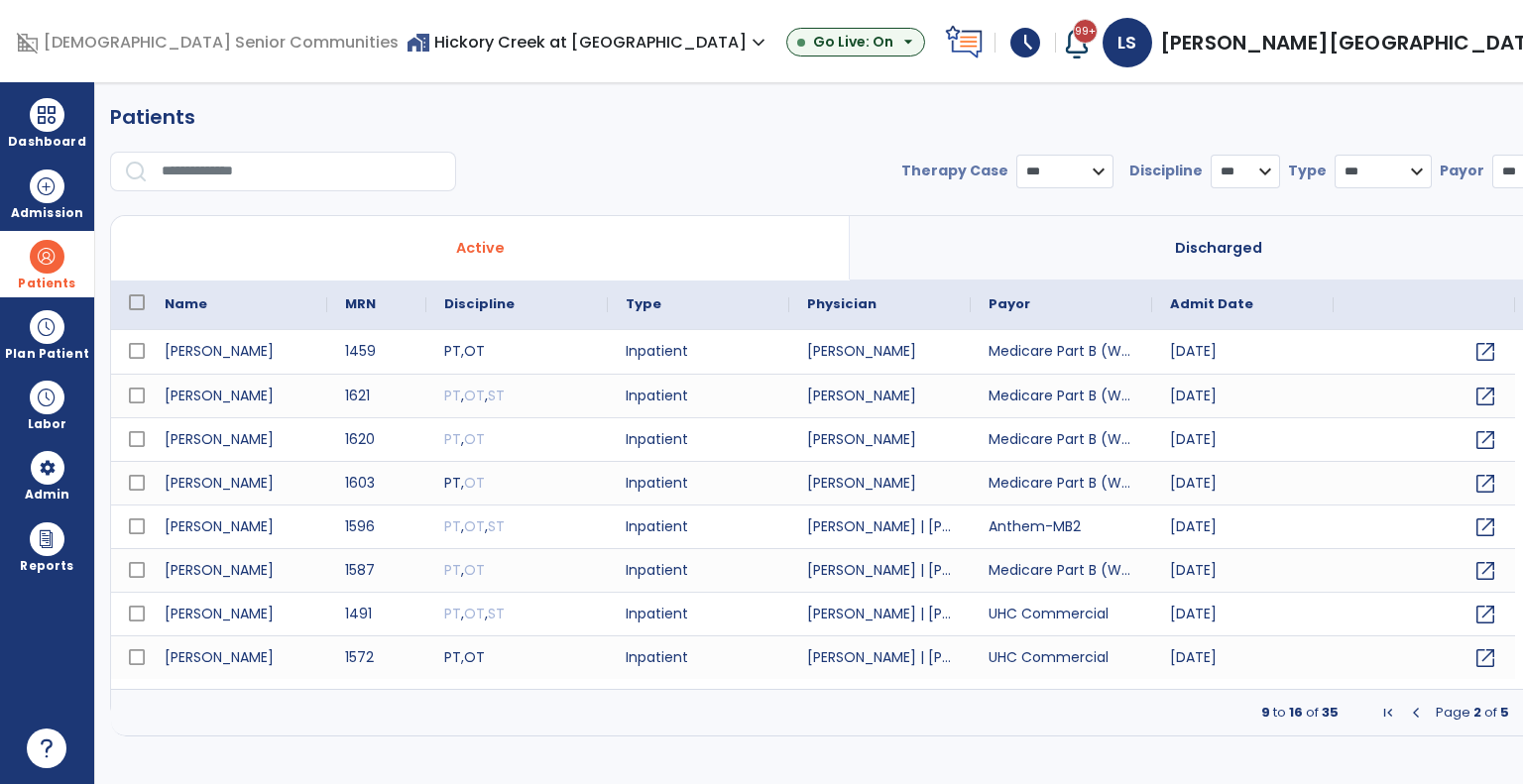 drag, startPoint x: 1451, startPoint y: 713, endPoint x: 1396, endPoint y: 693, distance: 58.5235 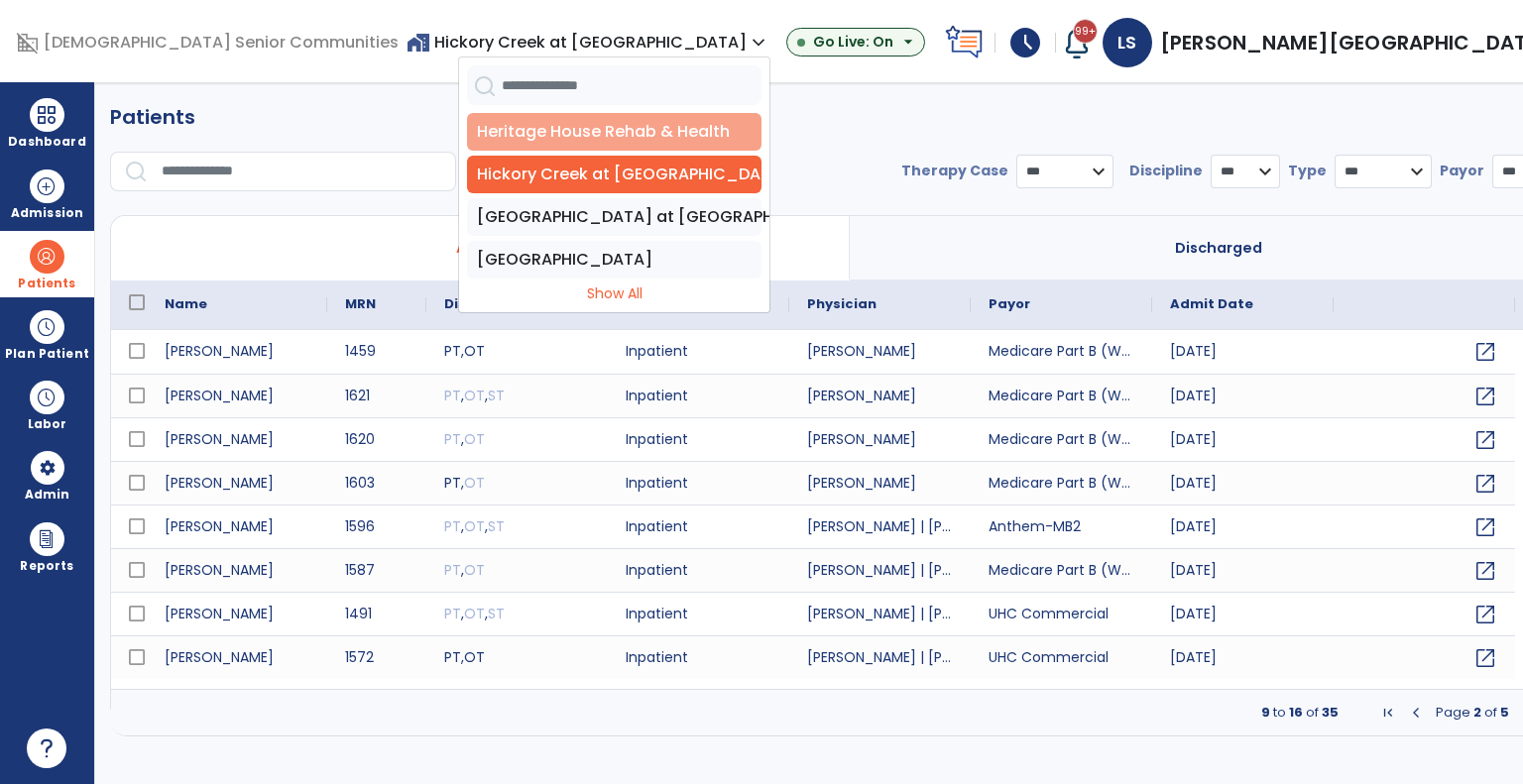 click on "Heritage House Rehab & Health" at bounding box center (614, 132) 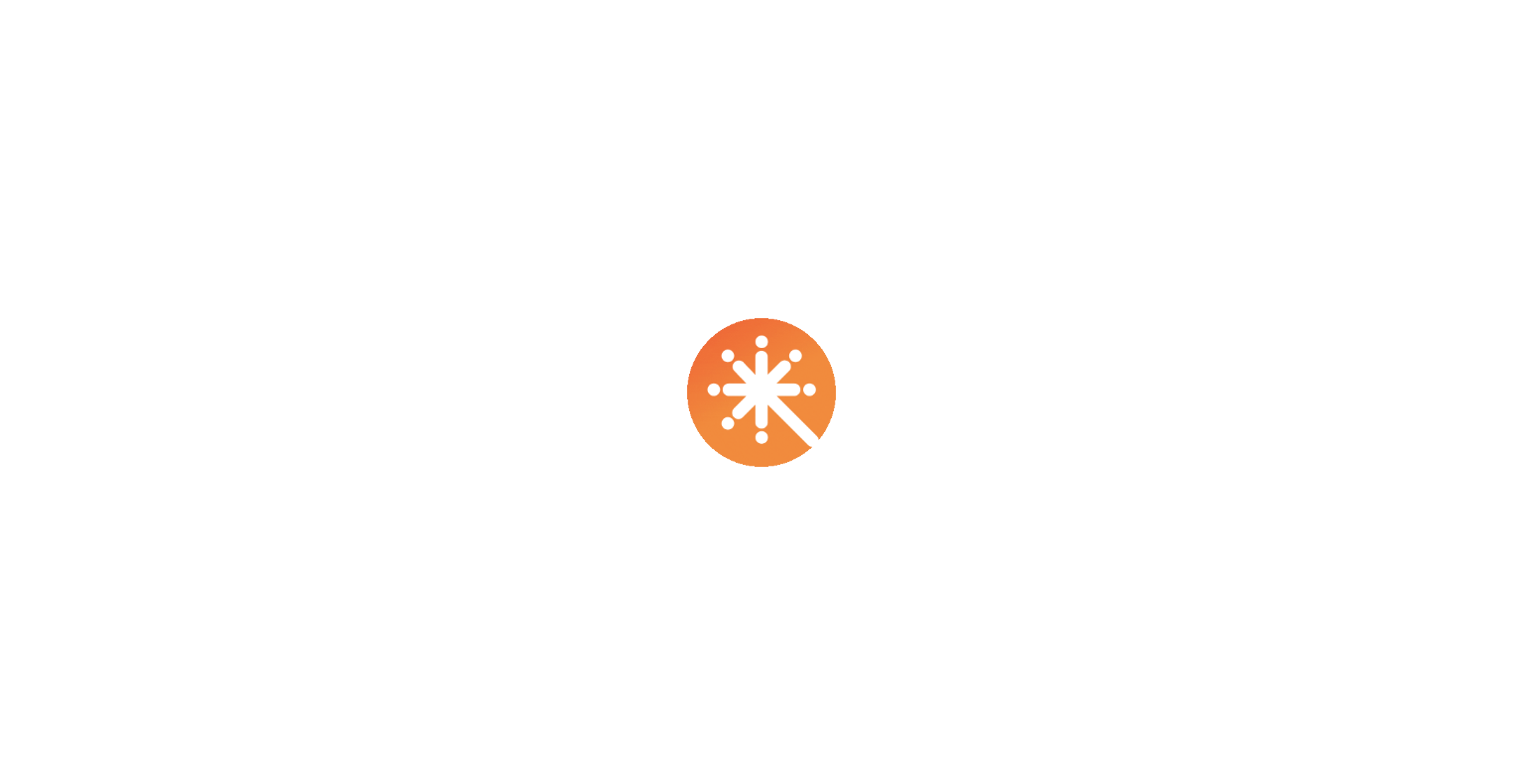 scroll, scrollTop: 0, scrollLeft: 0, axis: both 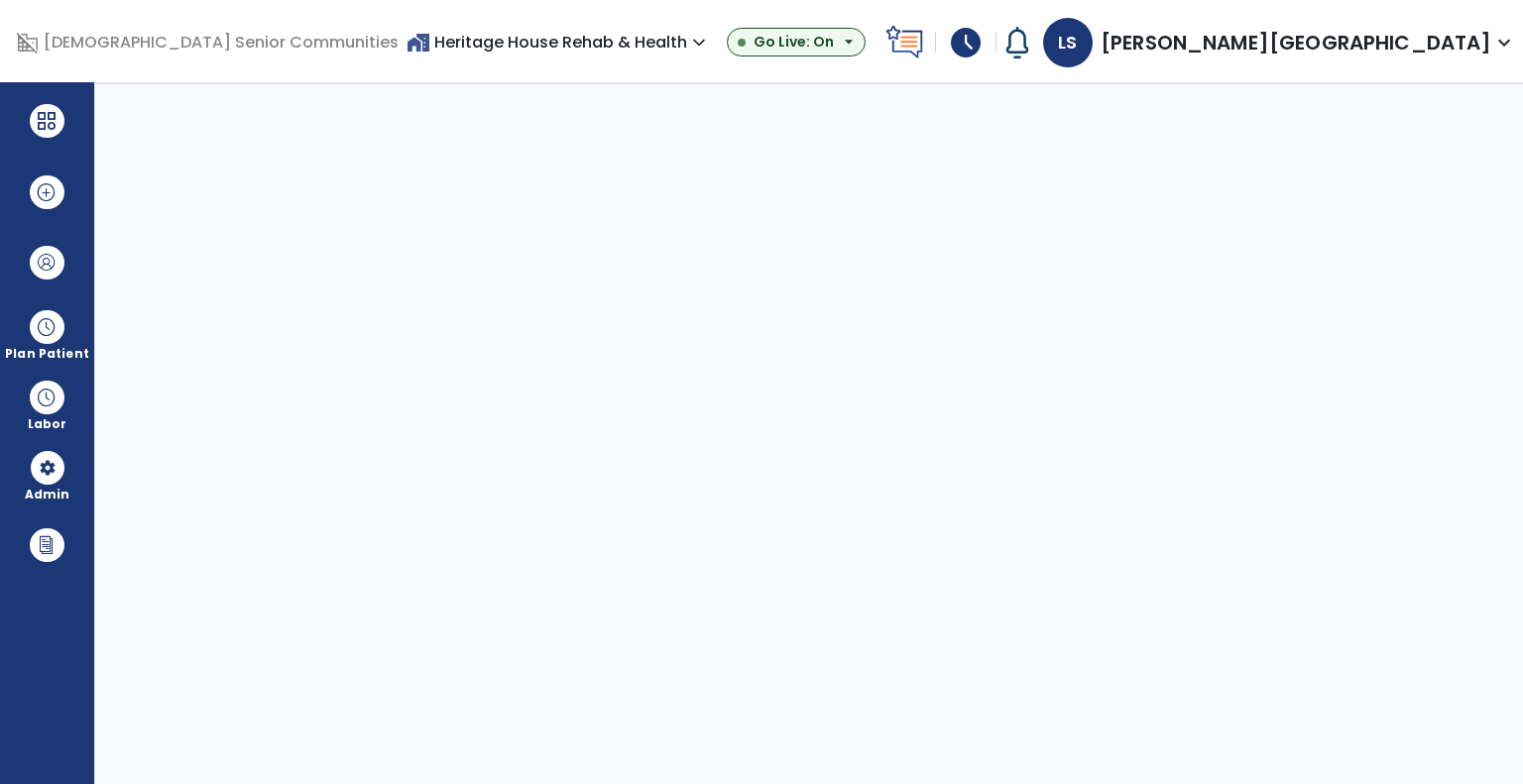 select on "***" 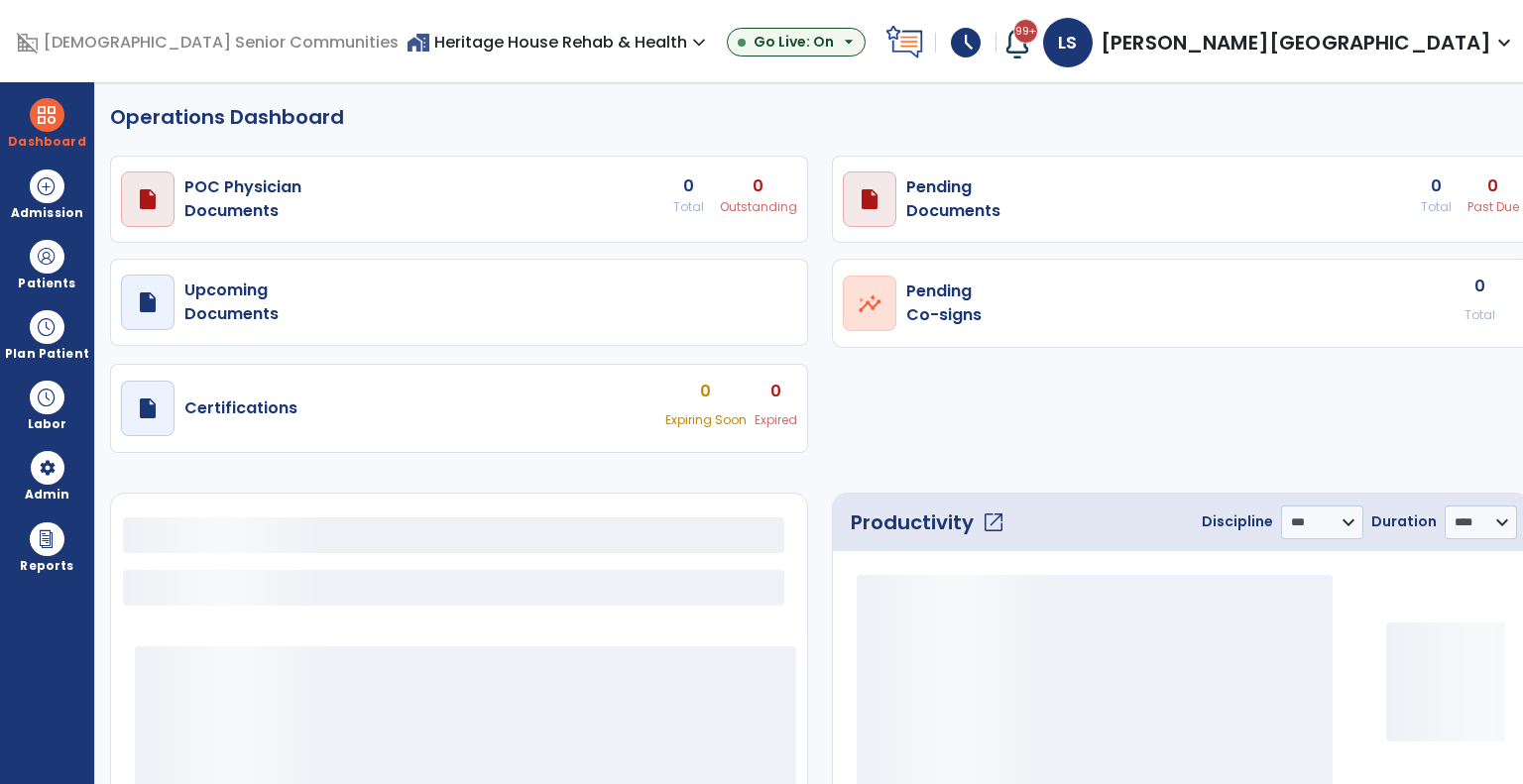 select on "***" 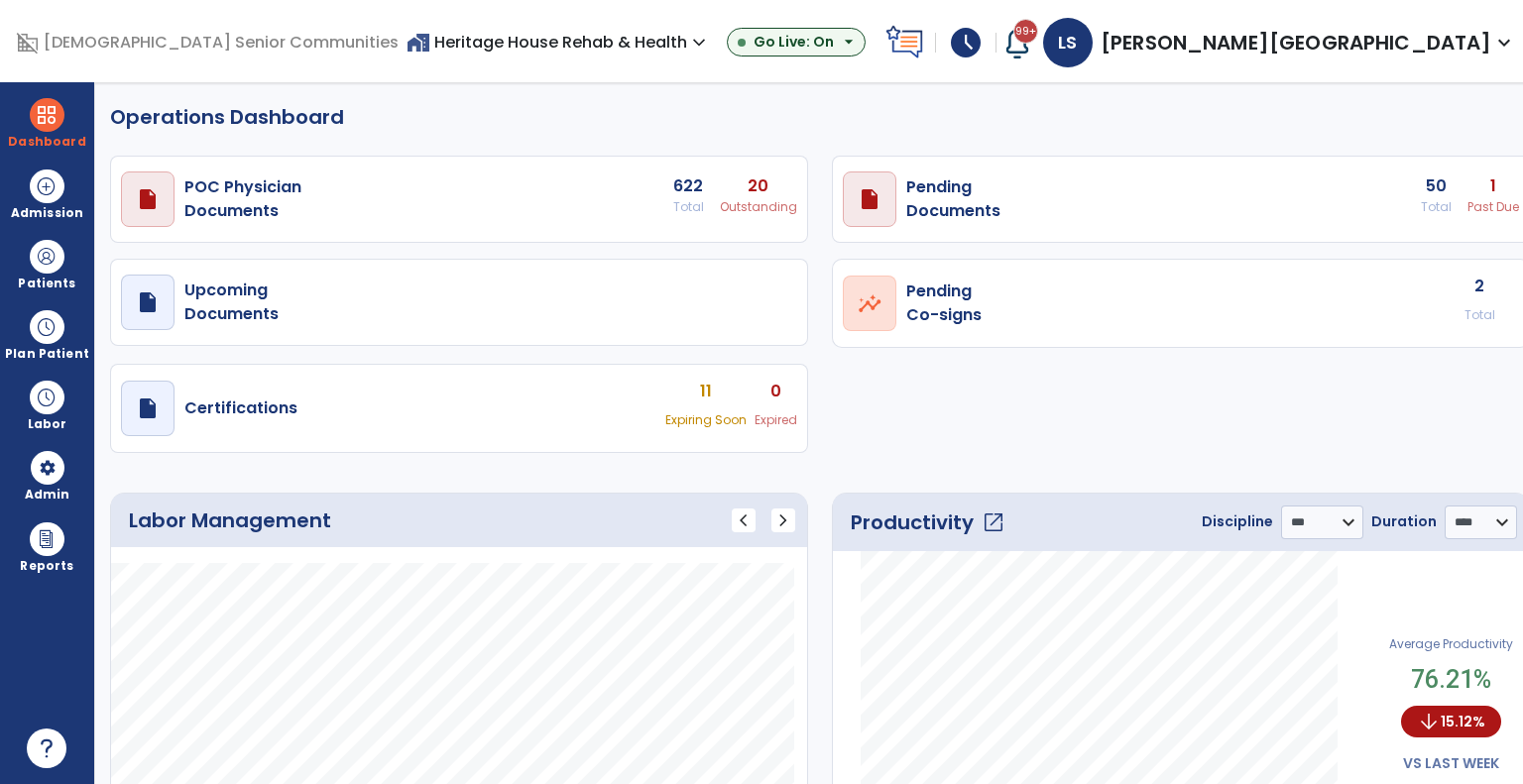 click on "Total" at bounding box center [1479, 315] 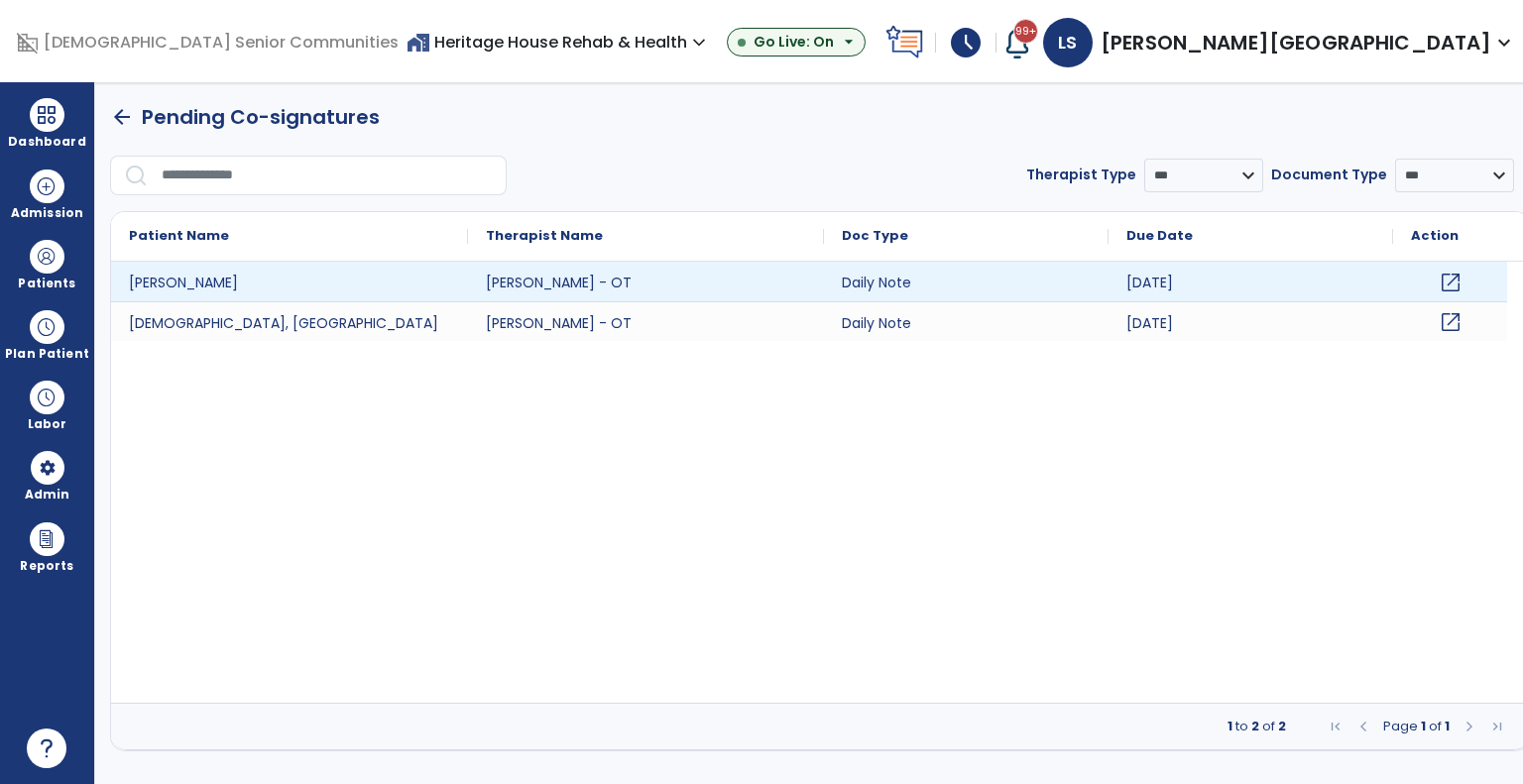 click on "open_in_new" 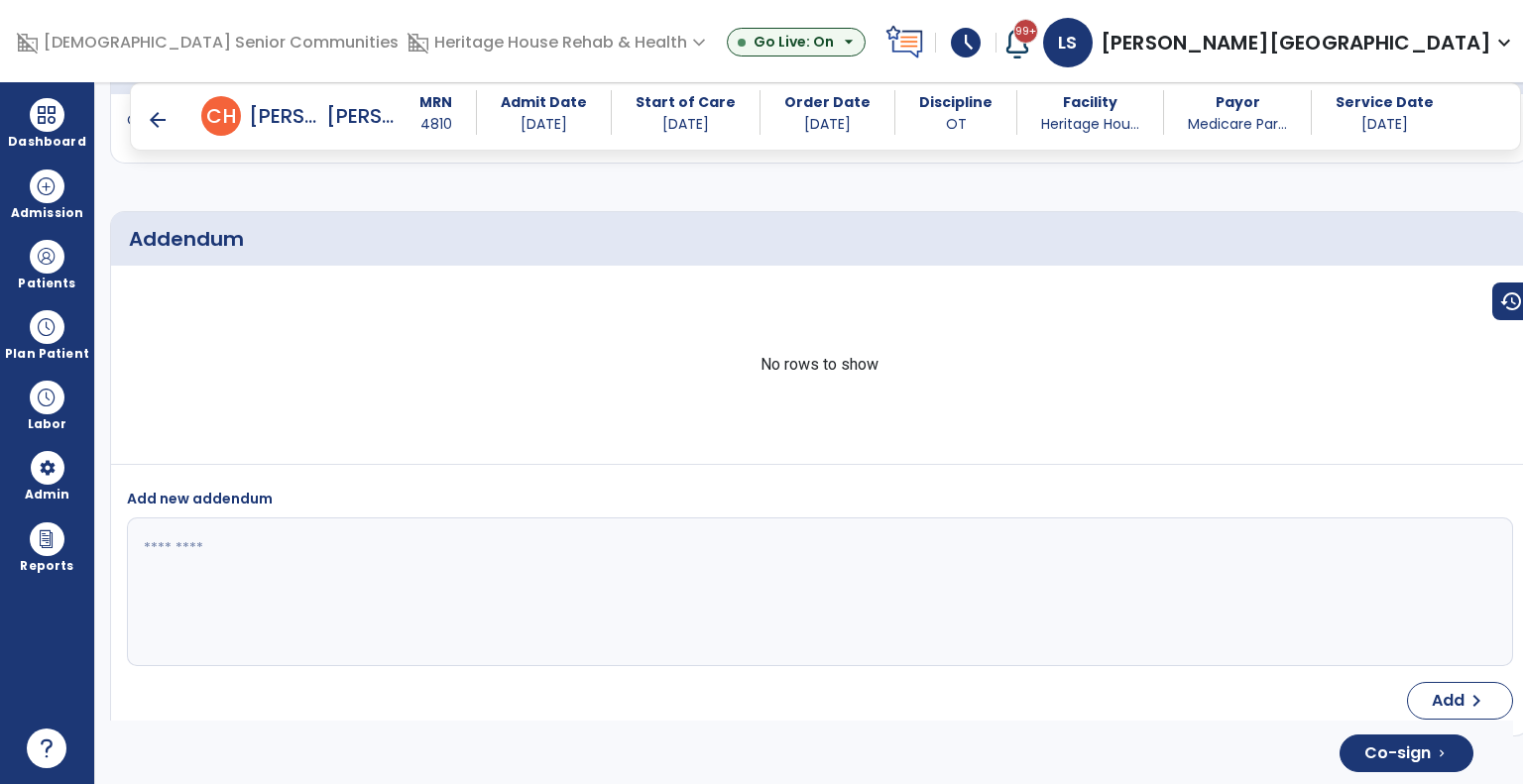 scroll, scrollTop: 3250, scrollLeft: 0, axis: vertical 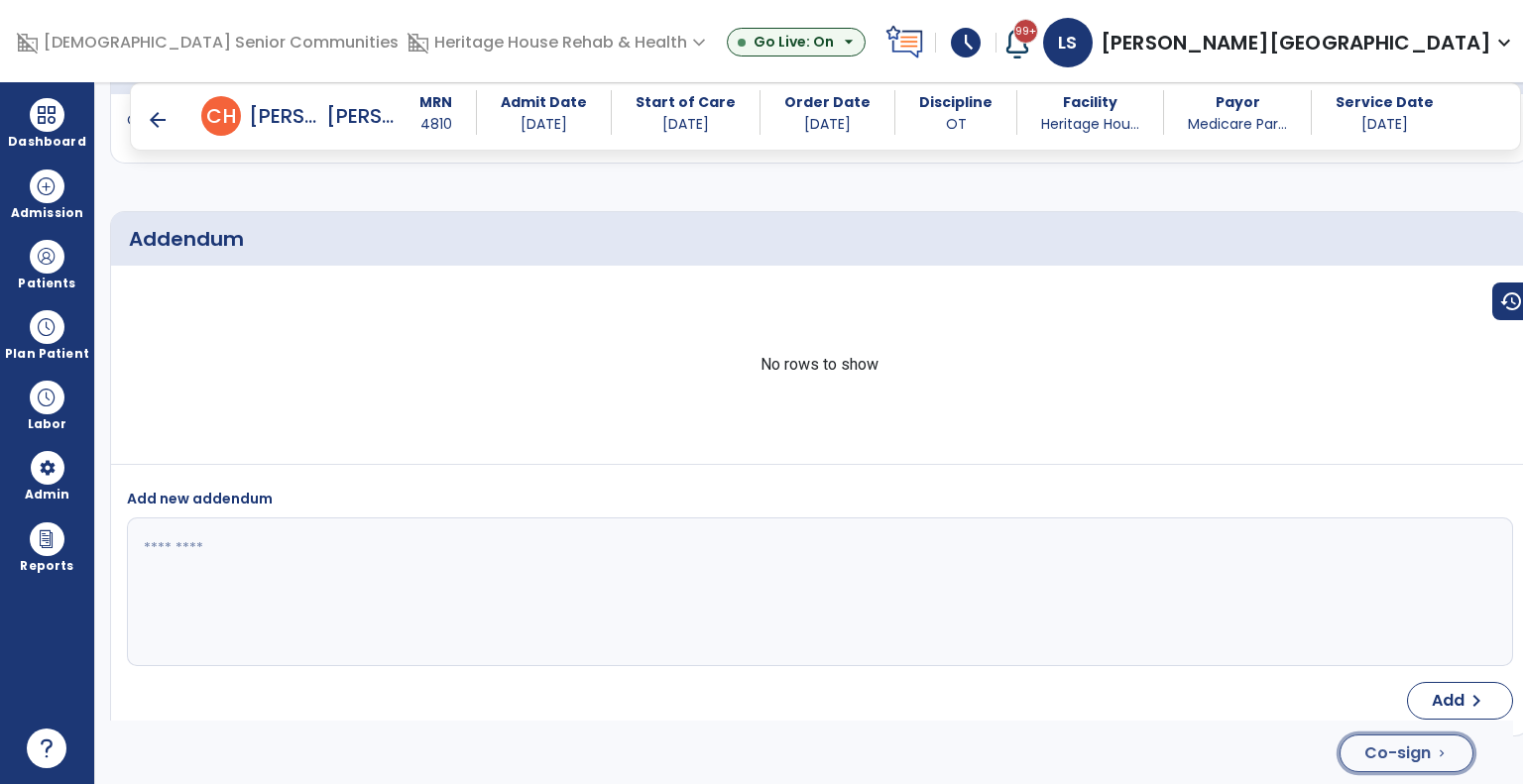 click on "Co-sign" 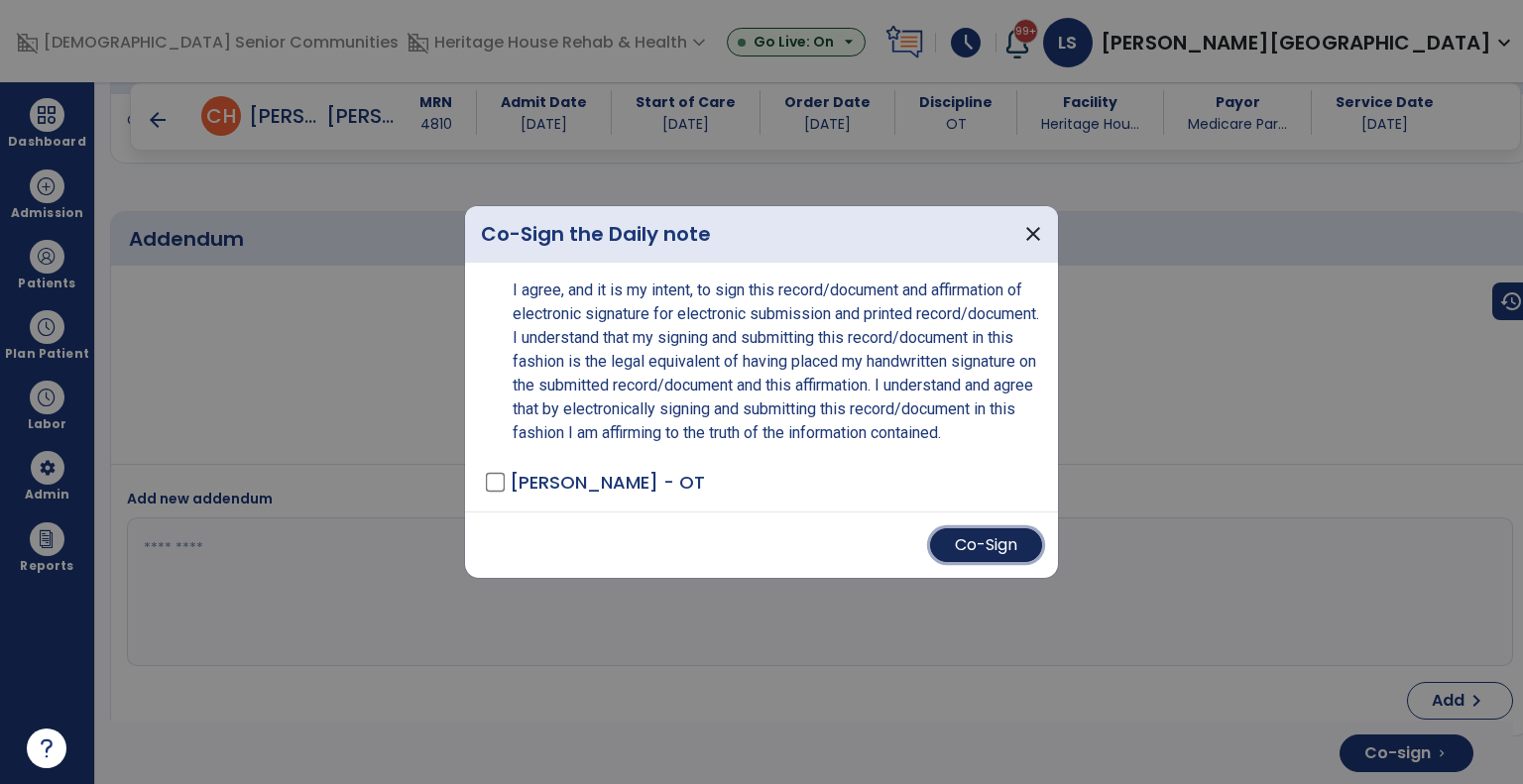click on "Co-Sign" at bounding box center (986, 545) 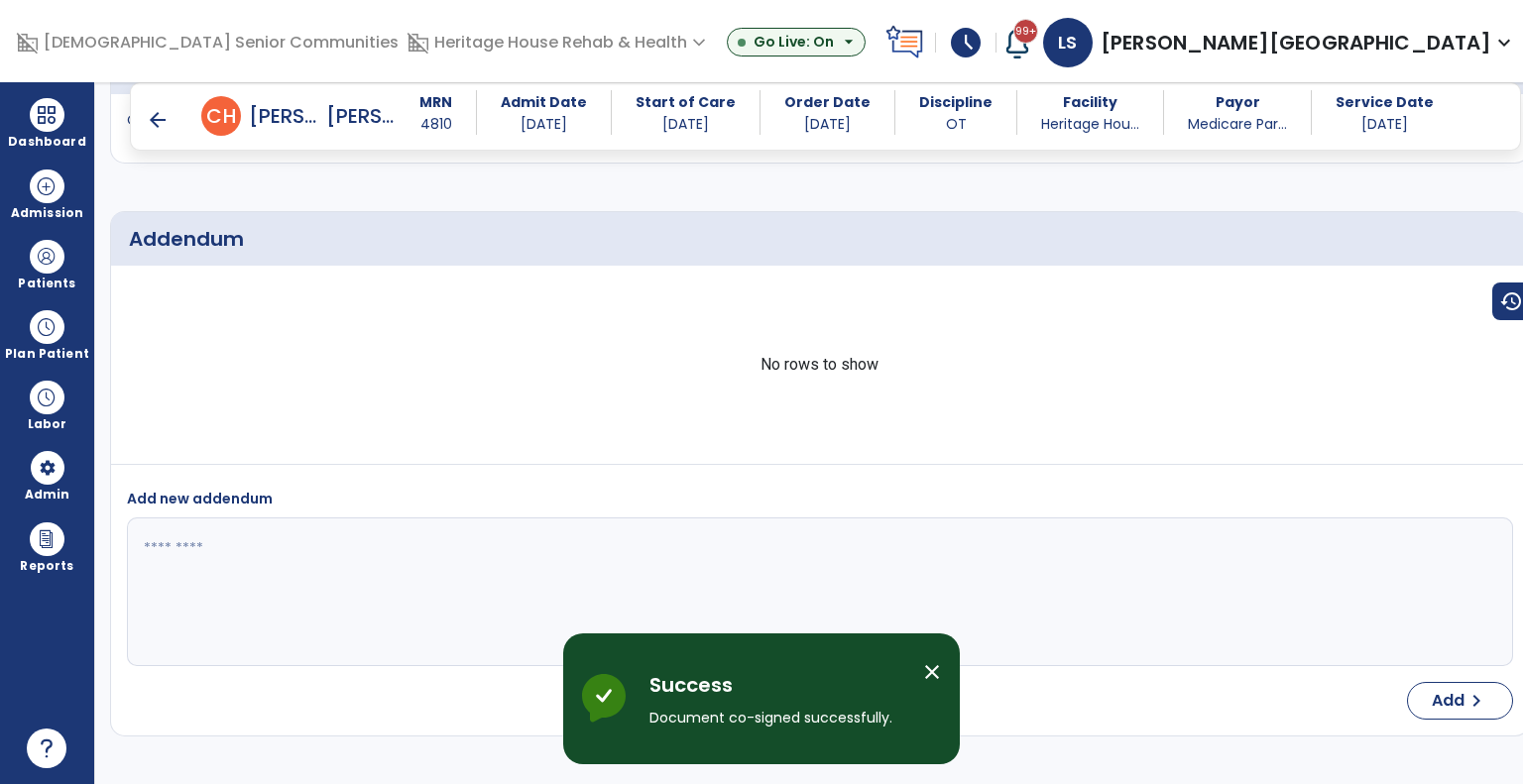 click on "arrow_back" at bounding box center [158, 120] 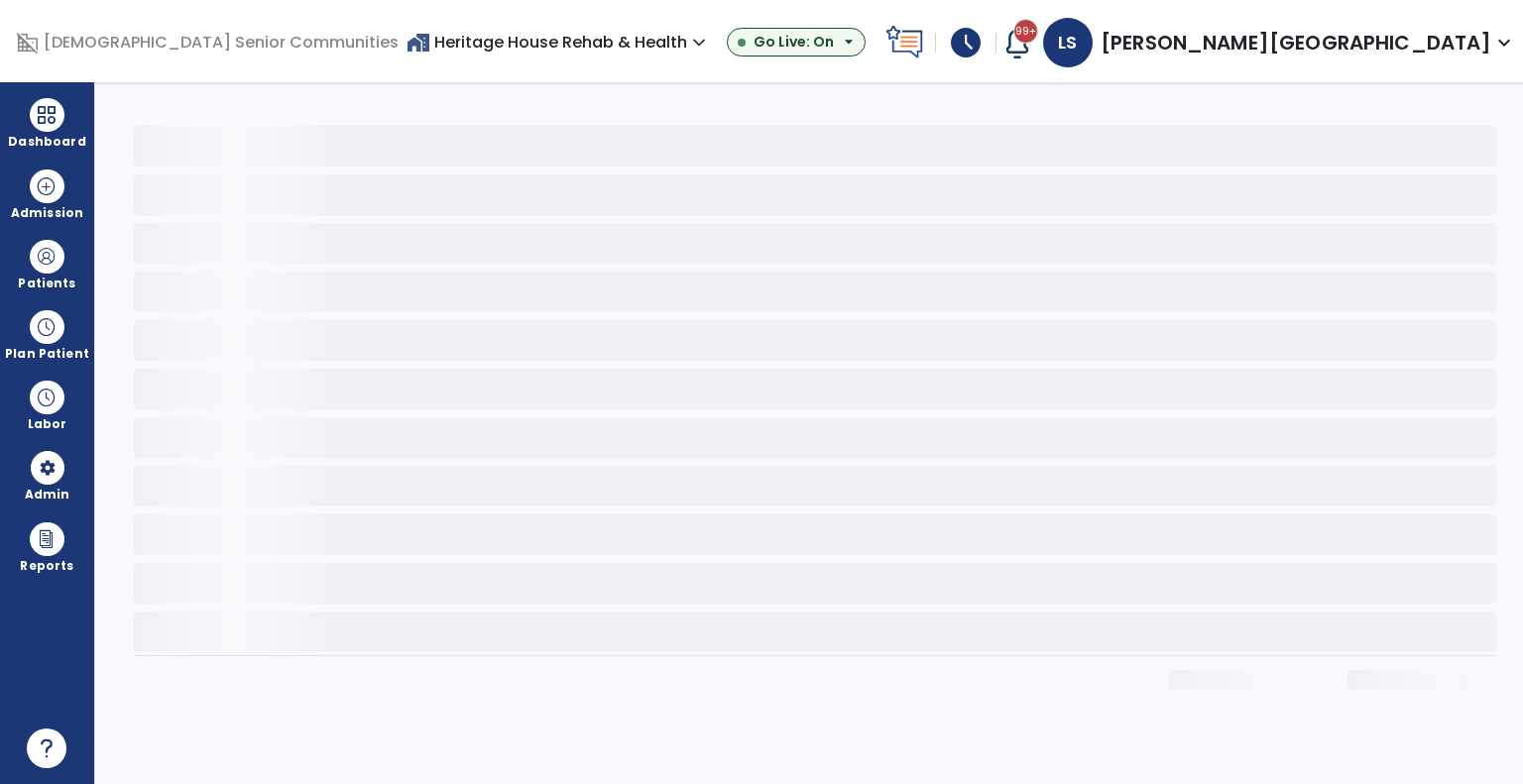 scroll, scrollTop: 0, scrollLeft: 0, axis: both 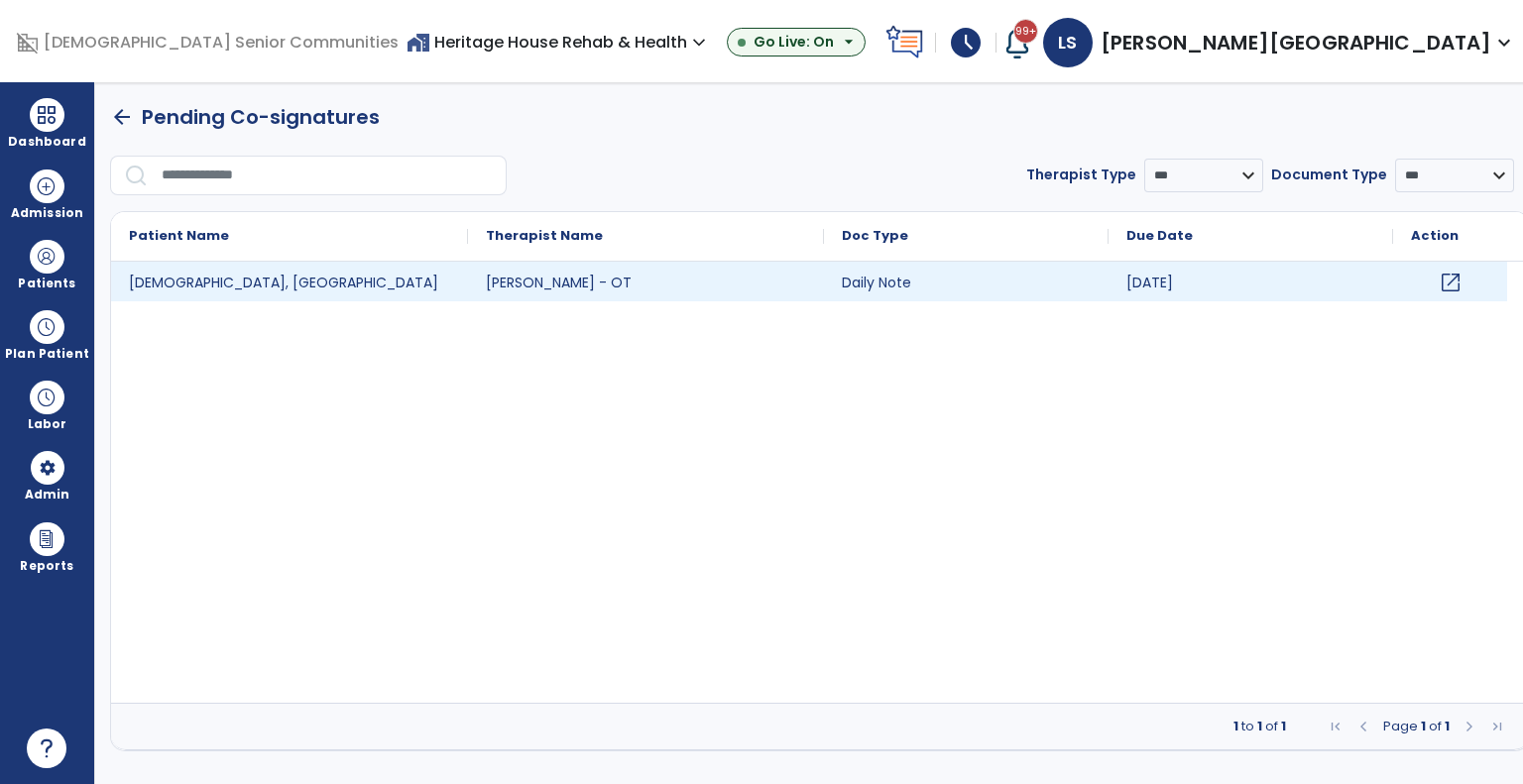 click on "open_in_new" 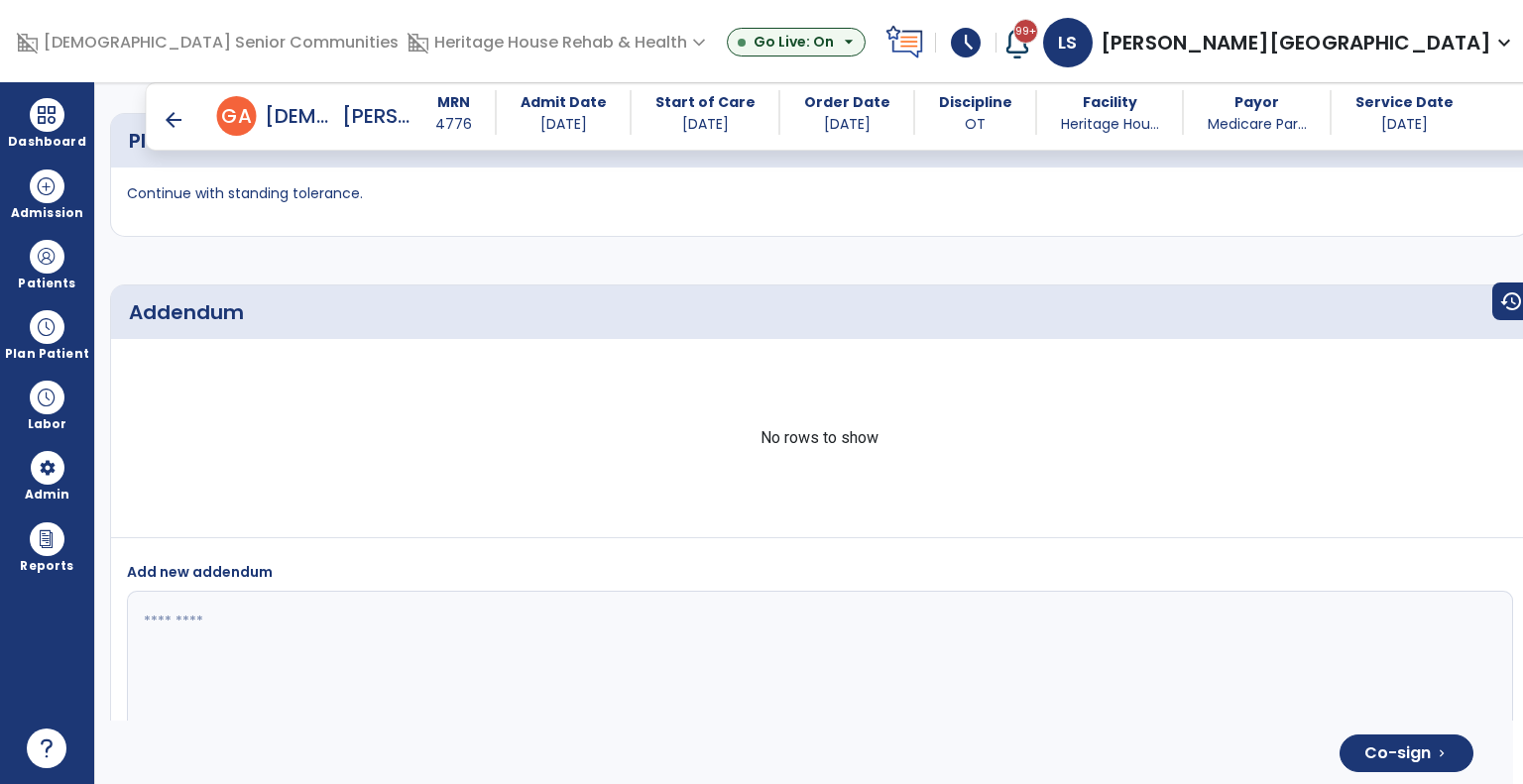 scroll, scrollTop: 3671, scrollLeft: 0, axis: vertical 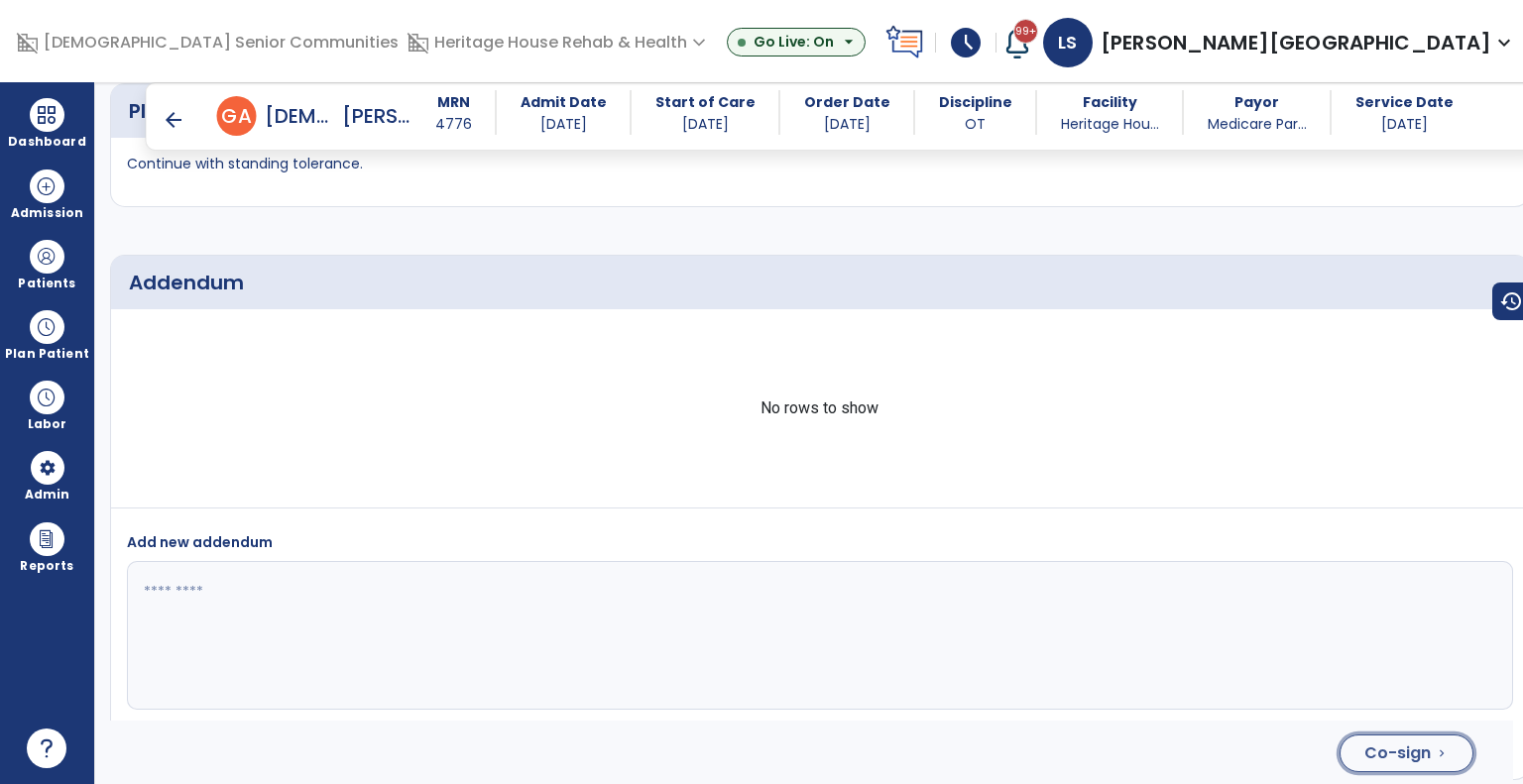 click on "Co-sign  chevron_right" 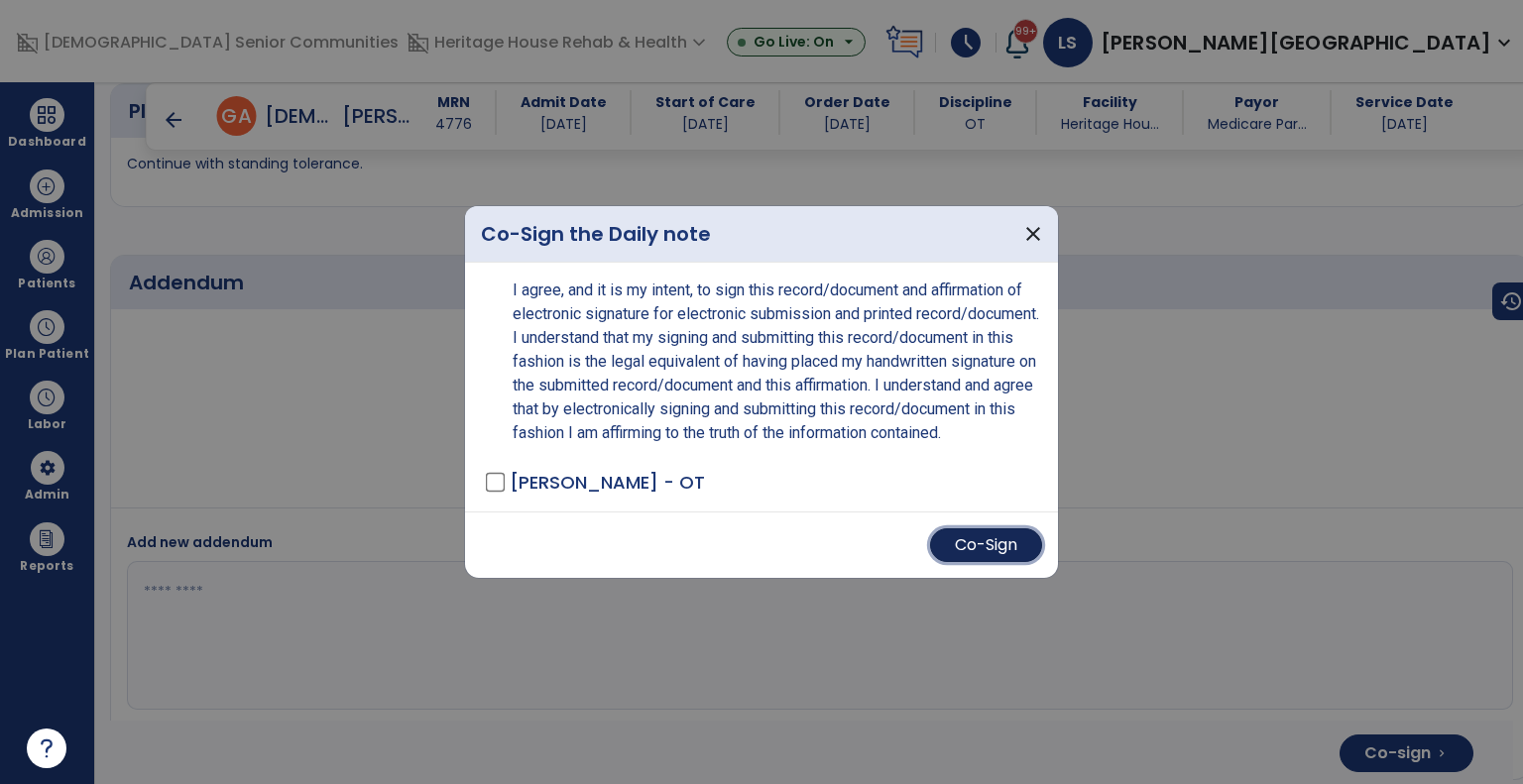 click on "Co-Sign" at bounding box center [986, 545] 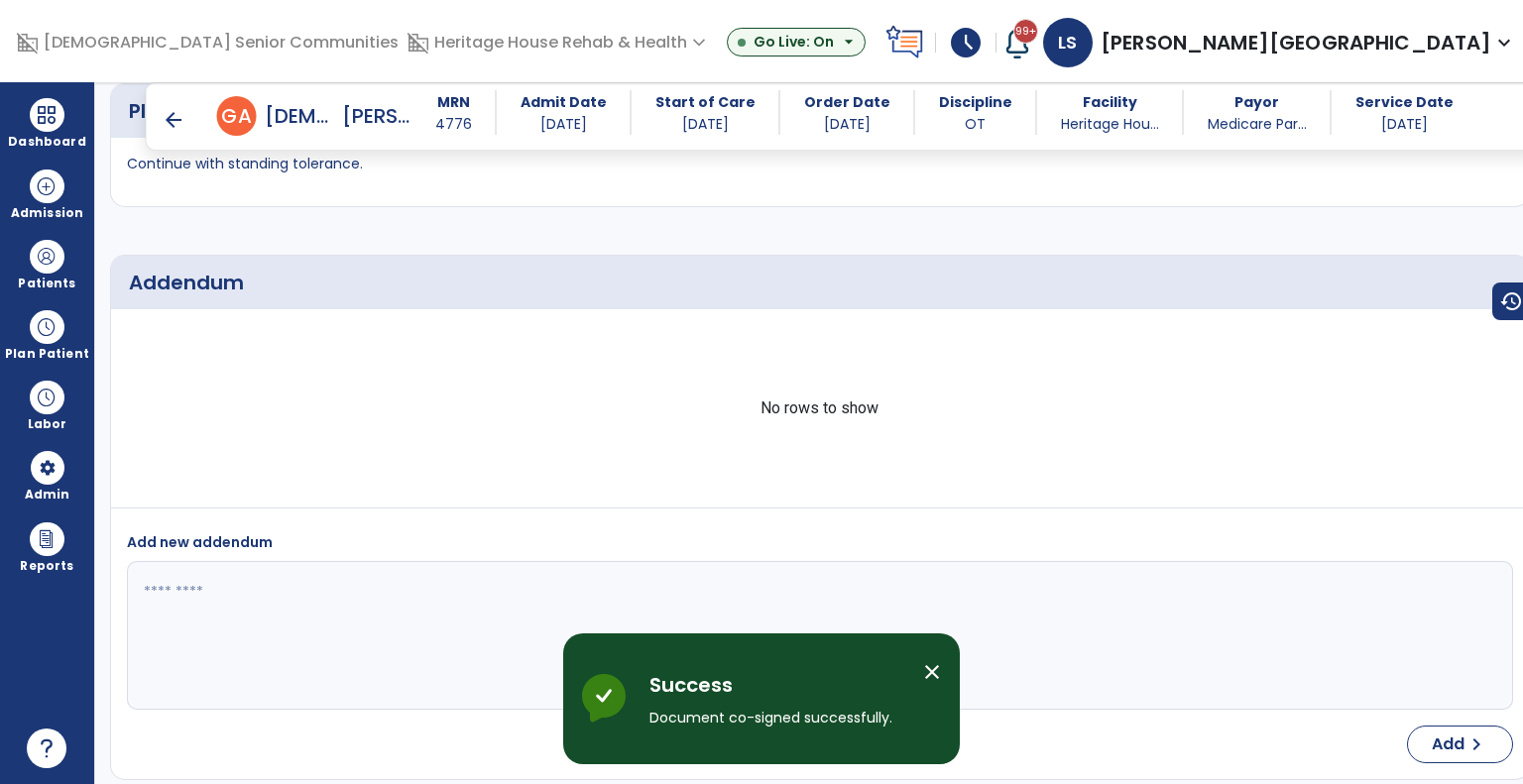 click on "arrow_back" at bounding box center [174, 120] 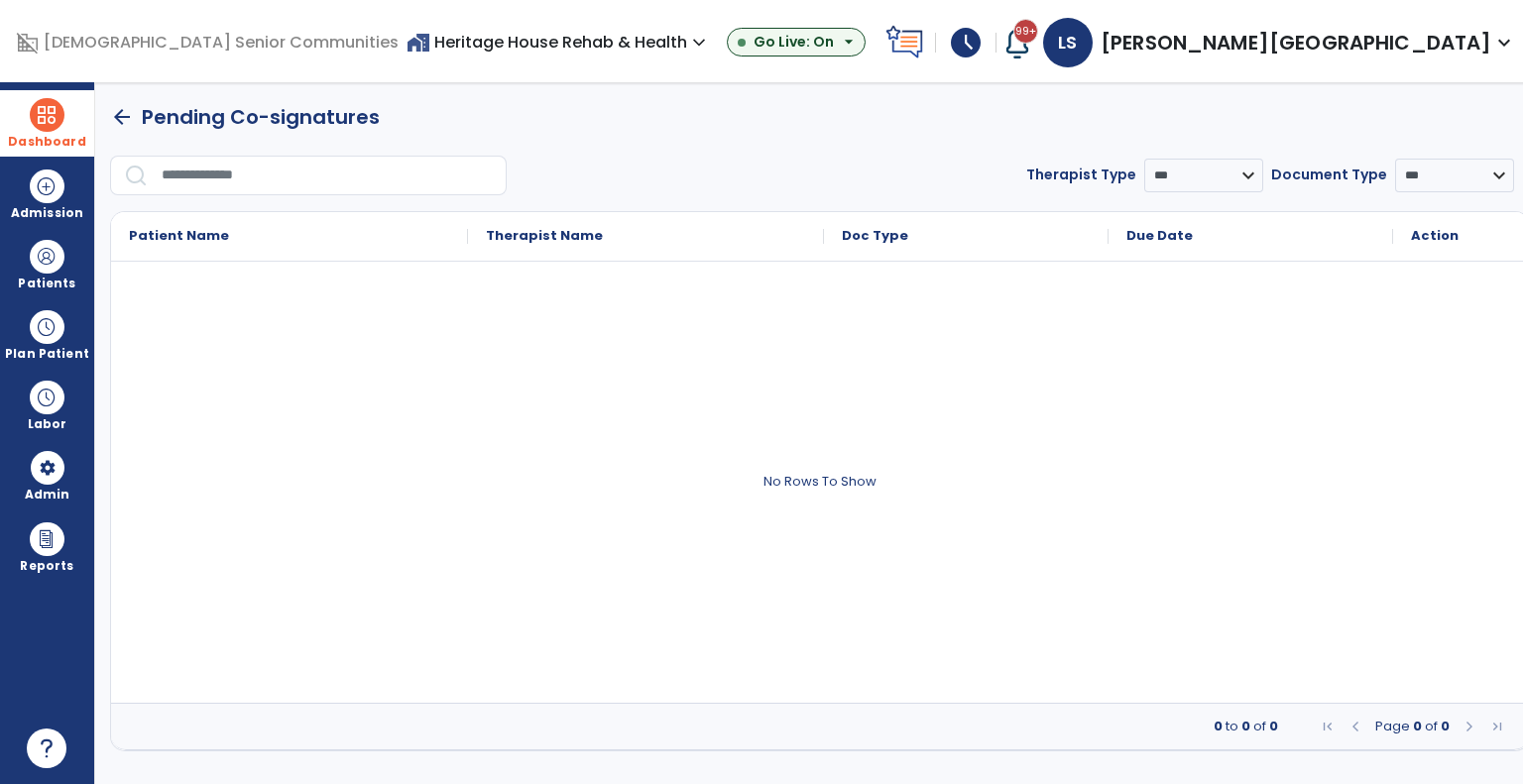 click on "Dashboard" at bounding box center [47, 142] 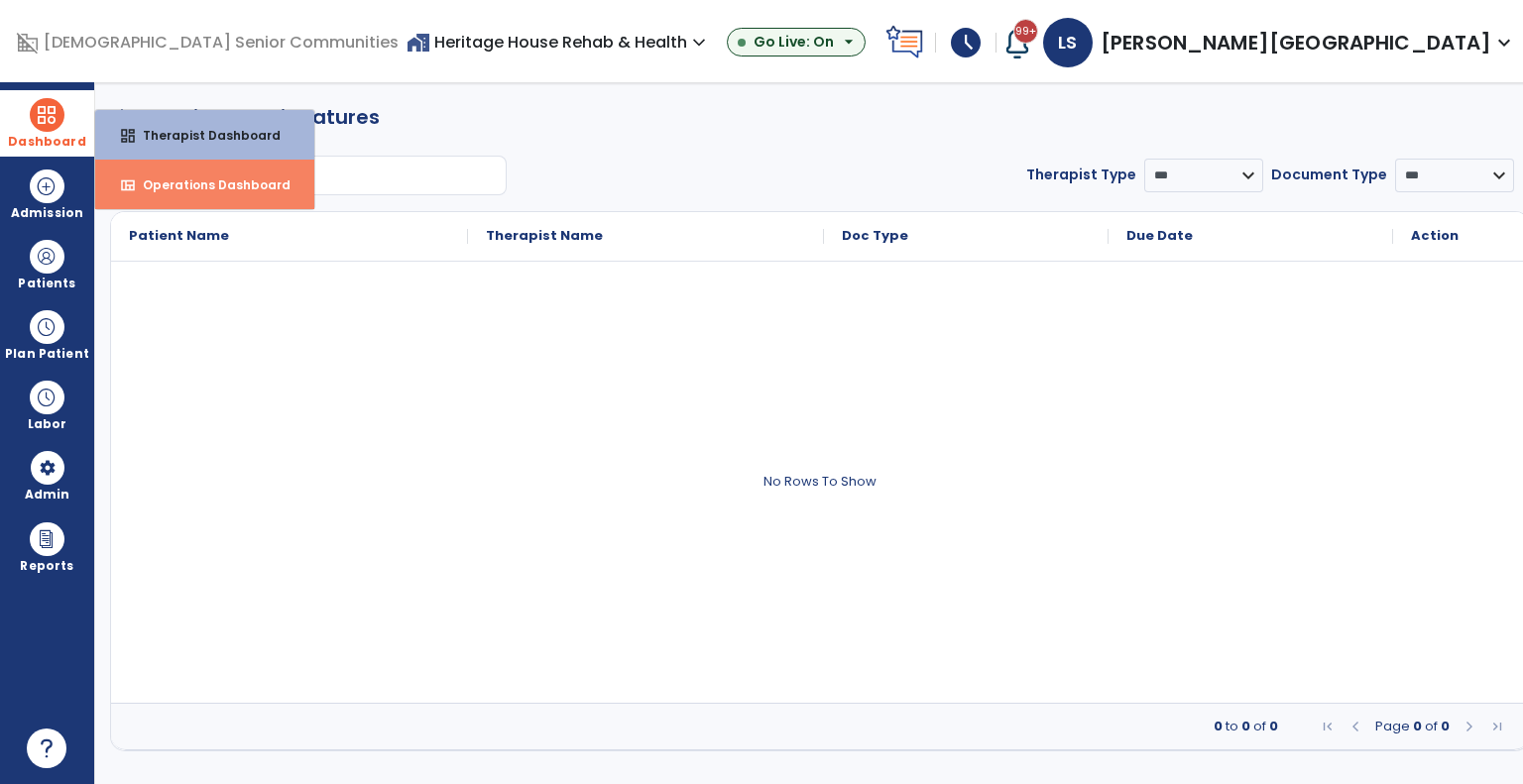 click on "view_quilt  Operations Dashboard" at bounding box center [204, 184] 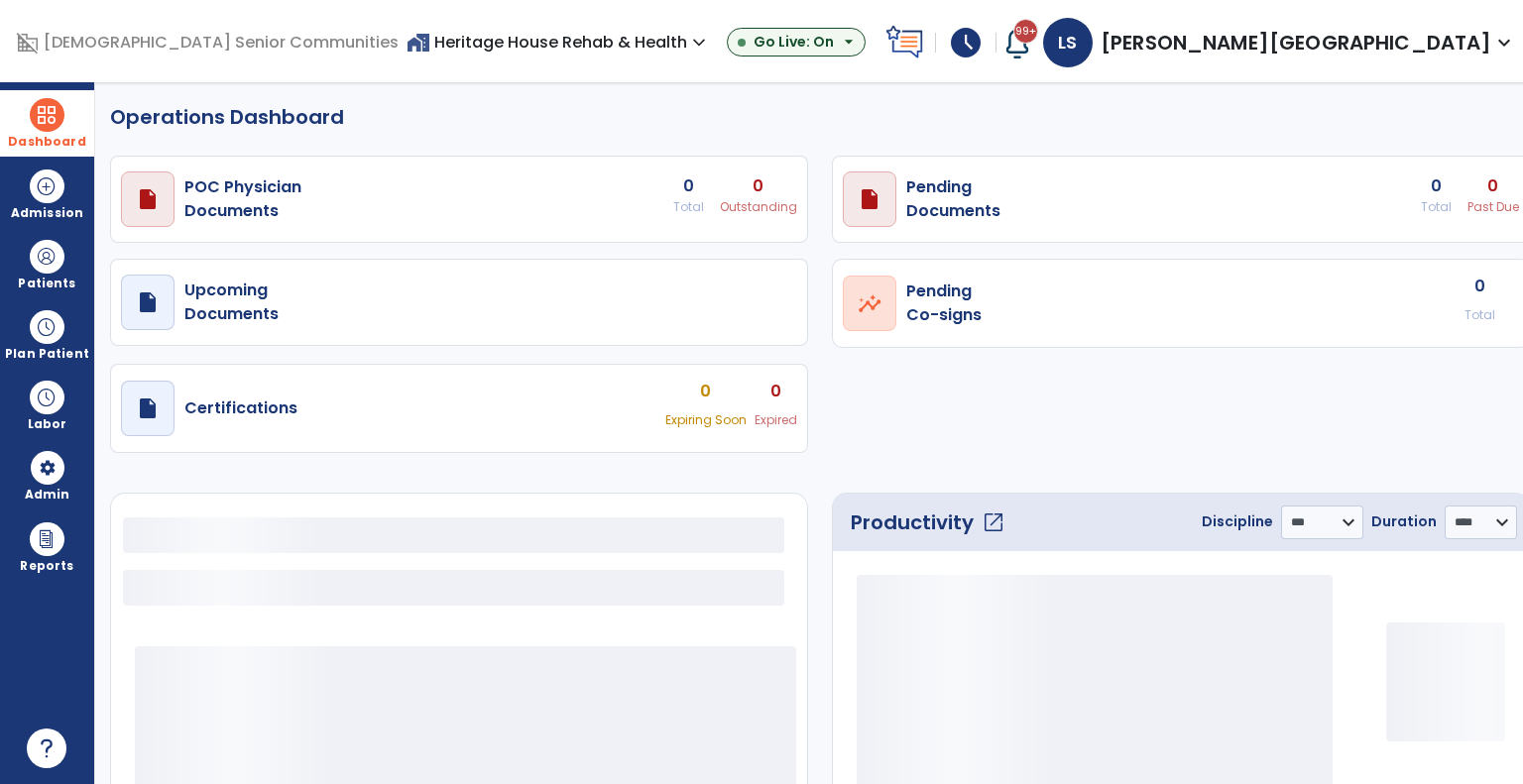 select on "***" 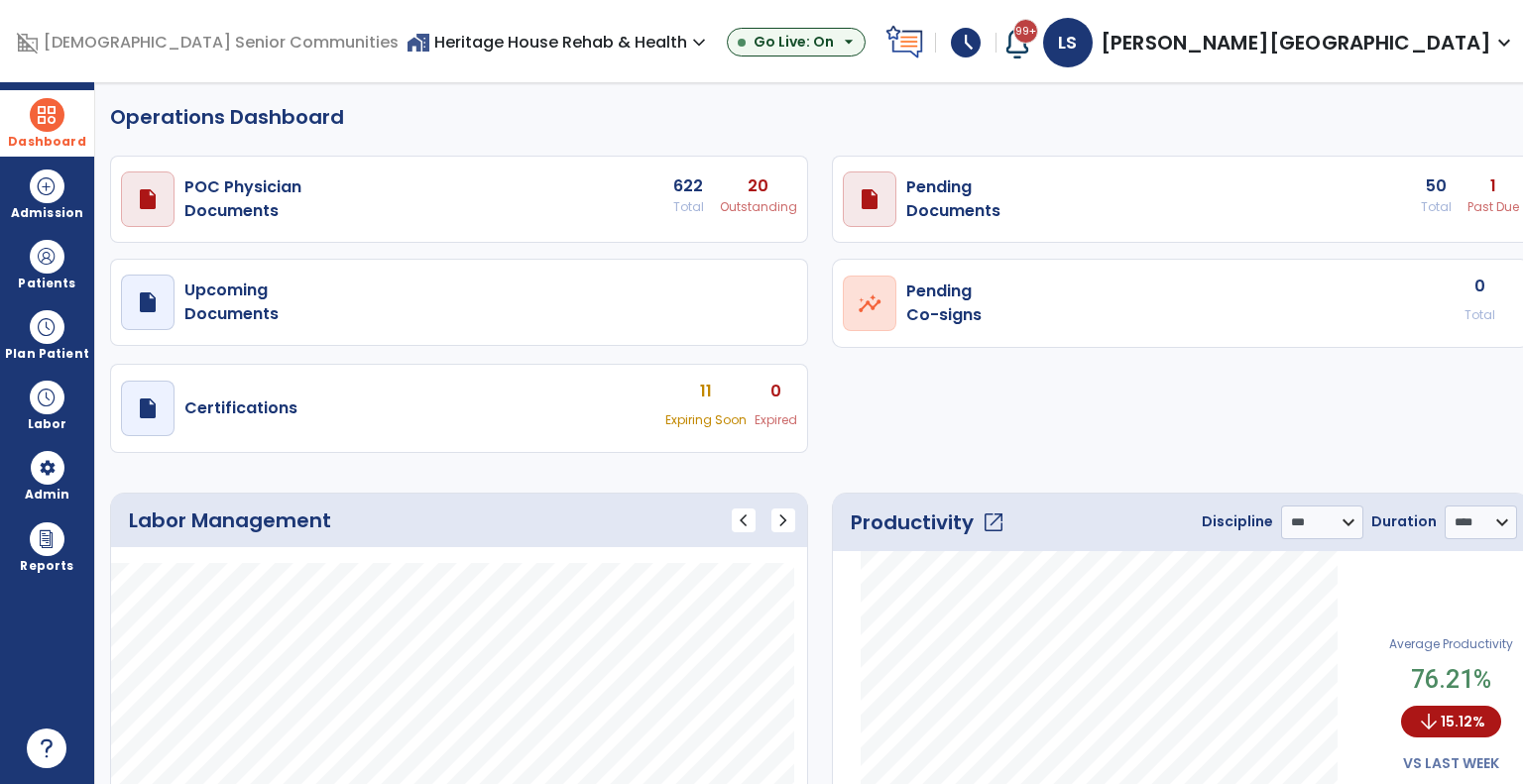 click on "open_in_new" 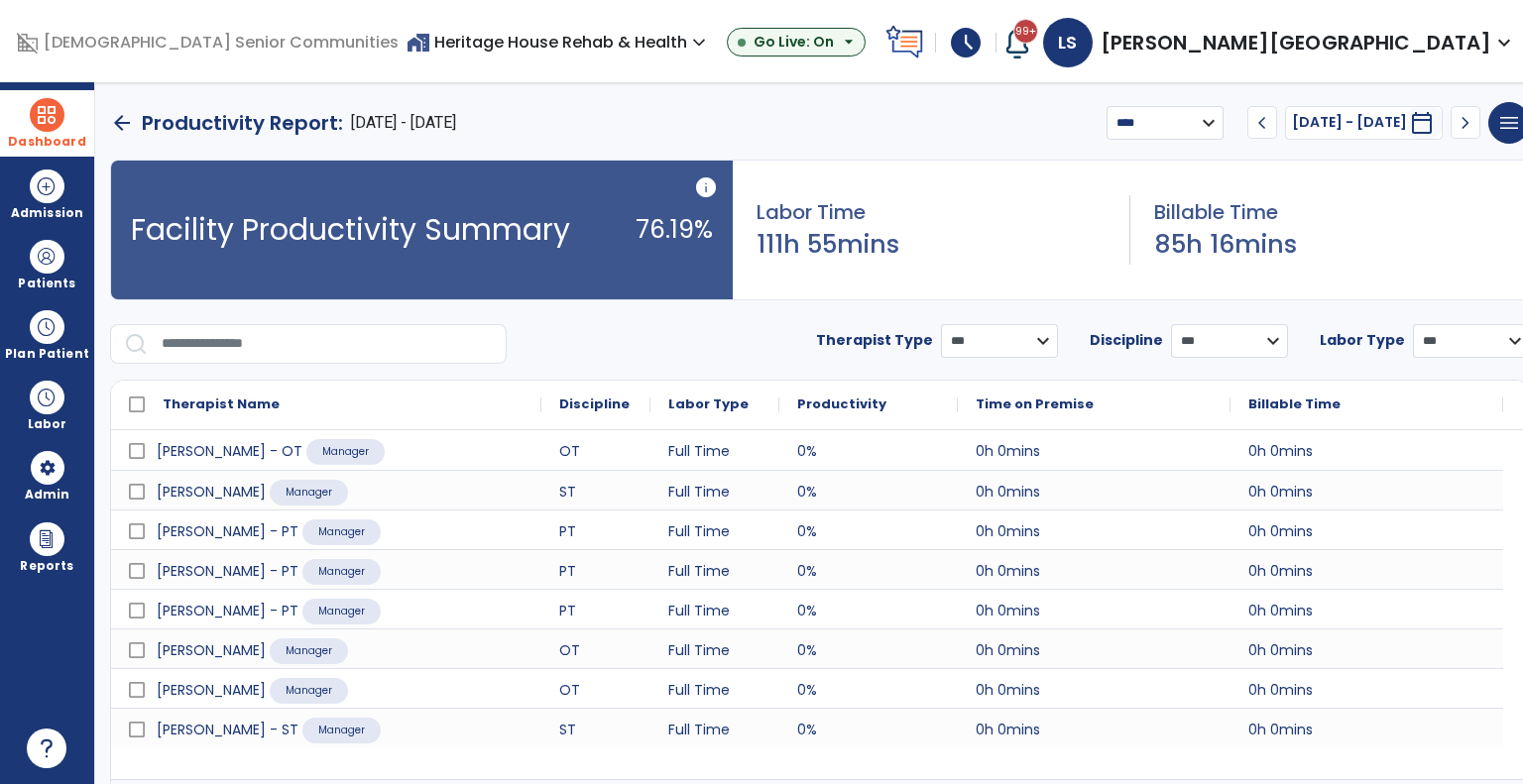 click on "**********" at bounding box center (1165, 123) 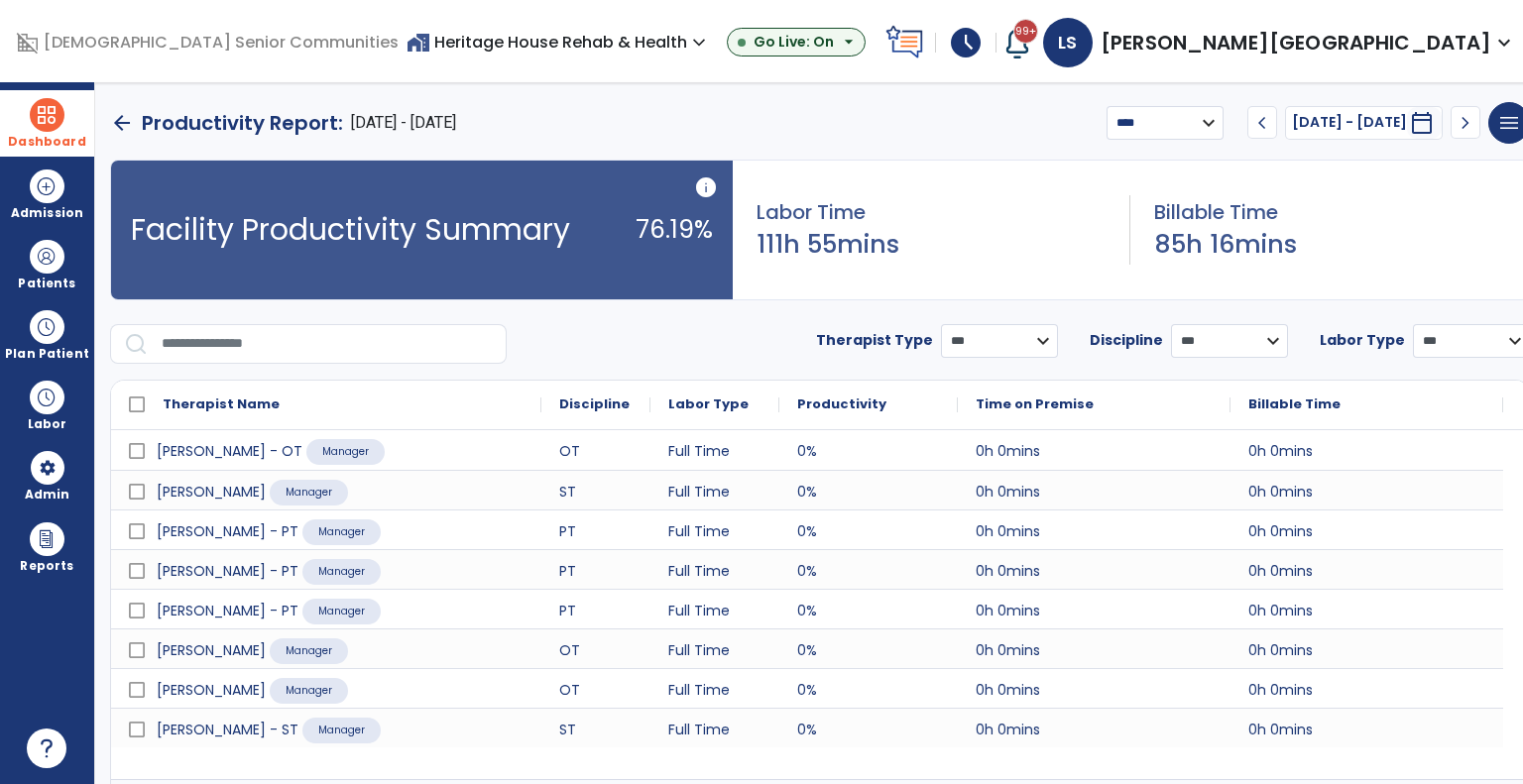 select on "*****" 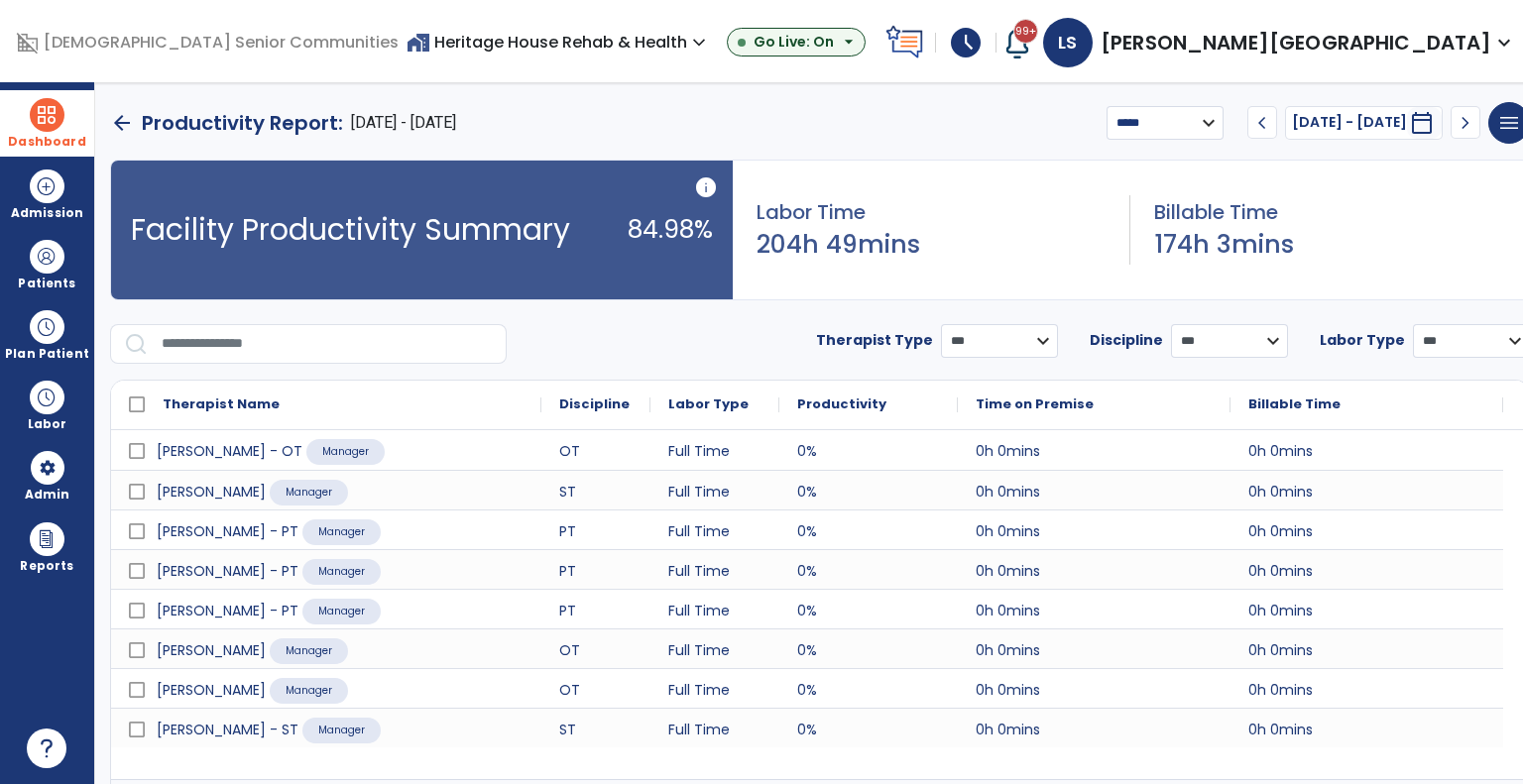 click on "home_work   Heritage House Rehab & Health   expand_more" at bounding box center [558, 42] 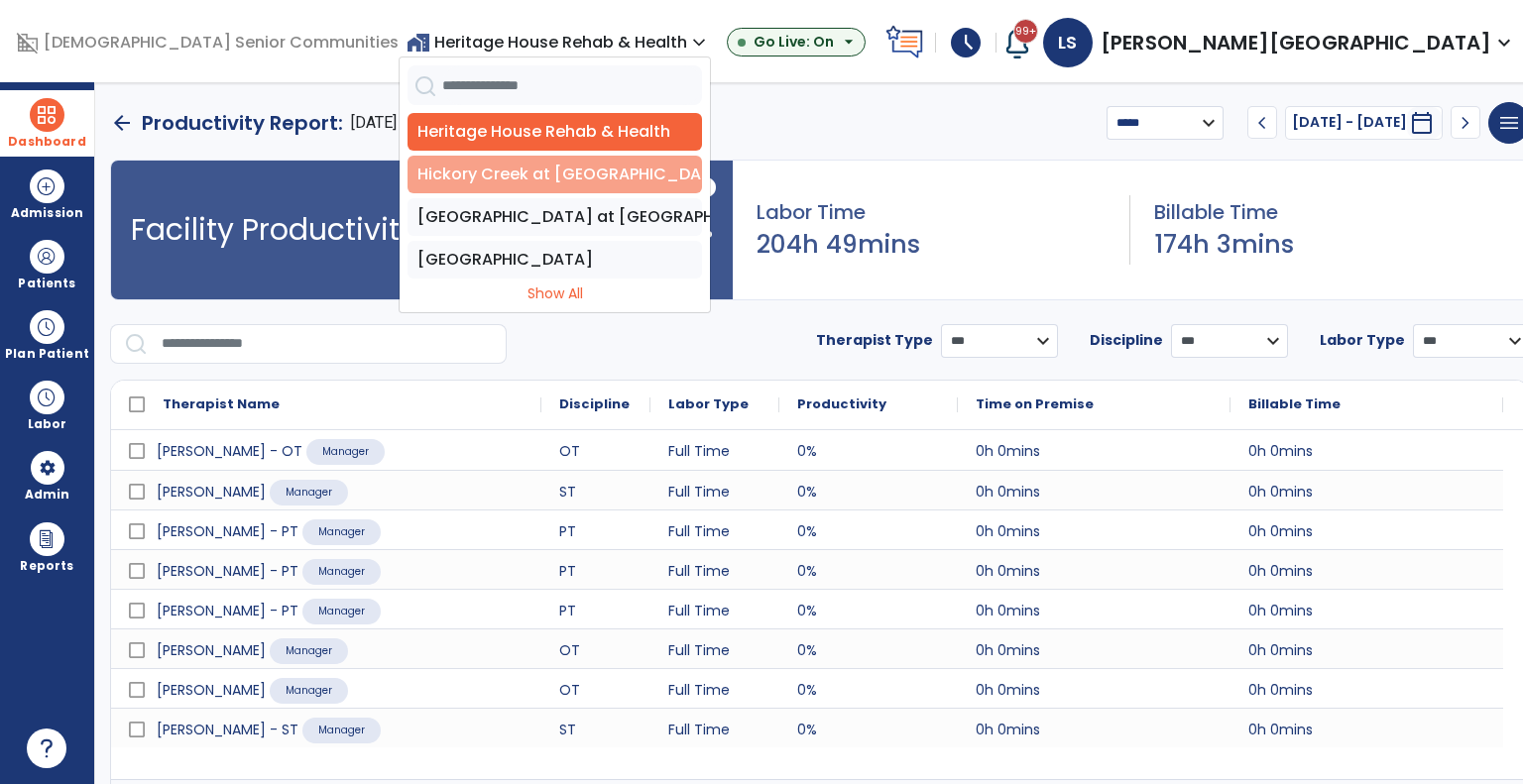 click on "Hickory Creek at [GEOGRAPHIC_DATA]" at bounding box center [554, 174] 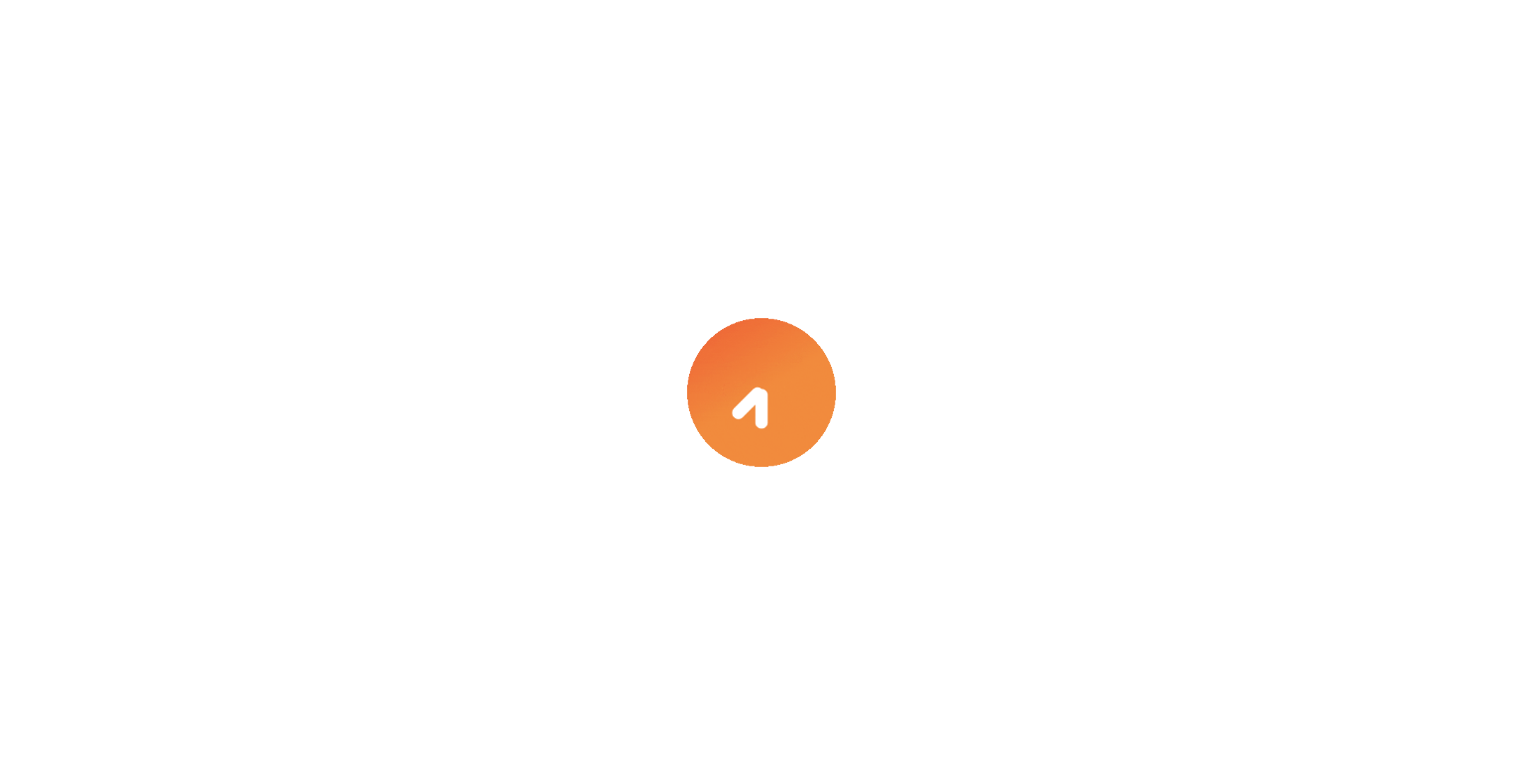 scroll, scrollTop: 0, scrollLeft: 0, axis: both 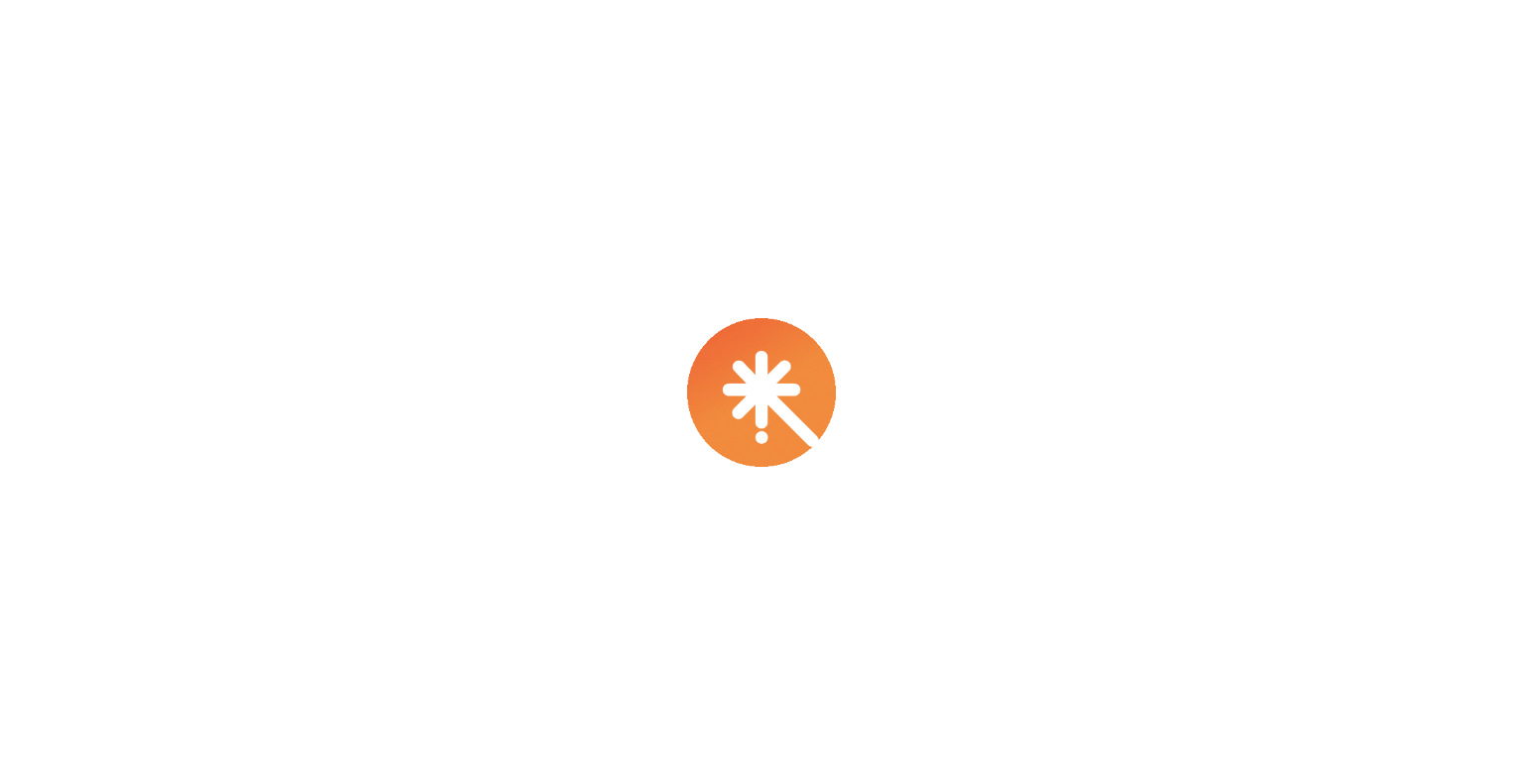 select on "***" 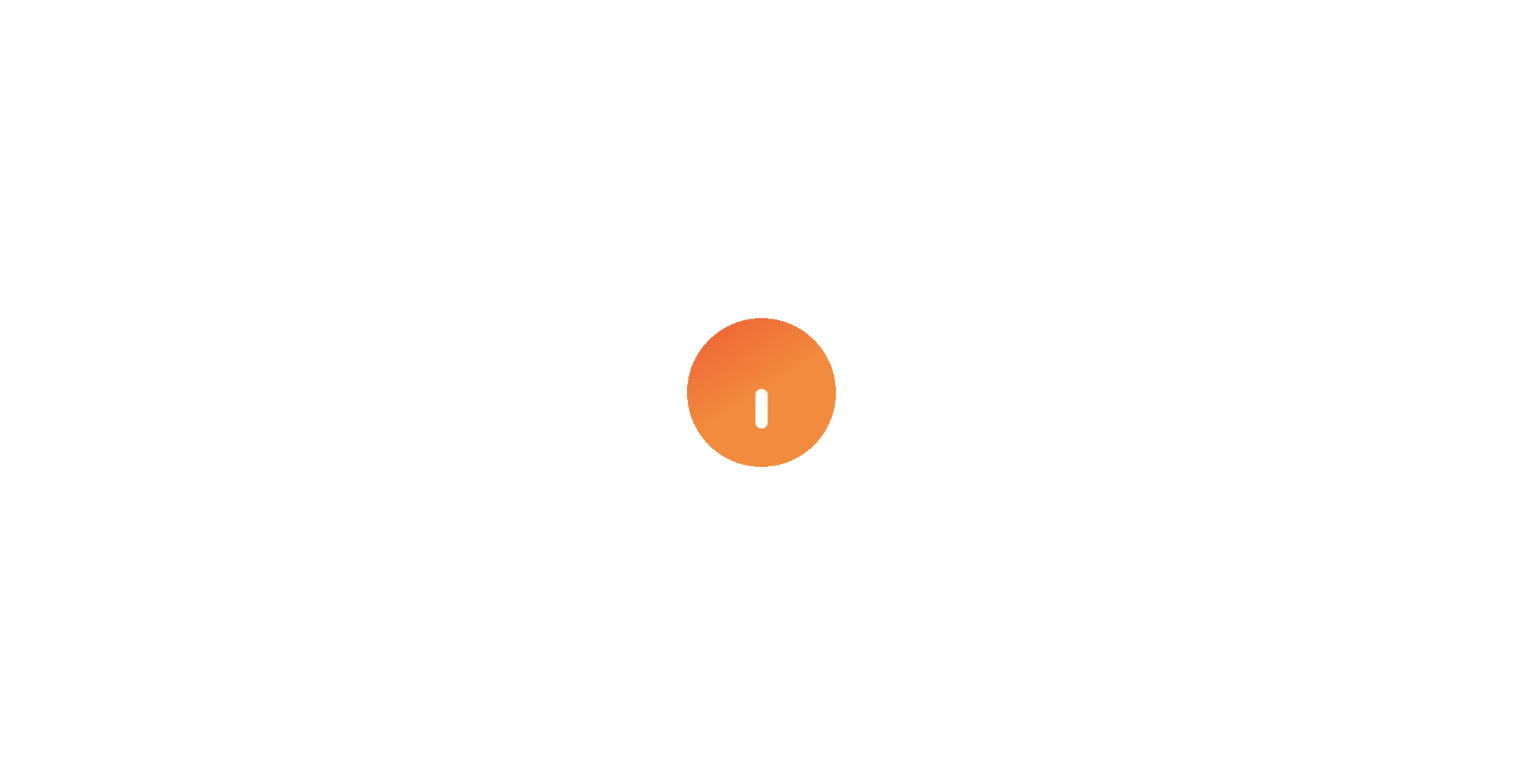 select on "****" 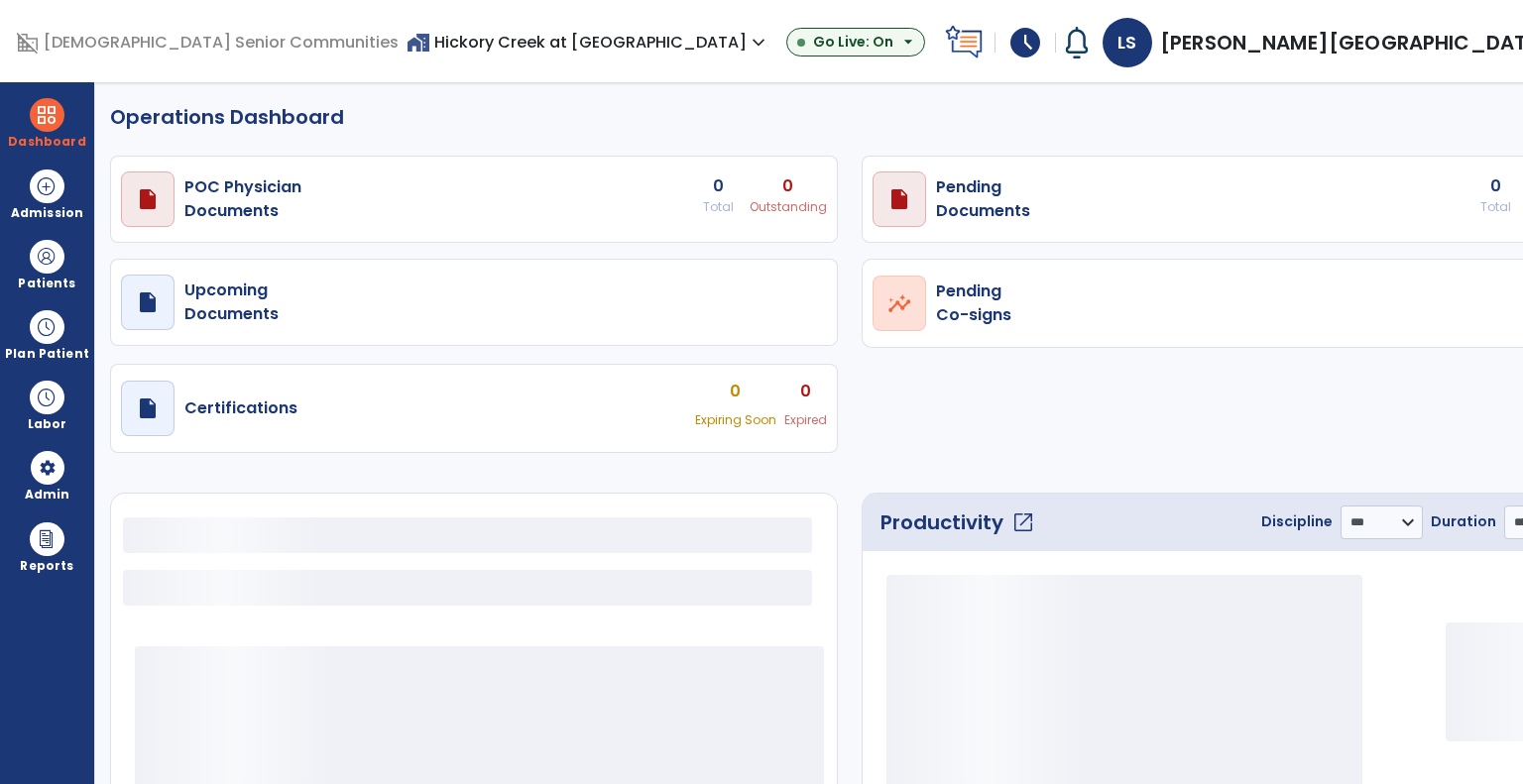select on "***" 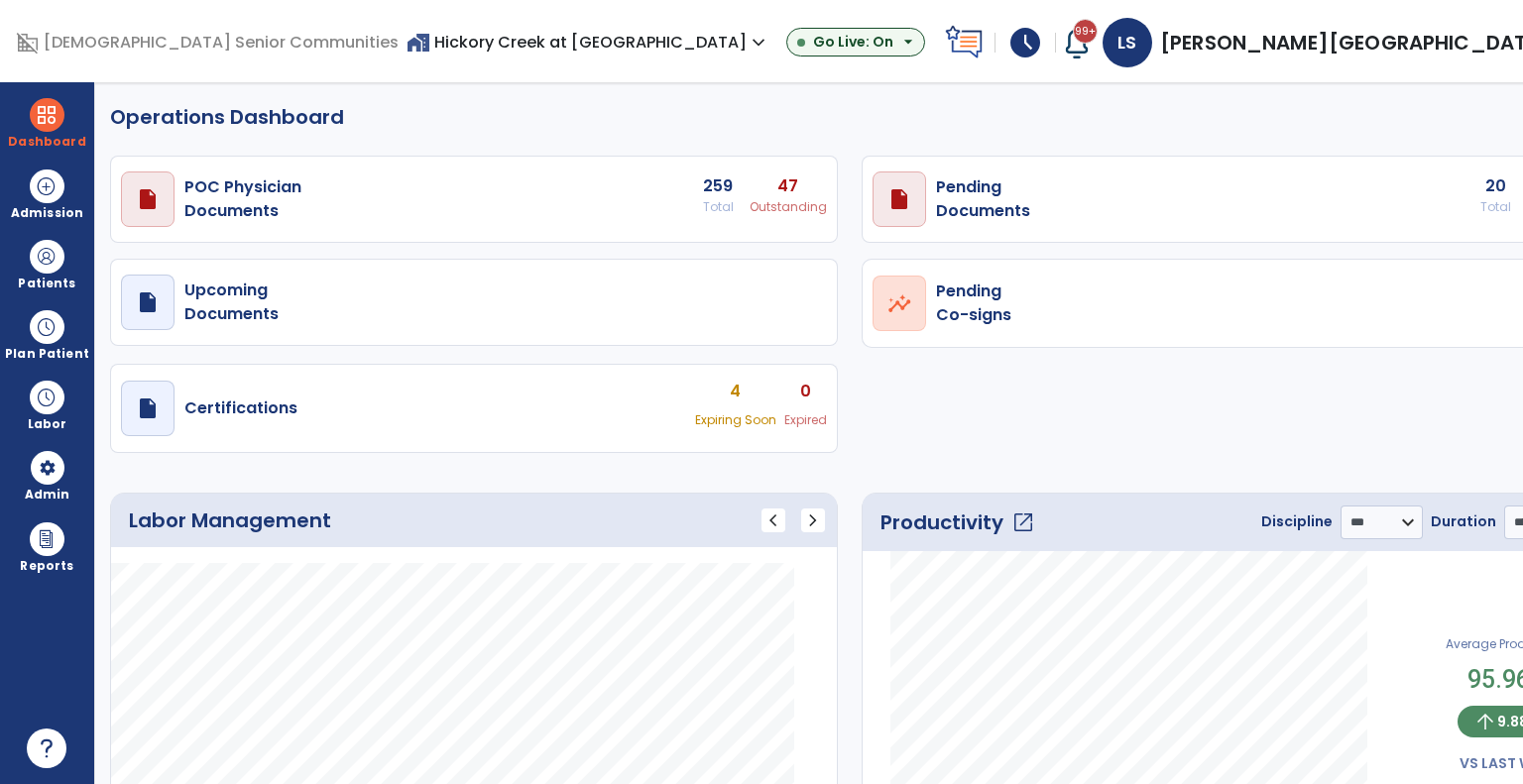 click on "open_in_new" 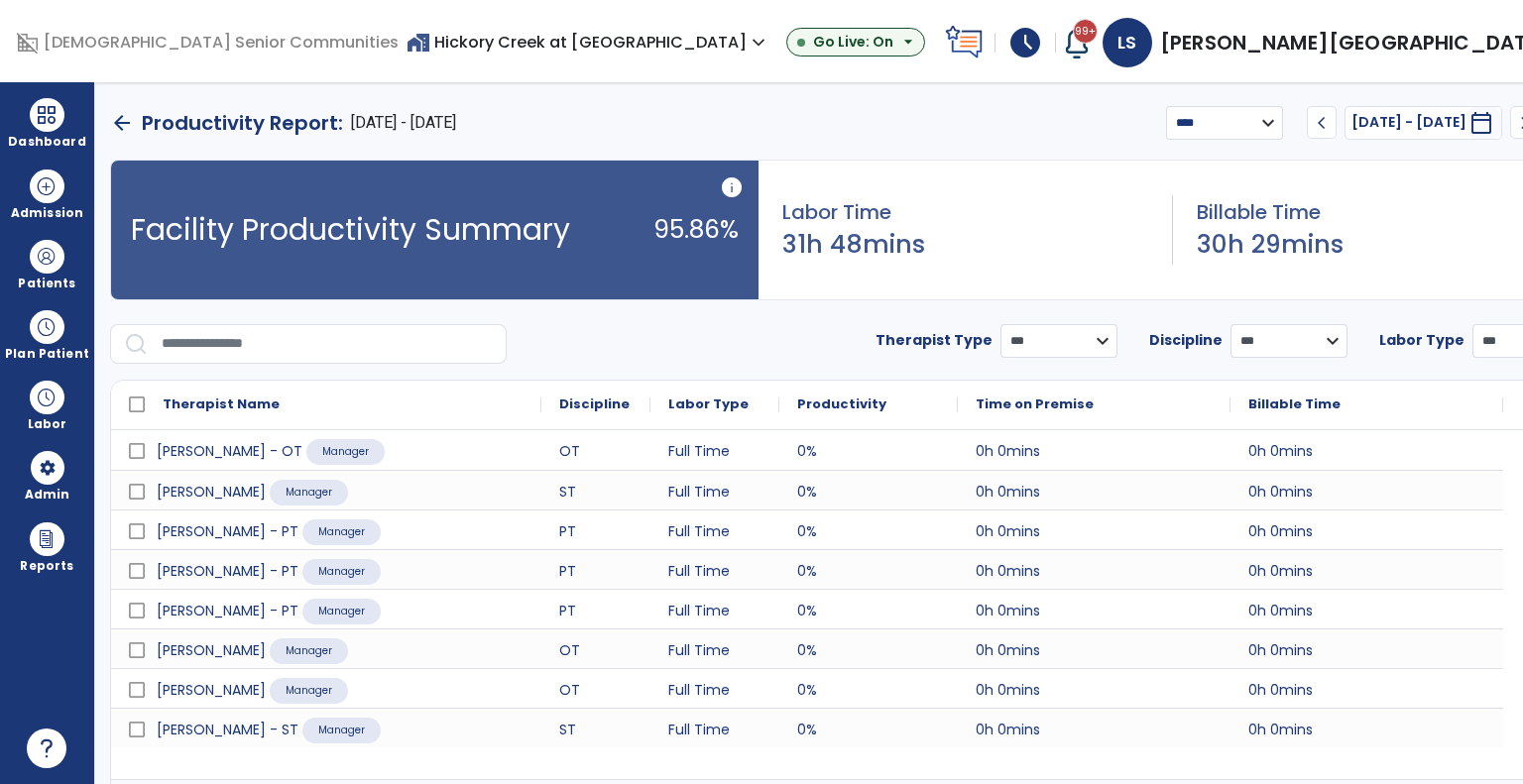 click on "**********" at bounding box center (1225, 123) 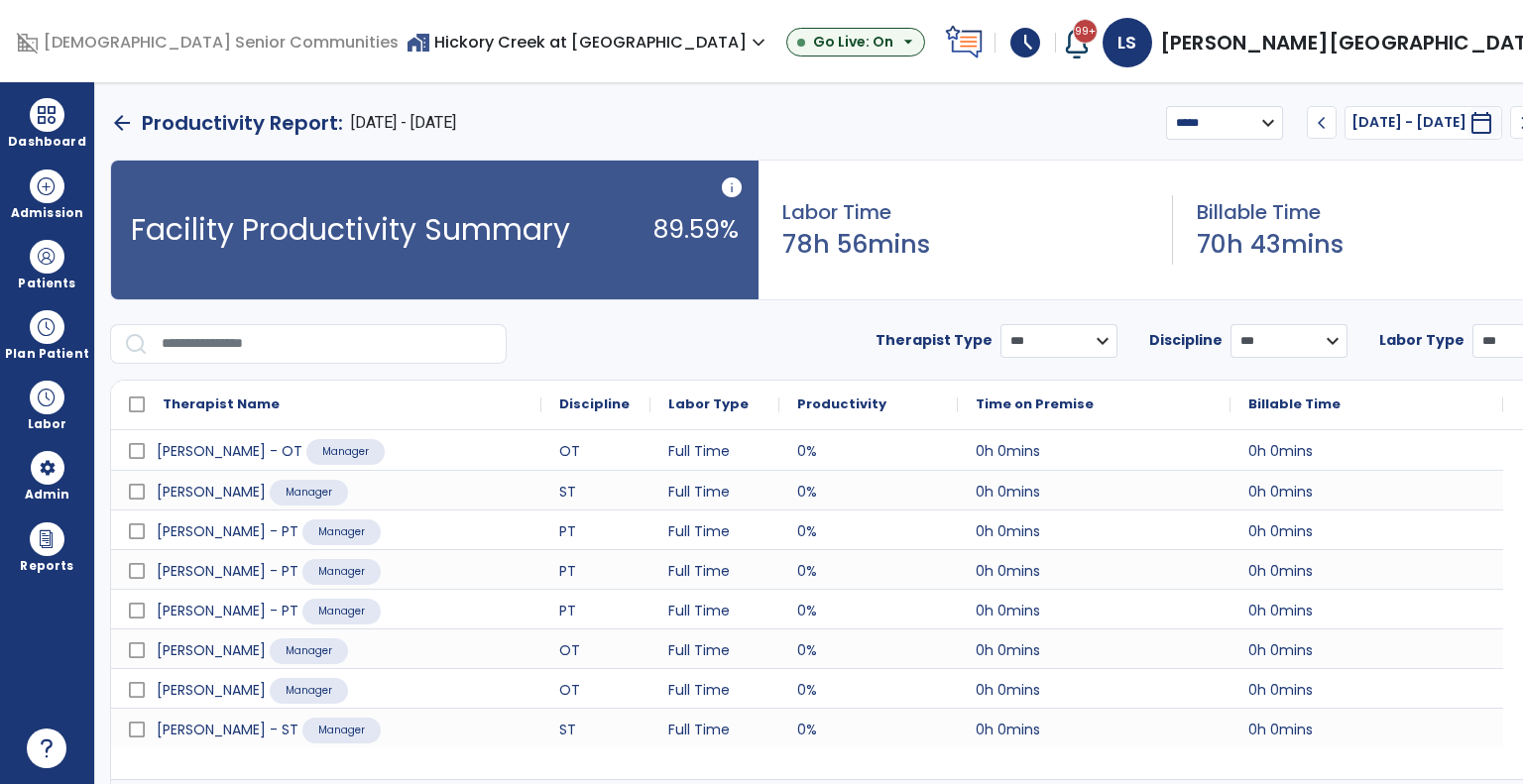 click on "home_work   Hickory Creek at [GEOGRAPHIC_DATA]   expand_more" at bounding box center [588, 42] 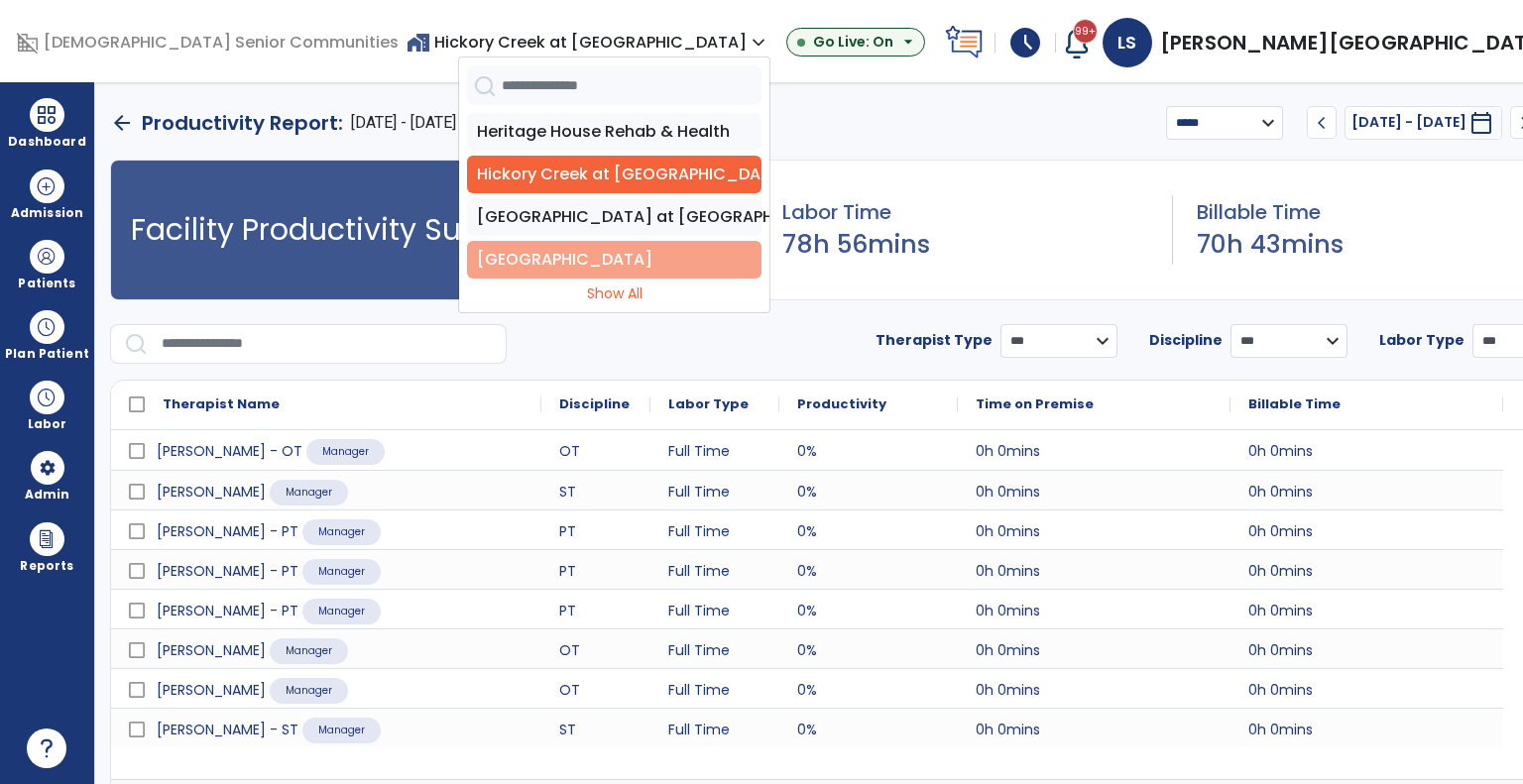 click on "[GEOGRAPHIC_DATA]" at bounding box center [614, 260] 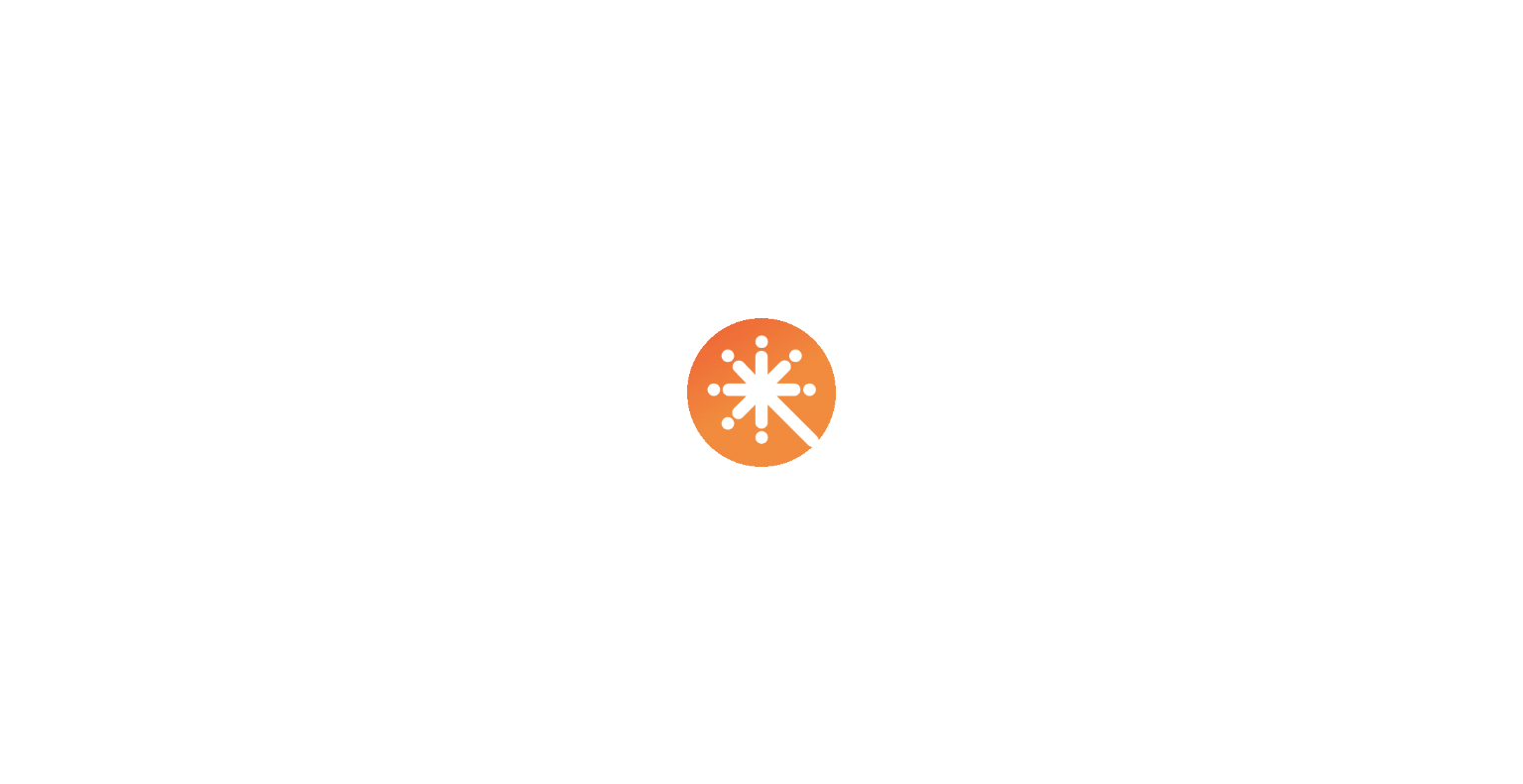scroll, scrollTop: 0, scrollLeft: 0, axis: both 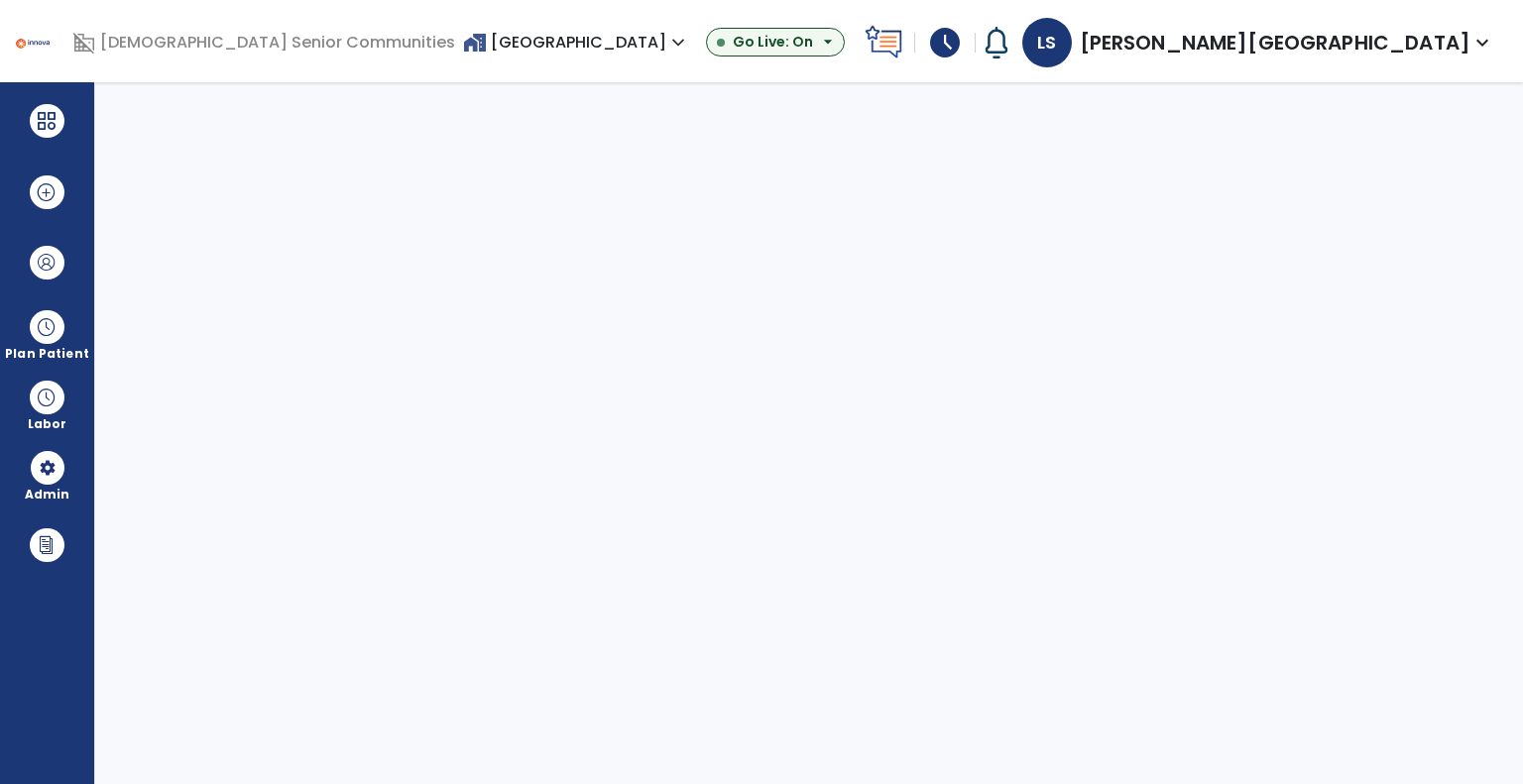 select on "***" 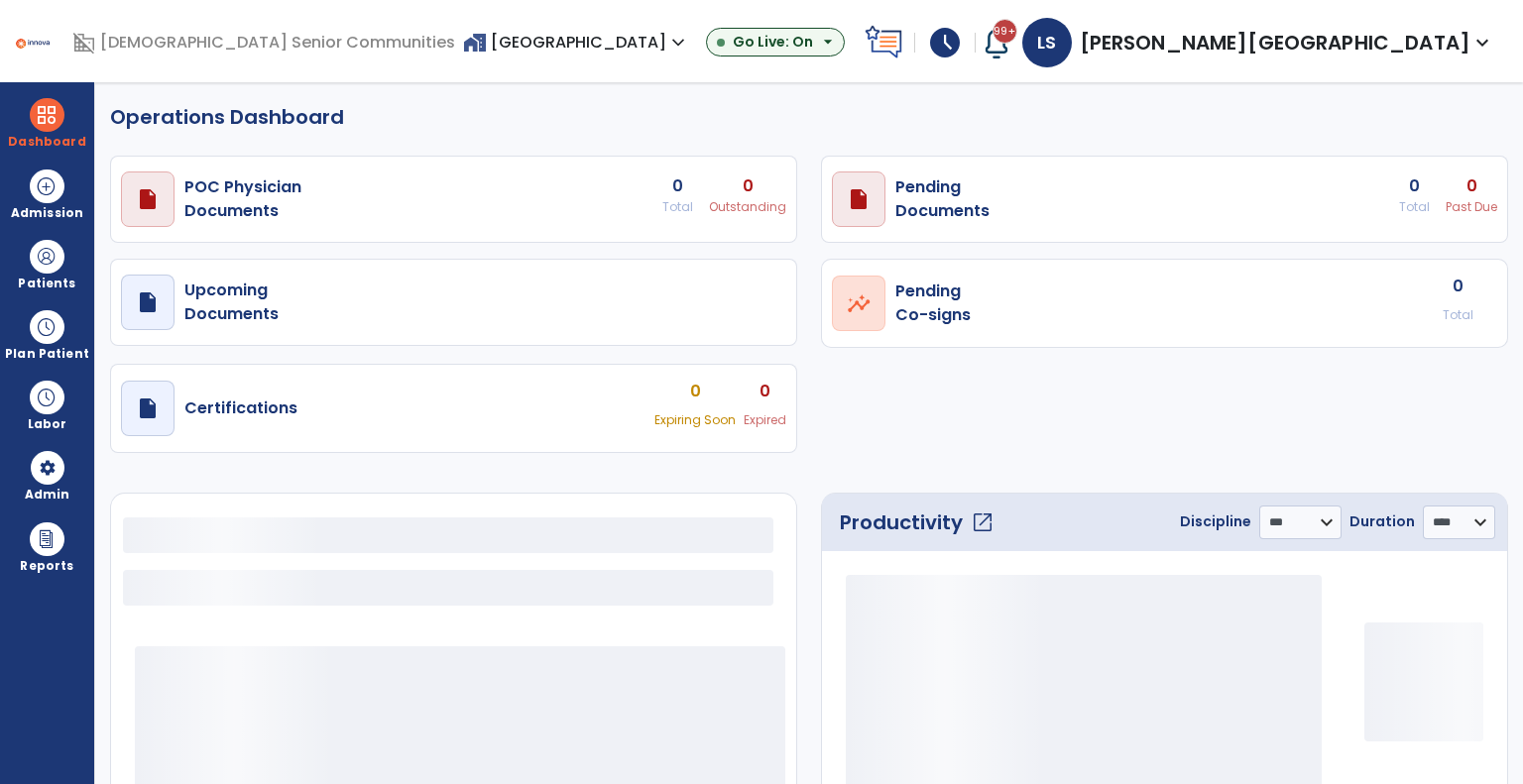 select on "***" 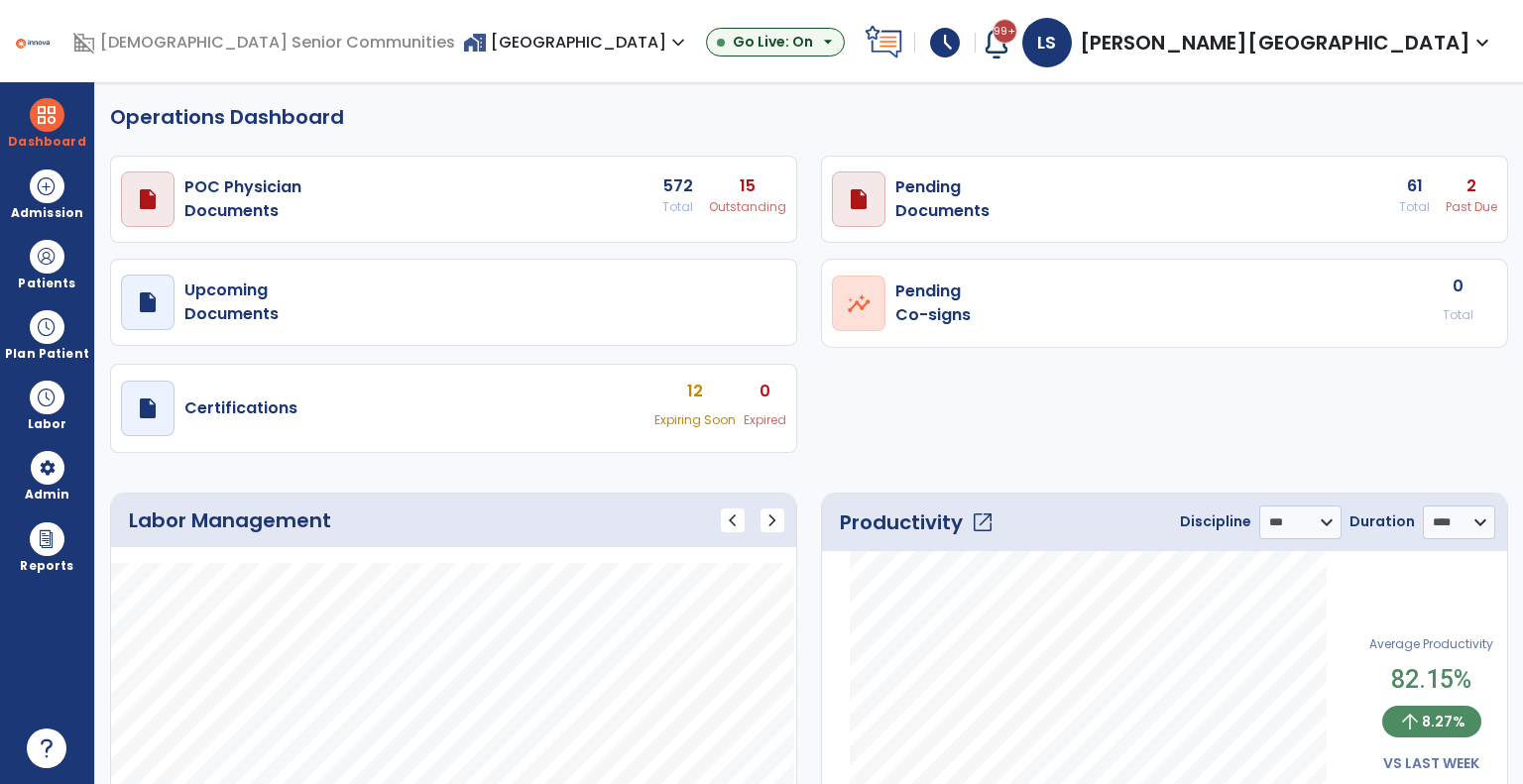 click on "open_in_new" 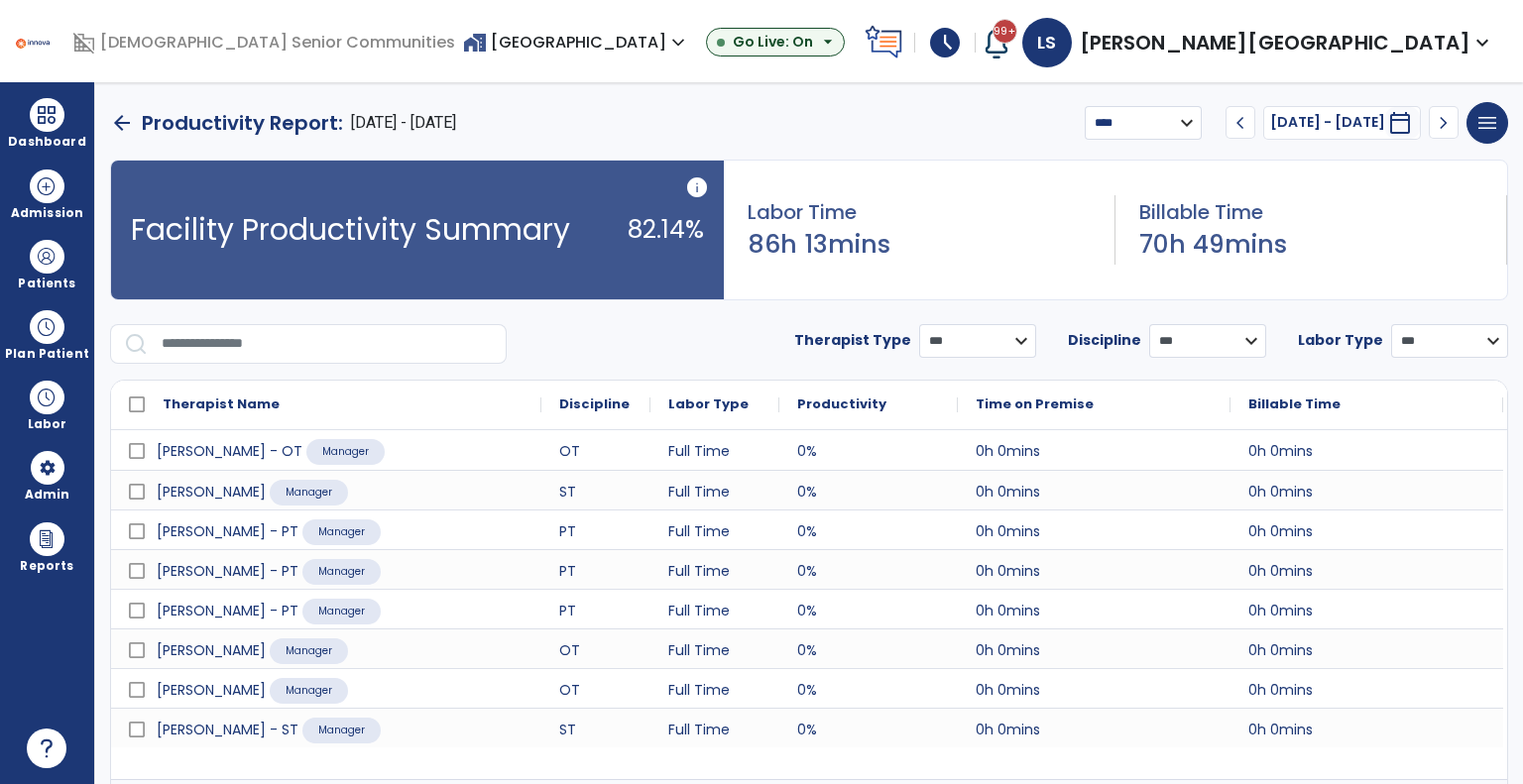 click on "**********" at bounding box center [1143, 123] 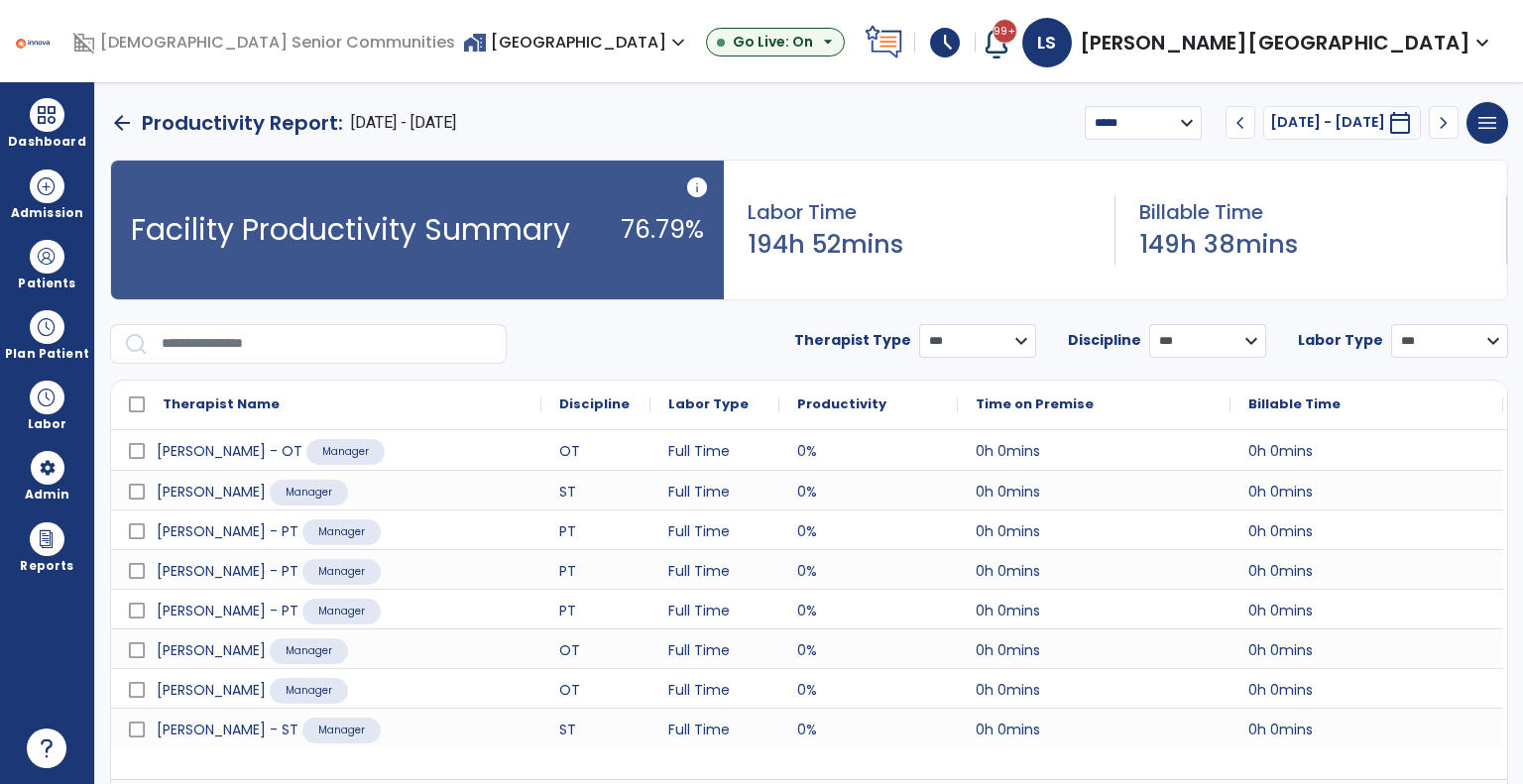scroll, scrollTop: 42, scrollLeft: 0, axis: vertical 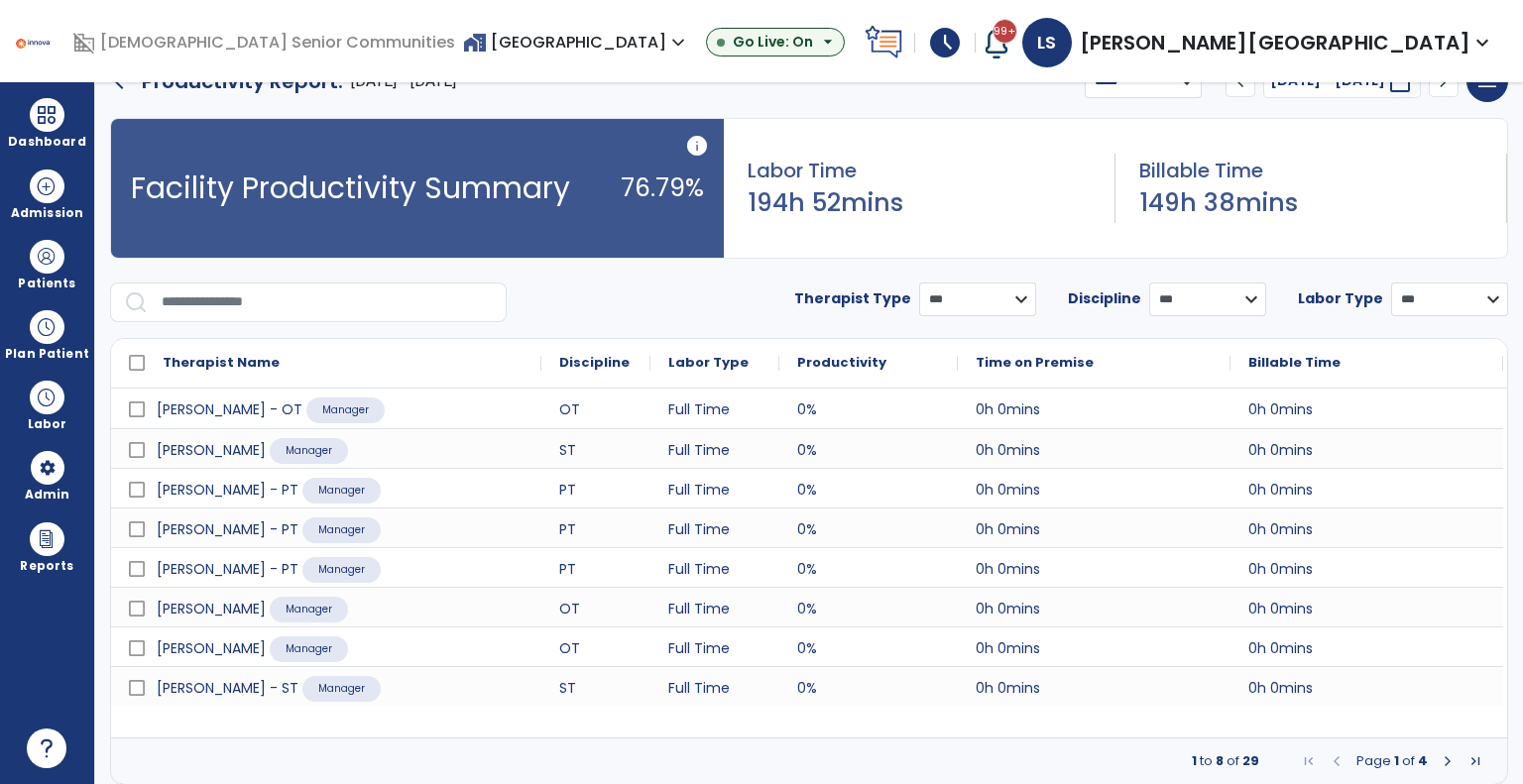 click at bounding box center (1448, 761) 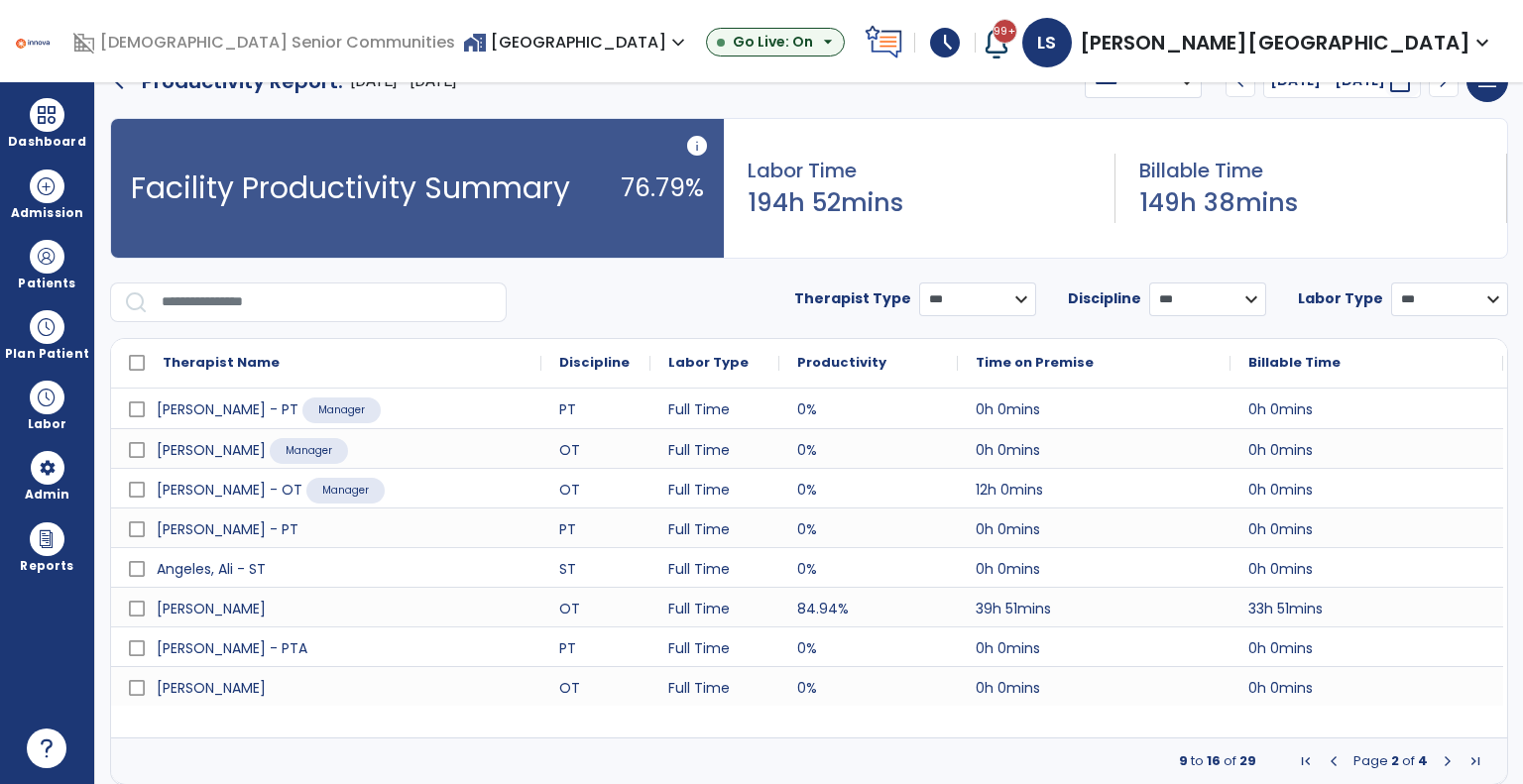 click at bounding box center [1448, 761] 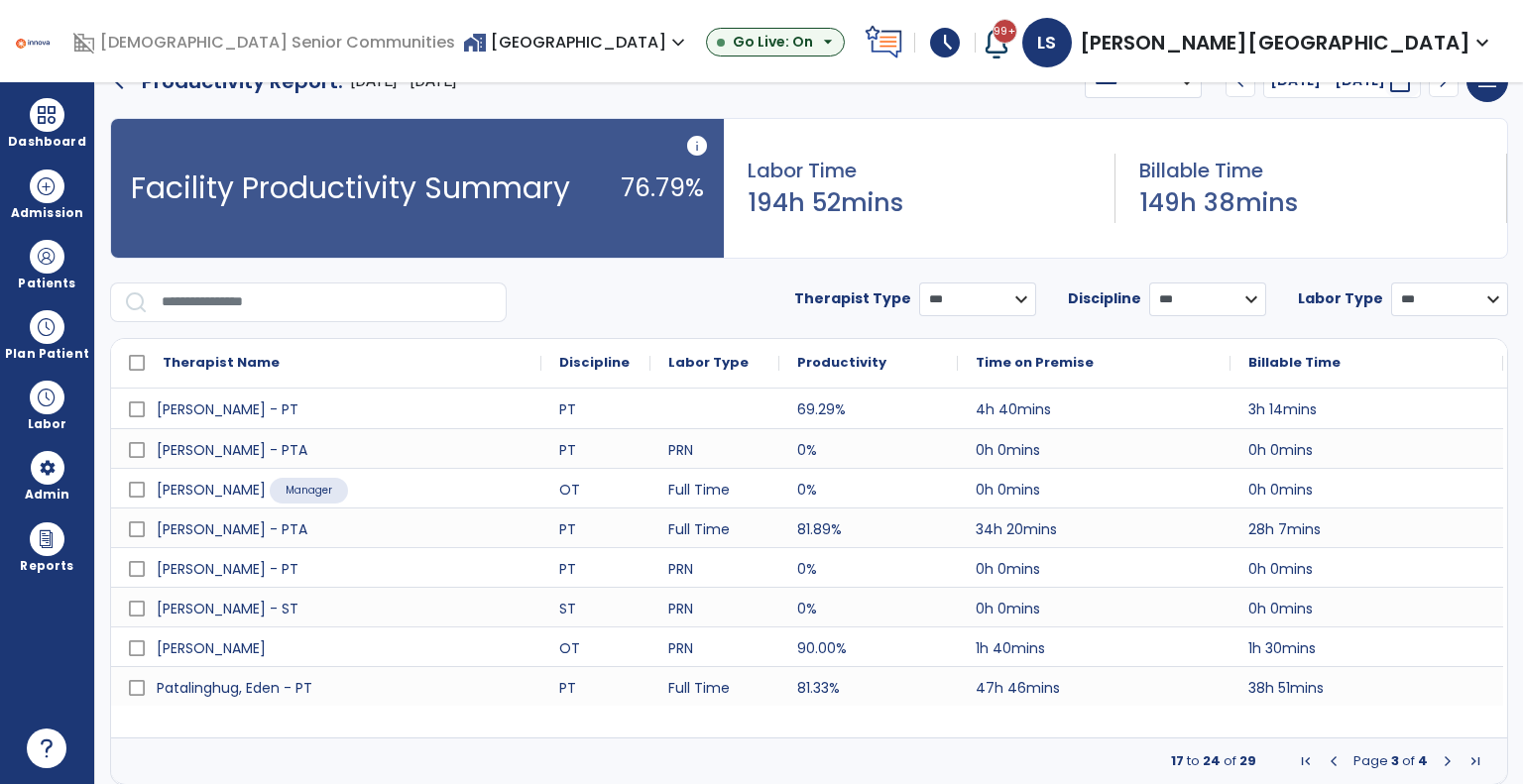 click at bounding box center (1448, 761) 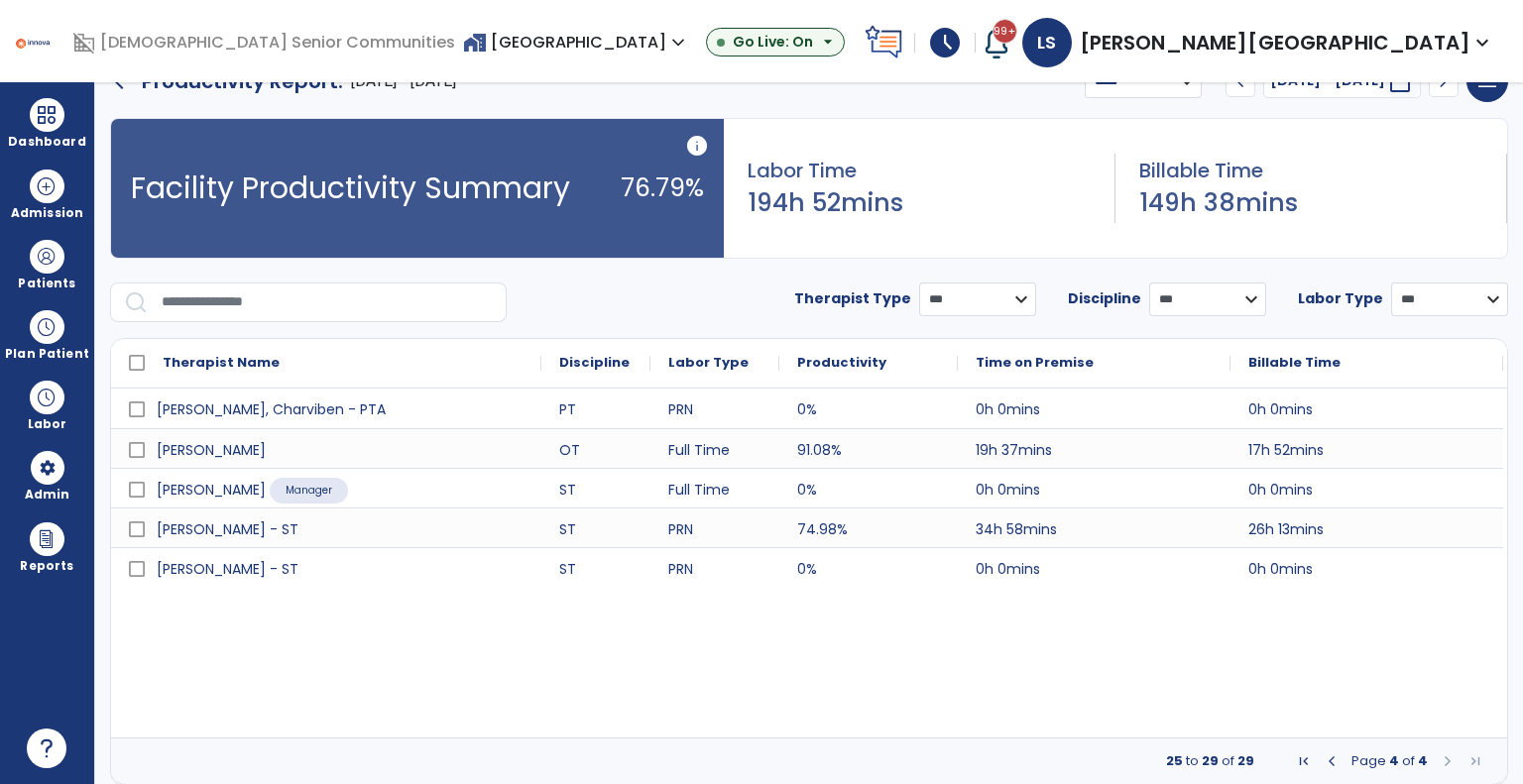 click at bounding box center (1332, 761) 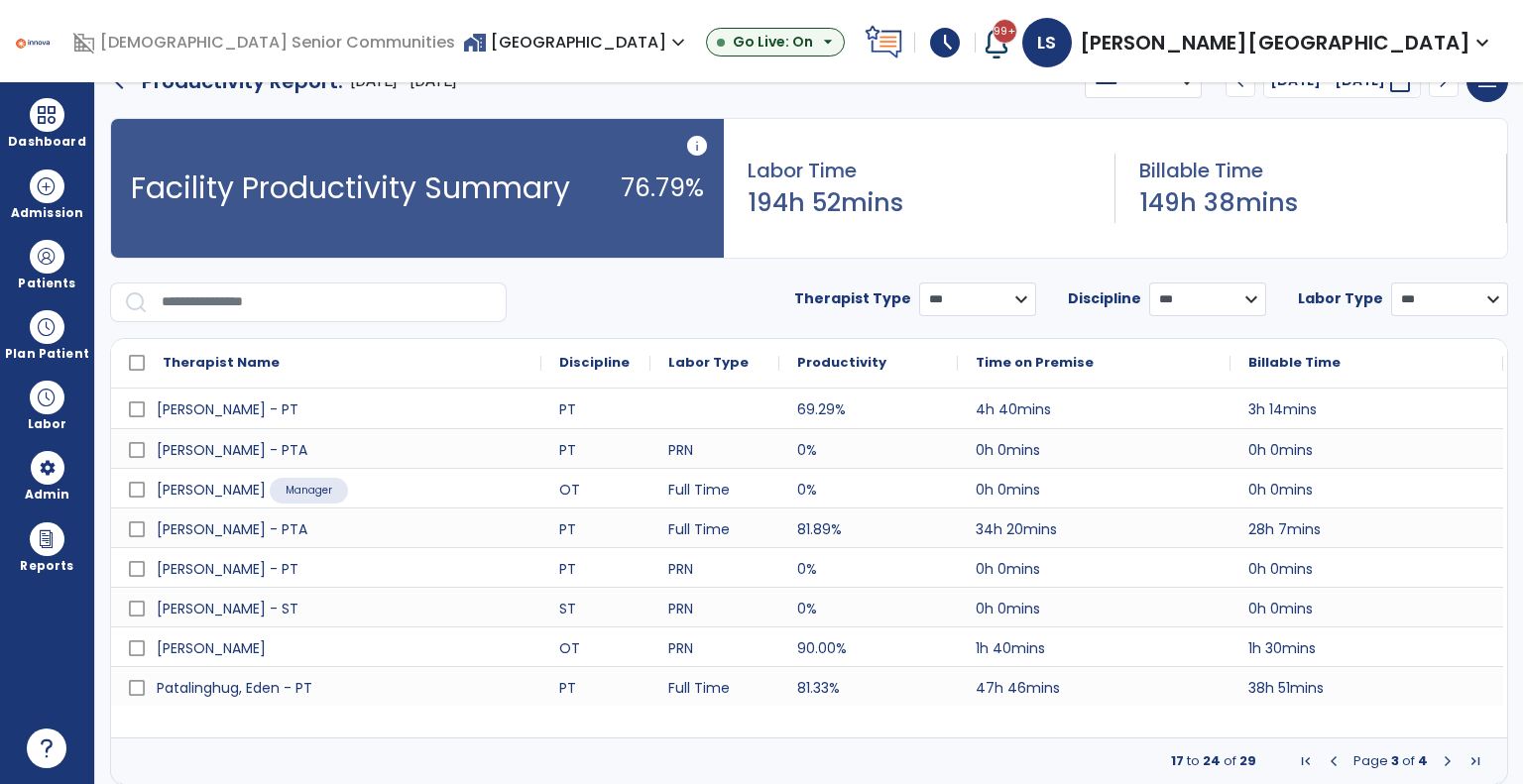 click on "home_work   [GEOGRAPHIC_DATA]   expand_more" at bounding box center (576, 42) 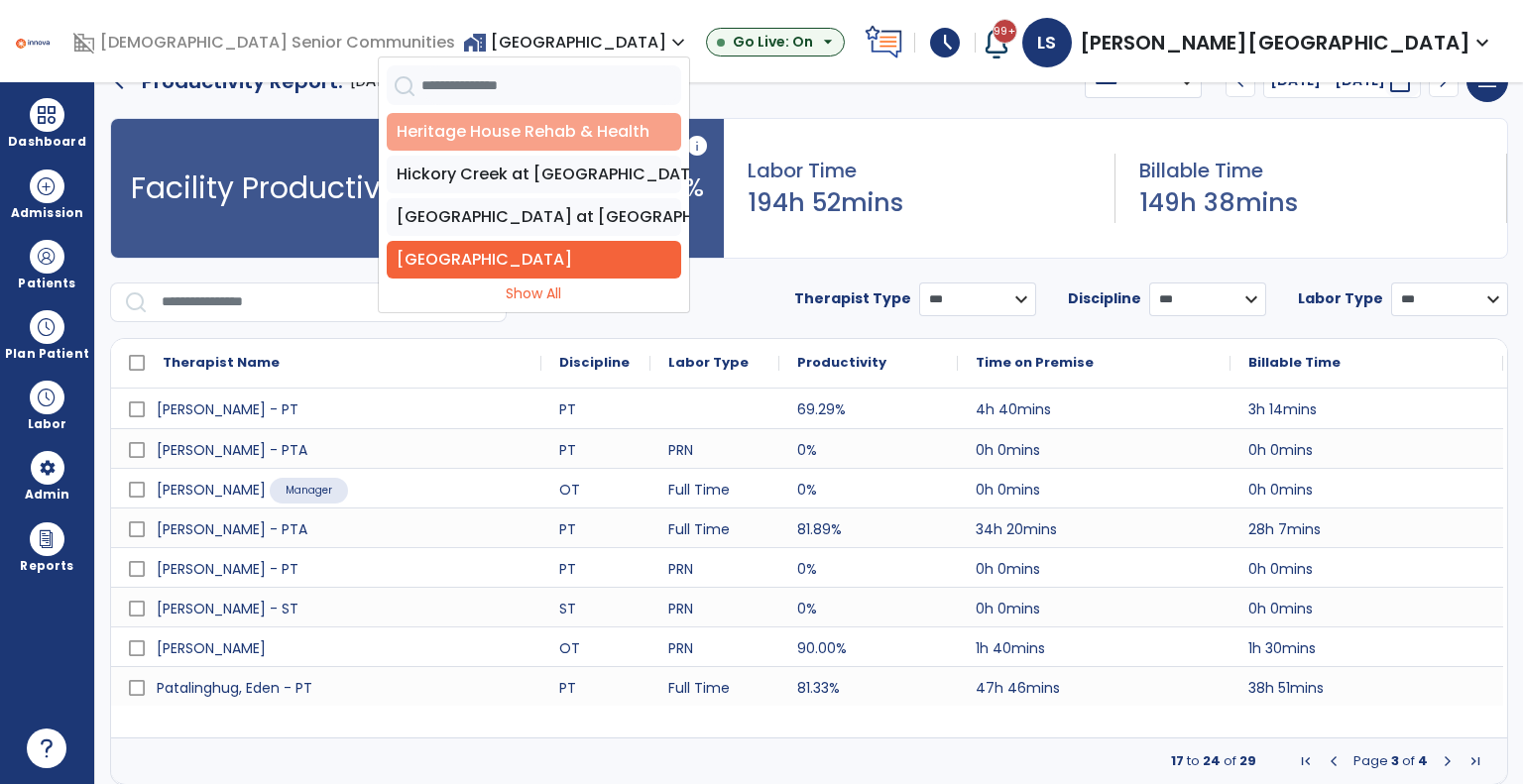 click on "Heritage House Rehab & Health" at bounding box center [533, 132] 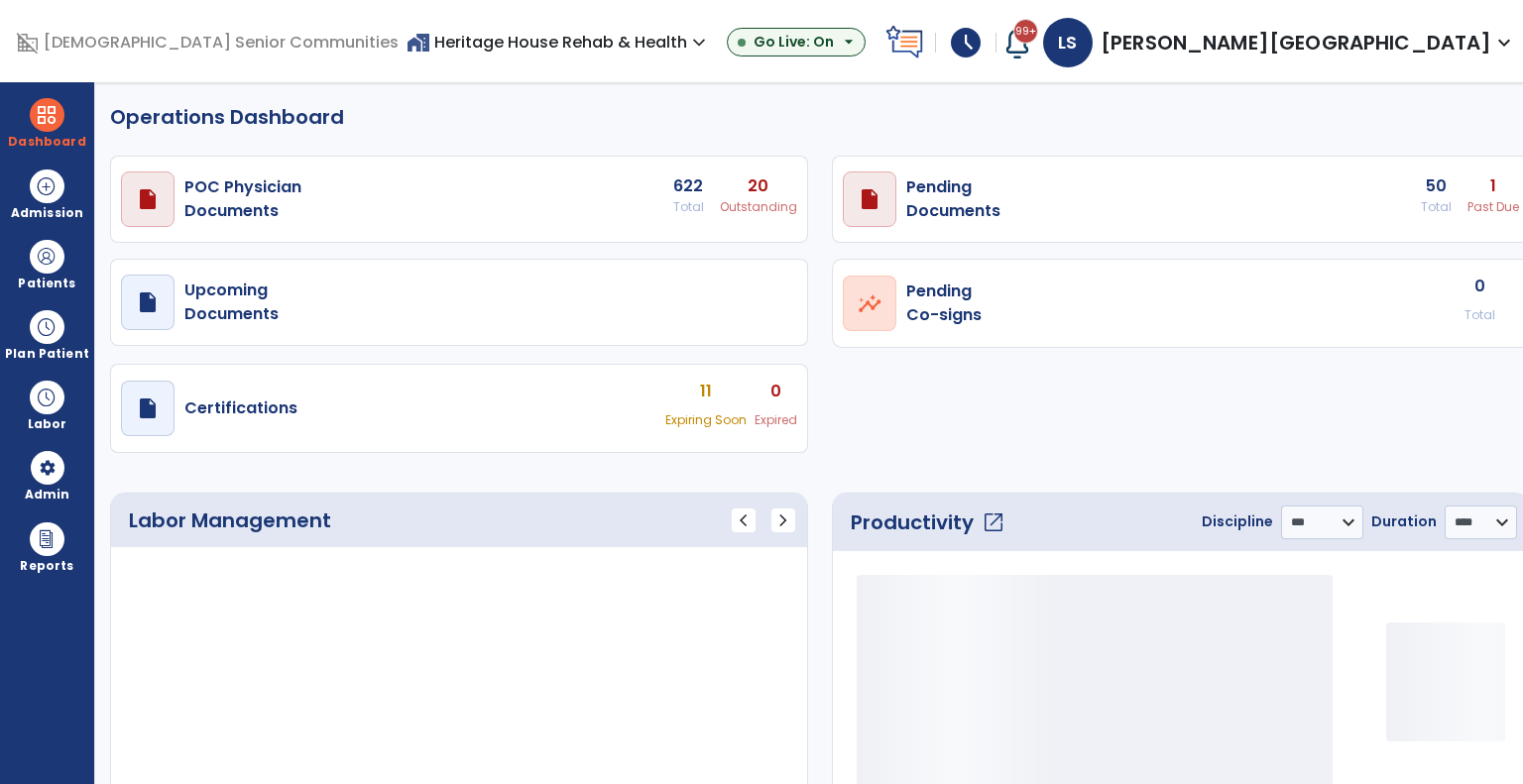 select on "***" 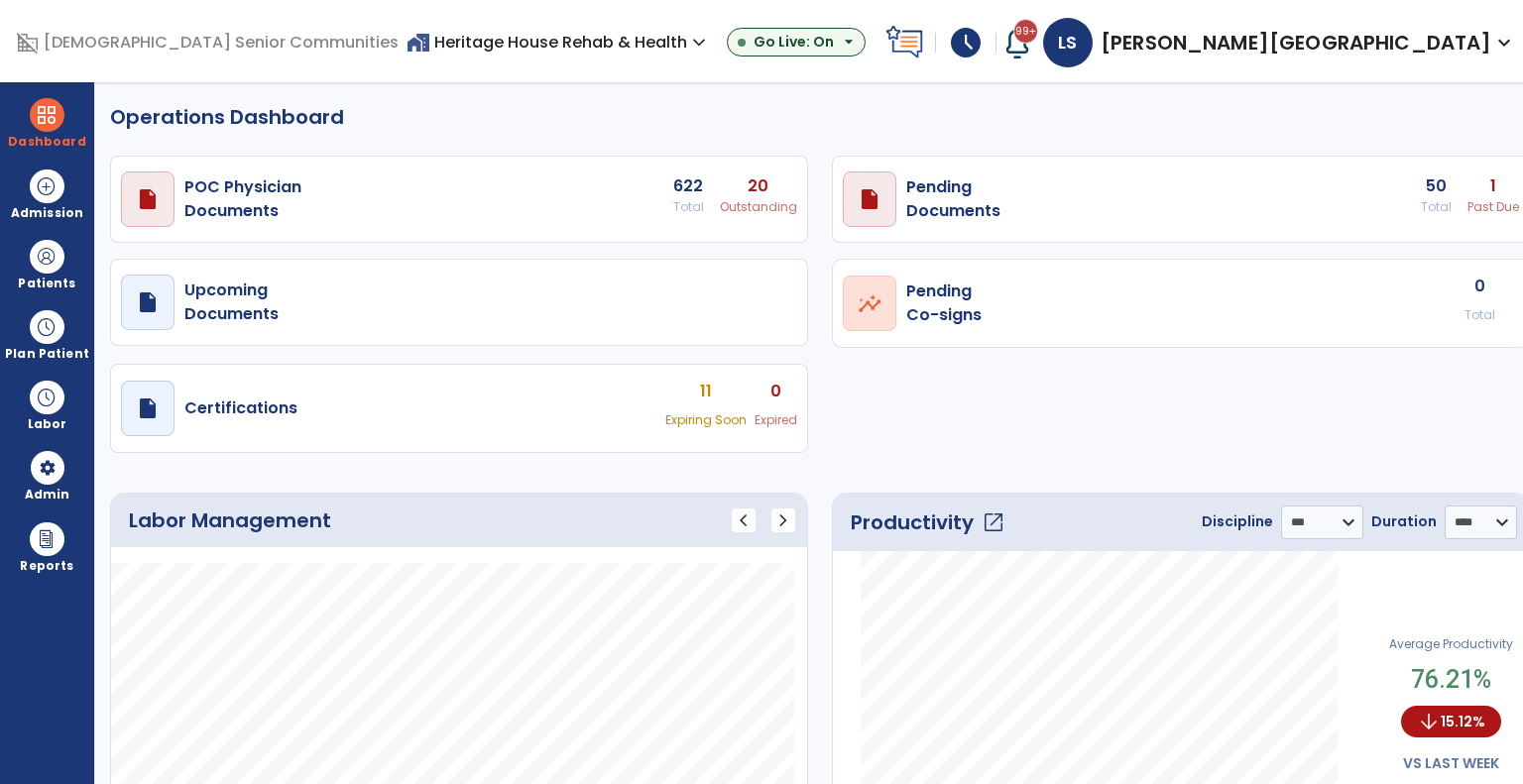 scroll, scrollTop: 0, scrollLeft: 0, axis: both 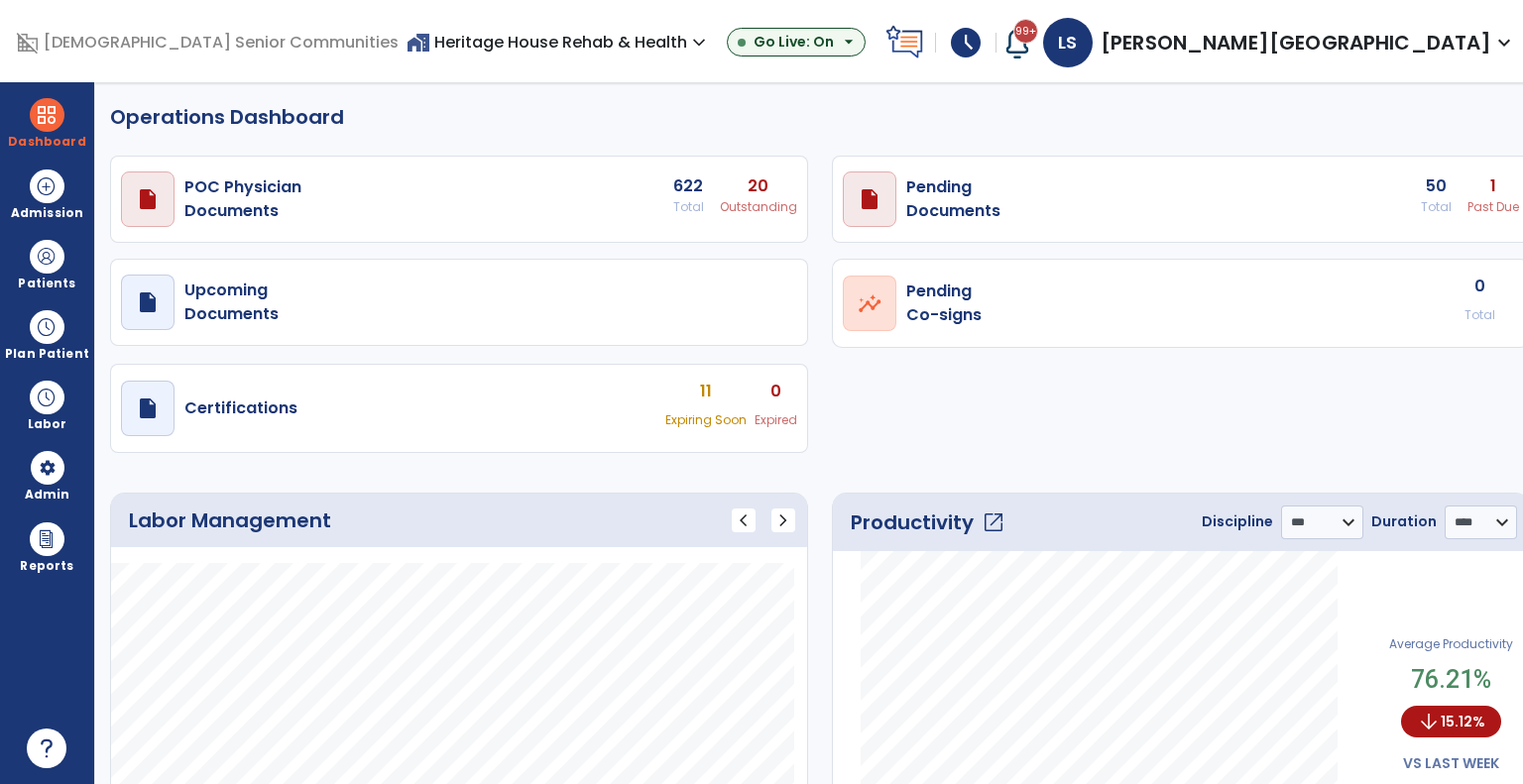 click on "home_work   Heritage House Rehab & Health   expand_more" at bounding box center (558, 42) 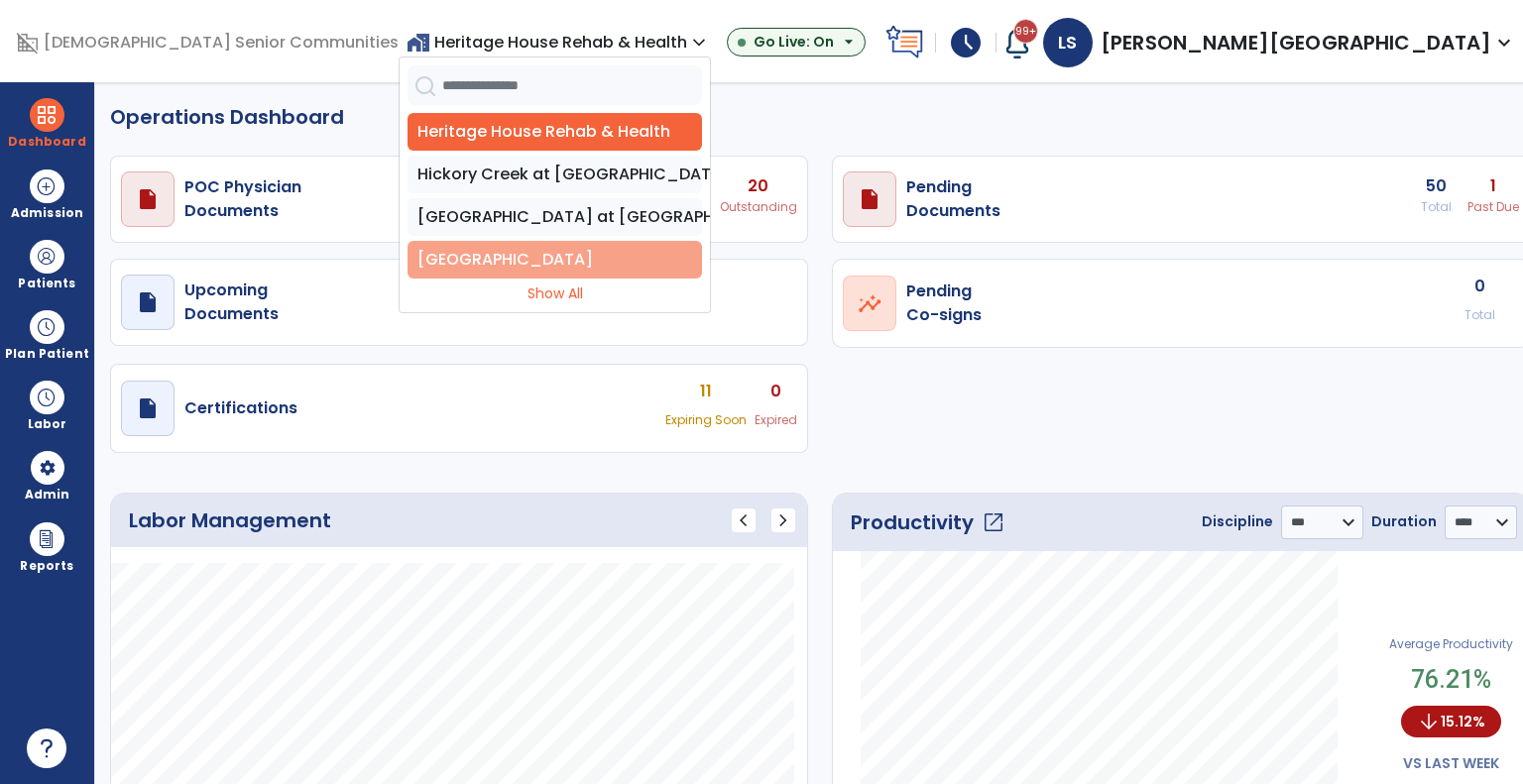 click on "[GEOGRAPHIC_DATA]" at bounding box center [554, 260] 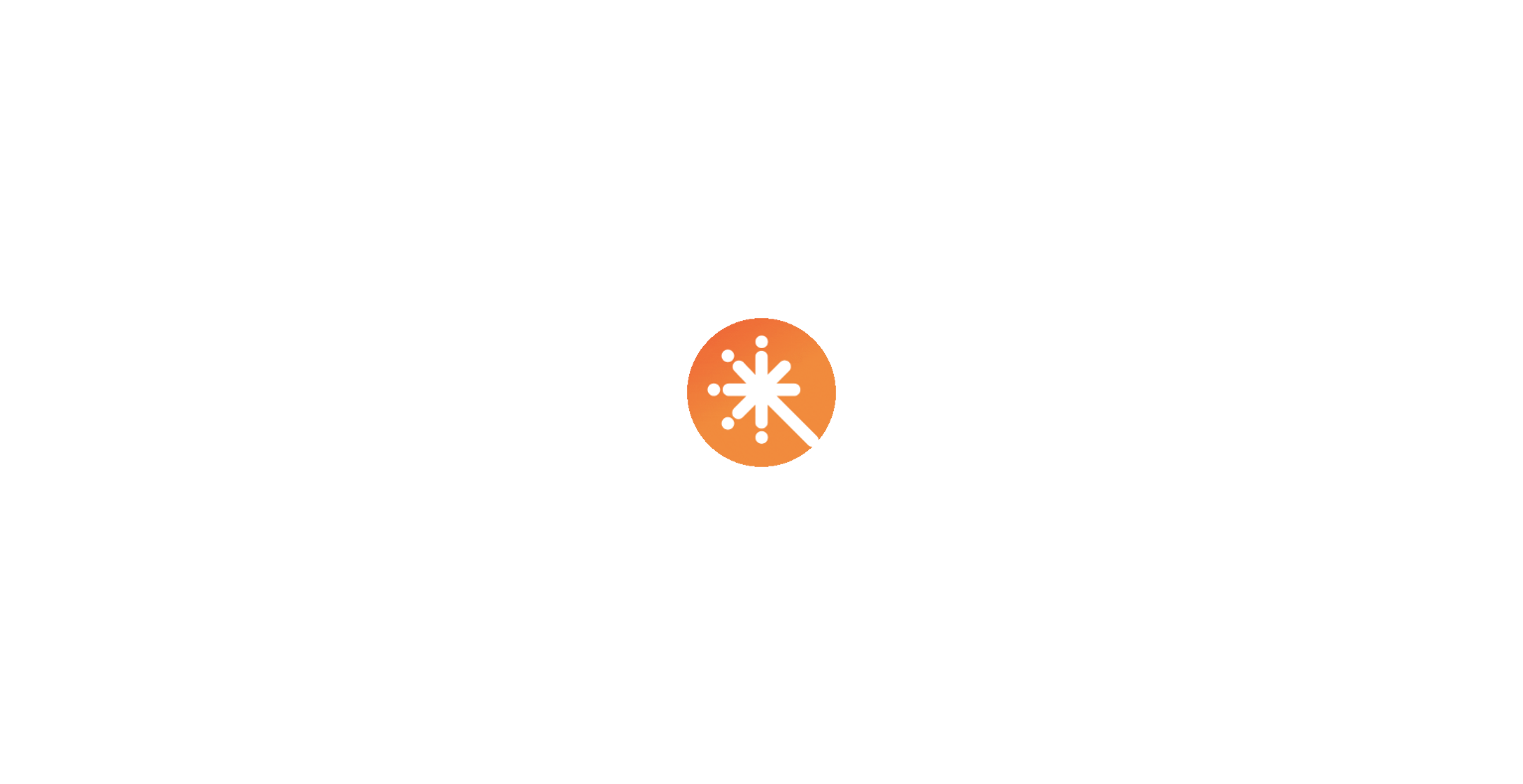 scroll, scrollTop: 0, scrollLeft: 0, axis: both 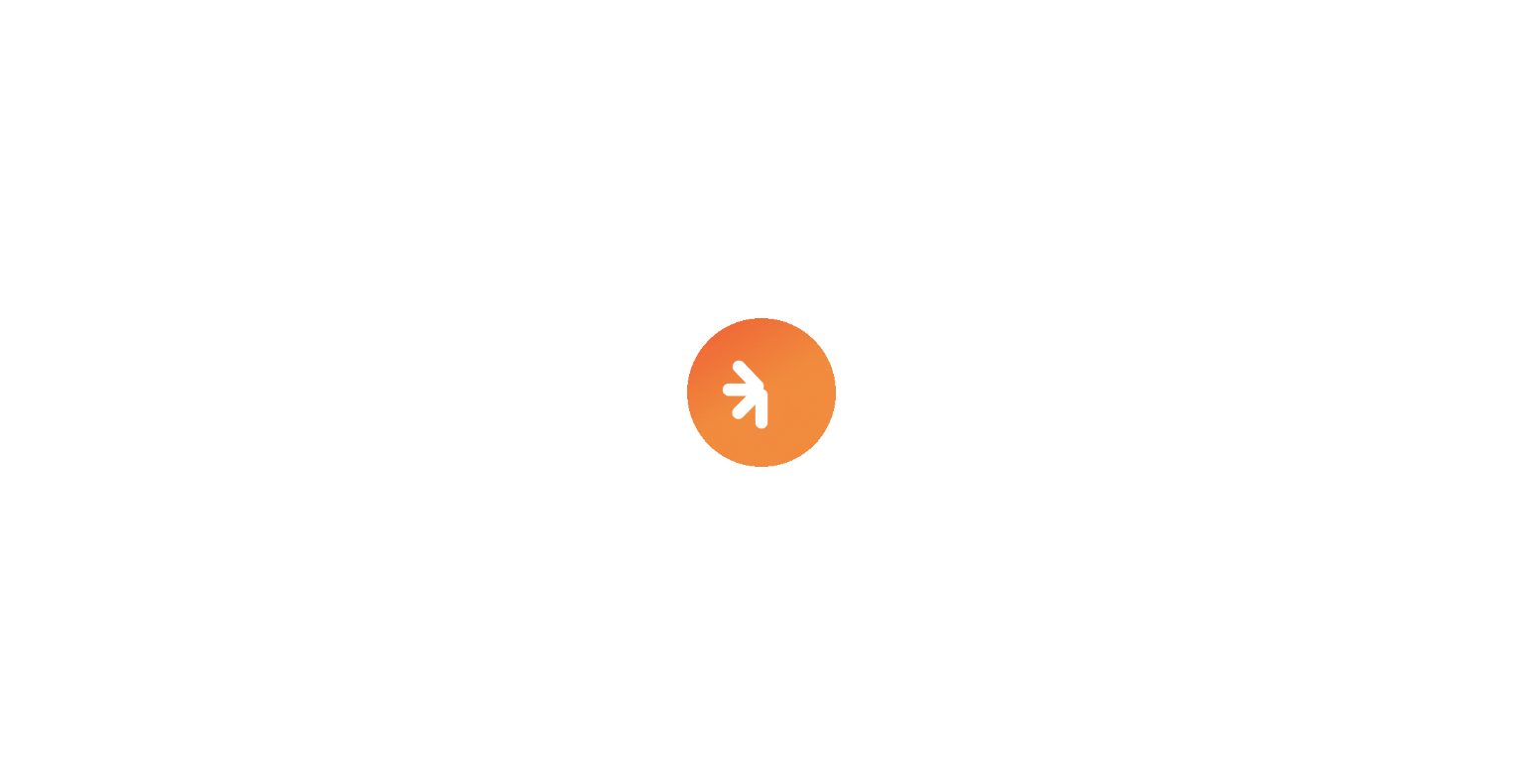 select on "***" 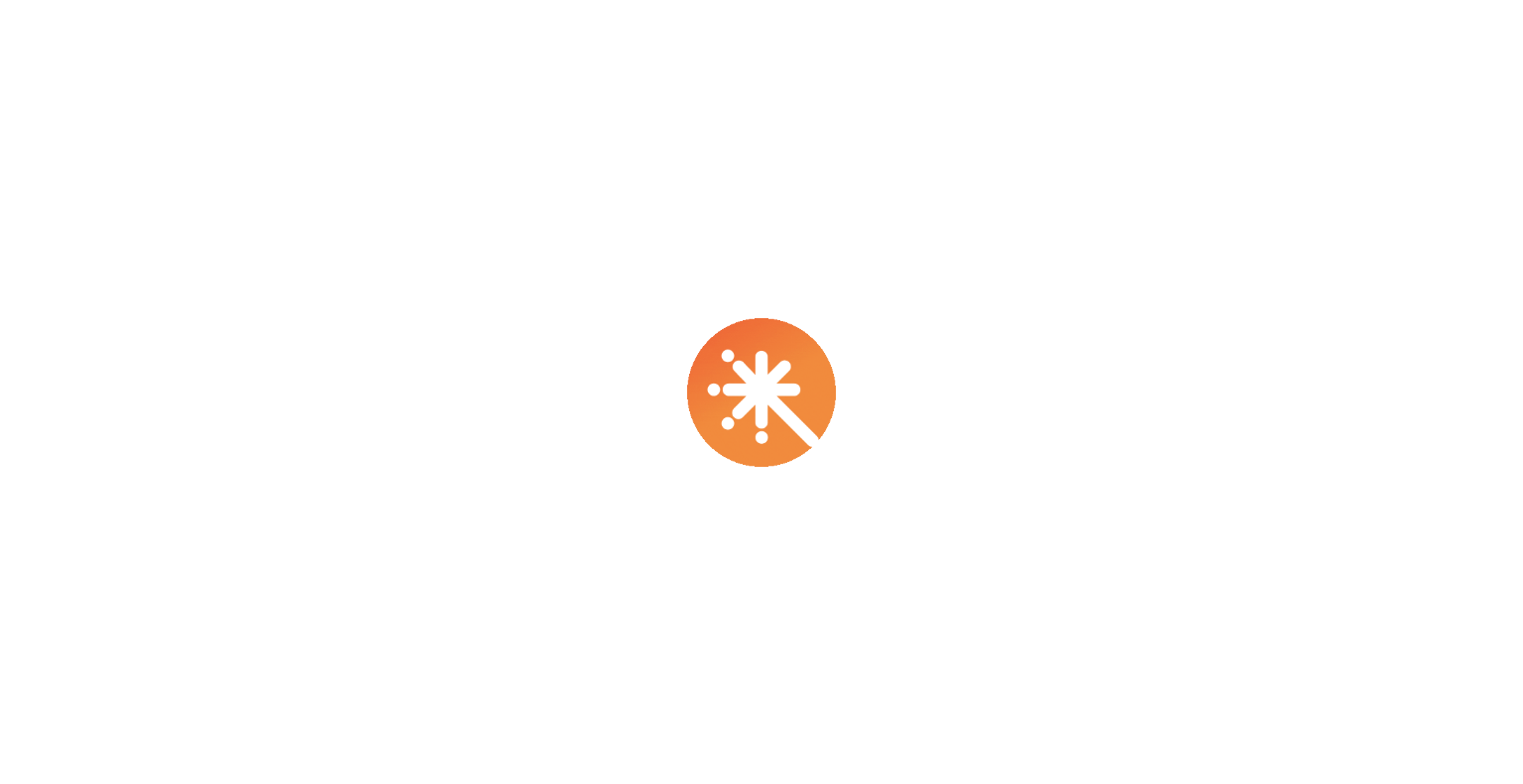 select on "****" 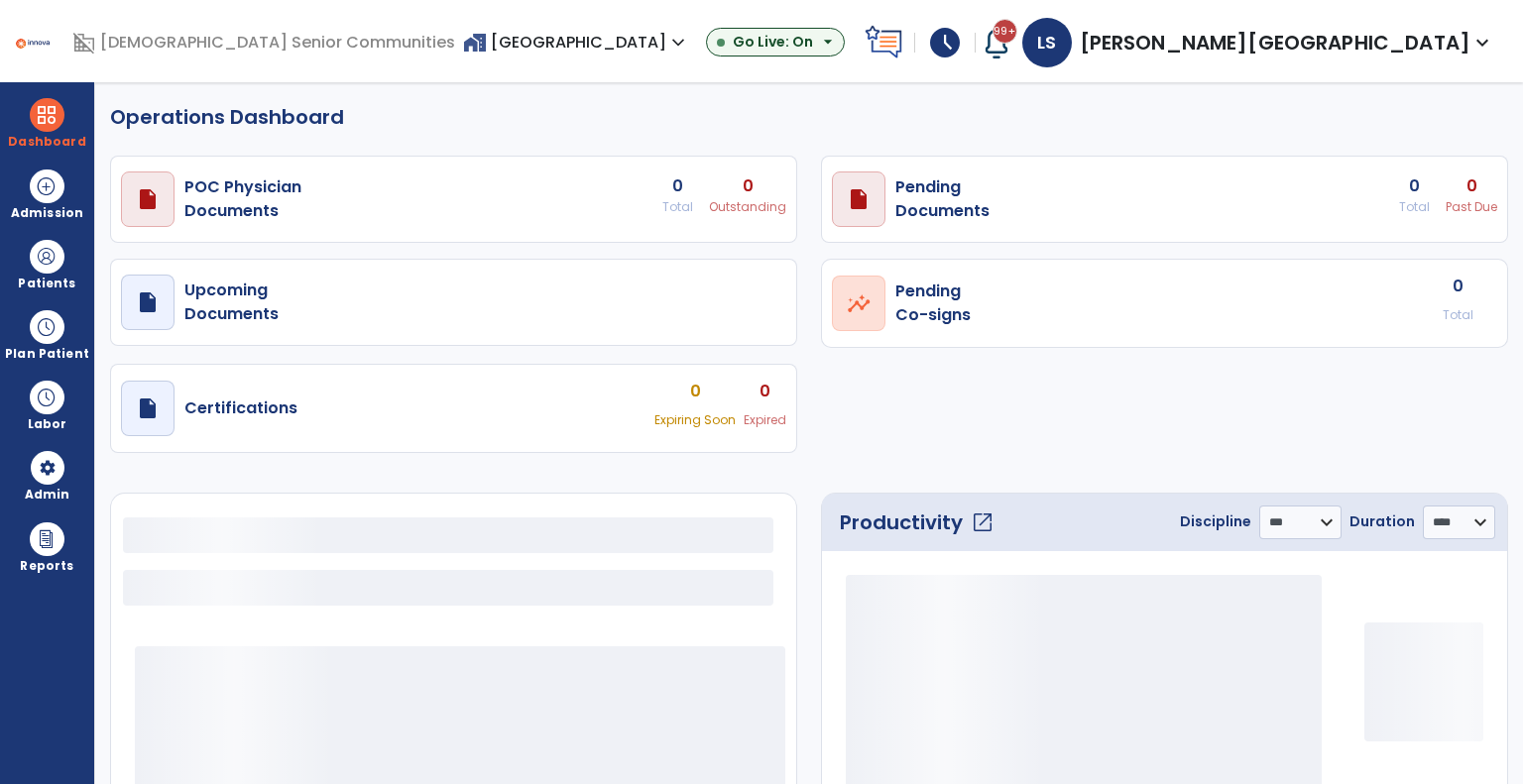 click at bounding box center (47, 257) 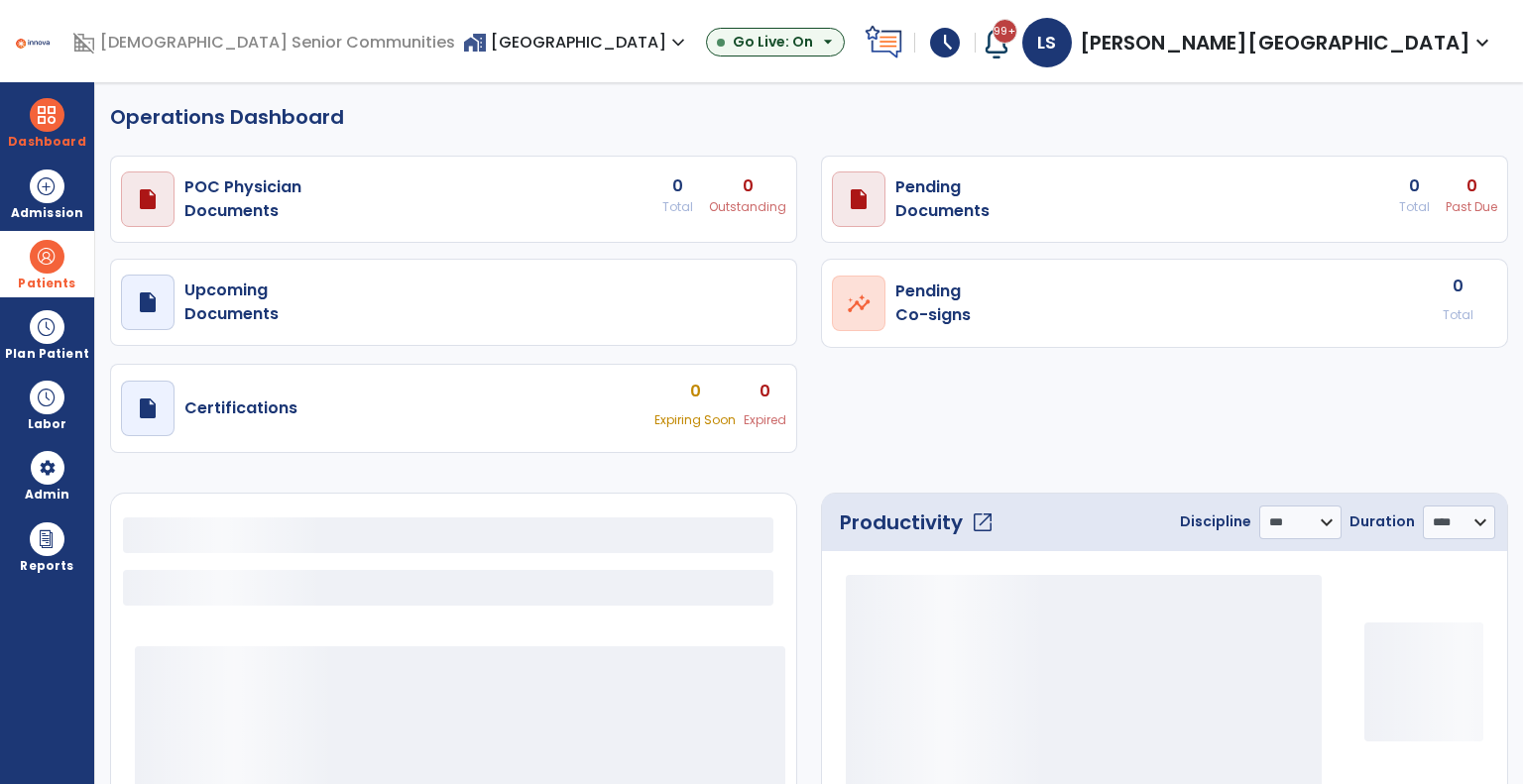 select on "***" 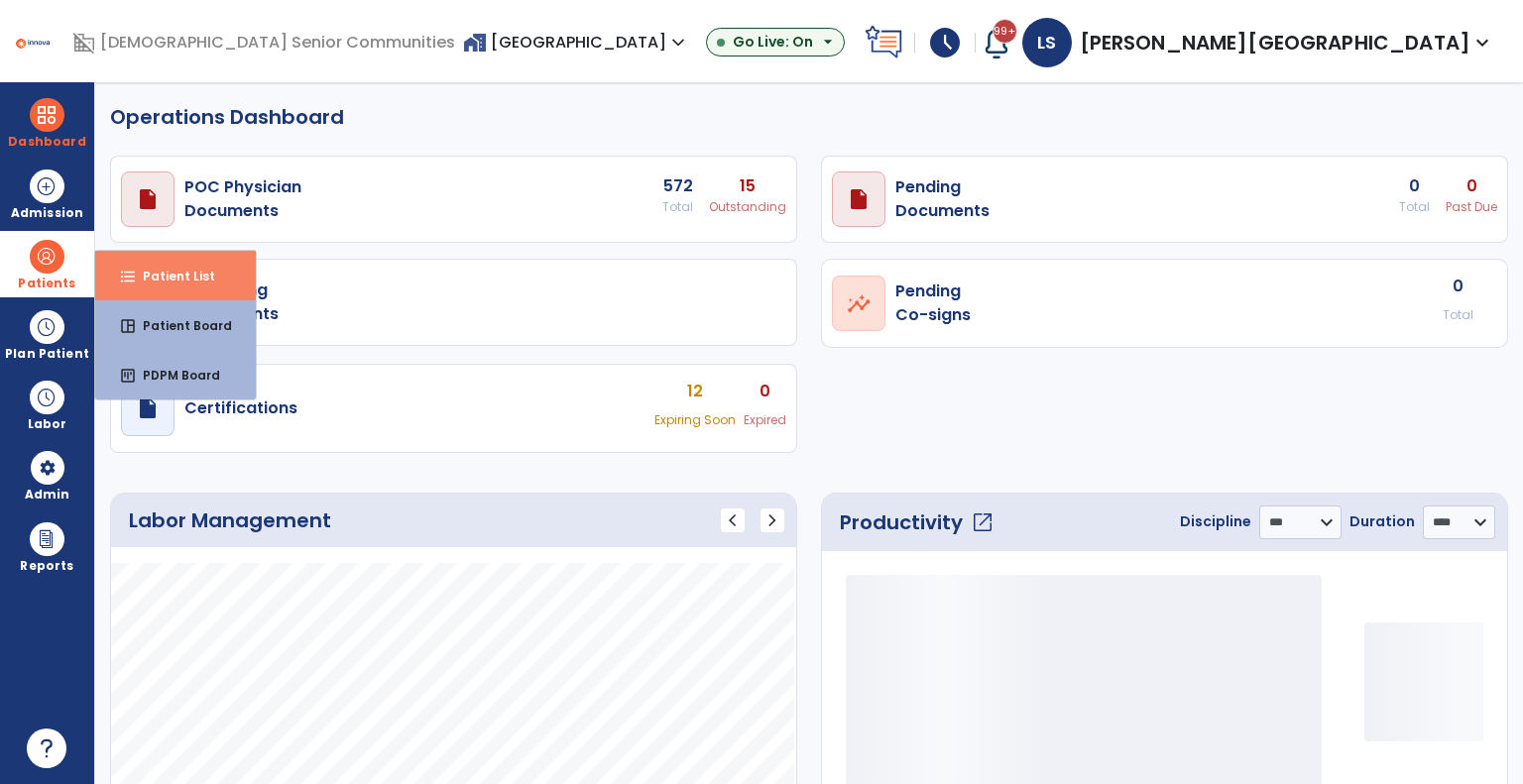 click on "Patient List" at bounding box center (171, 276) 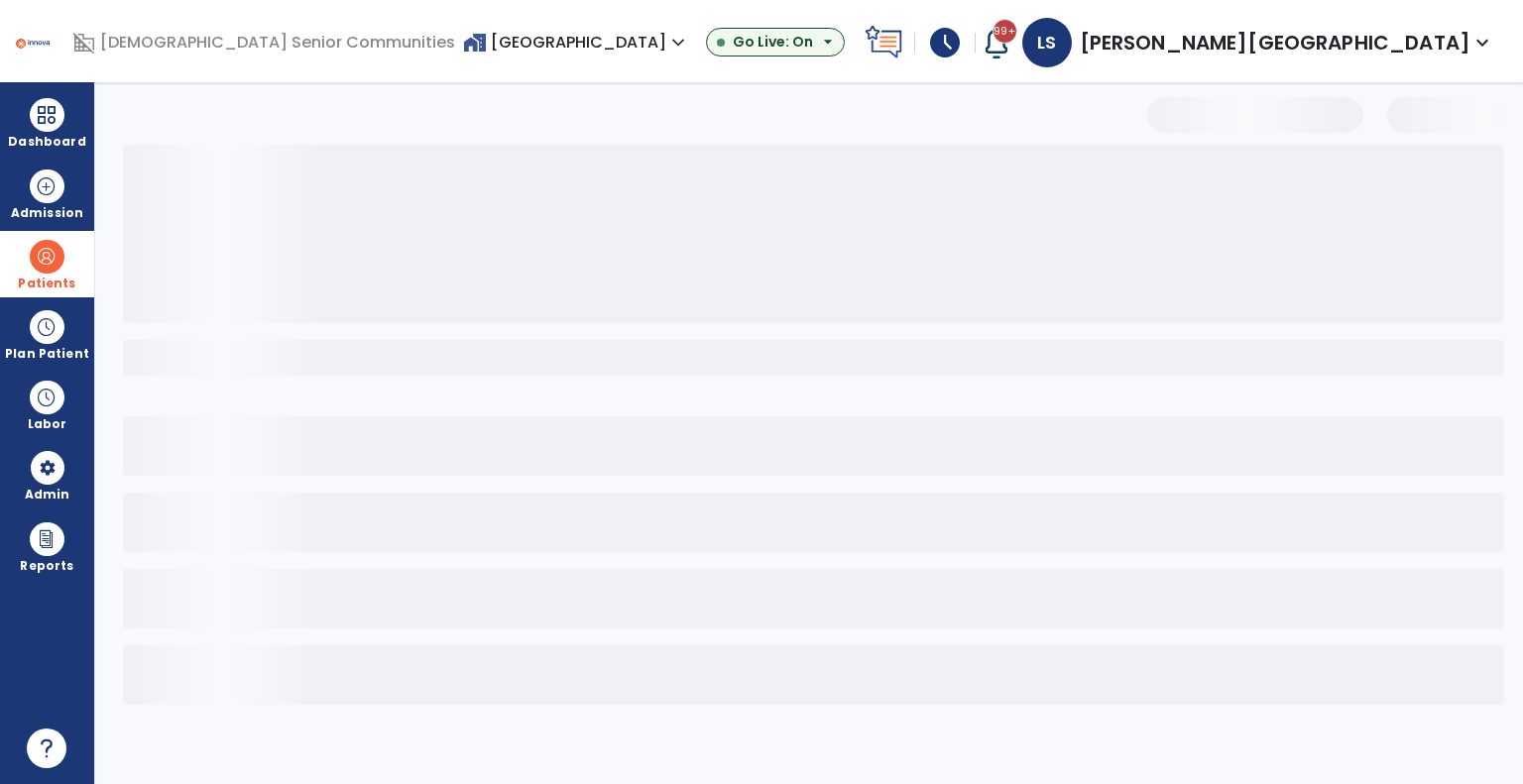 select on "***" 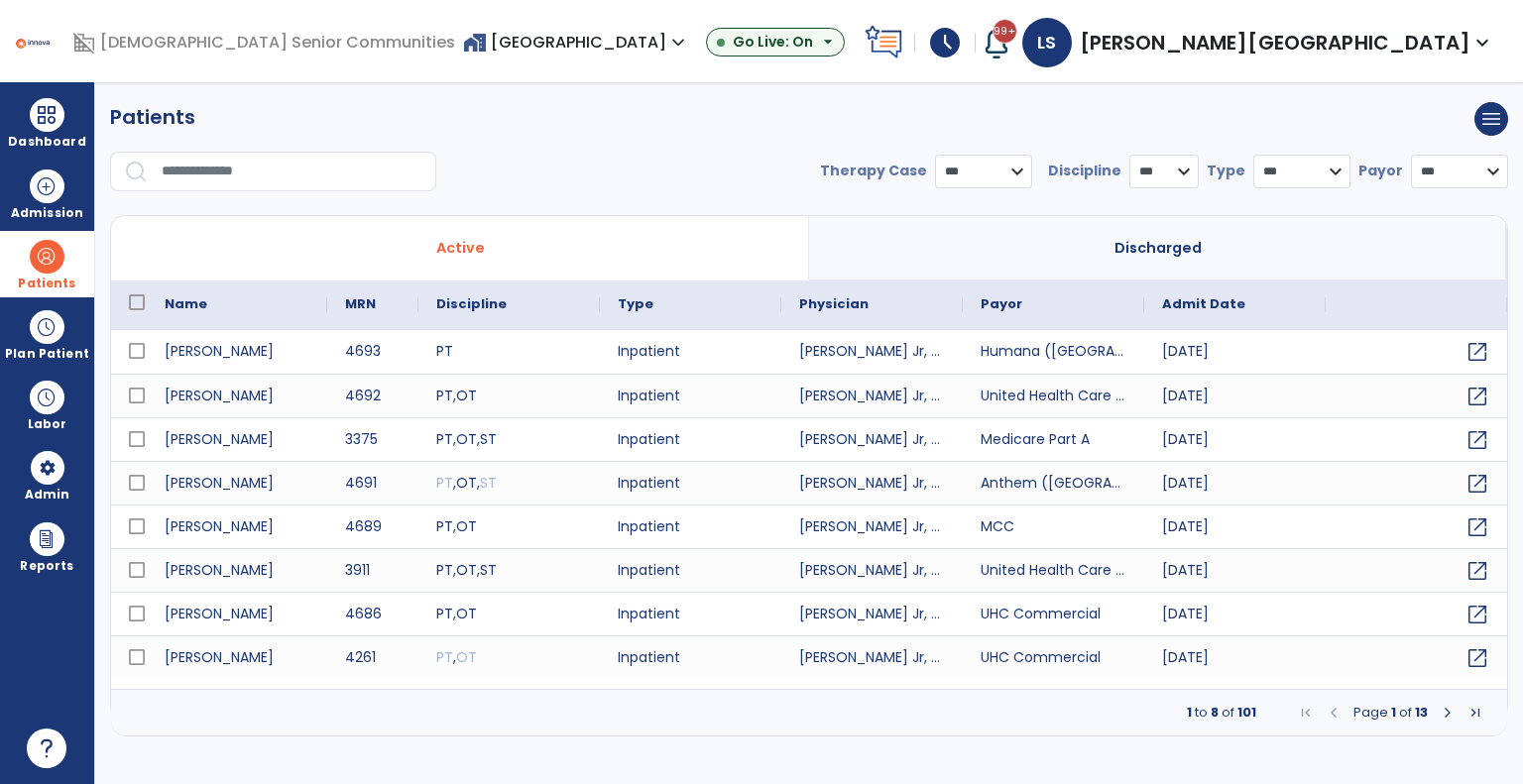 click at bounding box center (292, 171) 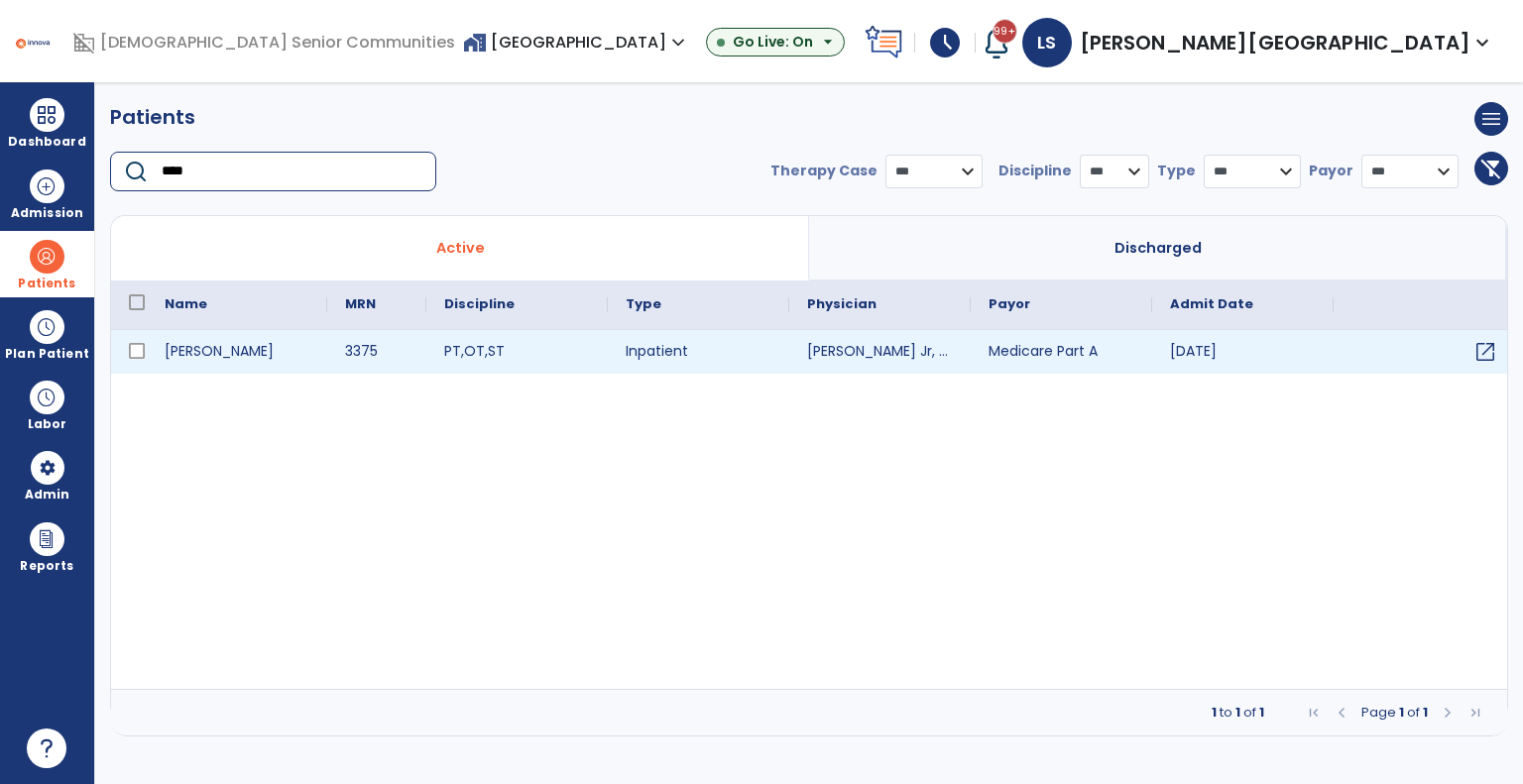 type on "****" 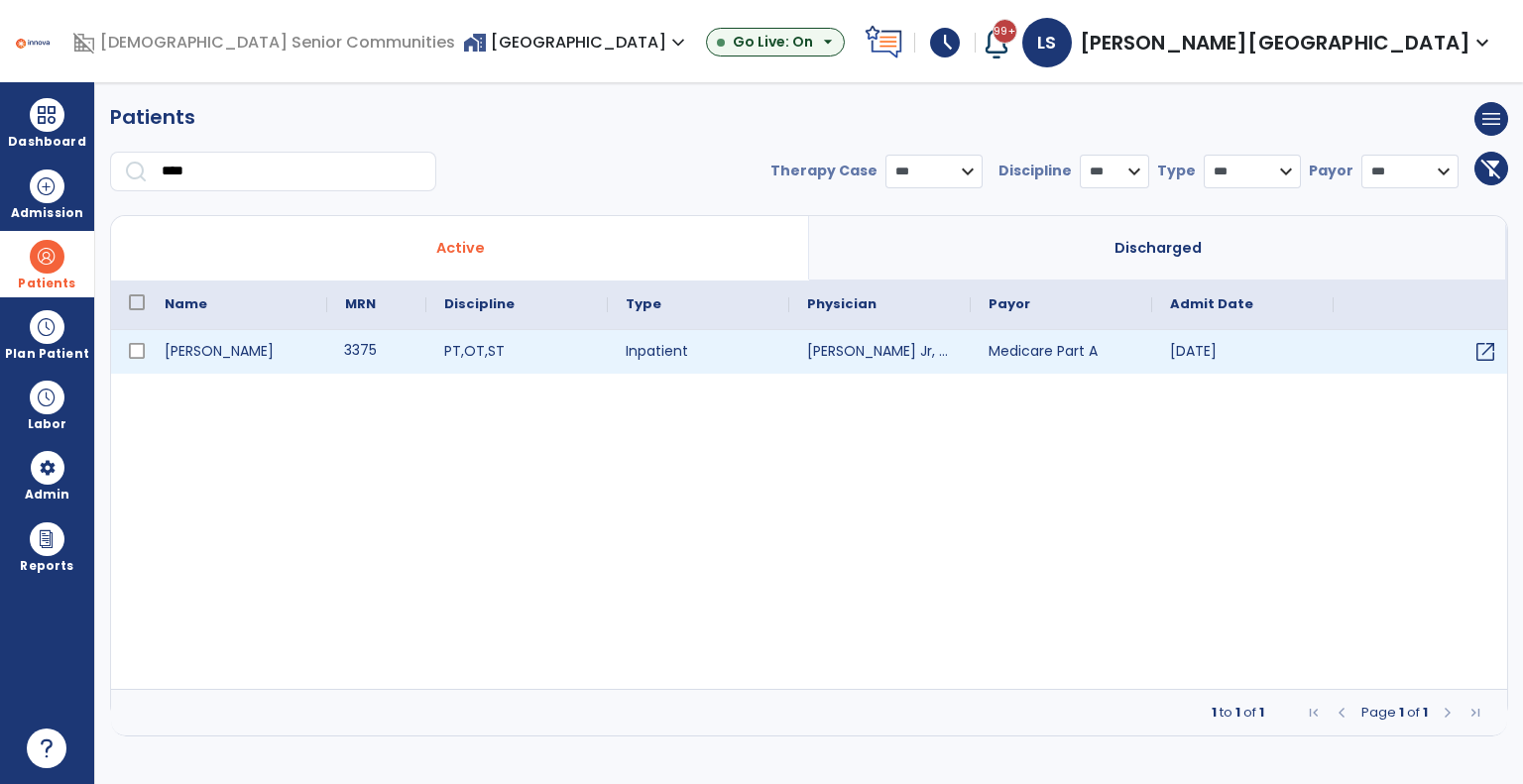 click on "3375" at bounding box center (377, 352) 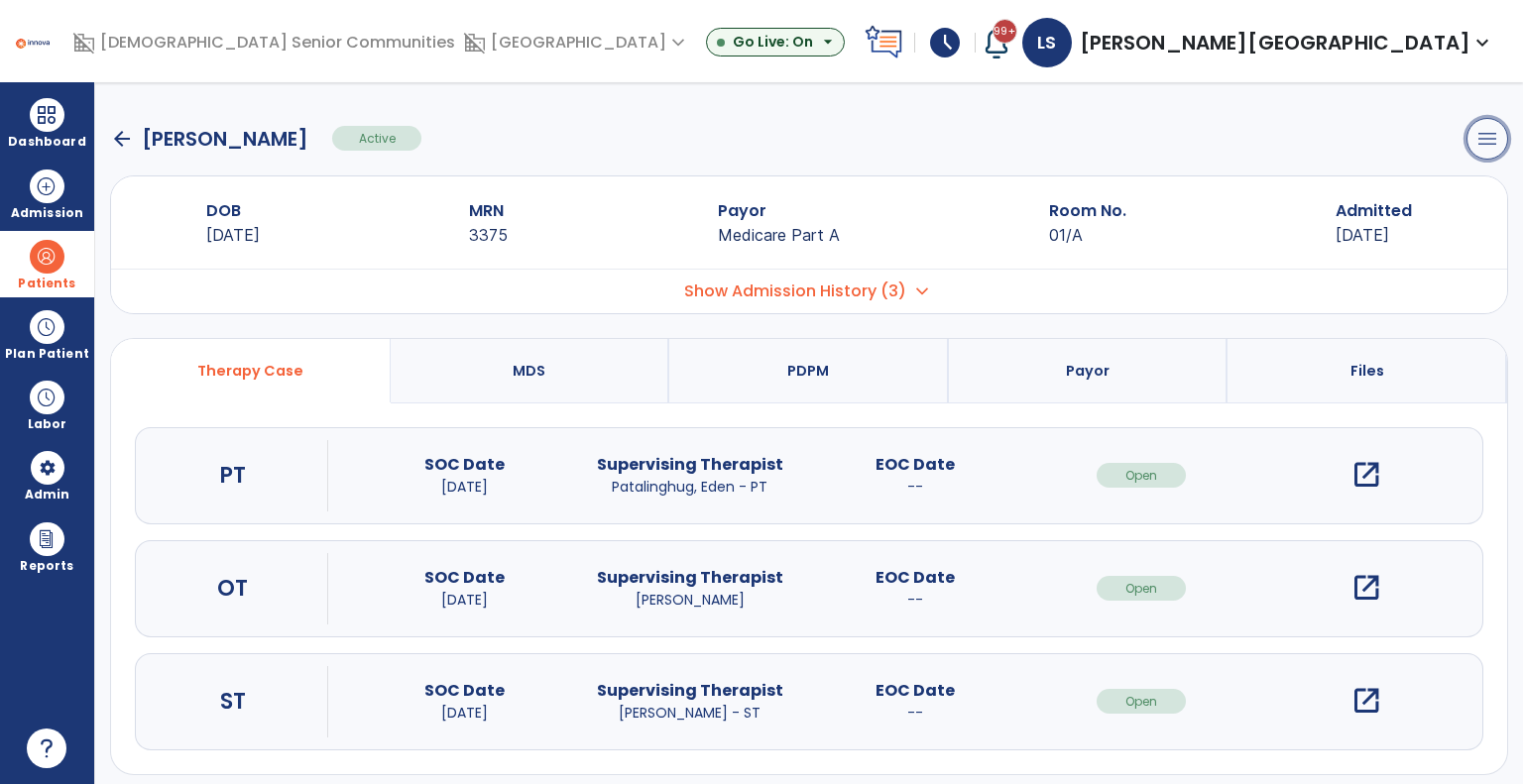 click on "menu" at bounding box center [1487, 139] 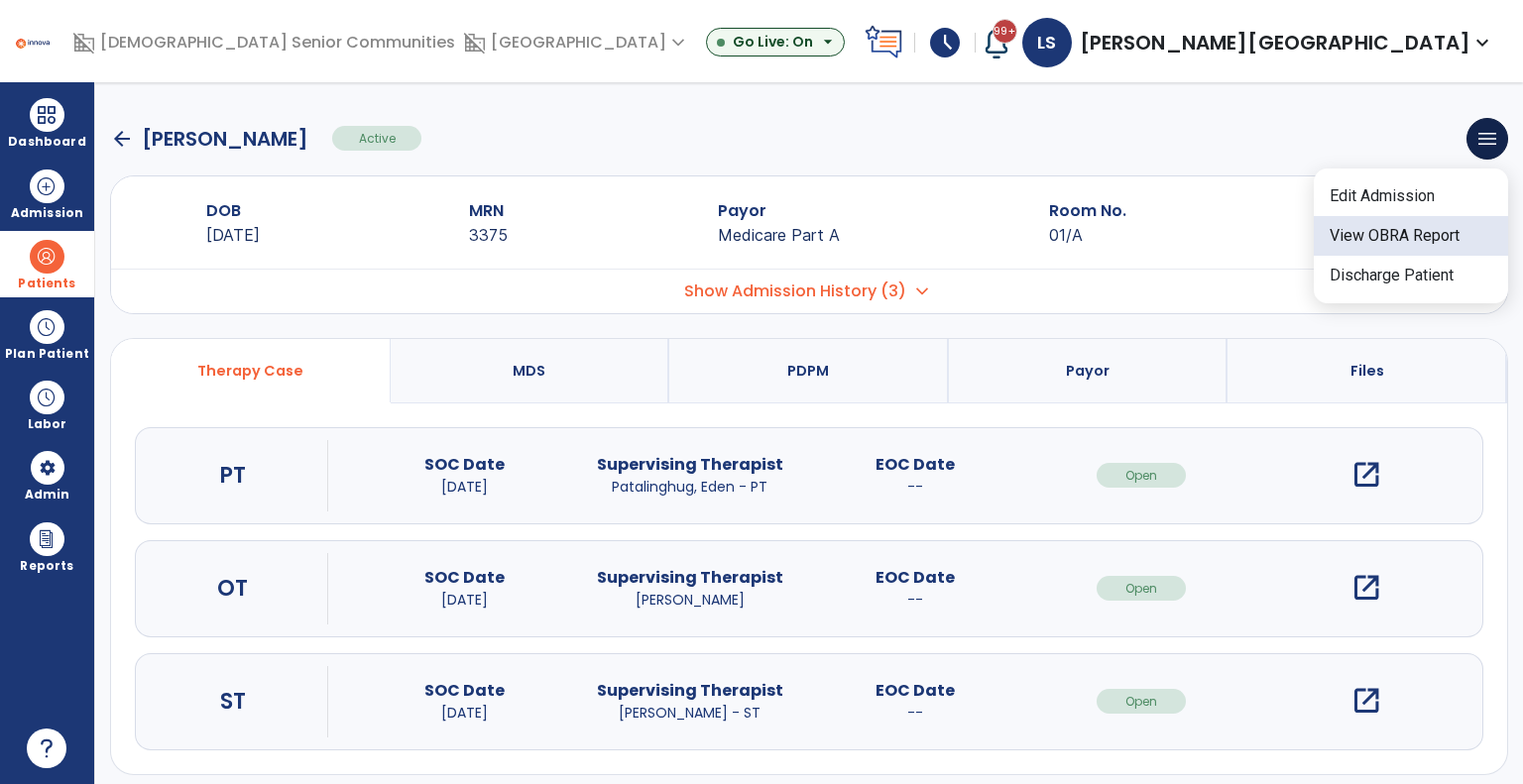 click on "View OBRA Report" 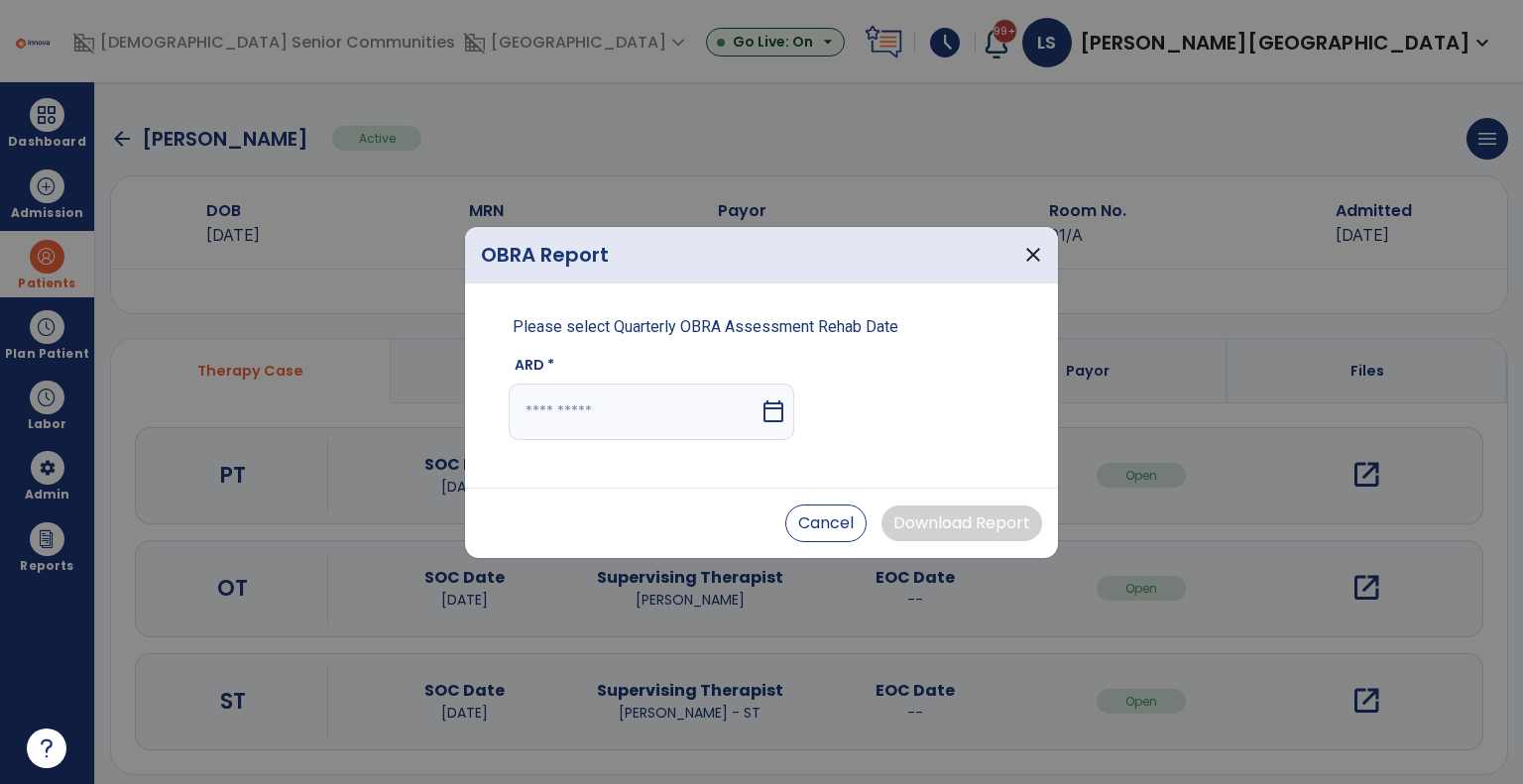 click at bounding box center (634, 411) 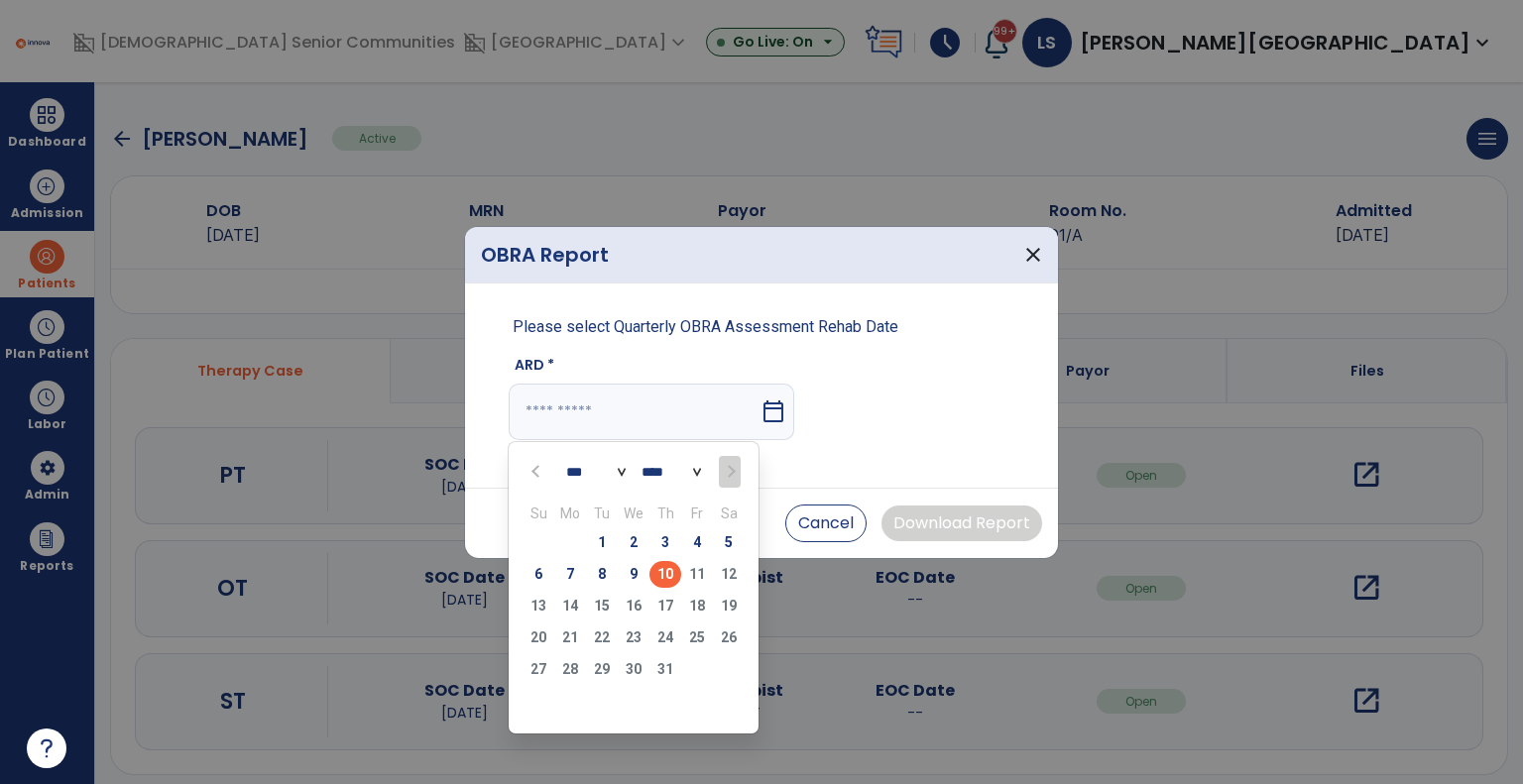 click on "3" at bounding box center (665, 545) 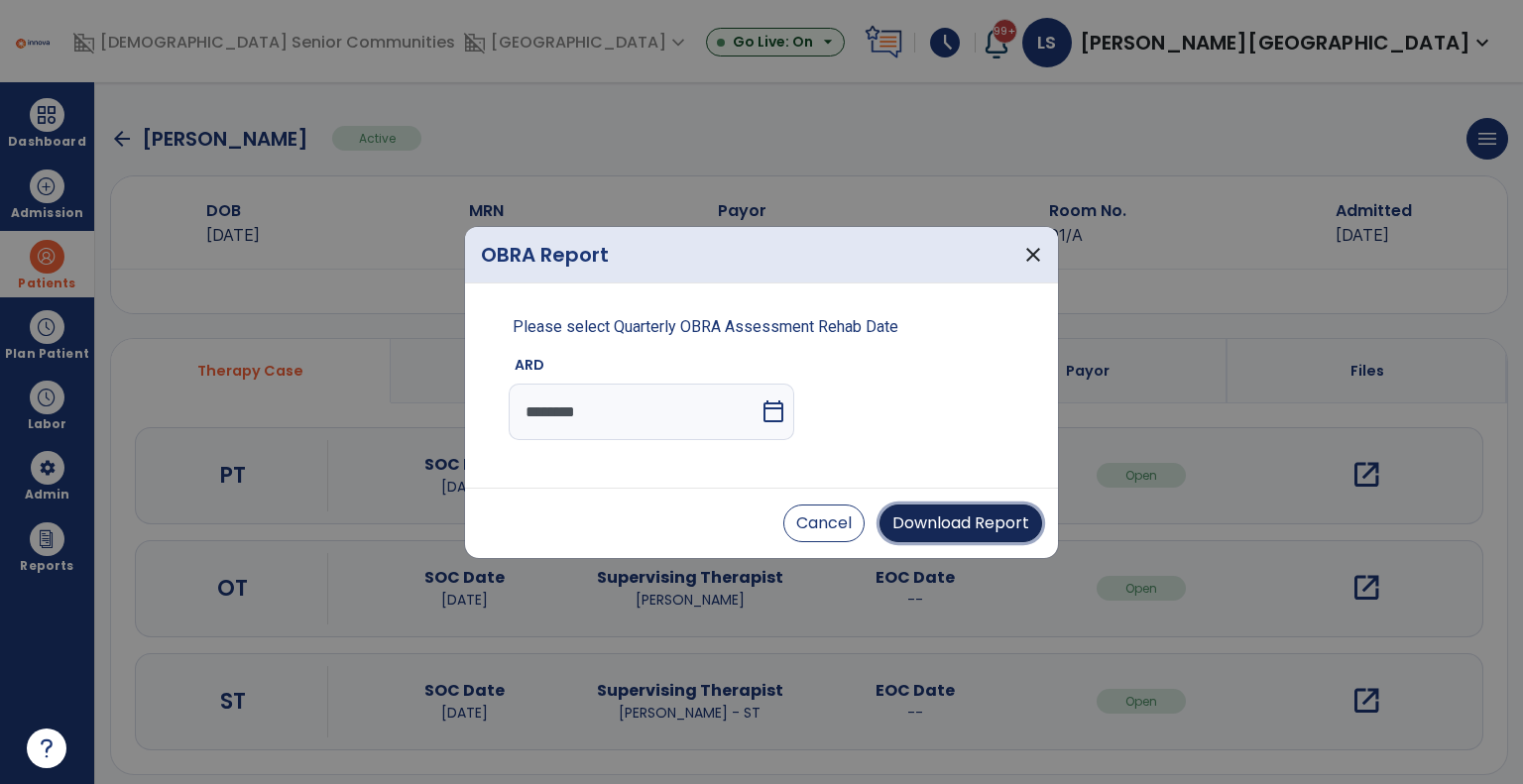 click on "Download Report" at bounding box center [961, 523] 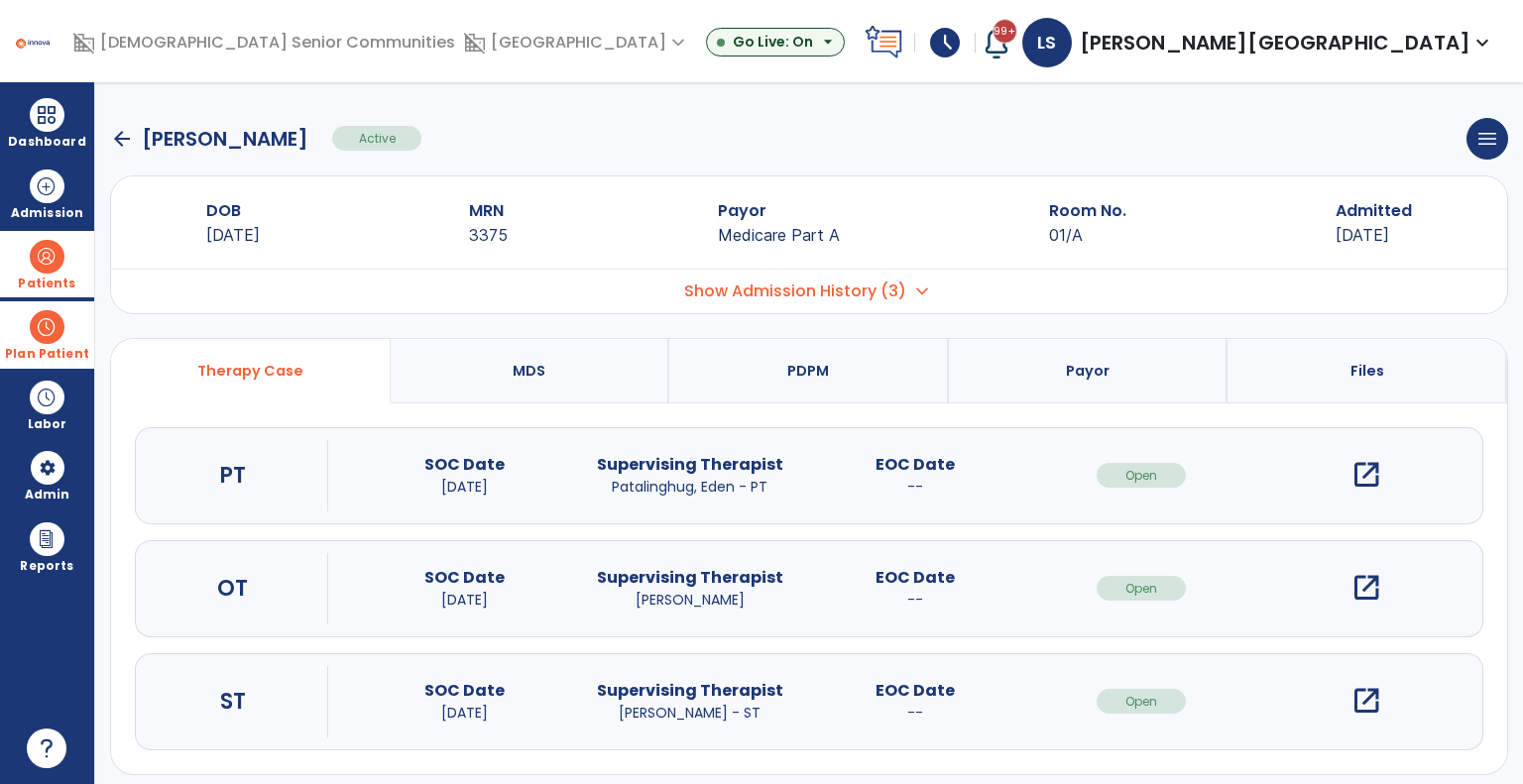 click at bounding box center [47, 327] 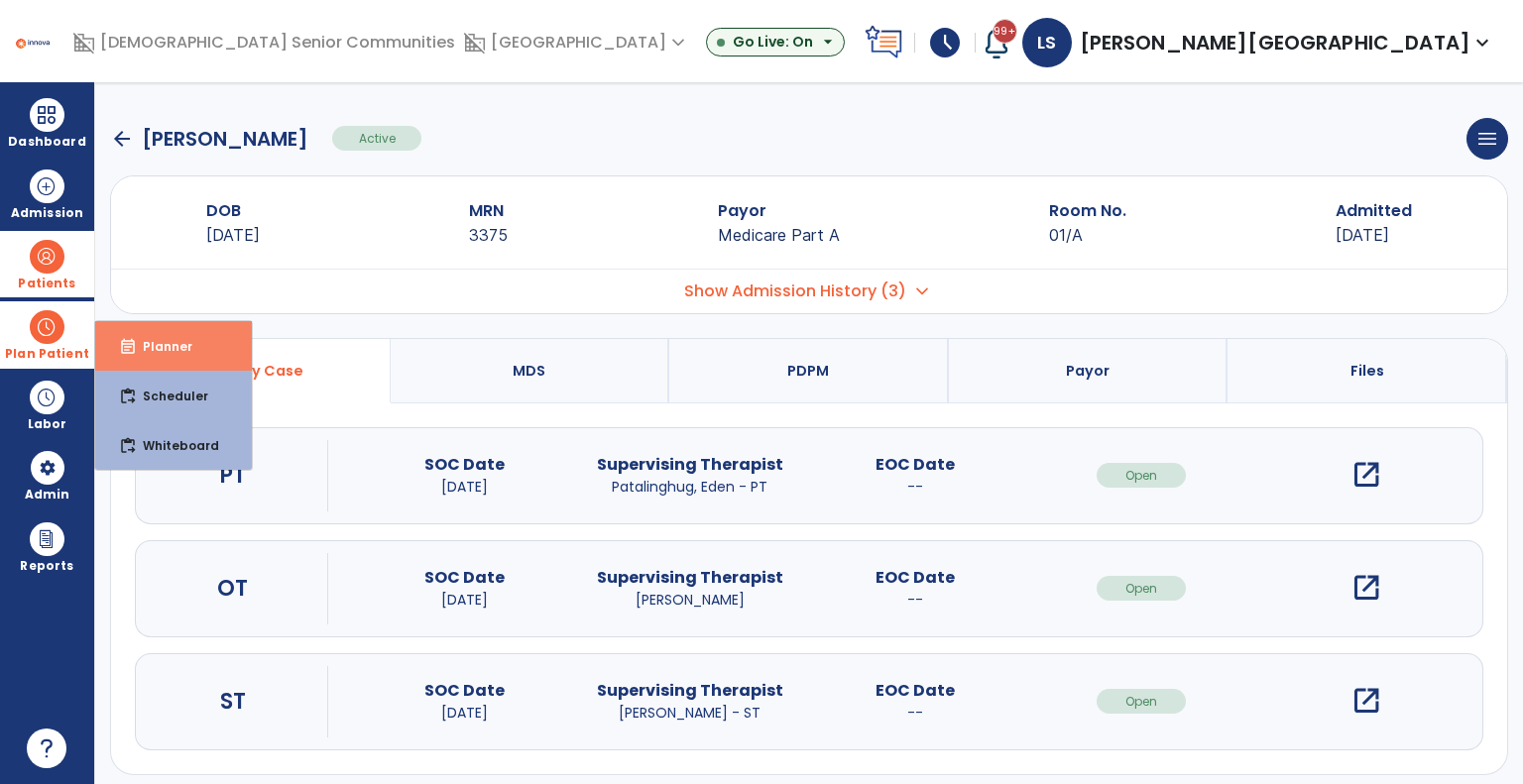 click on "event_note" at bounding box center (128, 347) 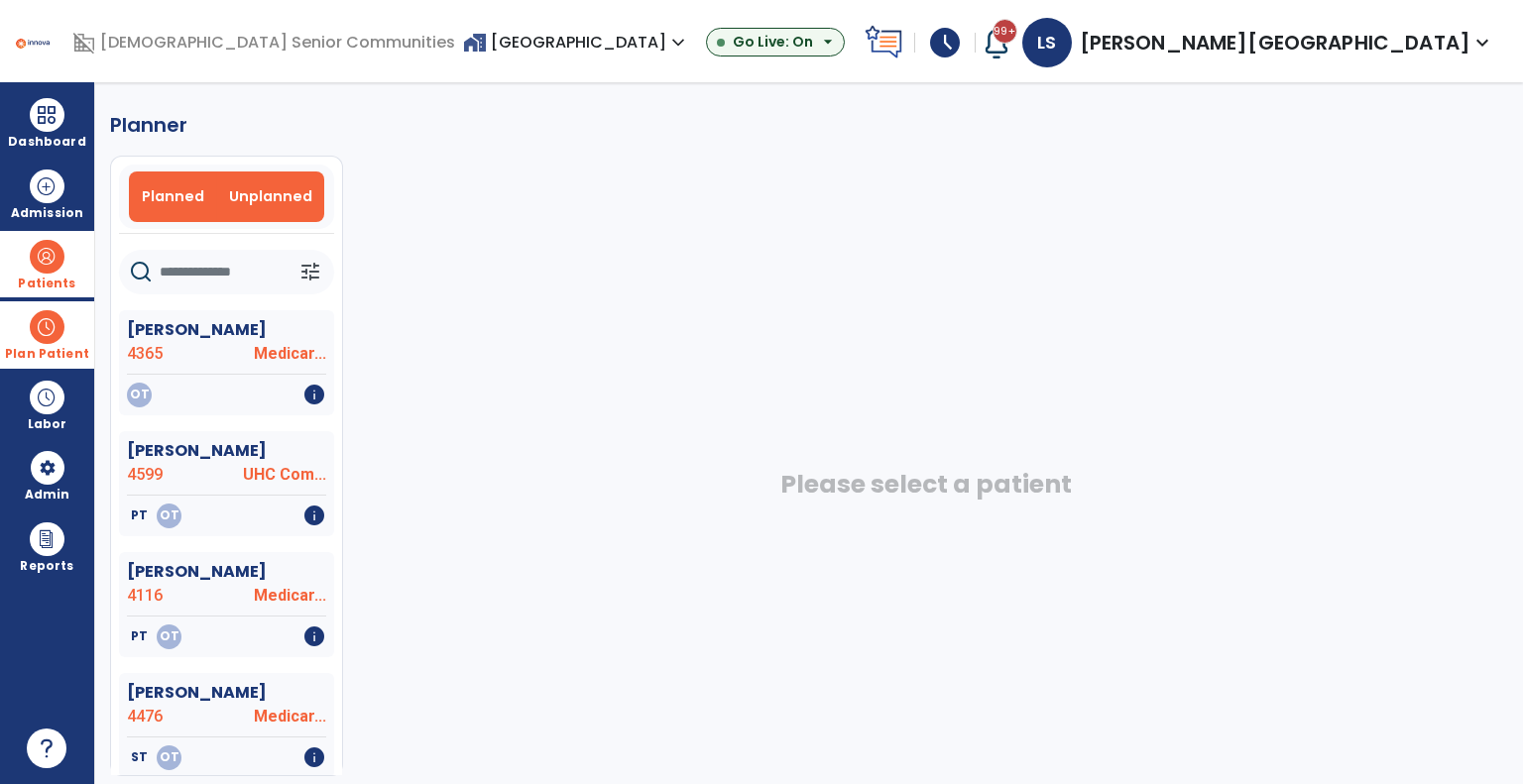click on "Planned" at bounding box center [174, 196] 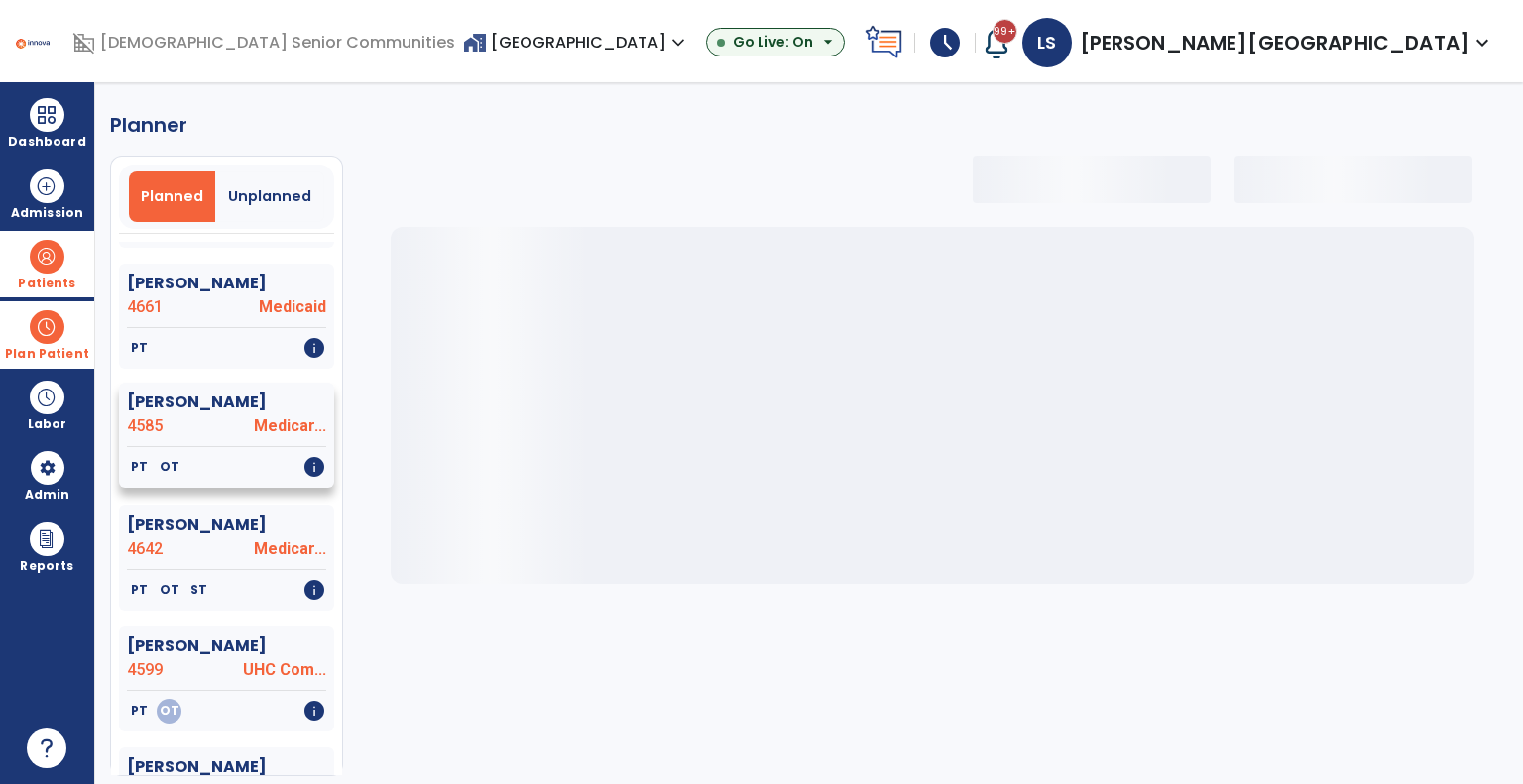 select on "***" 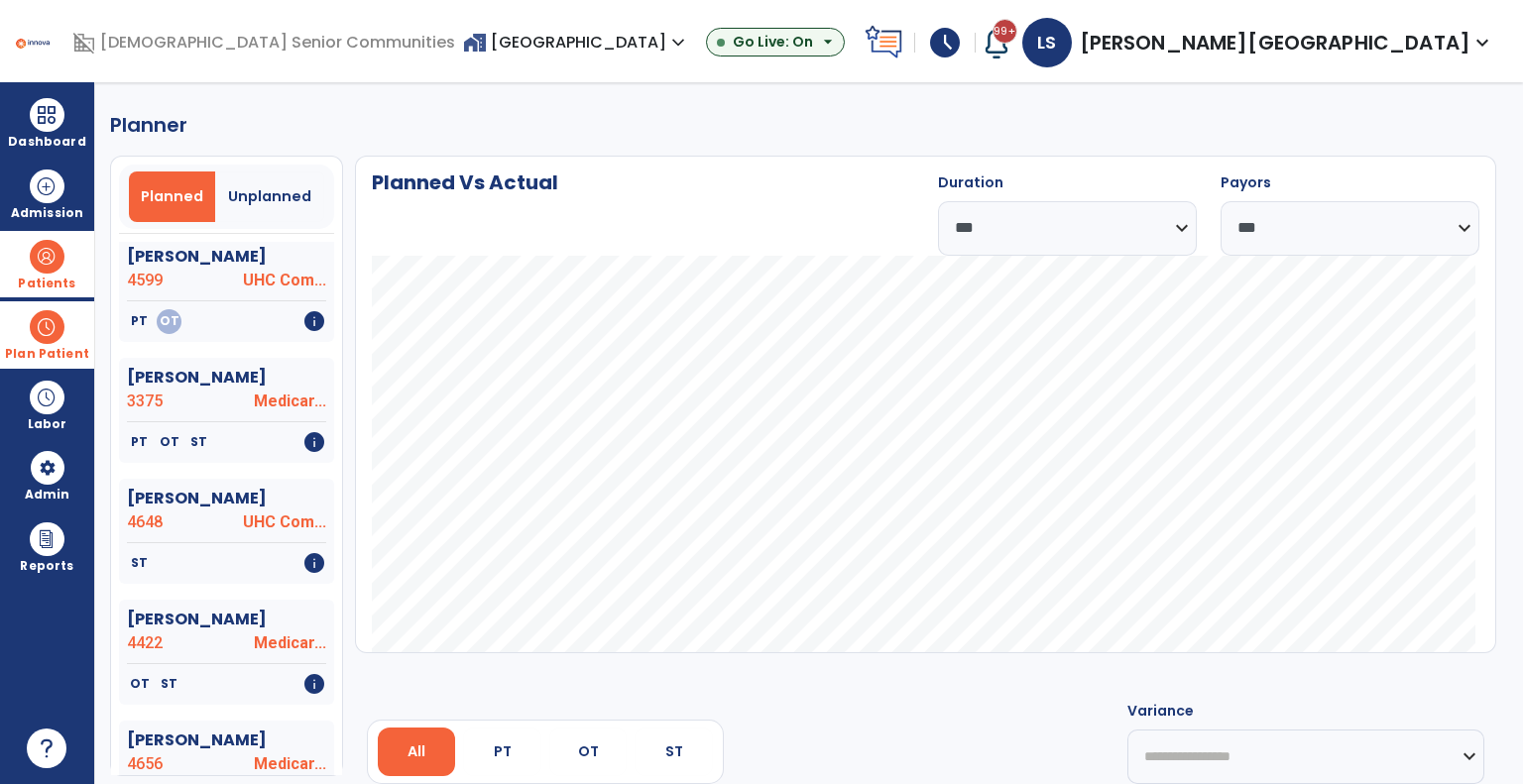 scroll, scrollTop: 694, scrollLeft: 0, axis: vertical 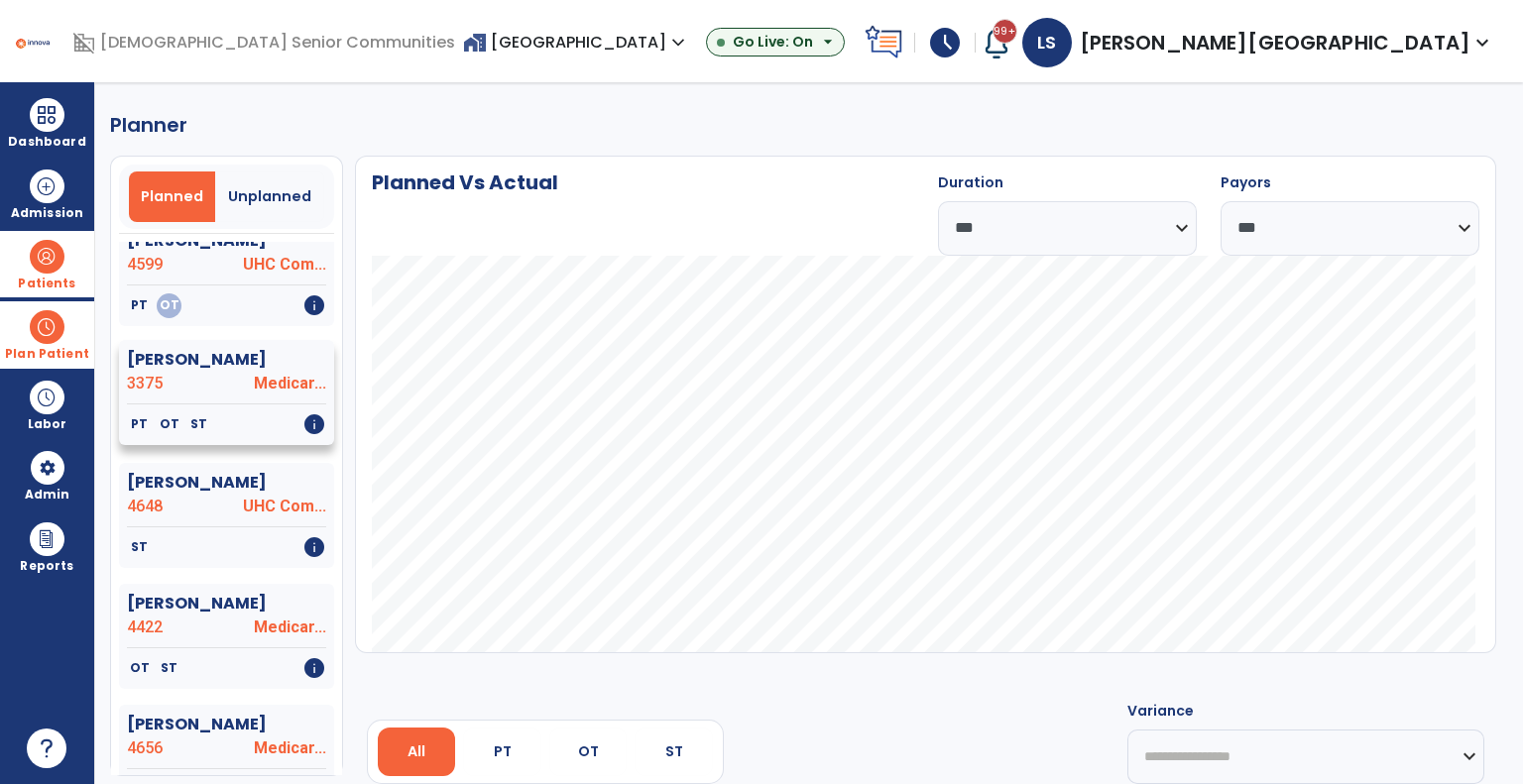 click on "3375" 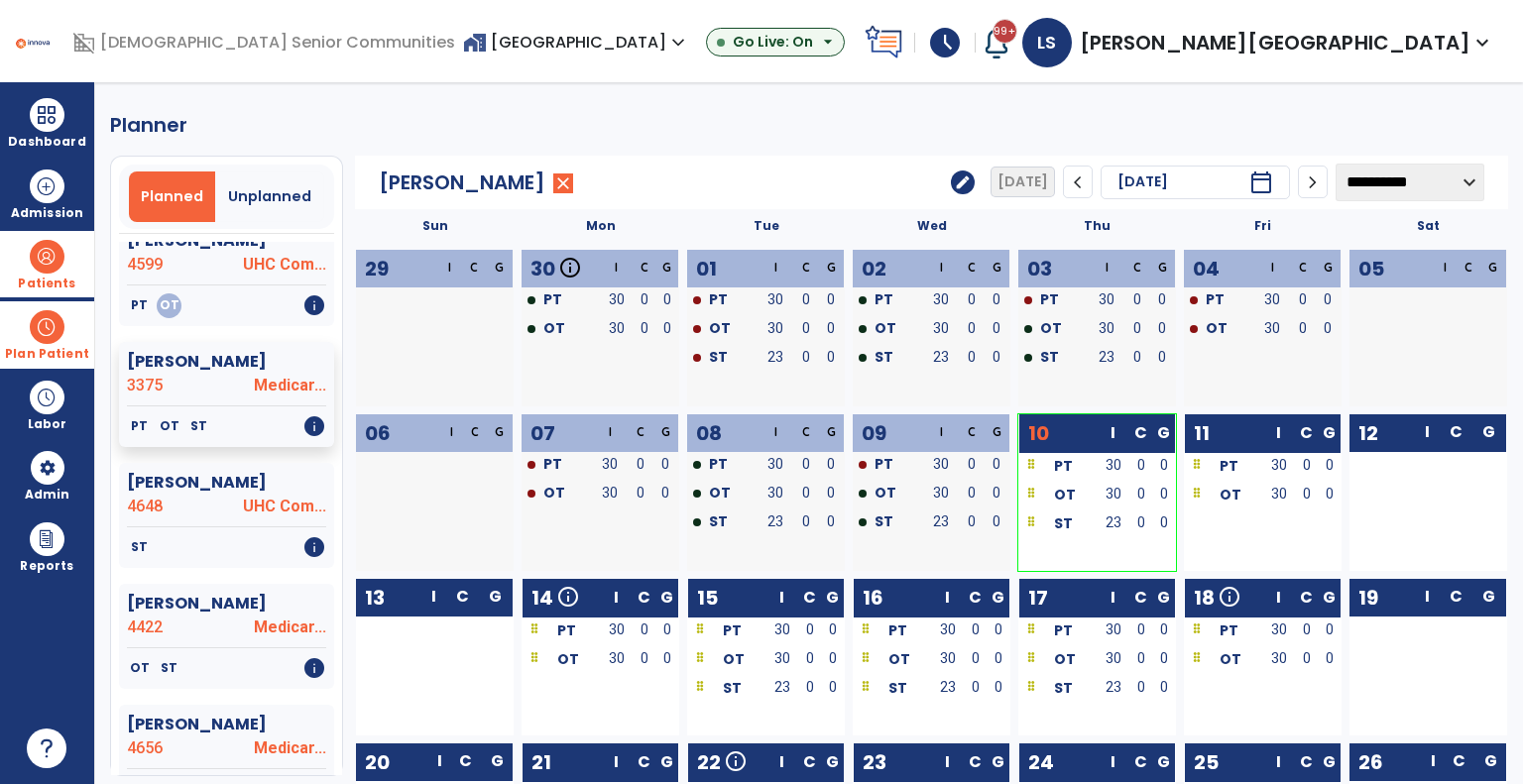 click on "chevron_left" 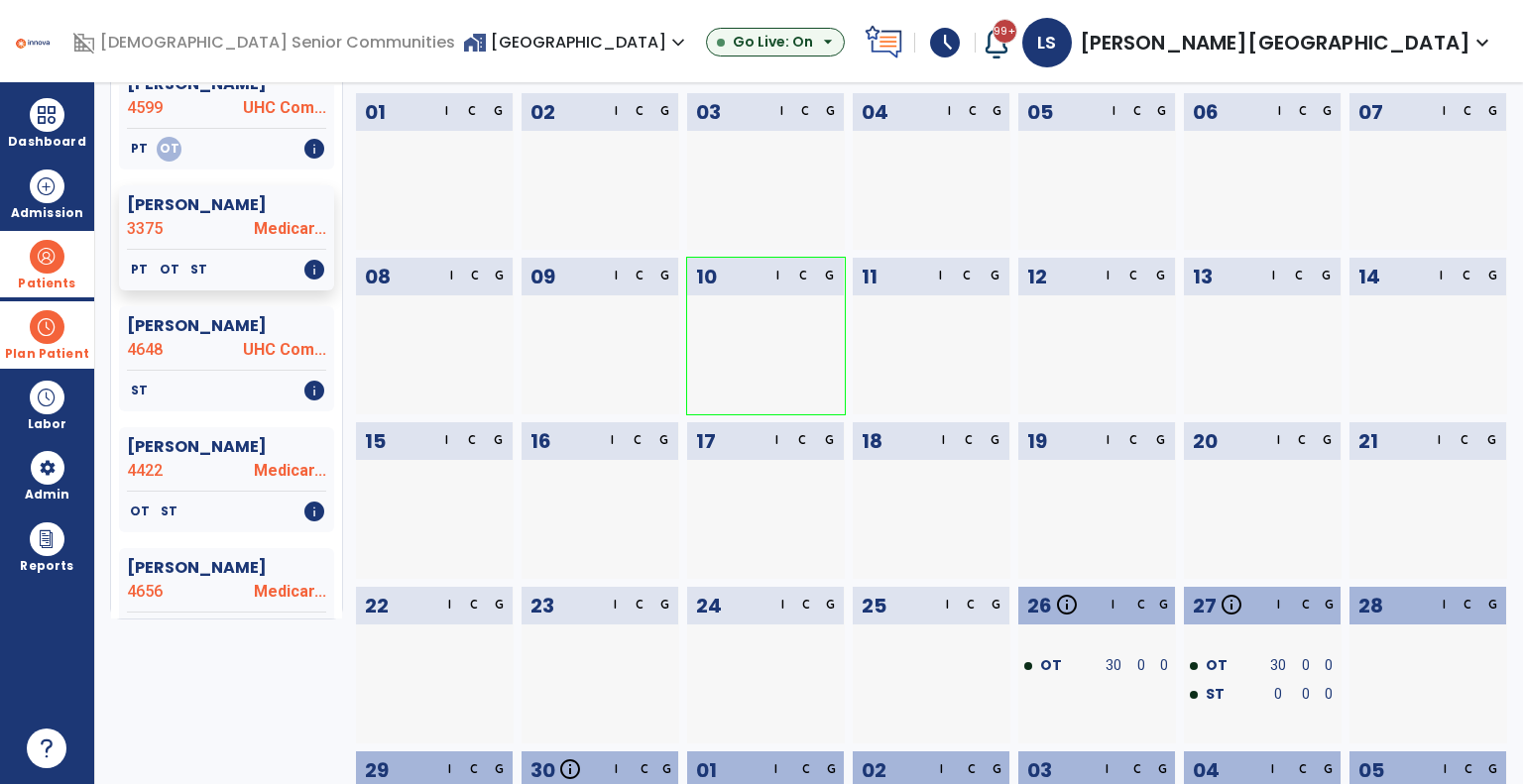 scroll, scrollTop: 280, scrollLeft: 0, axis: vertical 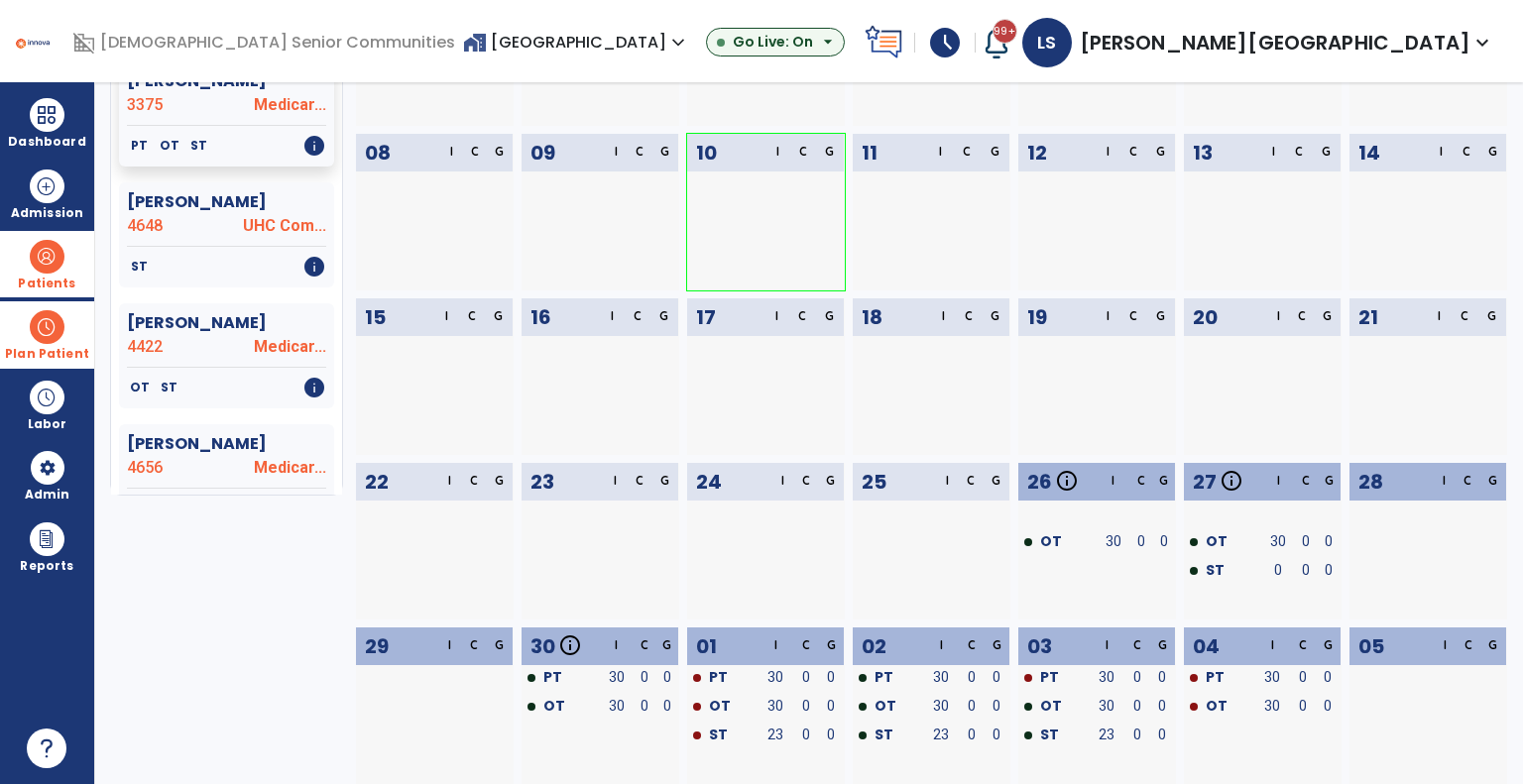 drag, startPoint x: 769, startPoint y: 36, endPoint x: 760, endPoint y: 41, distance: 10.29563 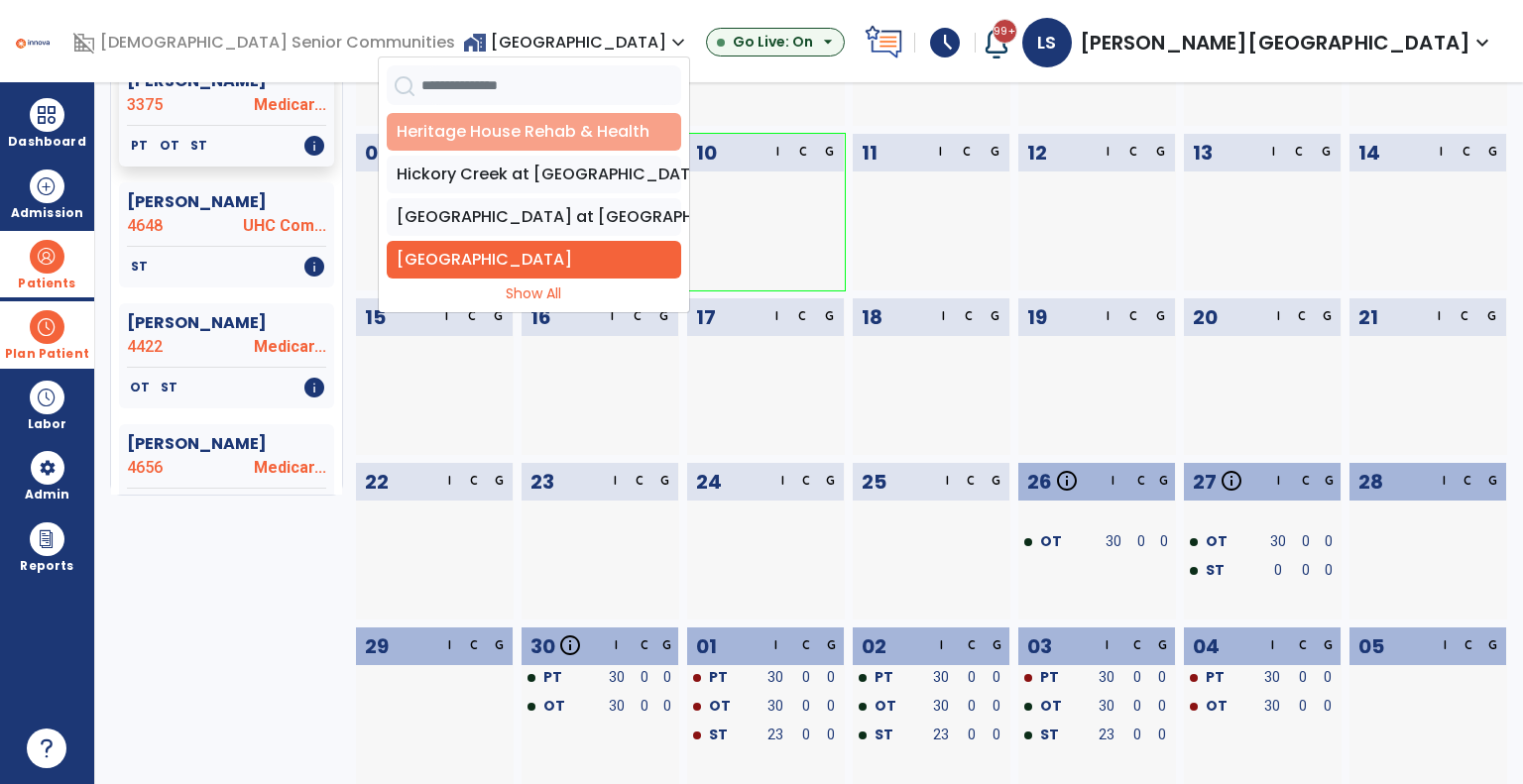 click on "Heritage House Rehab & Health" at bounding box center (533, 132) 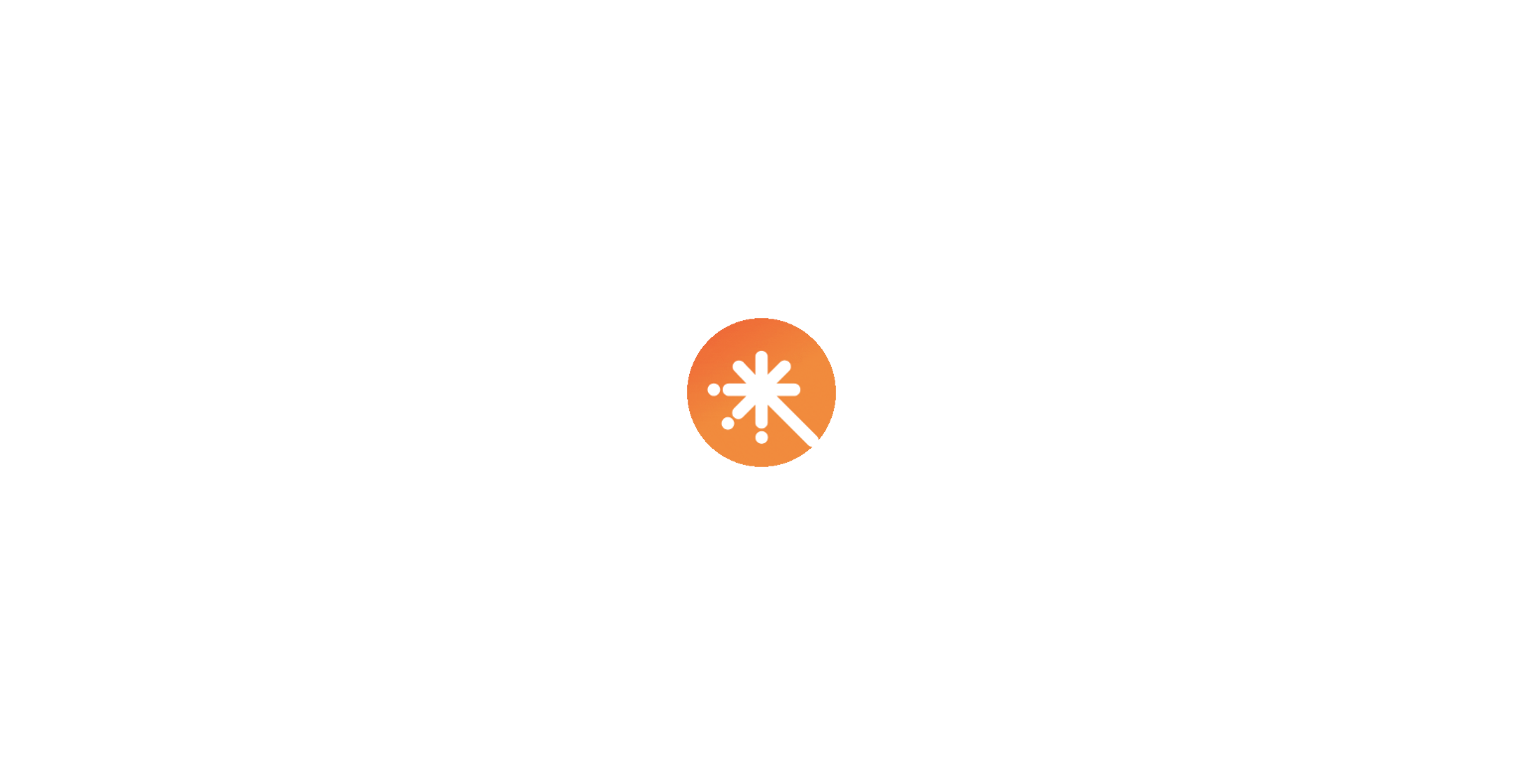 scroll, scrollTop: 0, scrollLeft: 0, axis: both 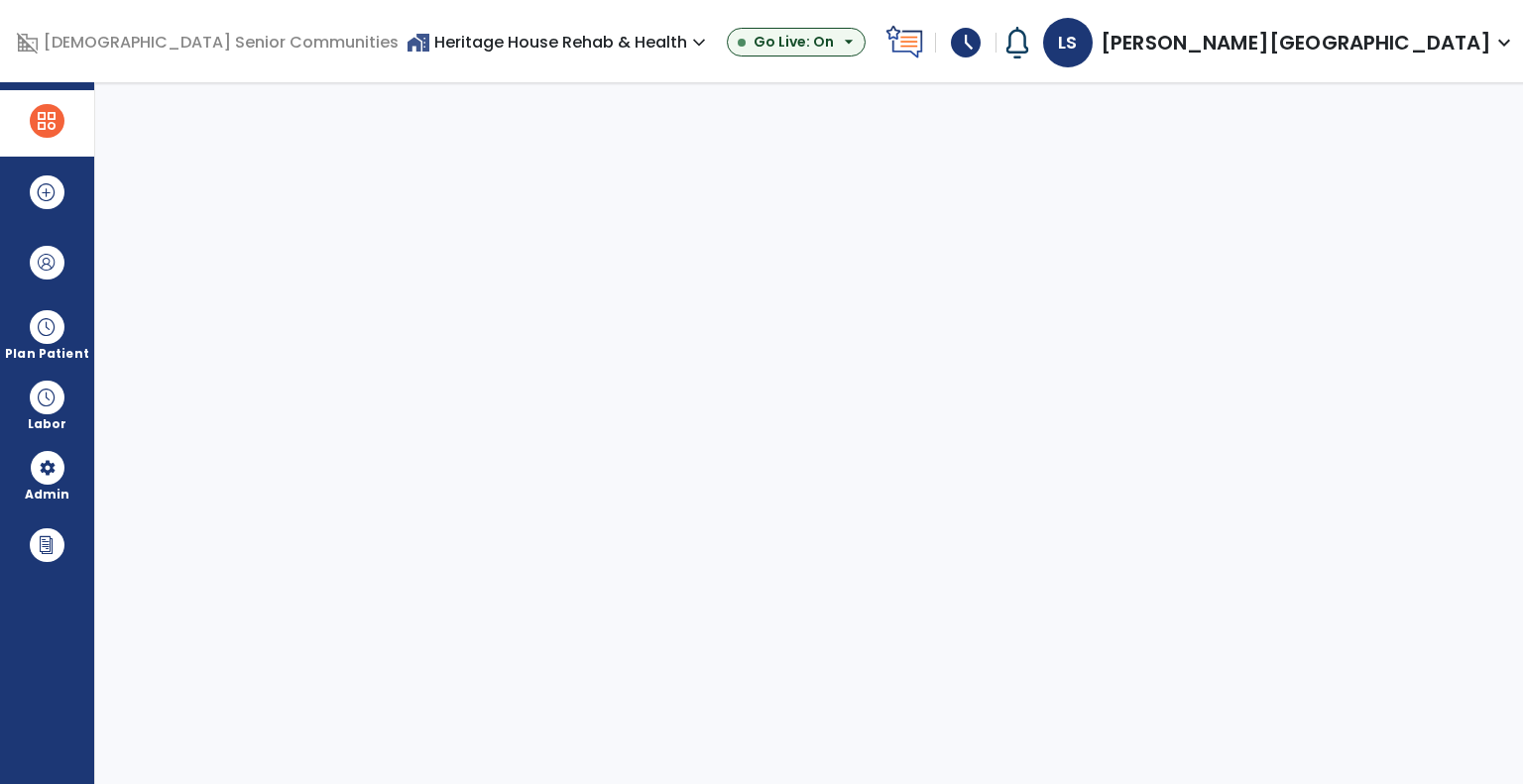 select on "***" 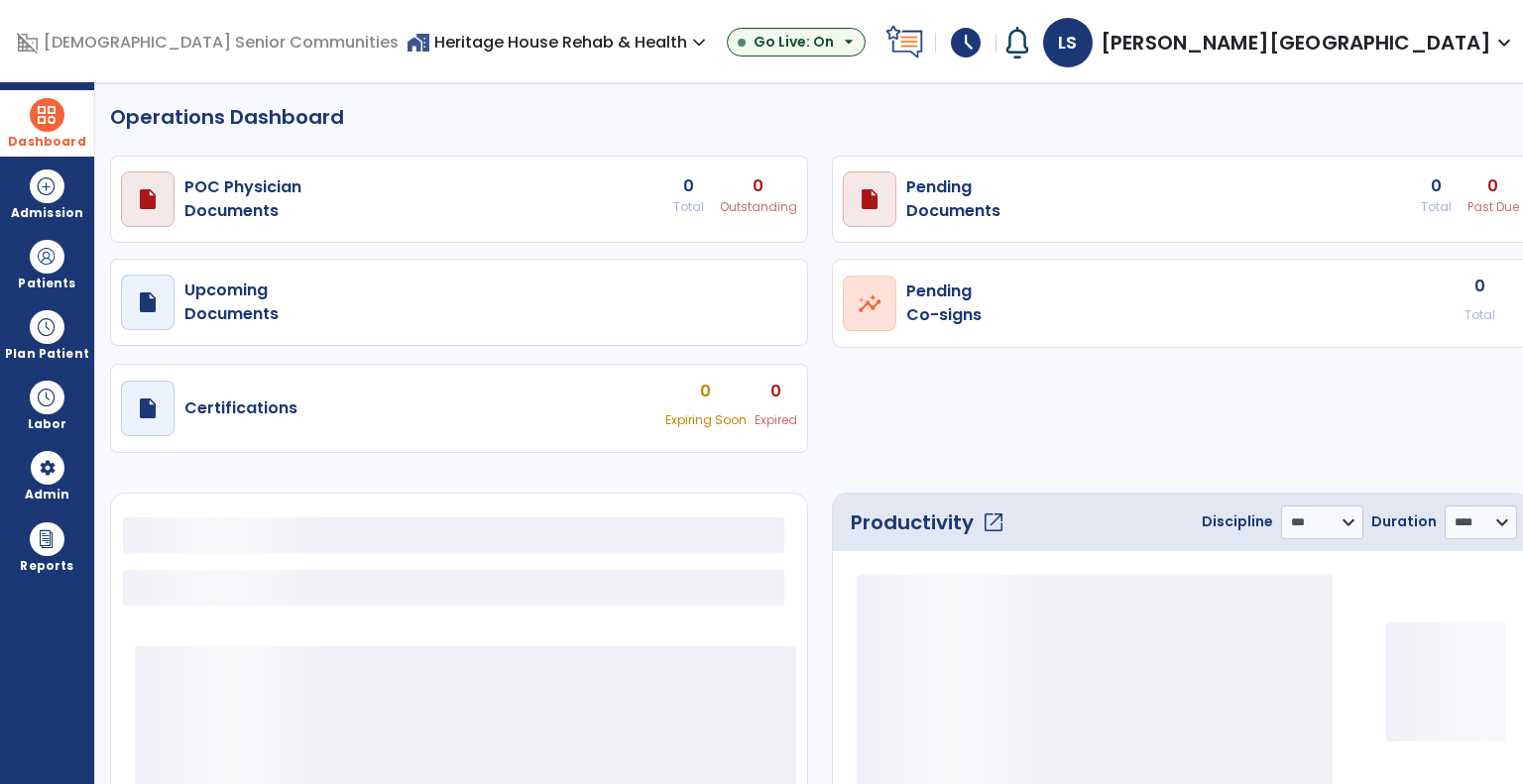 select on "***" 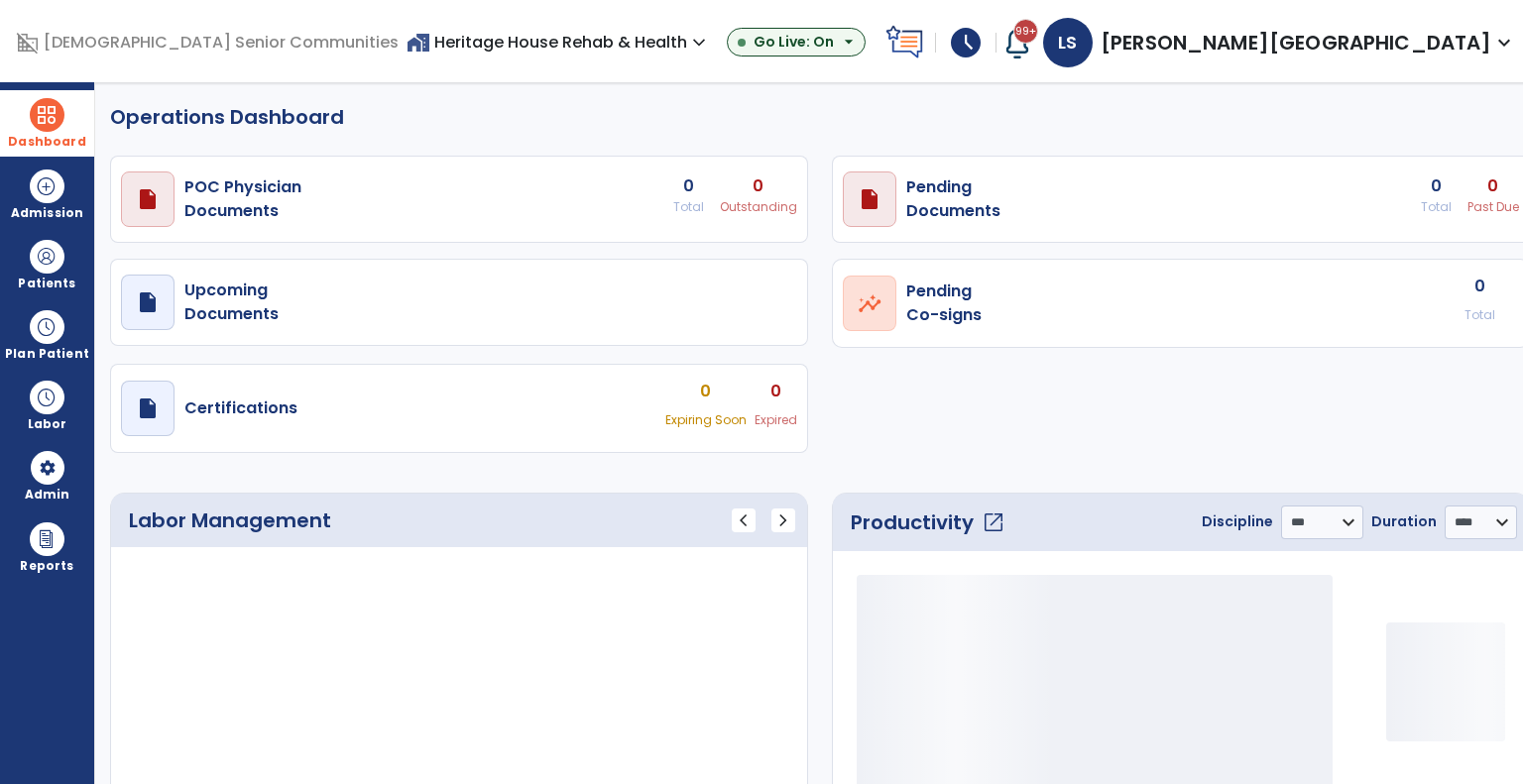 click on "Dashboard" at bounding box center [47, 123] 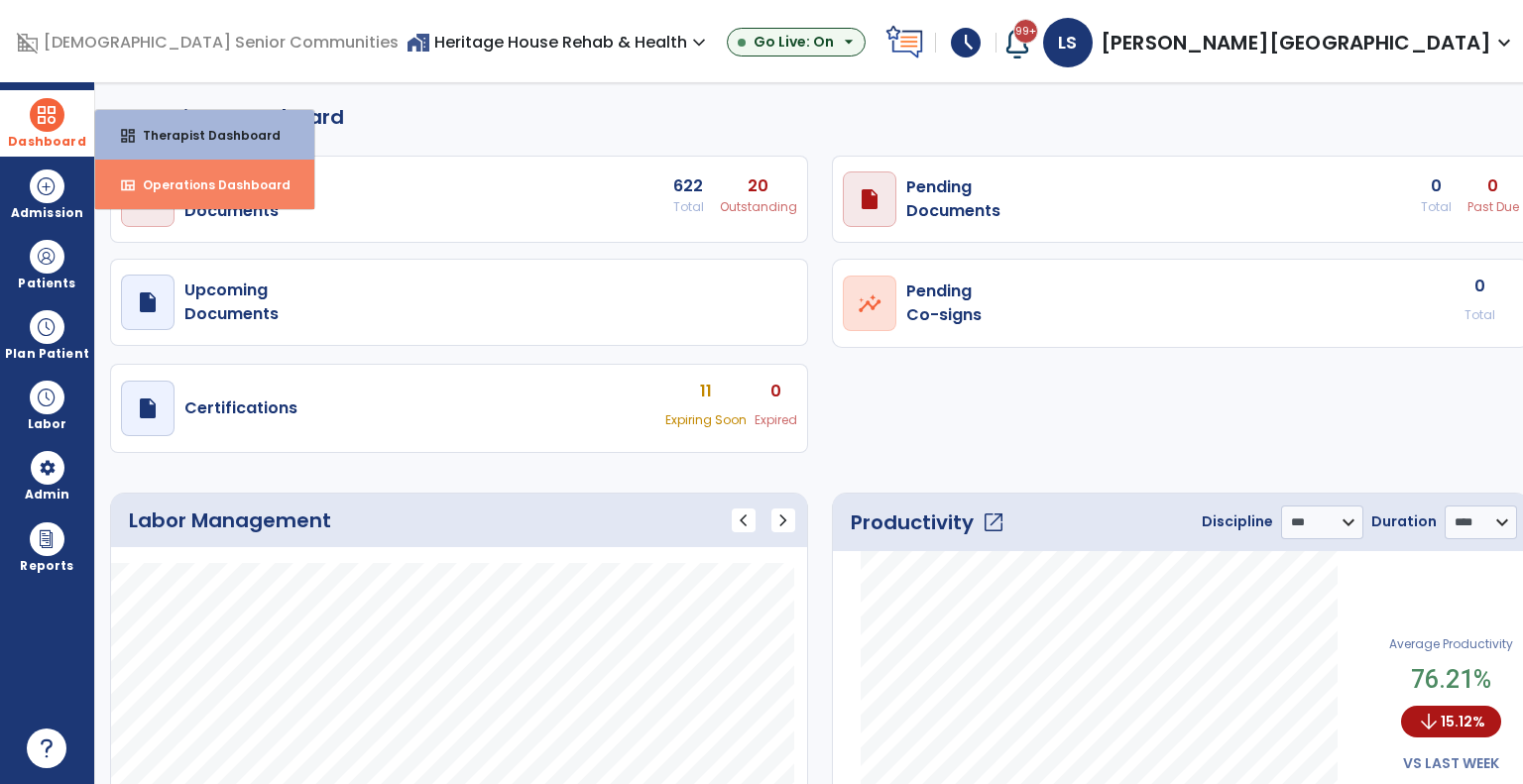click on "Operations Dashboard" at bounding box center (208, 184) 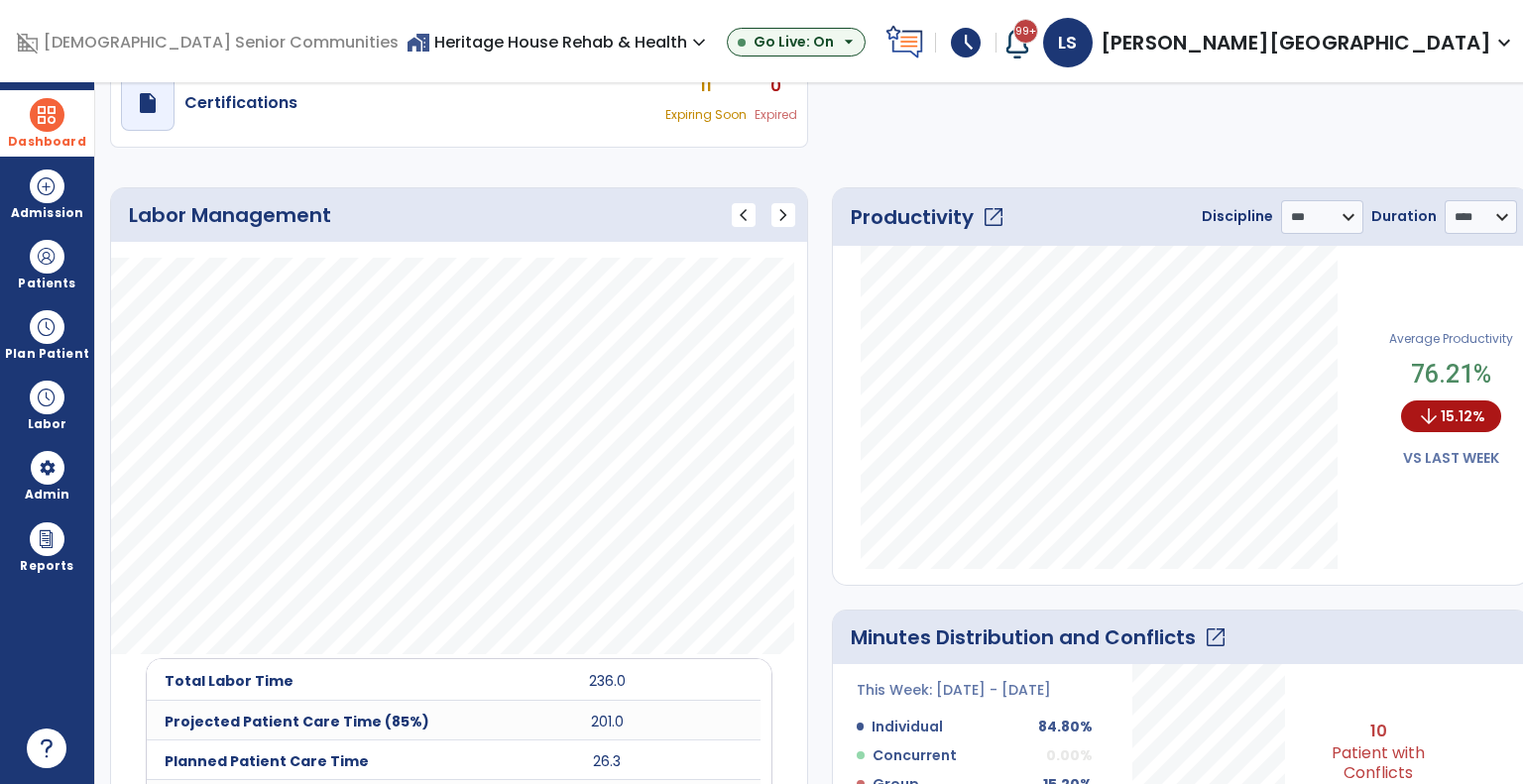 scroll, scrollTop: 297, scrollLeft: 0, axis: vertical 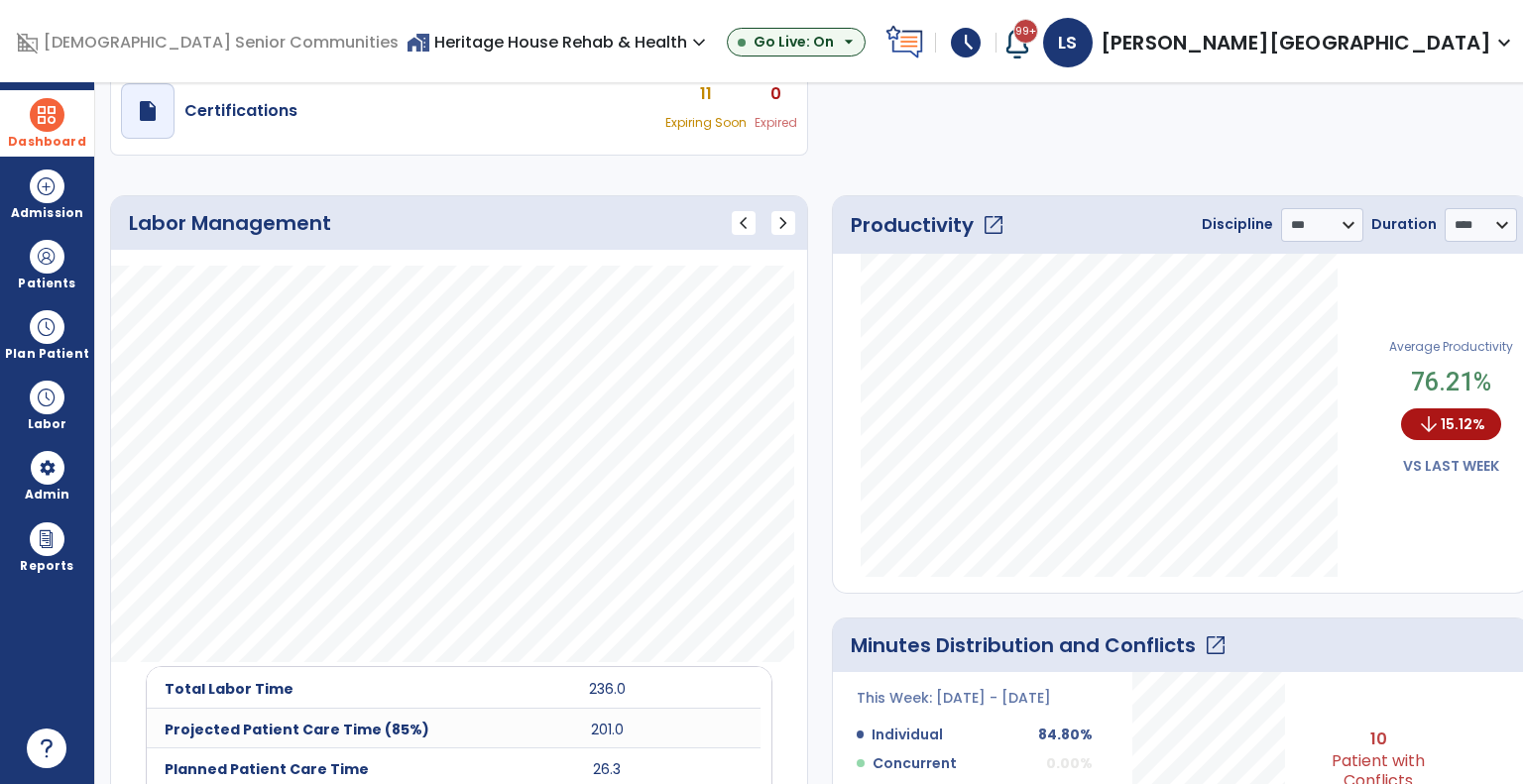 click on "open_in_new" 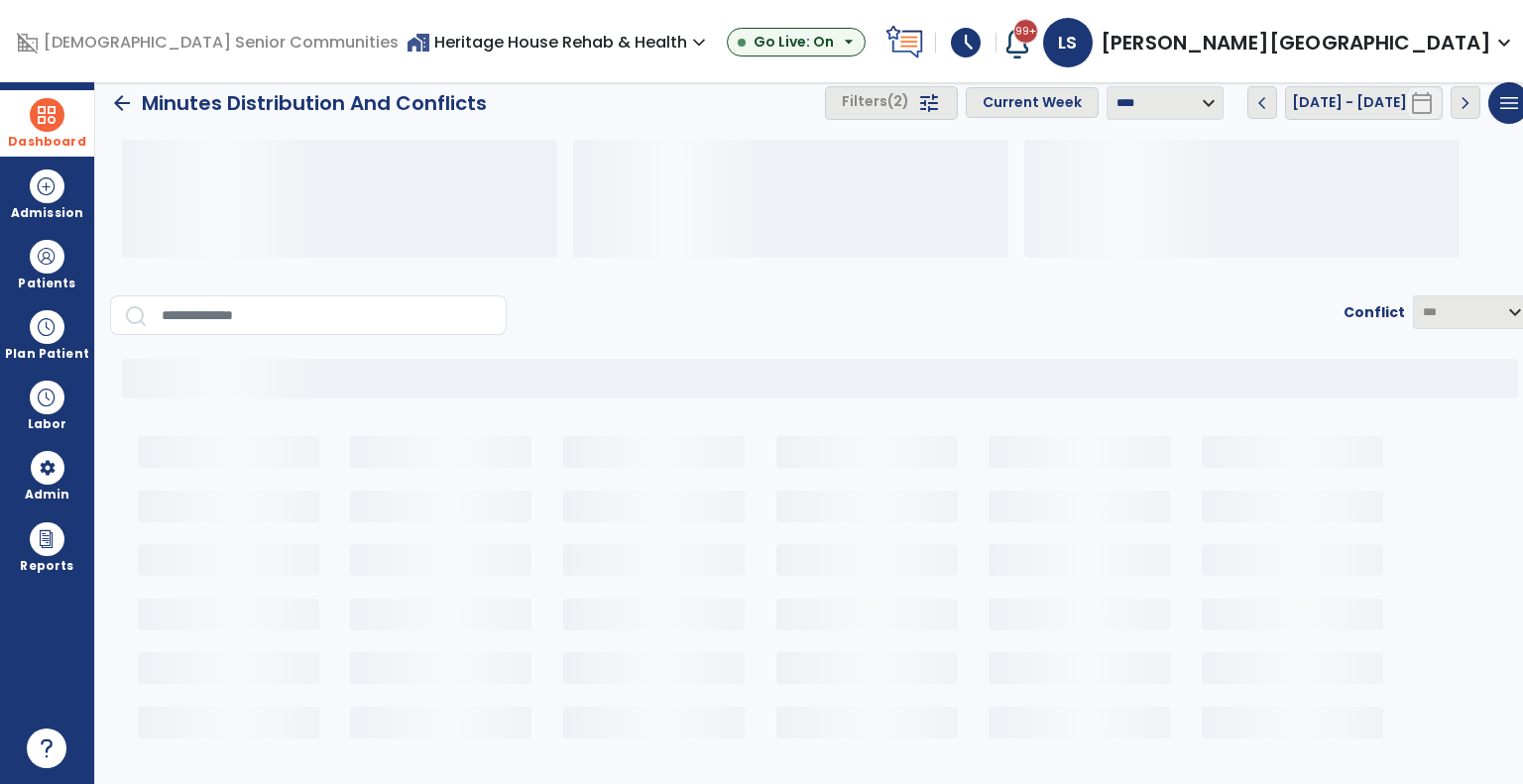 scroll, scrollTop: 8, scrollLeft: 0, axis: vertical 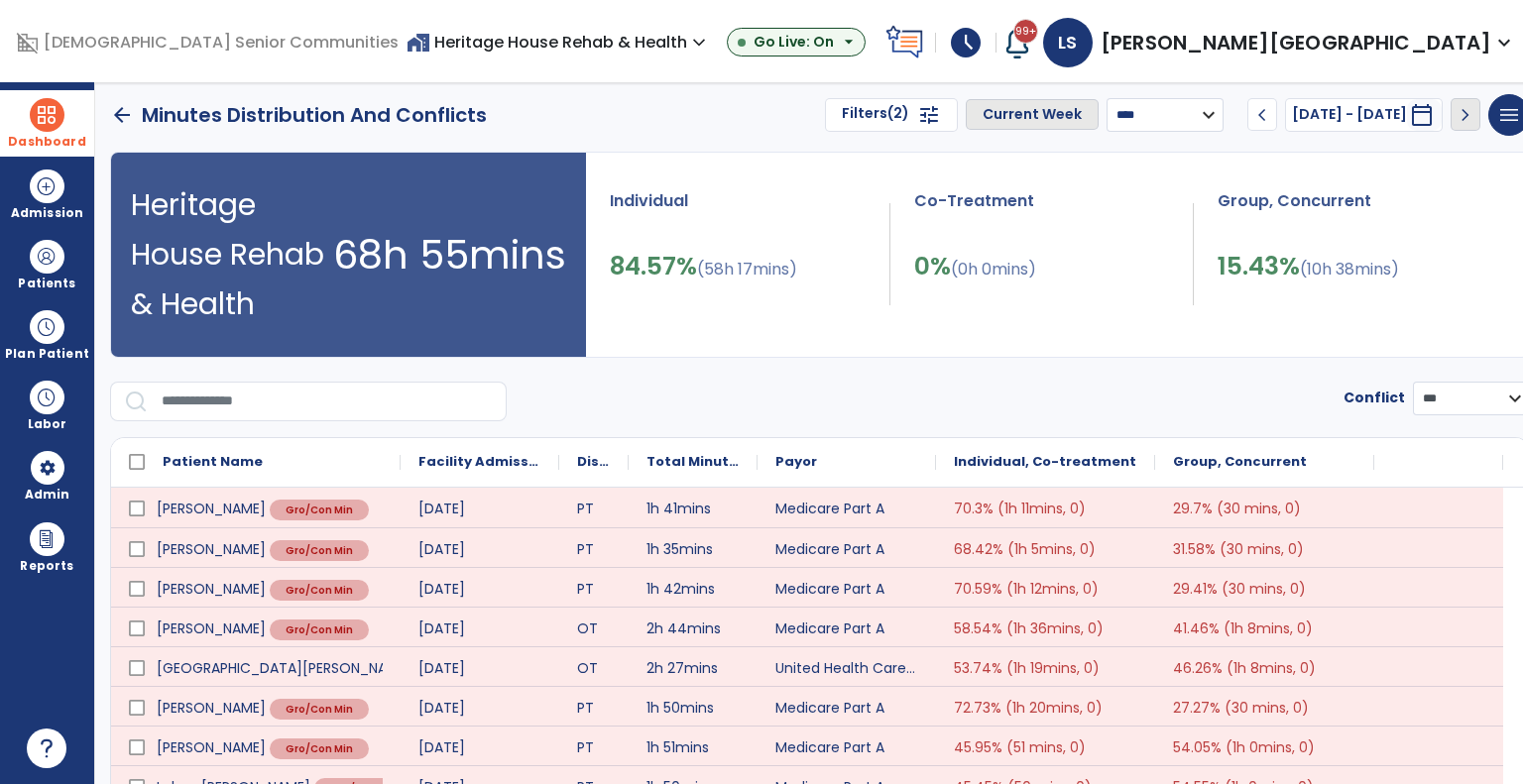 click on "**********" at bounding box center [1165, 115] 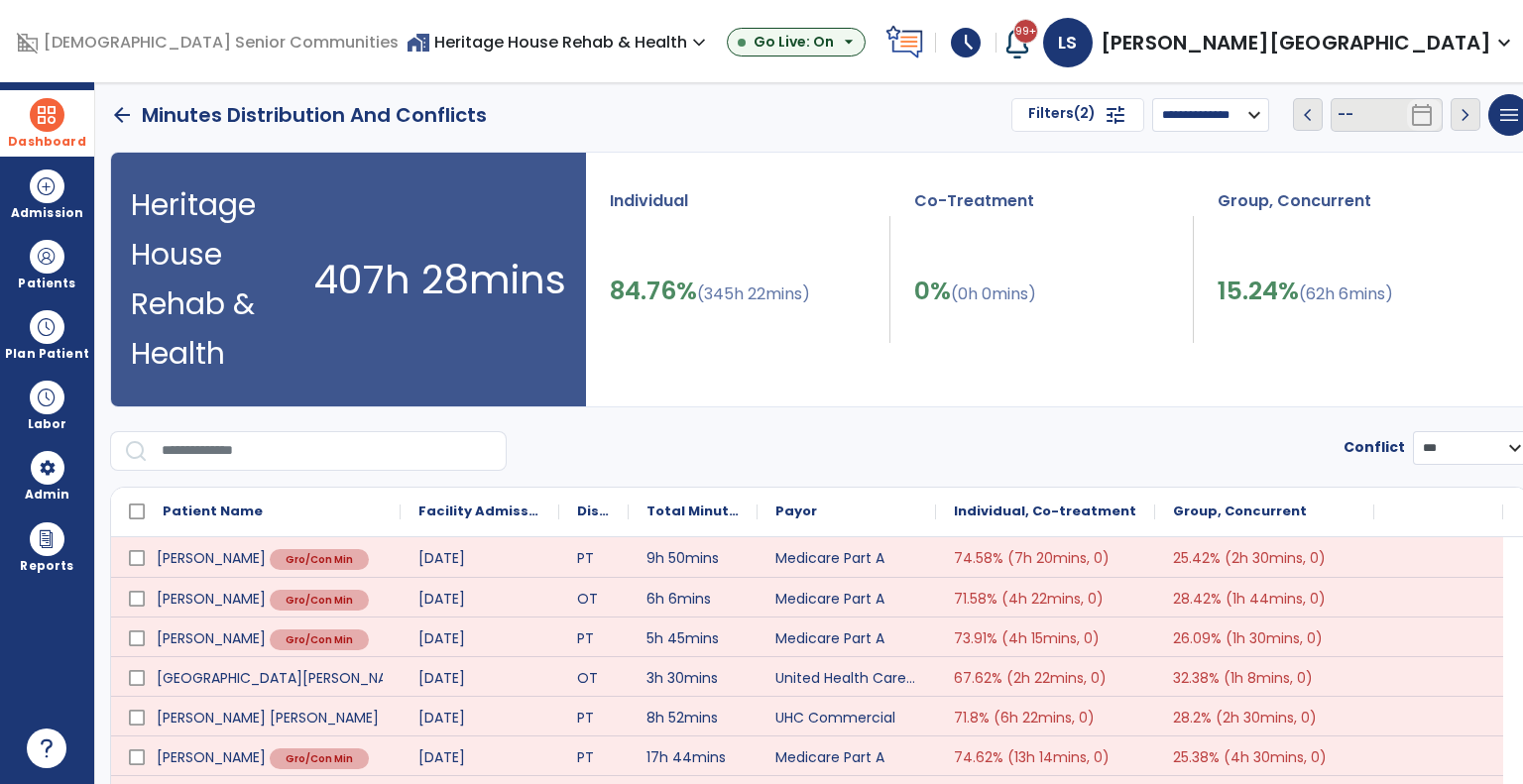 click on "Filters  (2)" at bounding box center (1062, 115) 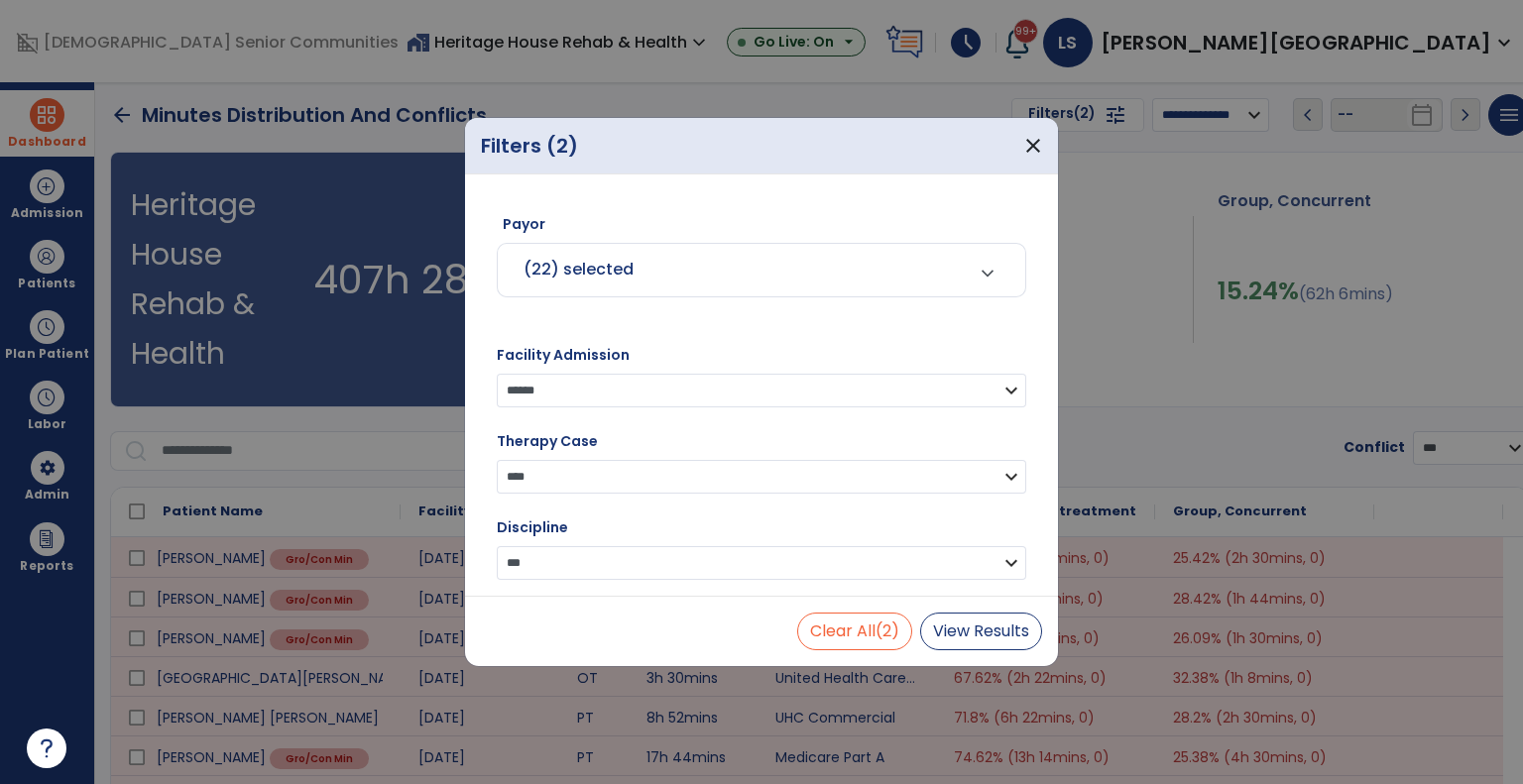 click on "(22) selected  expand_more" at bounding box center (762, 270) 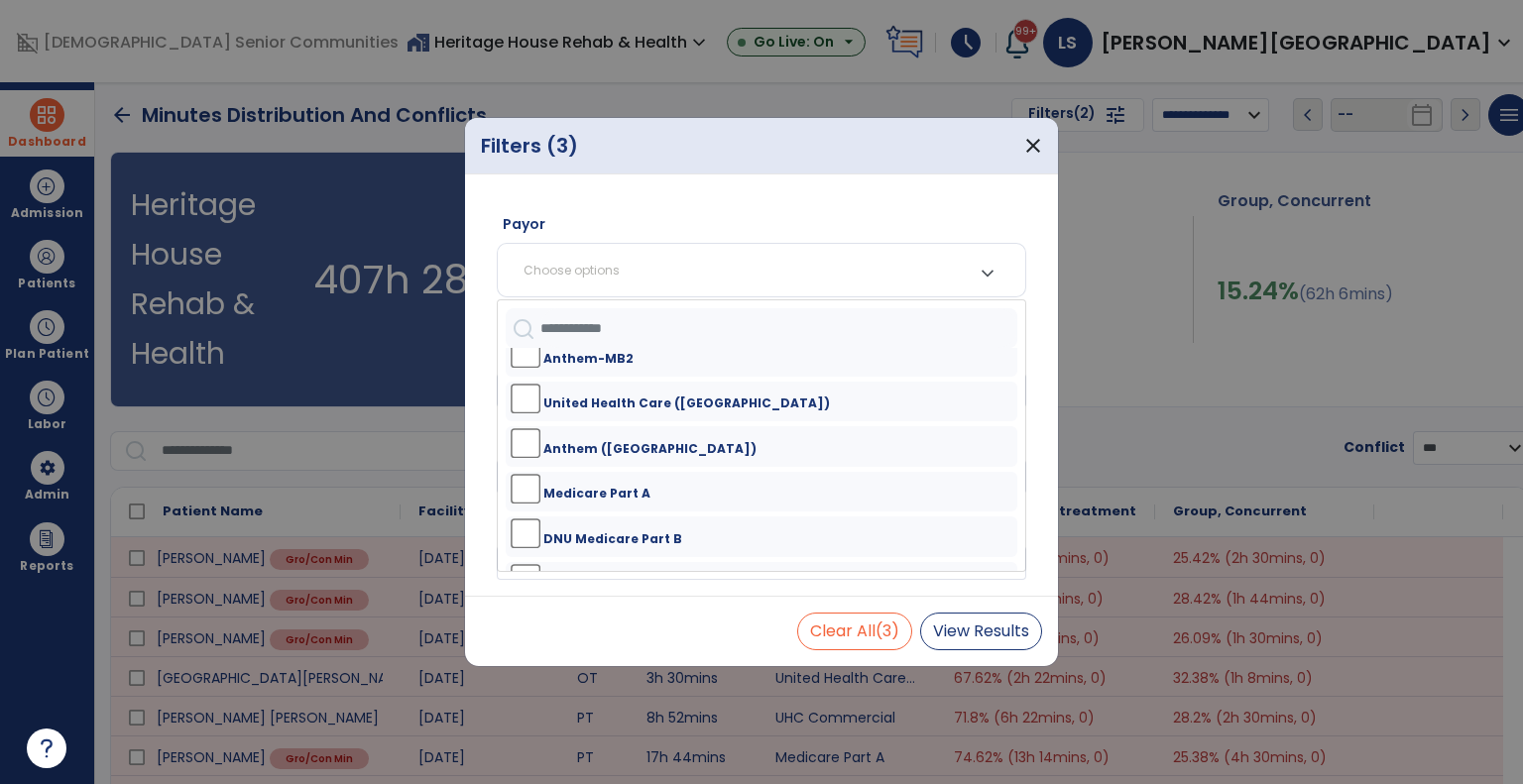 scroll, scrollTop: 595, scrollLeft: 0, axis: vertical 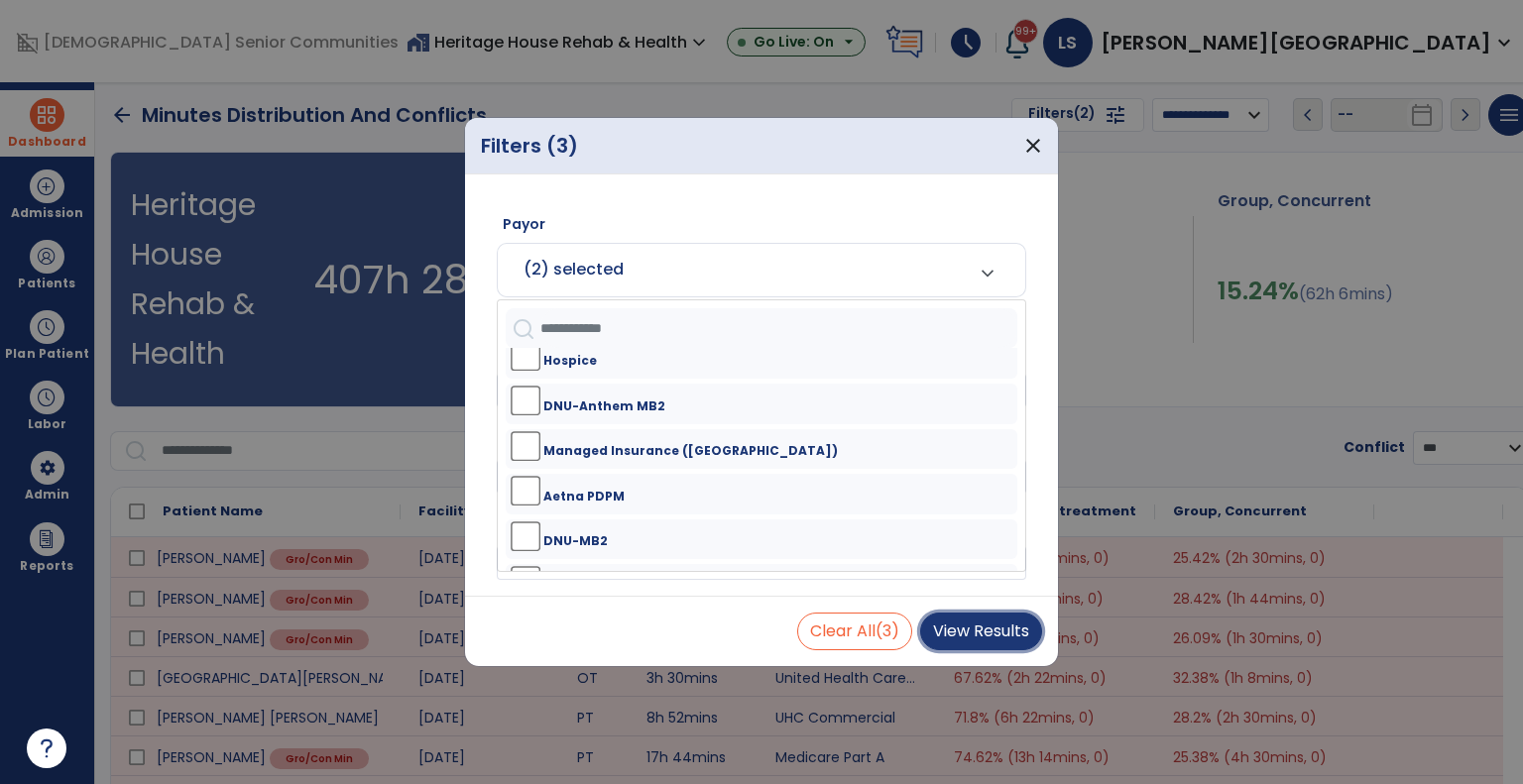 click on "View Results" at bounding box center [981, 631] 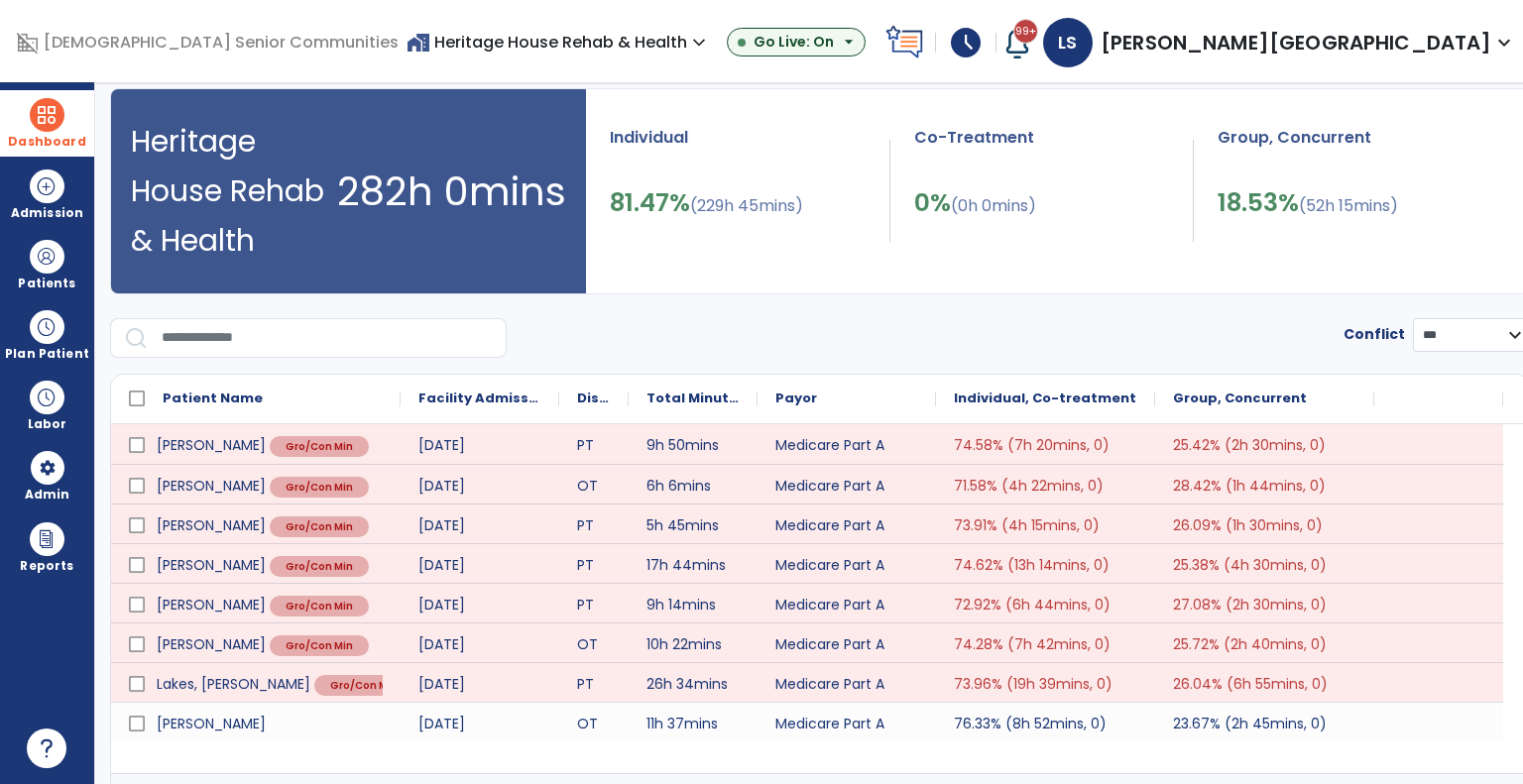 scroll, scrollTop: 107, scrollLeft: 0, axis: vertical 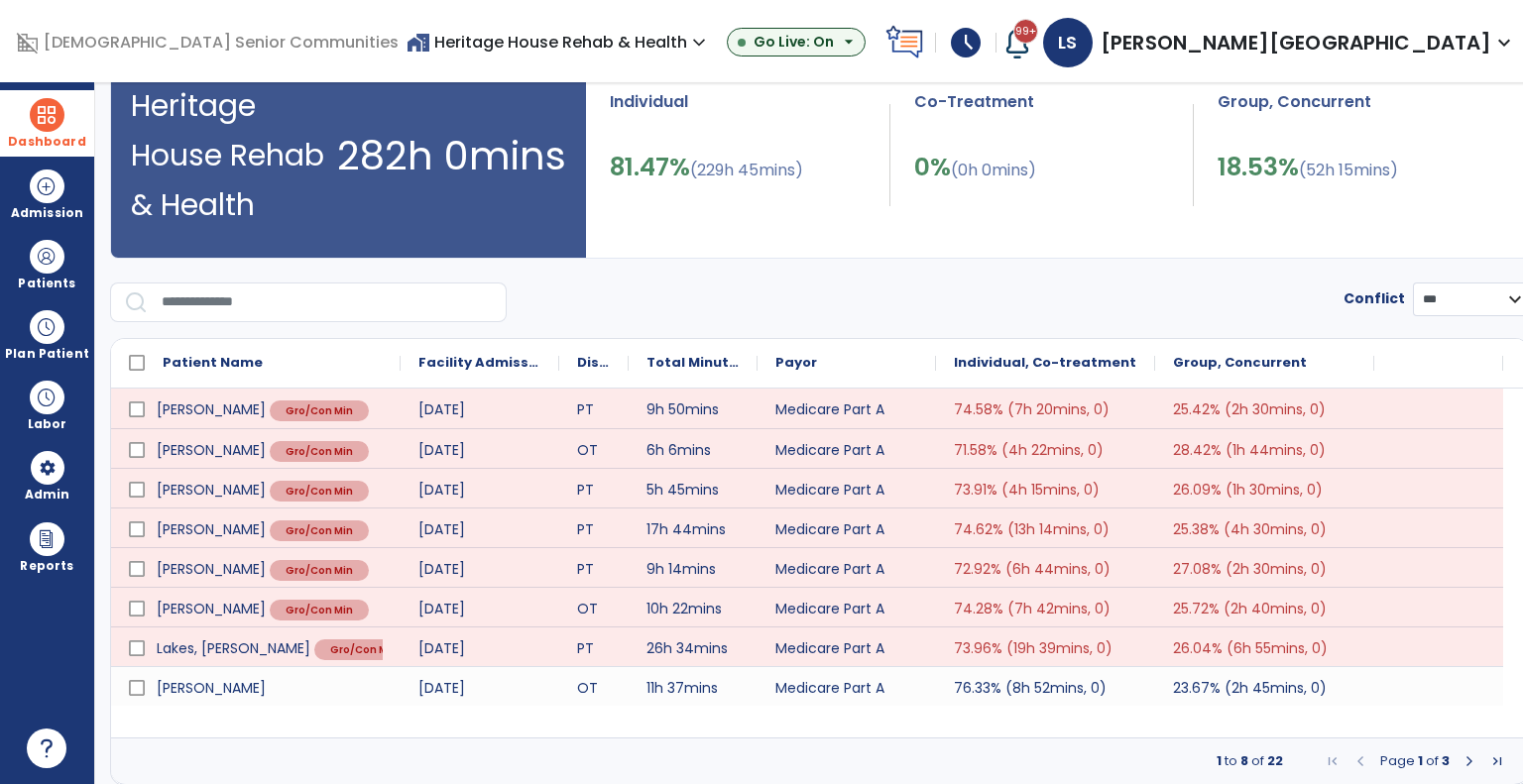 click at bounding box center [1469, 761] 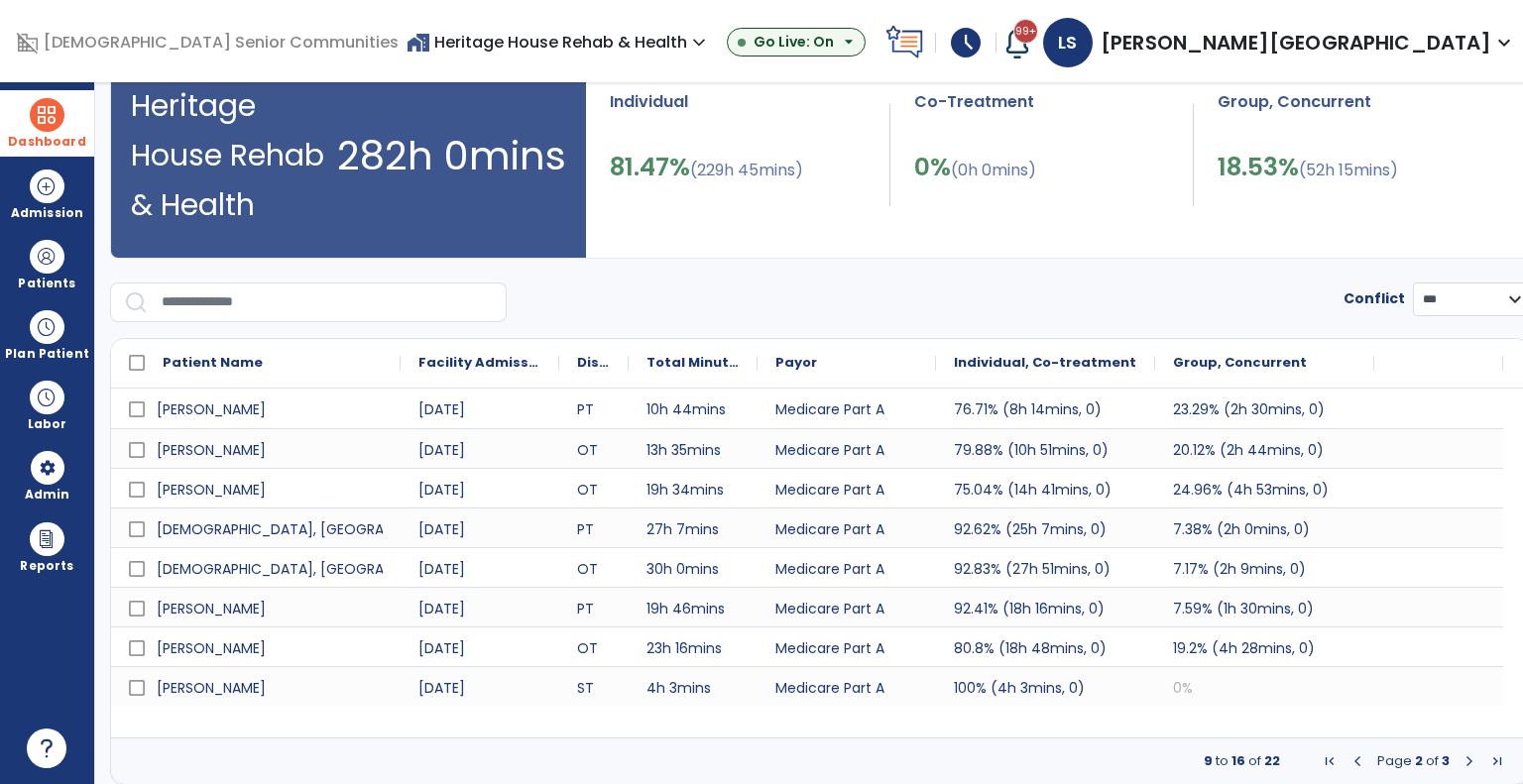 click at bounding box center [1469, 761] 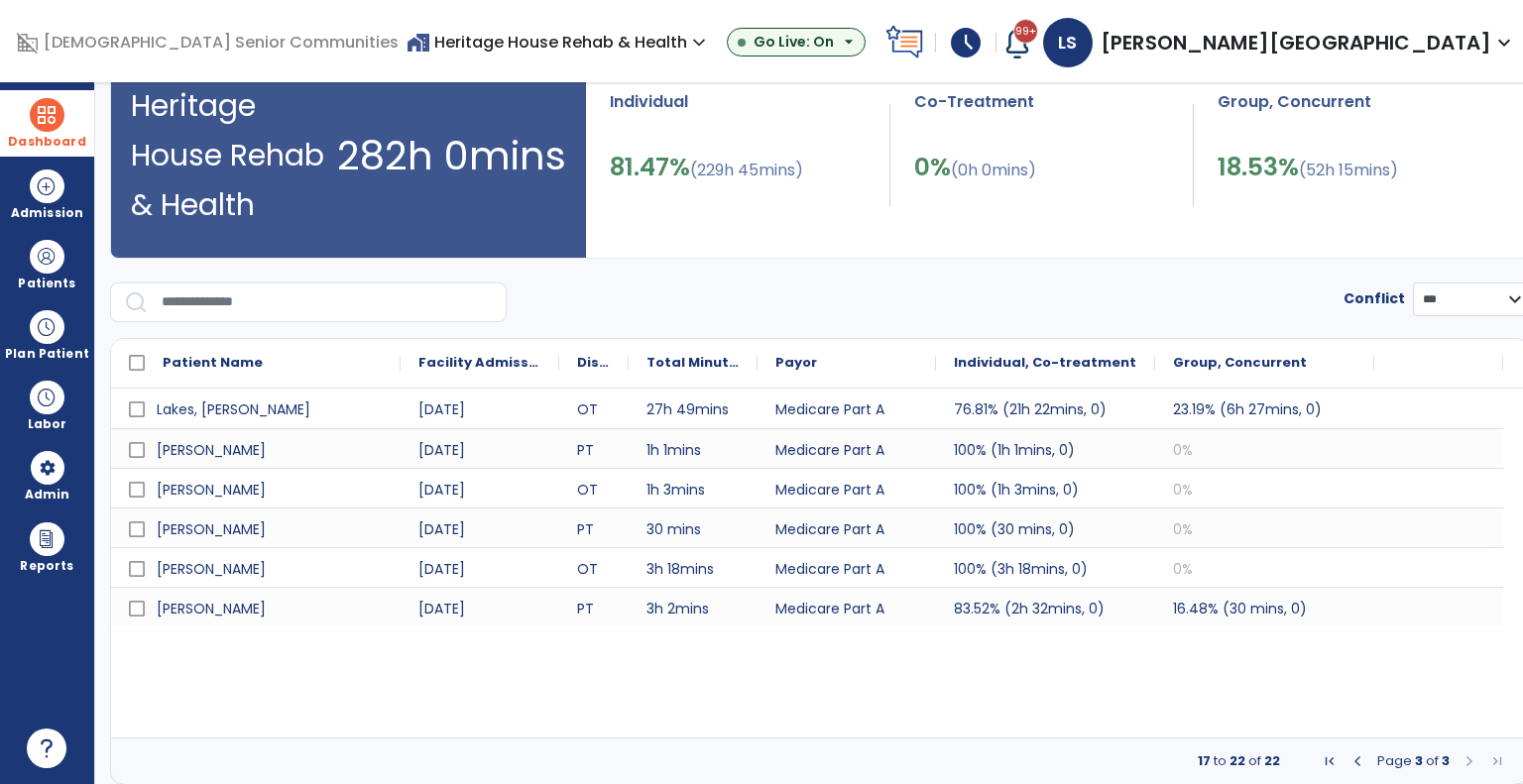 click at bounding box center [1357, 761] 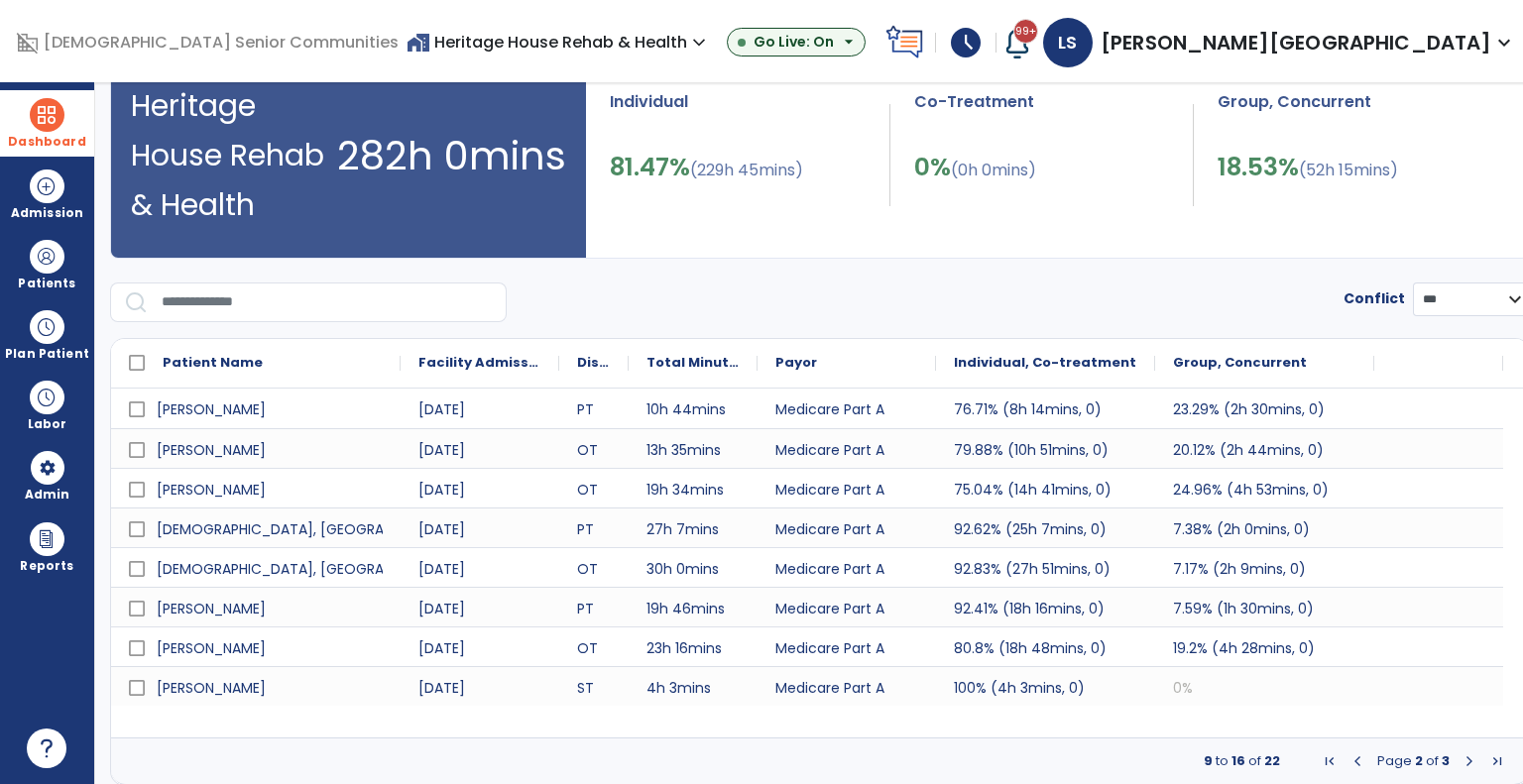 click at bounding box center [1357, 761] 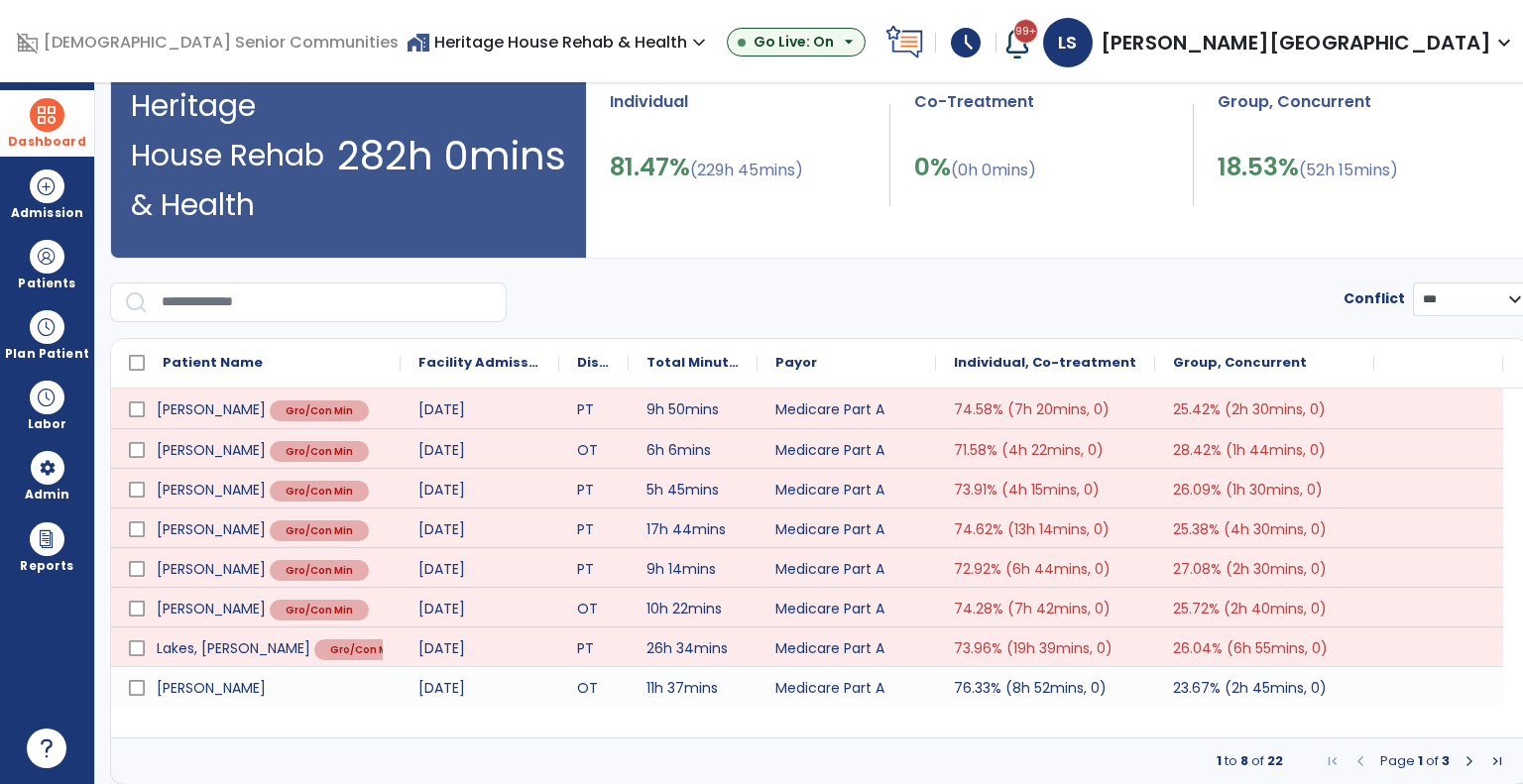 click on "home_work   Heritage House Rehab & Health   expand_more   Heritage House Rehab & Health   [GEOGRAPHIC_DATA] at [GEOGRAPHIC_DATA] at [GEOGRAPHIC_DATA]   [GEOGRAPHIC_DATA]  Show All" at bounding box center [558, 43] 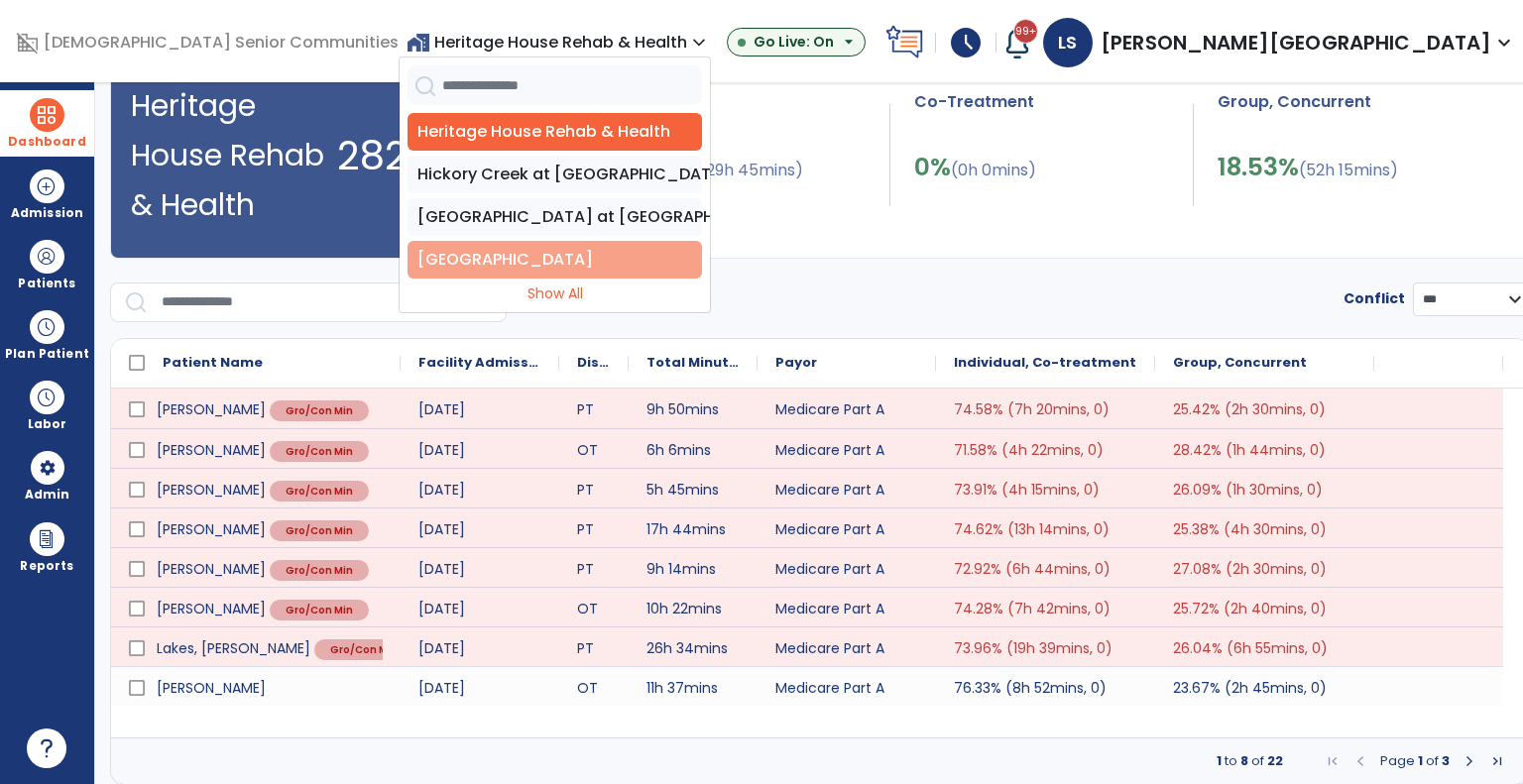 click on "[GEOGRAPHIC_DATA]" at bounding box center [554, 260] 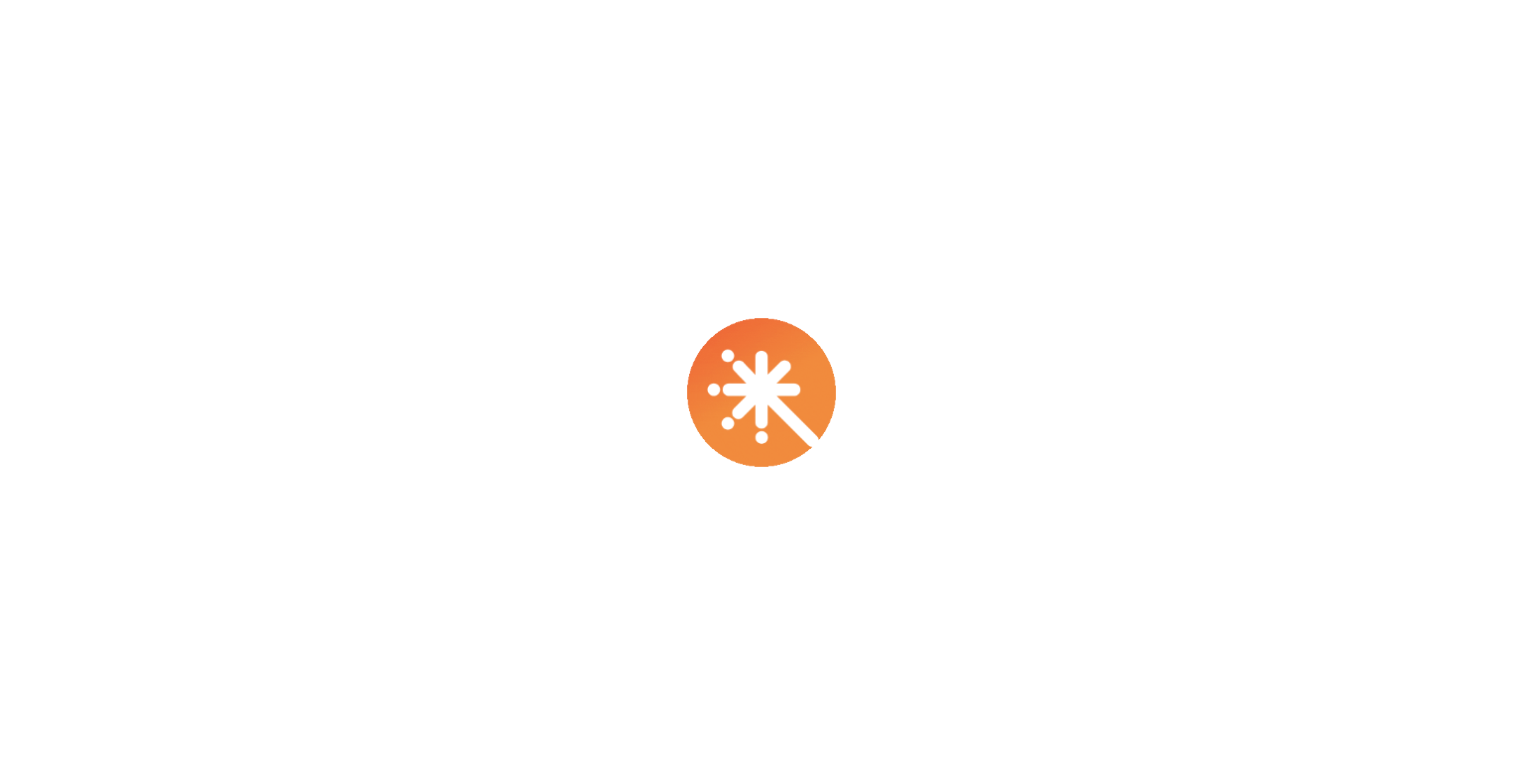 scroll, scrollTop: 0, scrollLeft: 0, axis: both 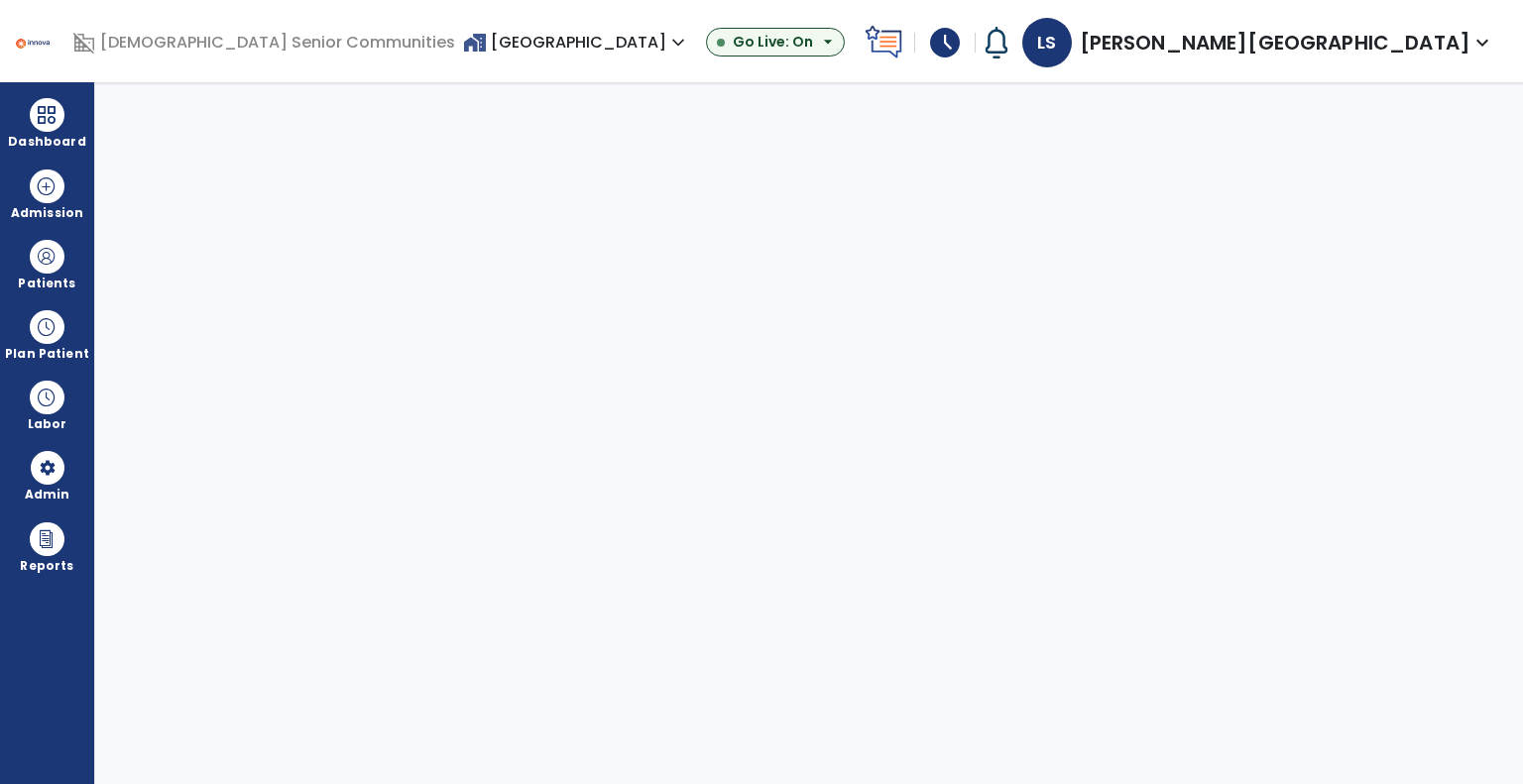 select on "***" 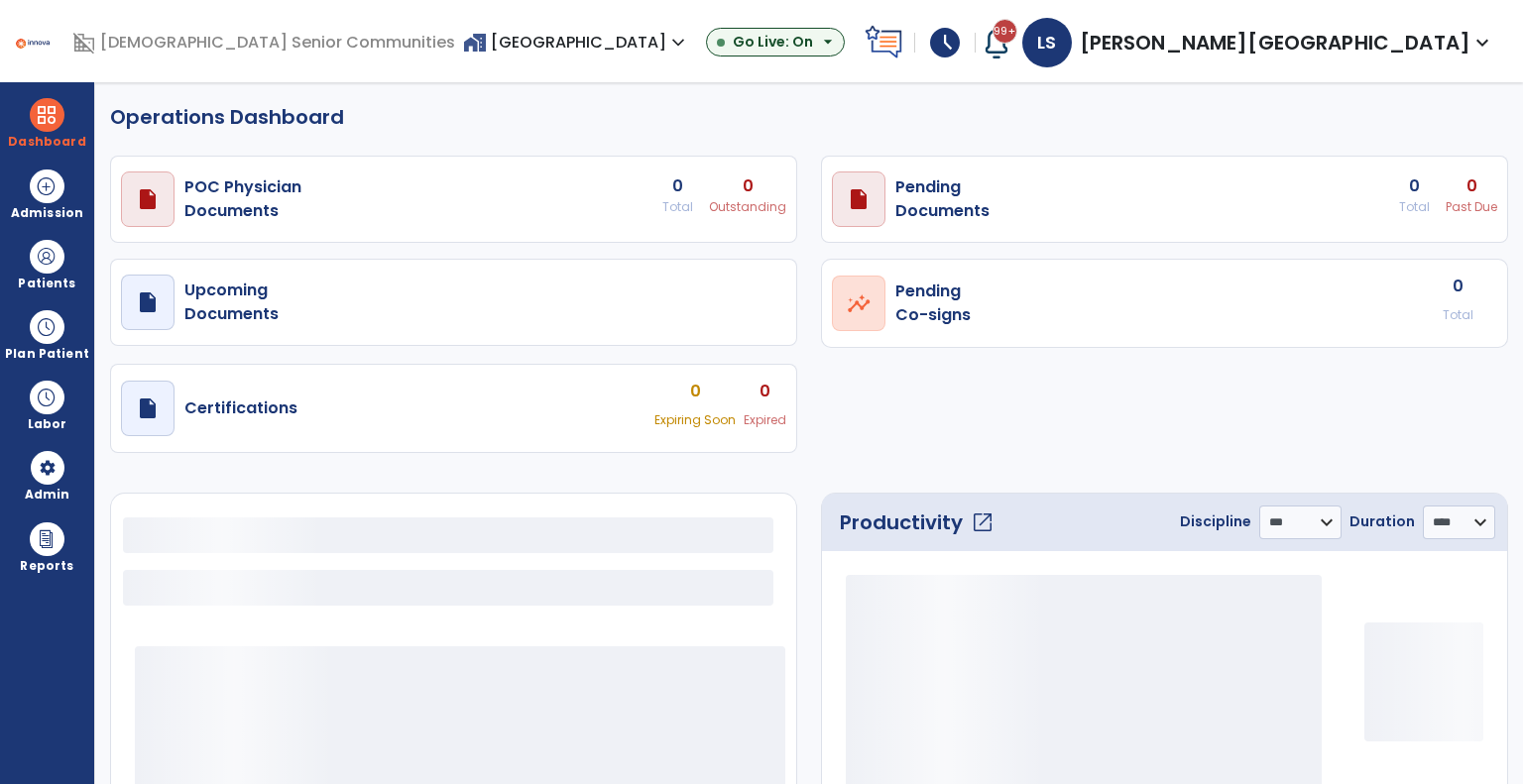 select on "***" 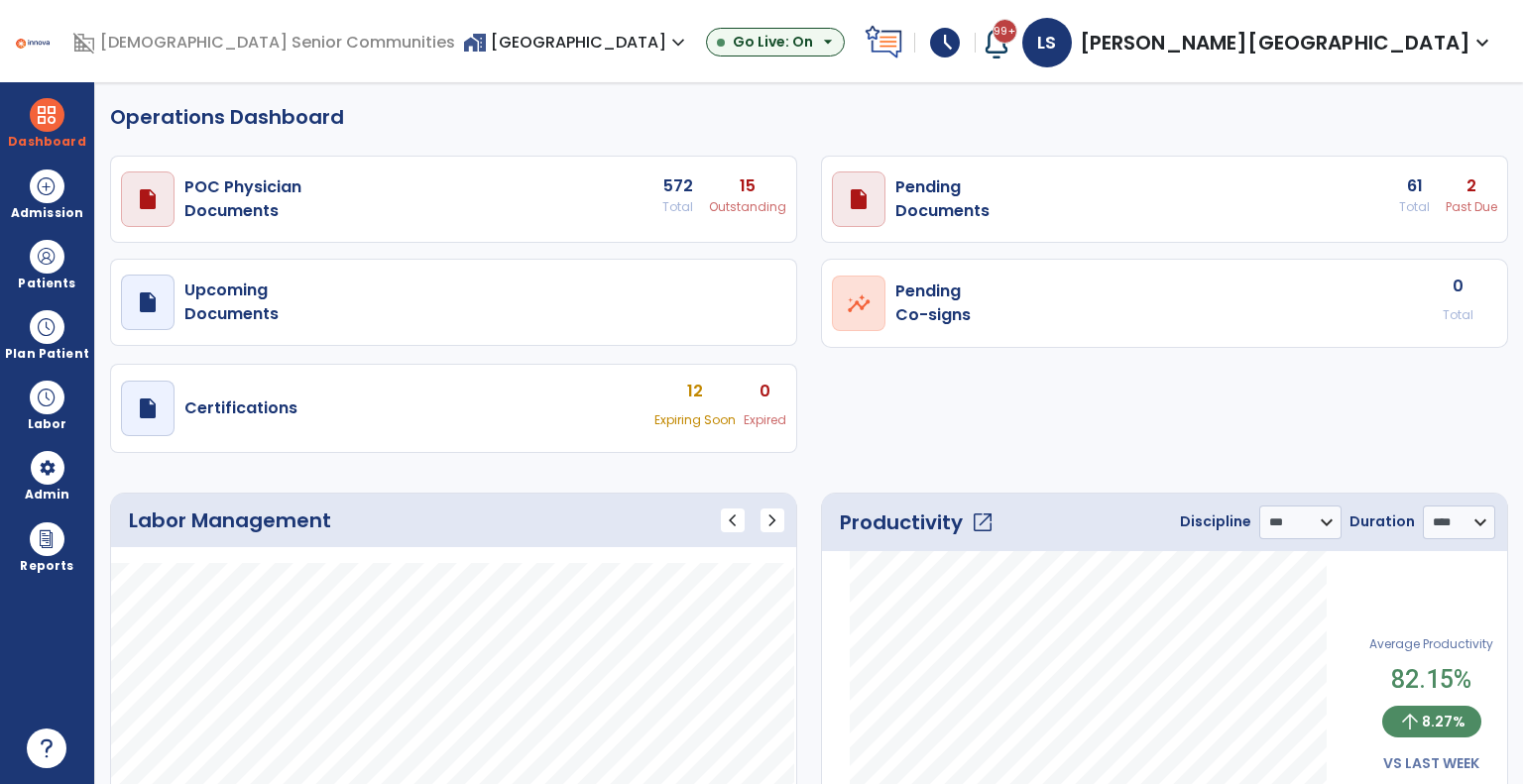 click on "Past Due" at bounding box center (748, 207) 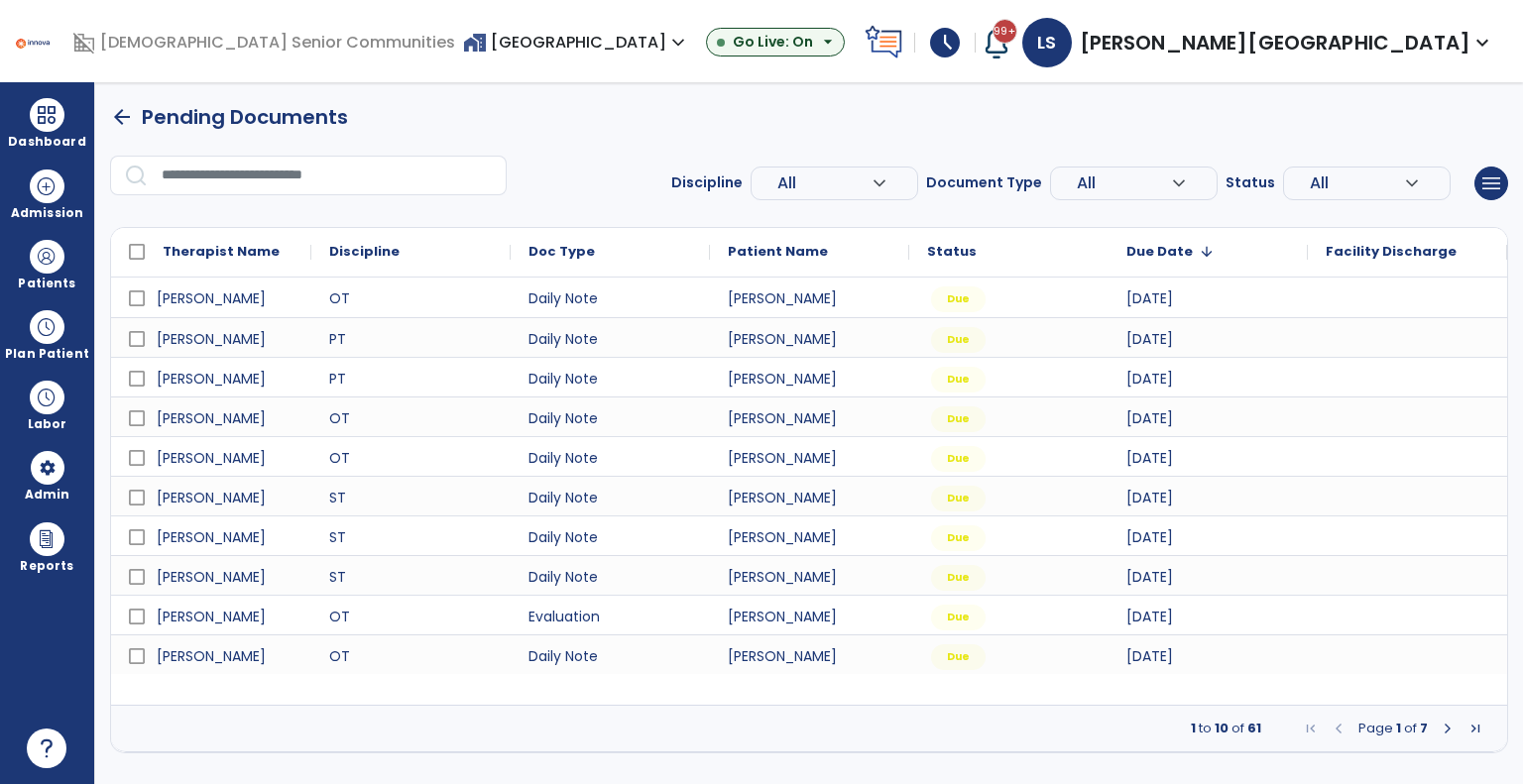 click on "All" at bounding box center (824, 183) 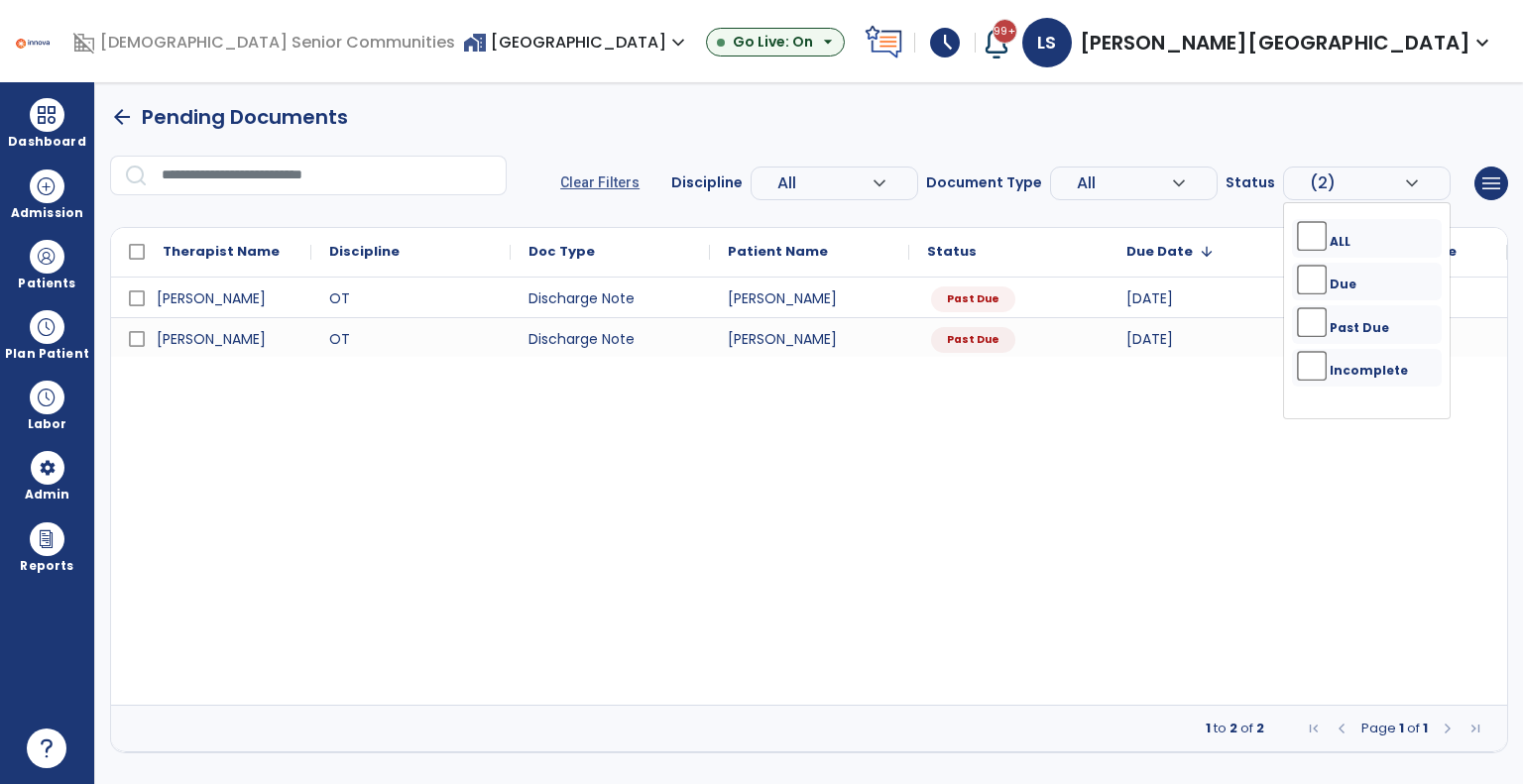 click on "arrow_back   Pending Documents  Clear Filters Discipline All  expand_more  ALL PT OT ST Document Type All  expand_more  ALL Daily Note Progress Note Evaluation Discharge Note Recertification Status (2)  expand_more  ALL Due Past Due Incomplete  menu   Export List   Print List
Therapist Name
Discipline" at bounding box center [809, 427] 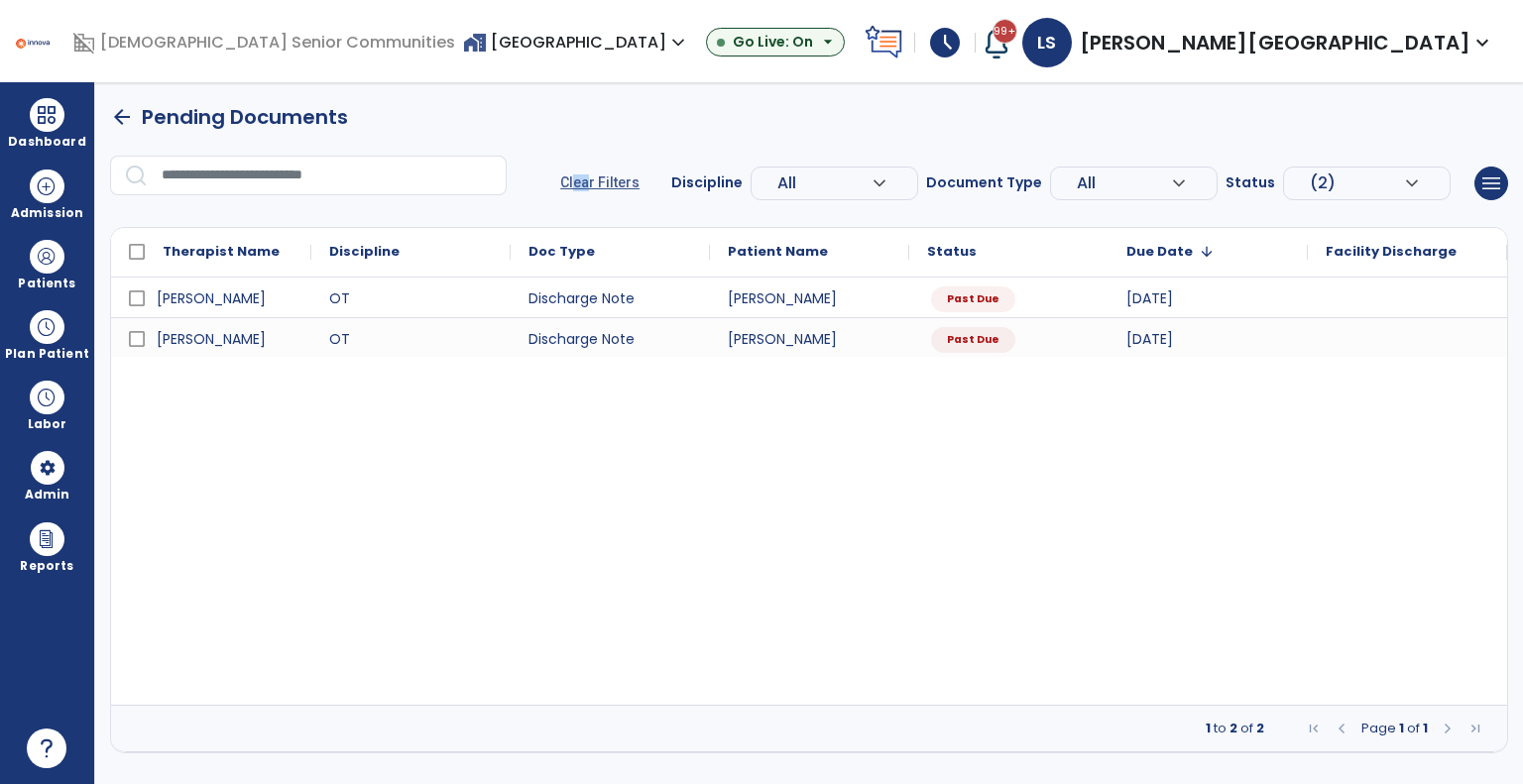 click on "arrow_back   Pending Documents  Clear Filters Discipline All  expand_more  ALL PT OT ST Document Type All  expand_more  ALL Daily Note Progress Note Evaluation Discharge Note Recertification Status (2)  expand_more  ALL Due Past Due Incomplete  menu   Export List   Print List
Therapist Name
Discipline" at bounding box center [809, 427] 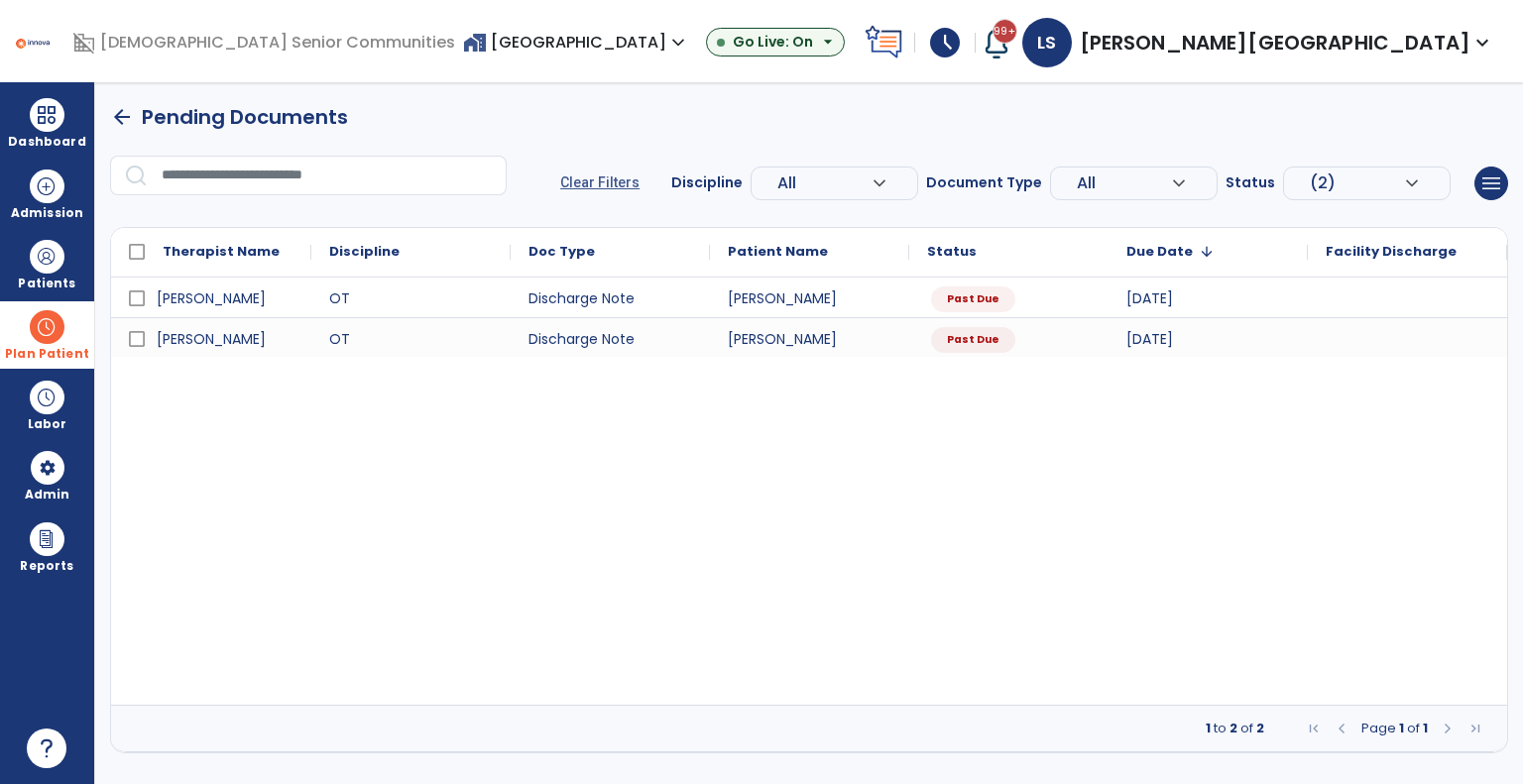 click on "Plan Patient" at bounding box center [47, 264] 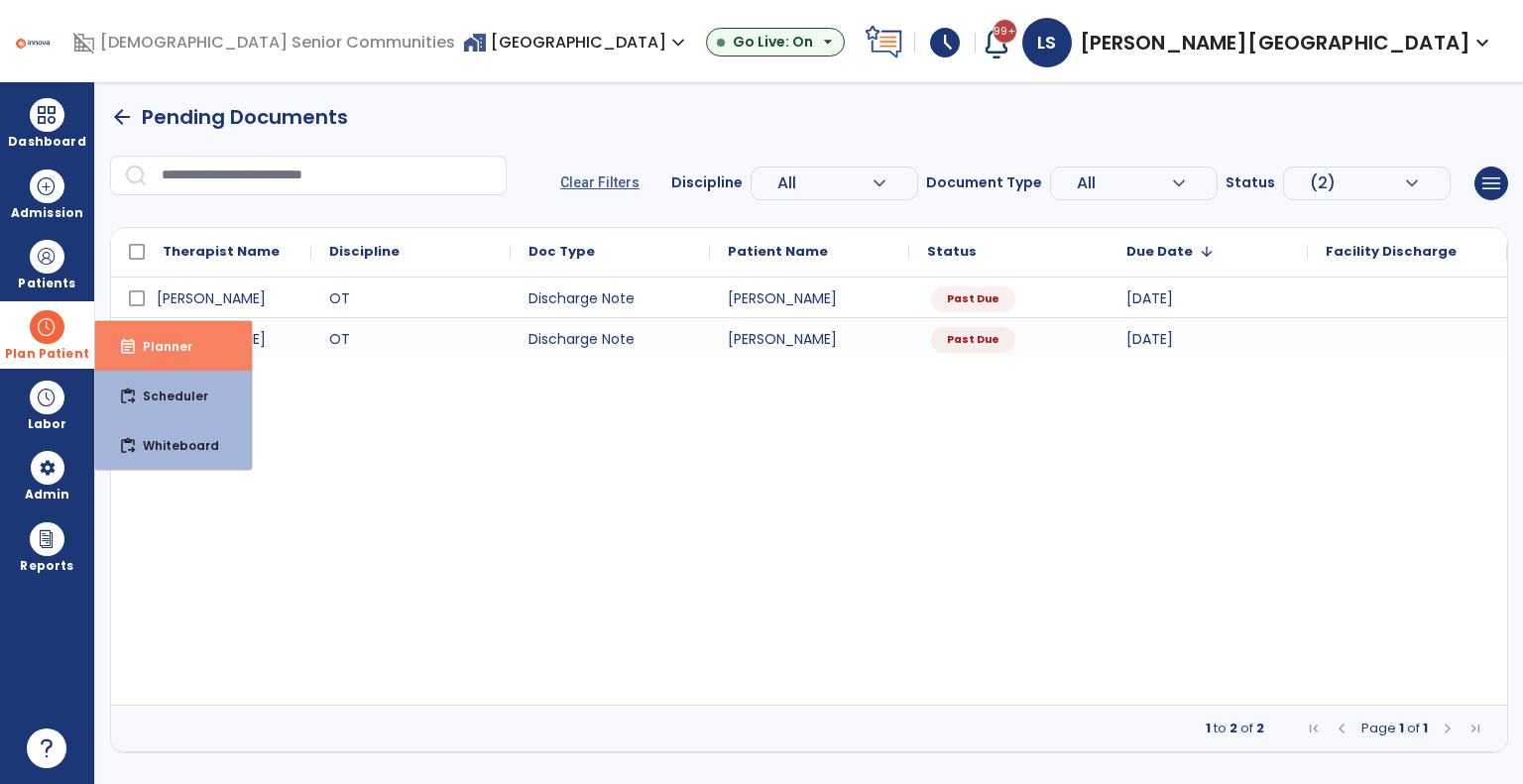 drag, startPoint x: 176, startPoint y: 346, endPoint x: 182, endPoint y: 332, distance: 15.231546 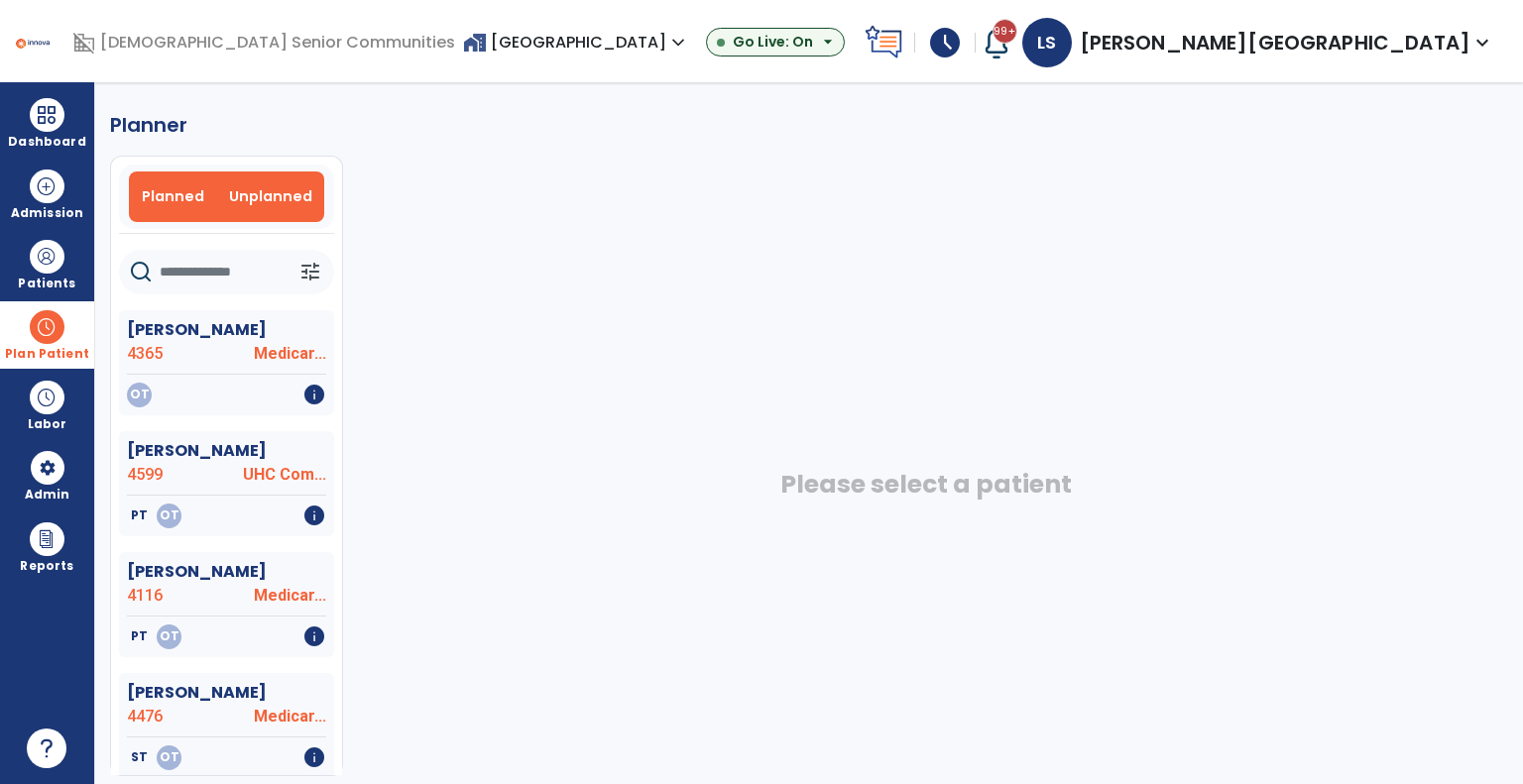 click on "Planned" at bounding box center (173, 196) 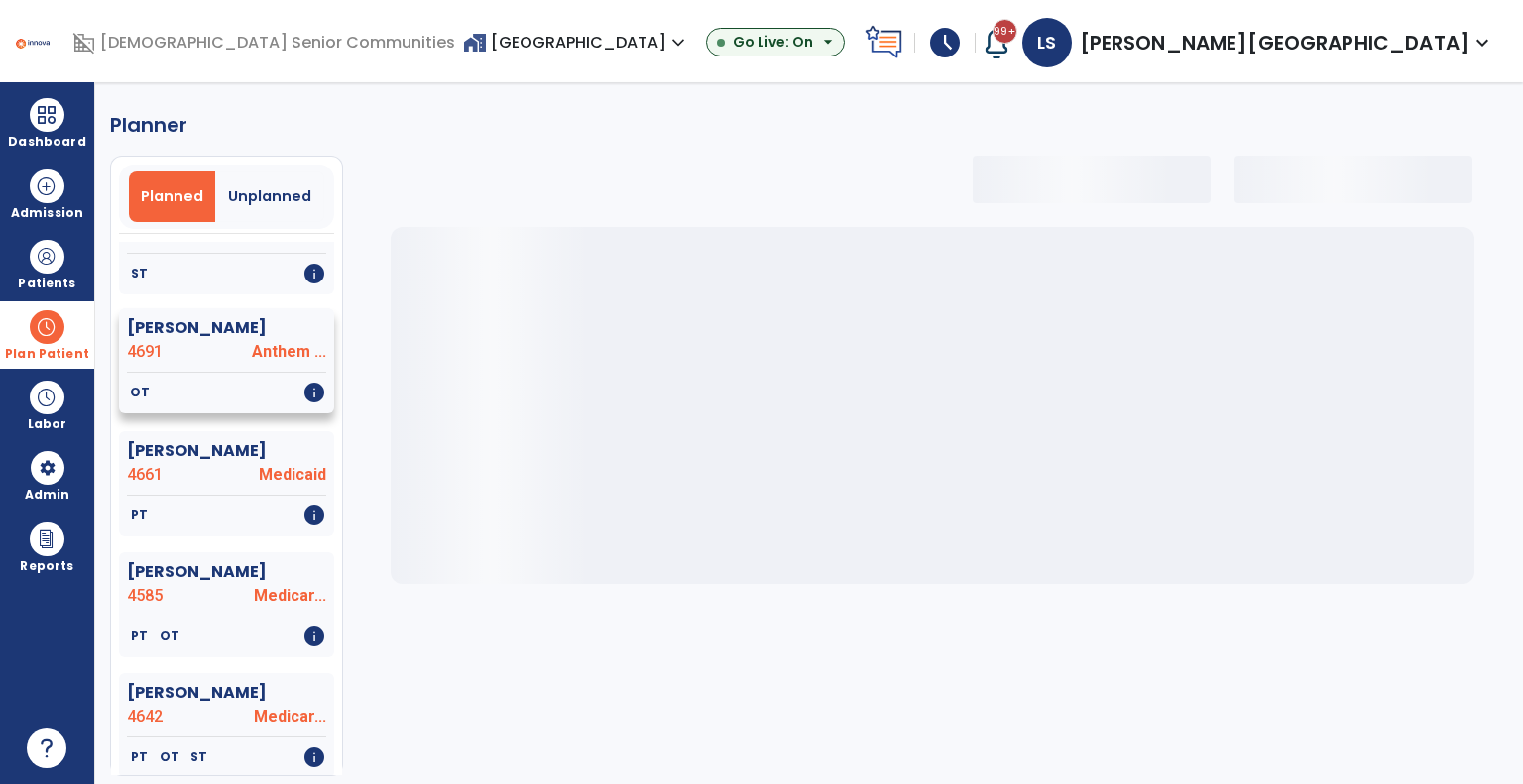 scroll, scrollTop: 297, scrollLeft: 0, axis: vertical 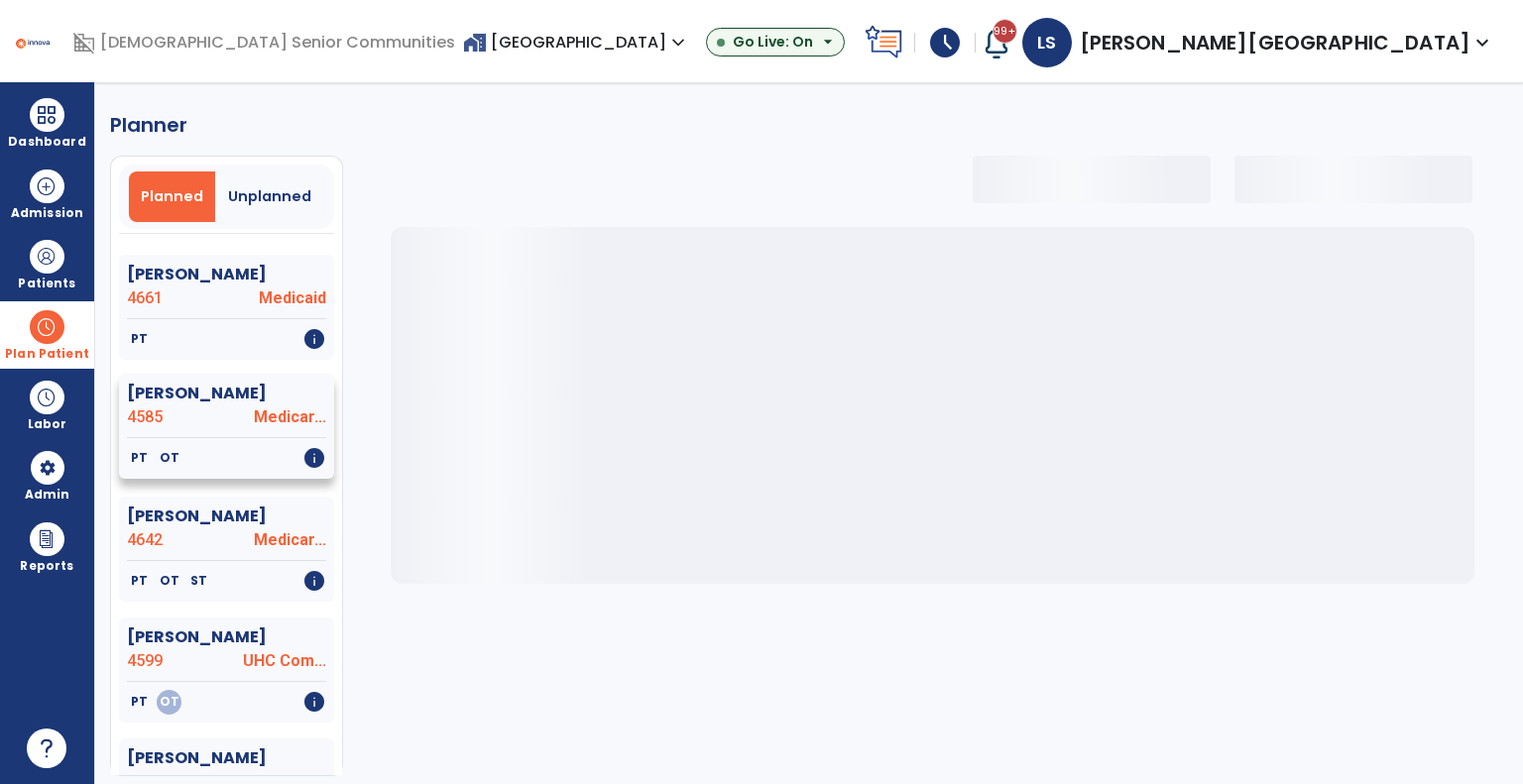 select on "***" 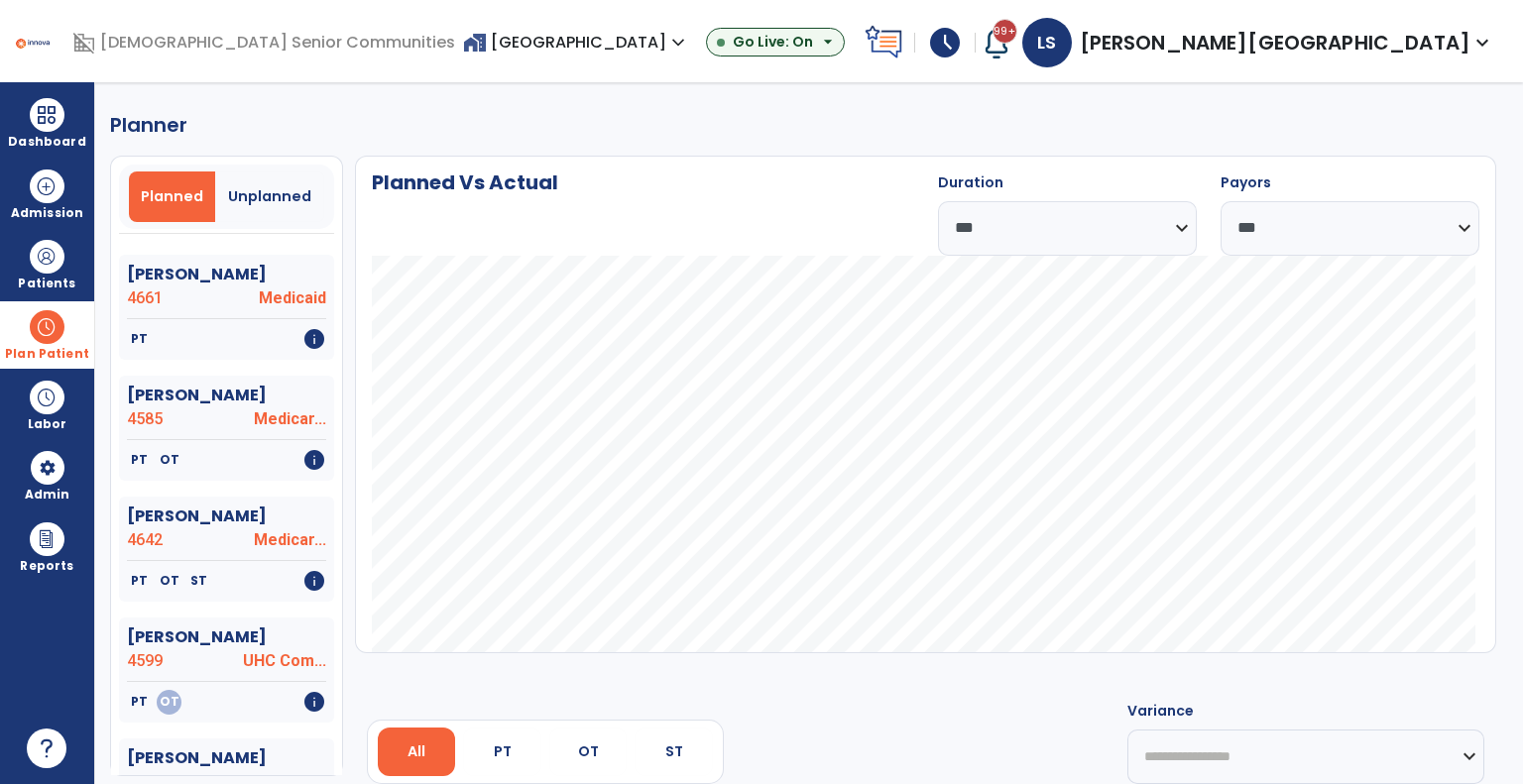 click on "home_work   Rosebud Village   expand_more" at bounding box center (576, 42) 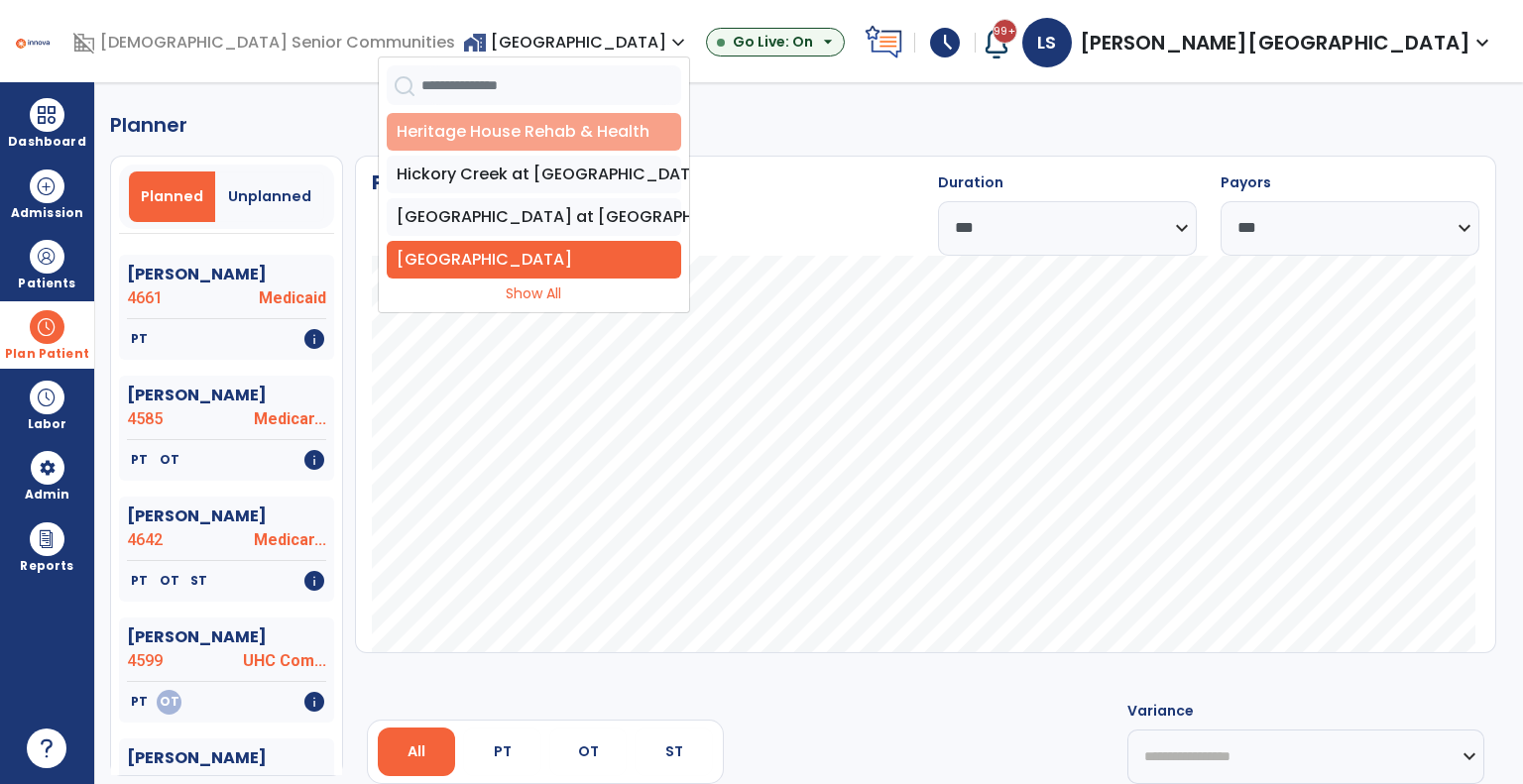 click on "Heritage House Rehab & Health" at bounding box center (533, 132) 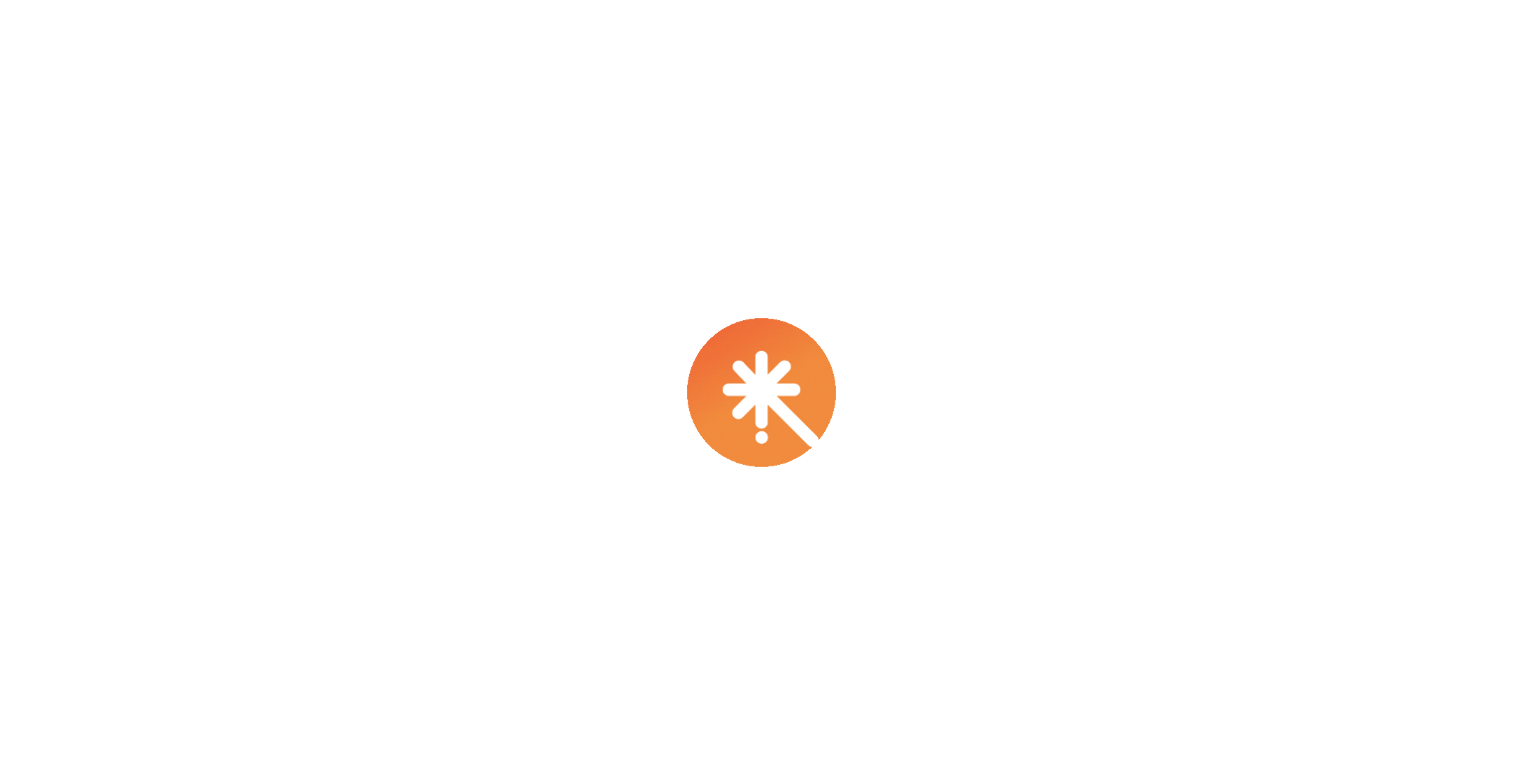 scroll, scrollTop: 0, scrollLeft: 0, axis: both 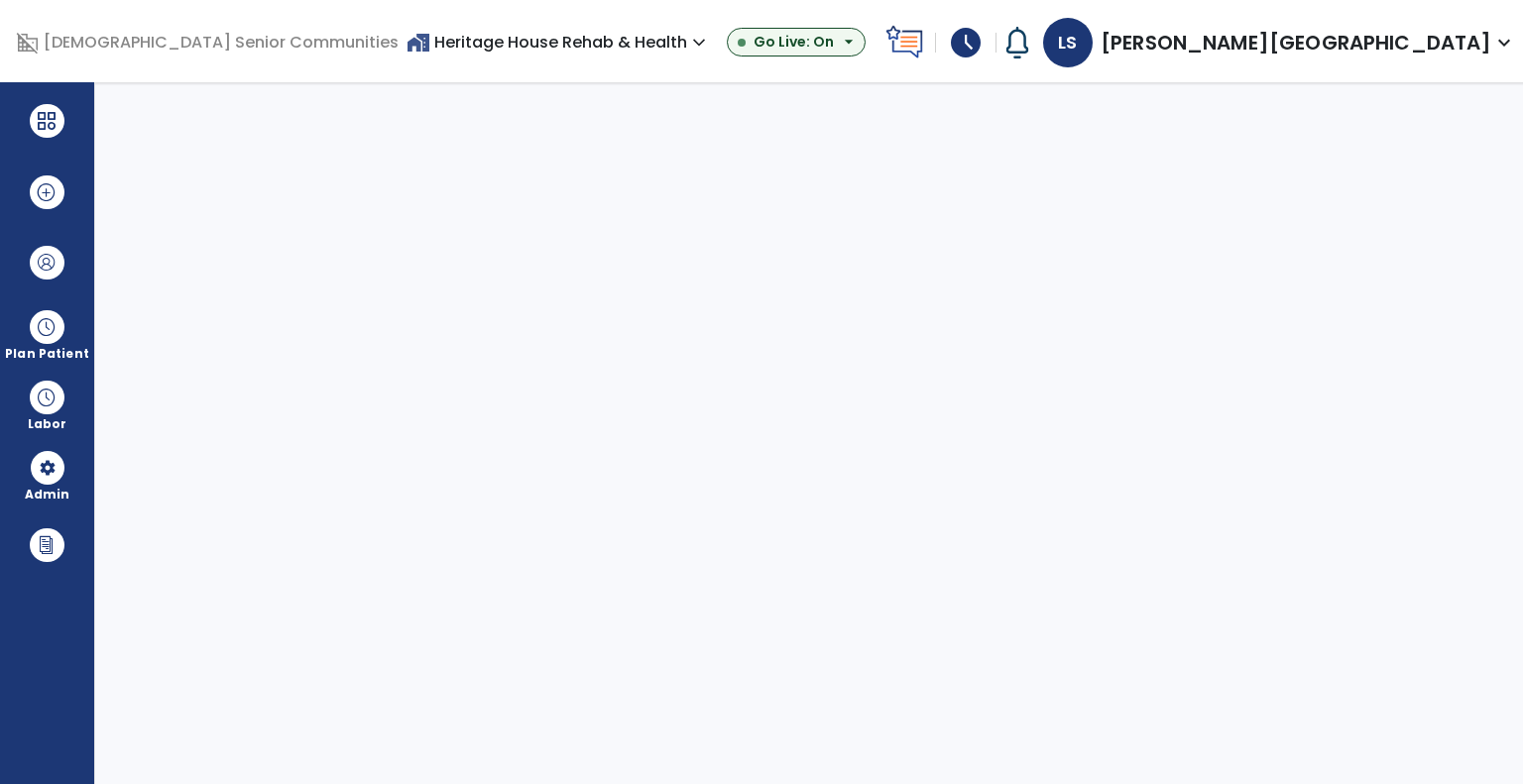 select on "***" 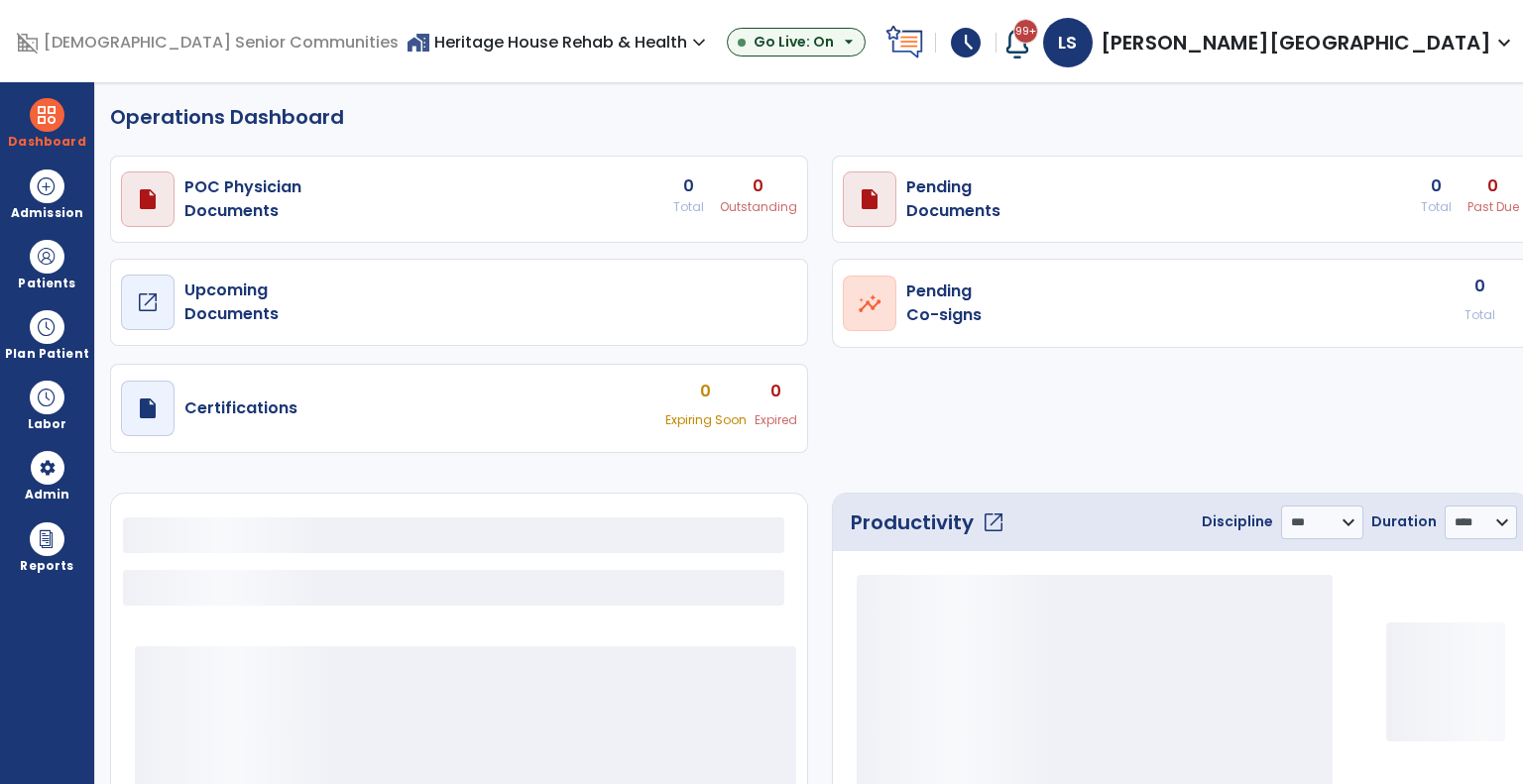 select on "***" 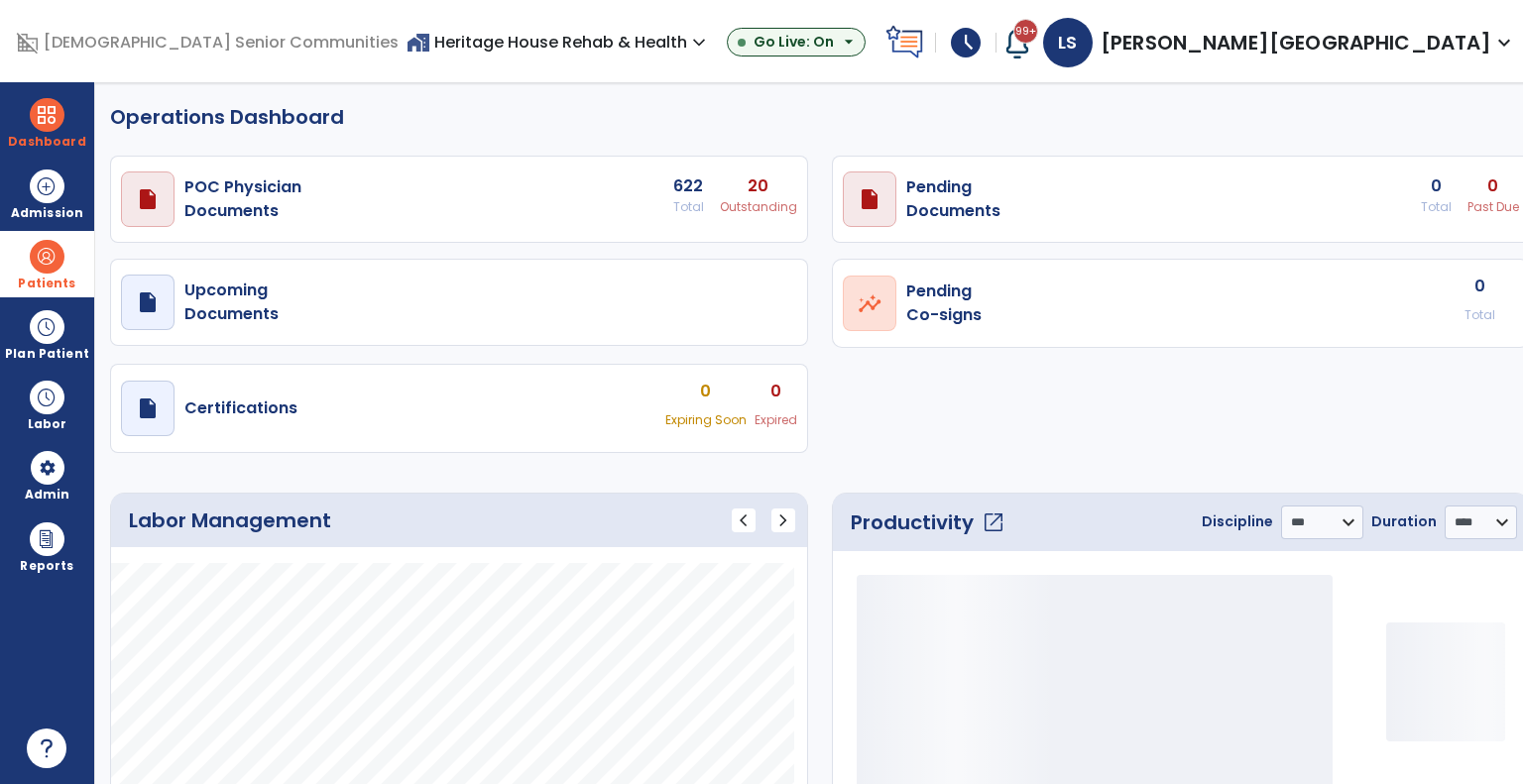 drag, startPoint x: 59, startPoint y: 266, endPoint x: 79, endPoint y: 267, distance: 20.024984 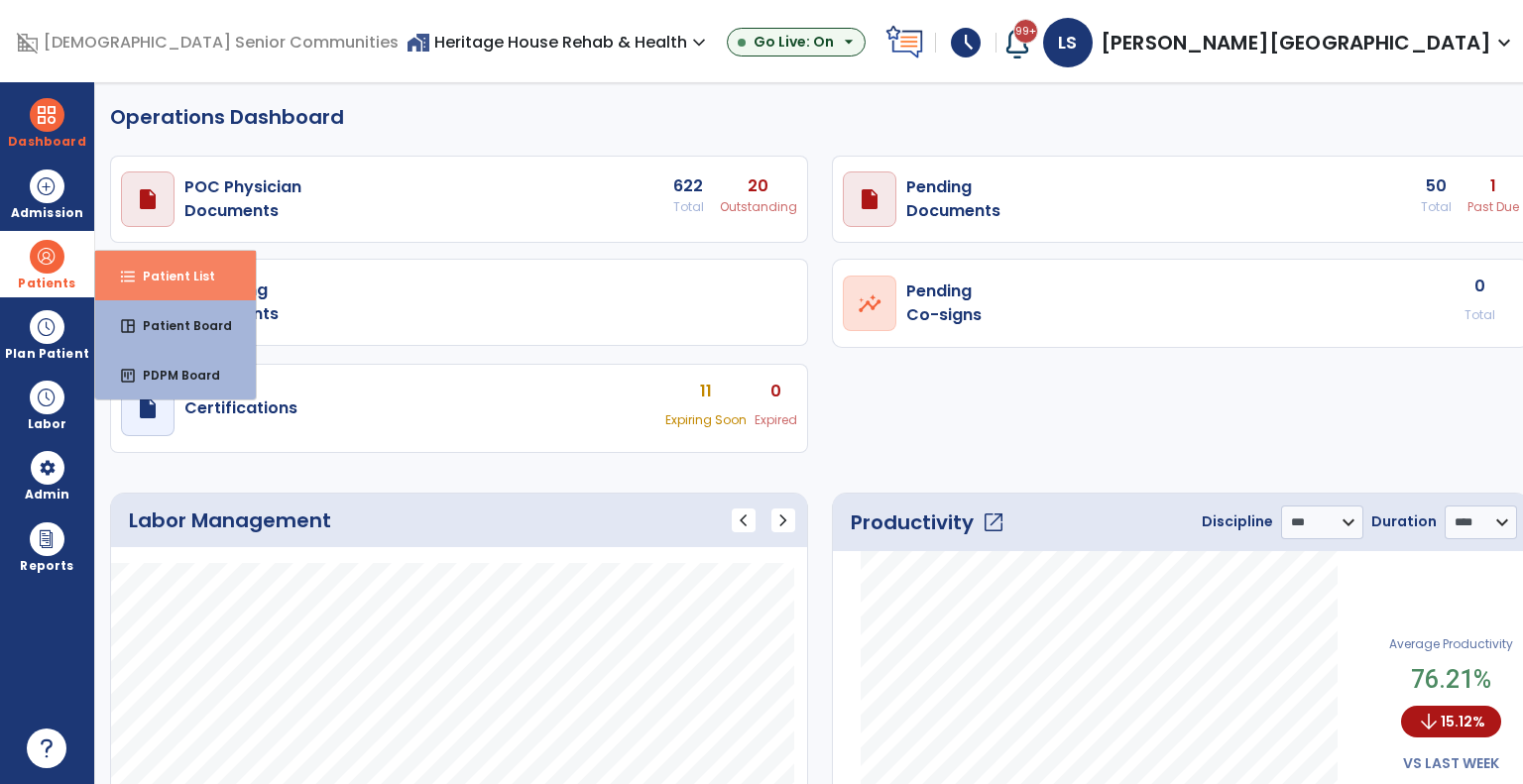 click on "format_list_bulleted  Patient List" at bounding box center (176, 276) 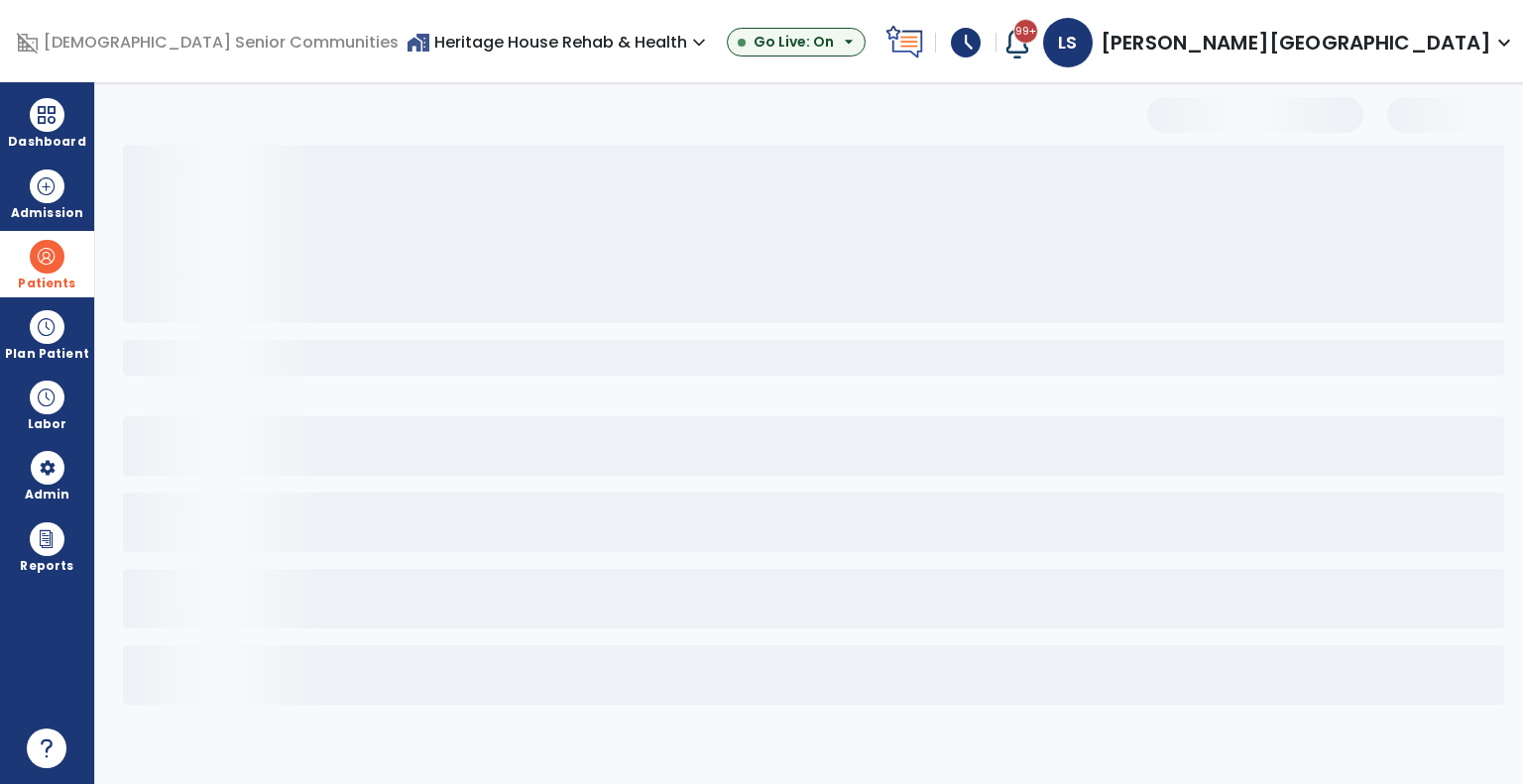 select on "***" 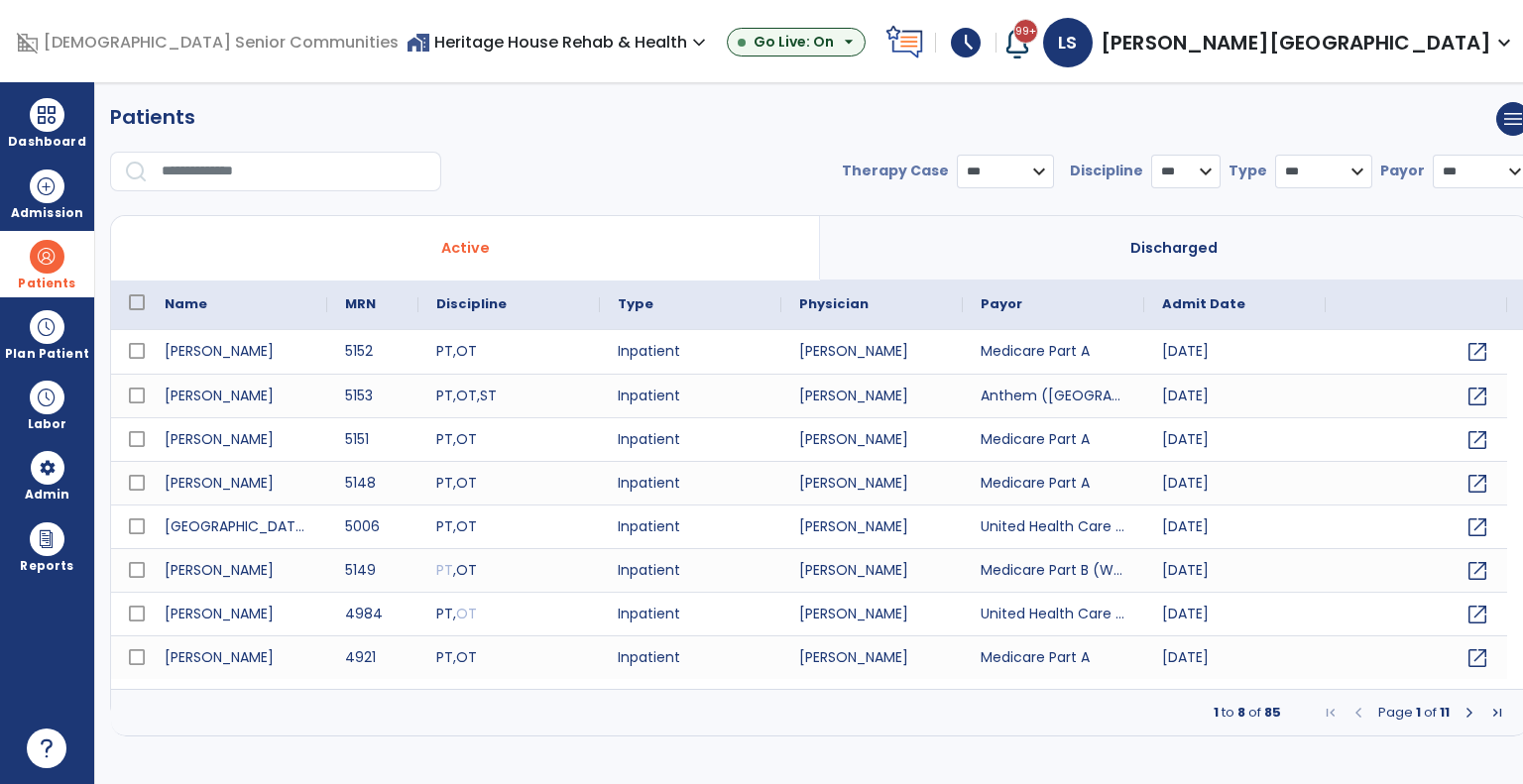 drag, startPoint x: 23, startPoint y: 339, endPoint x: 108, endPoint y: 320, distance: 87.09765 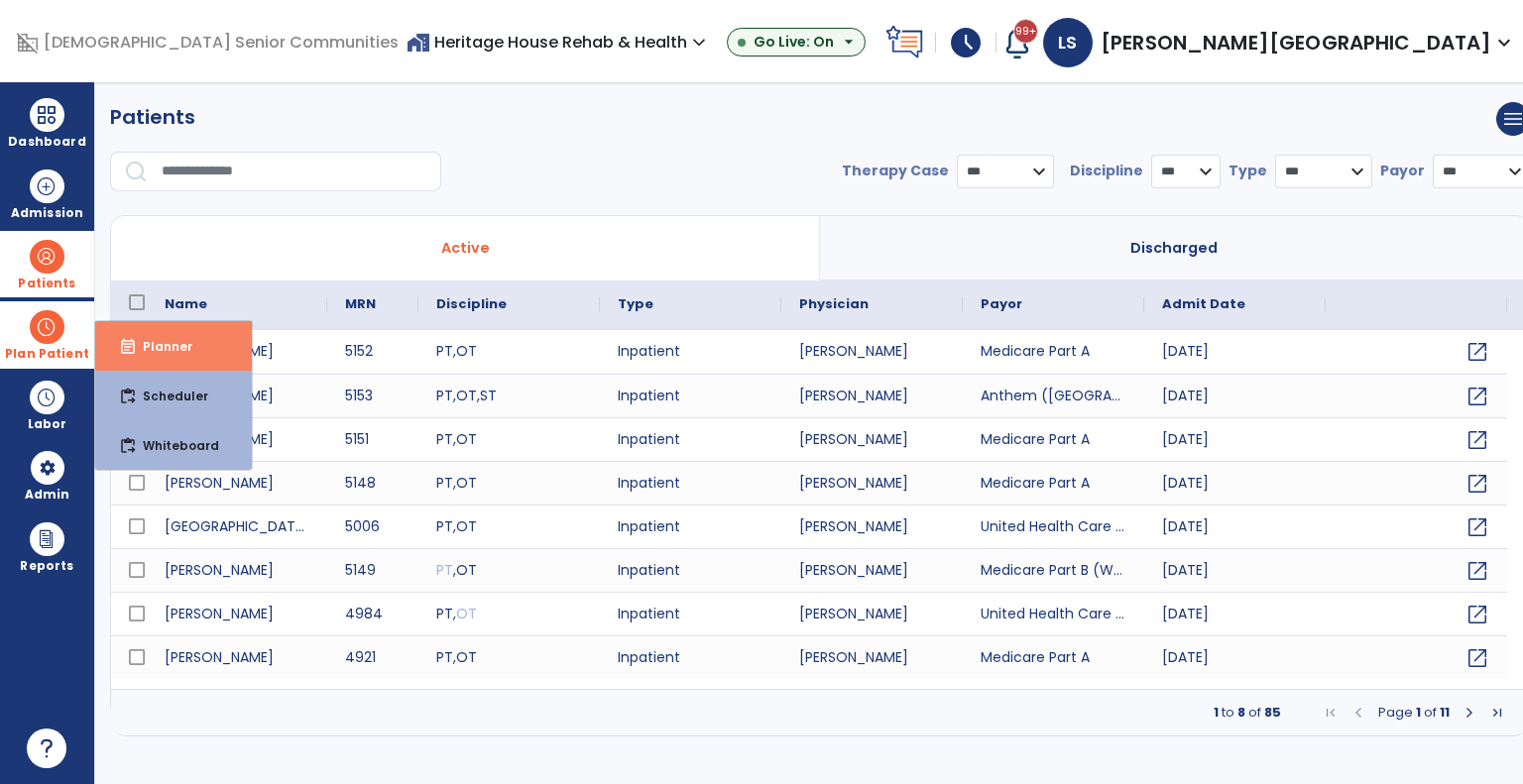 click on "Planner" at bounding box center (160, 346) 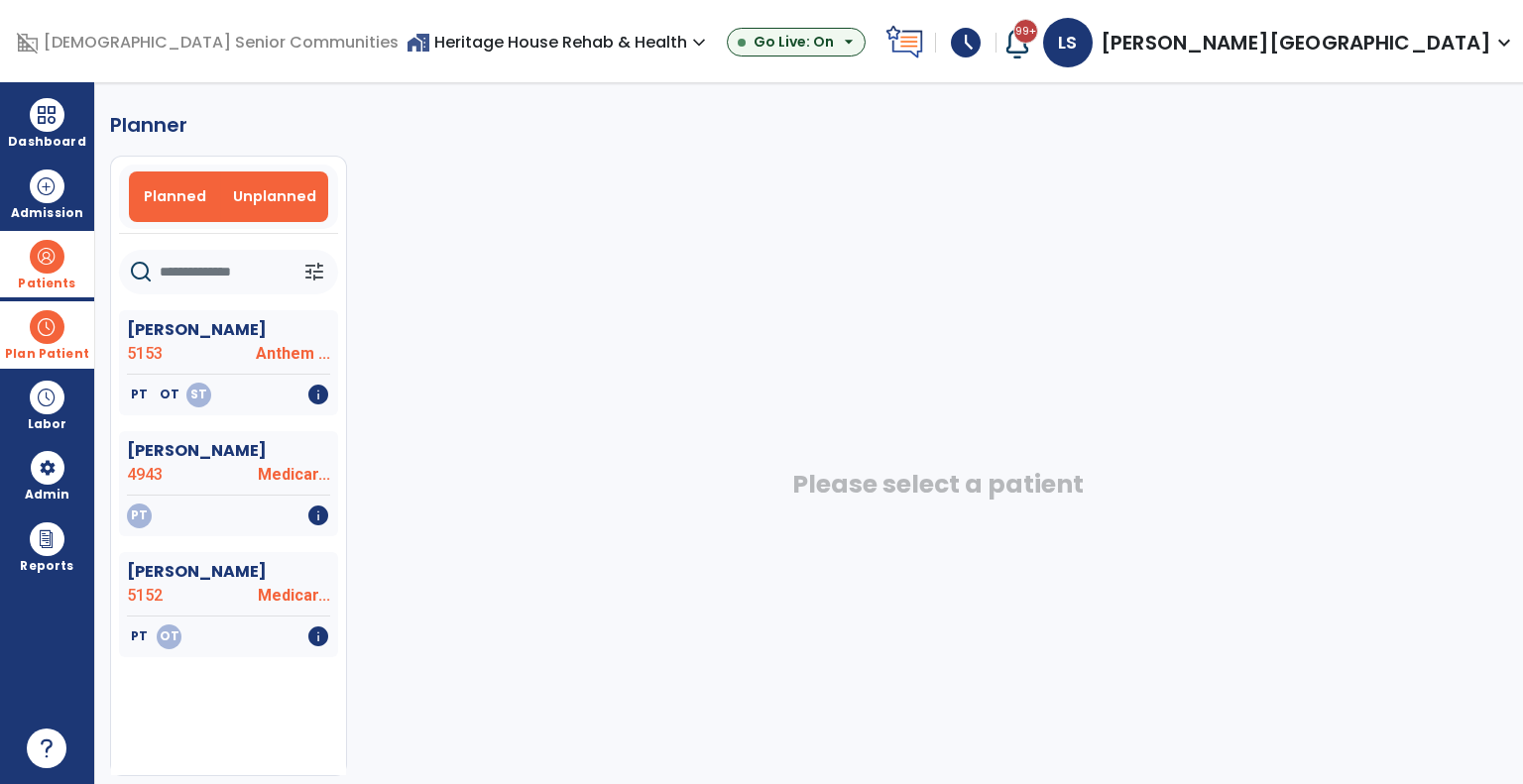 click on "Planned" at bounding box center (175, 196) 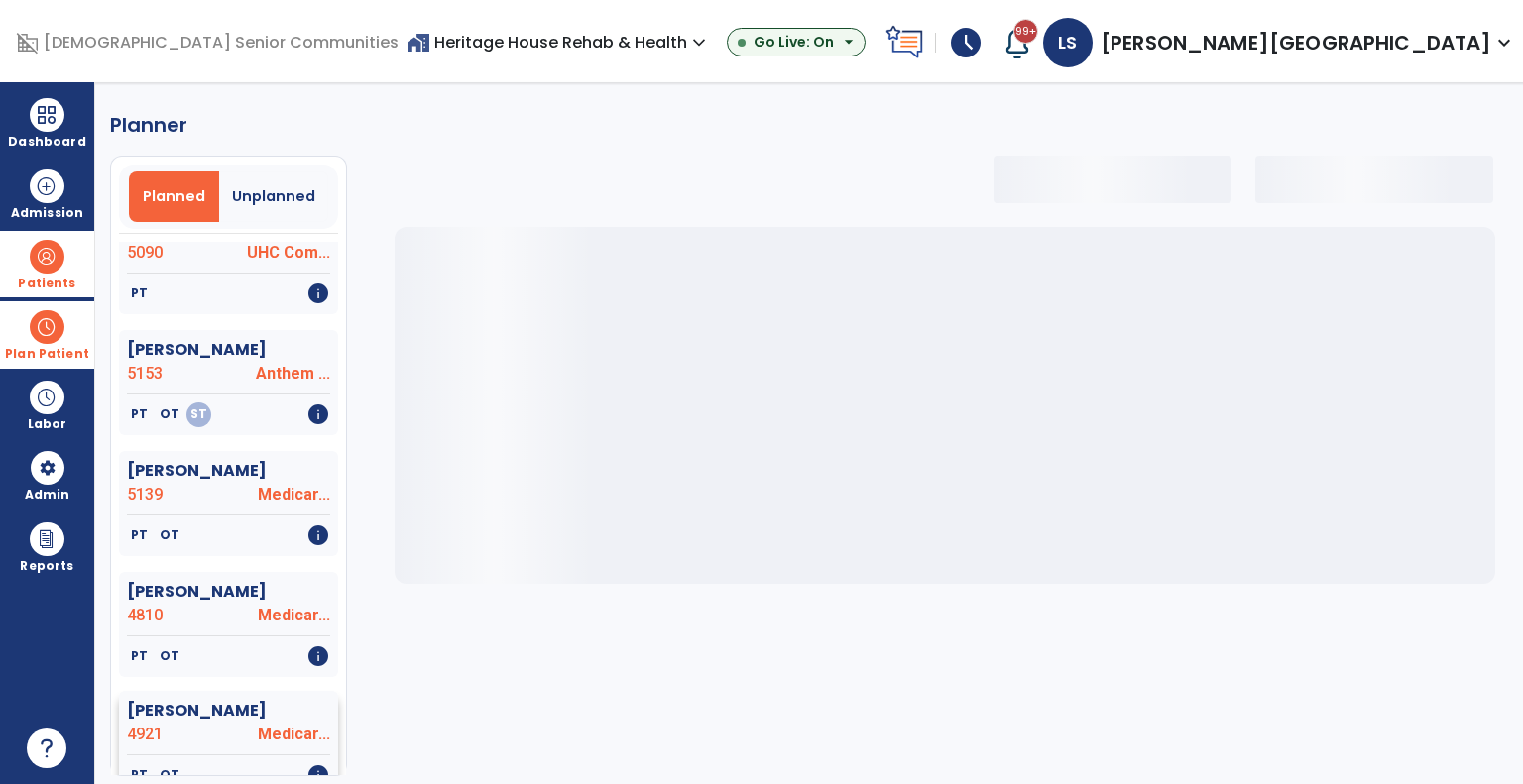 scroll, scrollTop: 297, scrollLeft: 0, axis: vertical 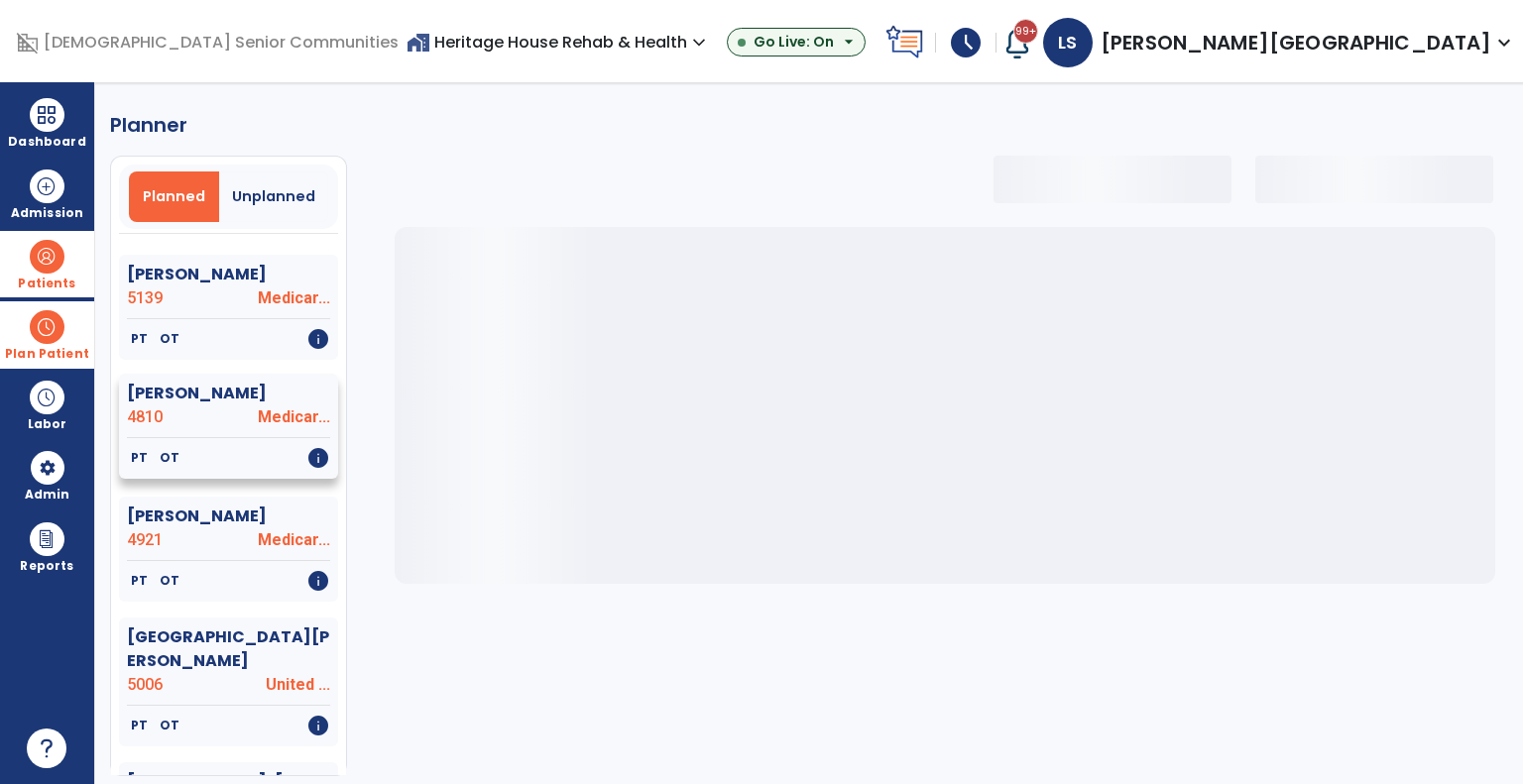 select on "***" 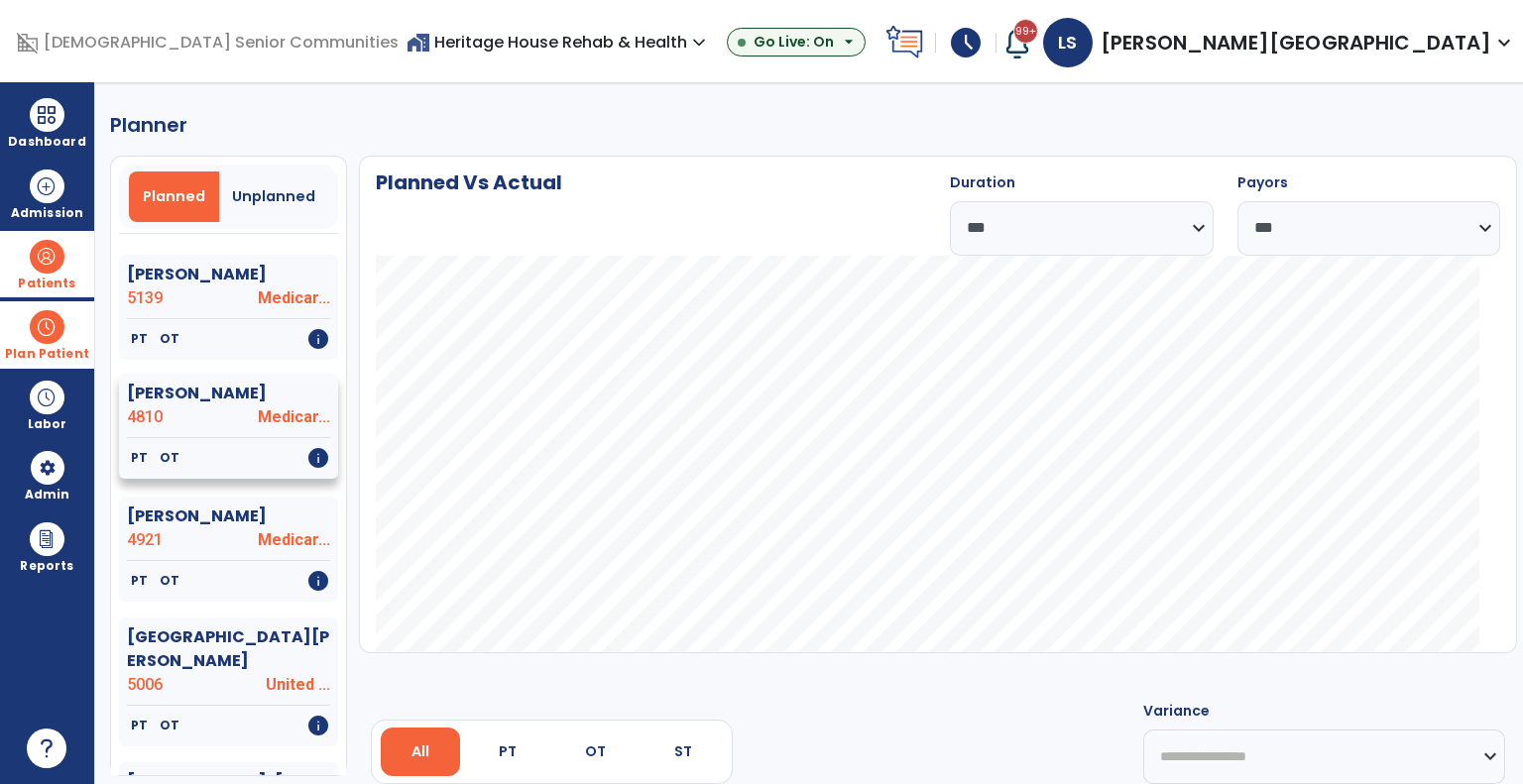 click on "PT   OT   info" 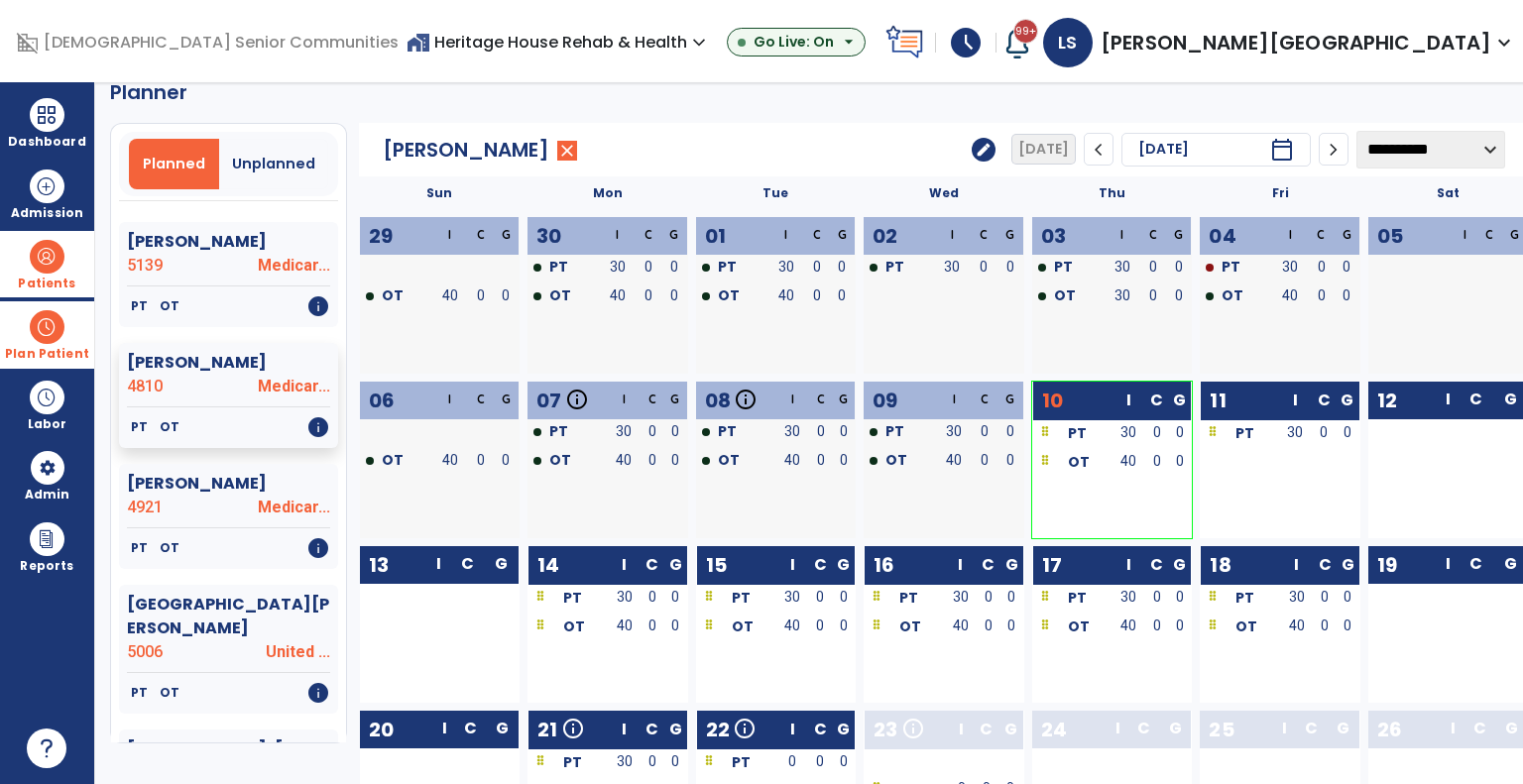 scroll, scrollTop: 0, scrollLeft: 0, axis: both 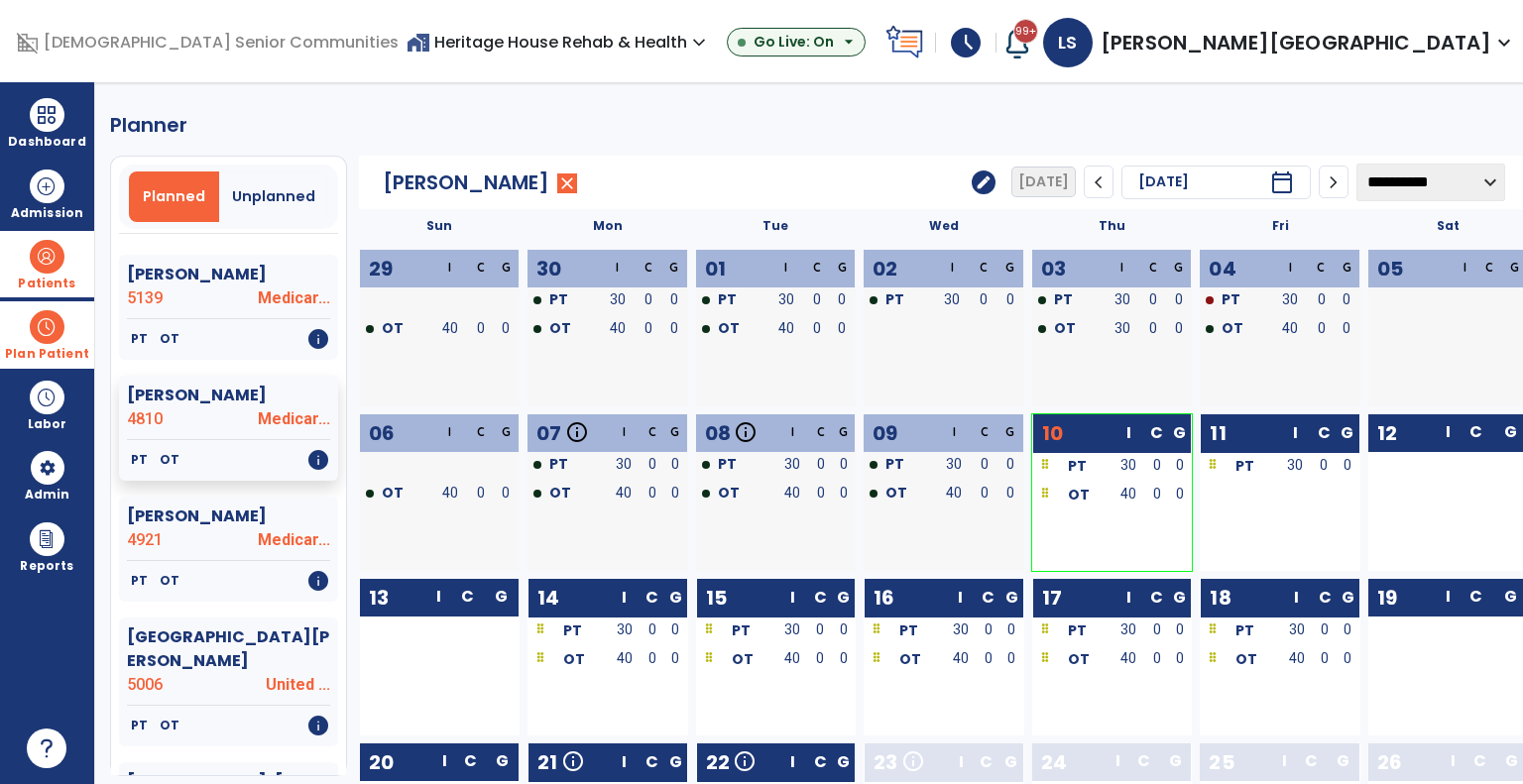 click on "edit" 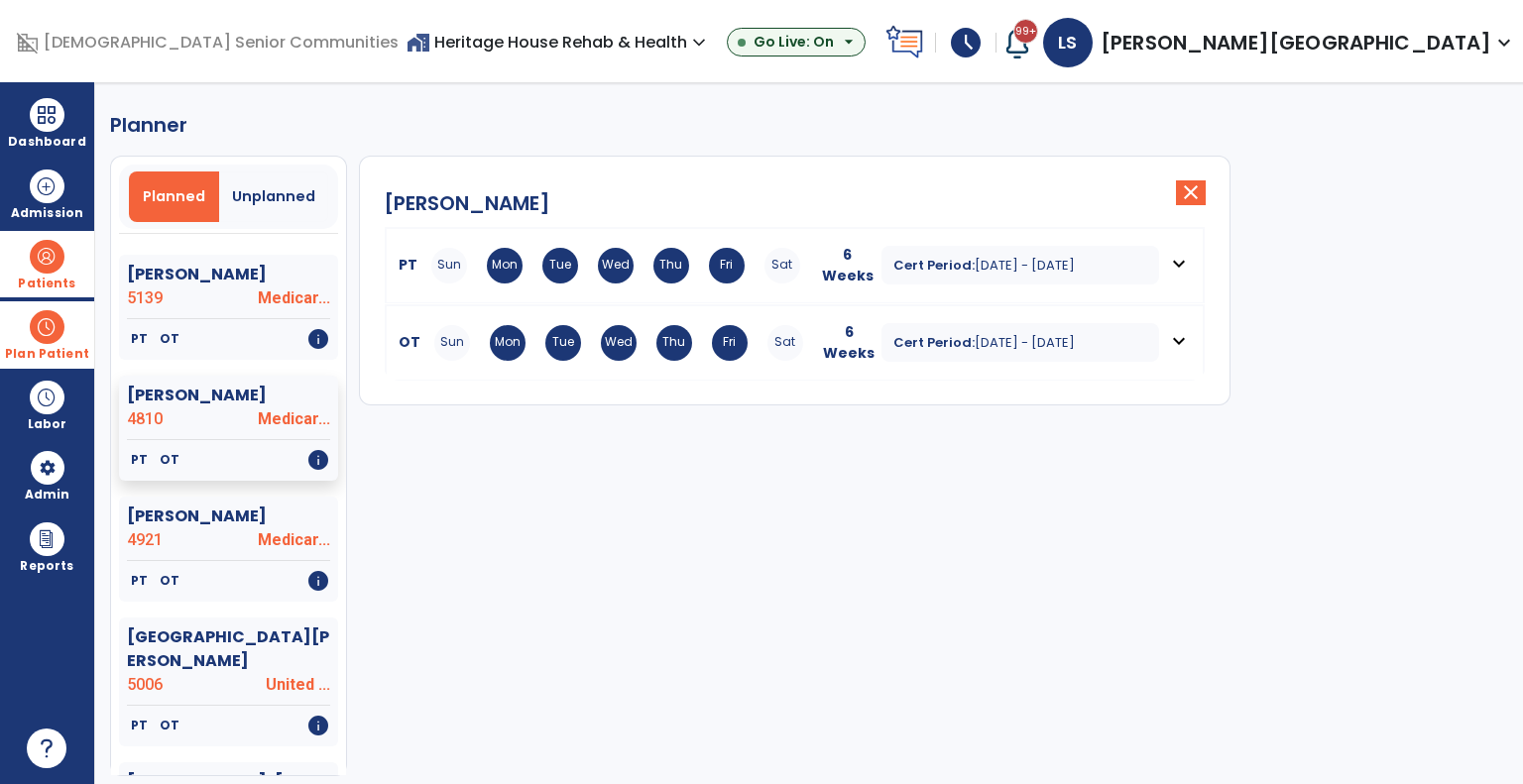 click on "Wed" at bounding box center (616, 266) 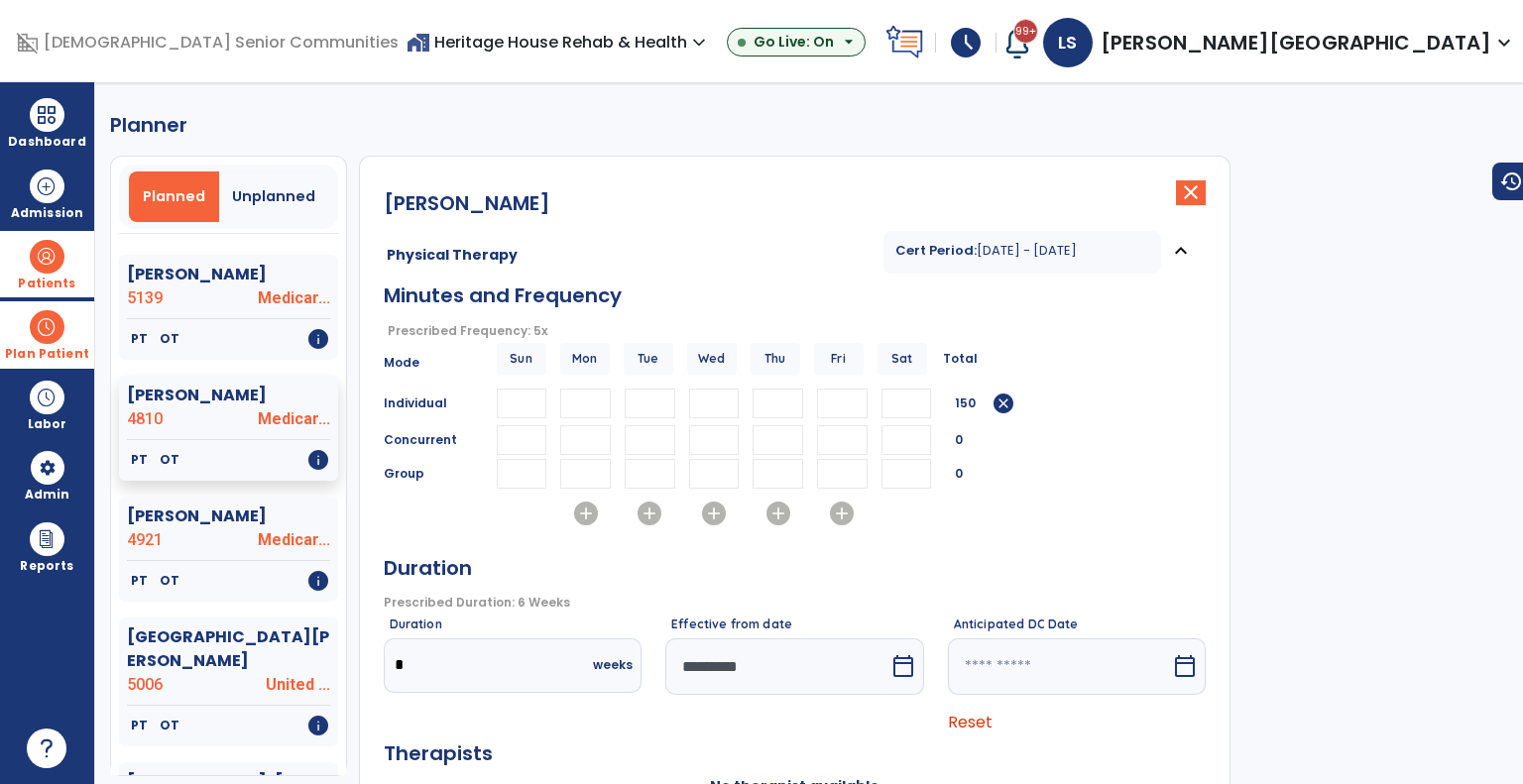 drag, startPoint x: 687, startPoint y: 673, endPoint x: 711, endPoint y: 639, distance: 41.617304 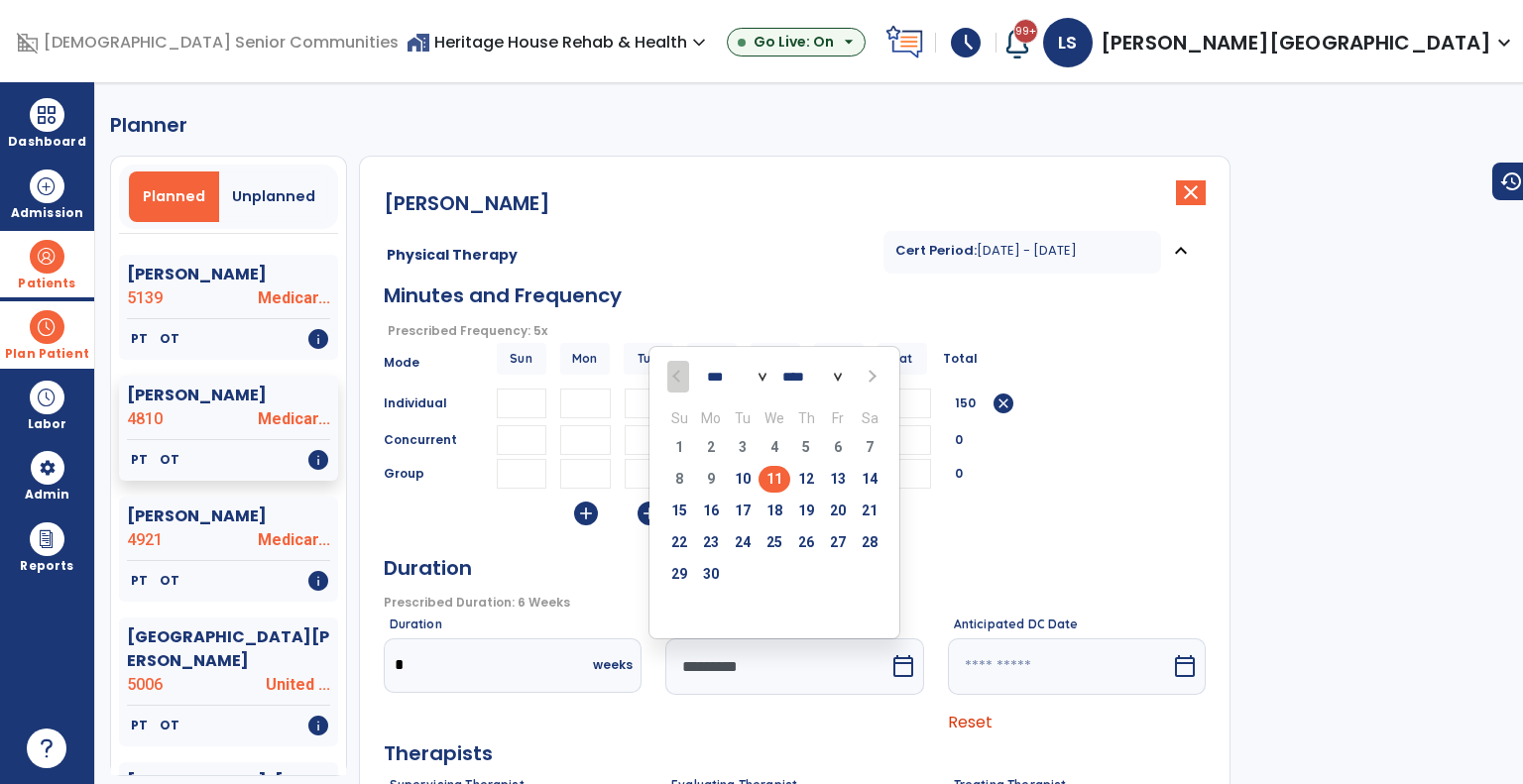 click on "*** ***" at bounding box center (737, 377) 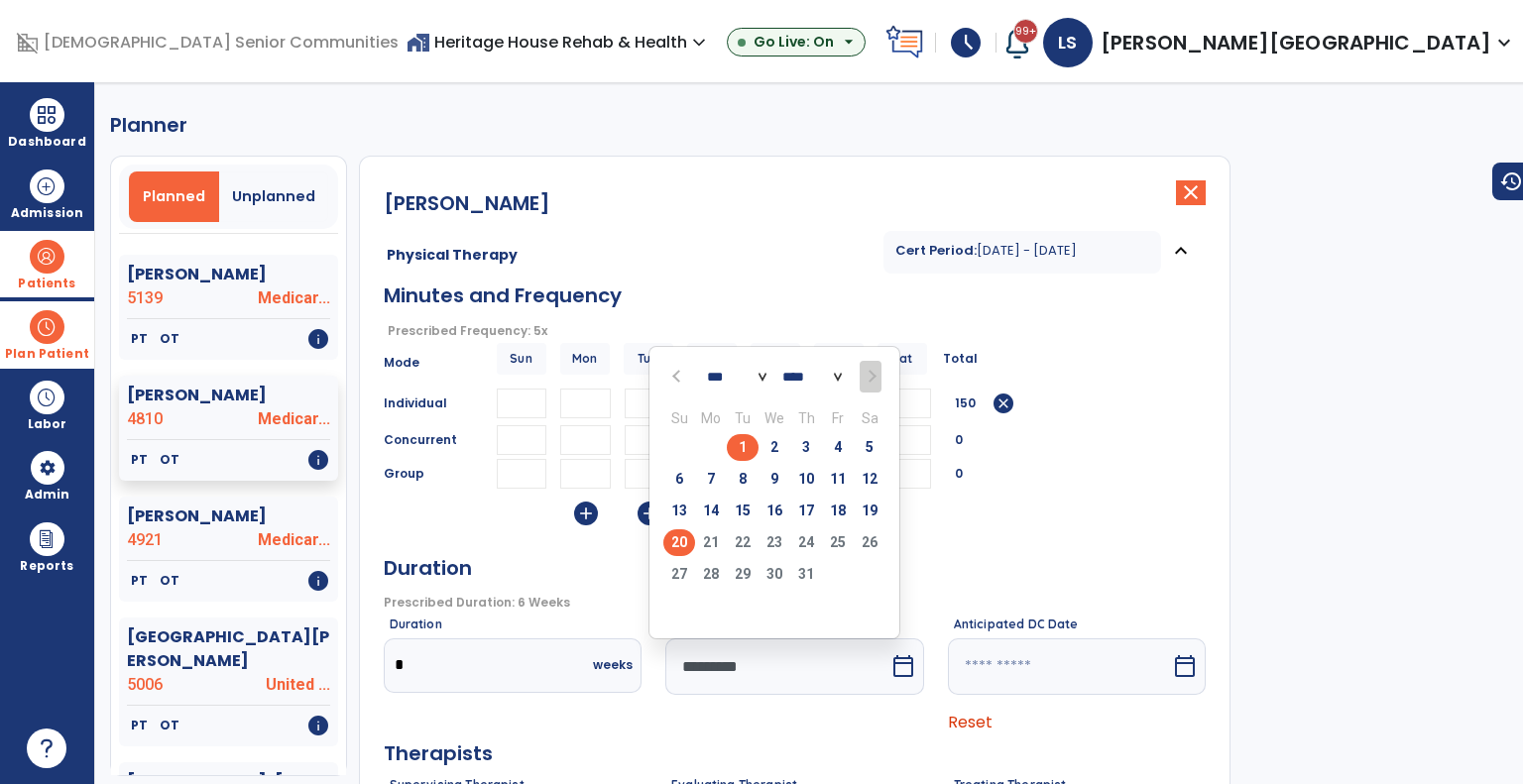 click on "20" at bounding box center (679, 542) 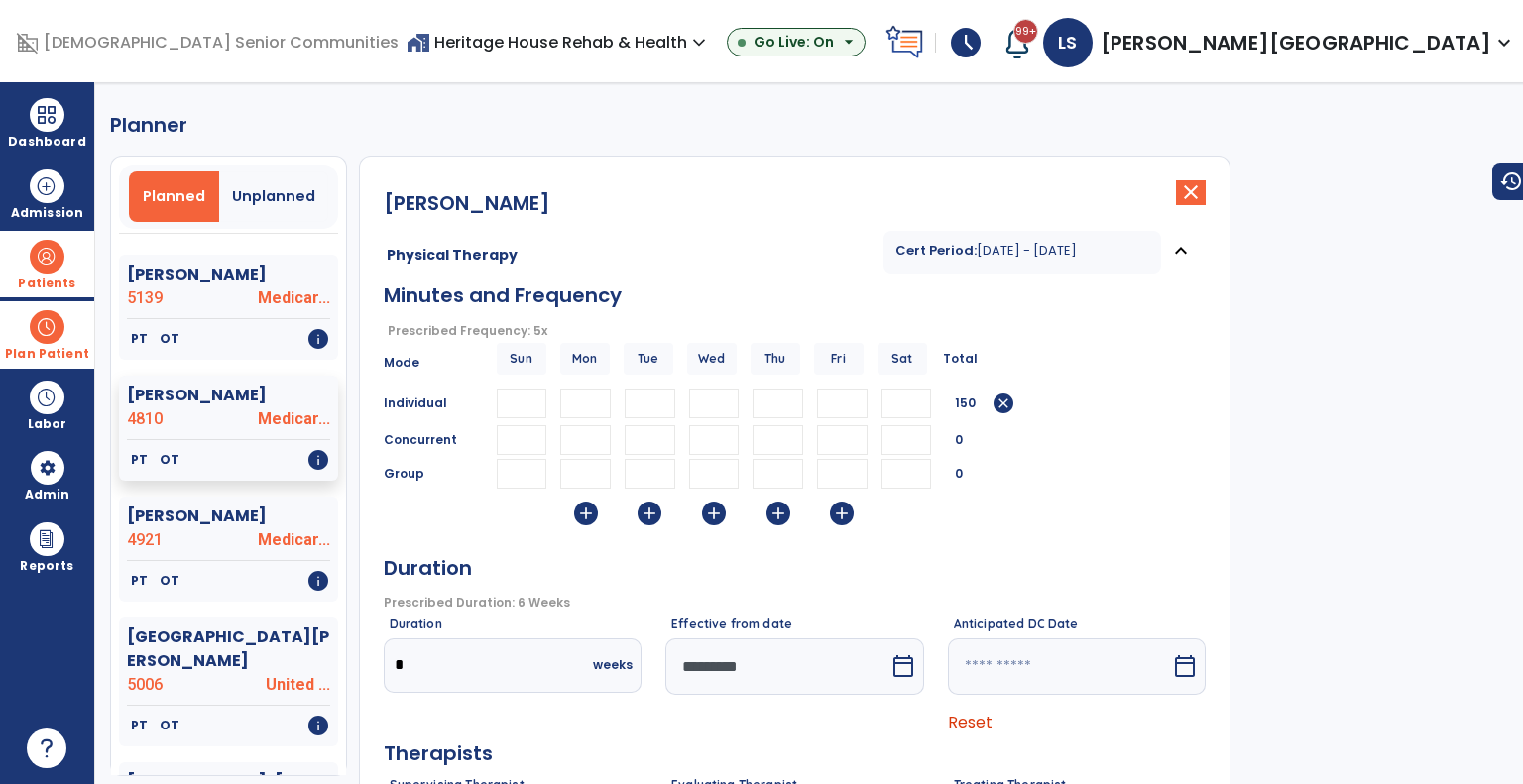 click at bounding box center (1060, 666) 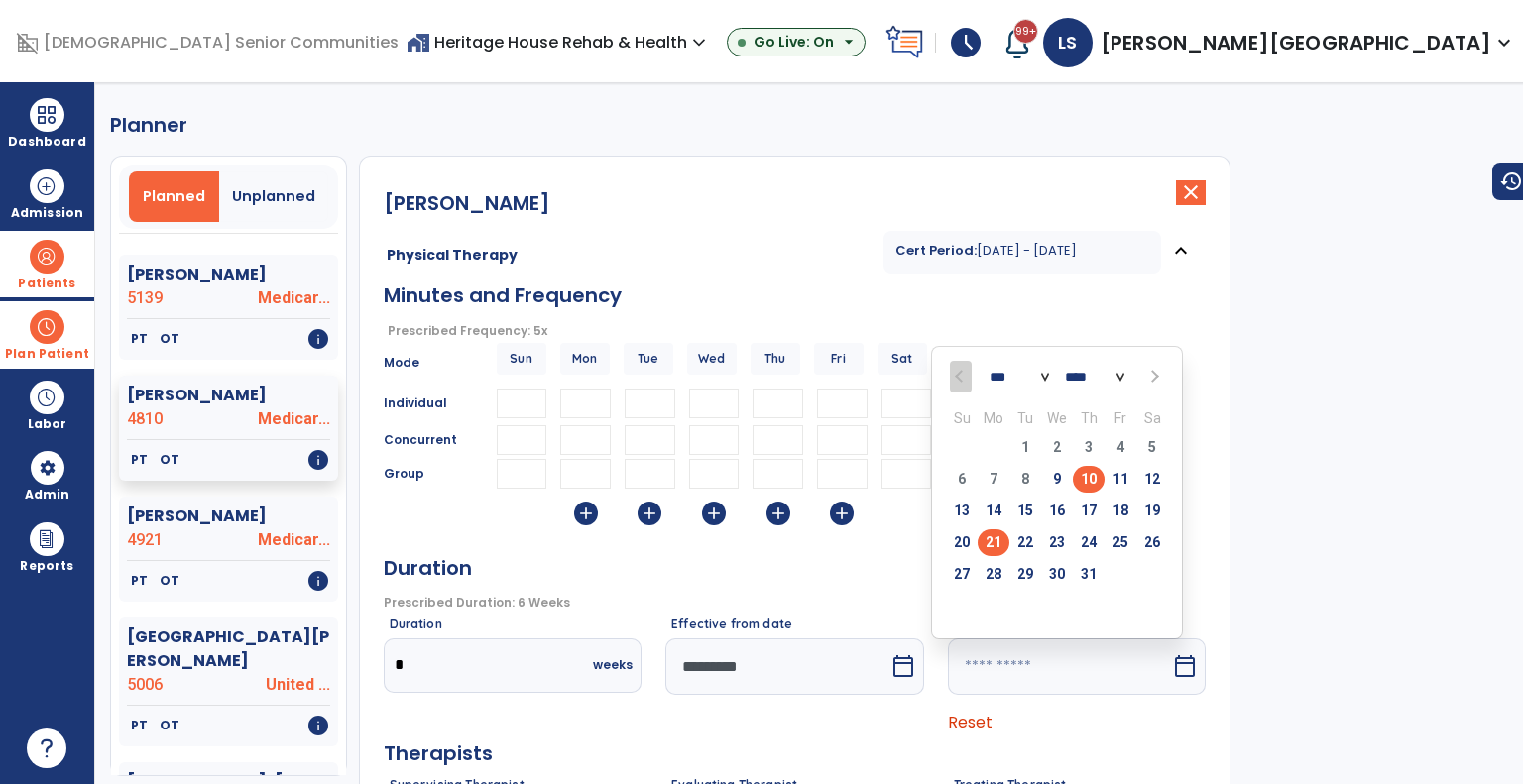 click on "21" at bounding box center (994, 542) 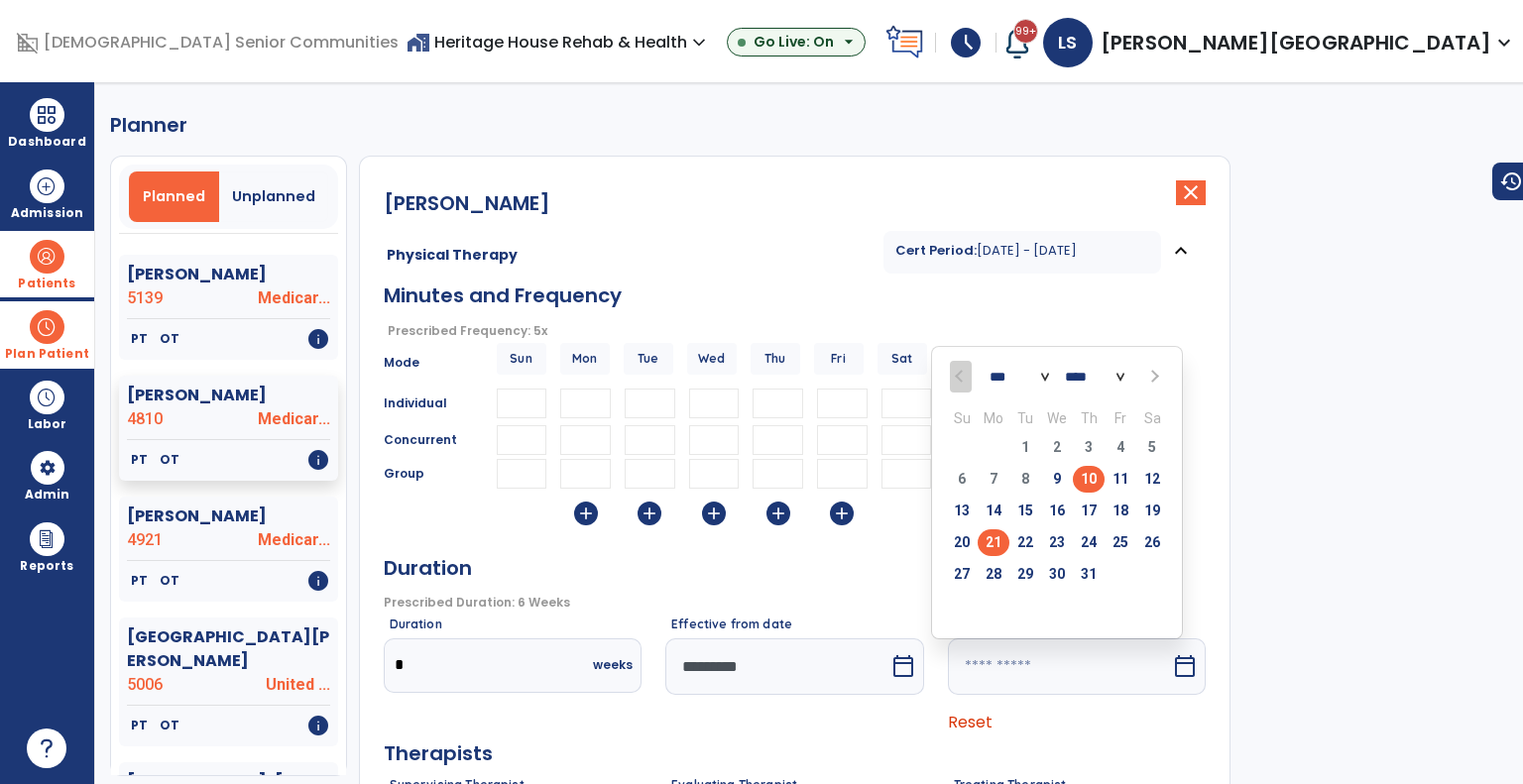 type on "*********" 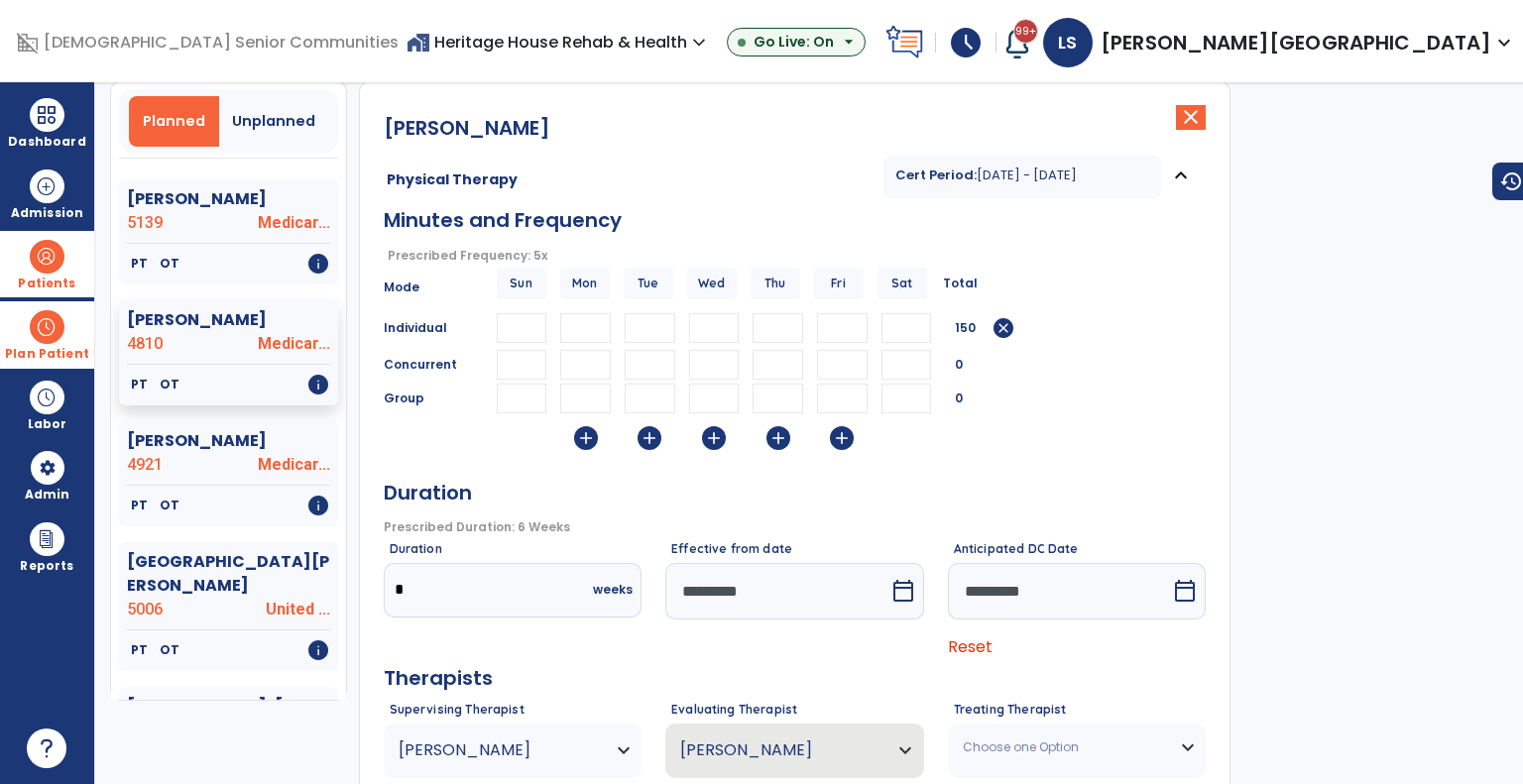 scroll, scrollTop: 198, scrollLeft: 0, axis: vertical 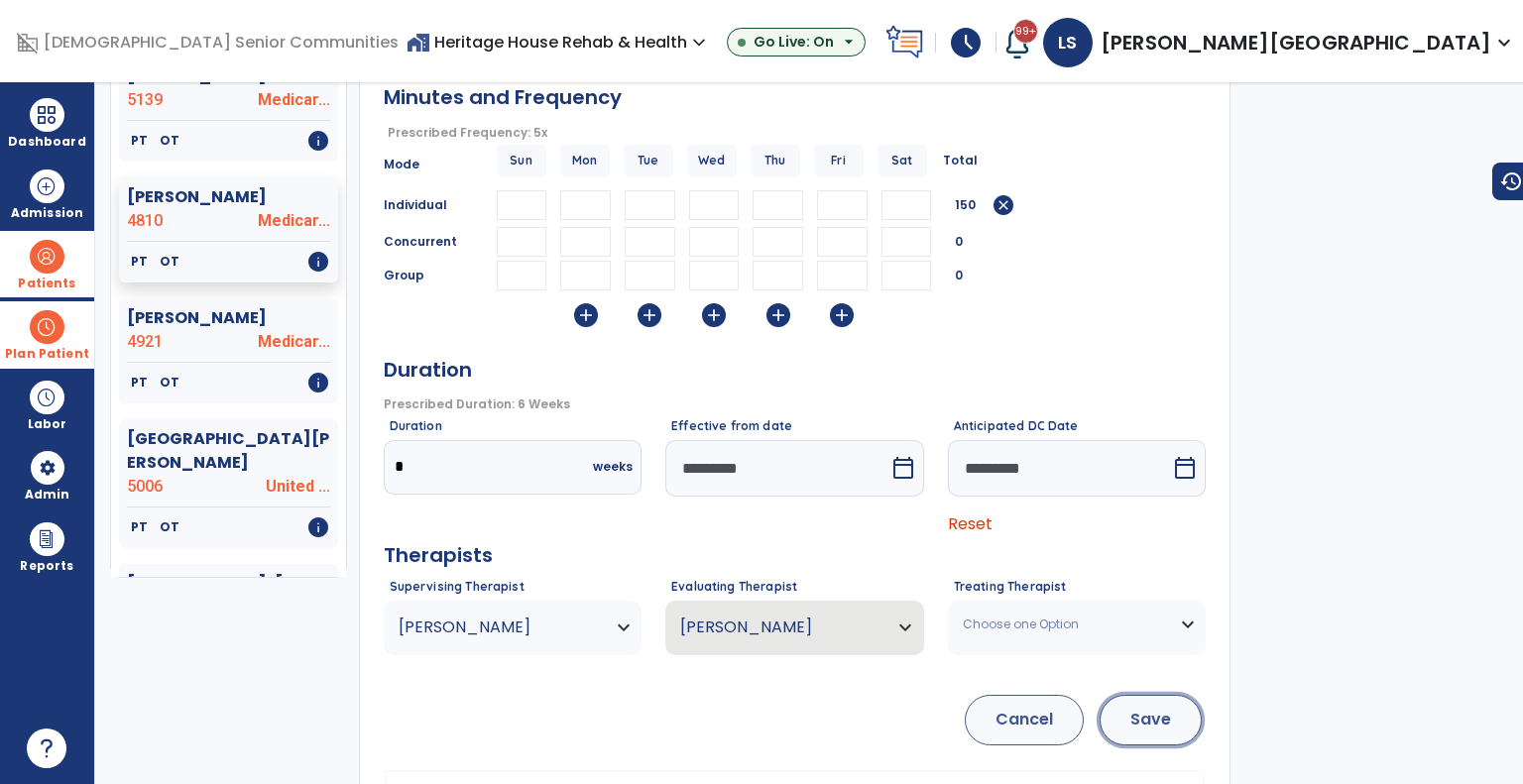 click on "Save" at bounding box center (1150, 720) 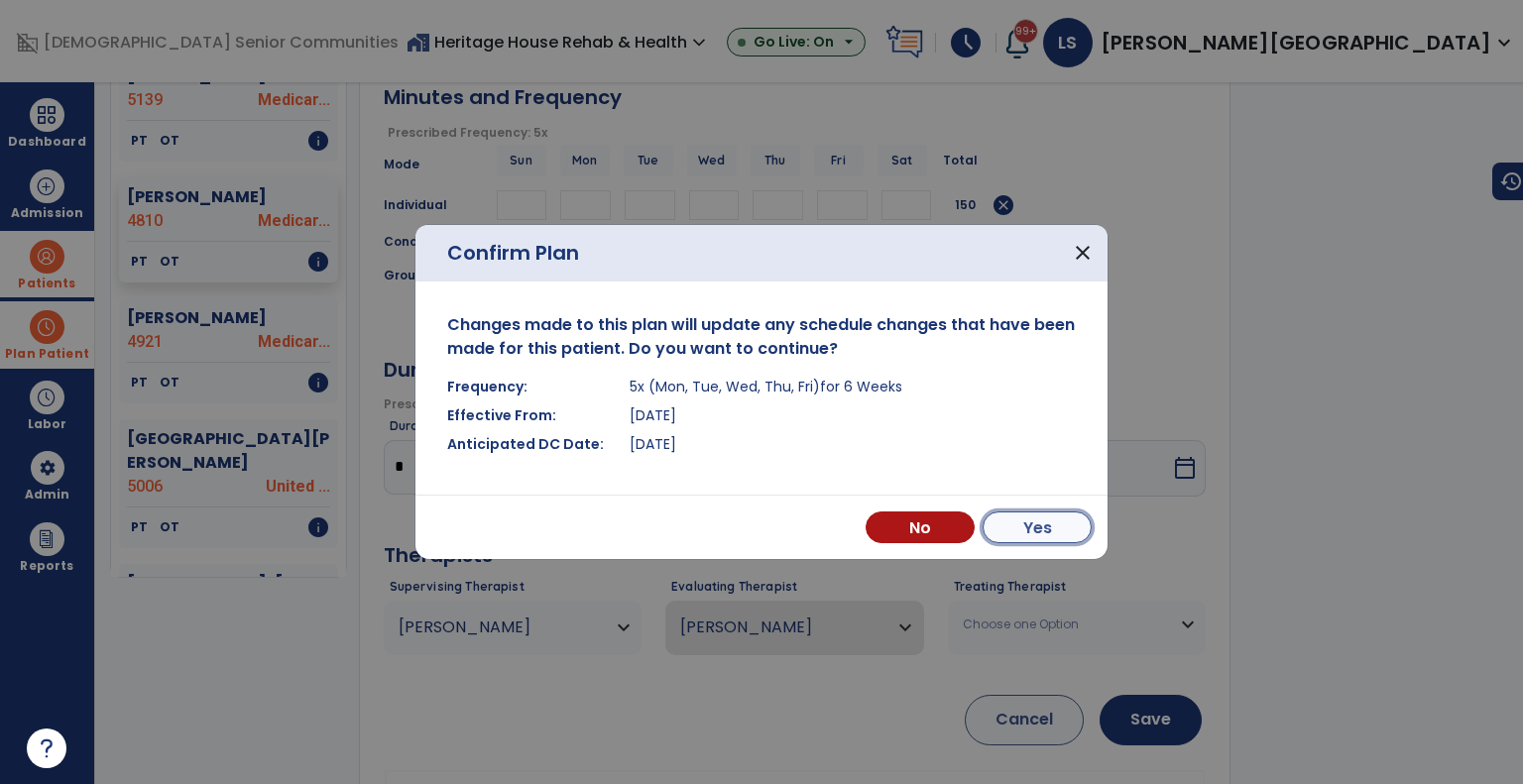 click on "Yes" at bounding box center [1037, 527] 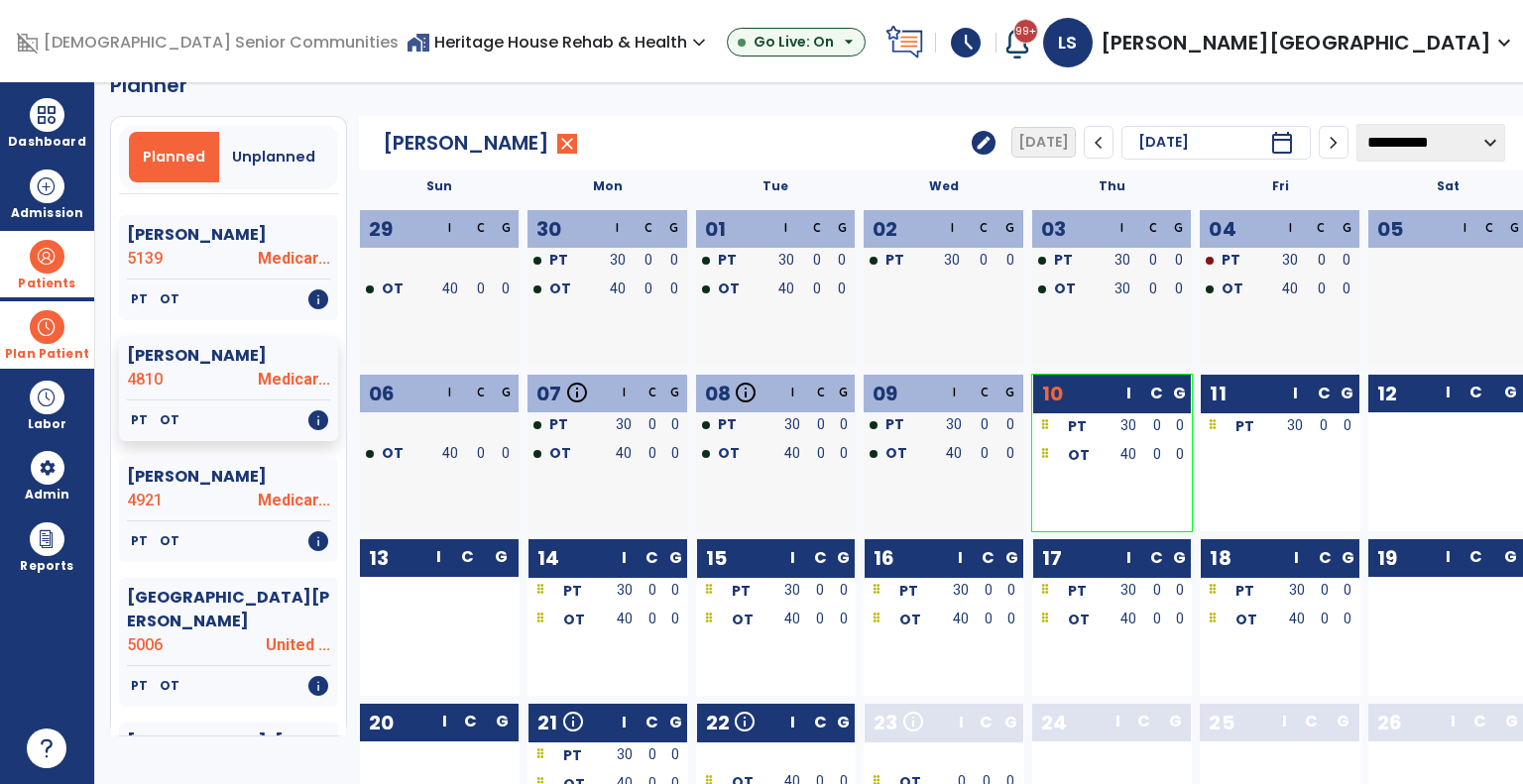 scroll, scrollTop: 0, scrollLeft: 0, axis: both 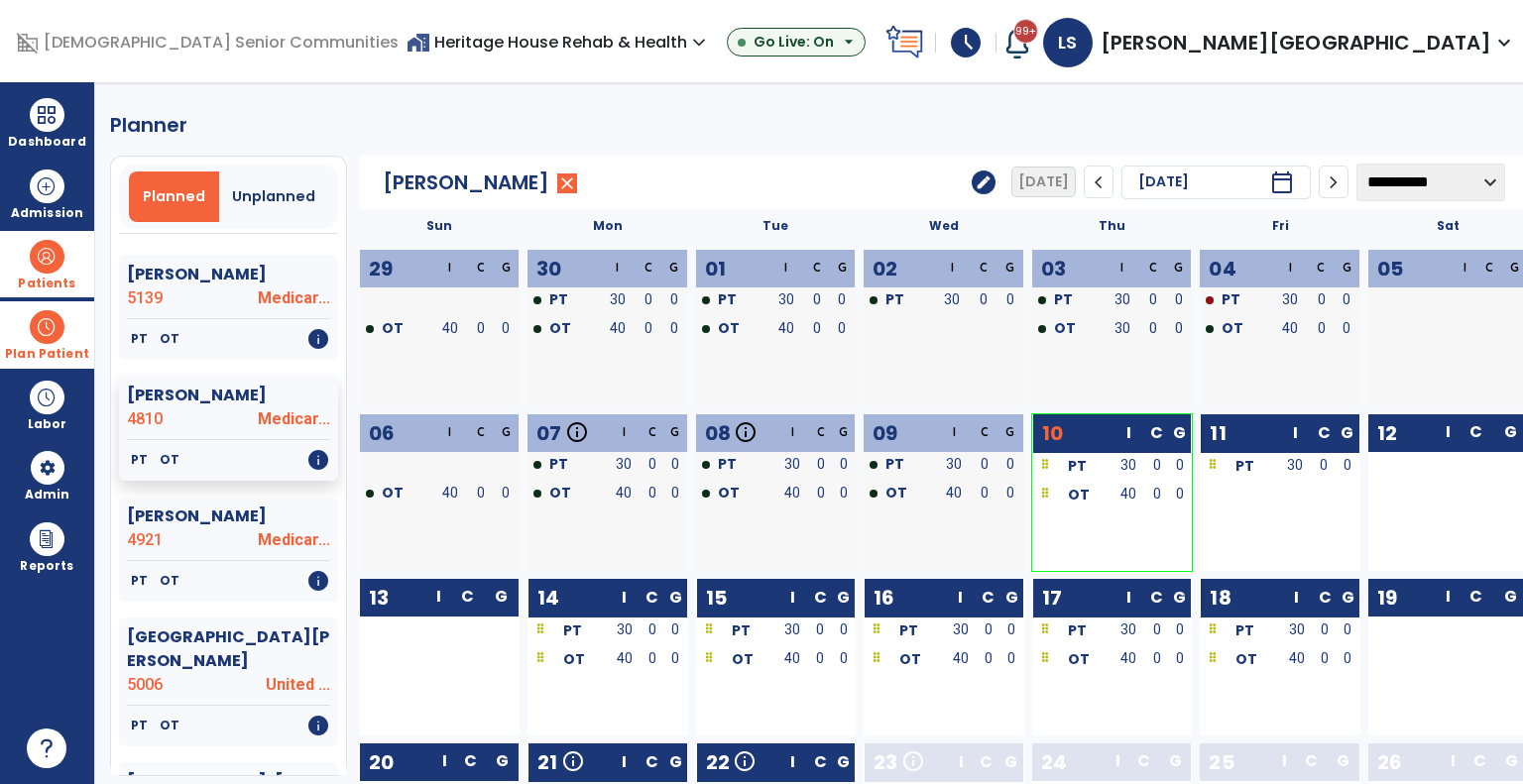 click on "edit" 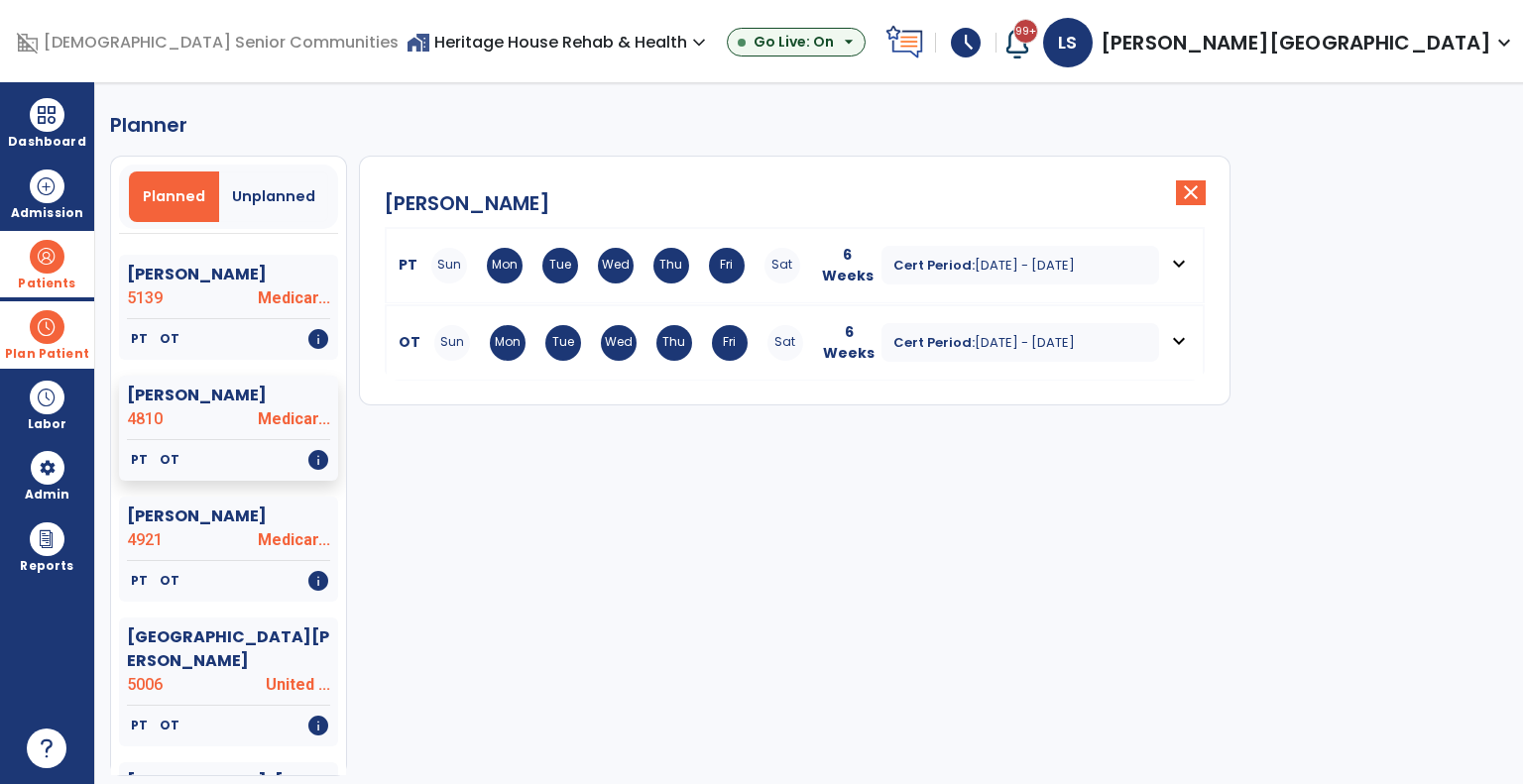 click on "Wed" at bounding box center (619, 343) 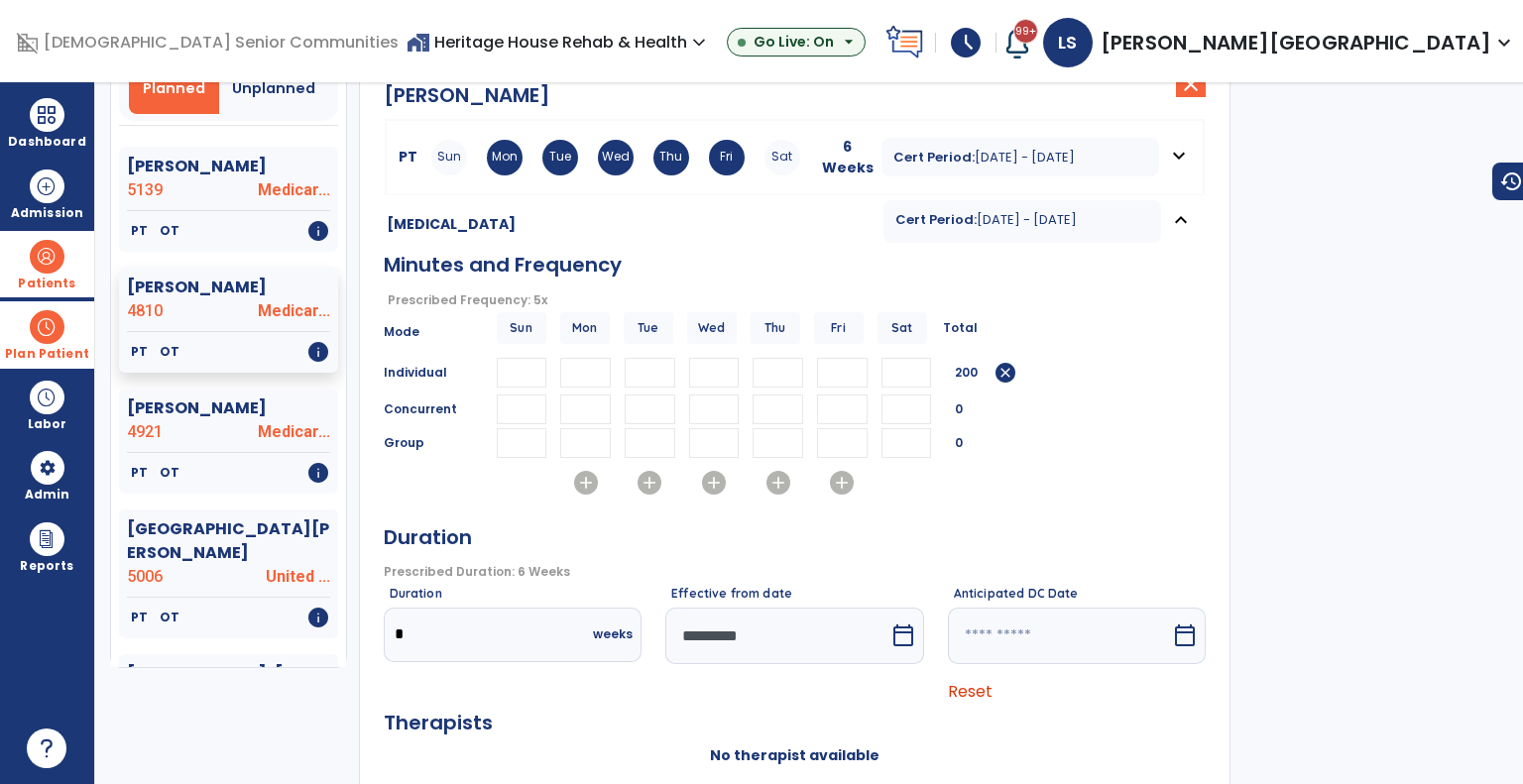 scroll, scrollTop: 198, scrollLeft: 0, axis: vertical 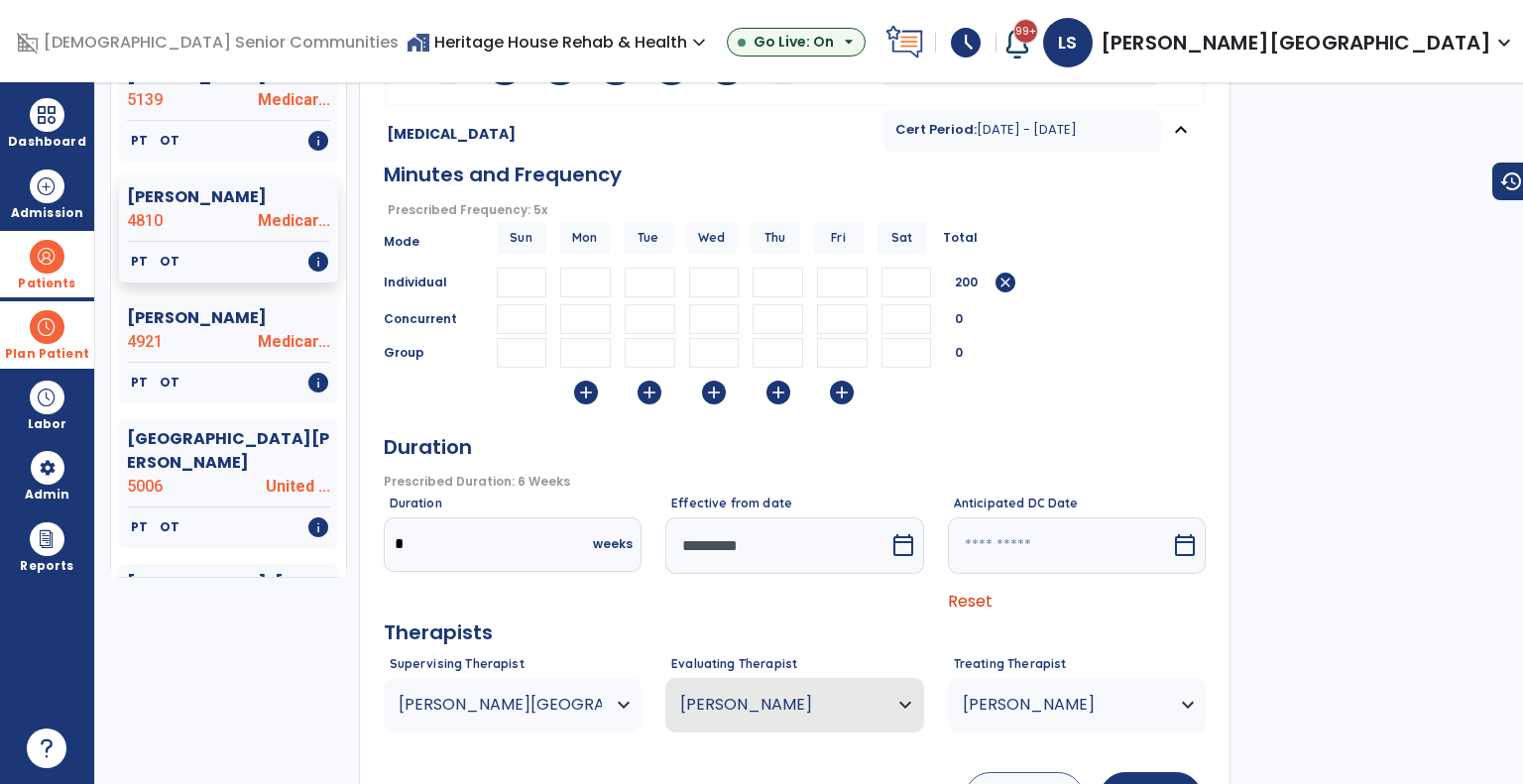 drag, startPoint x: 719, startPoint y: 557, endPoint x: 722, endPoint y: 533, distance: 24.186773 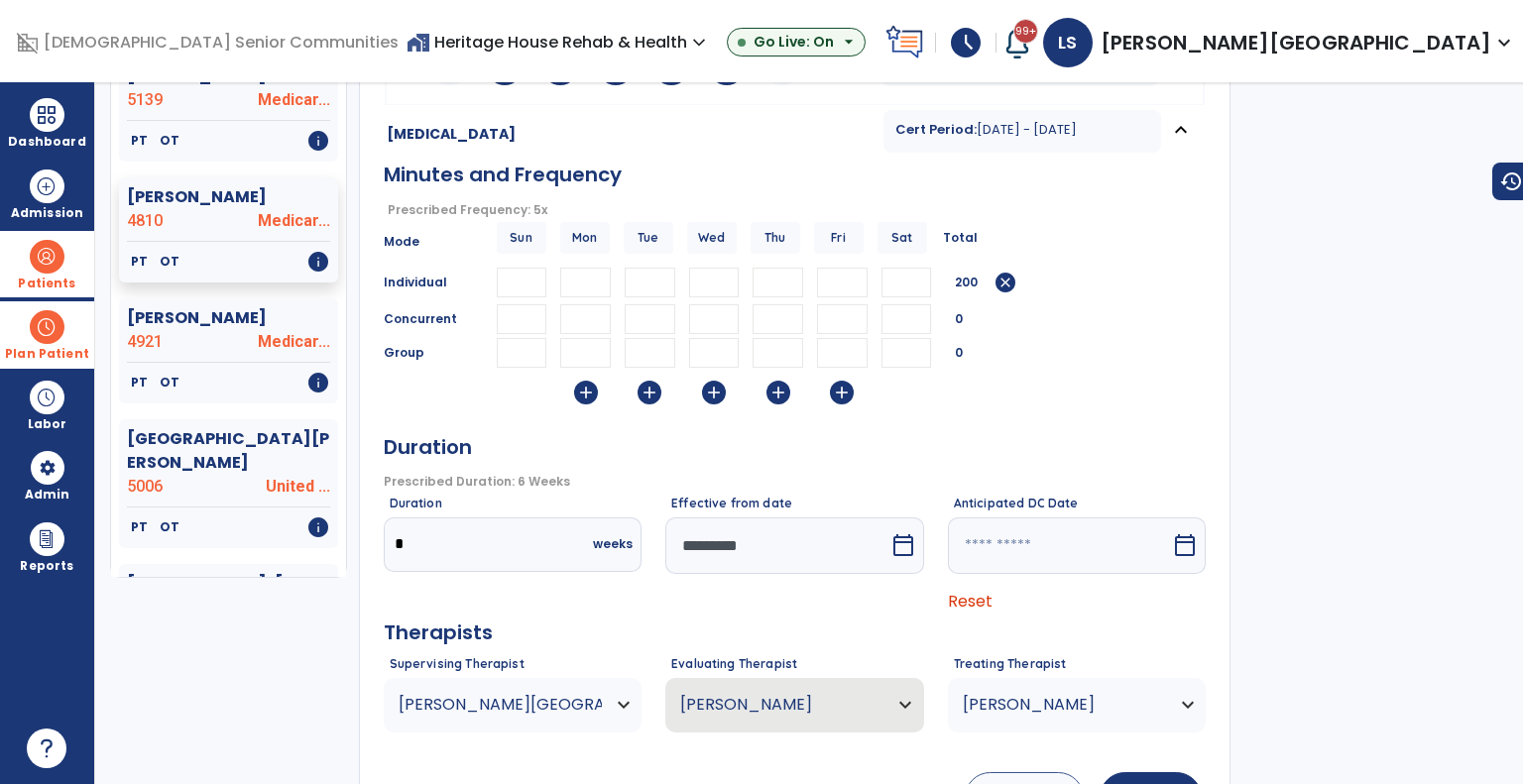 click on "*********" at bounding box center [777, 545] 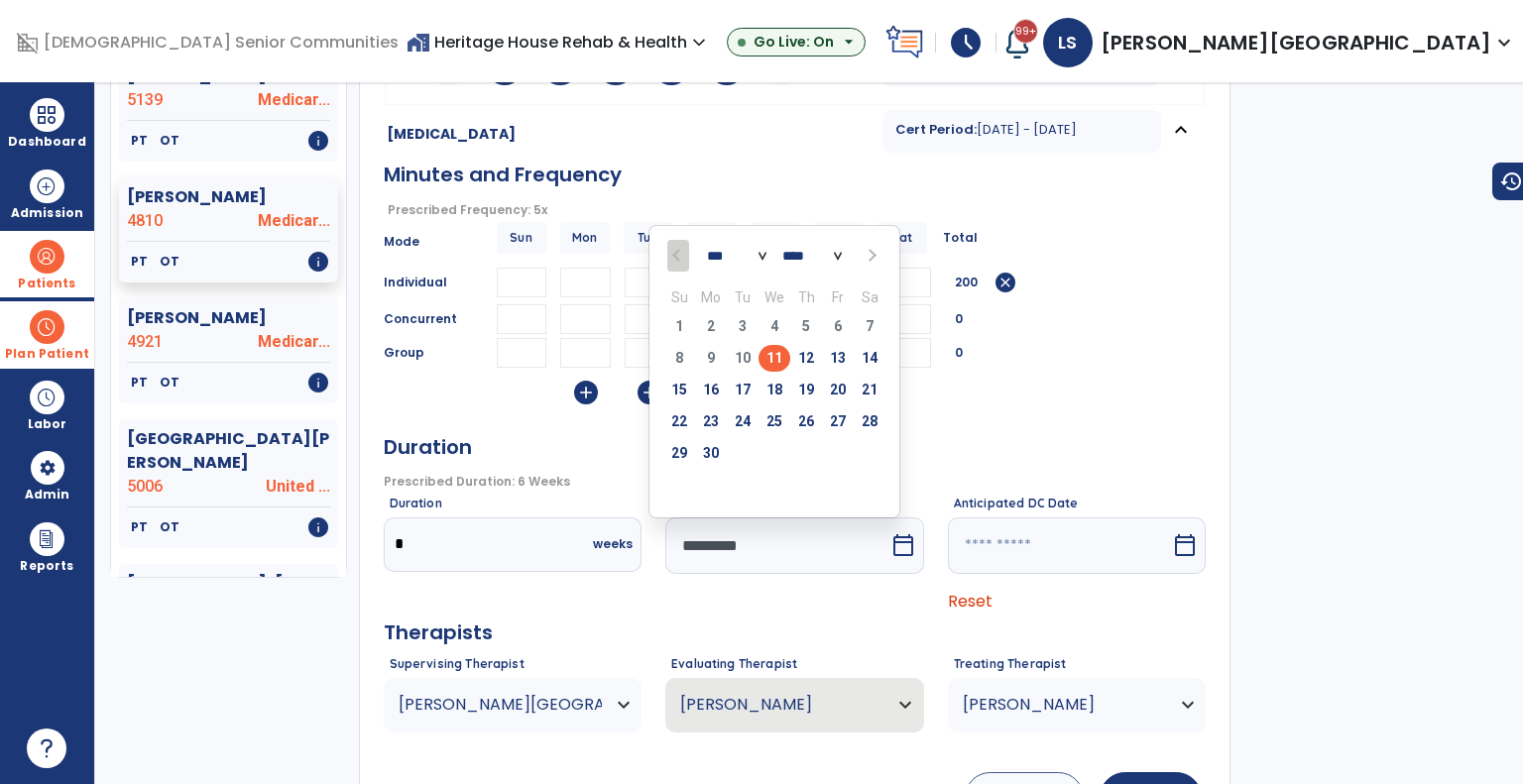 click on "*** ***" at bounding box center [737, 256] 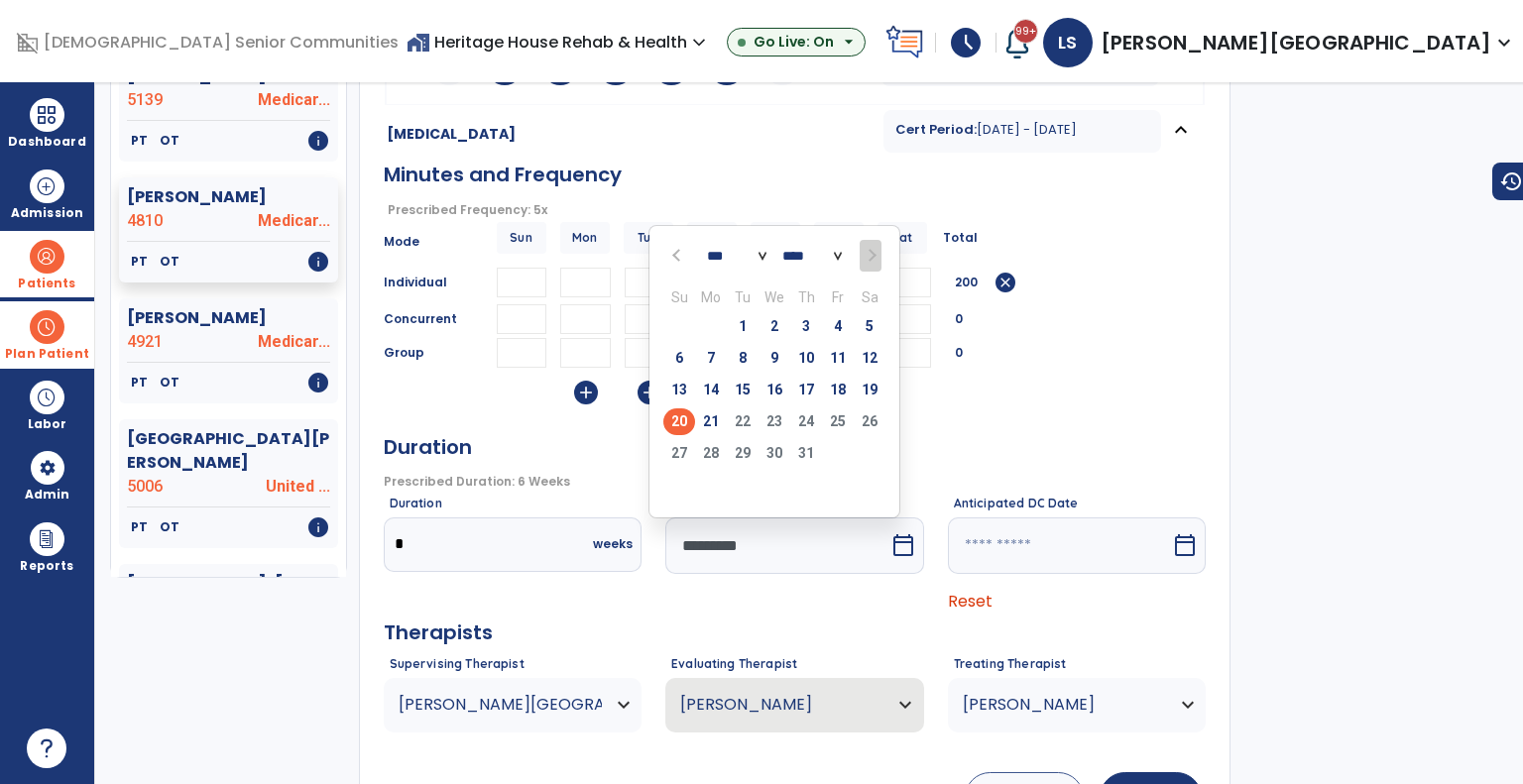click on "20" at bounding box center (679, 421) 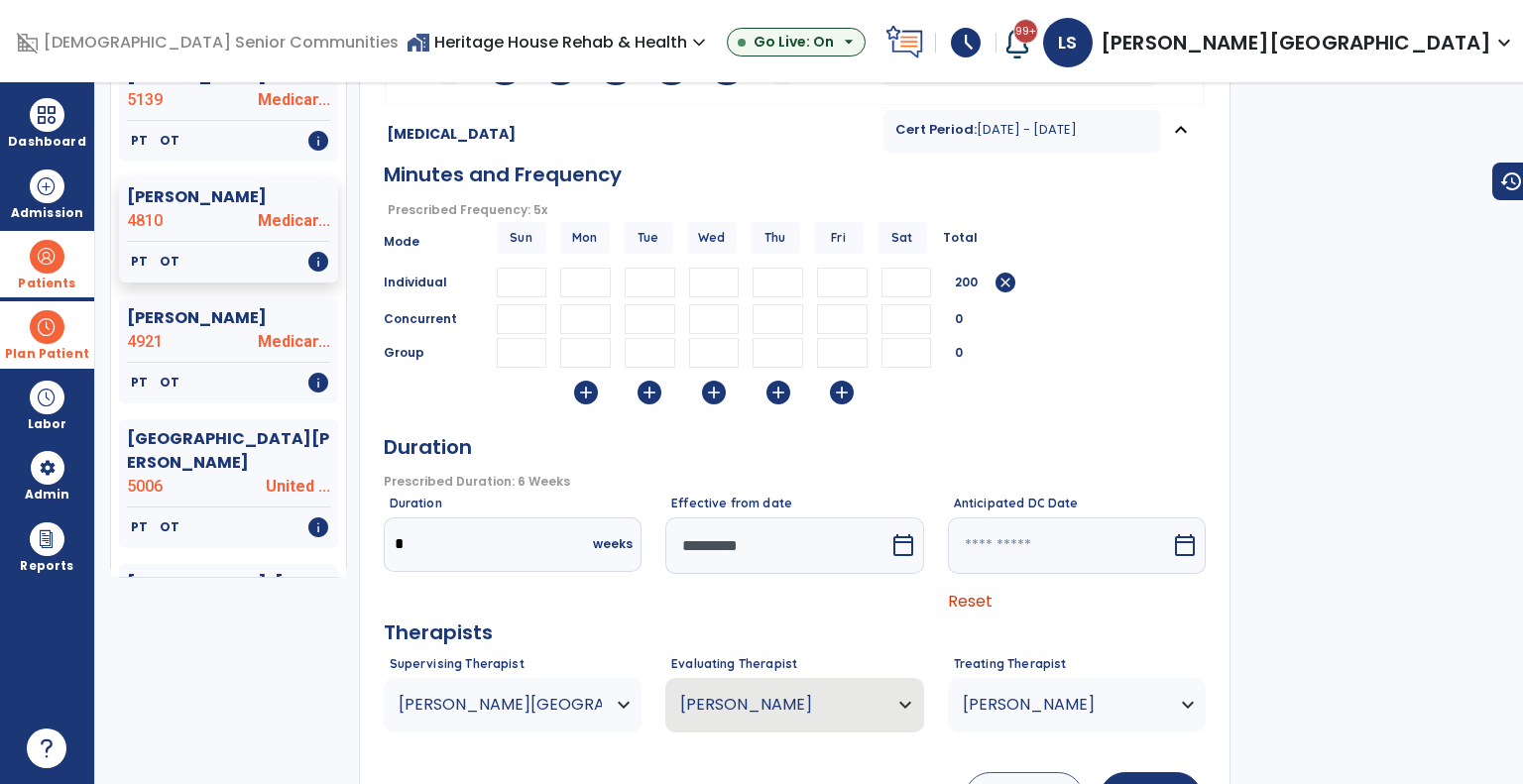 drag, startPoint x: 962, startPoint y: 541, endPoint x: 958, endPoint y: 516, distance: 25.317978 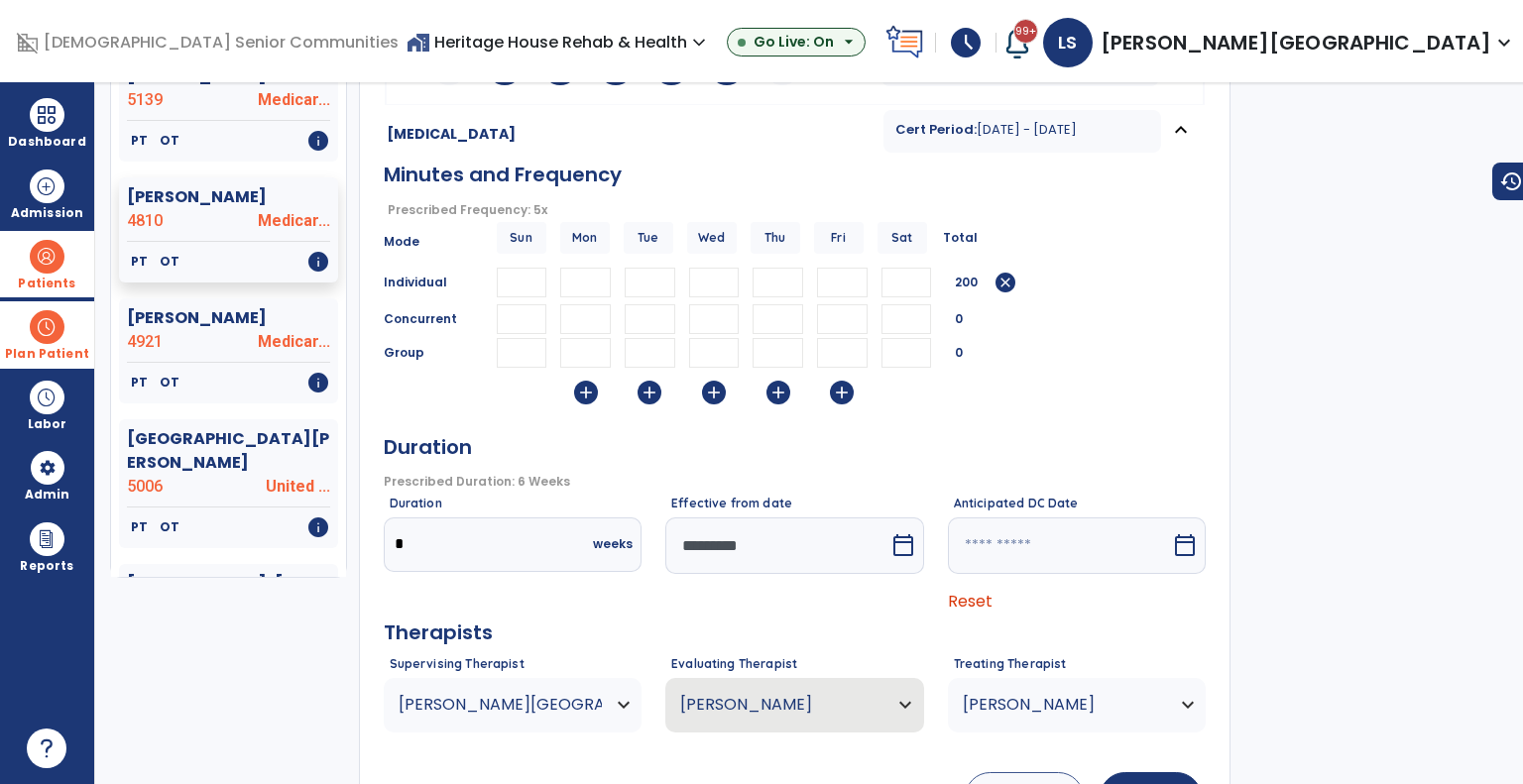 click at bounding box center (1060, 545) 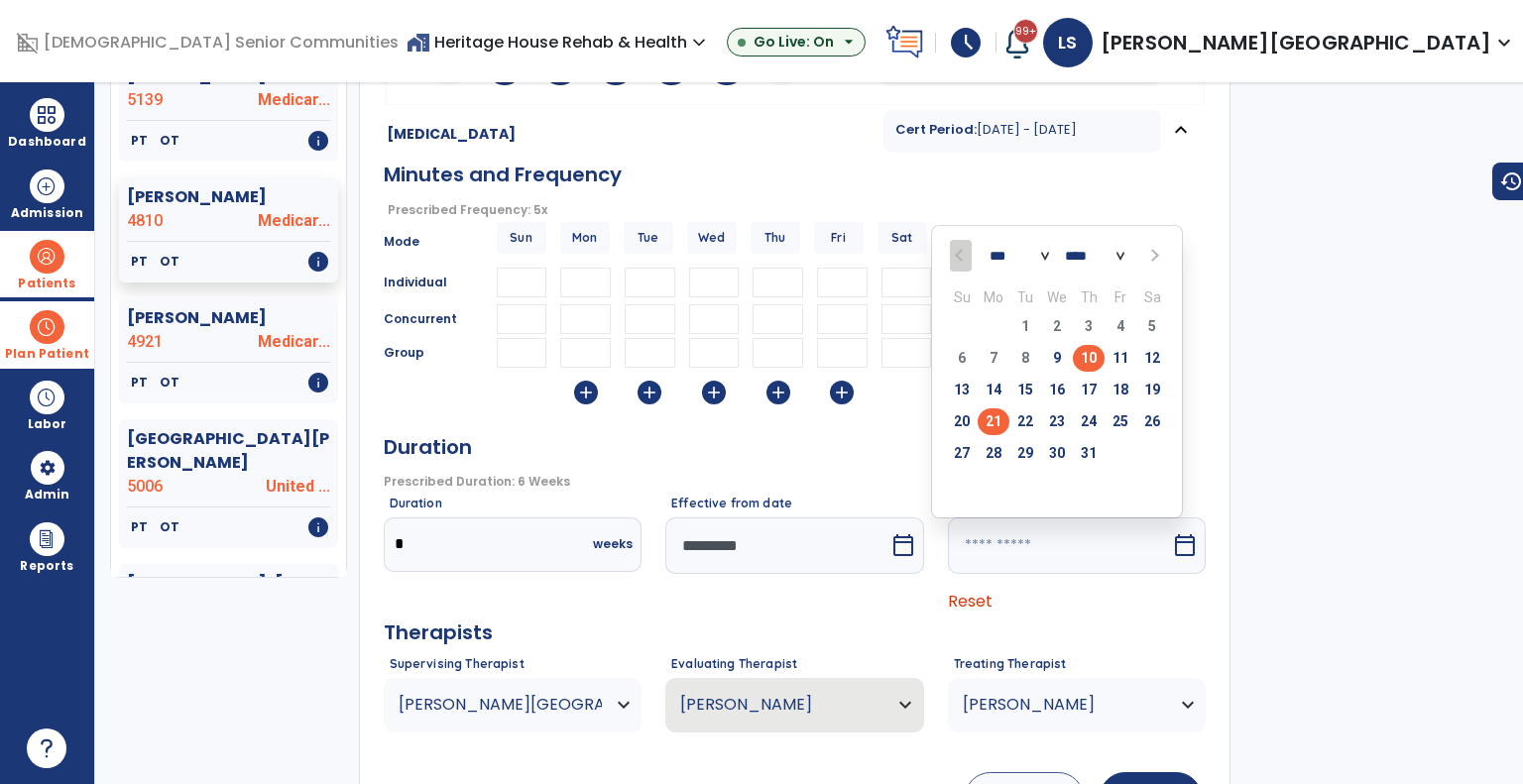 click on "21" at bounding box center [994, 421] 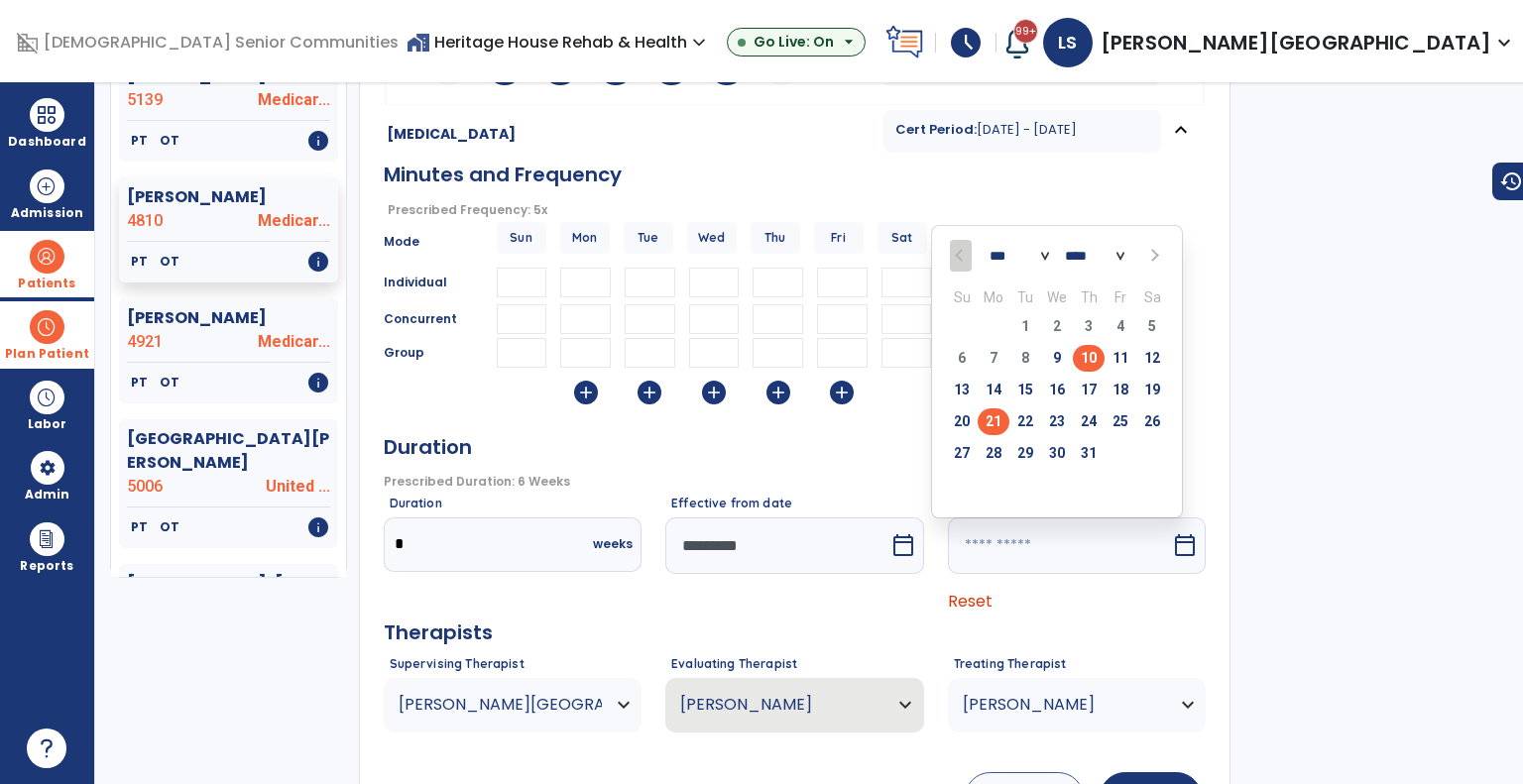 type on "*********" 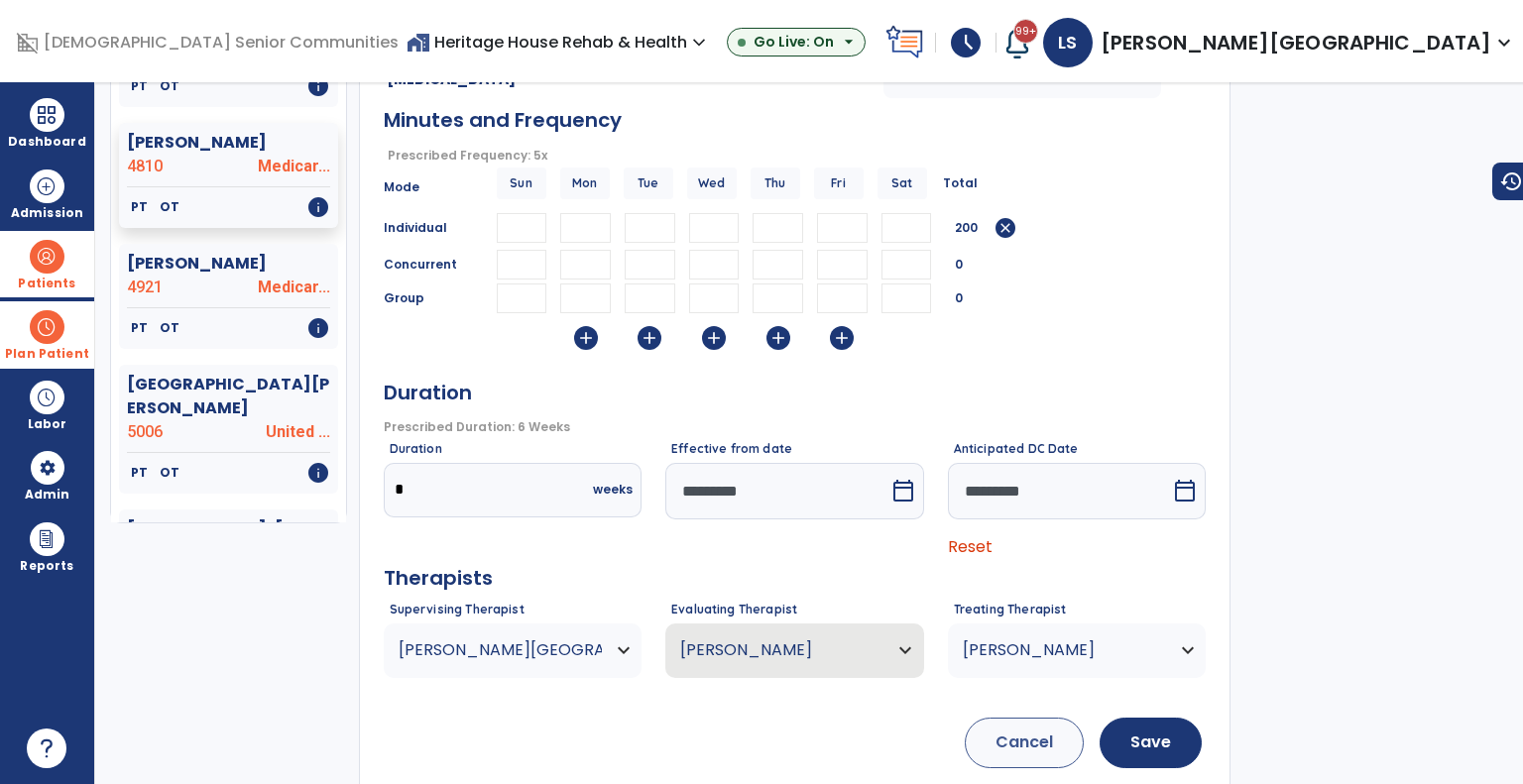 scroll, scrollTop: 281, scrollLeft: 0, axis: vertical 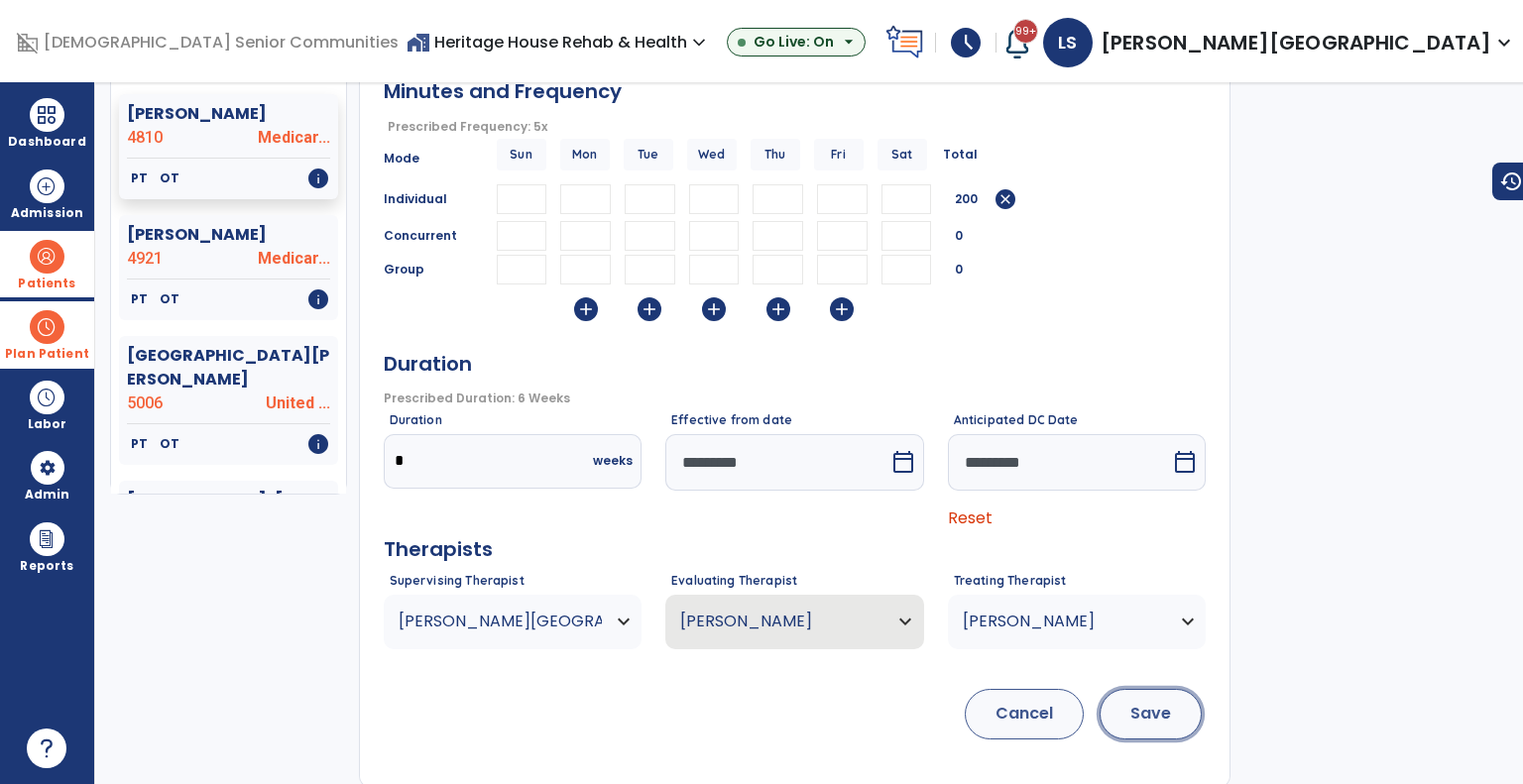 click on "Save" at bounding box center (1150, 714) 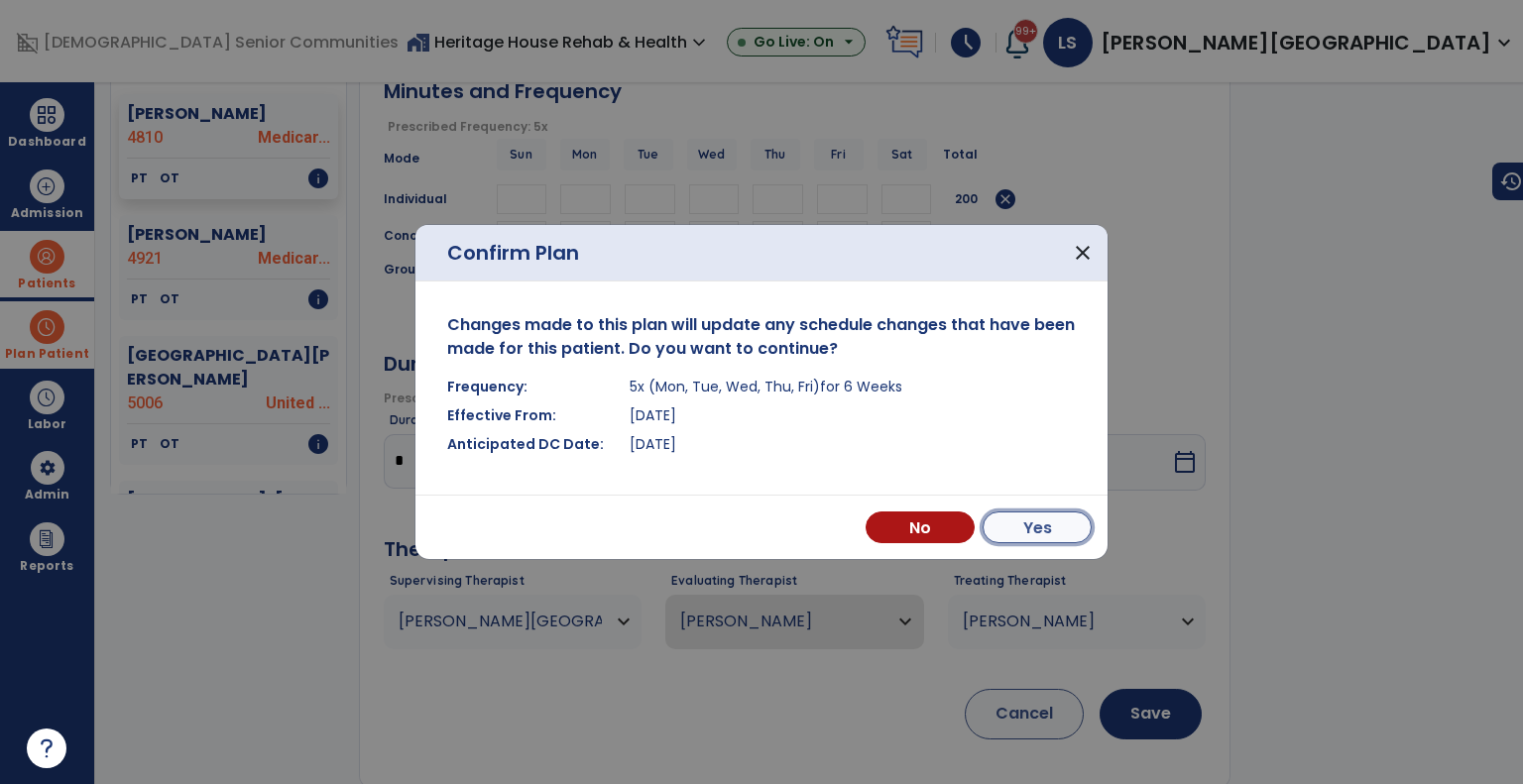 click on "Yes" at bounding box center (1037, 527) 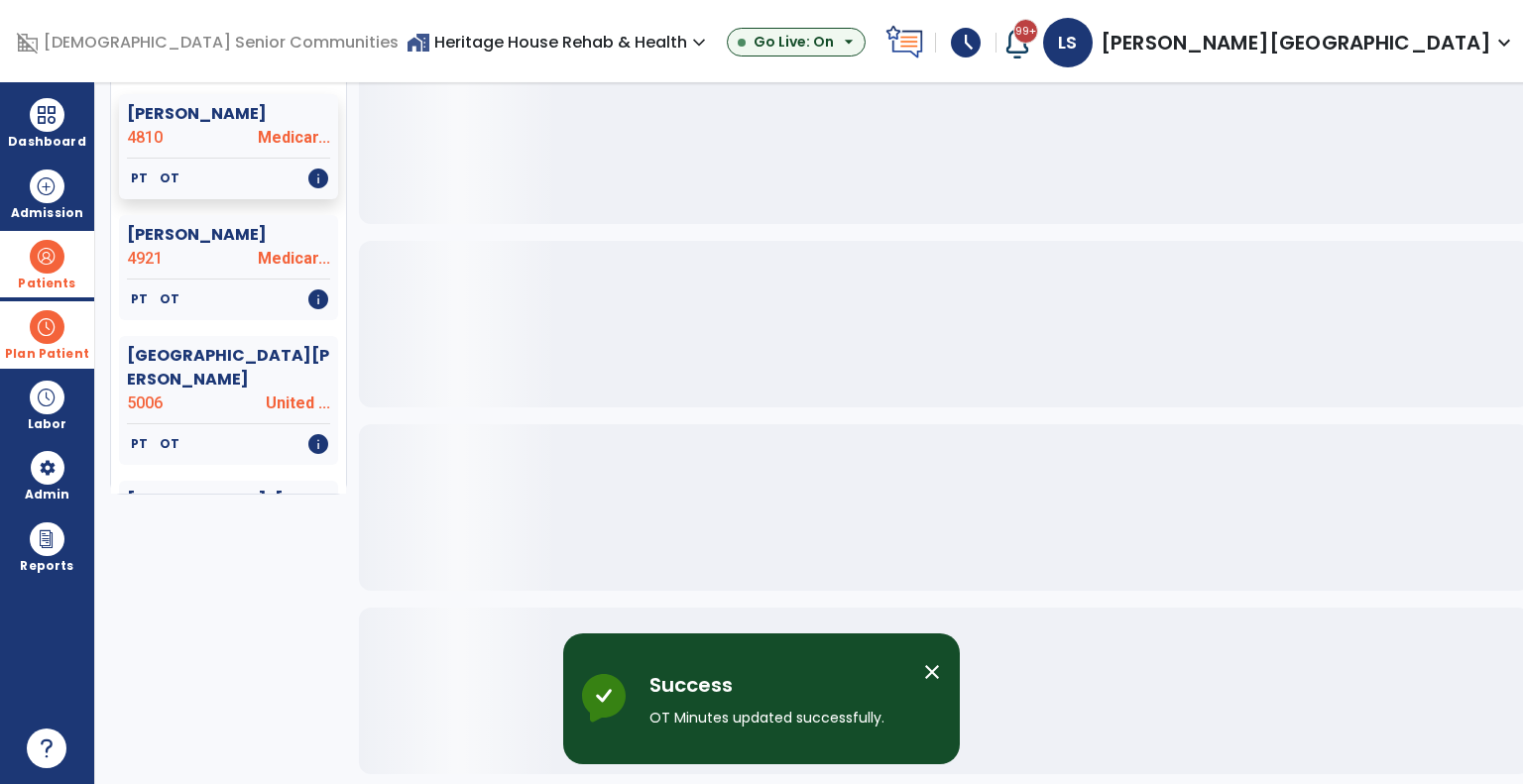 scroll, scrollTop: 280, scrollLeft: 0, axis: vertical 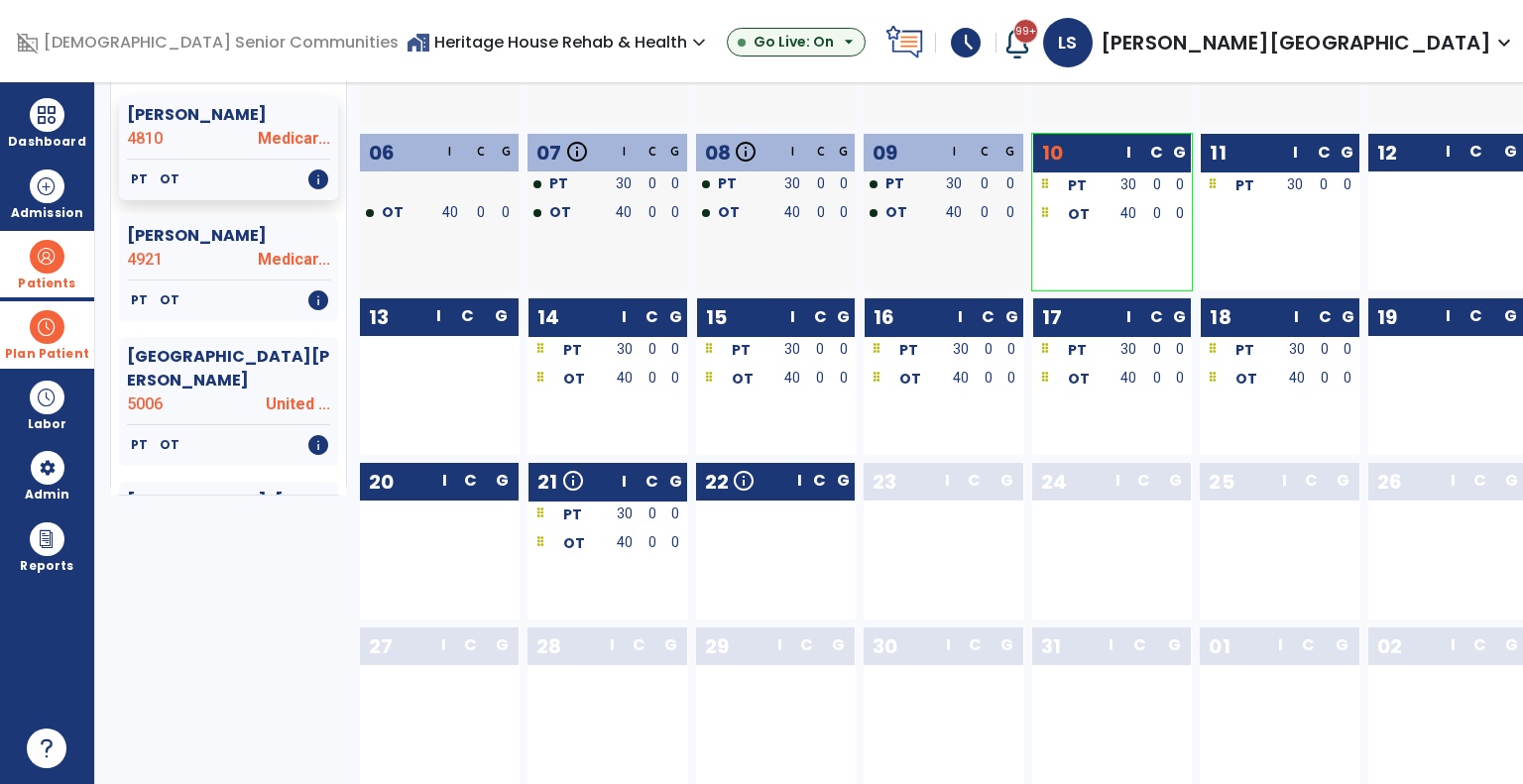 click on "Planner   Planned   Unplanned   tune   Bennett, Aileen  5090 UHC Com...   PT   info   Bergman, Kurt  5153 Anthem ...   PT   OT   ST   info   Blakley, Patsy  5139 Medicar...   PT   OT   info   Chaney, Herman  4810 Medicar...   PT   OT   info   Deckard, Joan  4921 Medicar...   PT   OT   info   Durham, William  5006 United ...   PT   OT   info   Frye, Alsup Constance  5097 UHC Com...   PT   ST   info   Gabbard, Rose  4964 Medicar...   OT   PT   info   Gabbard, Shirley  4586 Medicar...   PT   info   Gay, Angia  4776 Medicar...   PT   OT   info   Hall, Carol  5149 Medicar...   OT   info   Harmeyer, Cordelia  5123 Medicar...   PT   OT   info   Howell, Dolores  4784 Medicar...   PT   OT   ST   info   Kays, Julia  4896 Medicar...   PT   info   Kelly, Doris  5114 UHC Com...   ST   info   Lafollette, Stephen  5047 Medicar...   ST   PT   info   Lakes, Jackie  5118 Medicar...   PT   OT   info   Lathery, Roy  5042 Anthem ...   PT   OT   info   Marsh, Helen  4821 Medicar...   OT   info   Mcintyre, Betty  5077 Medicar..." at bounding box center (820, 433) 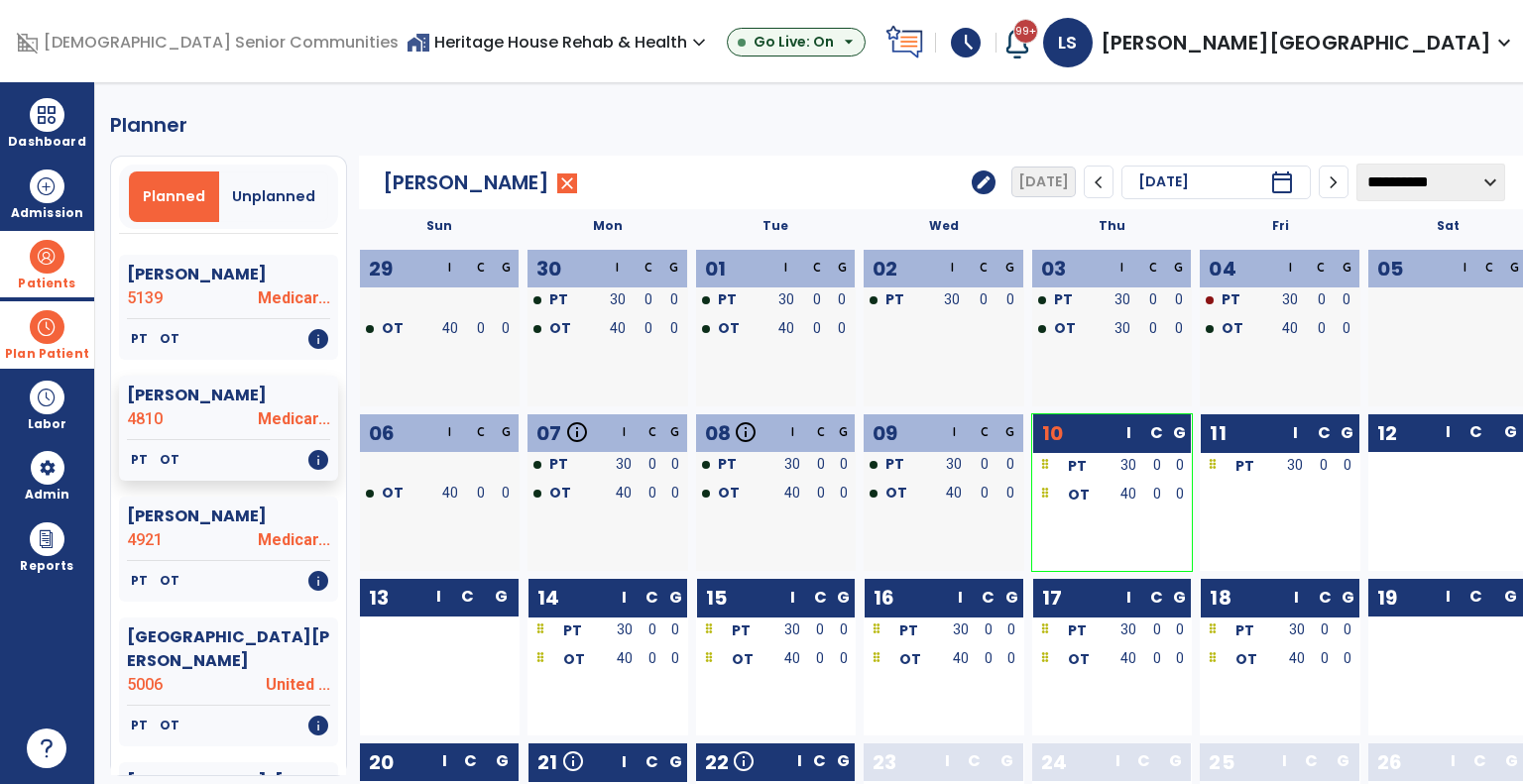 click on "**********" 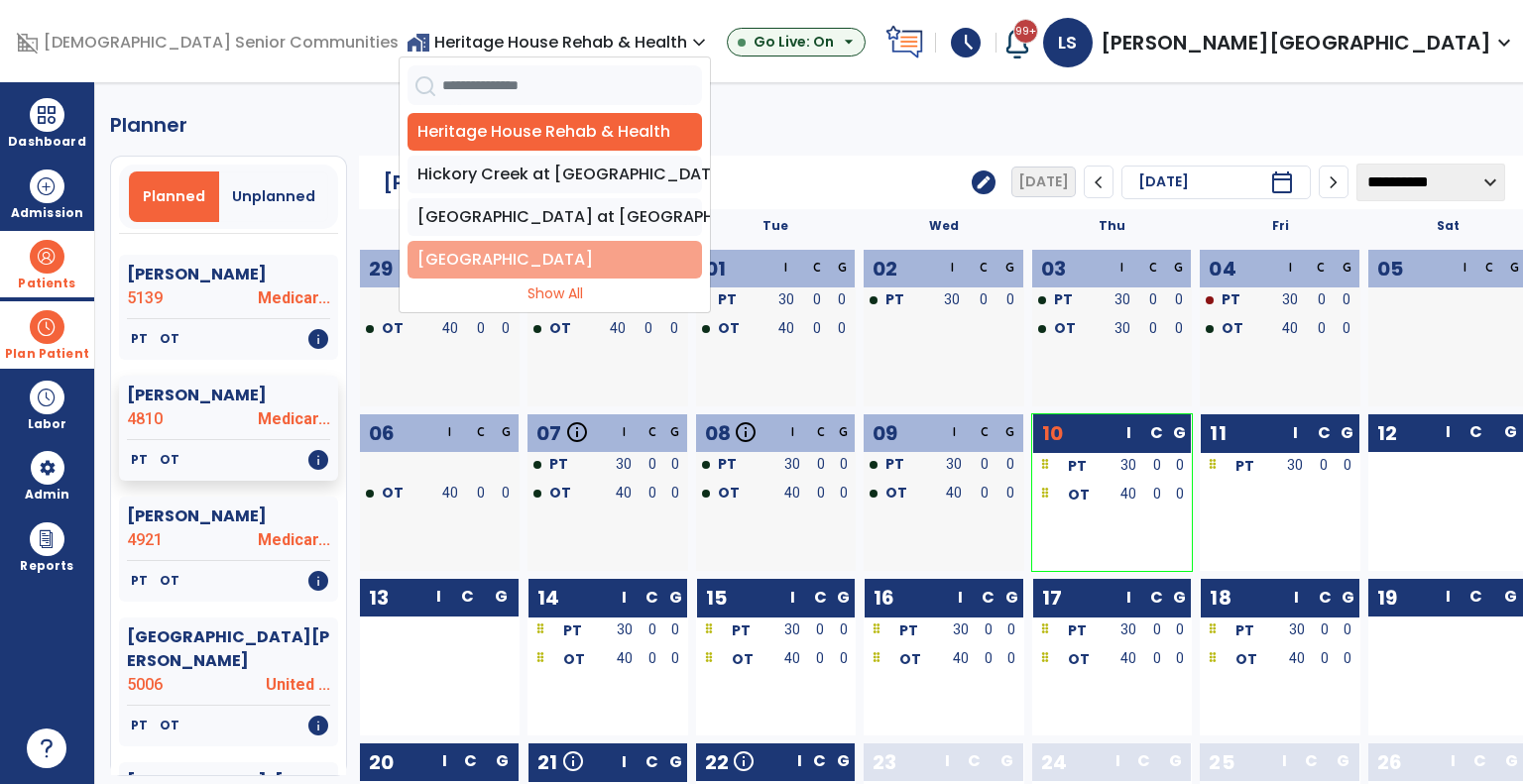 click on "[GEOGRAPHIC_DATA]" at bounding box center (554, 260) 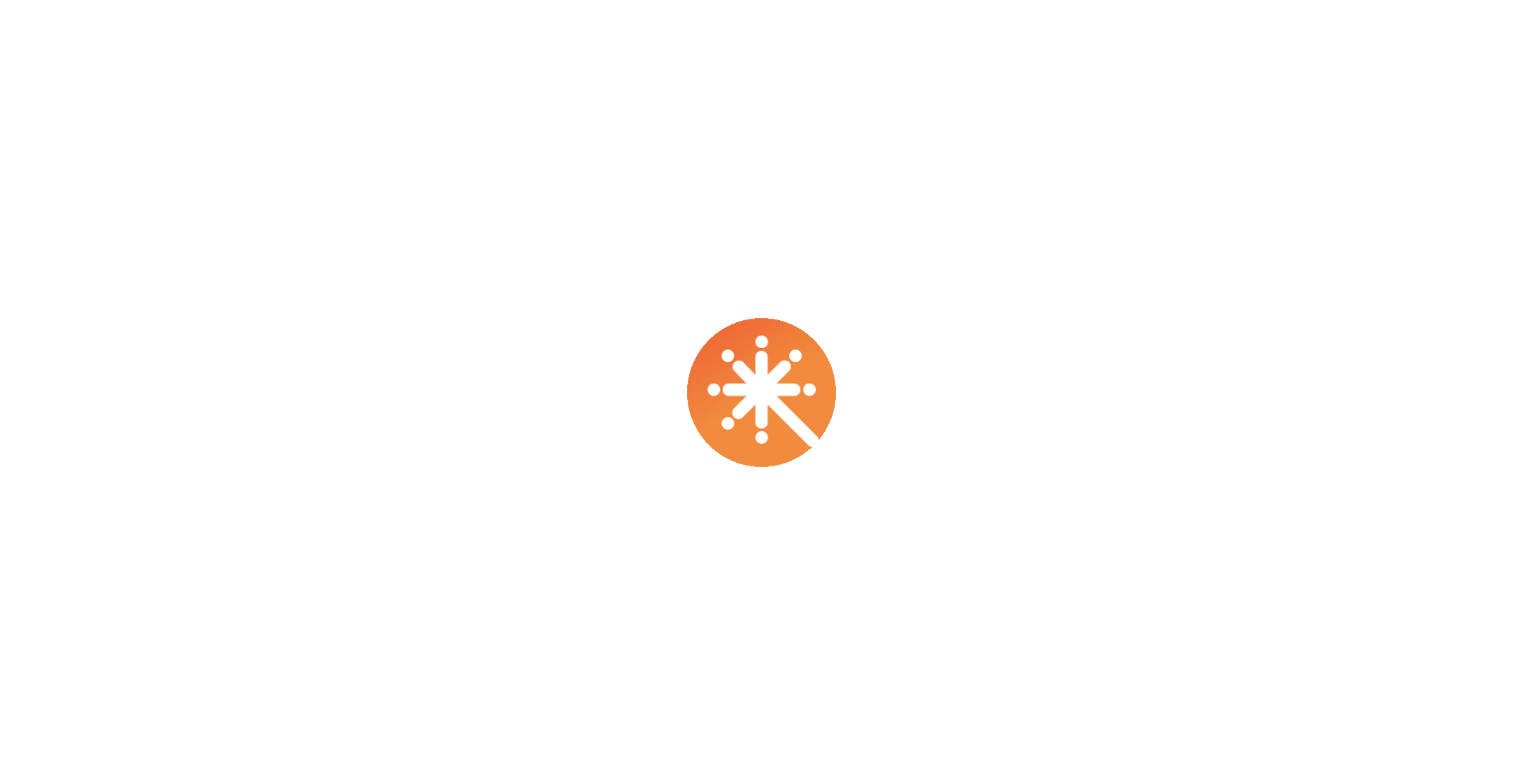 scroll, scrollTop: 0, scrollLeft: 0, axis: both 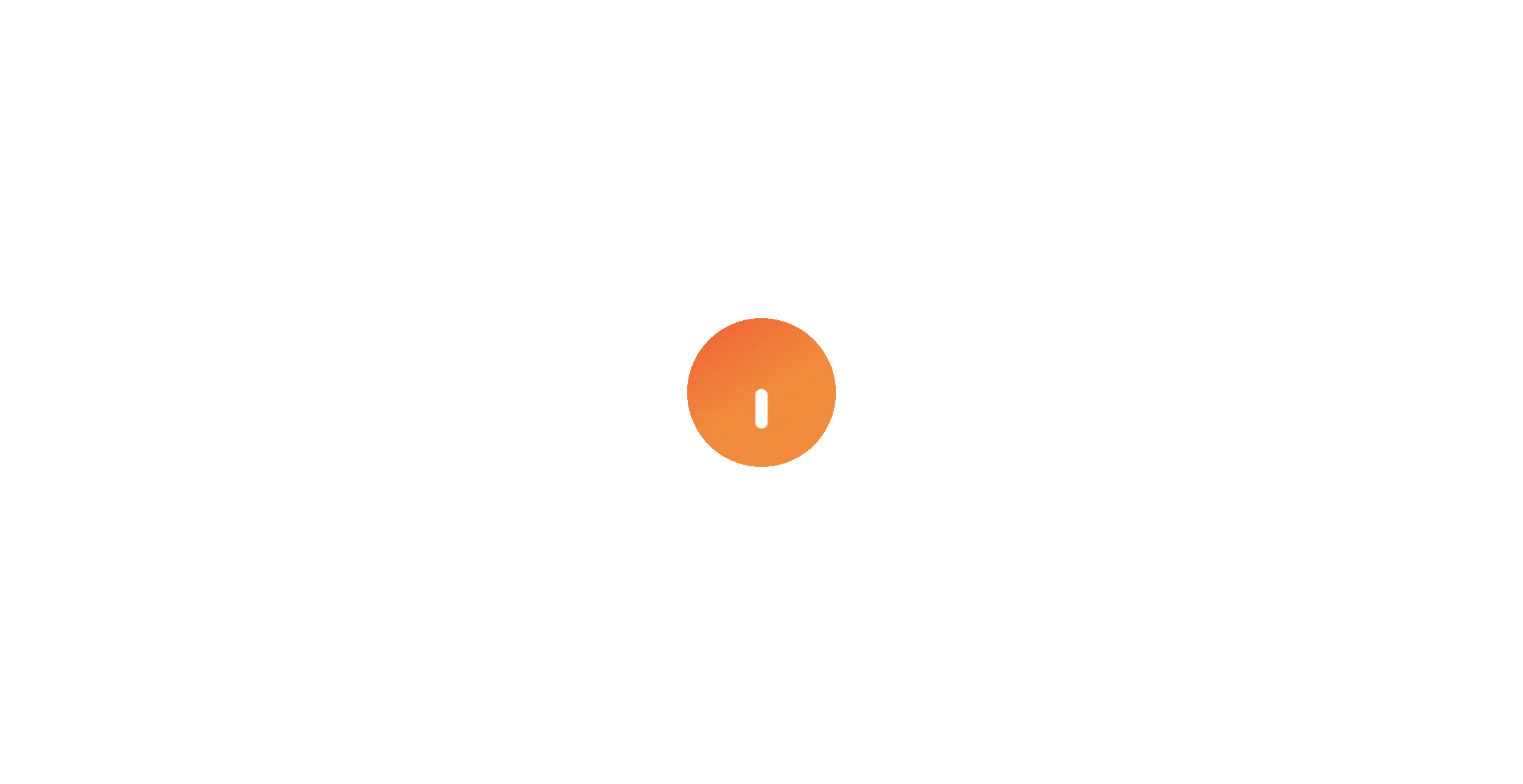 select on "***" 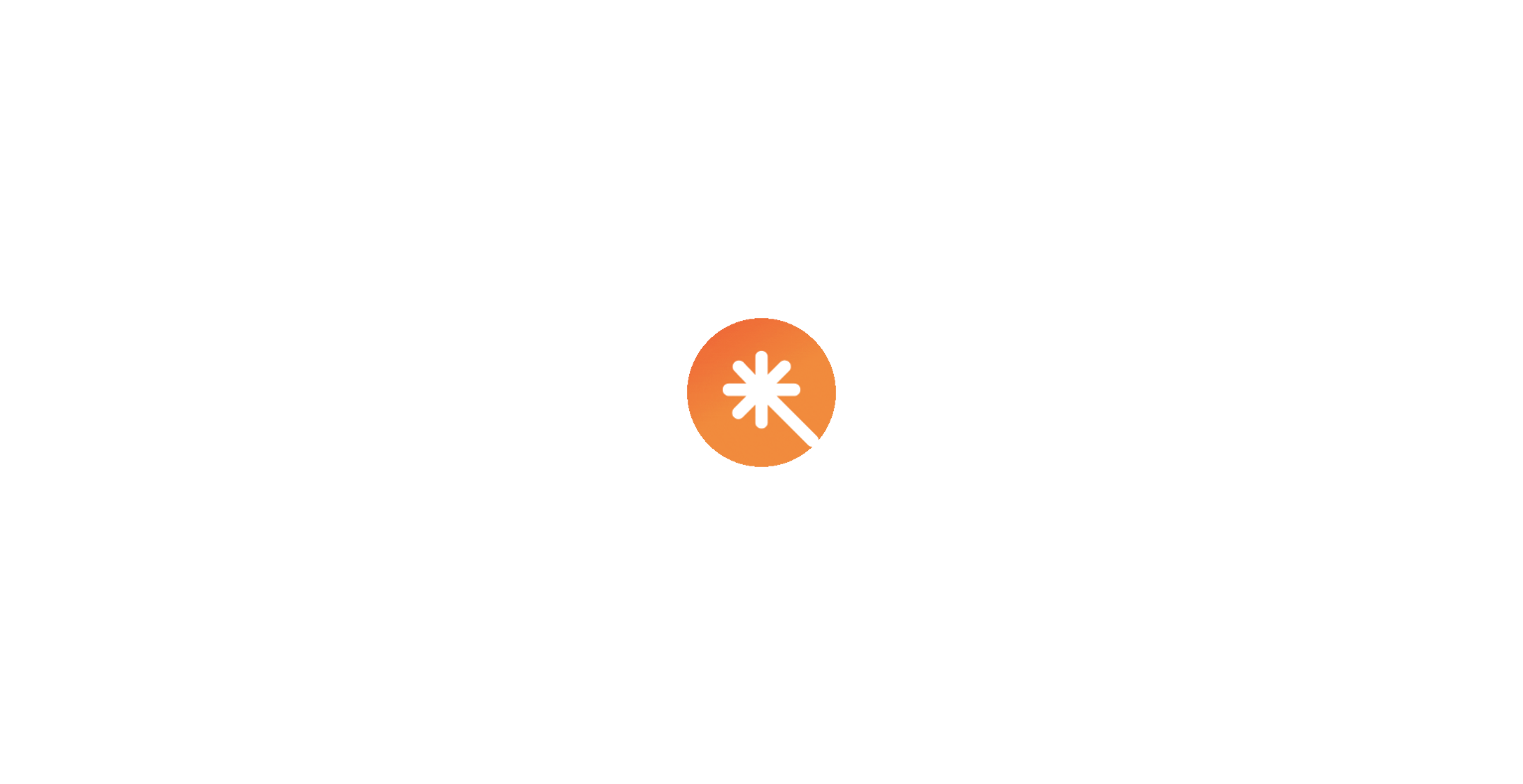 select on "****" 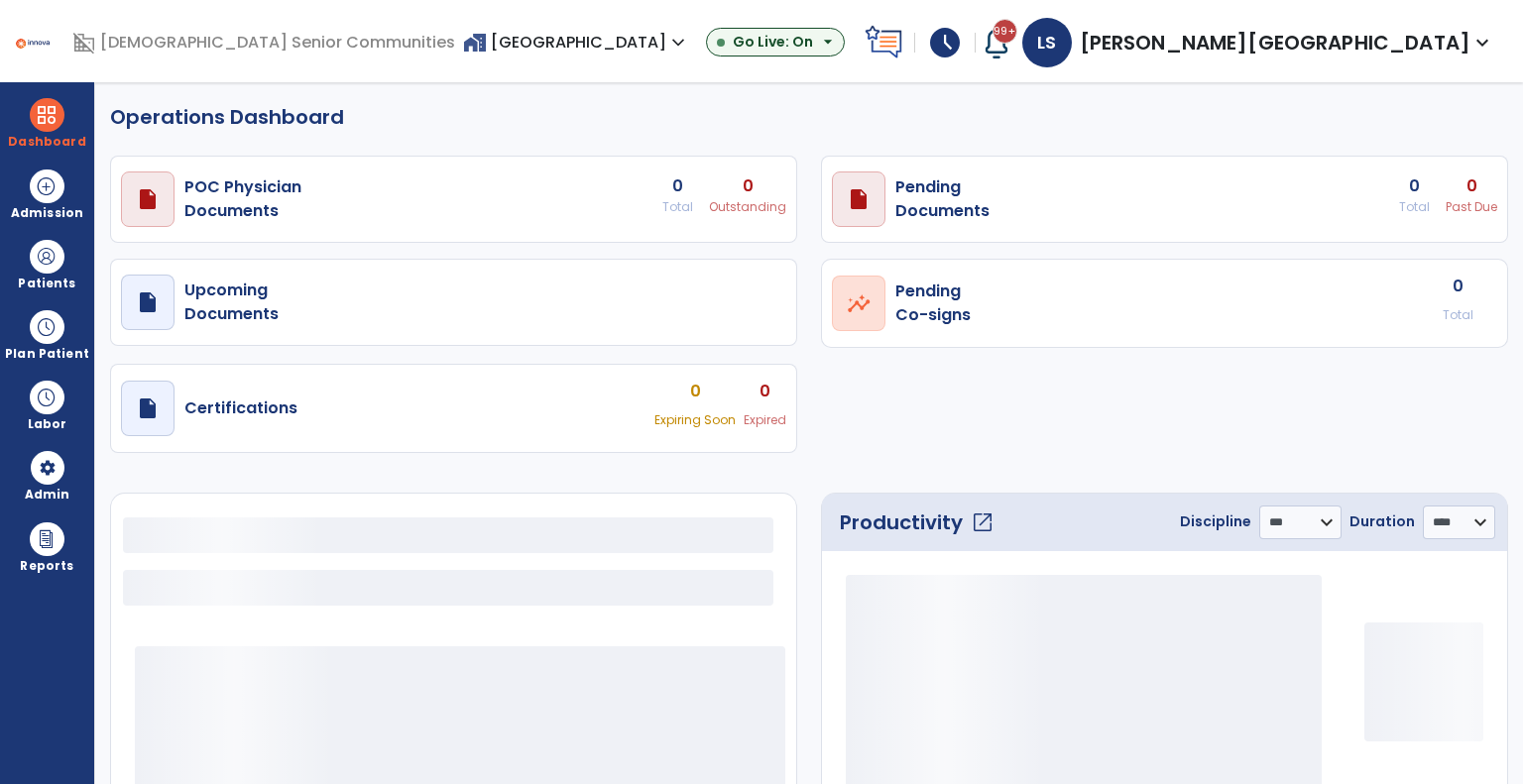 select on "***" 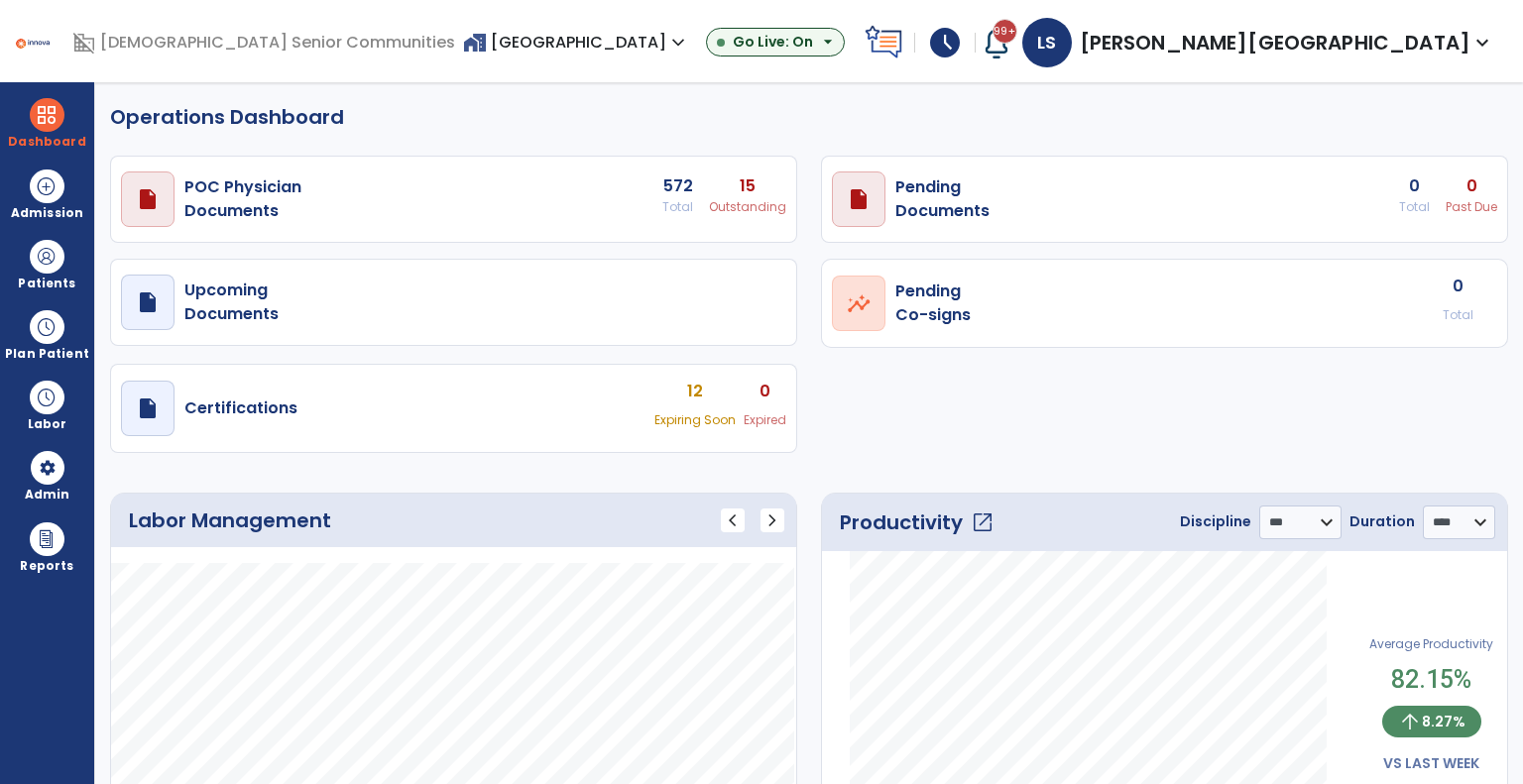 click on "open_in_new" 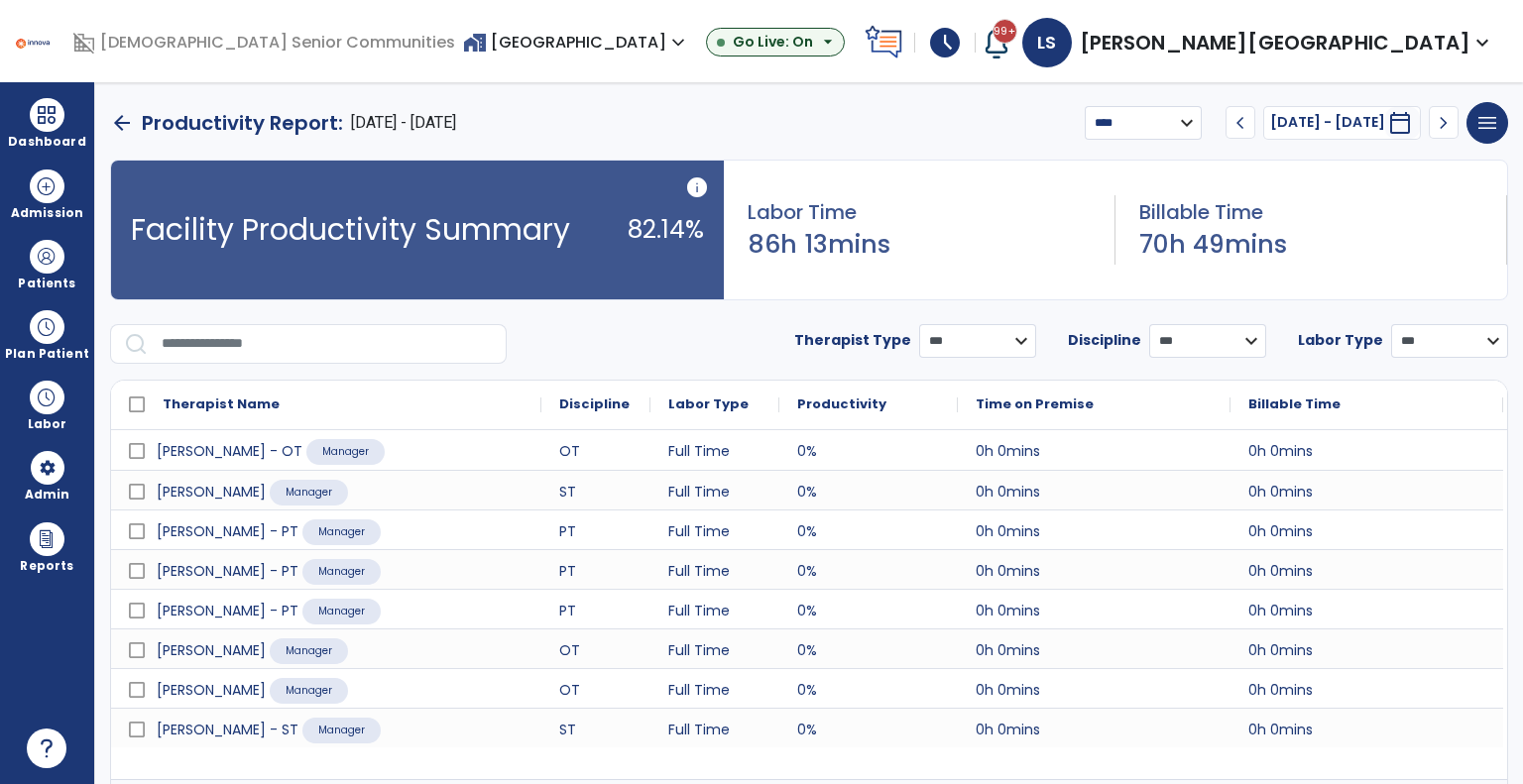 click on "**********" at bounding box center [1143, 123] 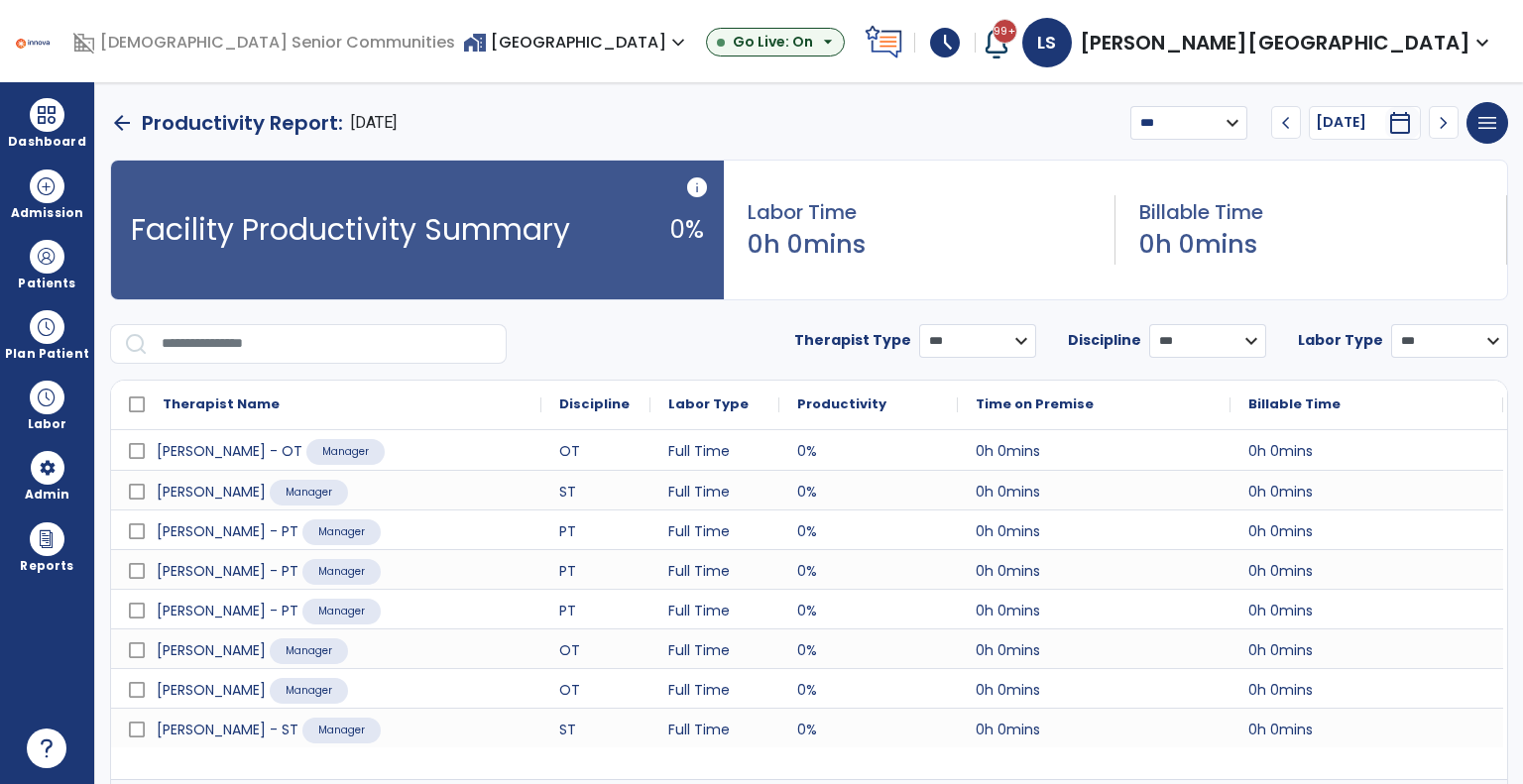 click on "chevron_left" at bounding box center [1286, 123] 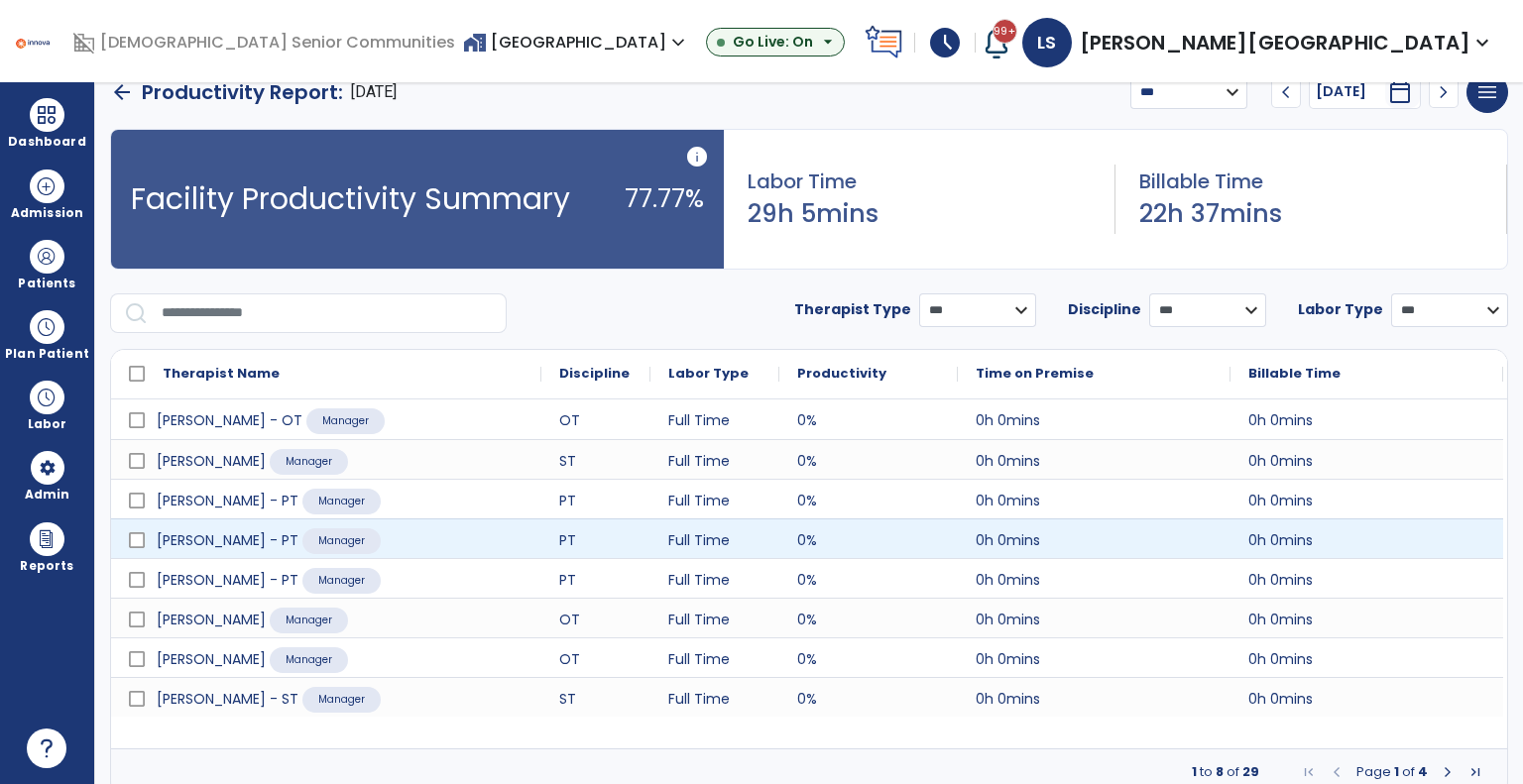 scroll, scrollTop: 42, scrollLeft: 0, axis: vertical 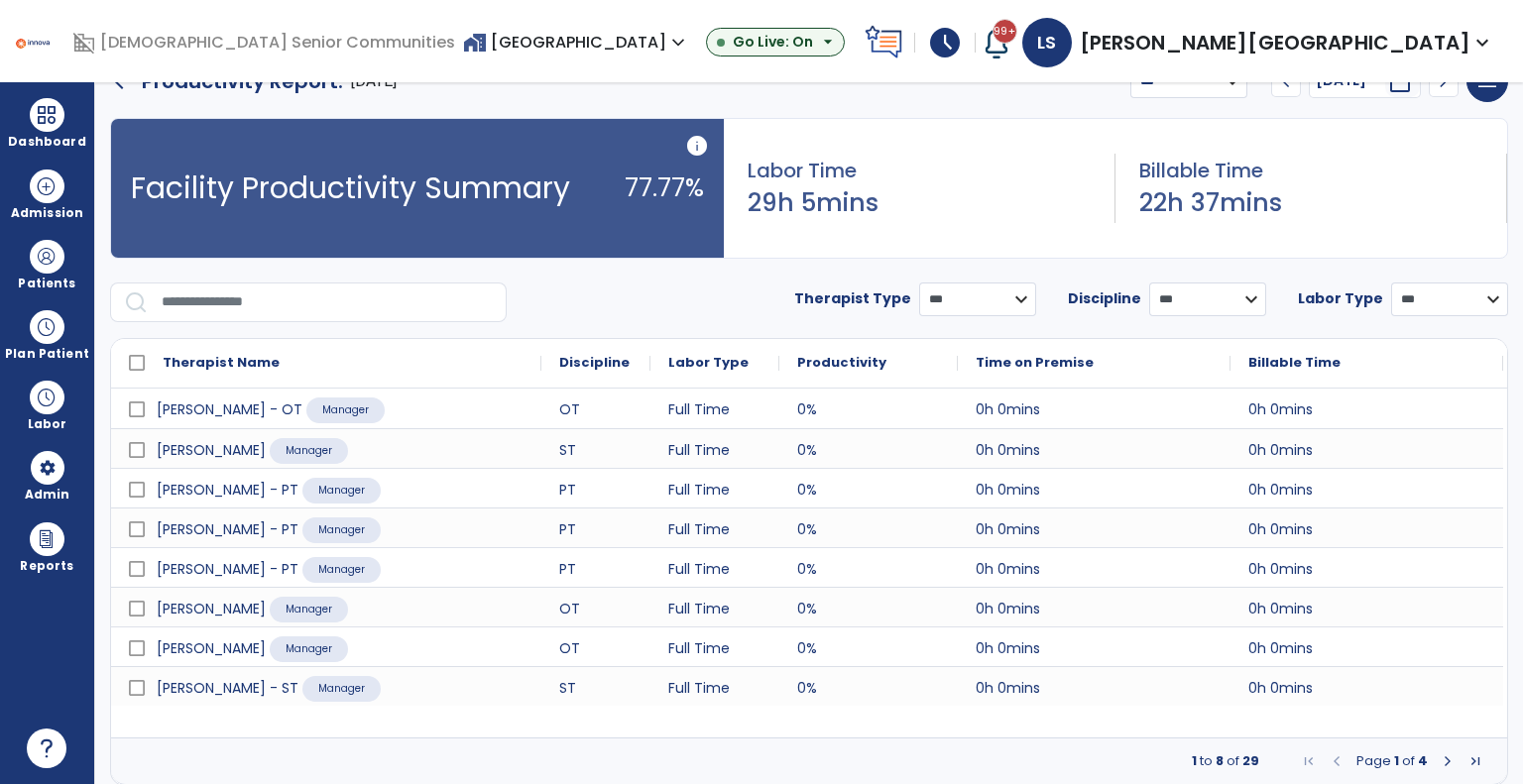 click at bounding box center (1448, 761) 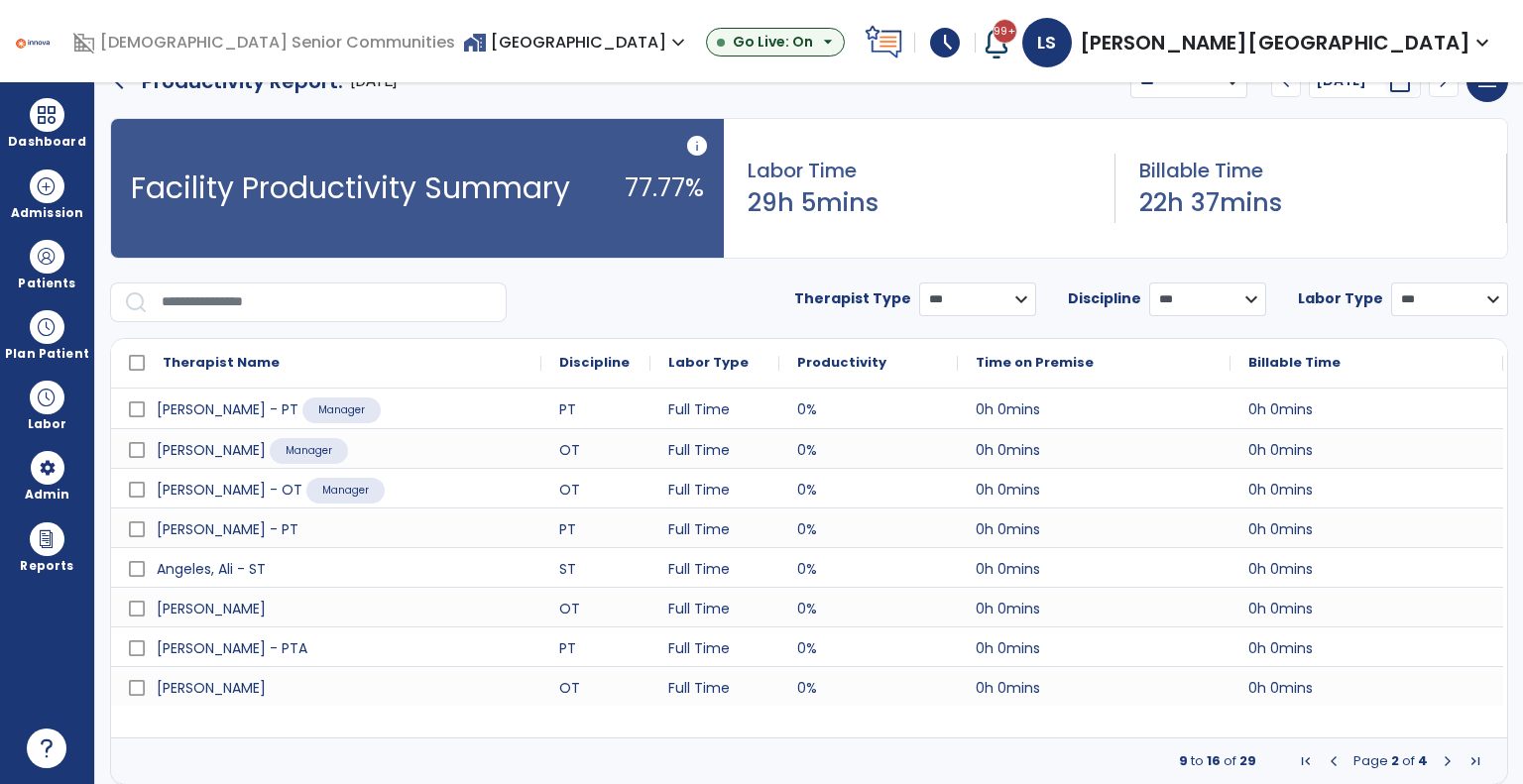 click at bounding box center [1448, 761] 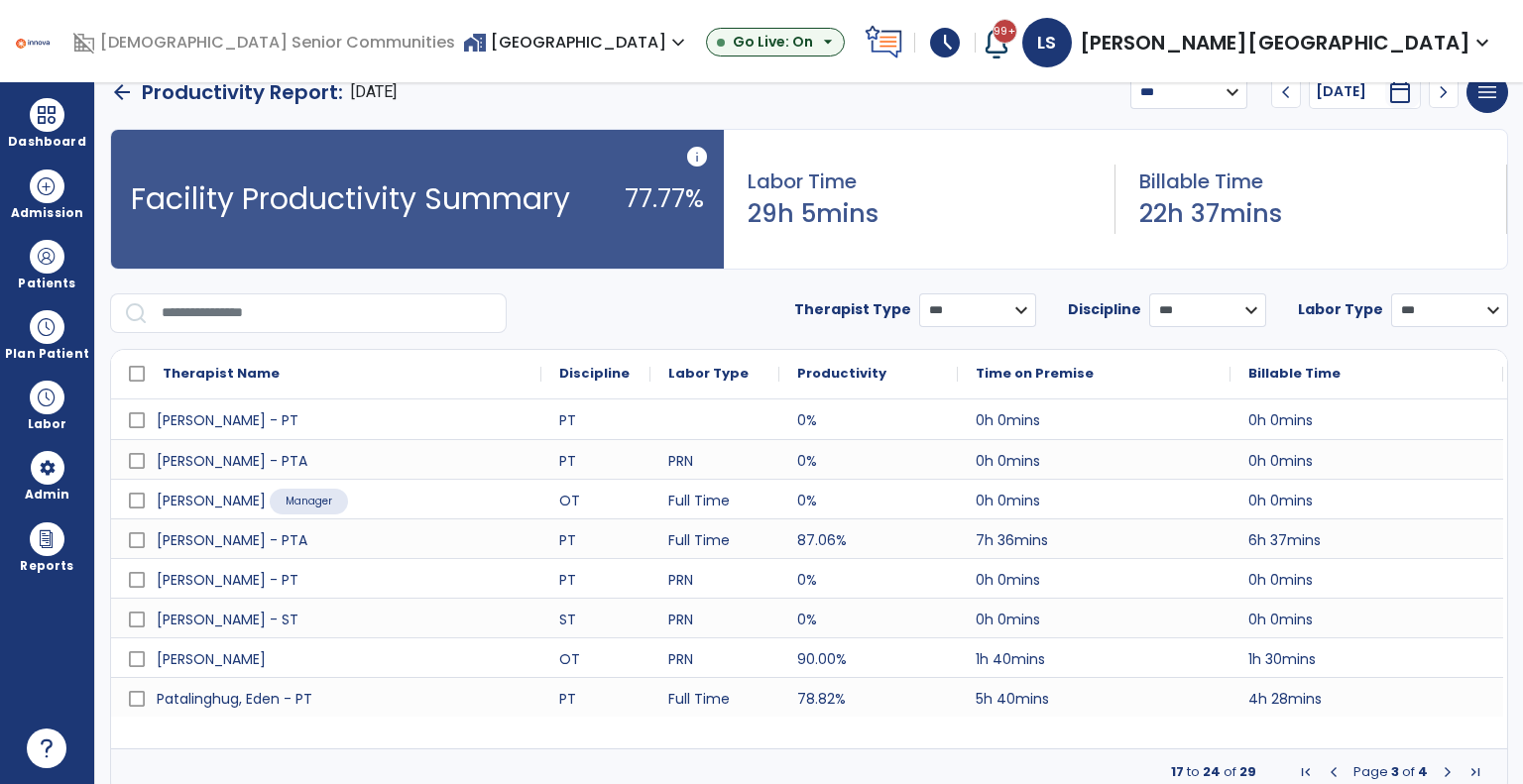 scroll, scrollTop: 42, scrollLeft: 0, axis: vertical 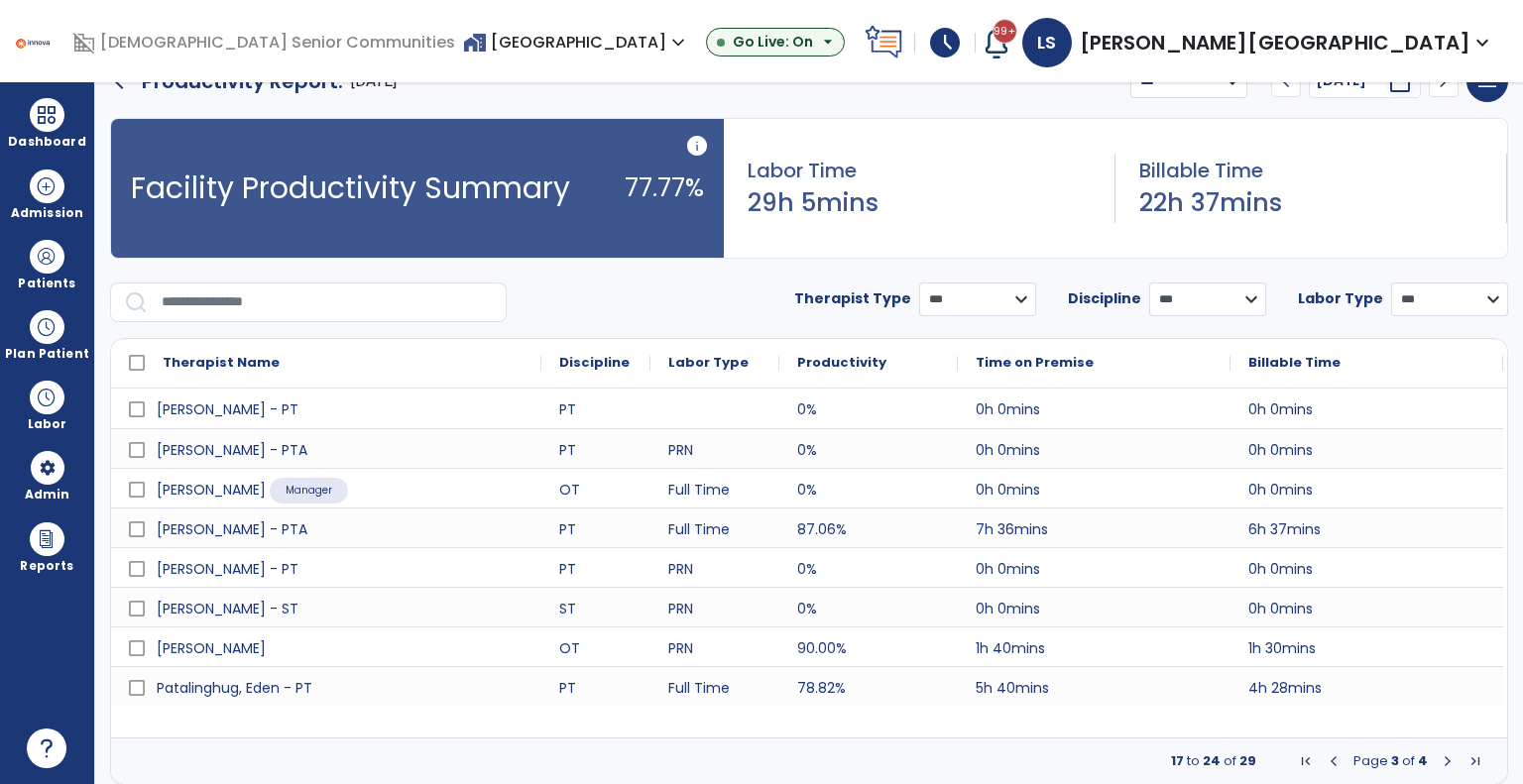 click at bounding box center (1448, 761) 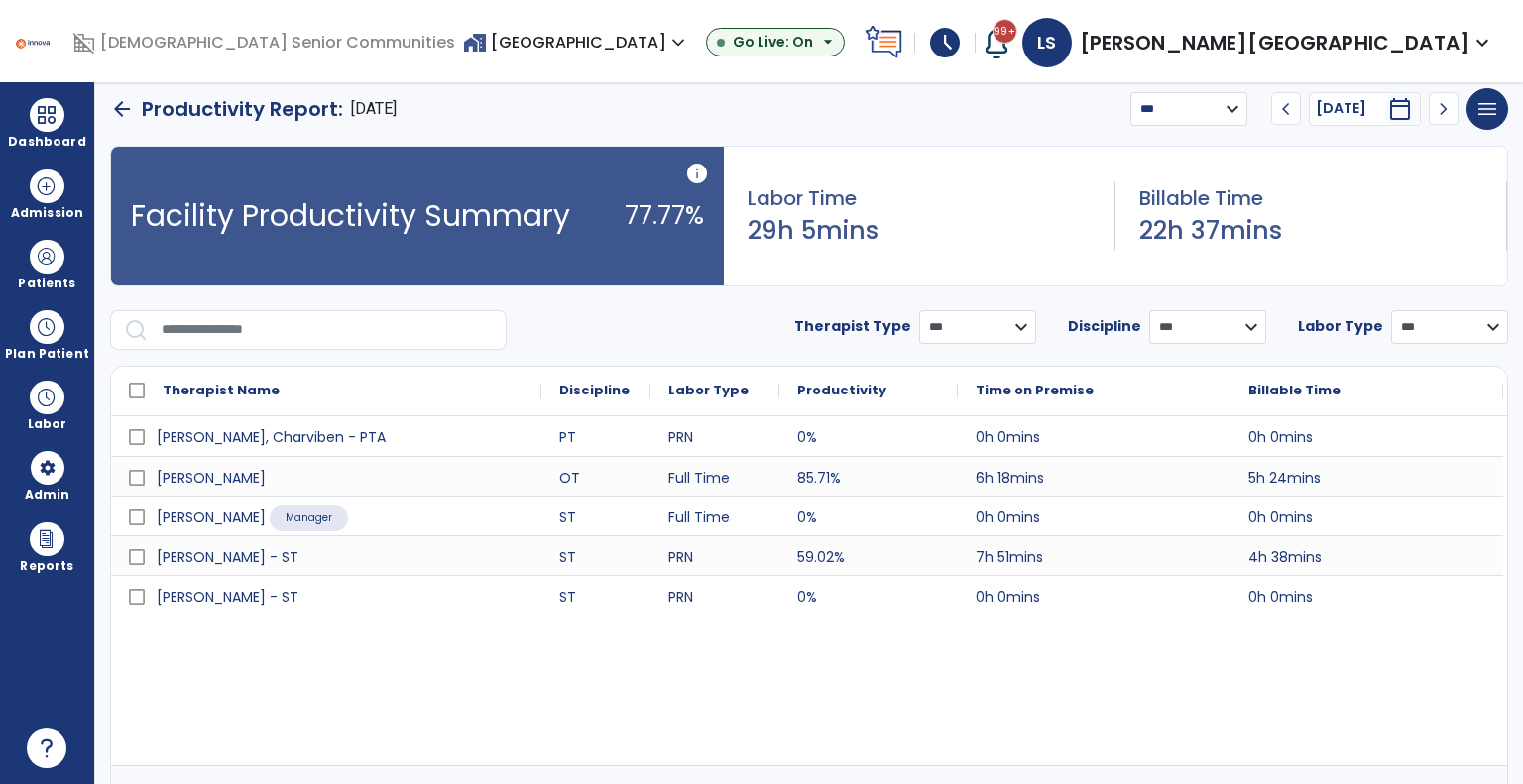 scroll, scrollTop: 0, scrollLeft: 0, axis: both 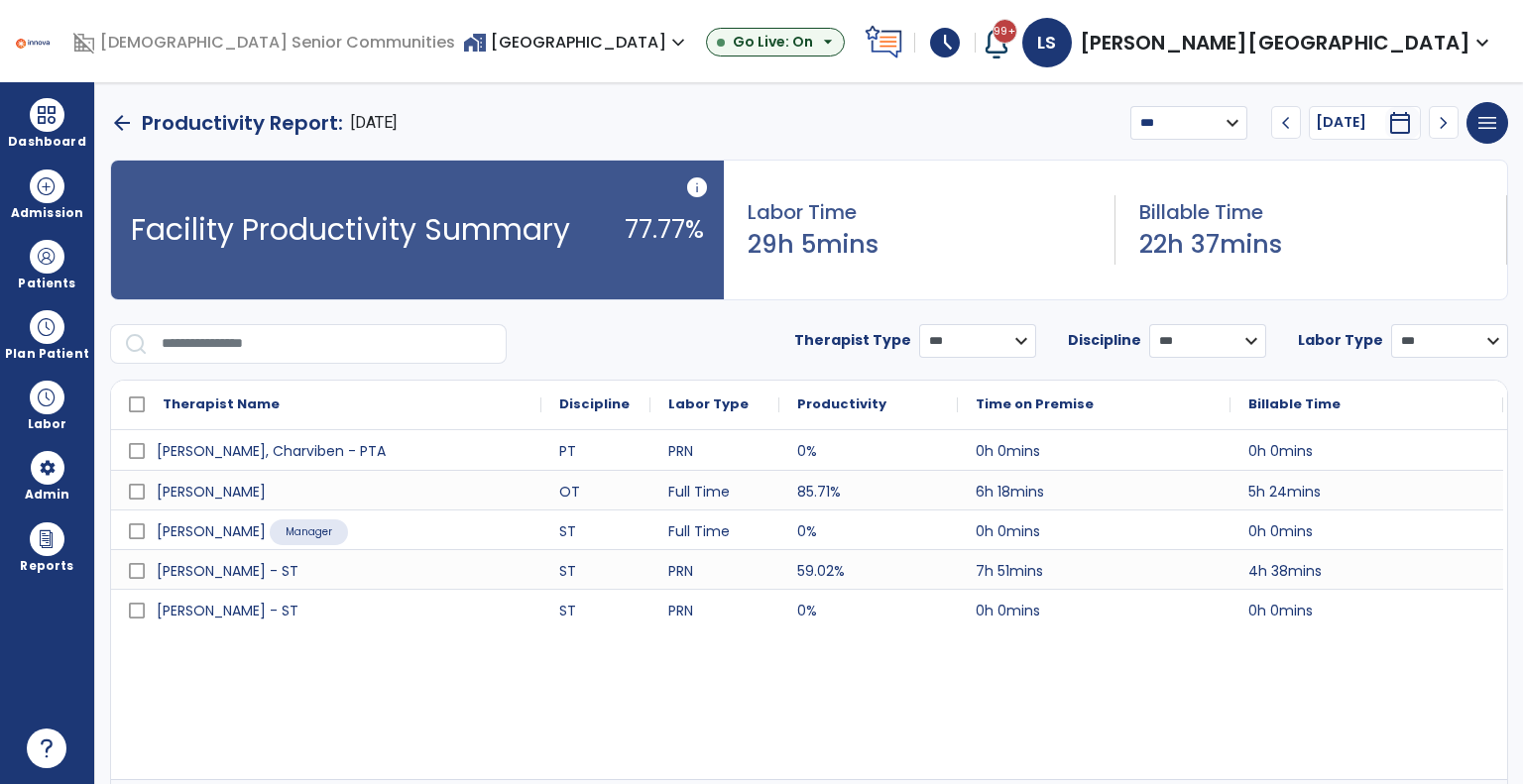 click on "chevron_left" at bounding box center [1286, 123] 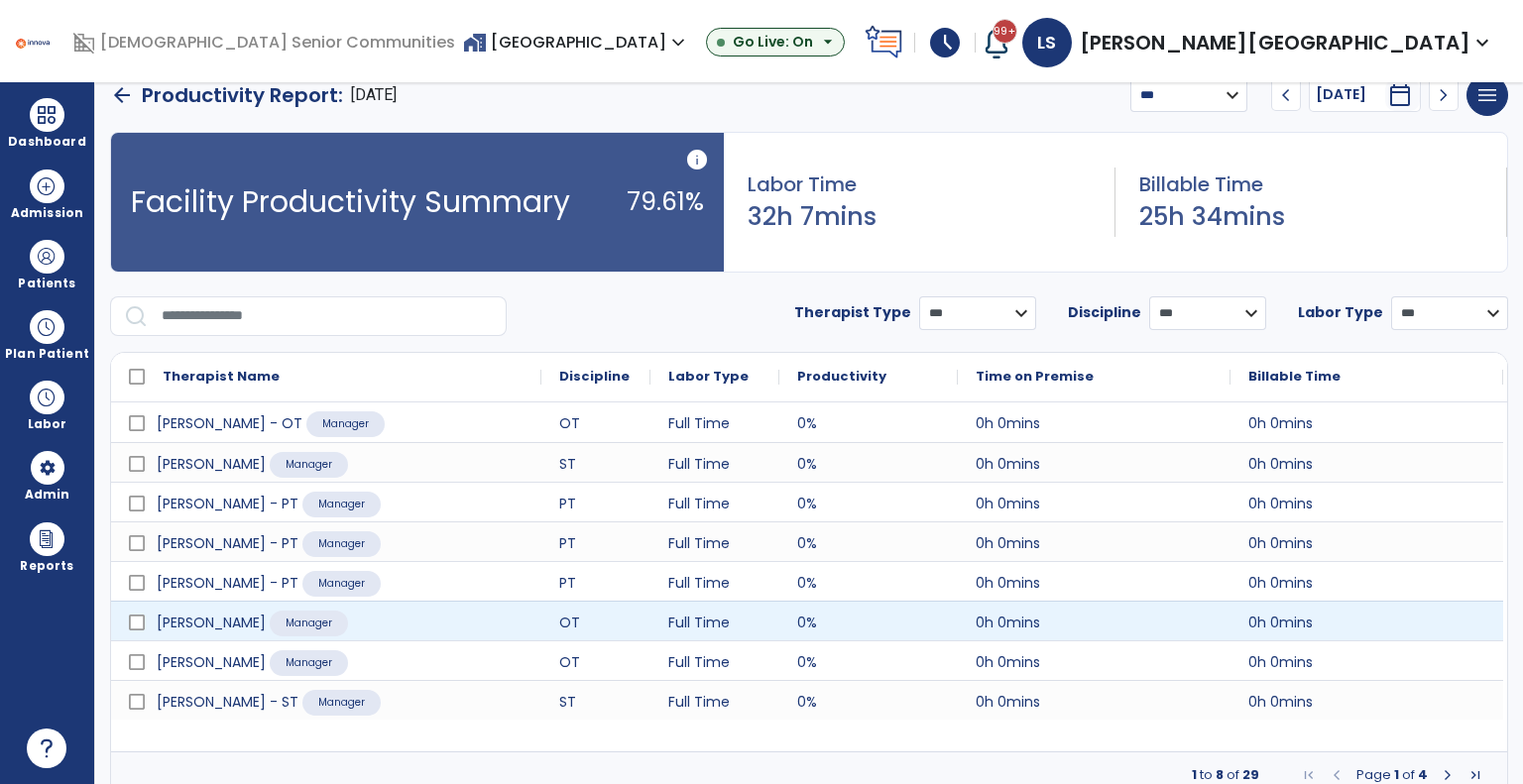 scroll, scrollTop: 42, scrollLeft: 0, axis: vertical 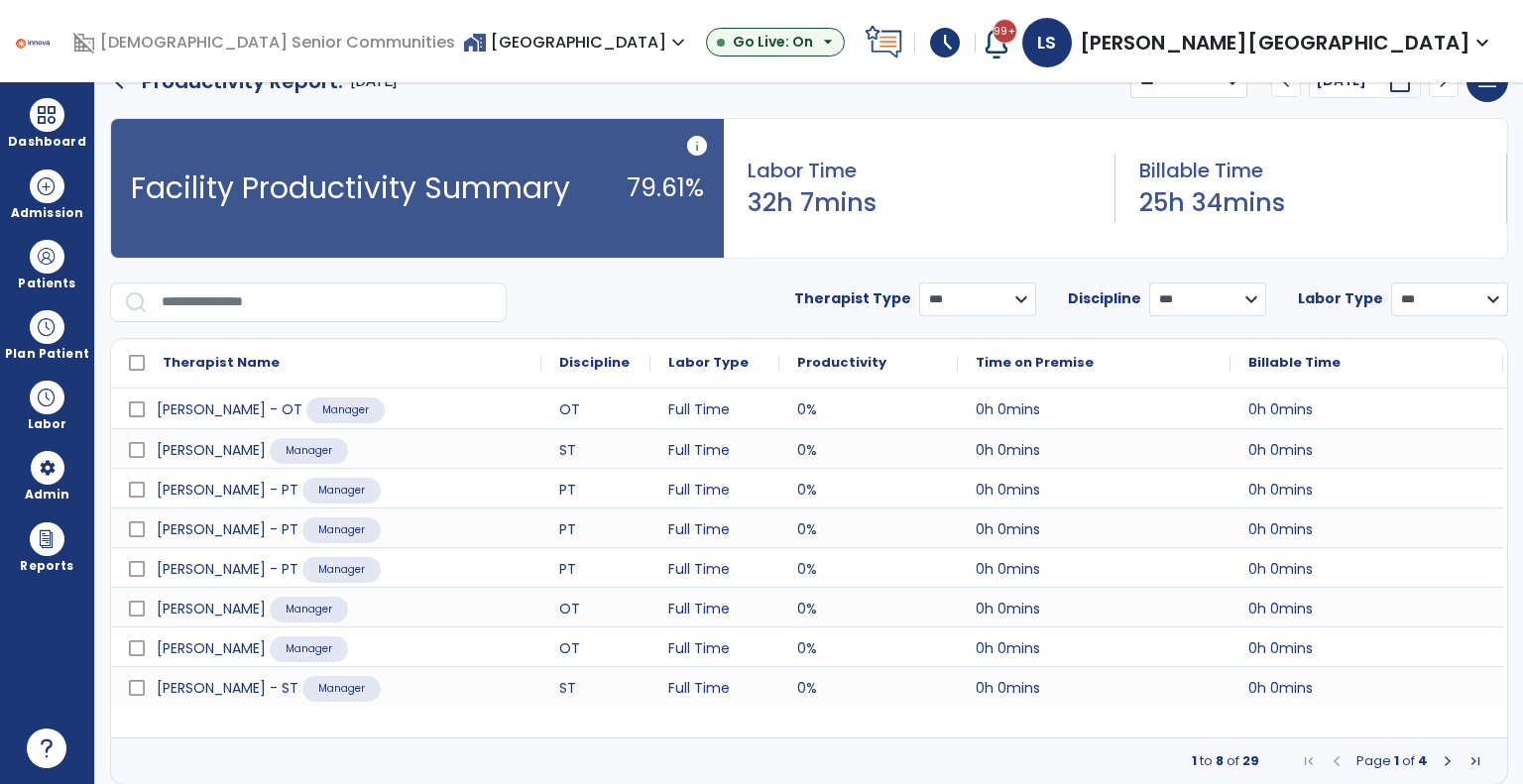 click at bounding box center [1448, 761] 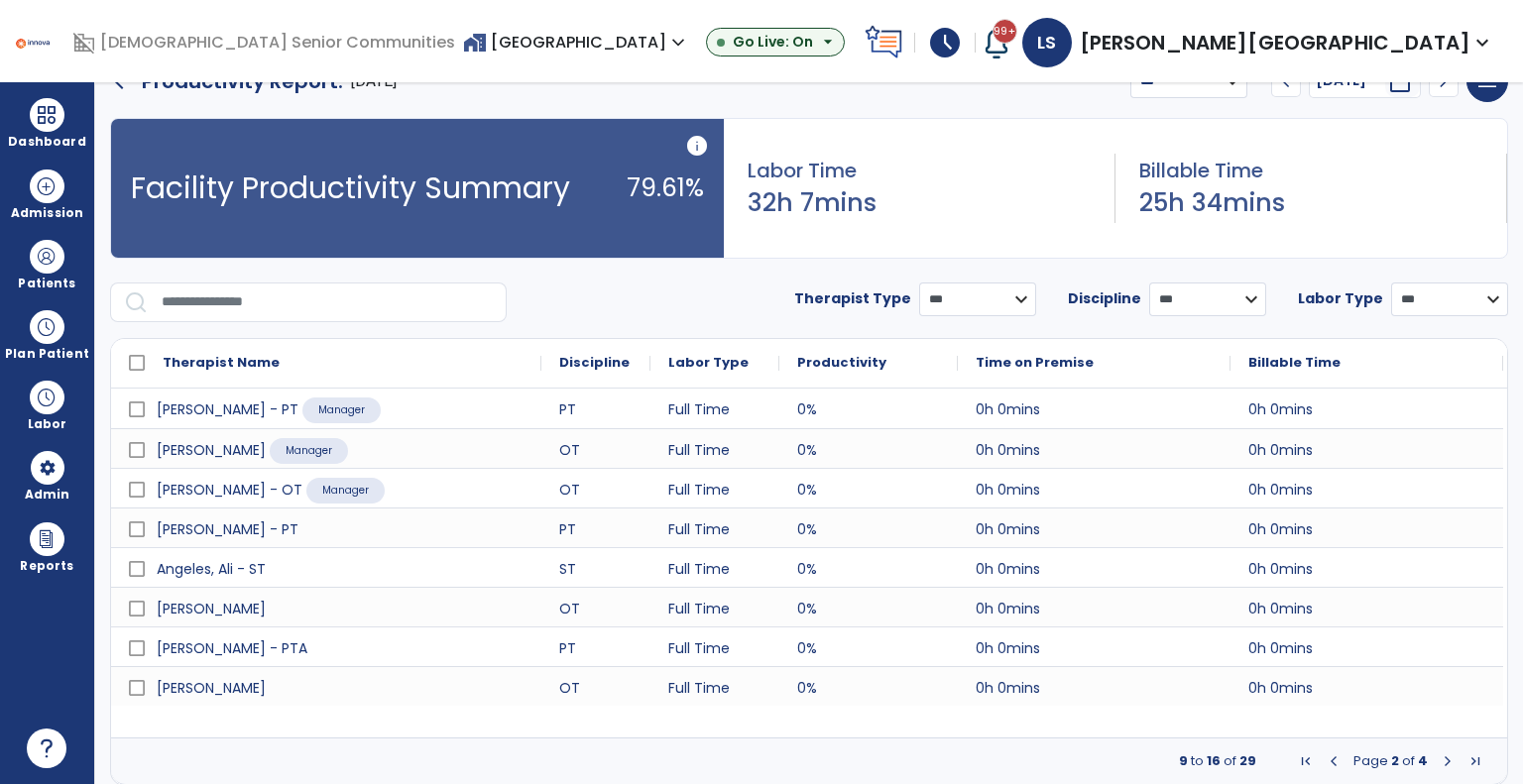 click at bounding box center [1448, 761] 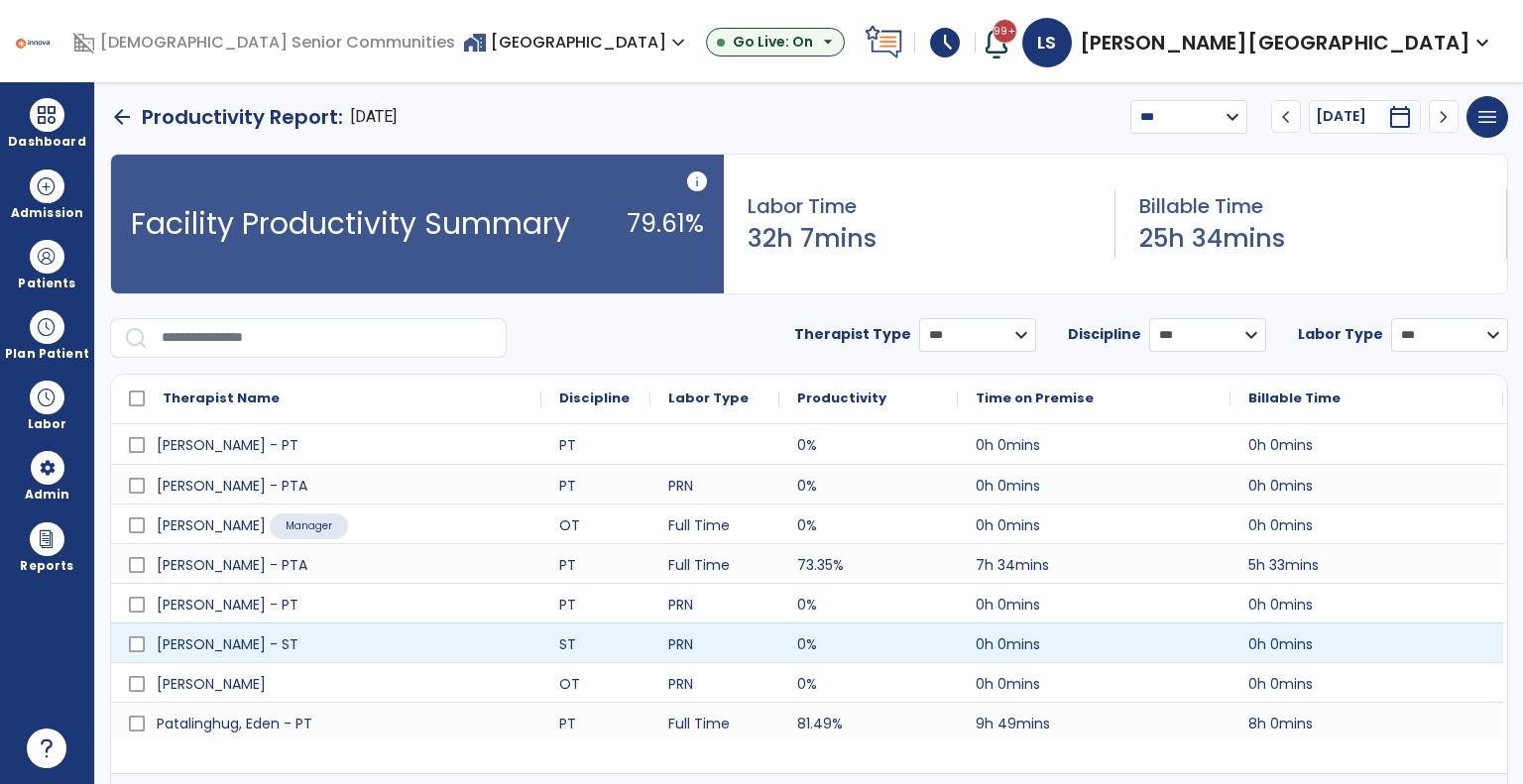 scroll, scrollTop: 0, scrollLeft: 0, axis: both 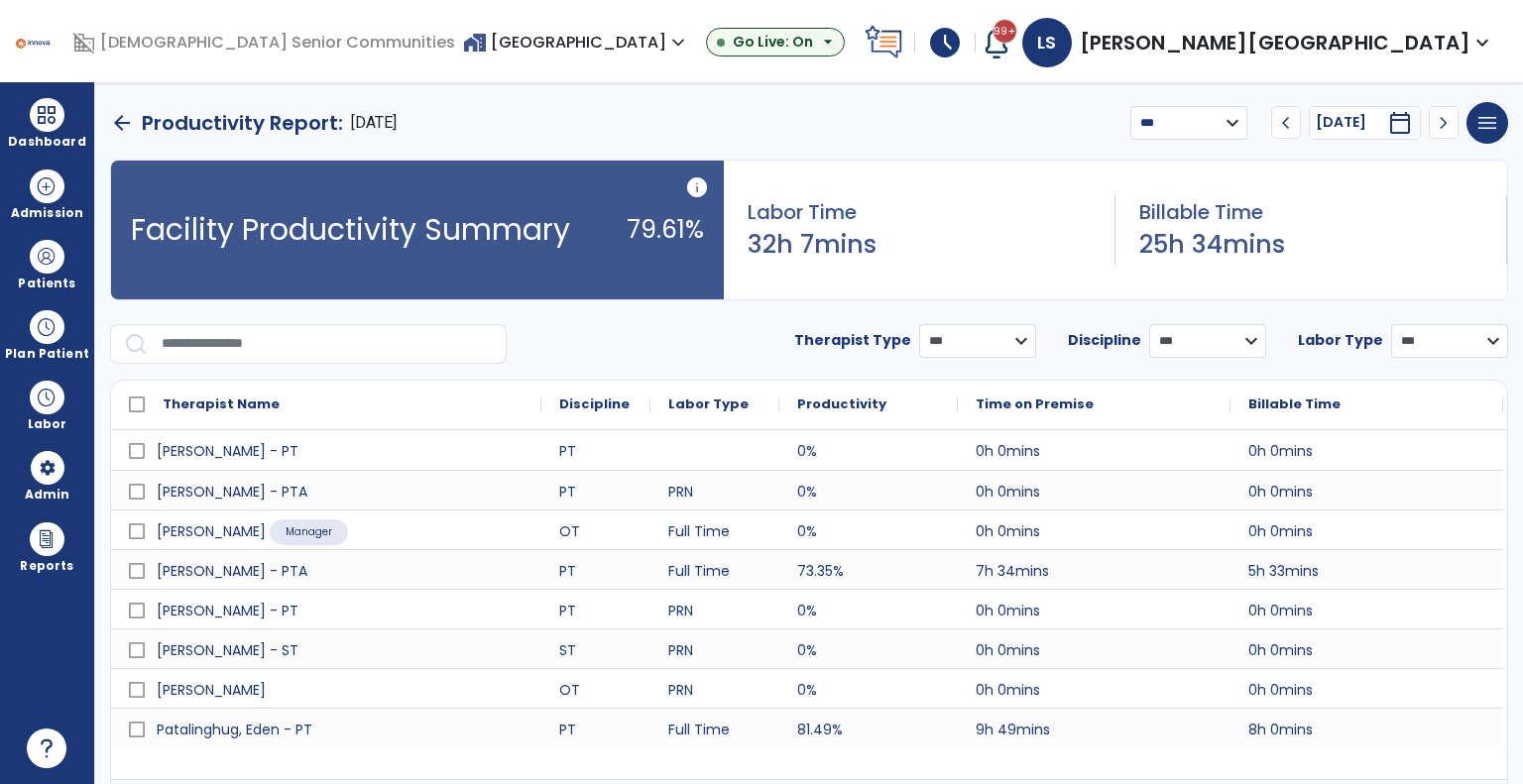 click on "chevron_right" at bounding box center [1444, 123] 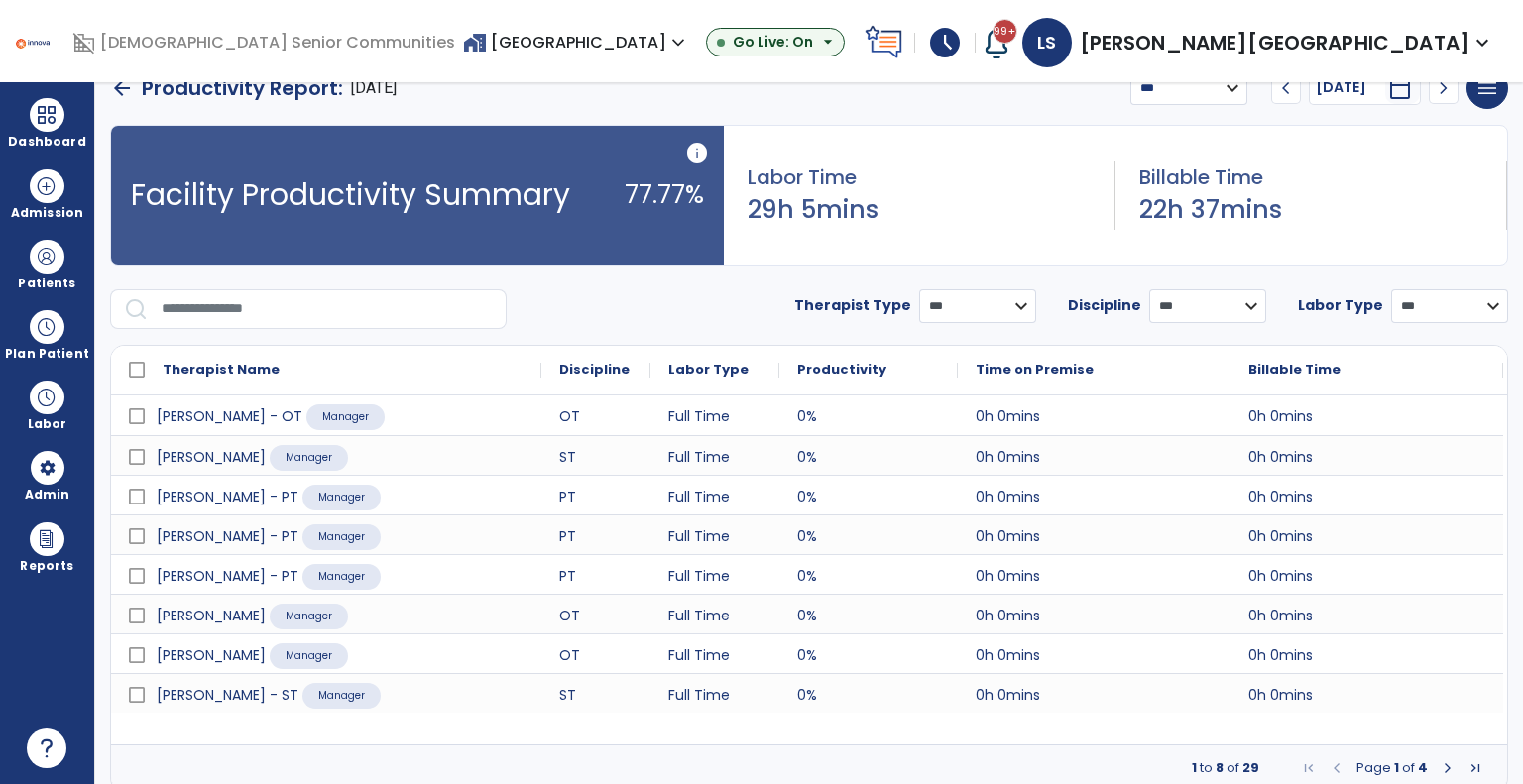 scroll, scrollTop: 42, scrollLeft: 0, axis: vertical 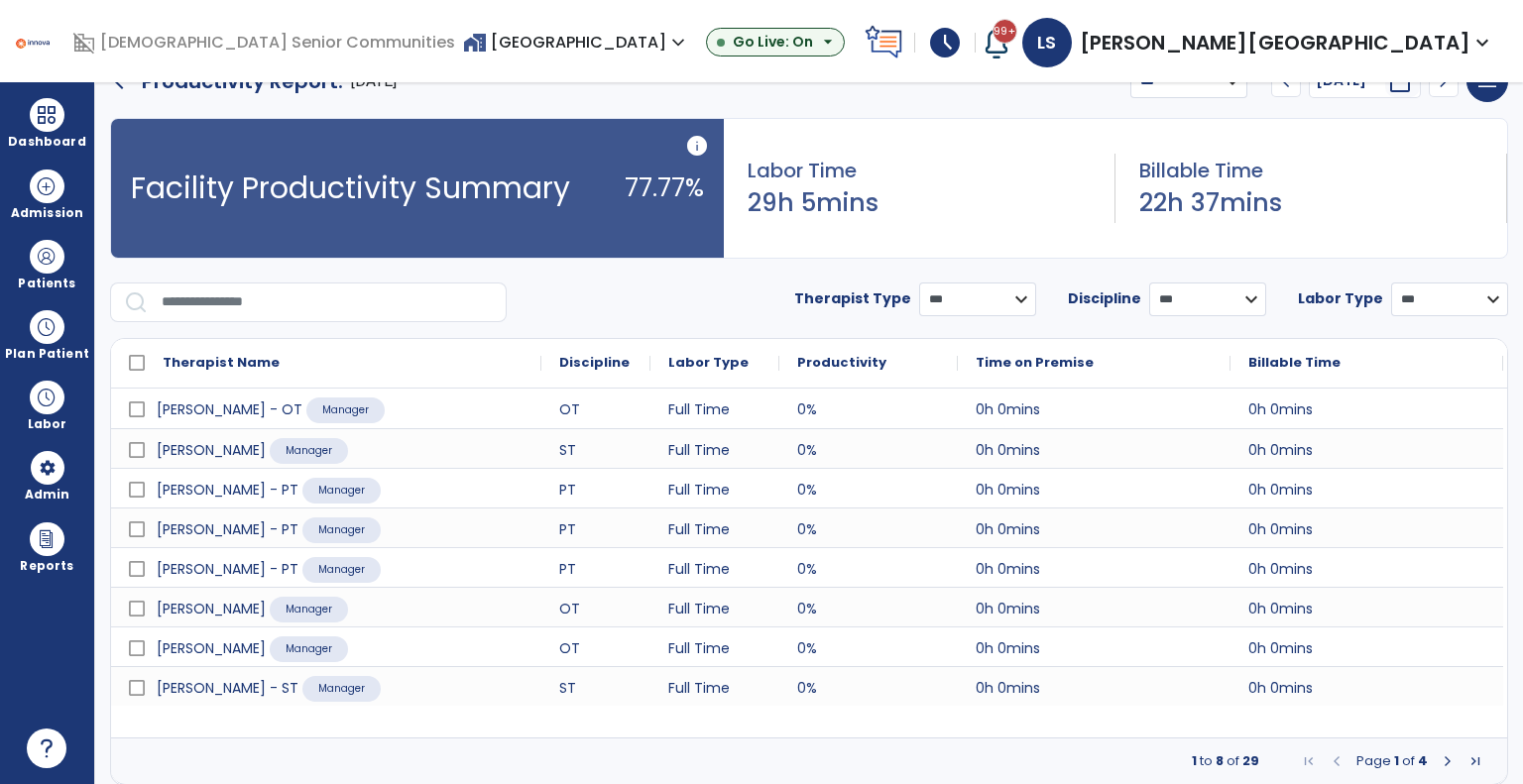 click at bounding box center [1448, 761] 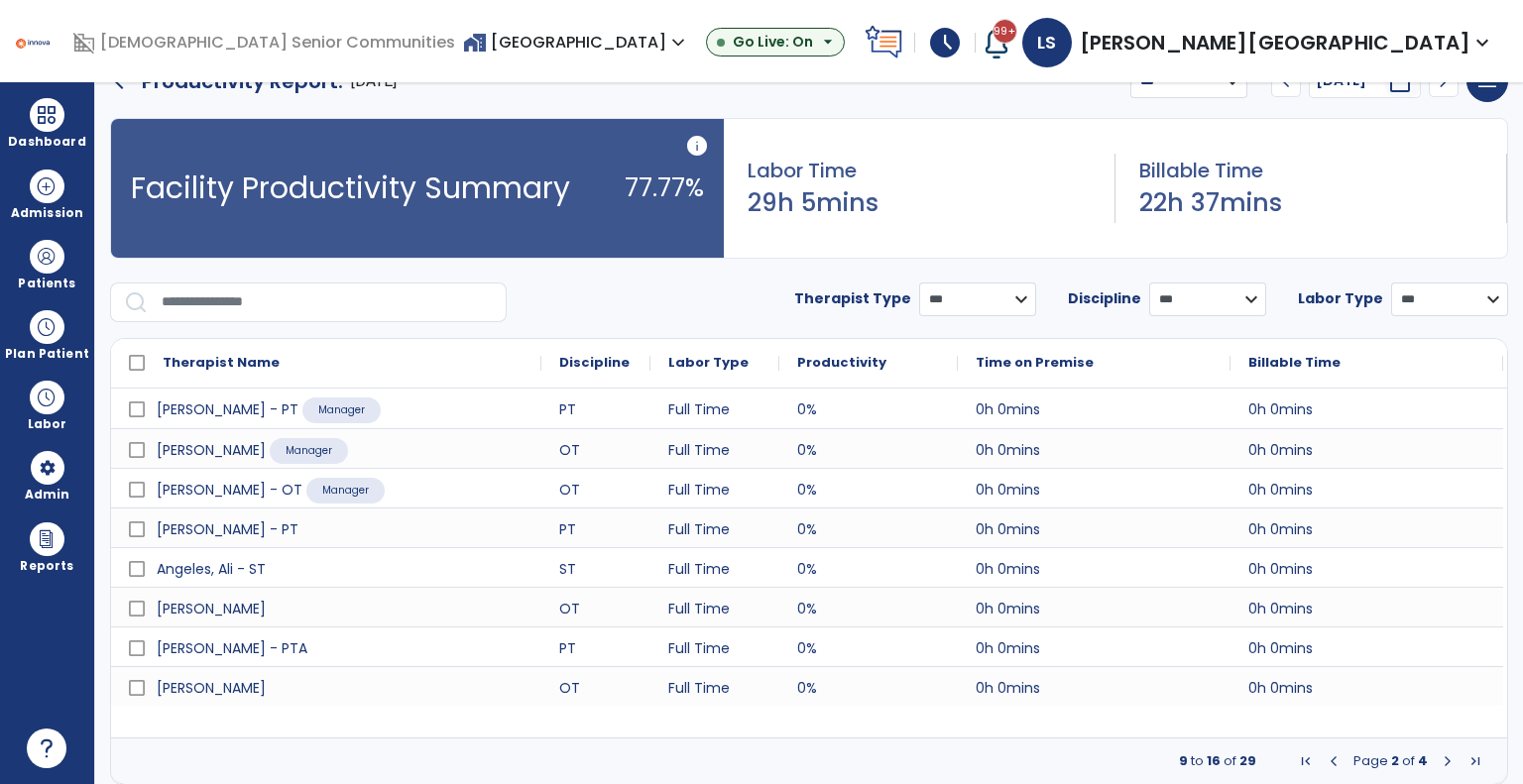 click at bounding box center (1448, 761) 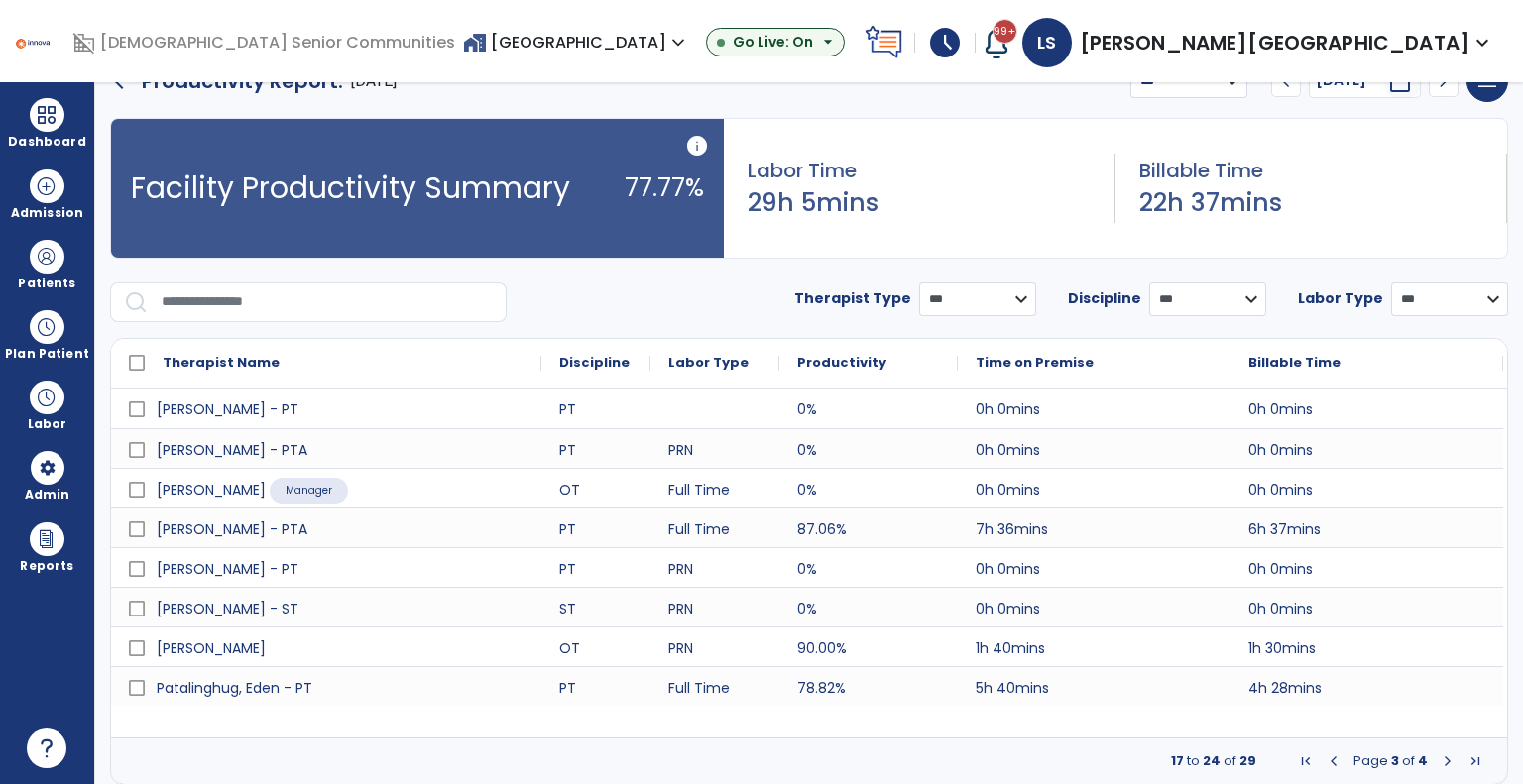 click at bounding box center (1448, 761) 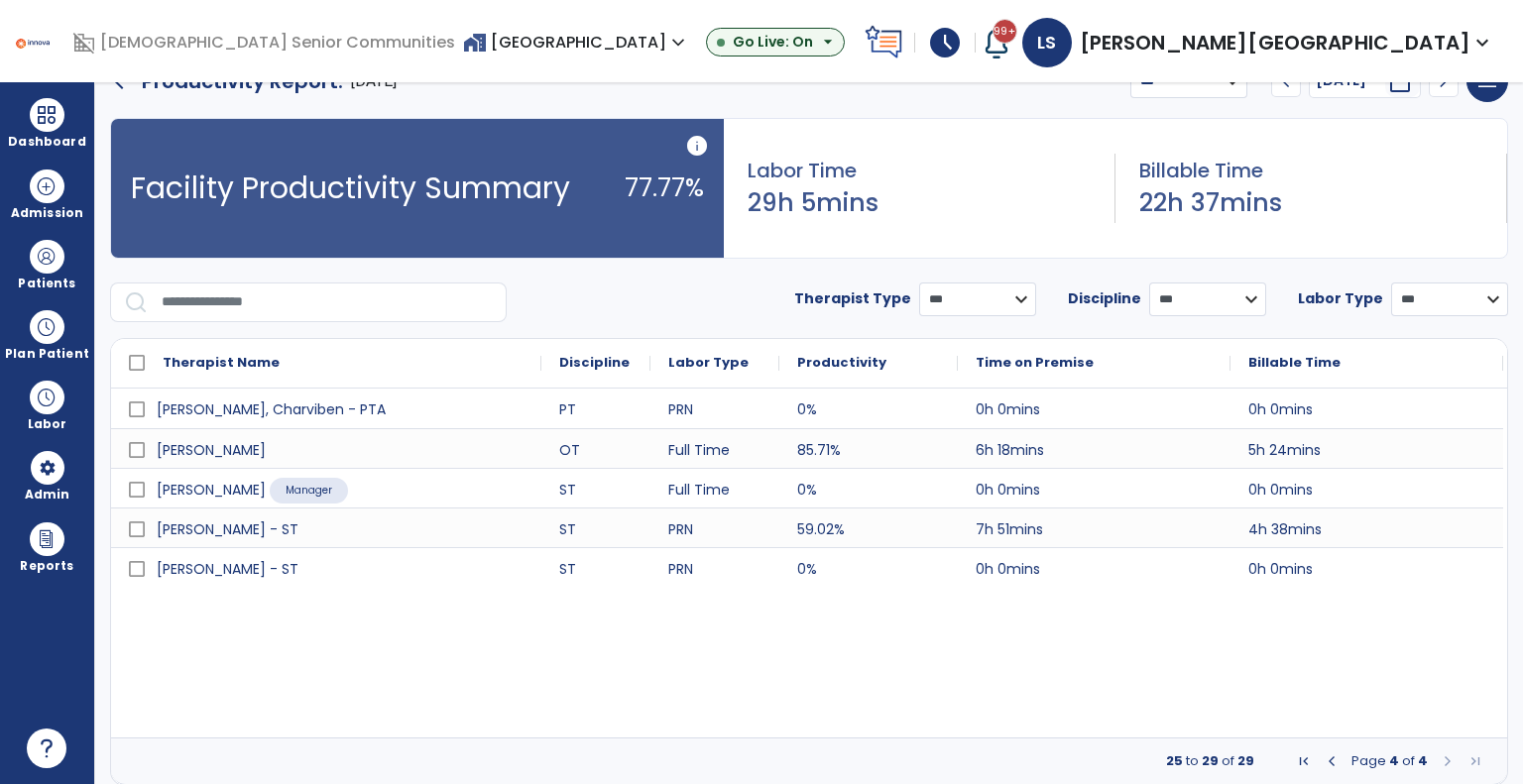click at bounding box center (1332, 761) 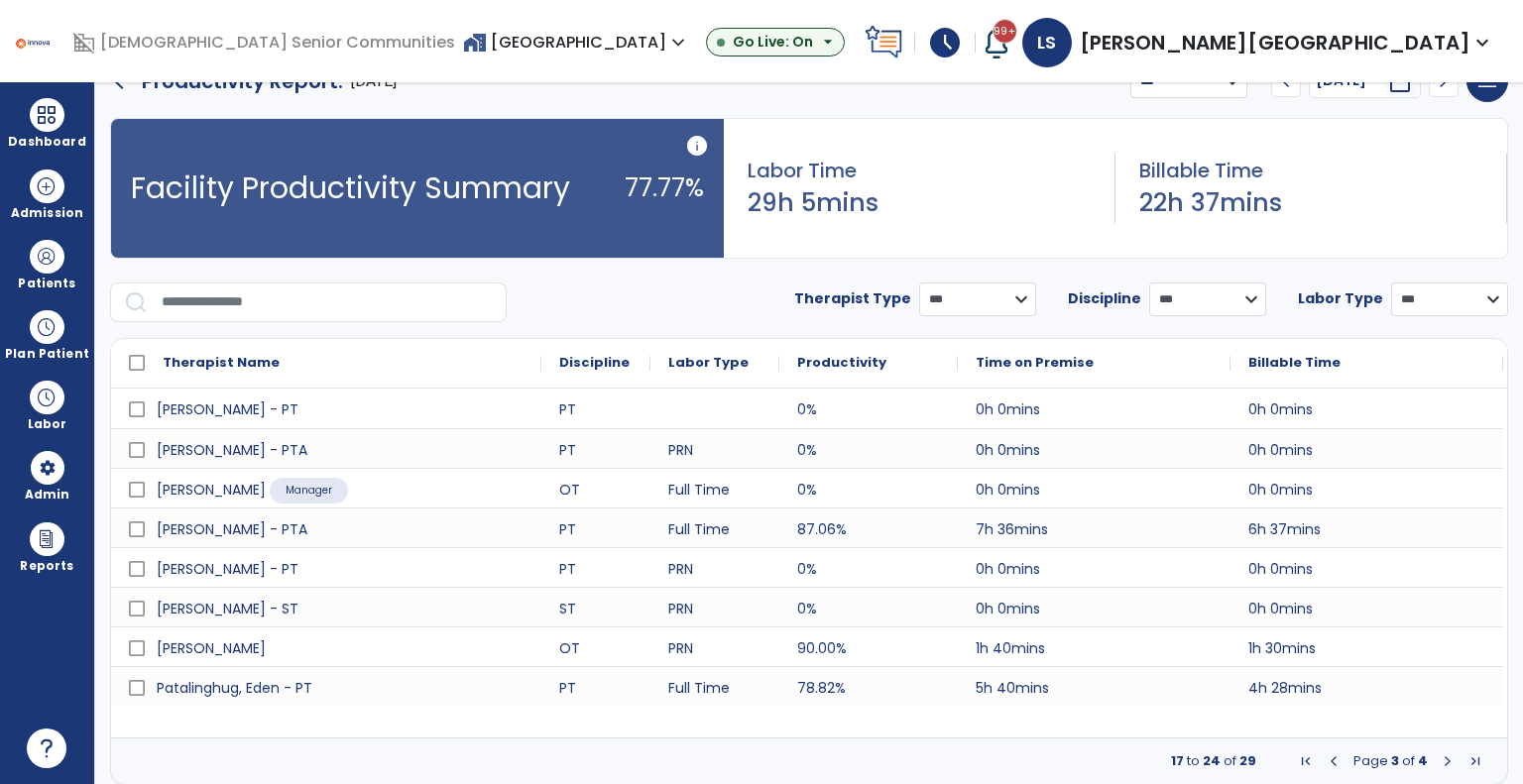 click at bounding box center (1334, 761) 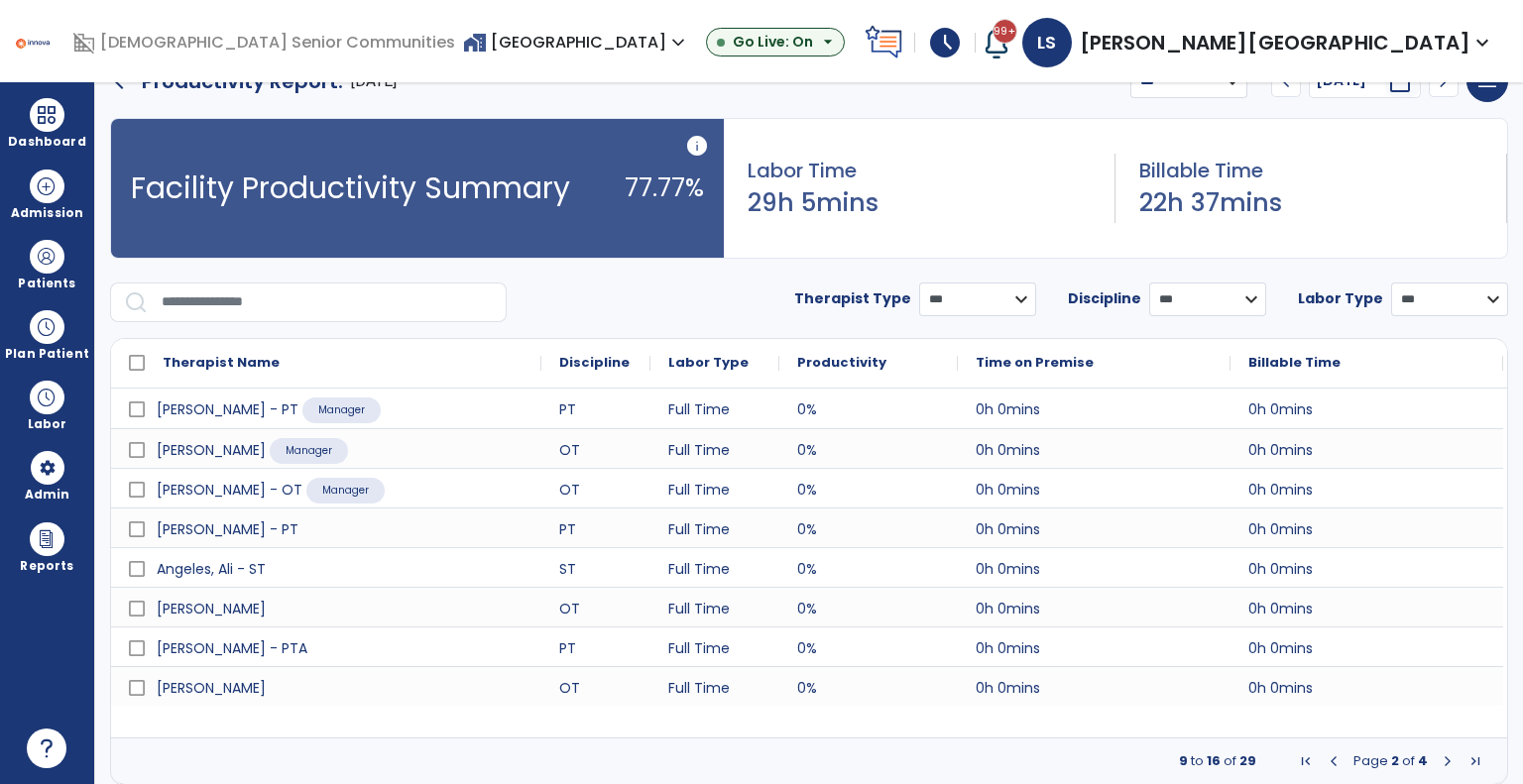click at bounding box center (1448, 761) 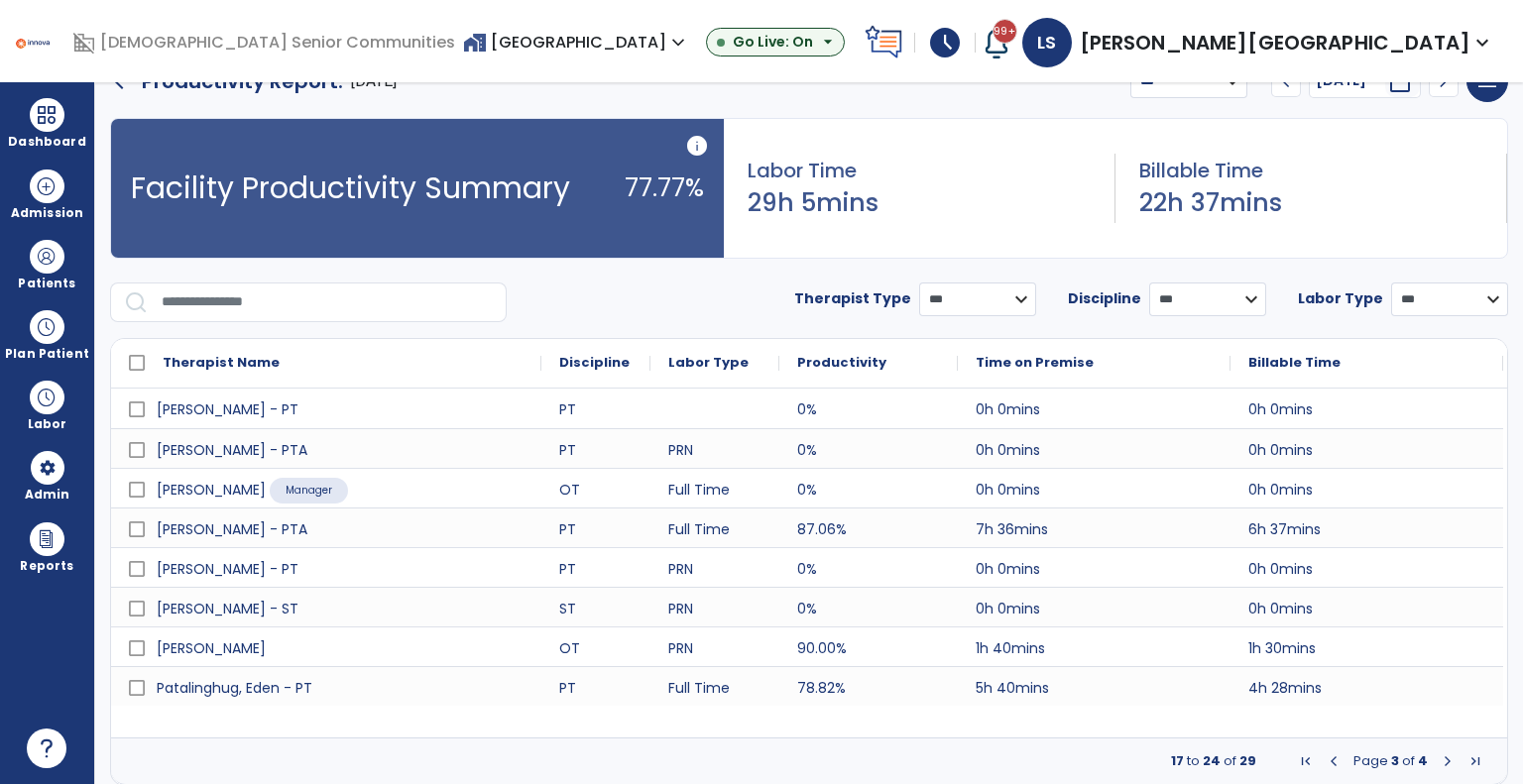 click at bounding box center (1448, 761) 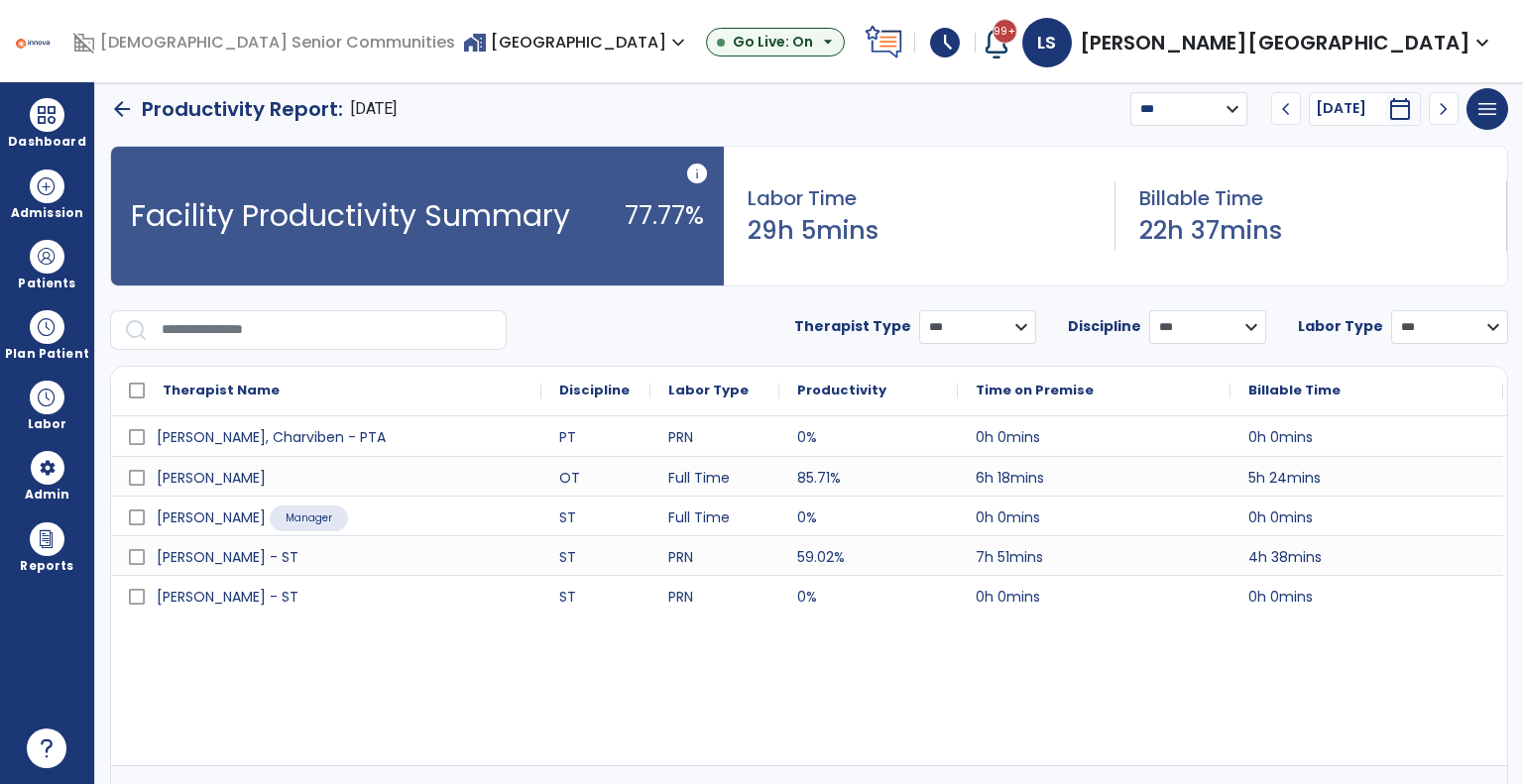 scroll, scrollTop: 0, scrollLeft: 0, axis: both 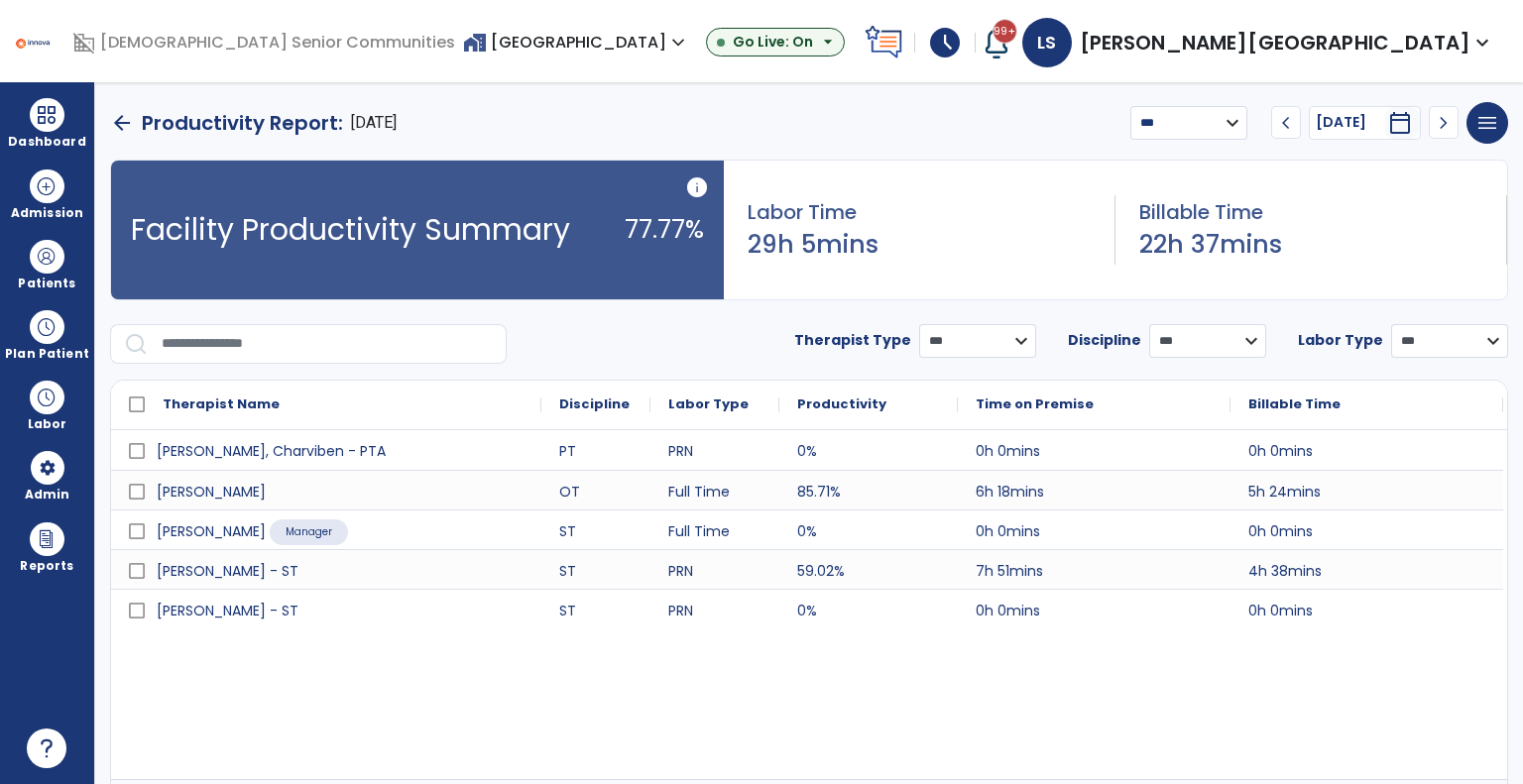 click on "chevron_left" at bounding box center [1286, 123] 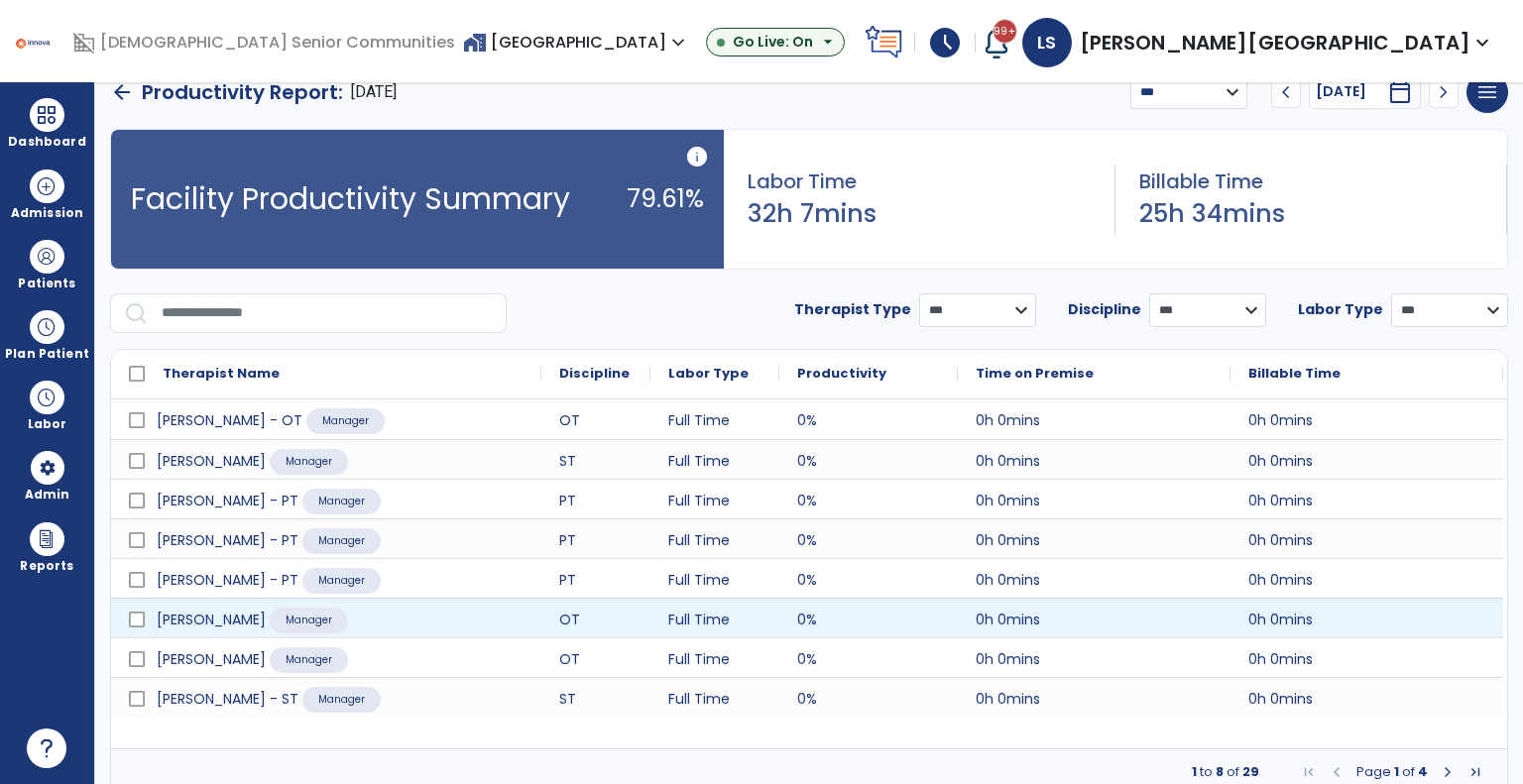 scroll, scrollTop: 42, scrollLeft: 0, axis: vertical 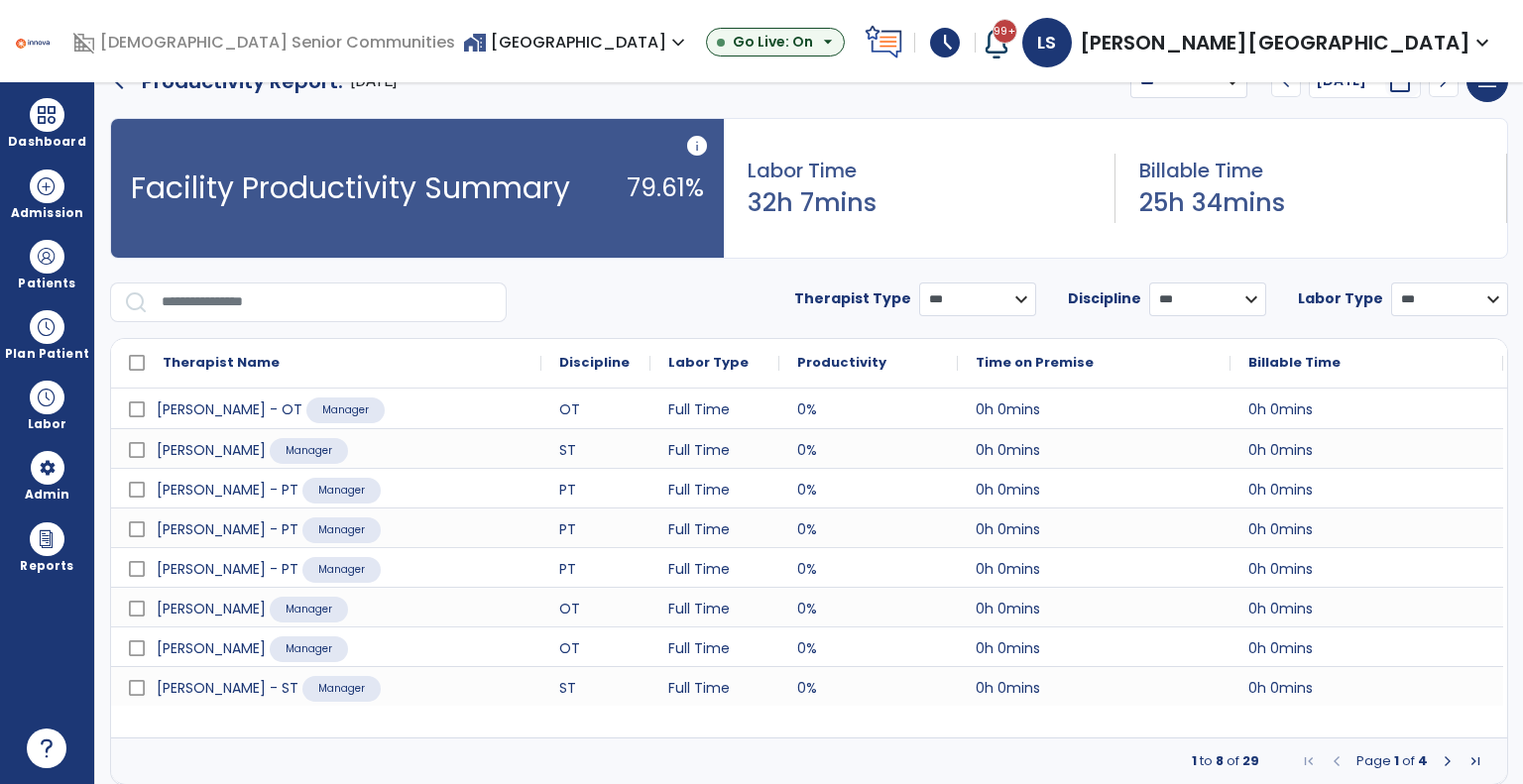 click at bounding box center (1448, 761) 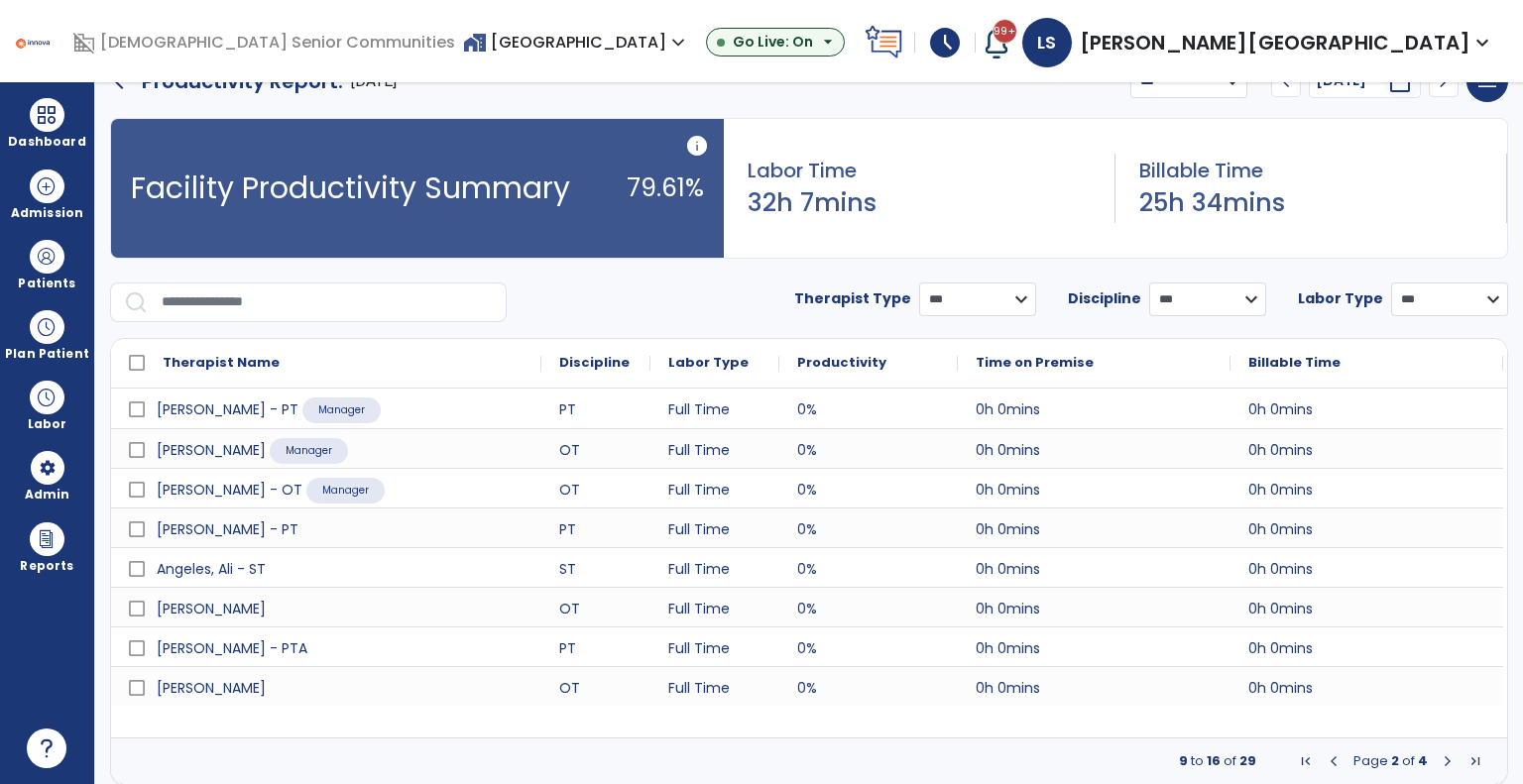 click at bounding box center (1448, 761) 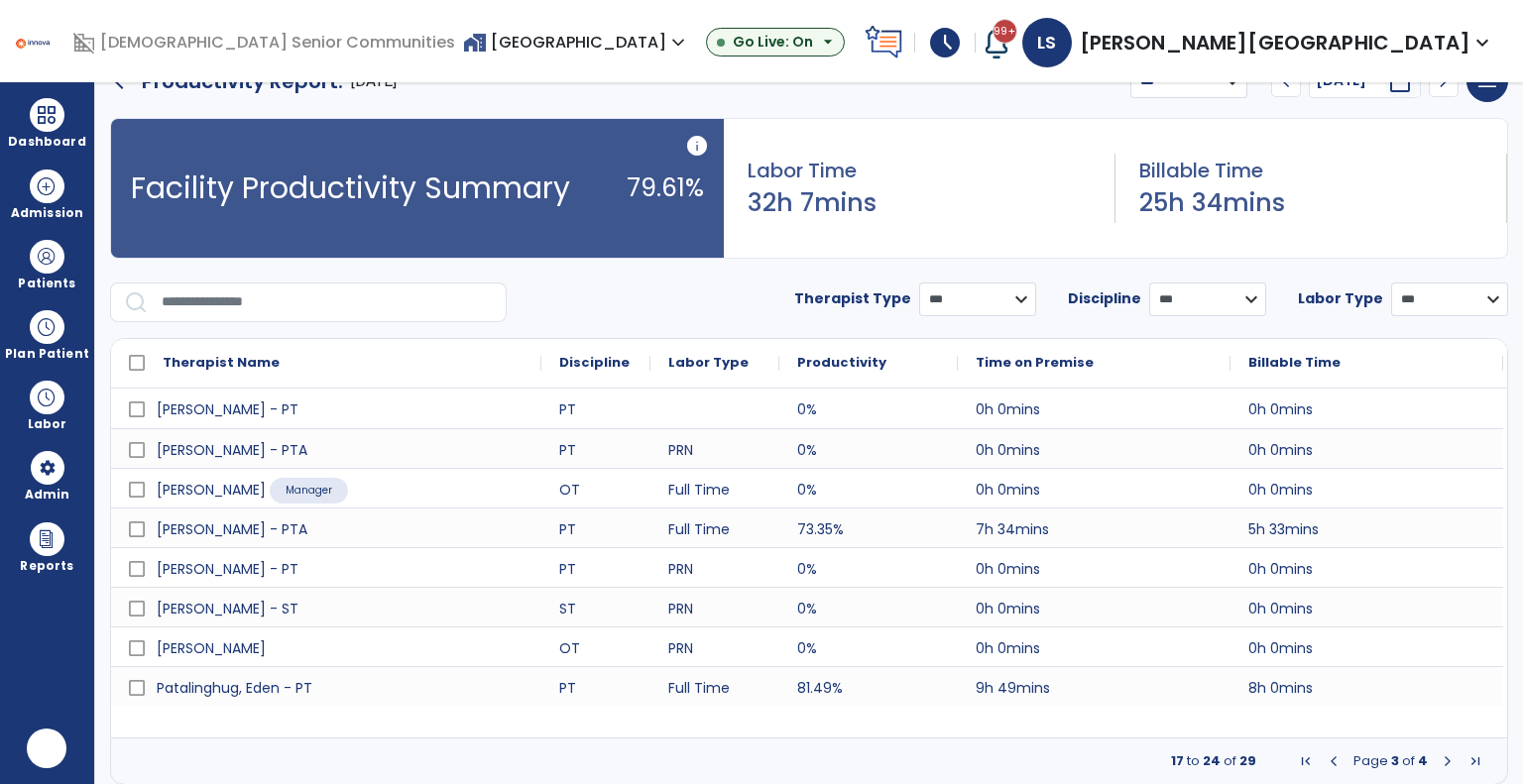 scroll, scrollTop: 0, scrollLeft: 0, axis: both 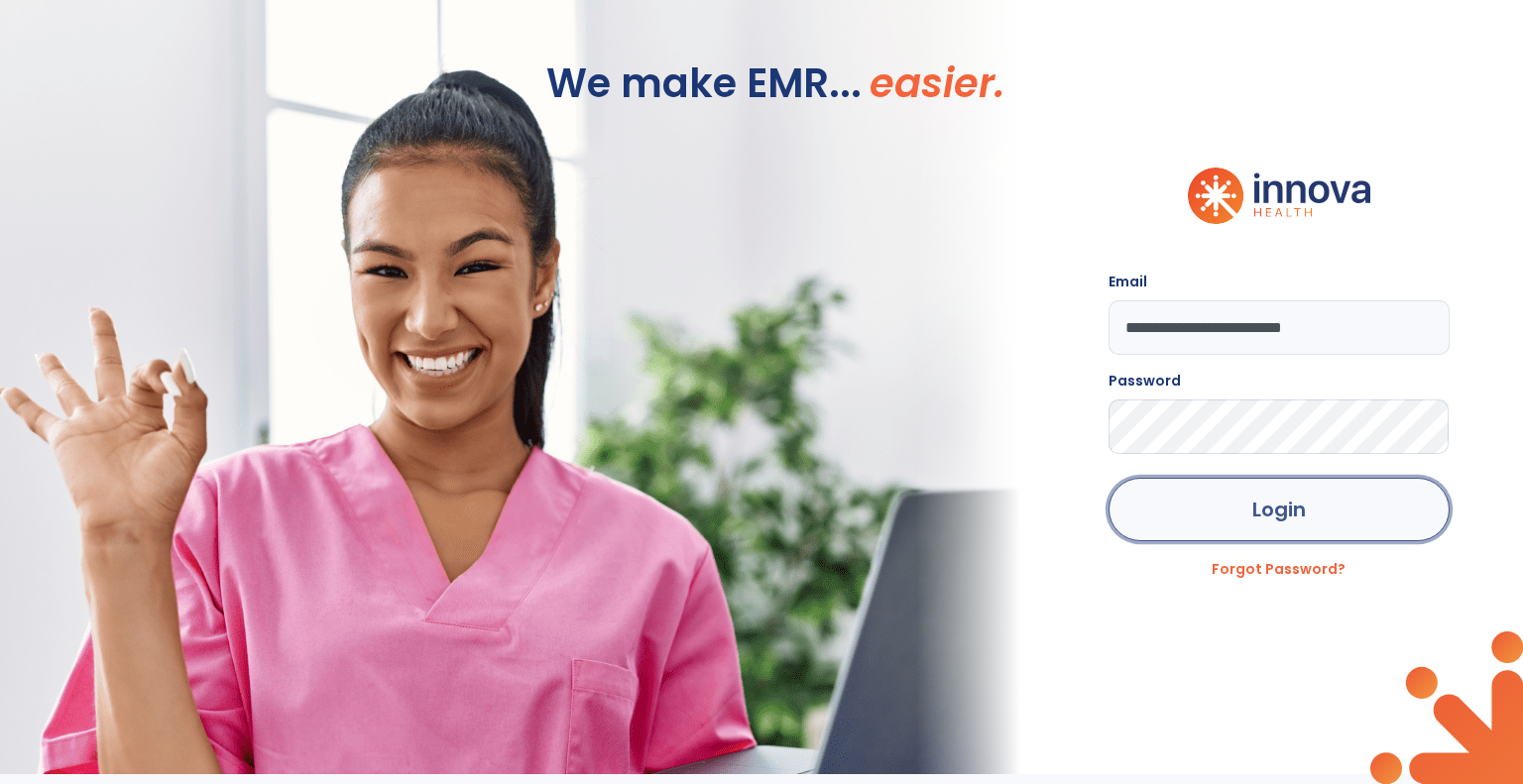 click on "Login" 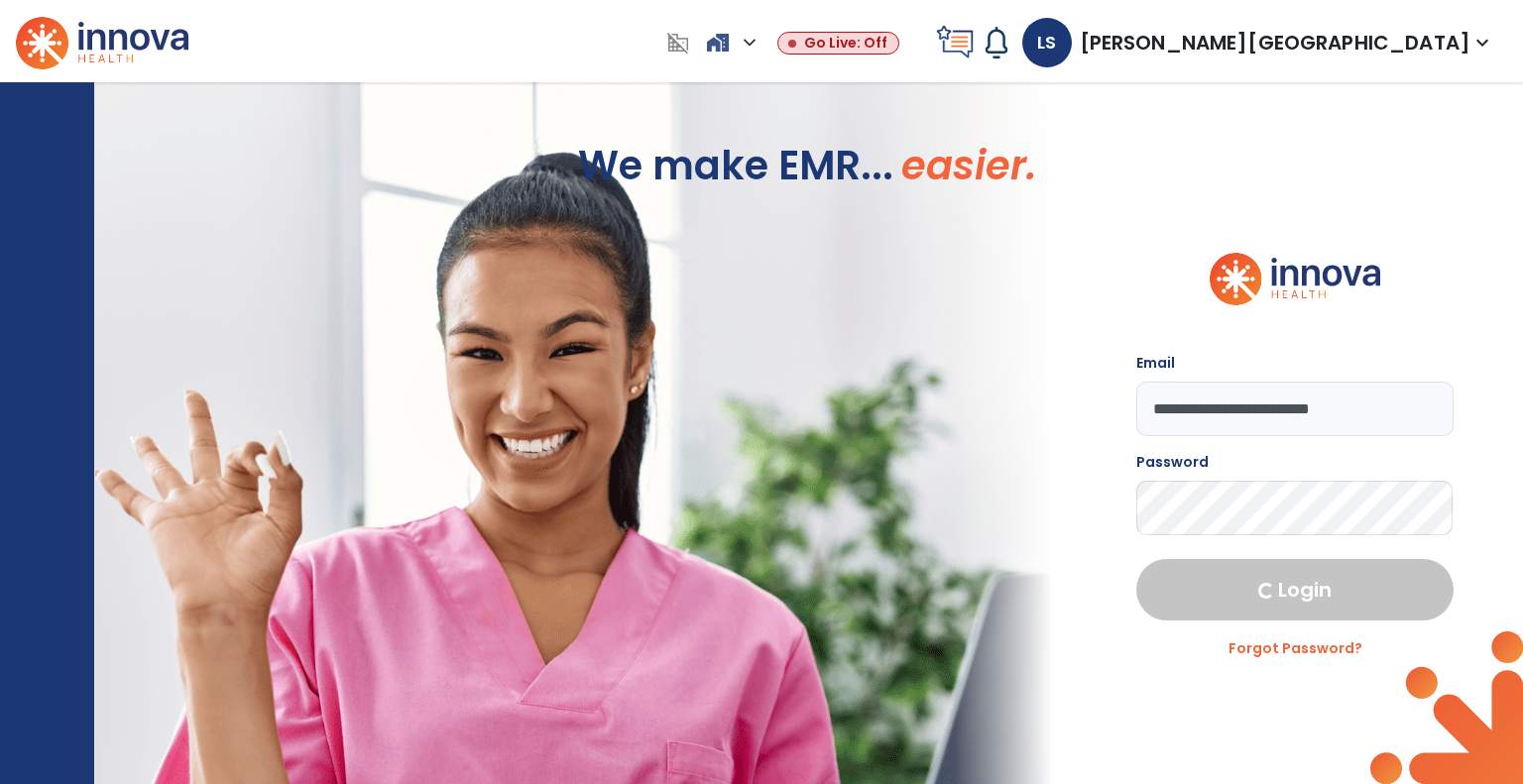 select on "***" 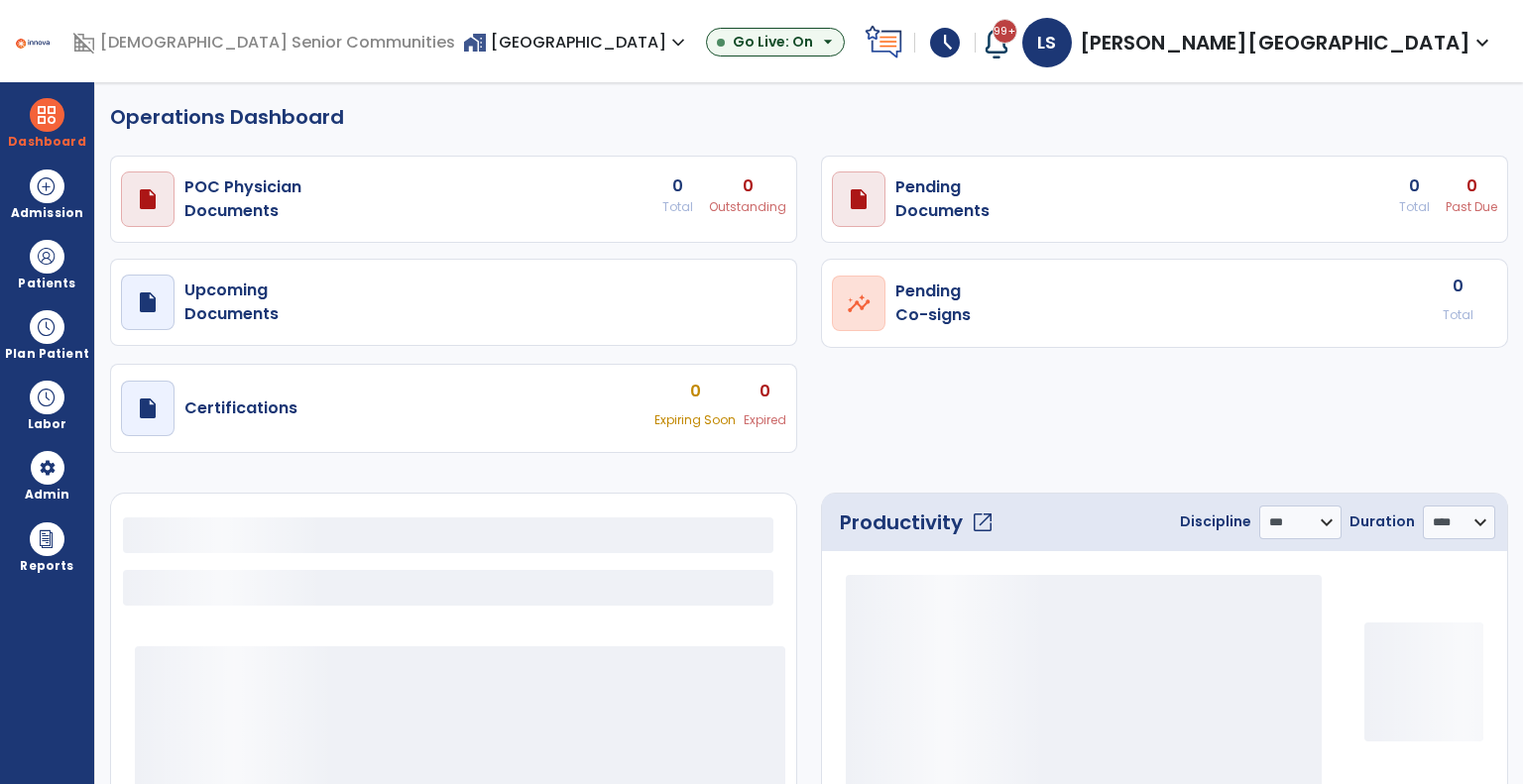 select on "***" 